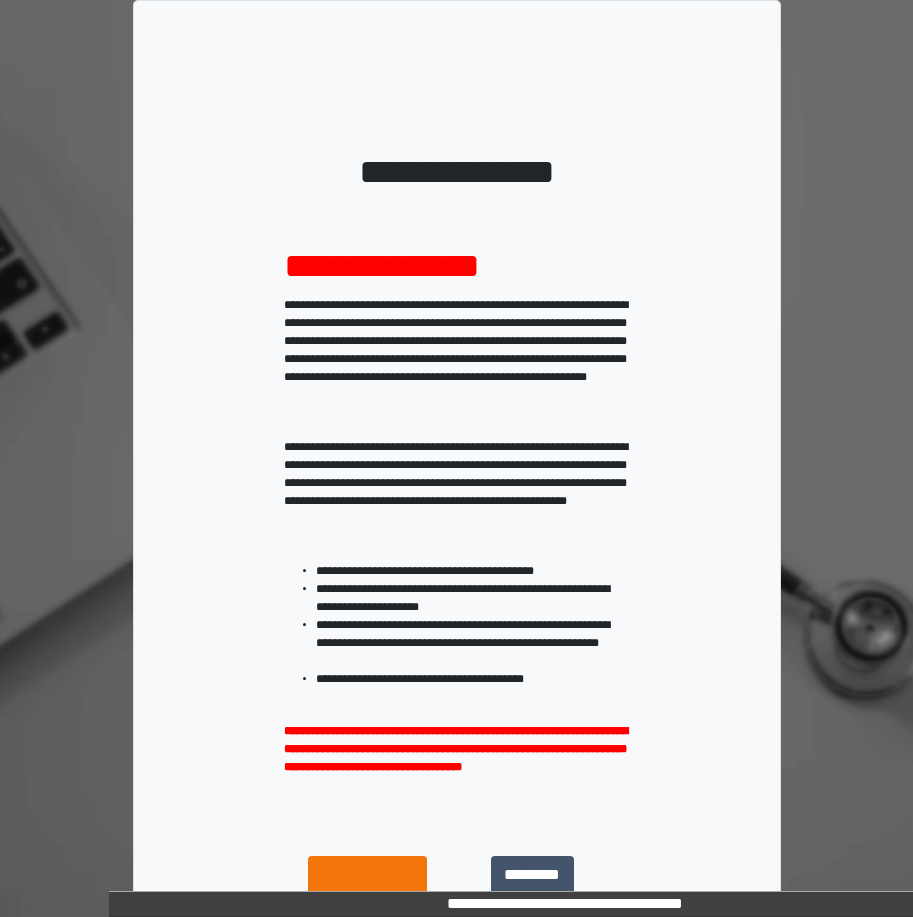 scroll, scrollTop: 0, scrollLeft: 0, axis: both 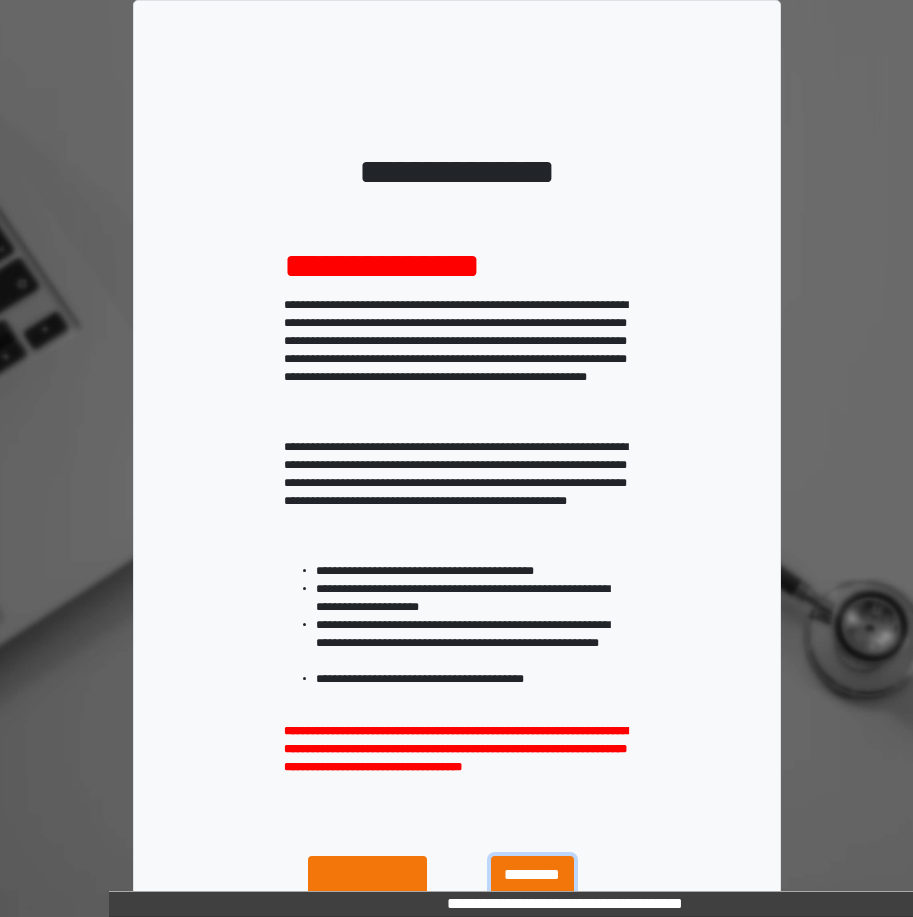 click on "**********" at bounding box center [532, 899] 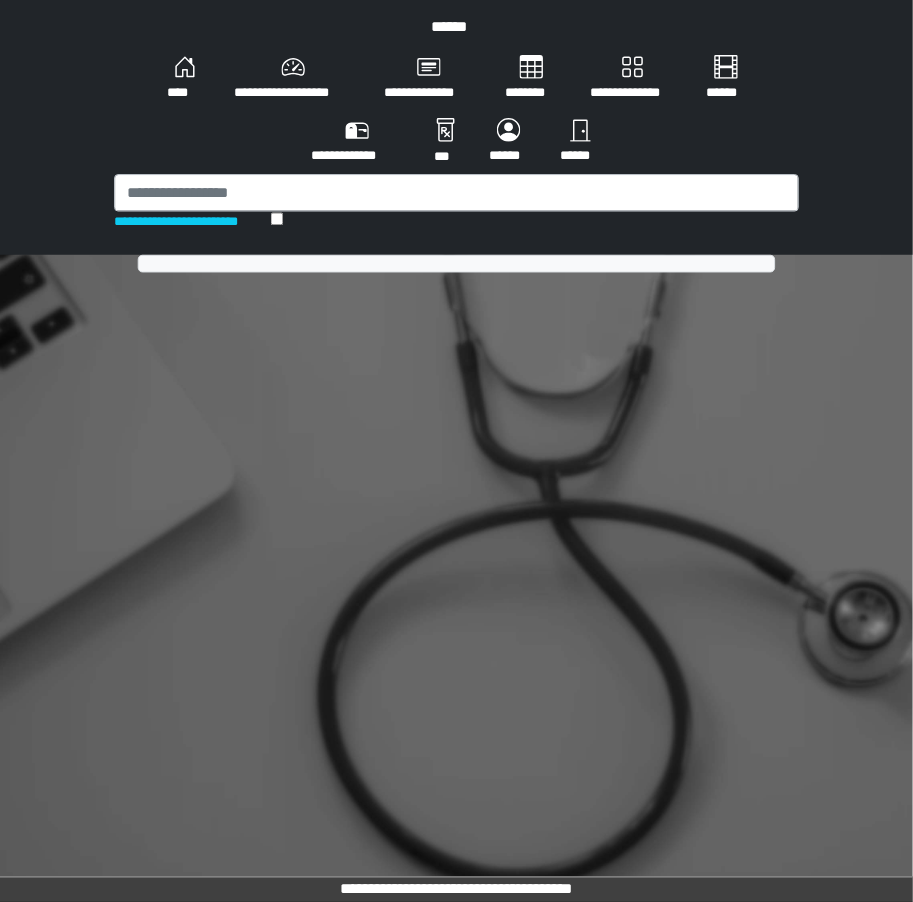 scroll, scrollTop: 0, scrollLeft: 0, axis: both 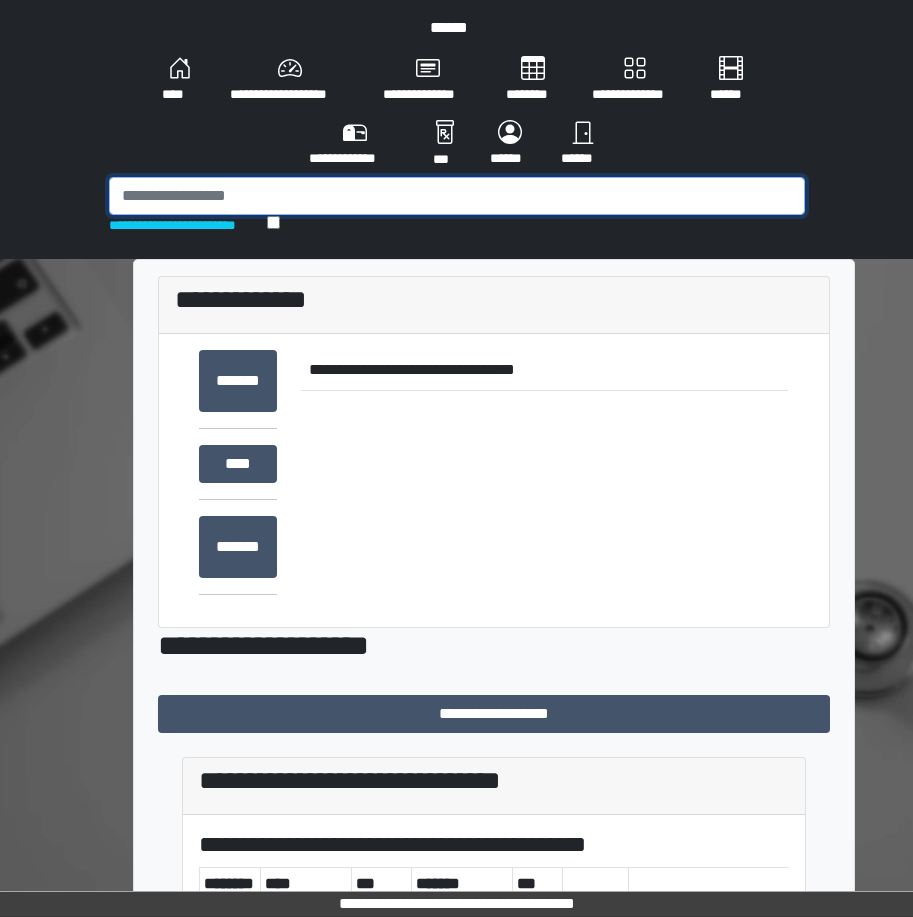 click at bounding box center (457, 196) 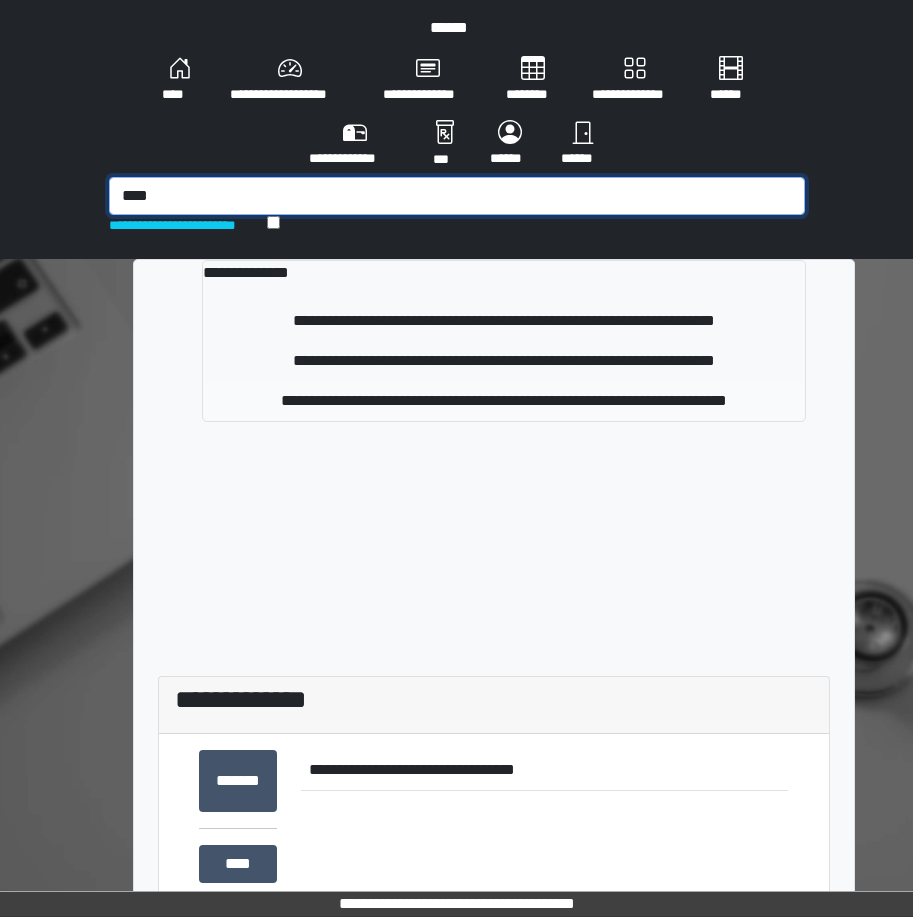 type on "****" 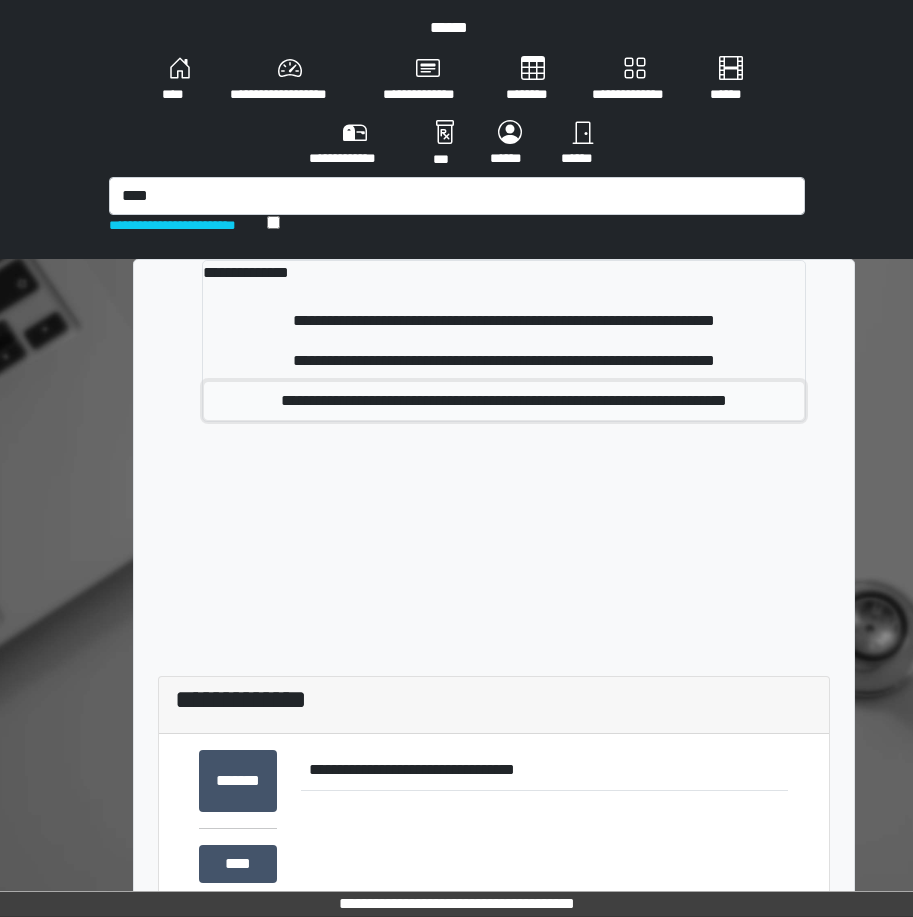 click on "**********" at bounding box center [503, 401] 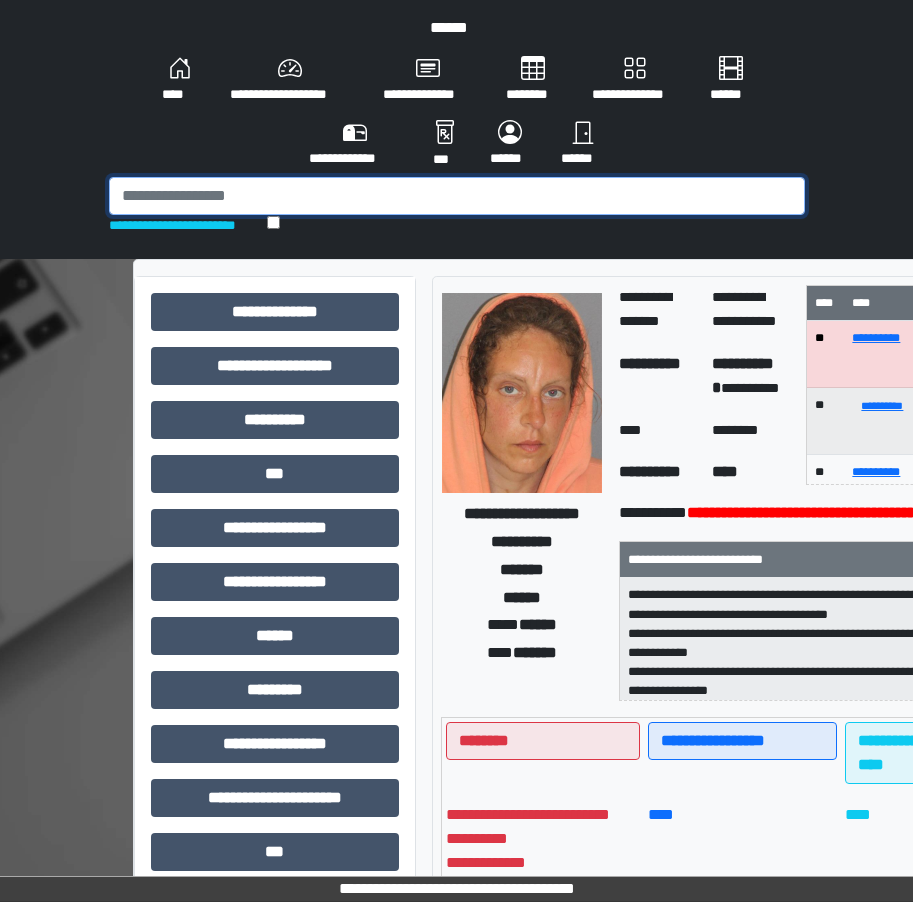 click at bounding box center [457, 196] 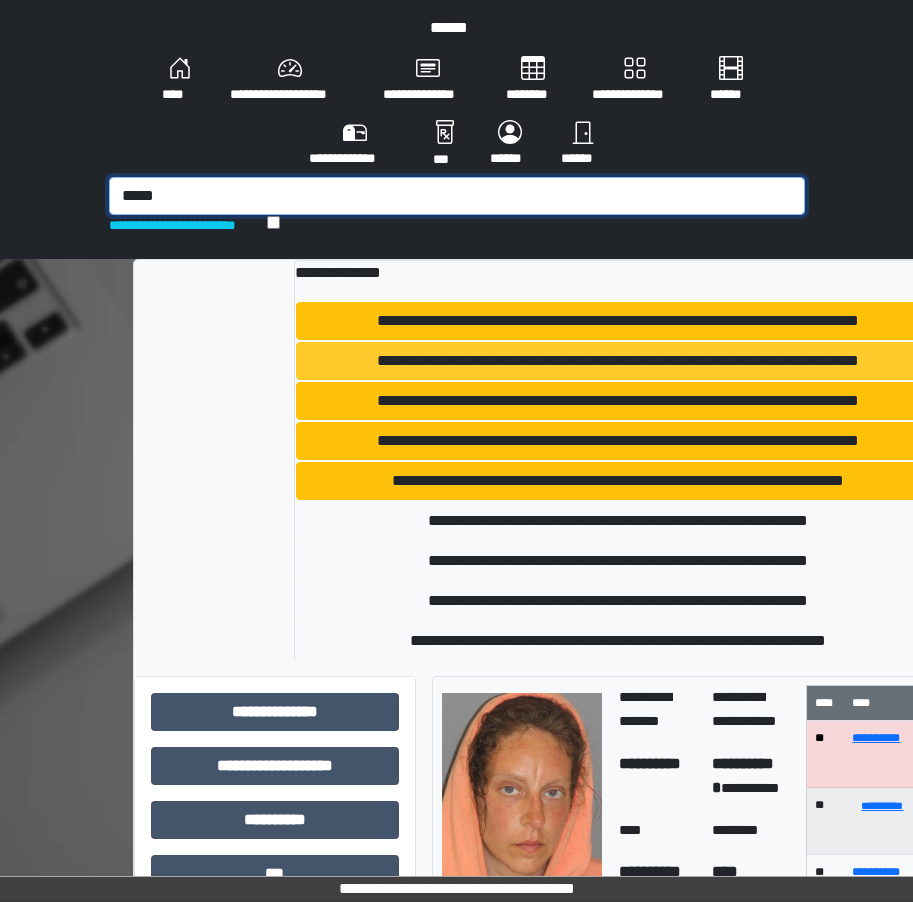 type on "*****" 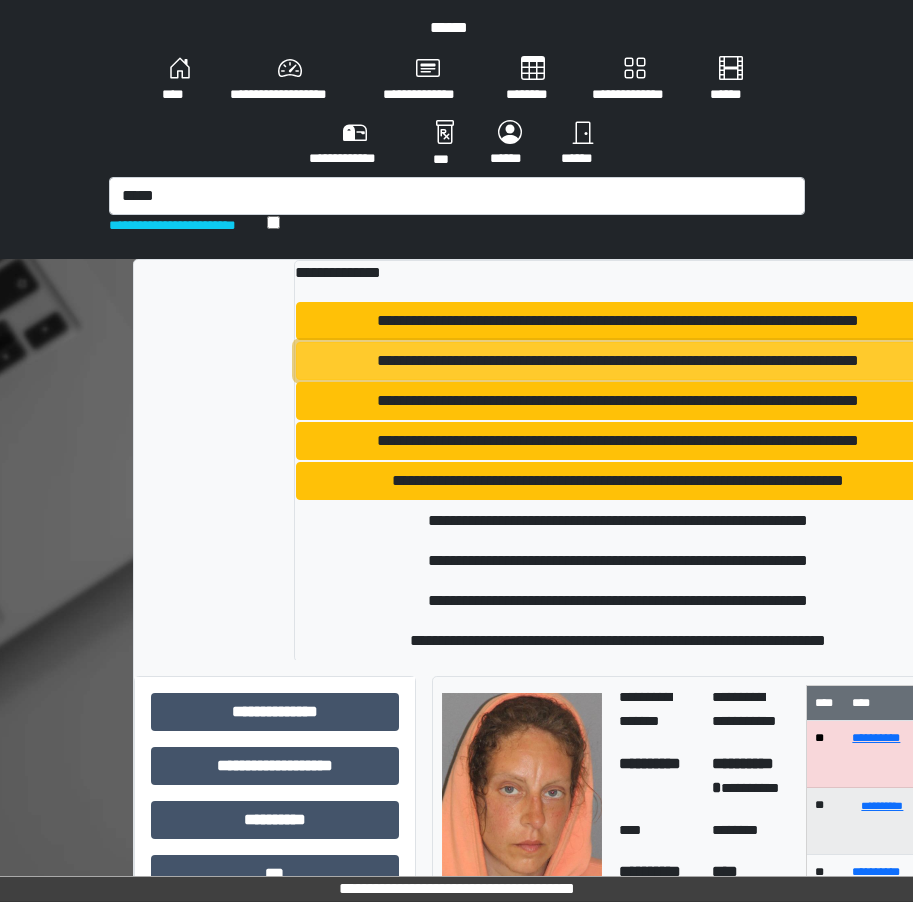 click on "**********" at bounding box center (617, 361) 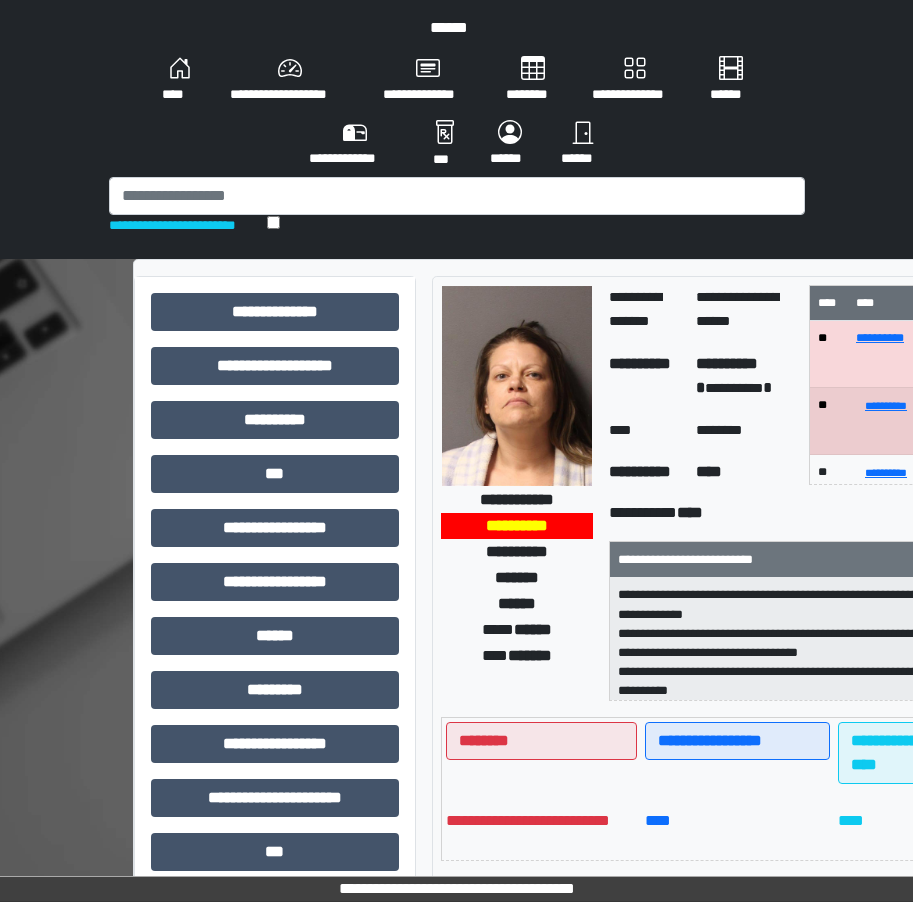 scroll, scrollTop: 100, scrollLeft: 0, axis: vertical 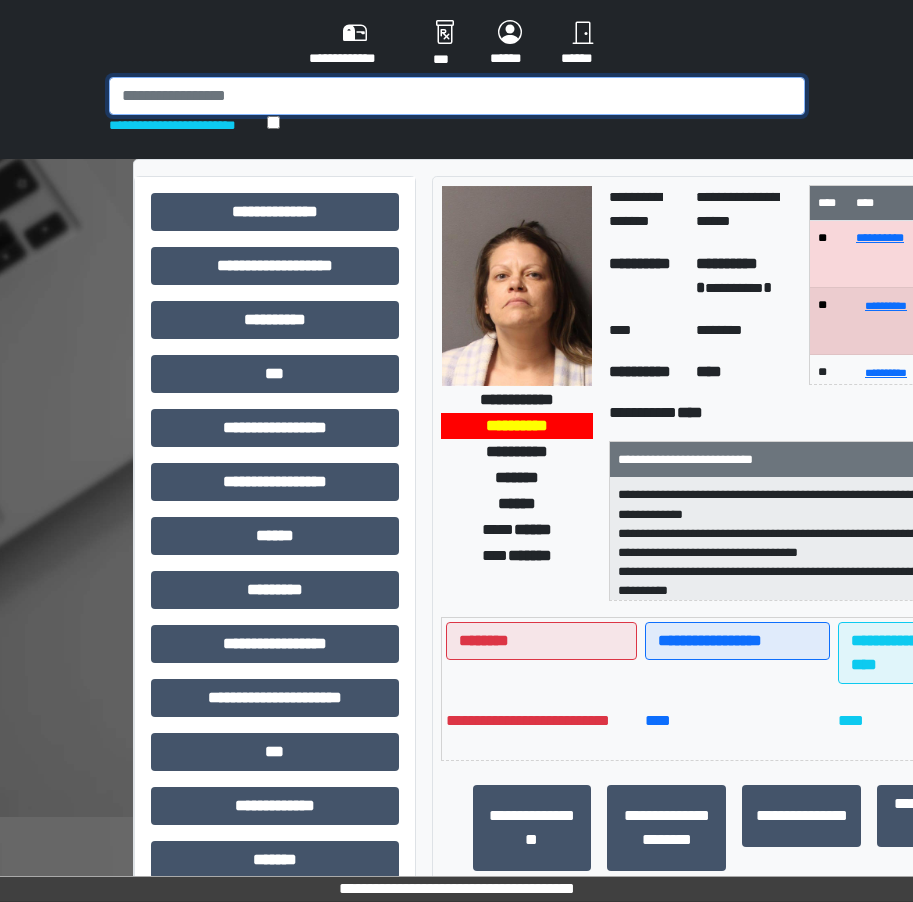 click at bounding box center [457, 96] 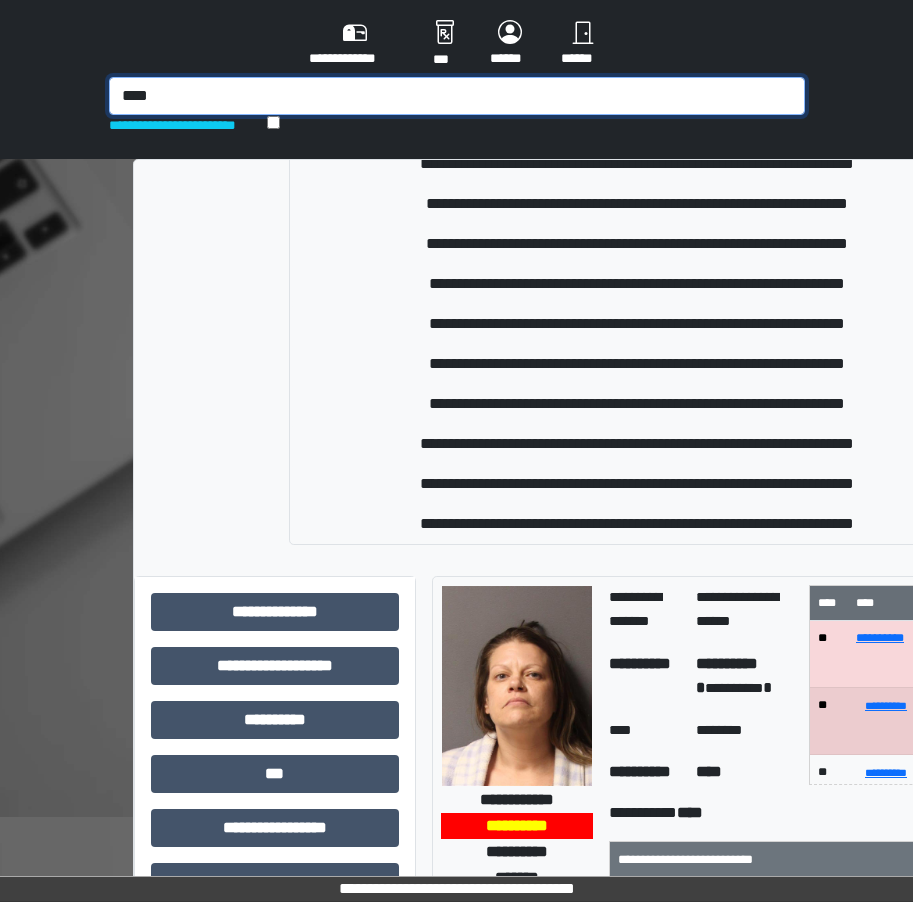 scroll, scrollTop: 1258, scrollLeft: 0, axis: vertical 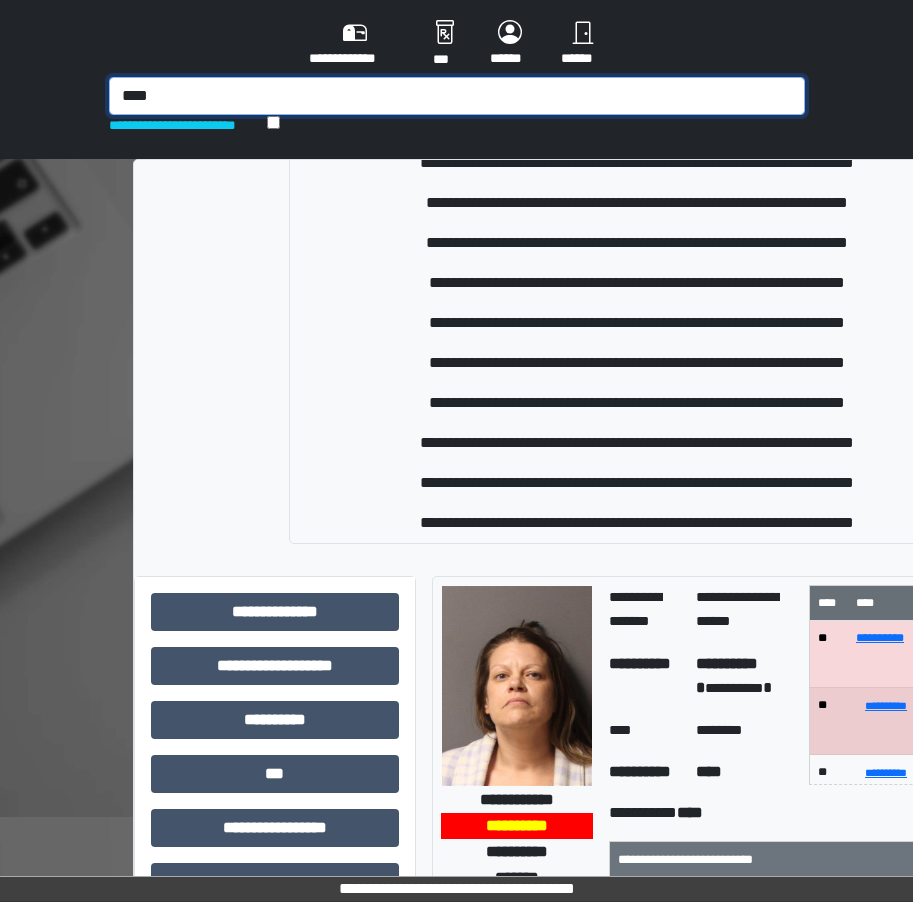 type on "****" 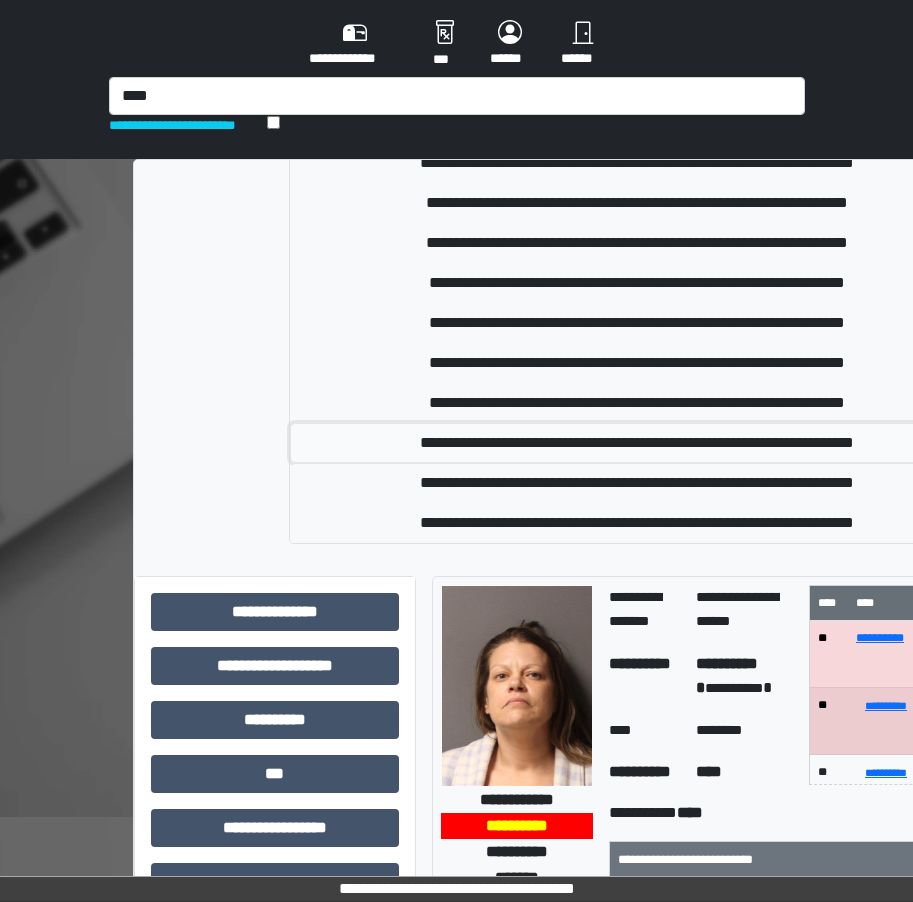 click on "**********" at bounding box center [636, 443] 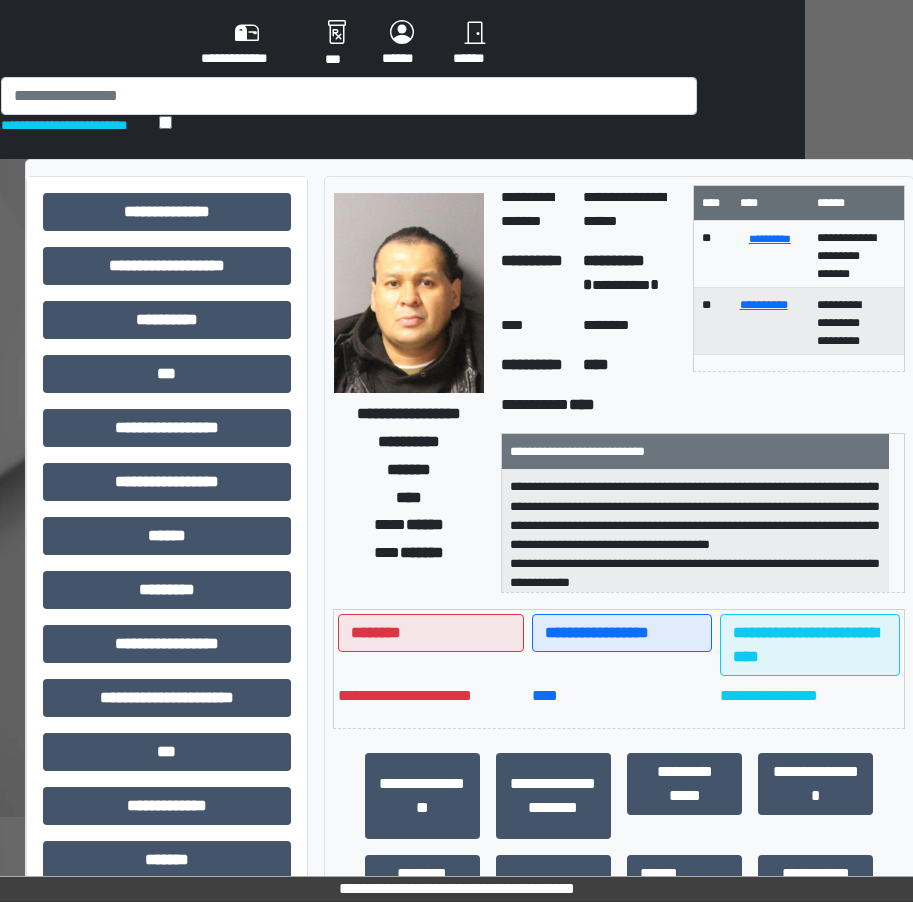 scroll, scrollTop: 100, scrollLeft: 110, axis: both 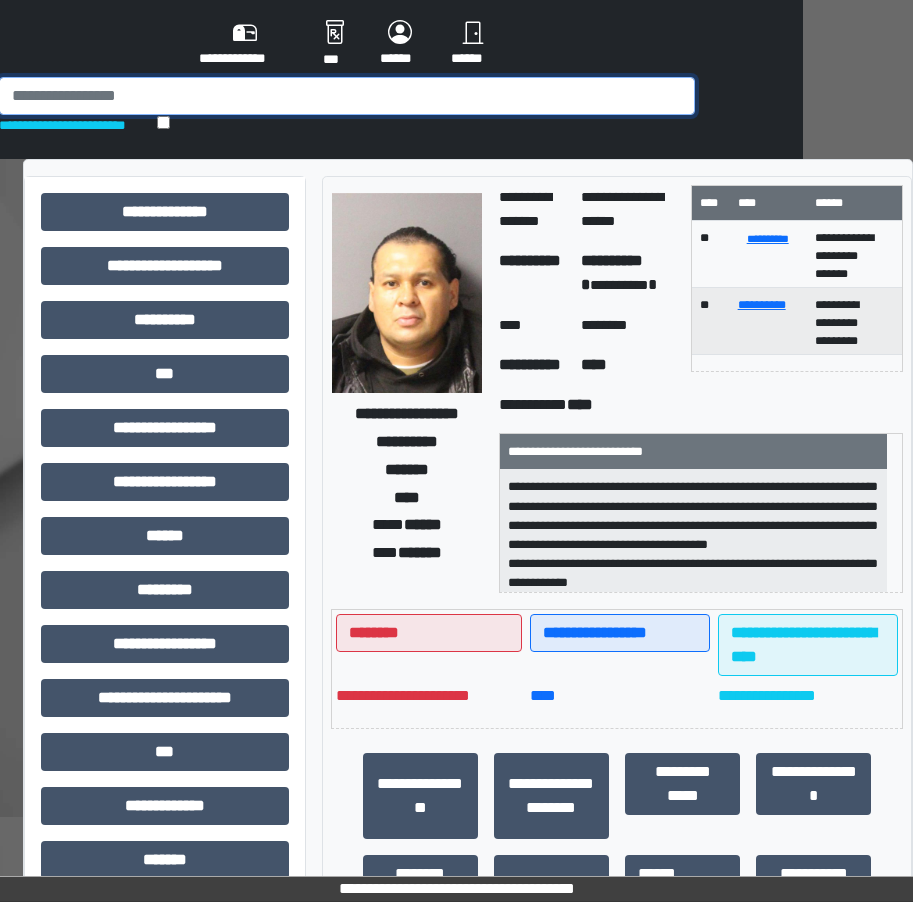 click at bounding box center (347, 96) 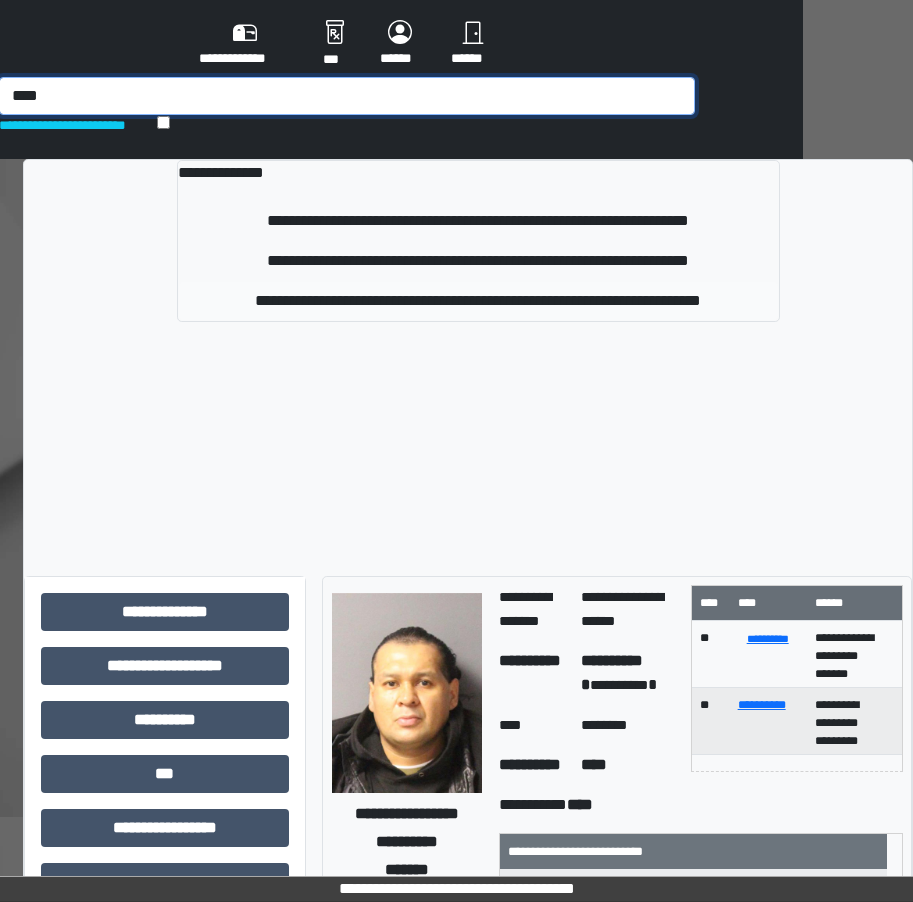 type on "****" 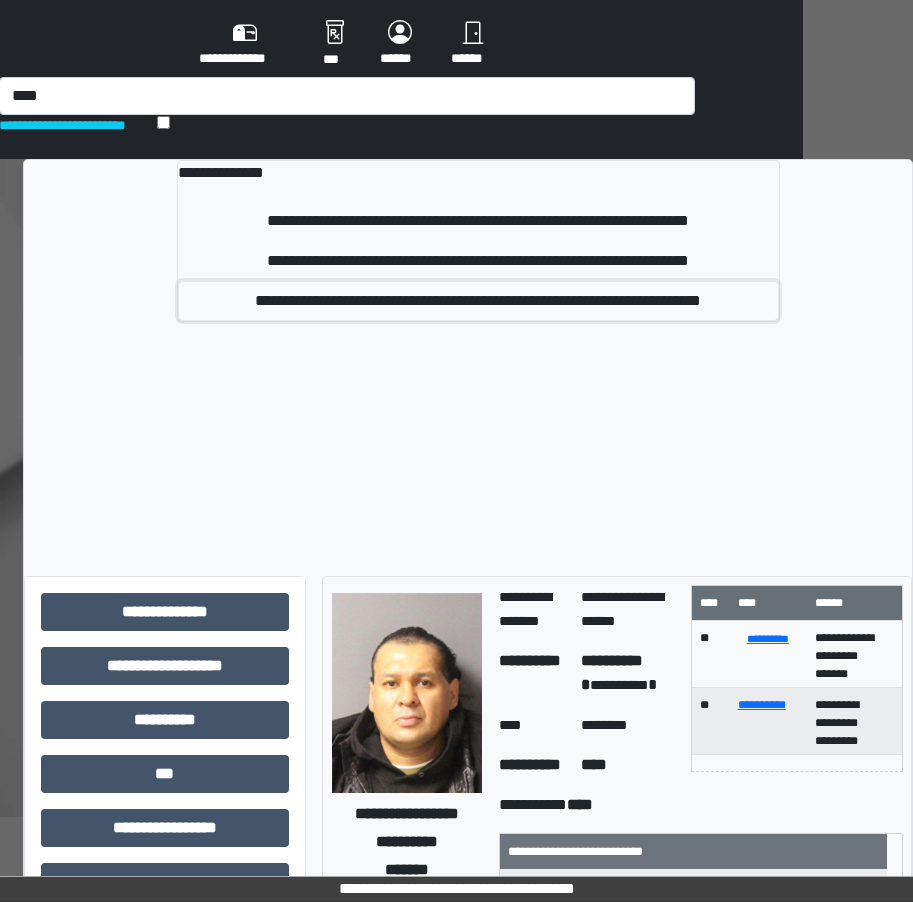 click on "**********" at bounding box center (478, 301) 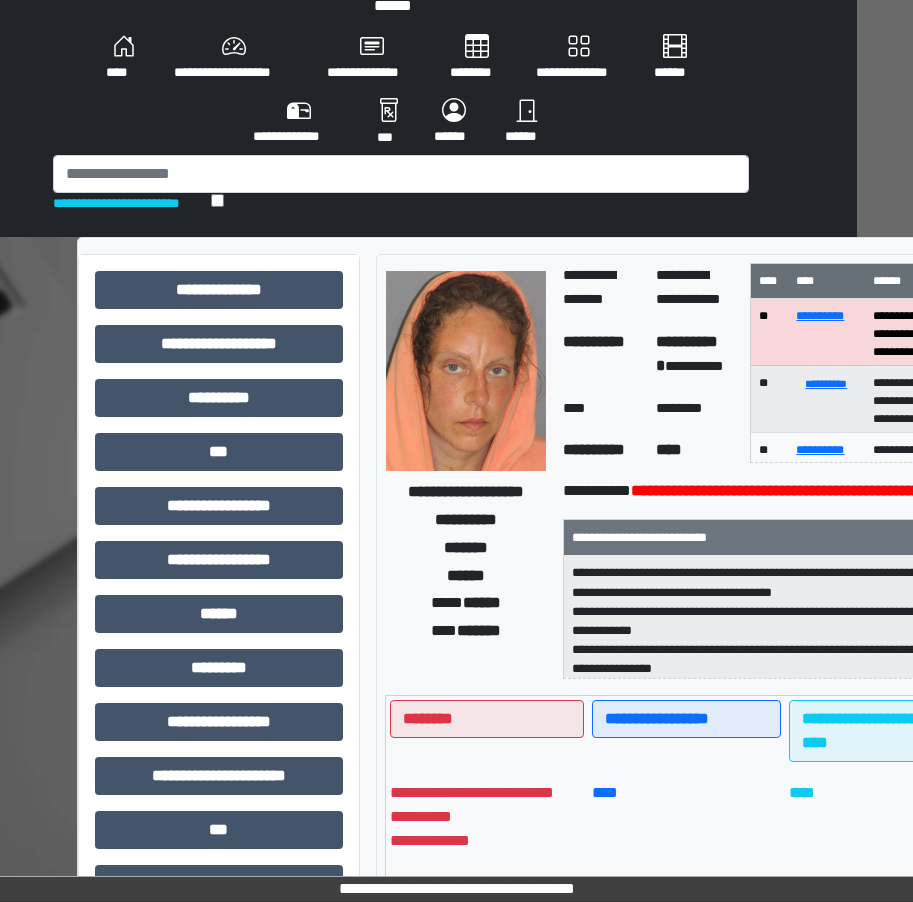 scroll, scrollTop: 0, scrollLeft: 56, axis: horizontal 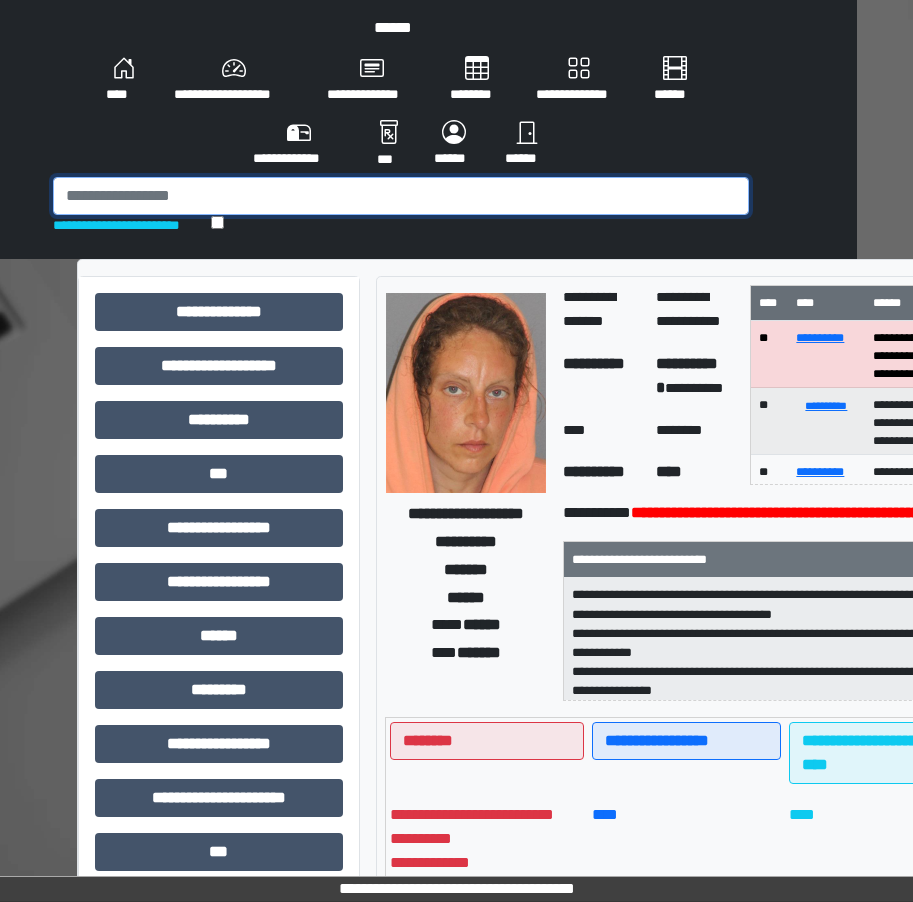 click at bounding box center [401, 196] 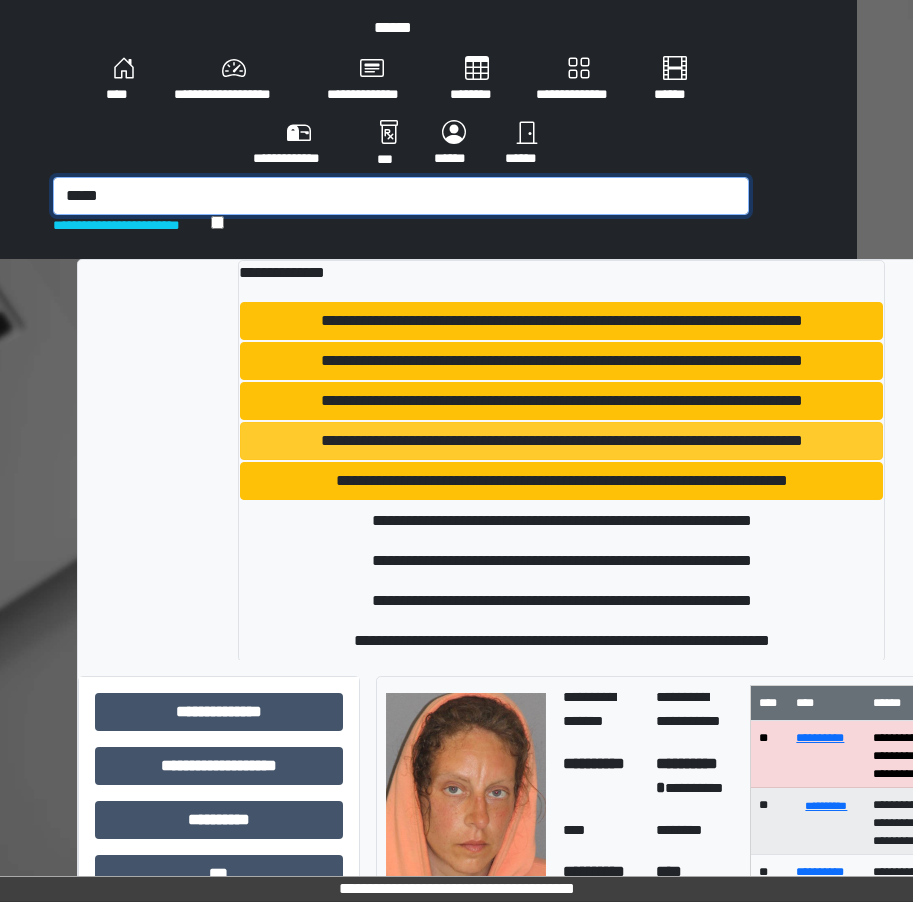 type on "*****" 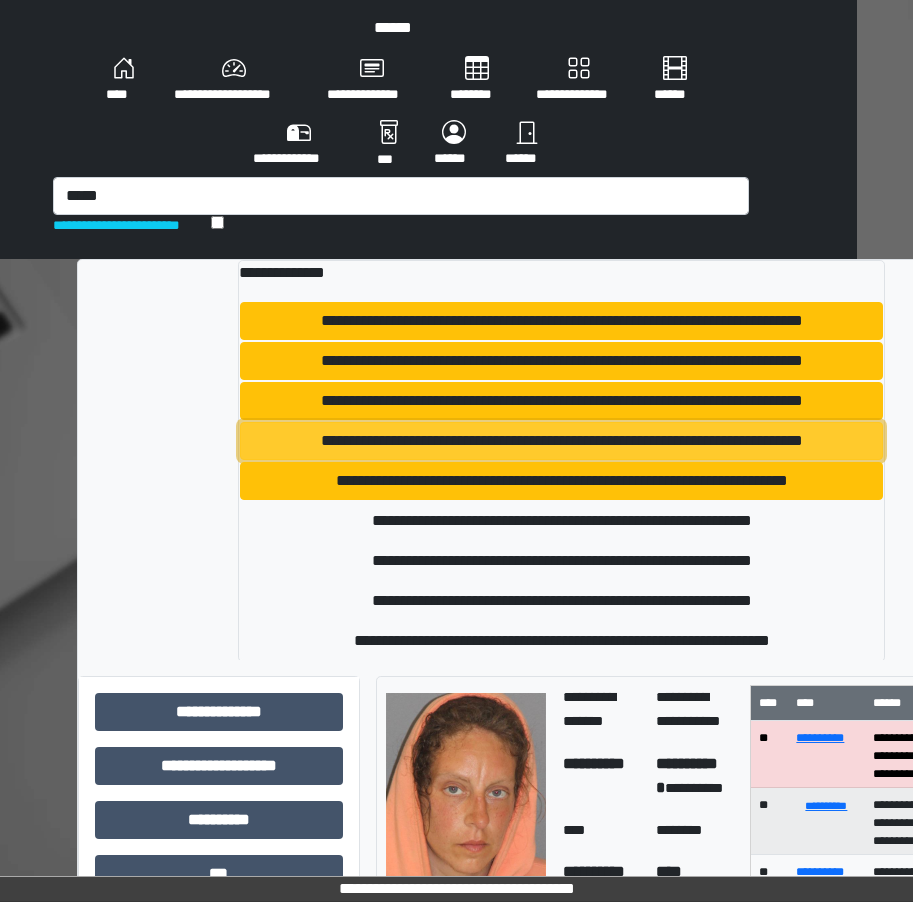 click on "**********" at bounding box center (561, 441) 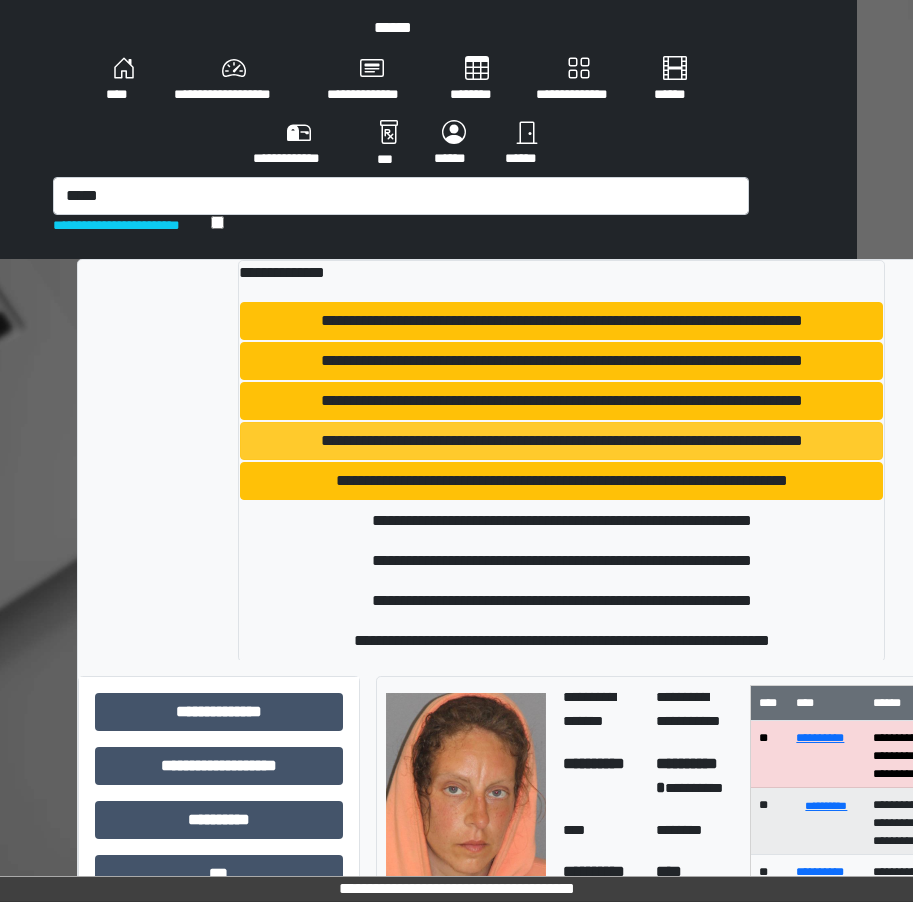type 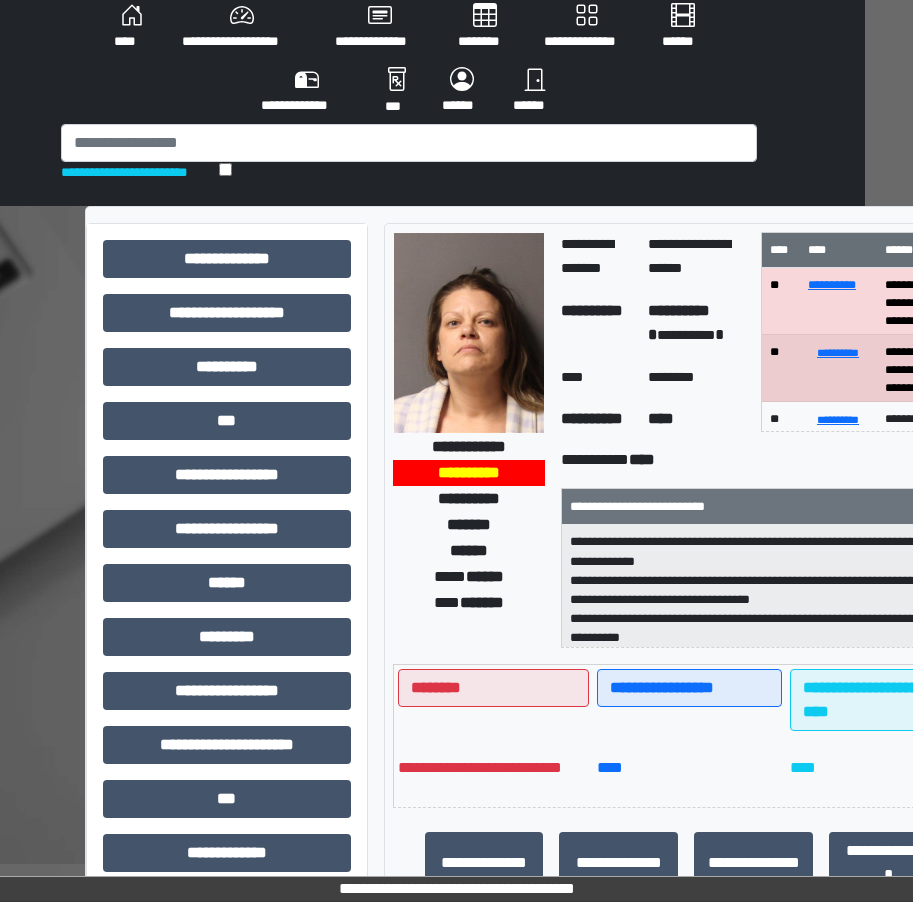 scroll, scrollTop: 100, scrollLeft: 48, axis: both 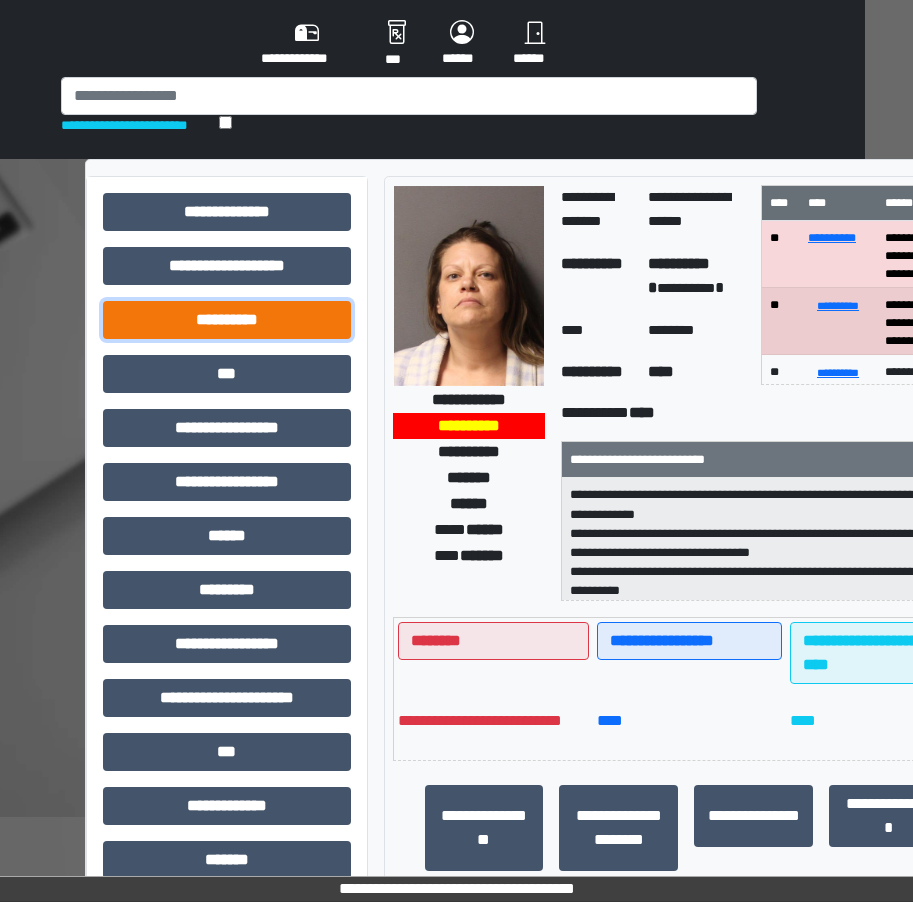 click on "**********" at bounding box center [227, 320] 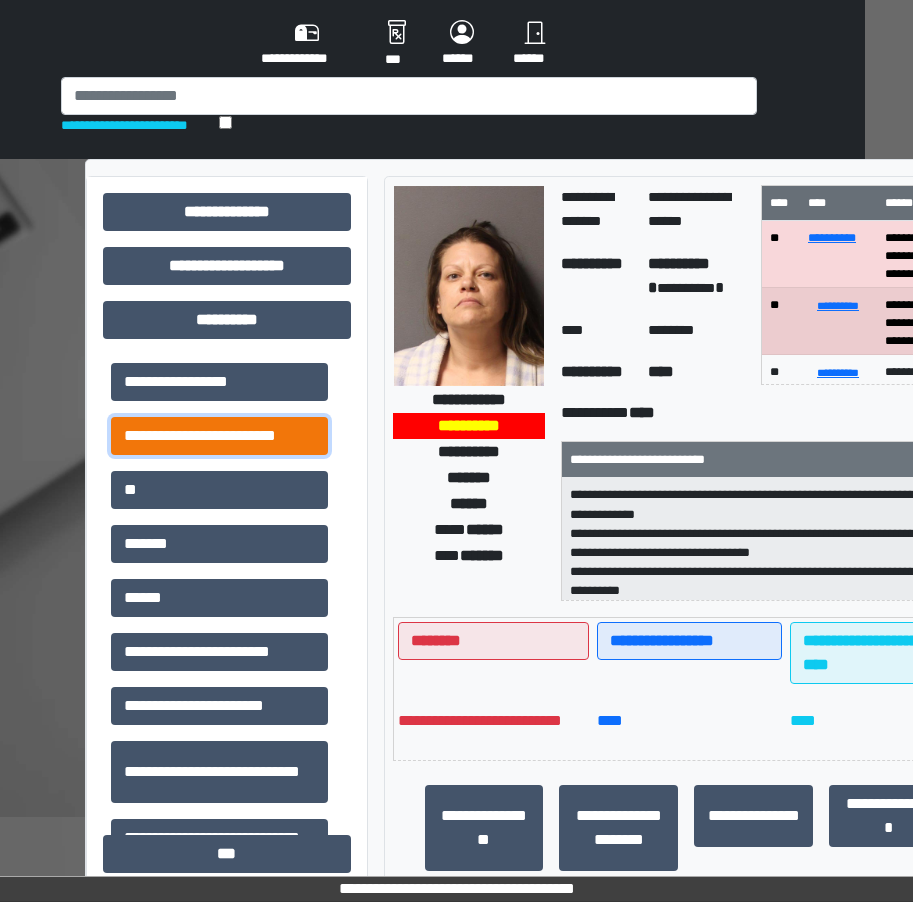 click on "**********" at bounding box center (219, 436) 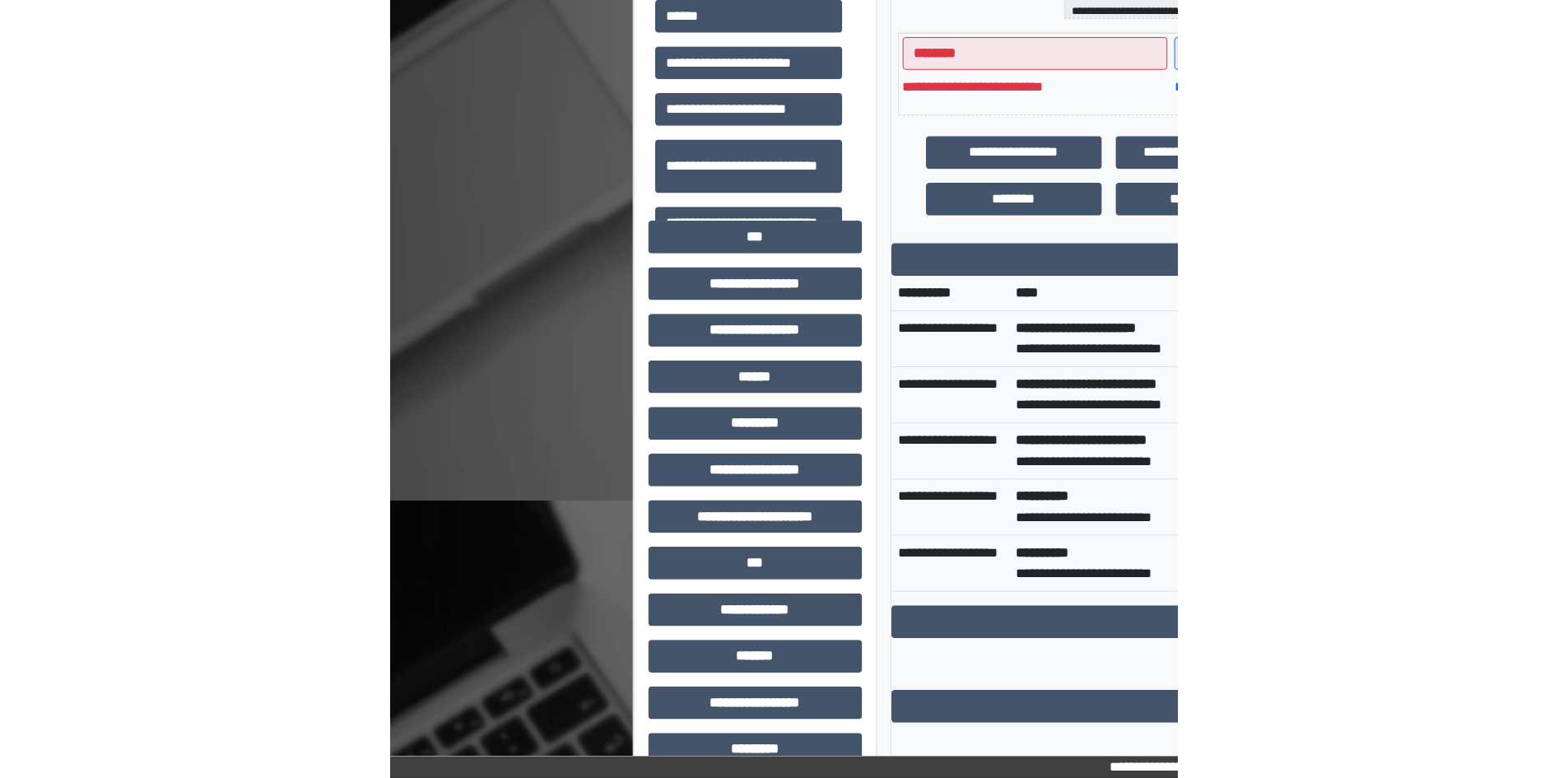 scroll, scrollTop: 412, scrollLeft: 0, axis: vertical 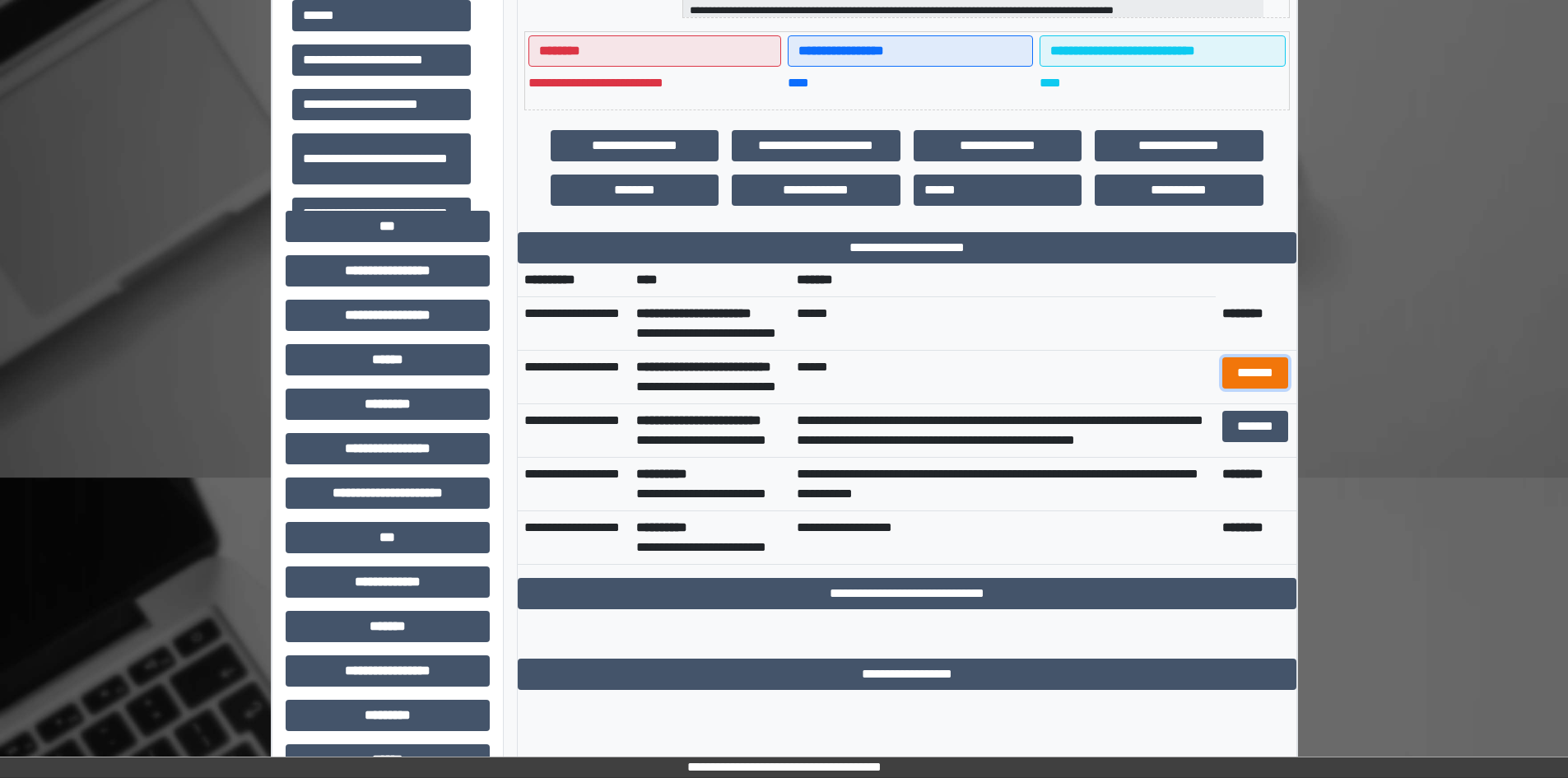 click on "*******" at bounding box center [1255, 373] 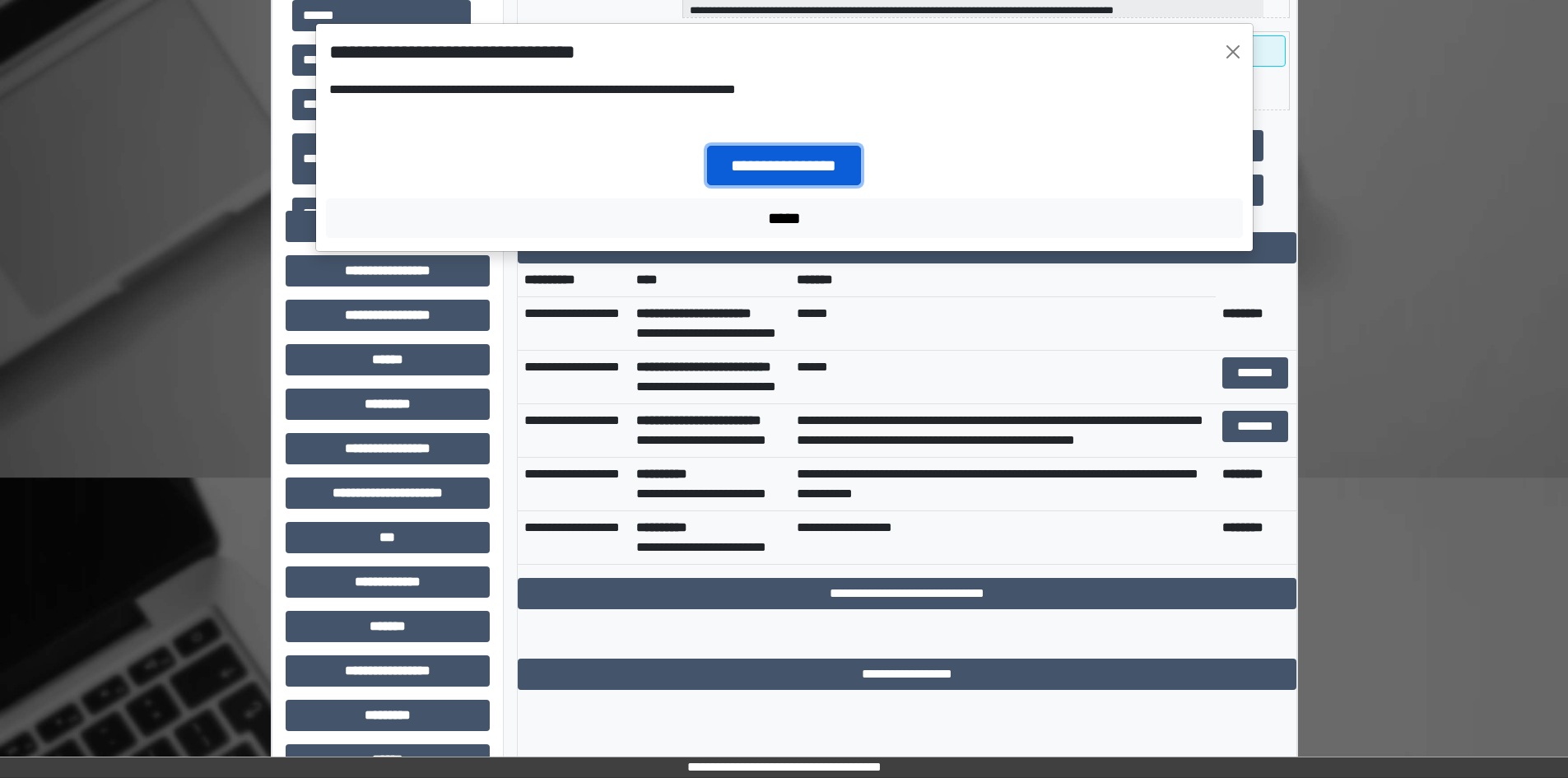 click on "**********" at bounding box center [784, 165] 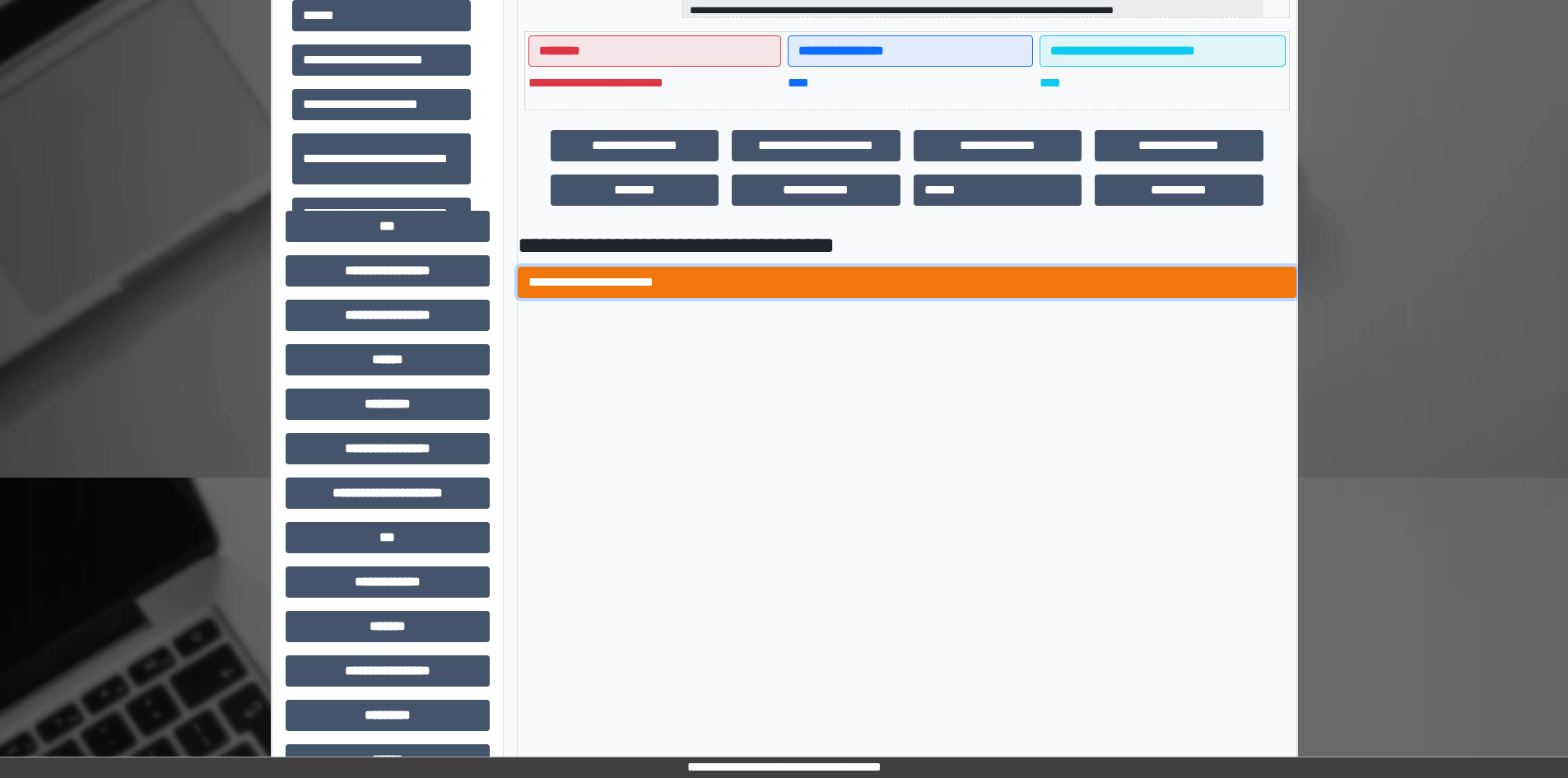 click on "**********" at bounding box center [907, 282] 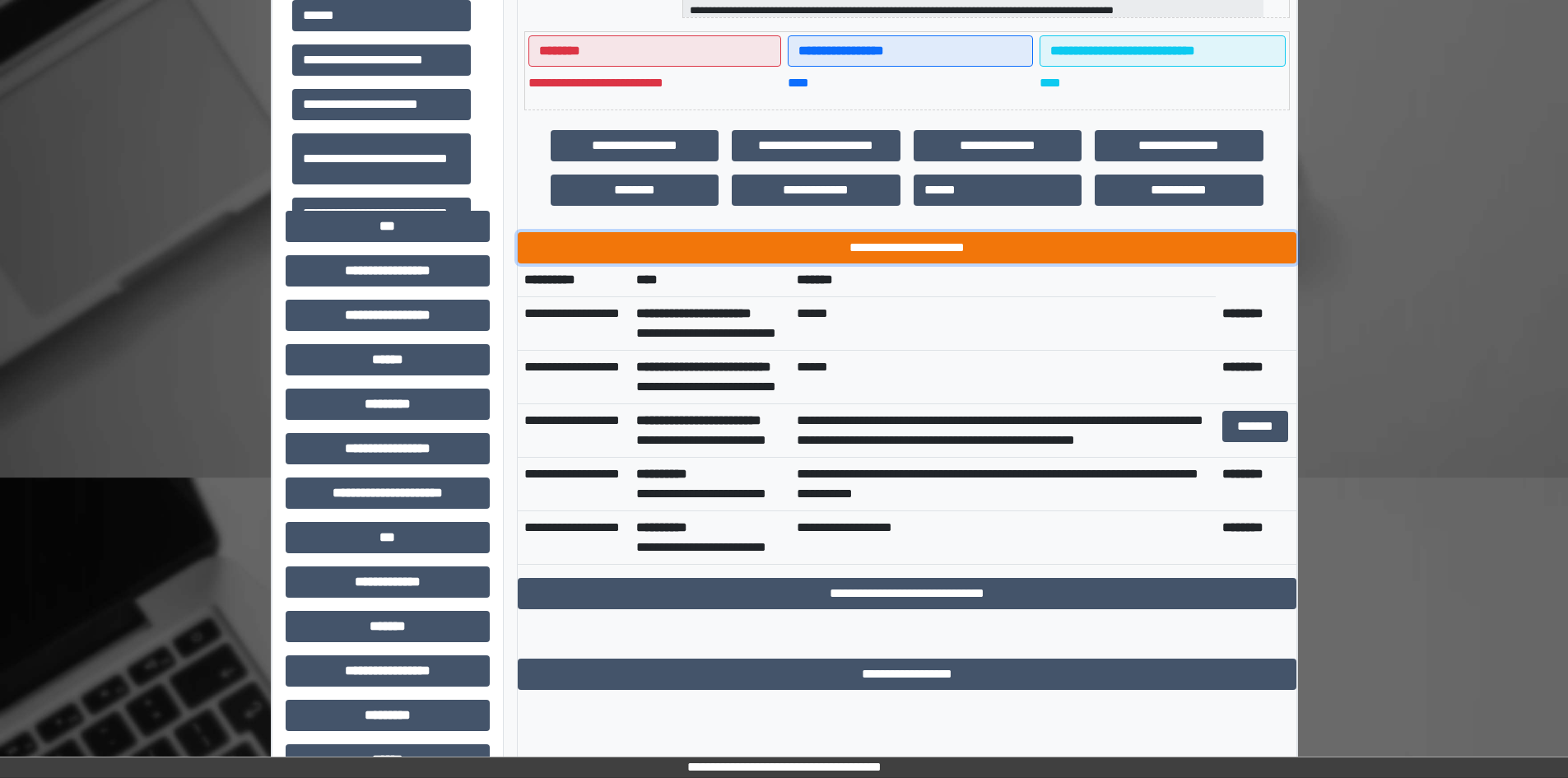 click on "**********" at bounding box center [907, 248] 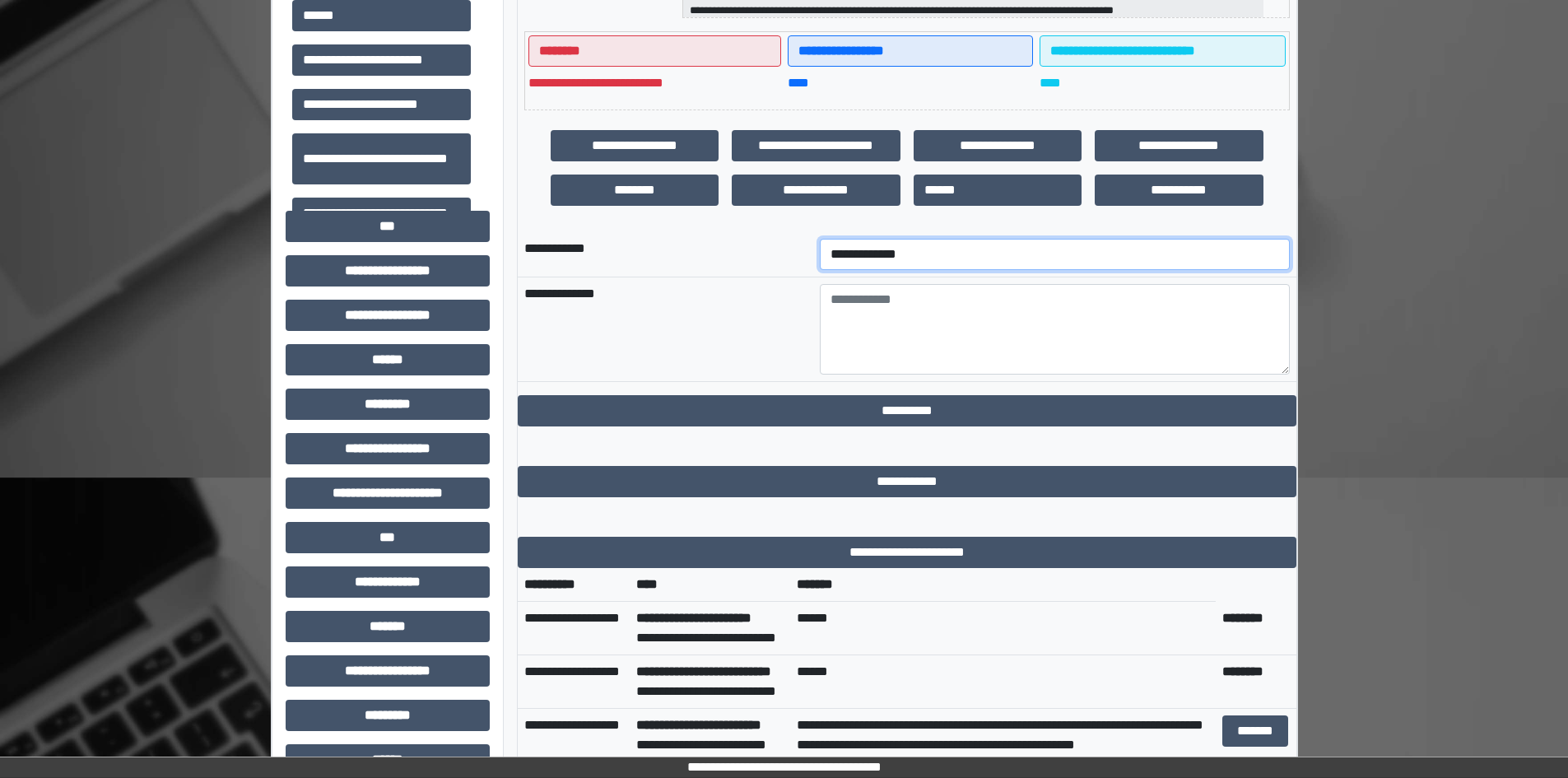 click on "**********" at bounding box center [1054, 254] 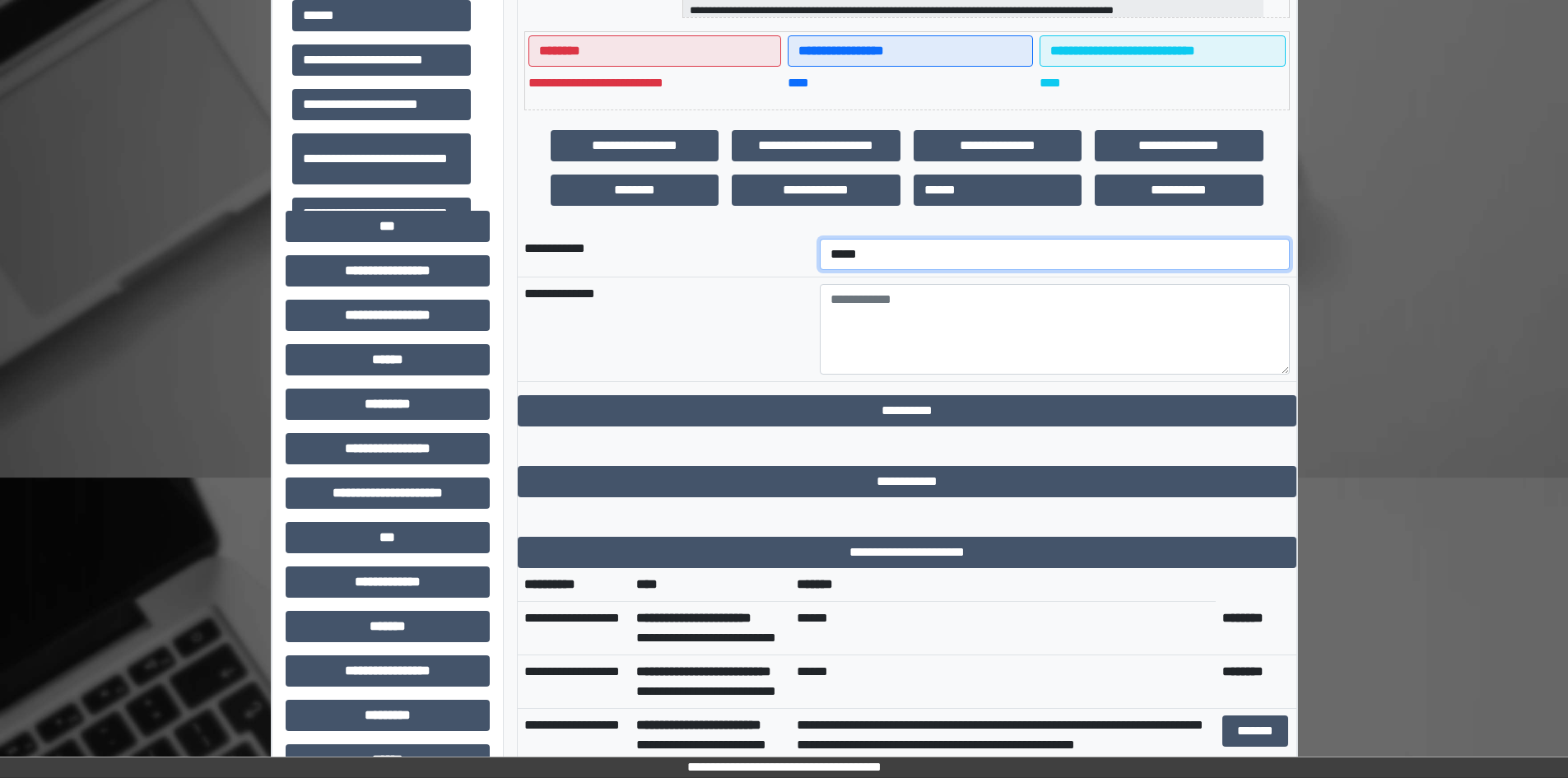 click on "**********" at bounding box center [1054, 254] 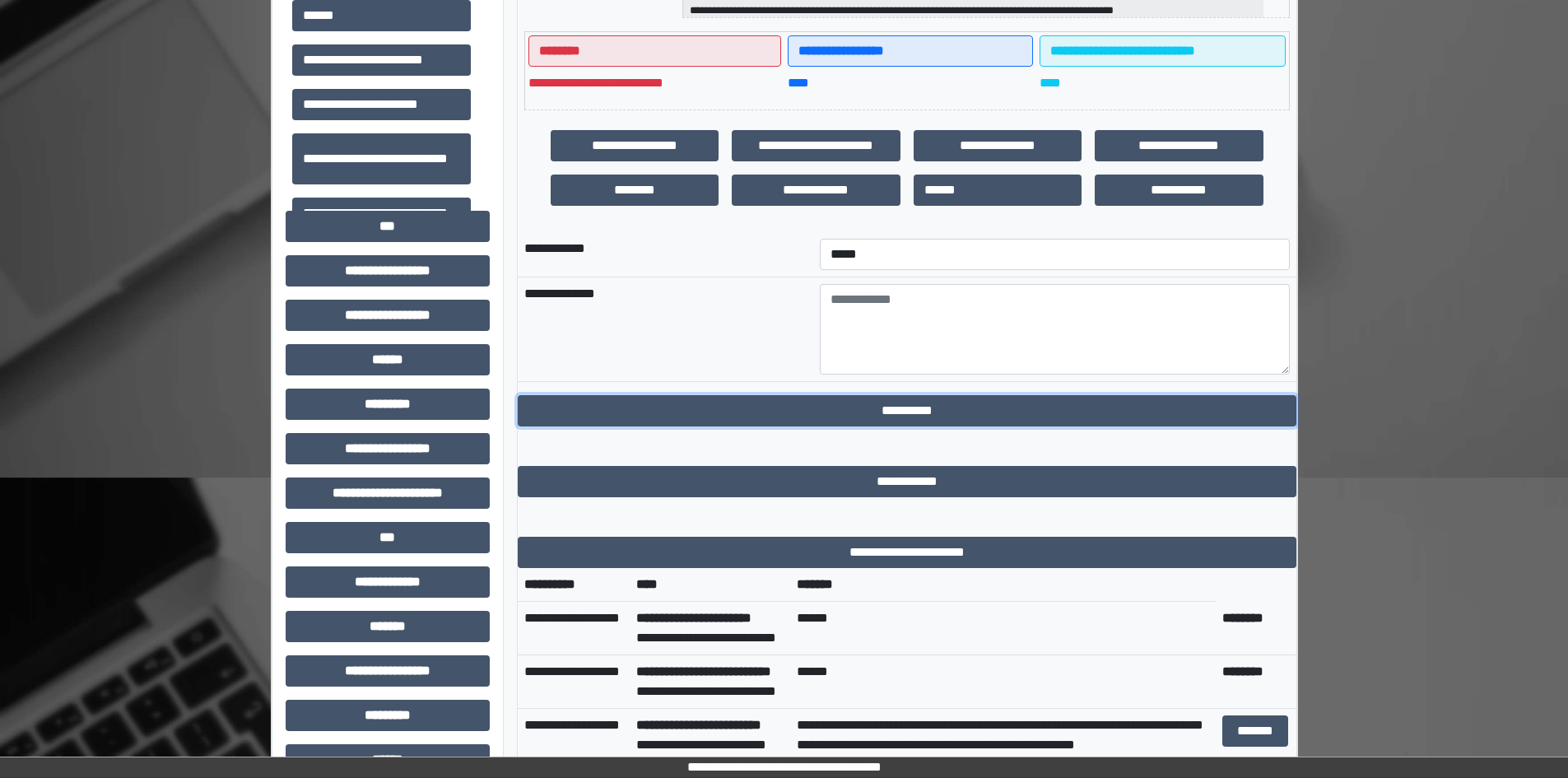 drag, startPoint x: 889, startPoint y: 409, endPoint x: 880, endPoint y: 339, distance: 70.5762 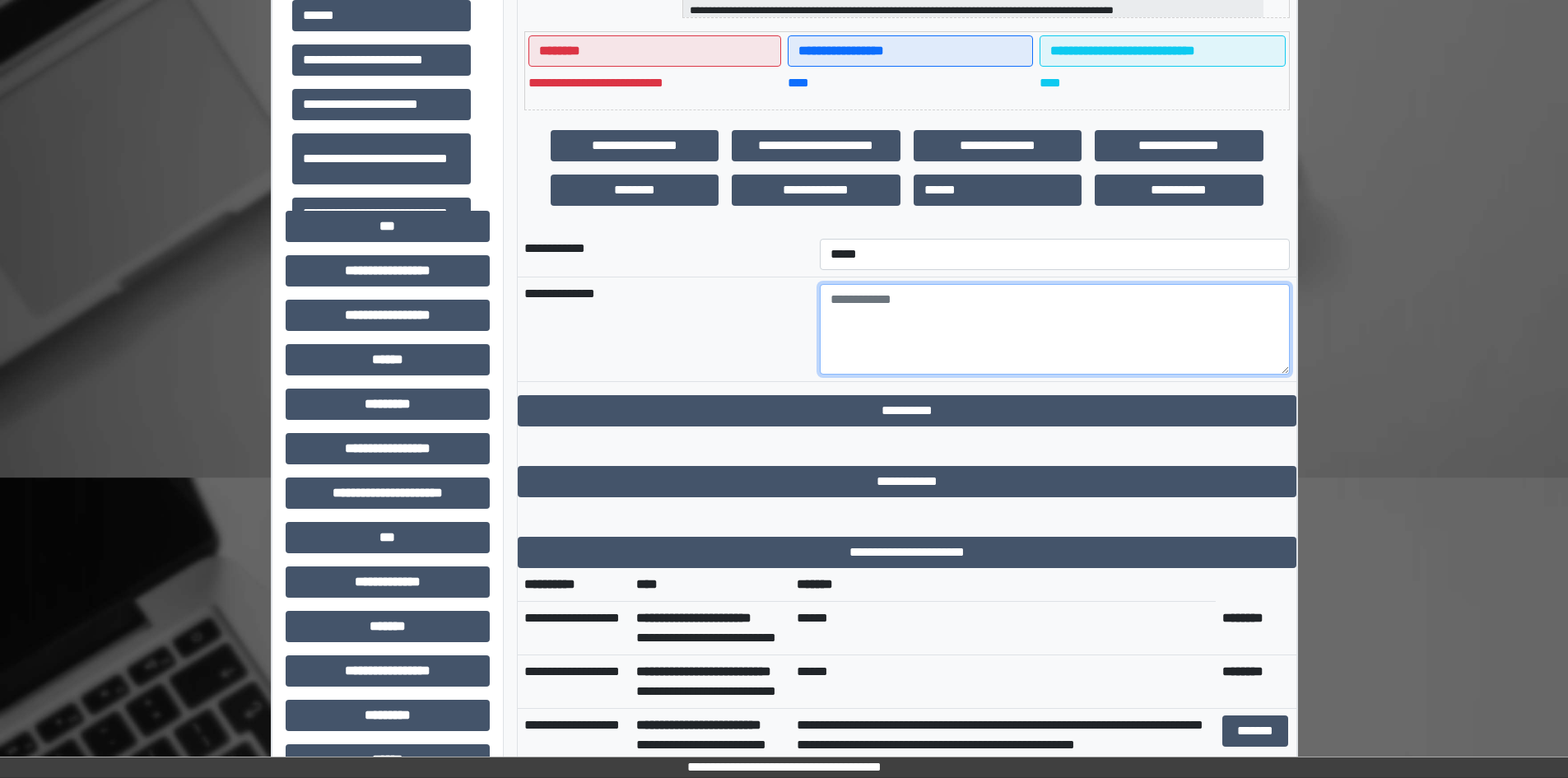 click at bounding box center (1054, 329) 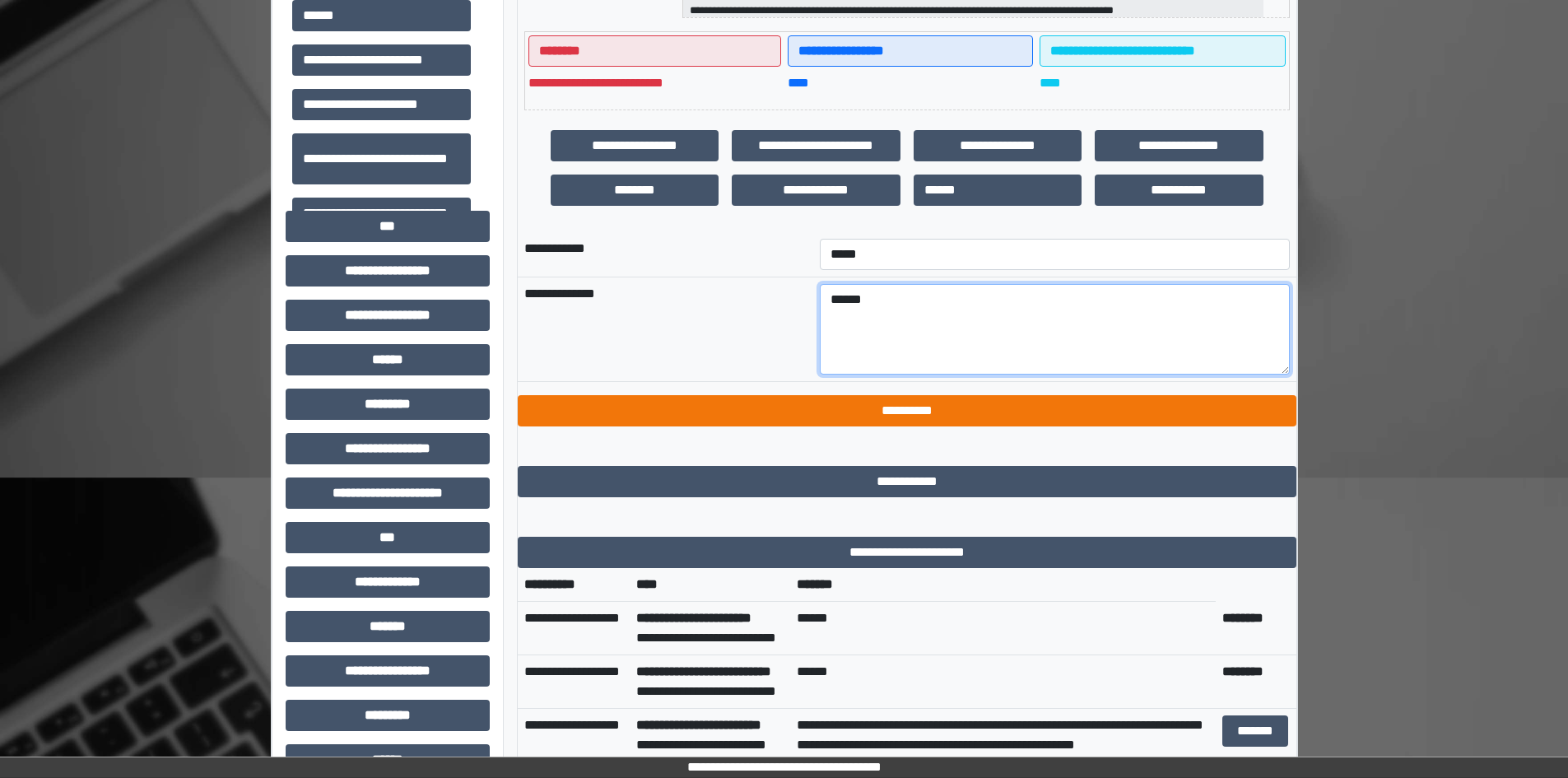 type on "******" 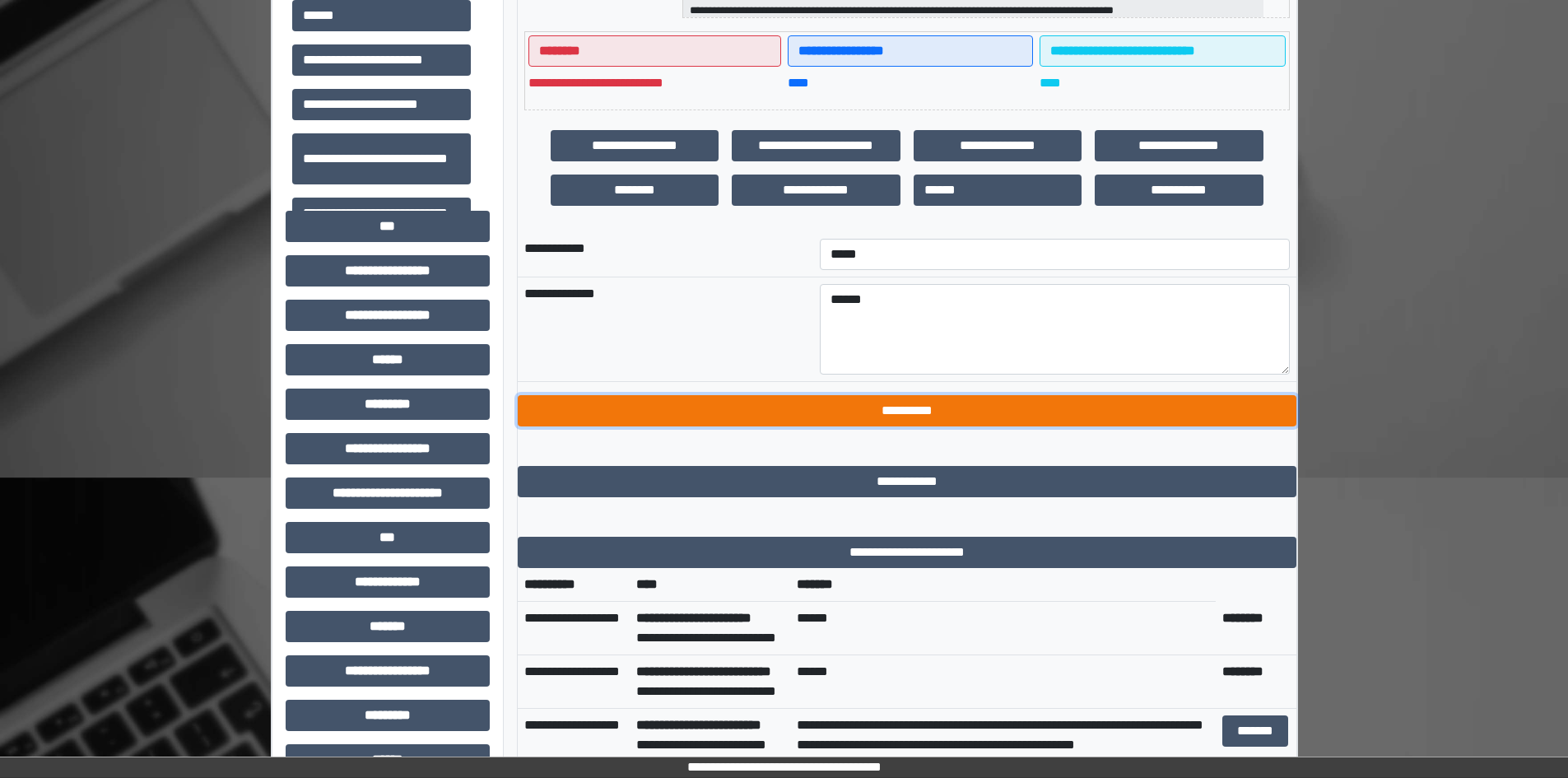 click on "**********" at bounding box center [907, 411] 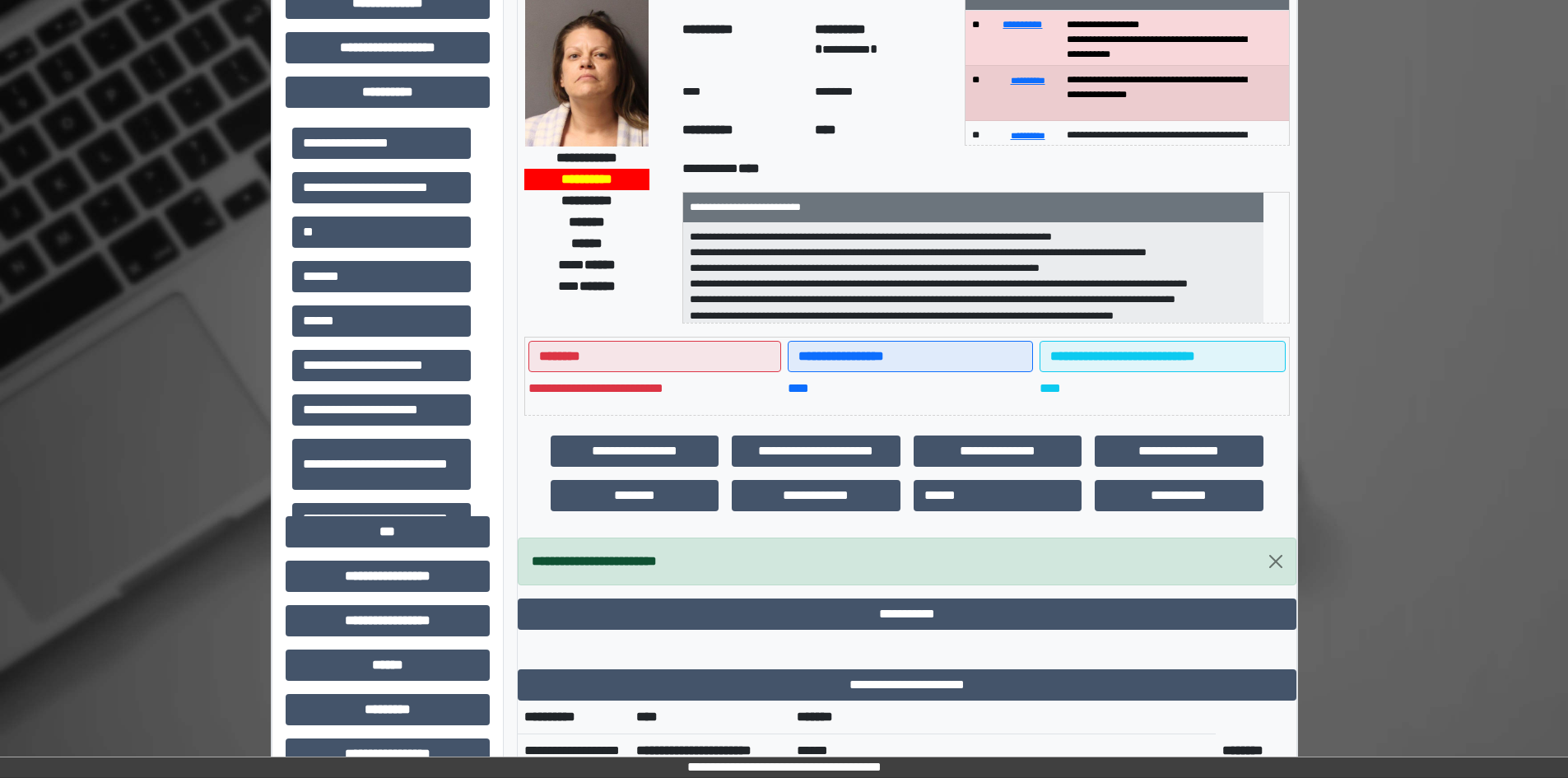 scroll, scrollTop: 0, scrollLeft: 0, axis: both 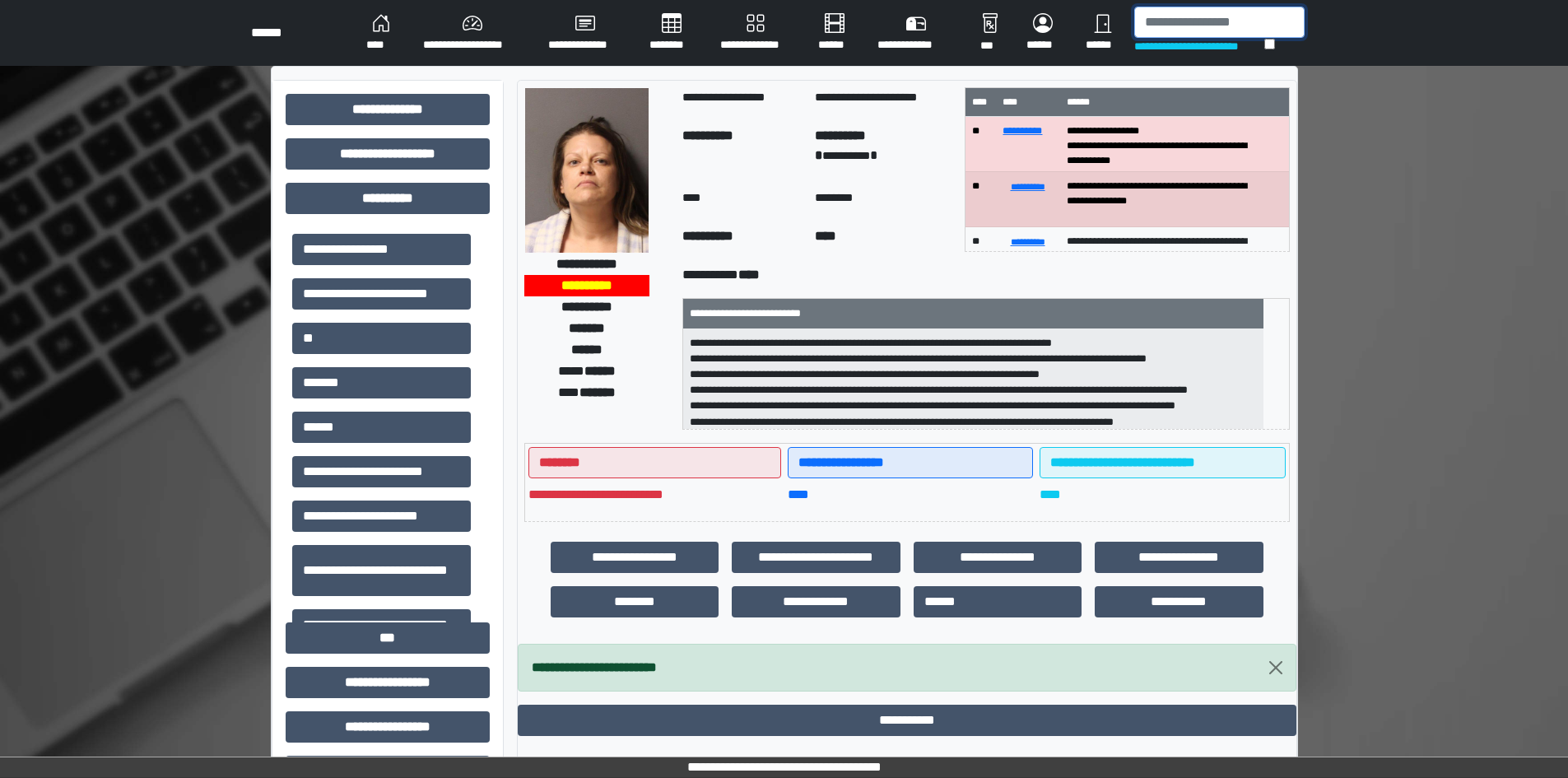 click at bounding box center [1219, 22] 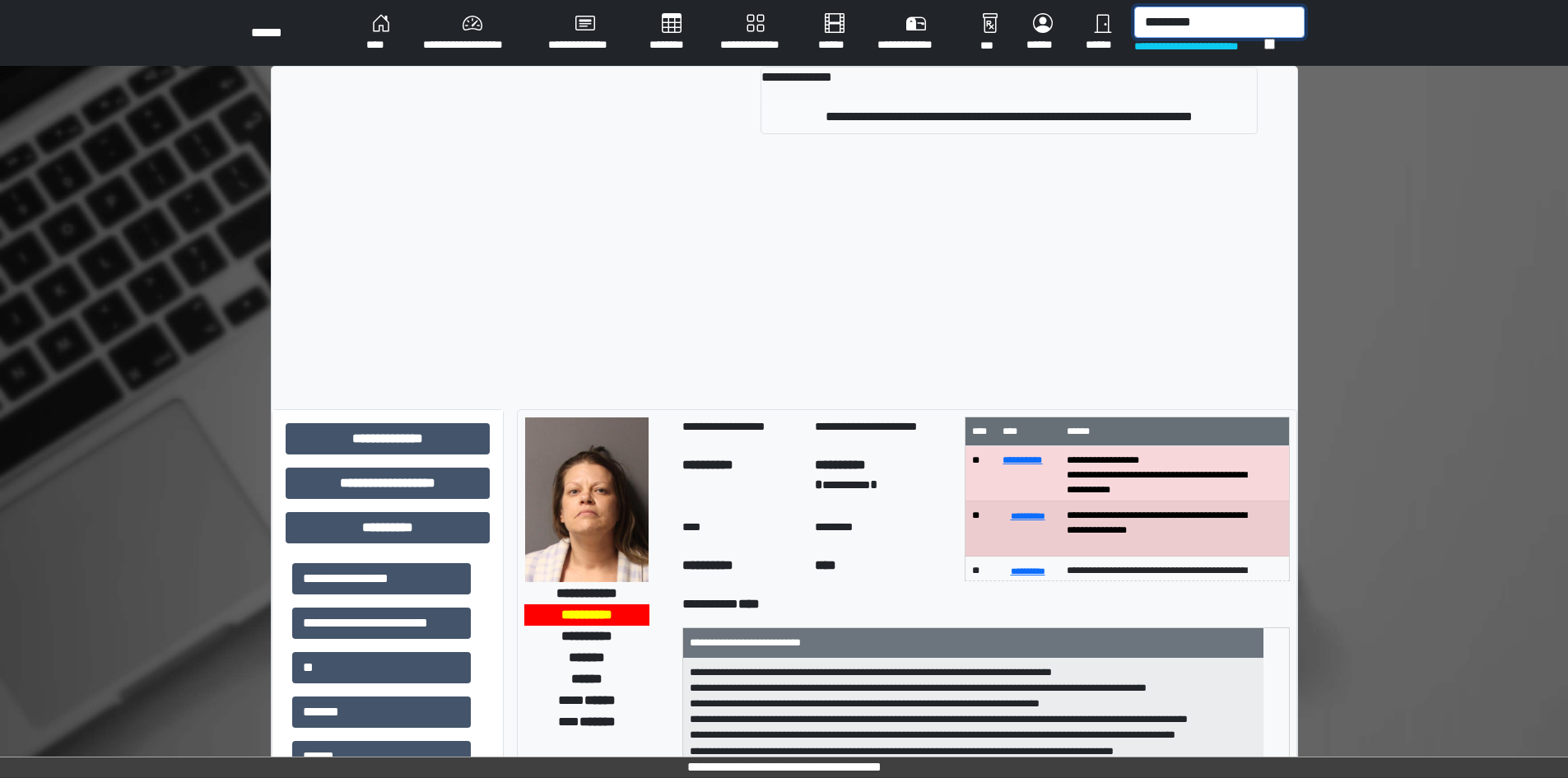 type on "*********" 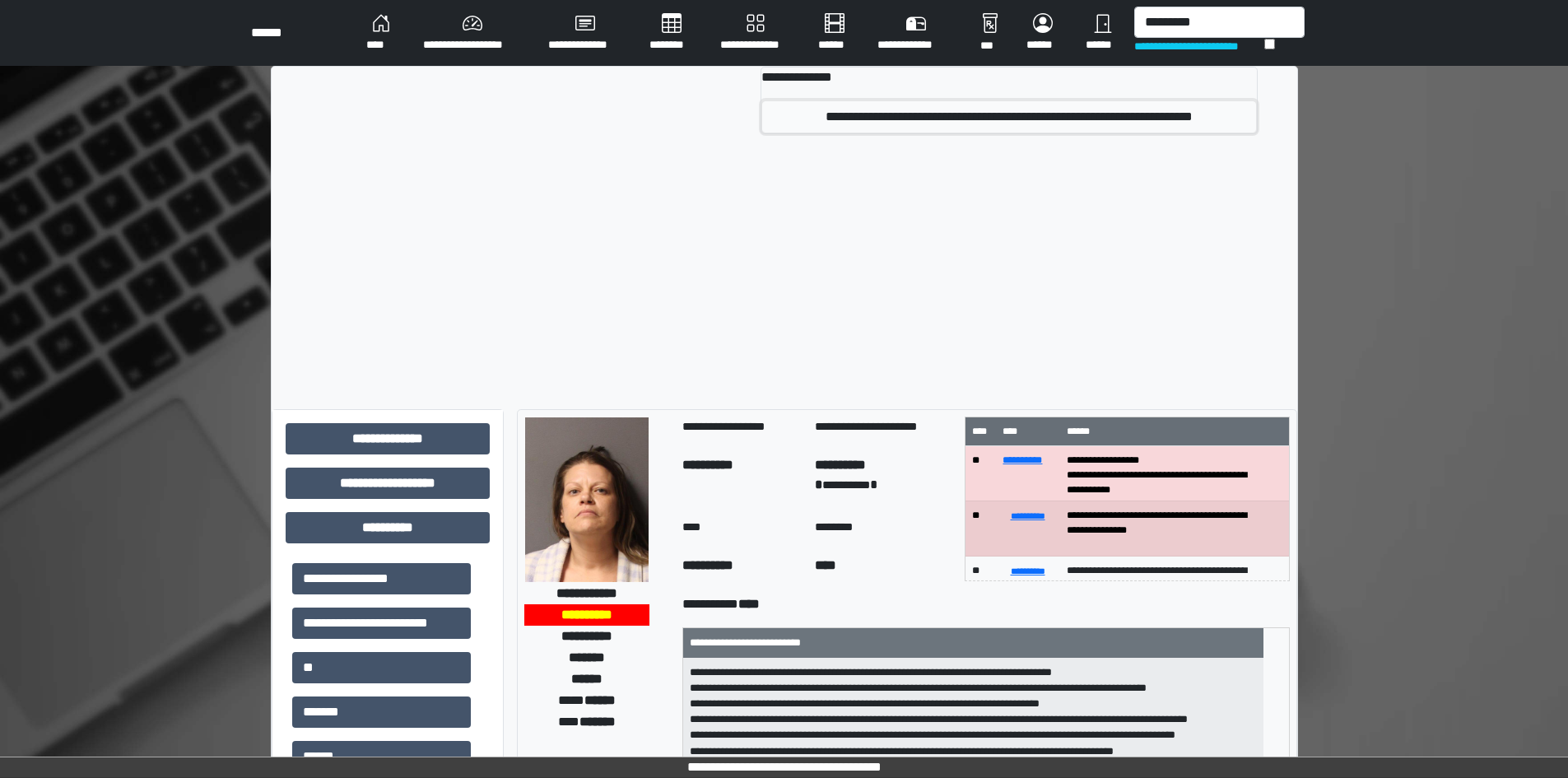 click on "**********" at bounding box center (1008, 117) 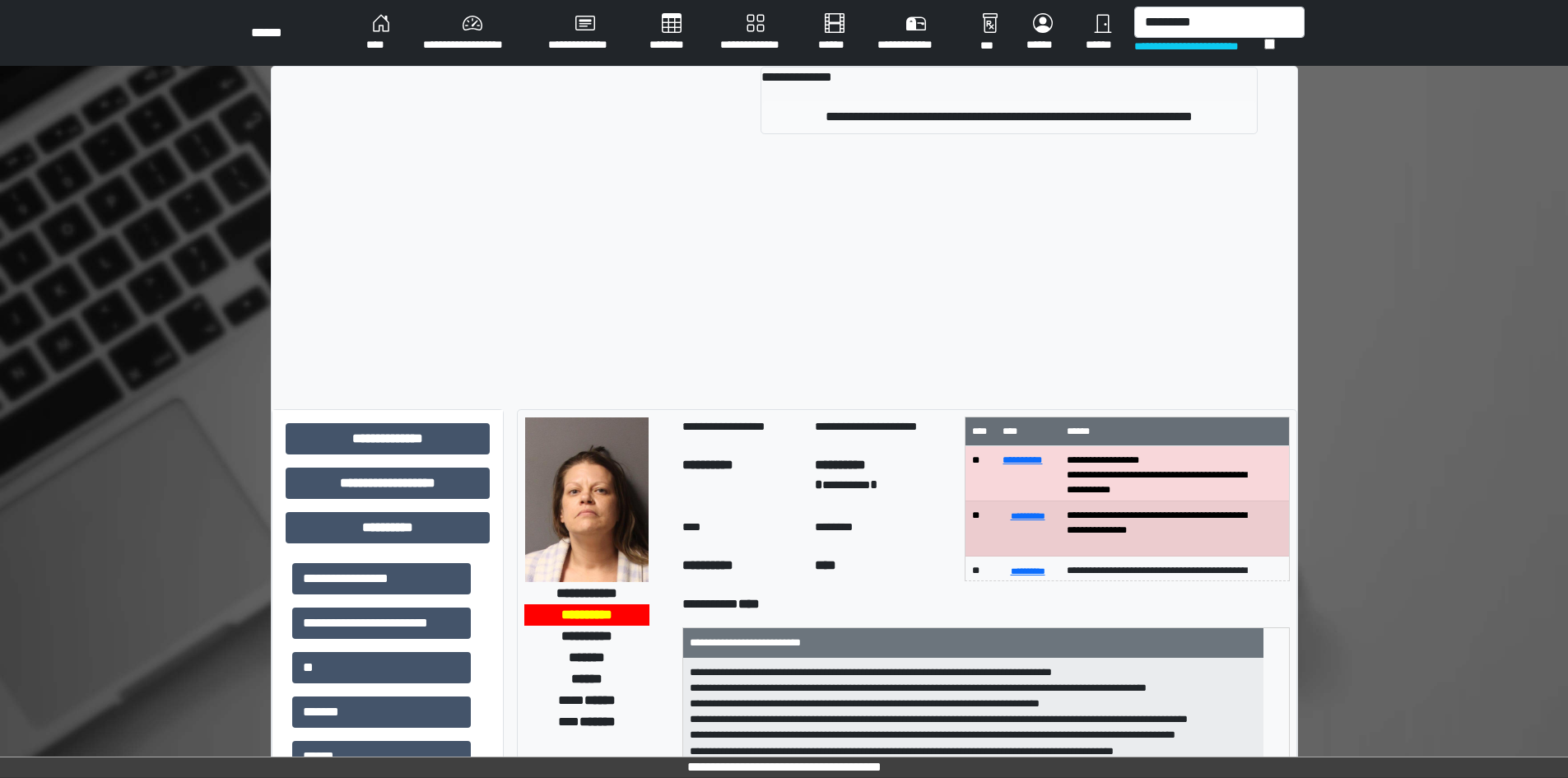 type 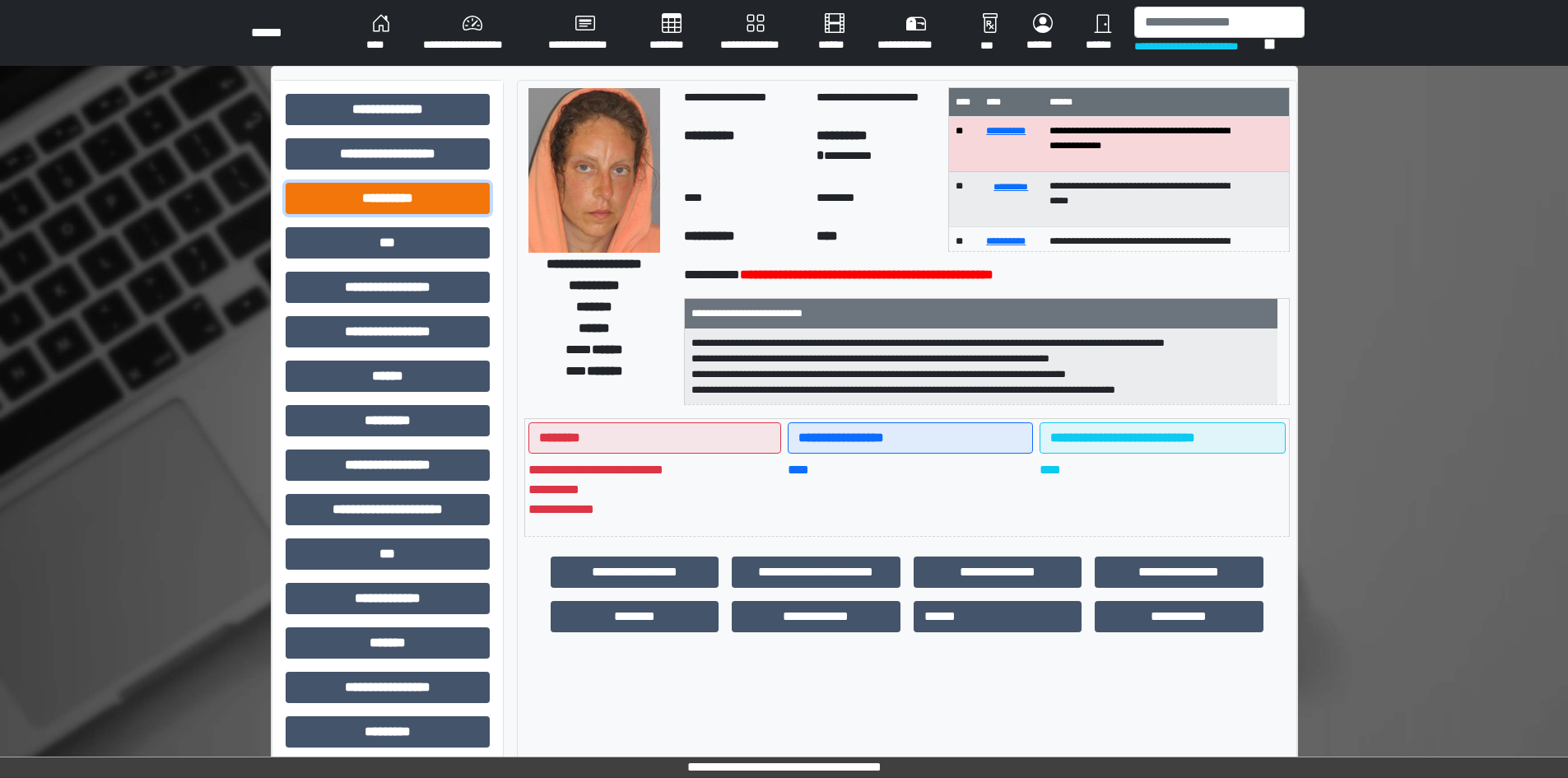 click on "**********" at bounding box center [388, 198] 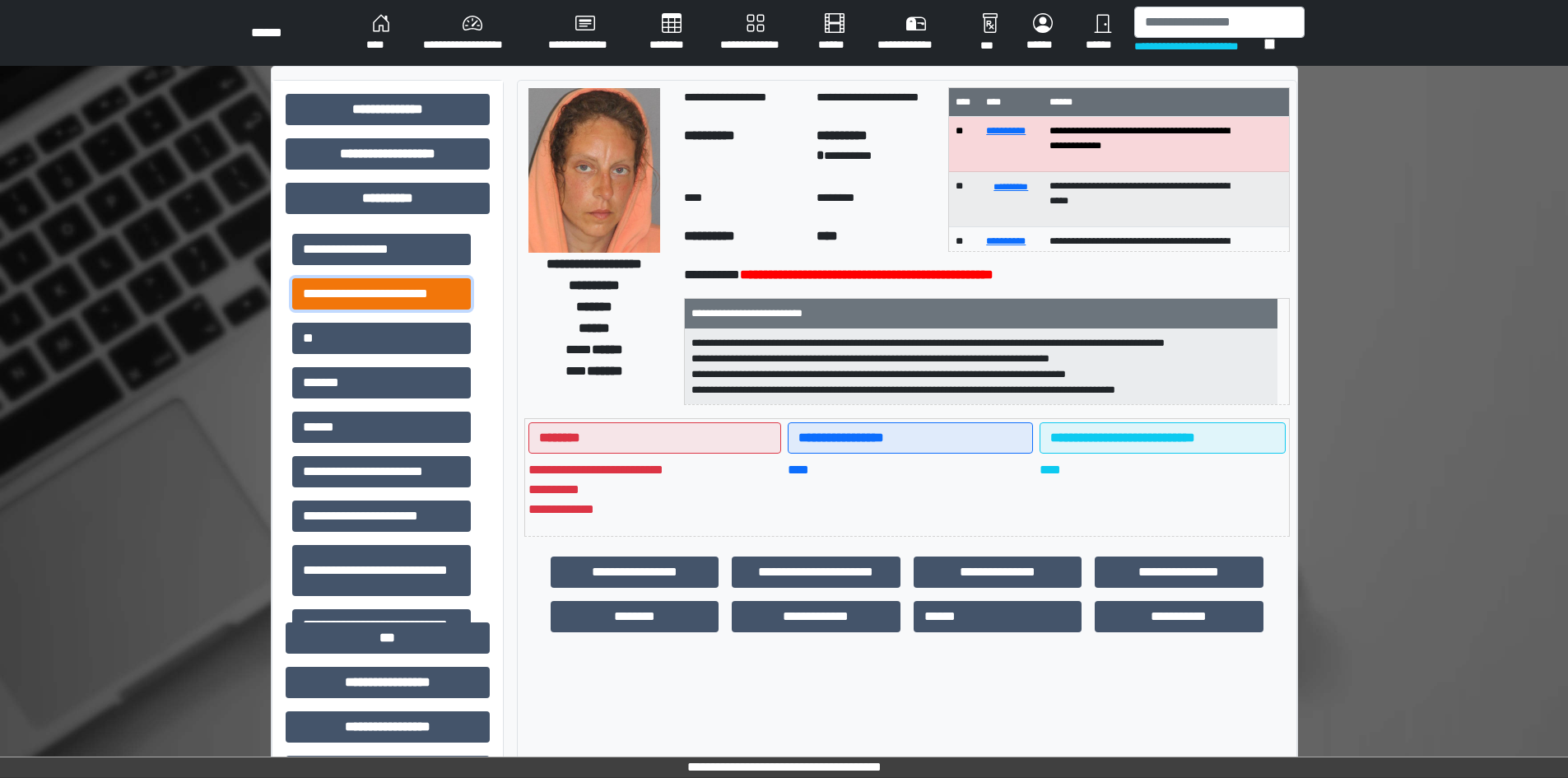 click on "**********" at bounding box center [381, 294] 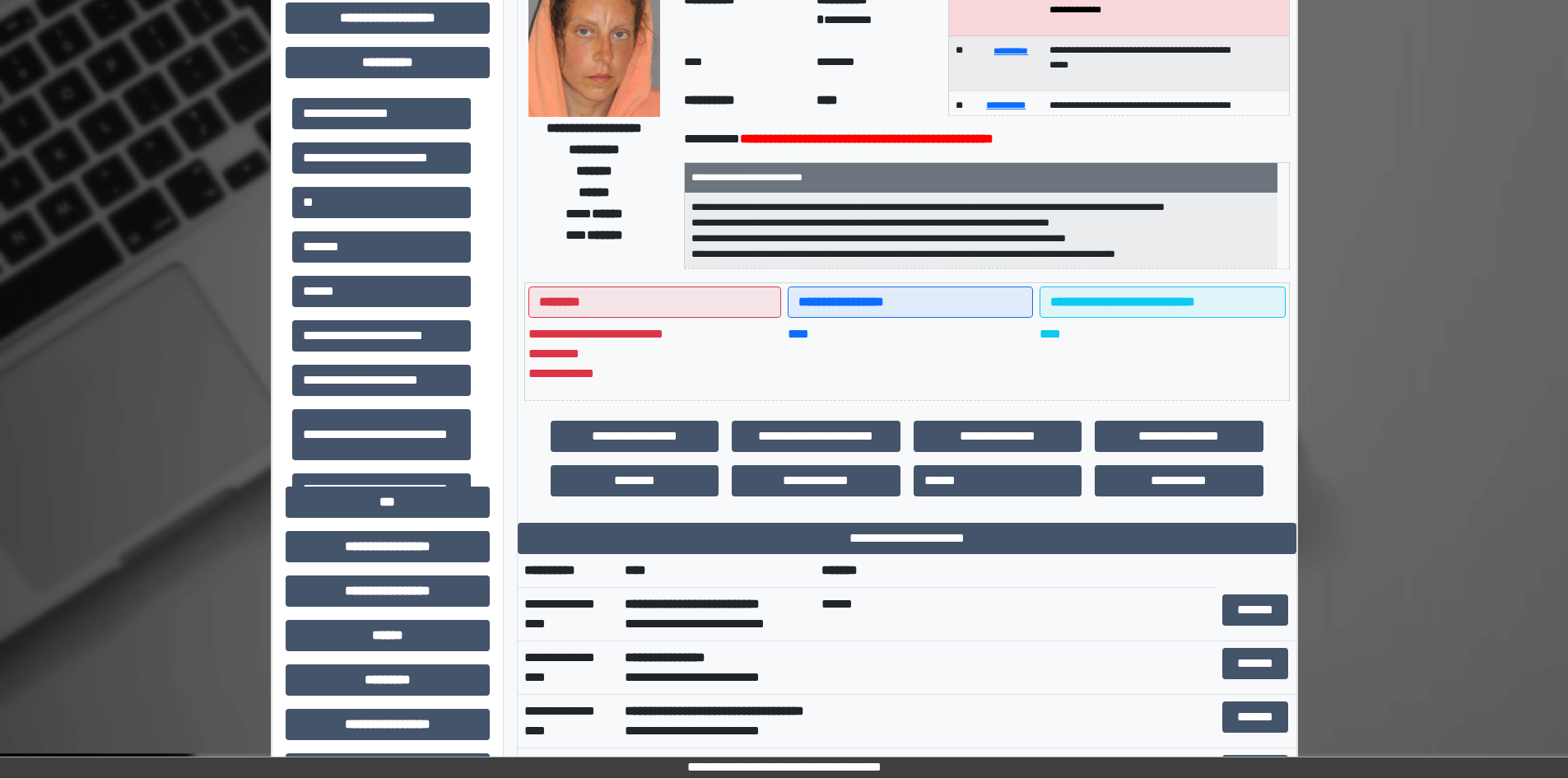 scroll, scrollTop: 165, scrollLeft: 0, axis: vertical 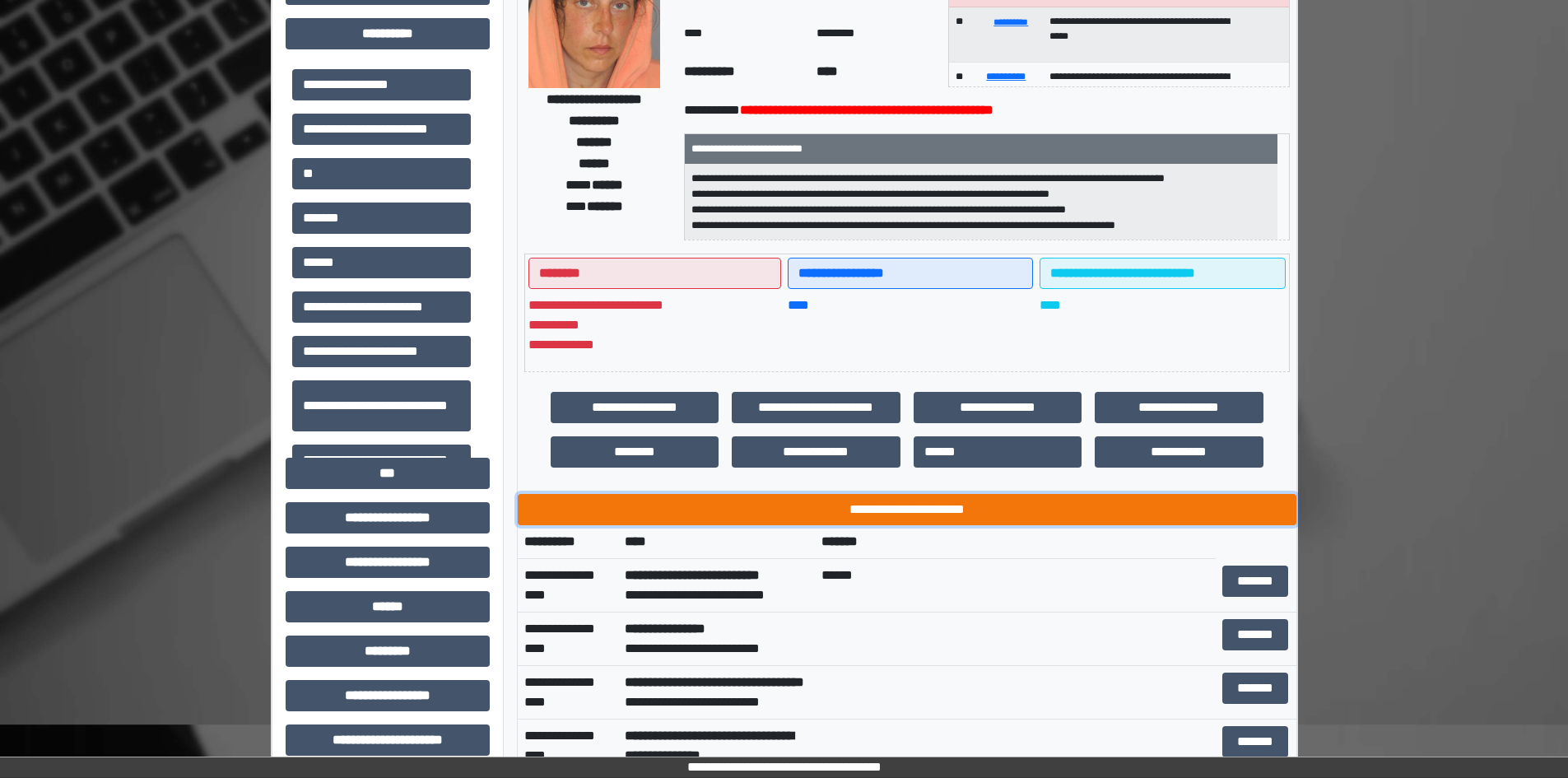 click on "**********" at bounding box center [907, 510] 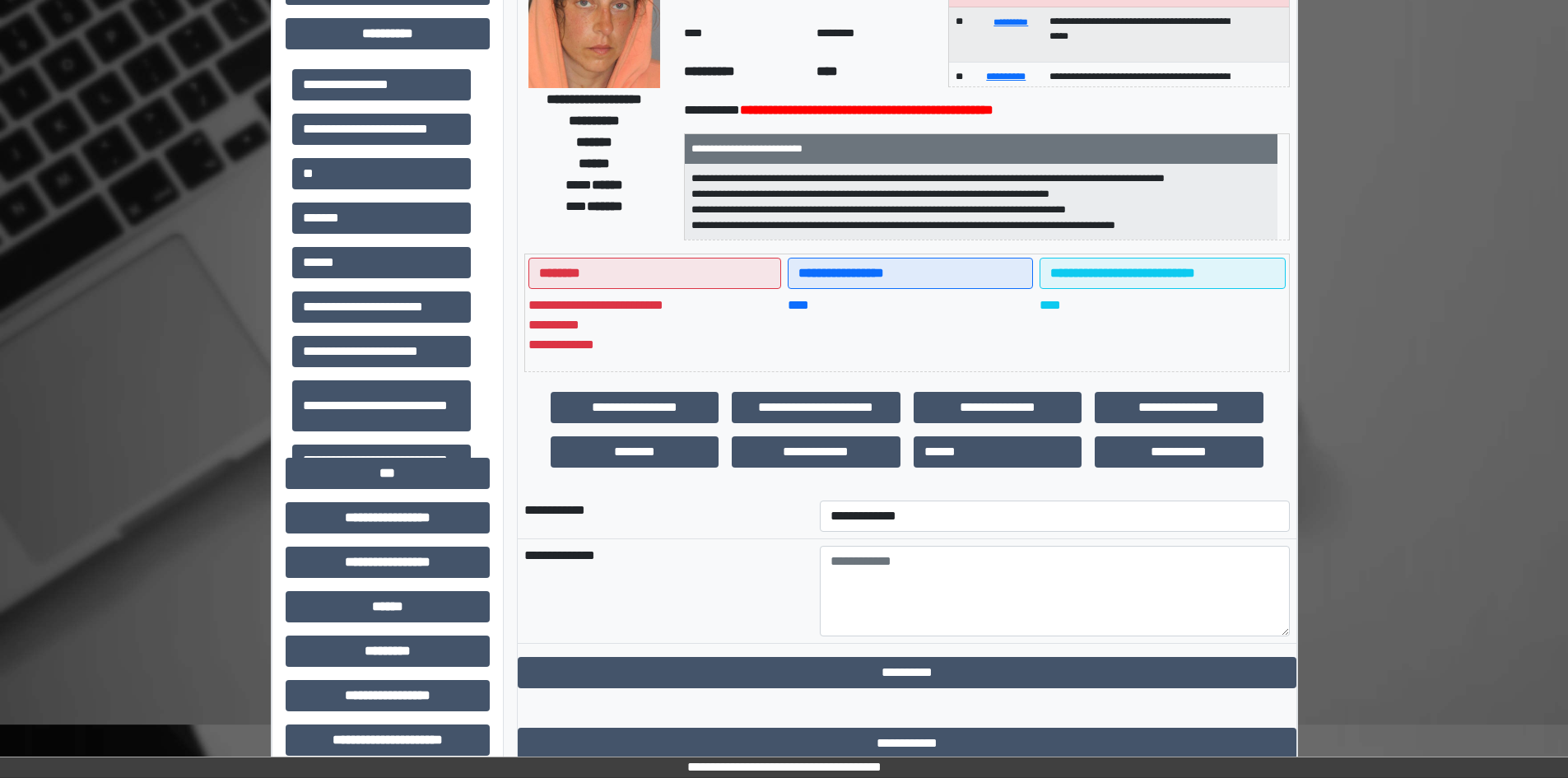click on "**********" at bounding box center (1054, 516) 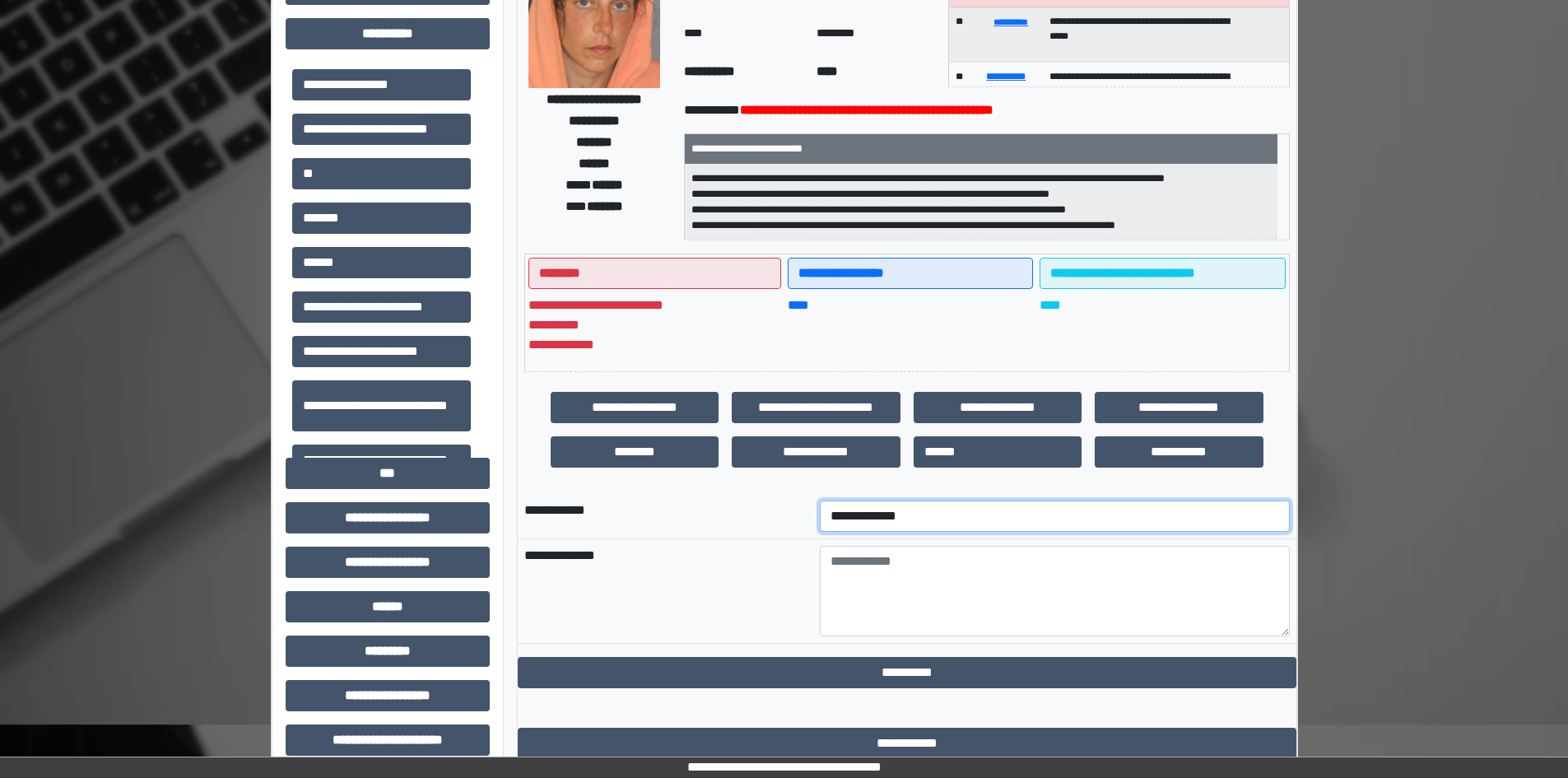 click on "**********" at bounding box center [1054, 516] 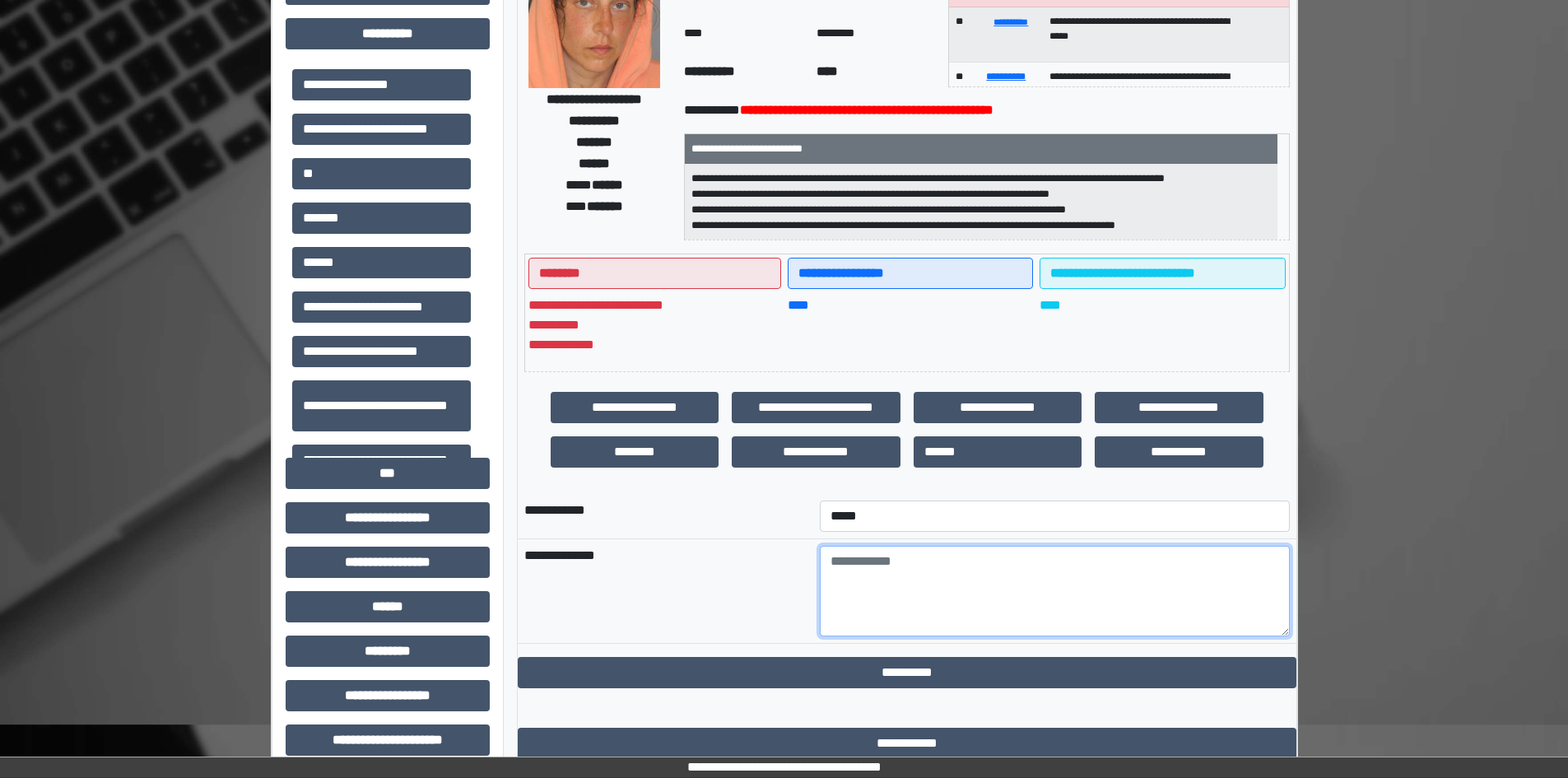 click at bounding box center (1054, 591) 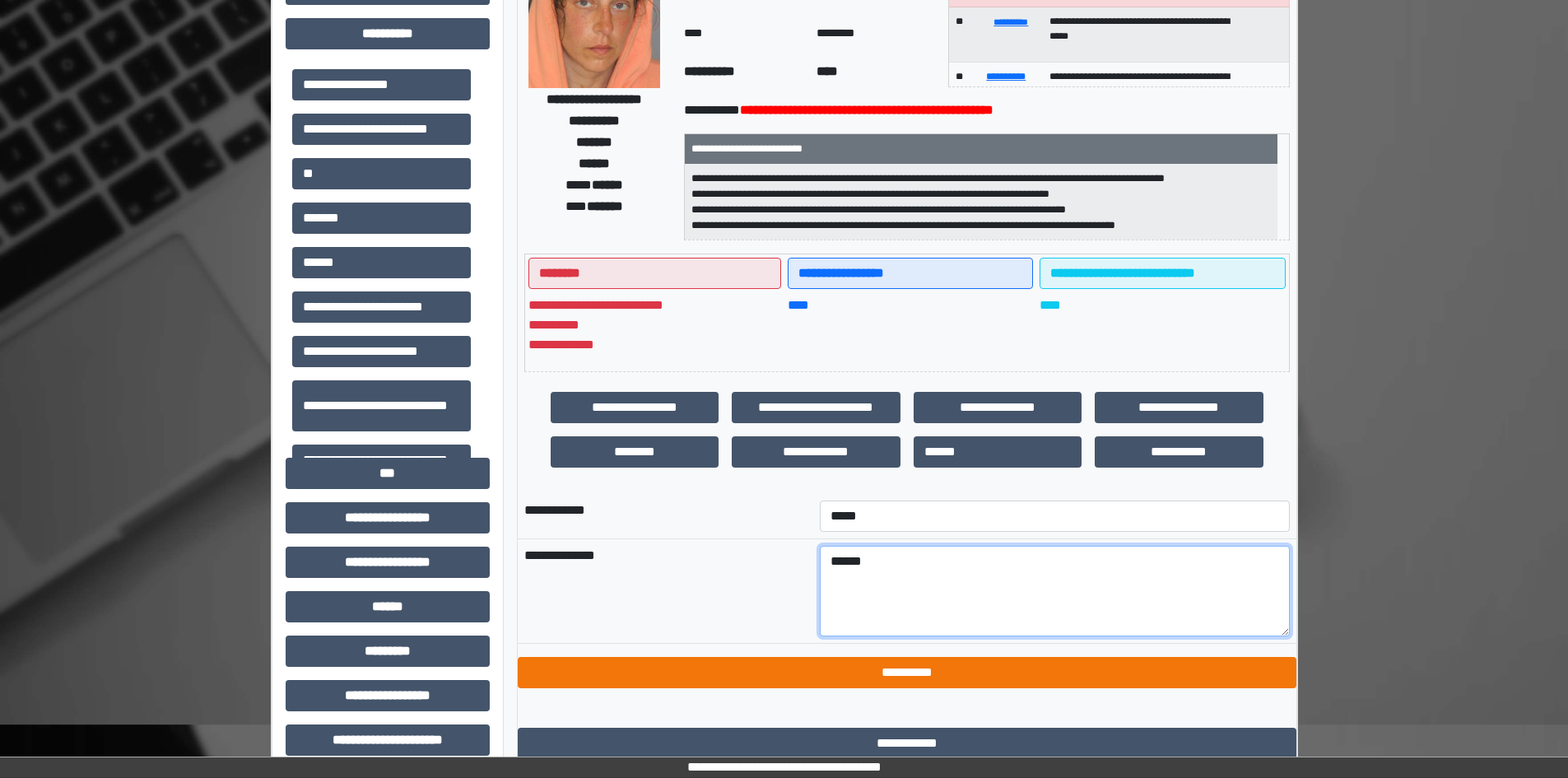 type on "******" 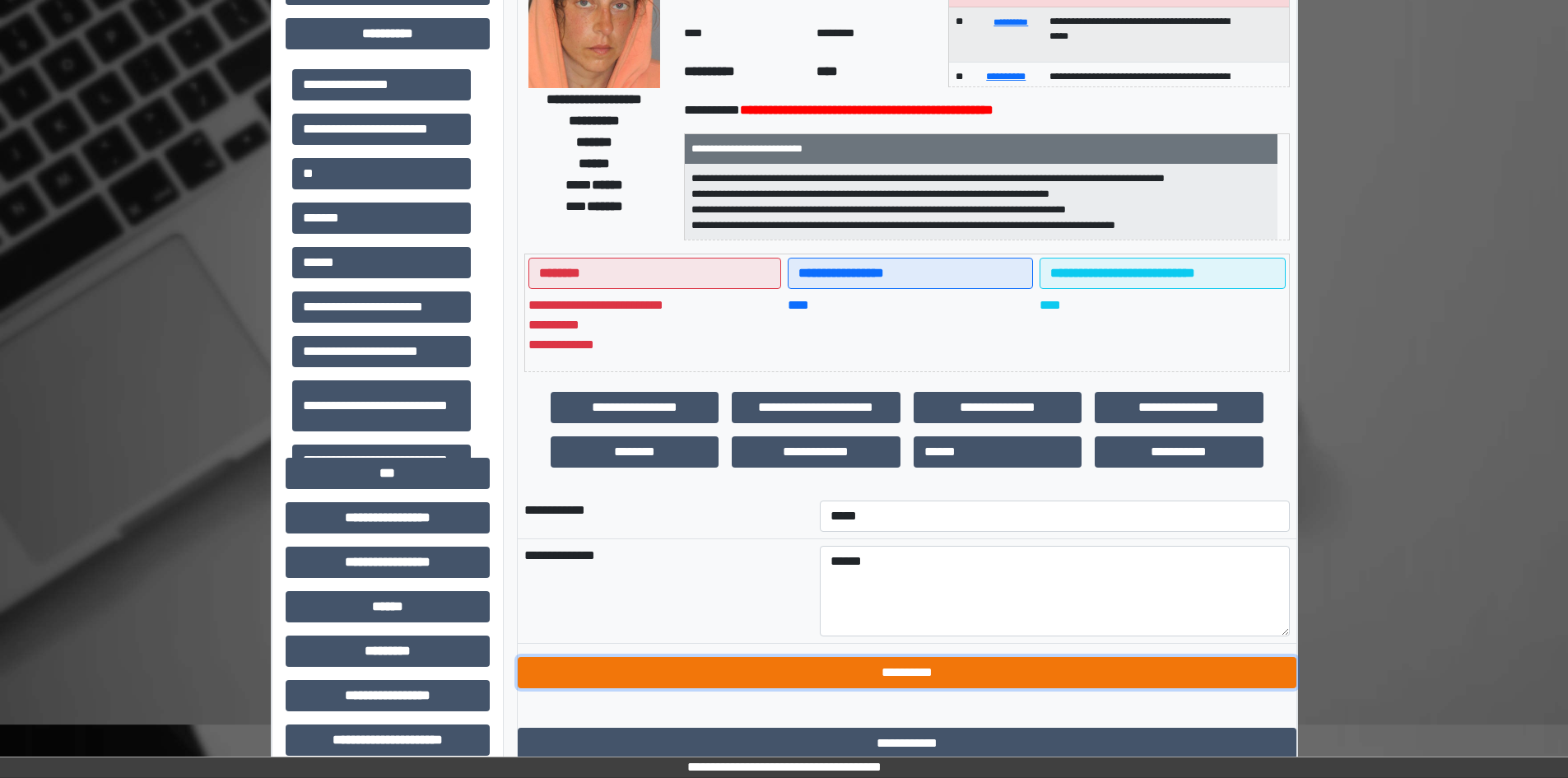 click on "**********" at bounding box center [907, 673] 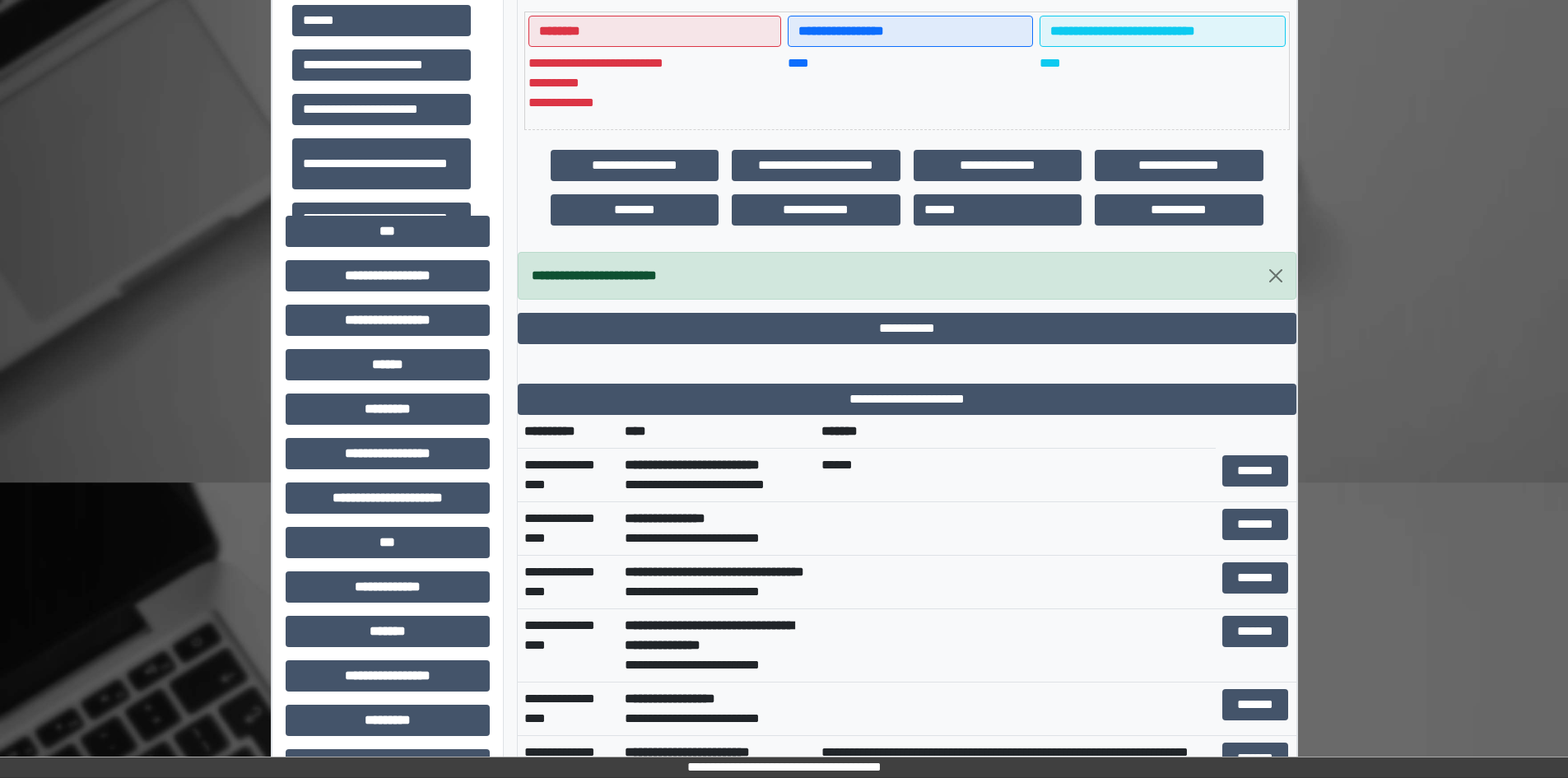 scroll, scrollTop: 412, scrollLeft: 0, axis: vertical 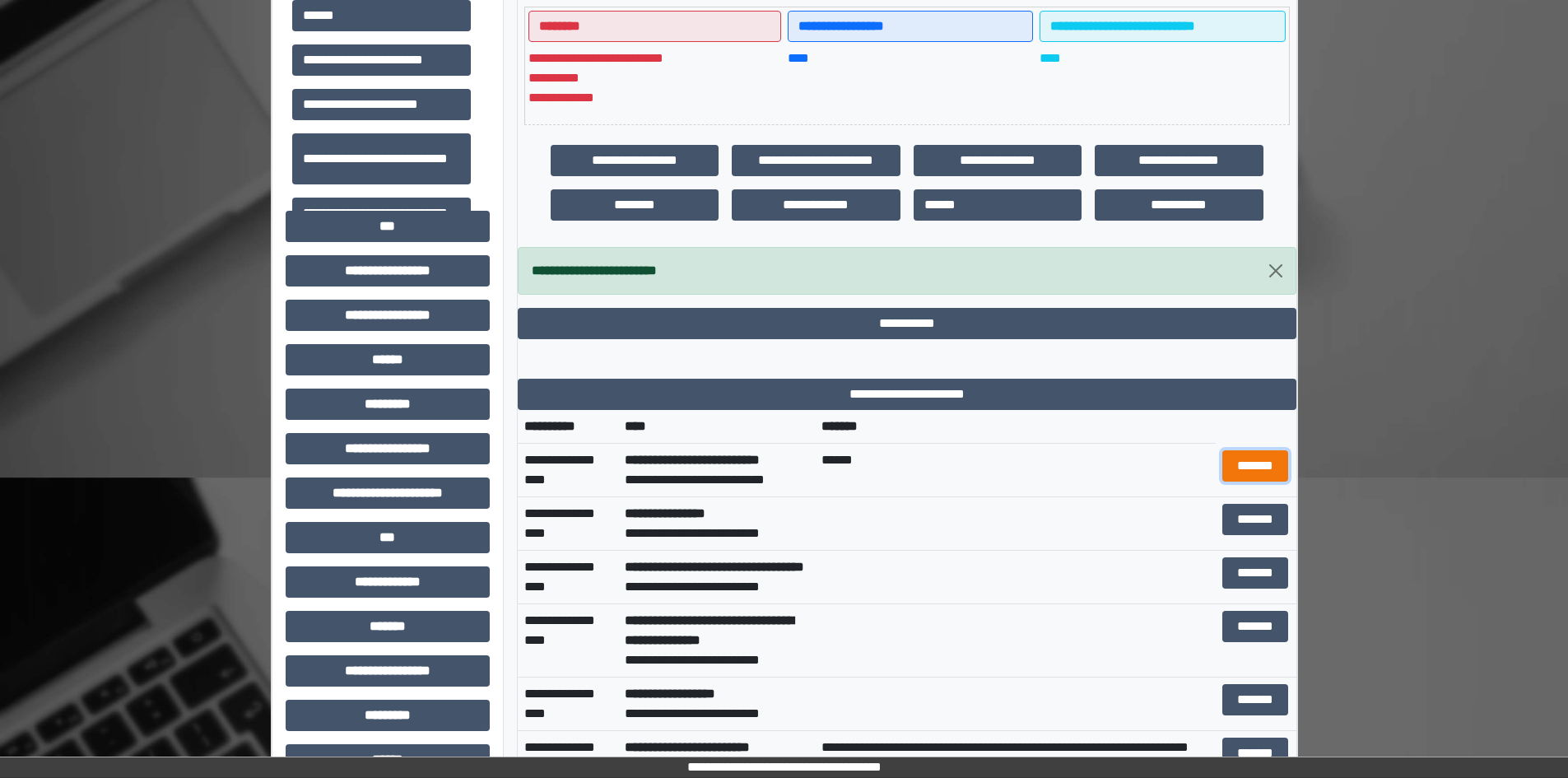 click on "*******" at bounding box center [1255, 466] 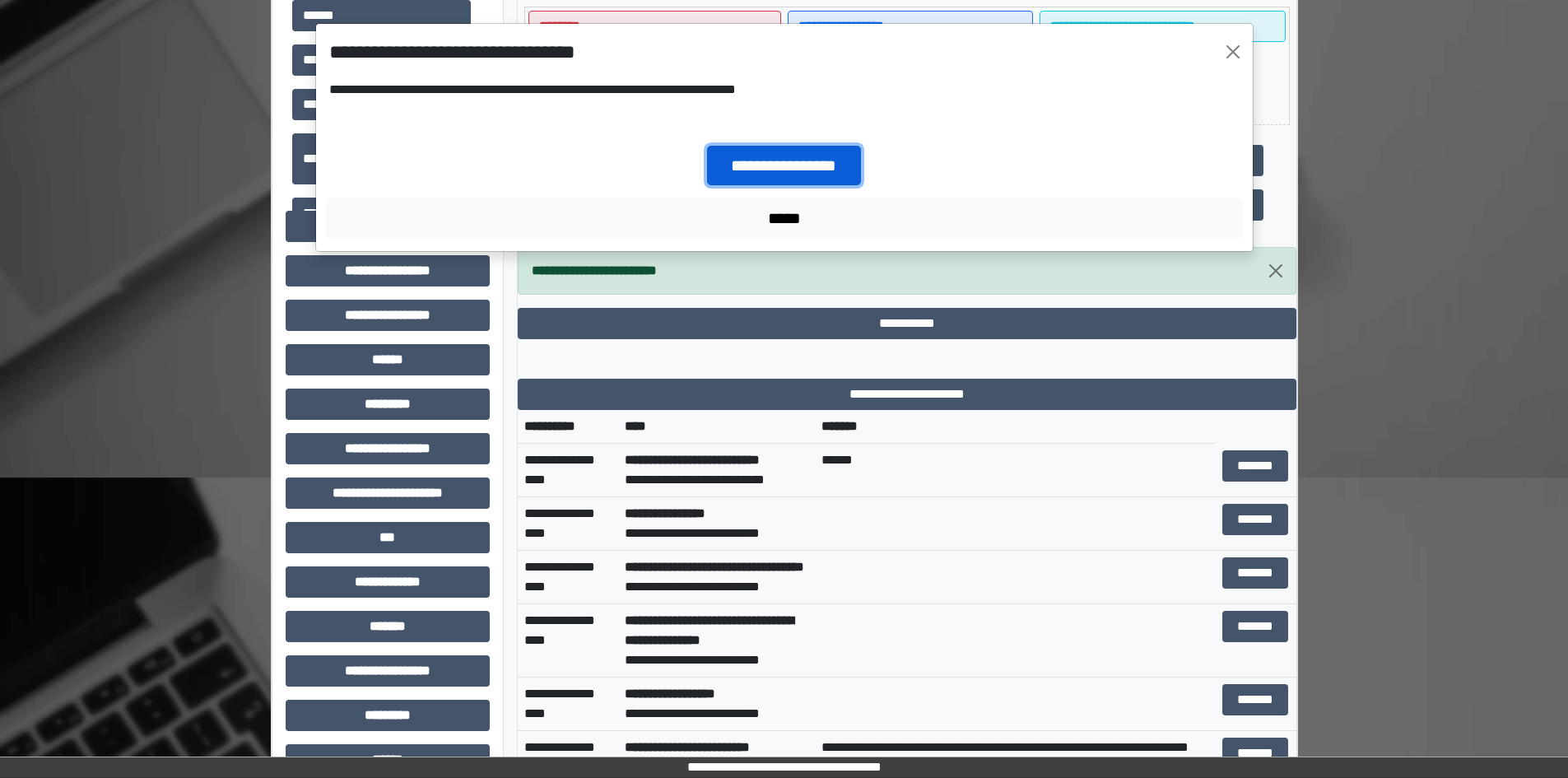 click on "**********" at bounding box center (784, 165) 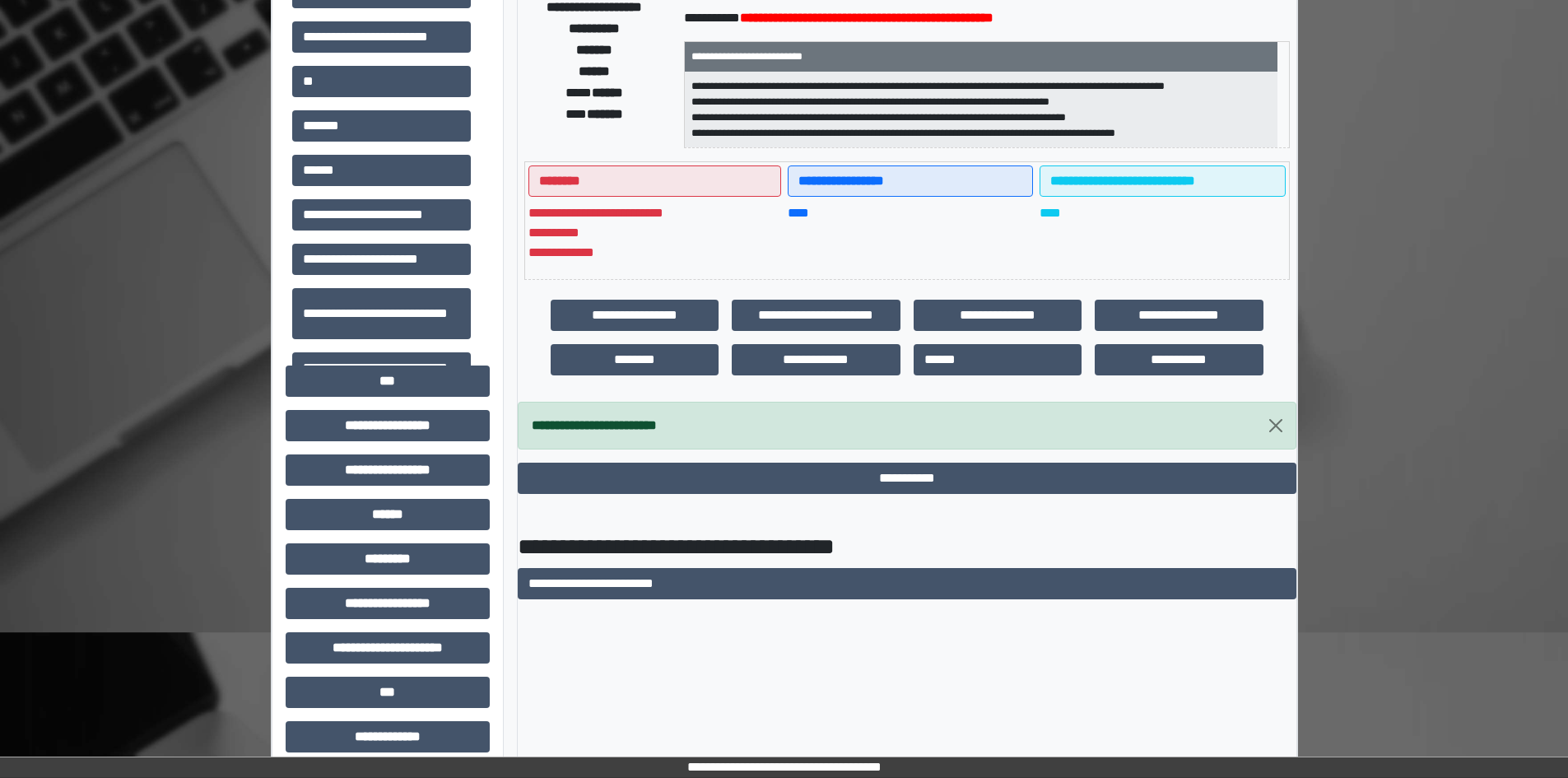 scroll, scrollTop: 0, scrollLeft: 0, axis: both 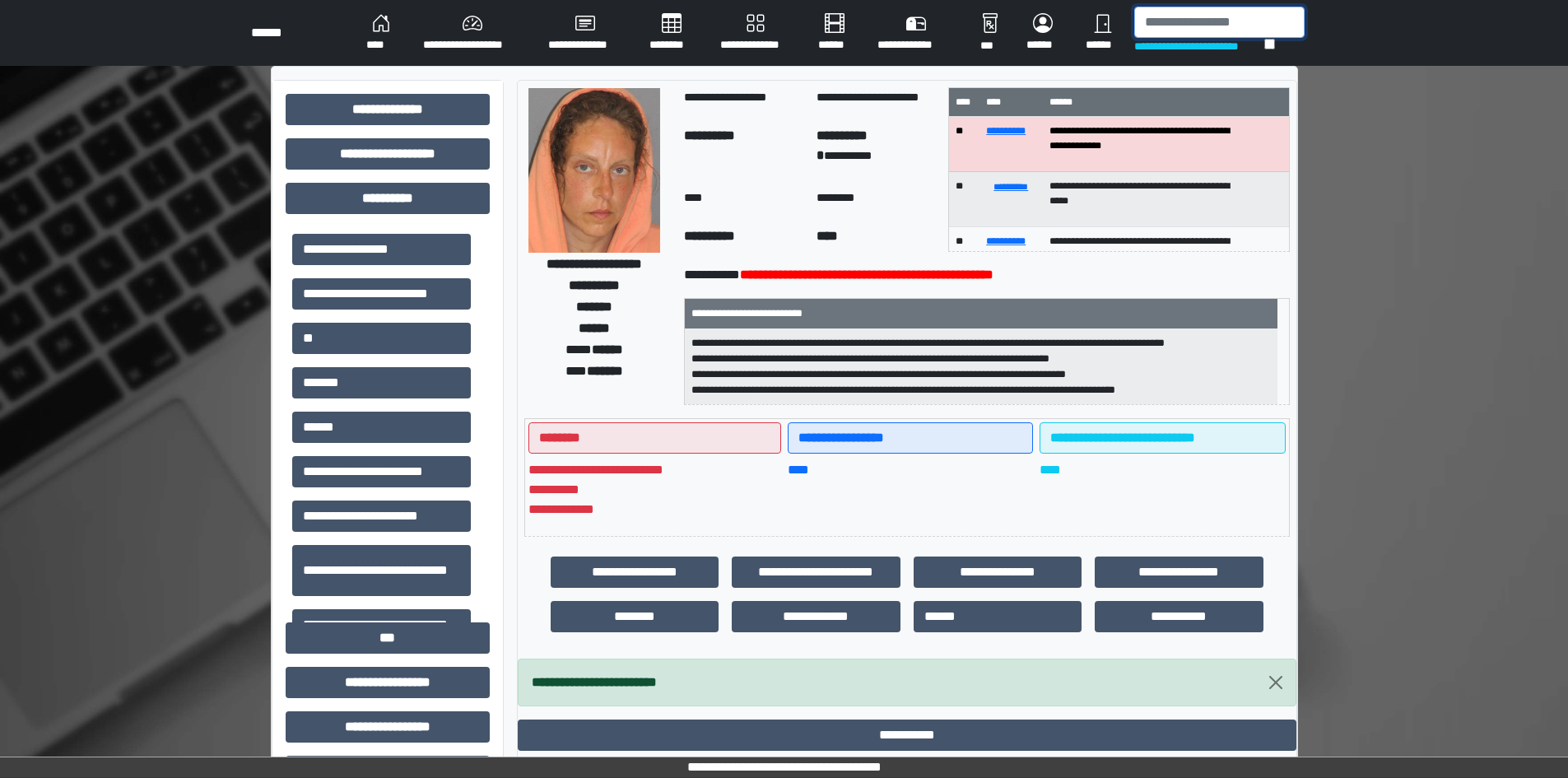 click at bounding box center [1219, 22] 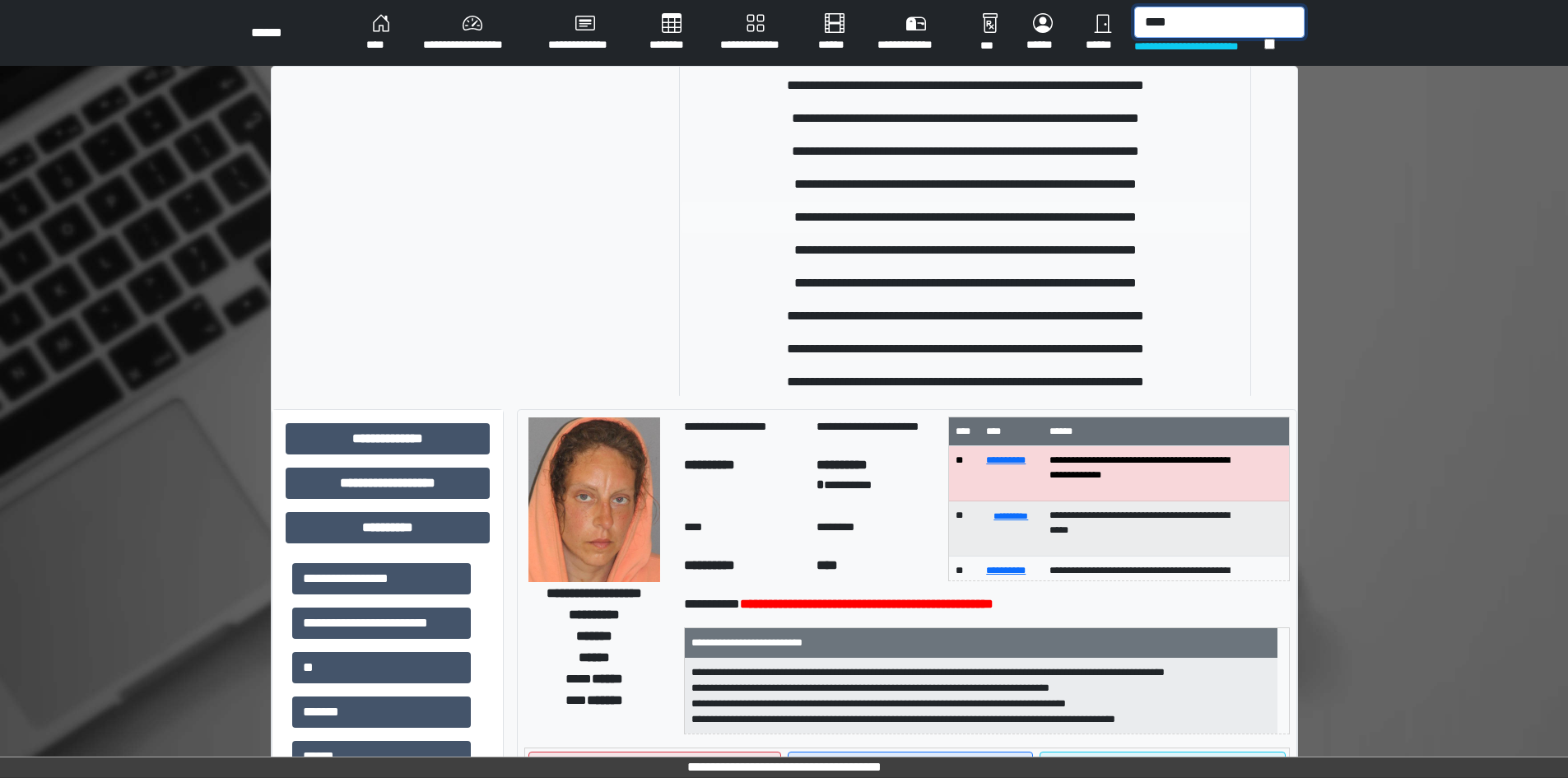 scroll, scrollTop: 1036, scrollLeft: 0, axis: vertical 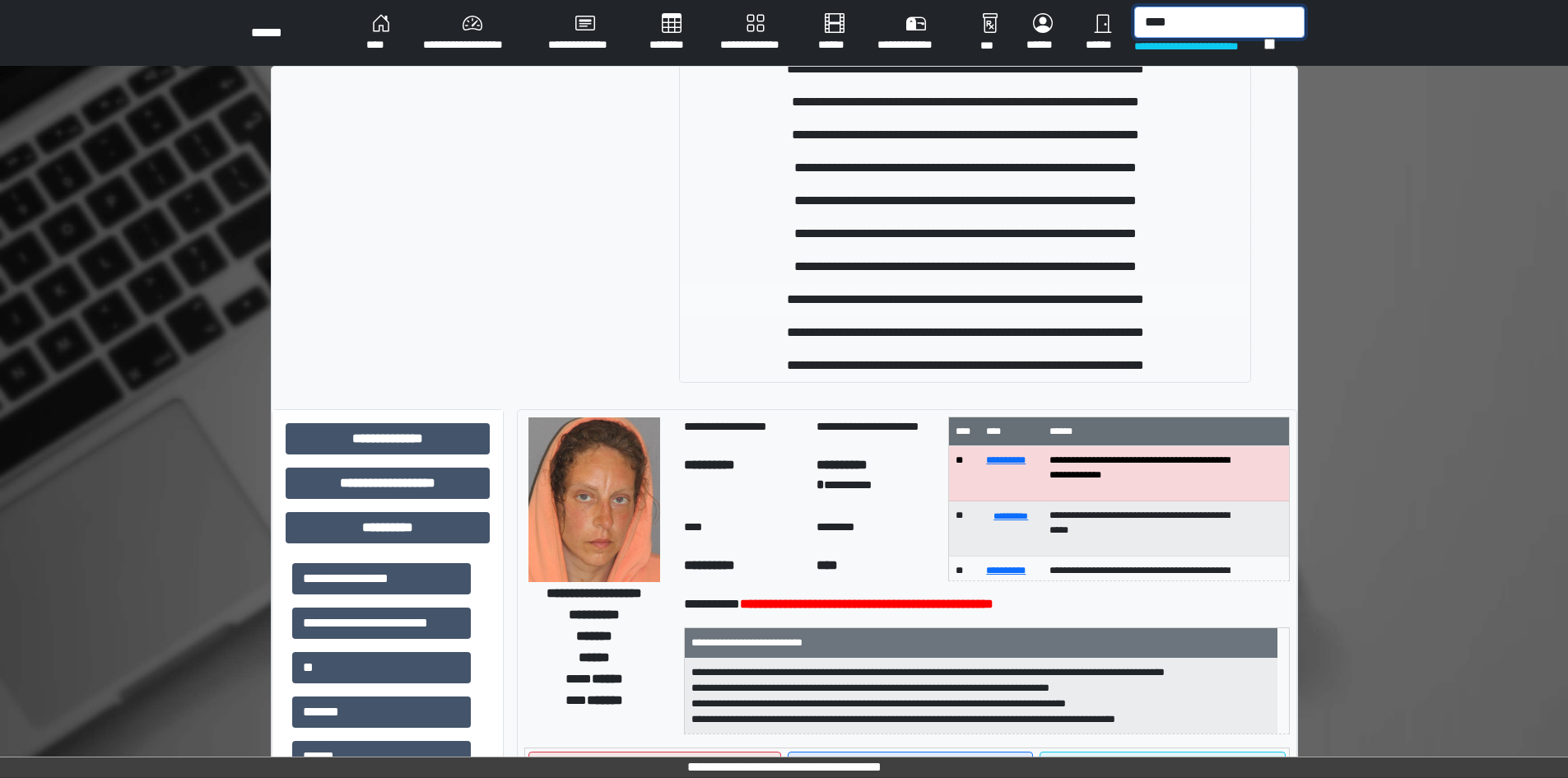 type on "****" 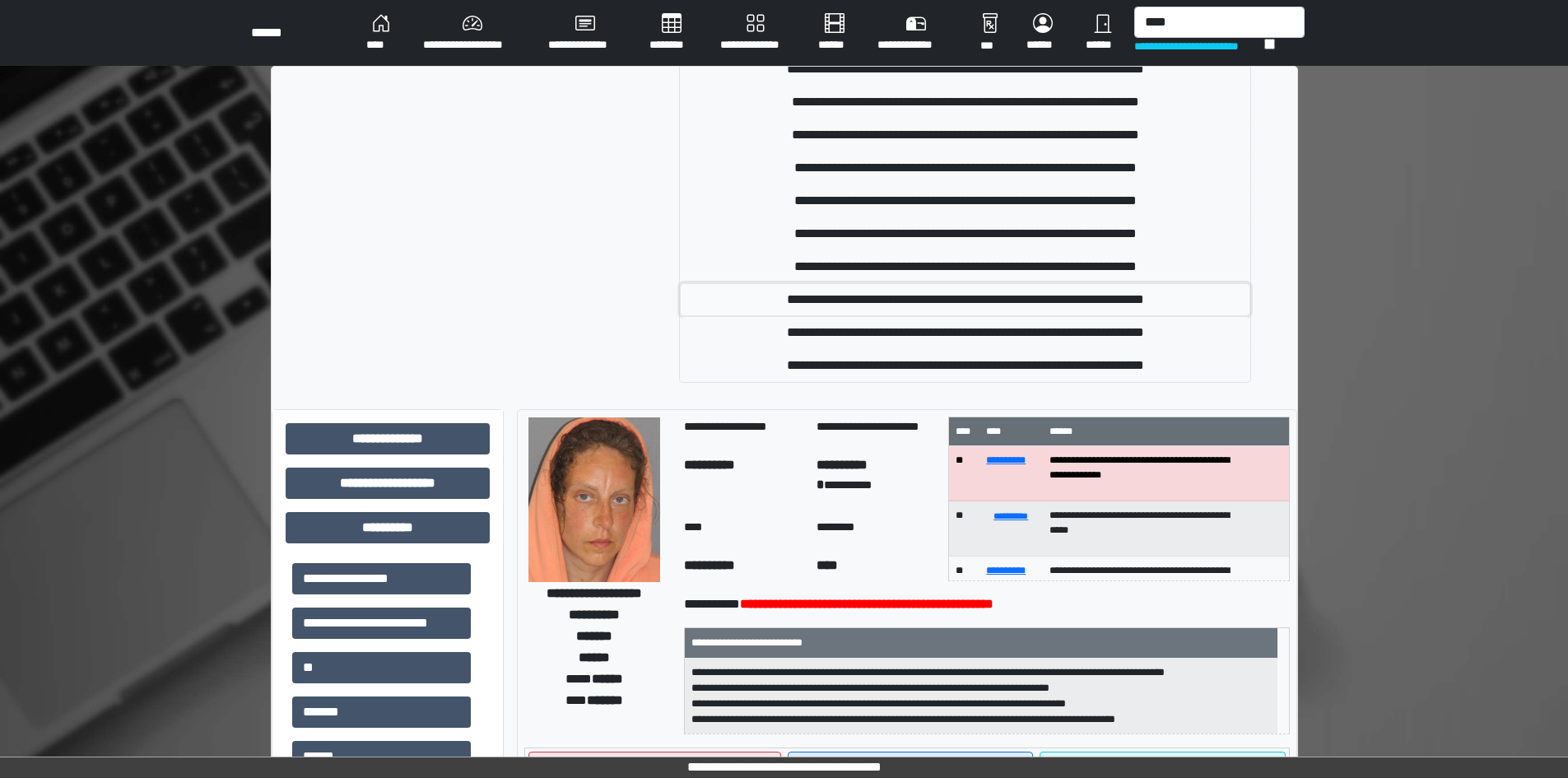 click on "**********" at bounding box center [965, 300] 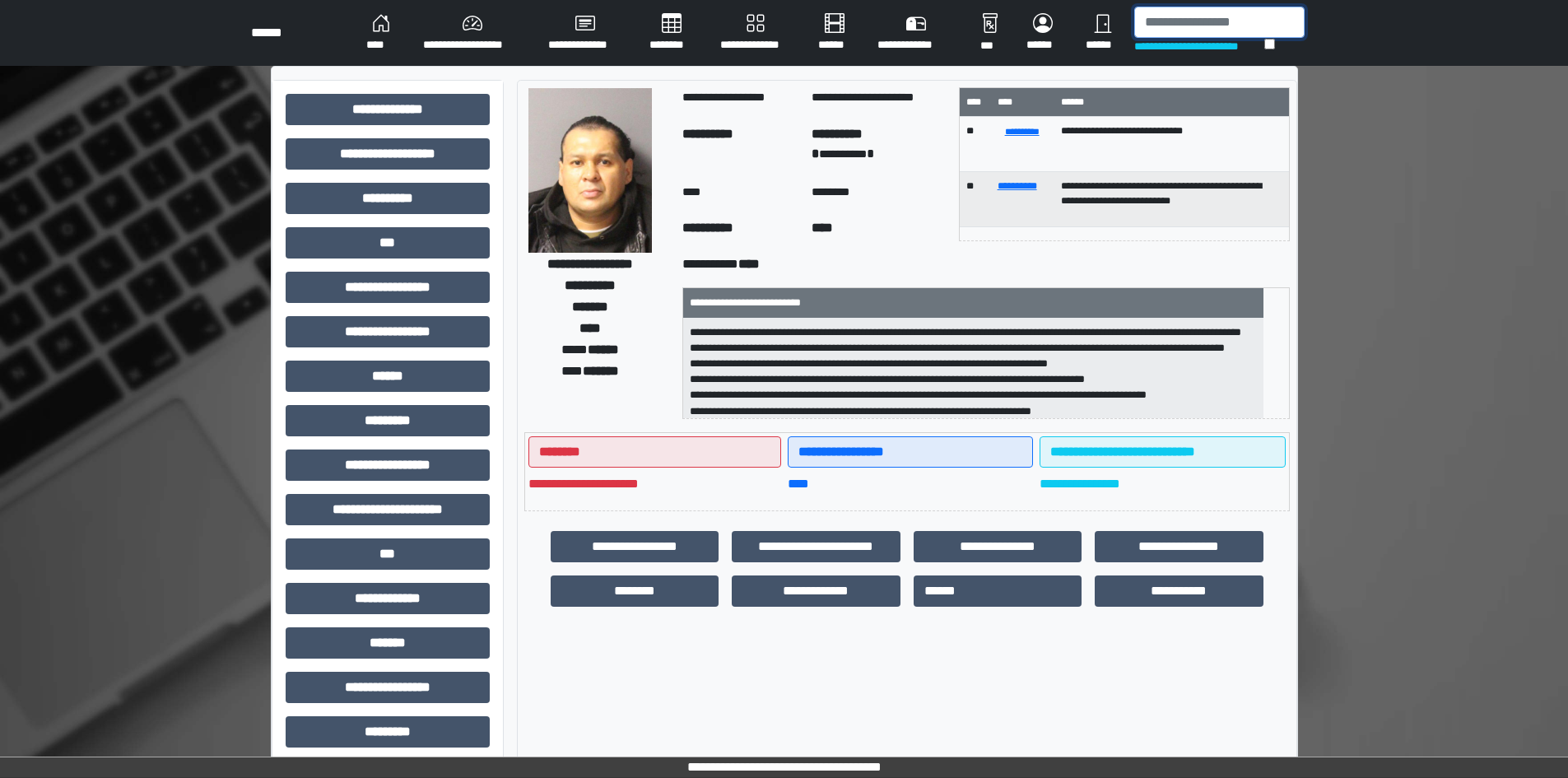 click at bounding box center (1219, 22) 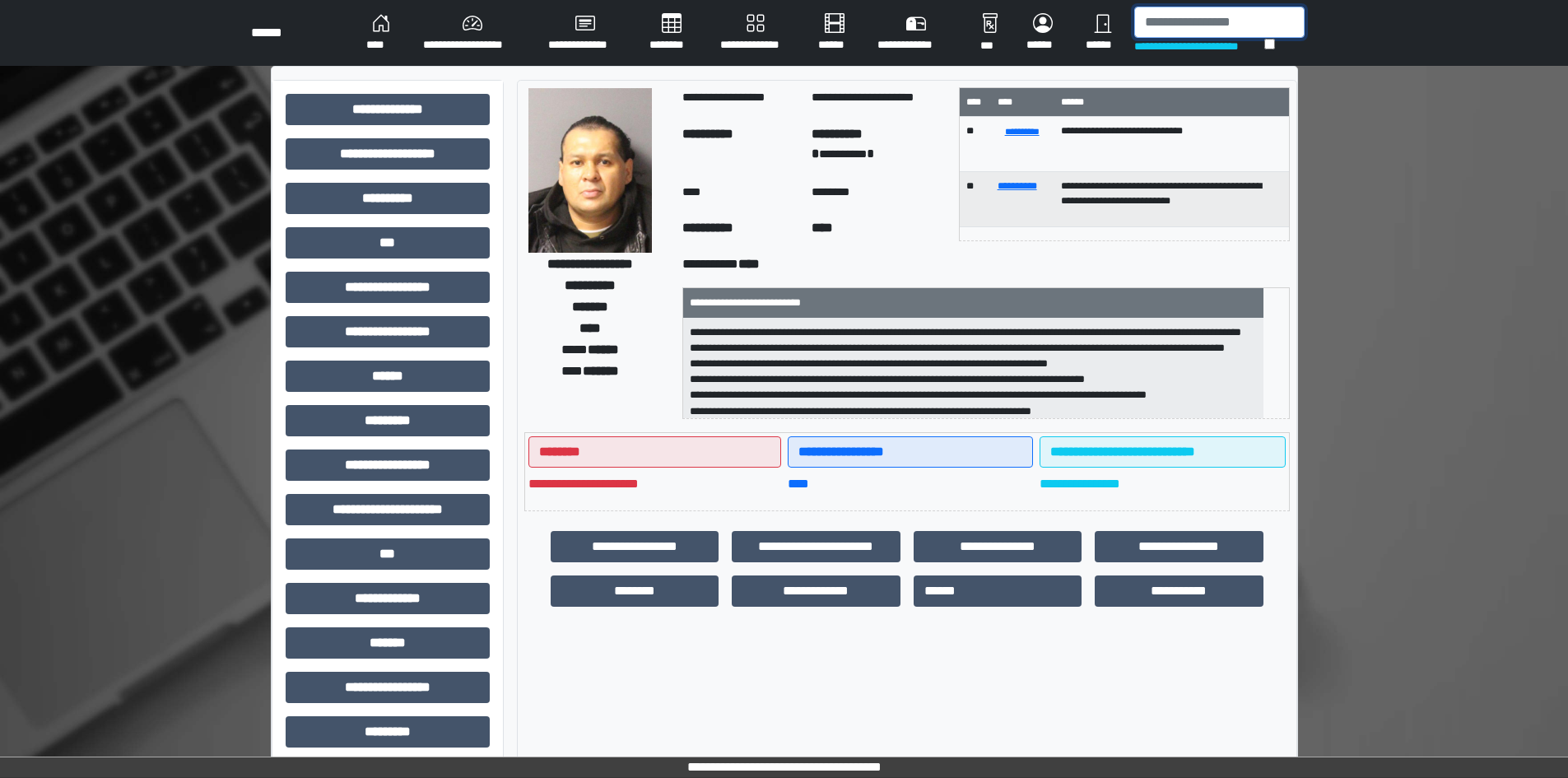 click at bounding box center (1219, 22) 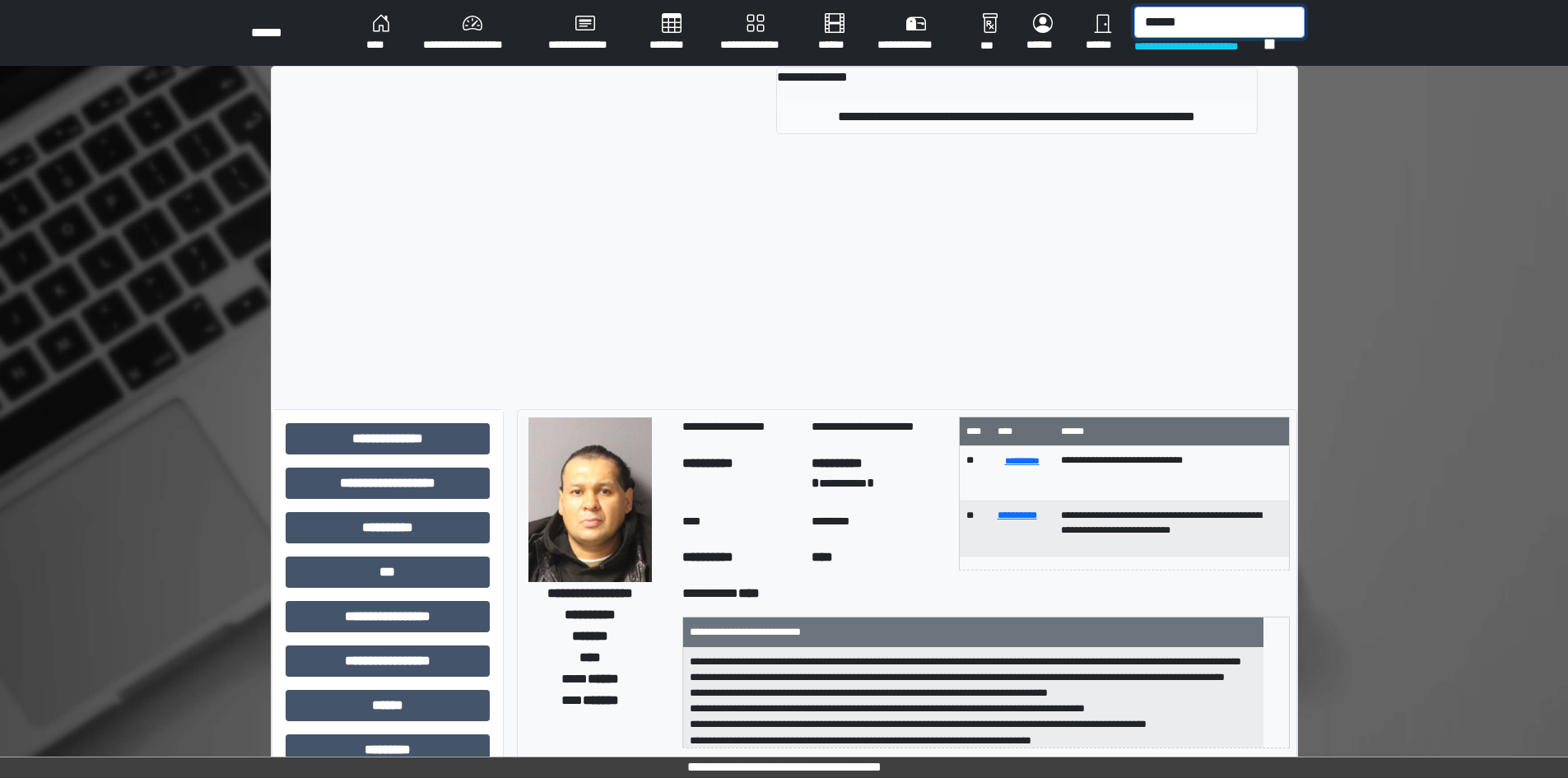 type on "******" 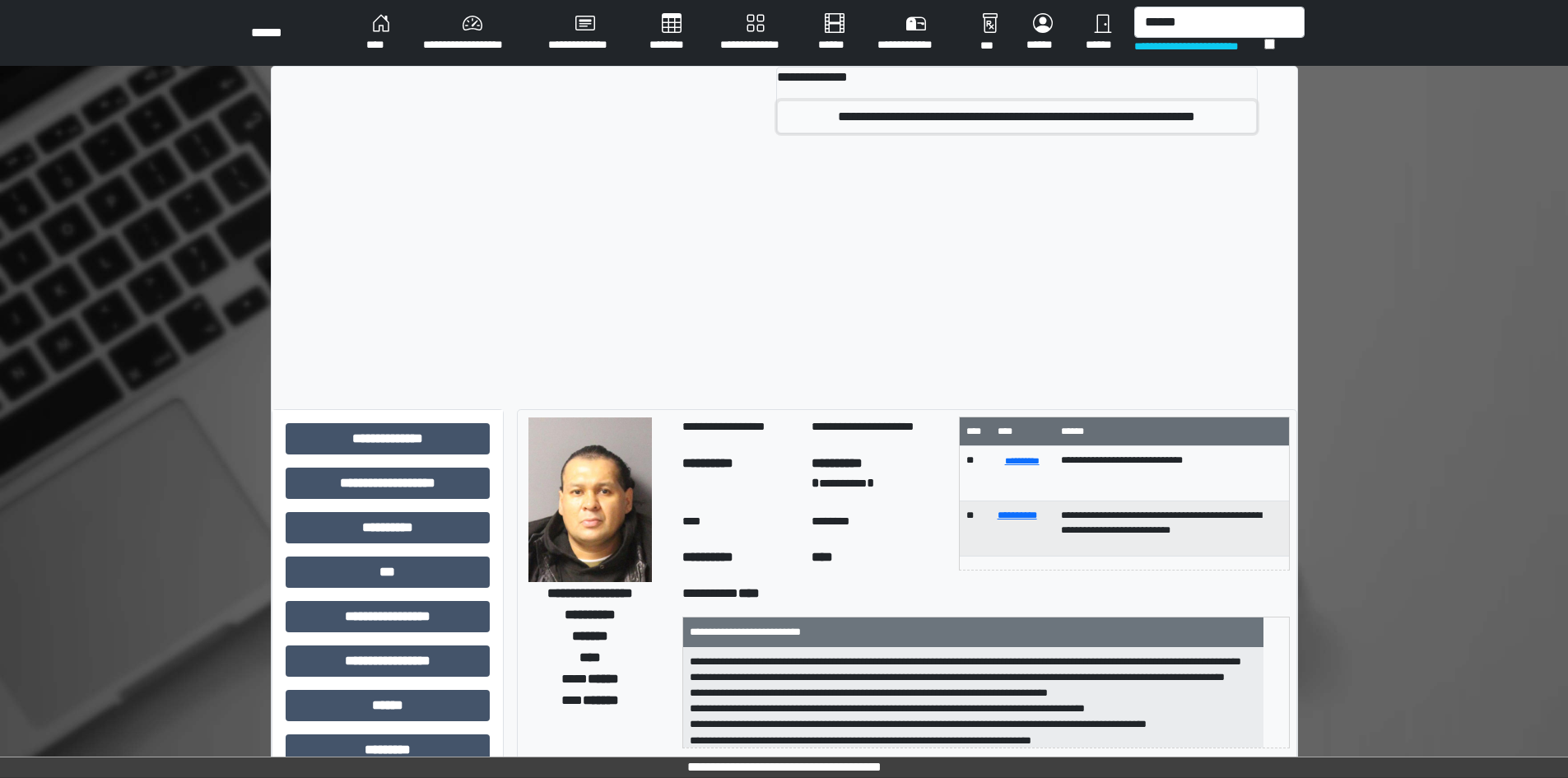 click on "**********" at bounding box center (1017, 117) 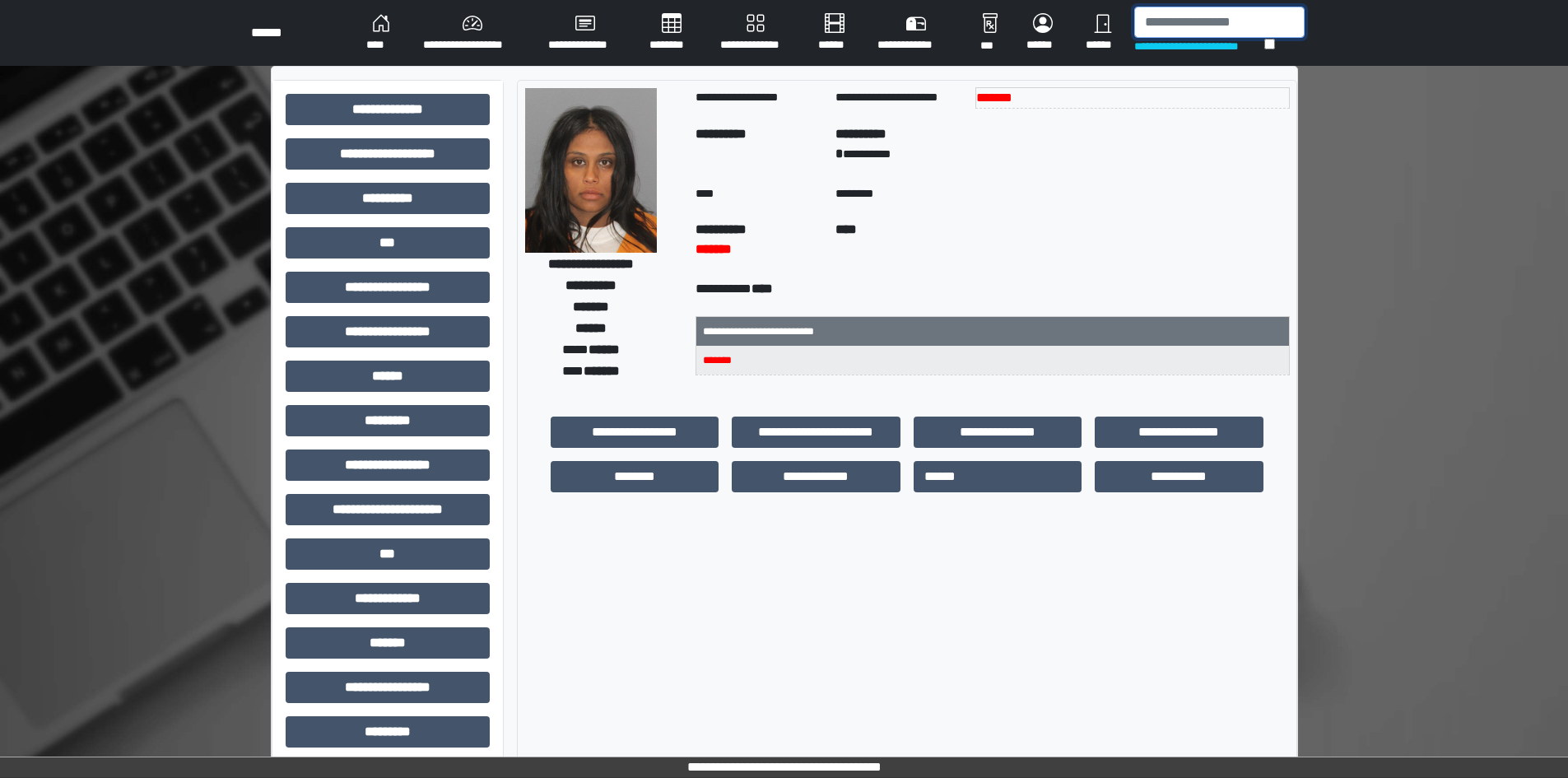 click at bounding box center [1219, 22] 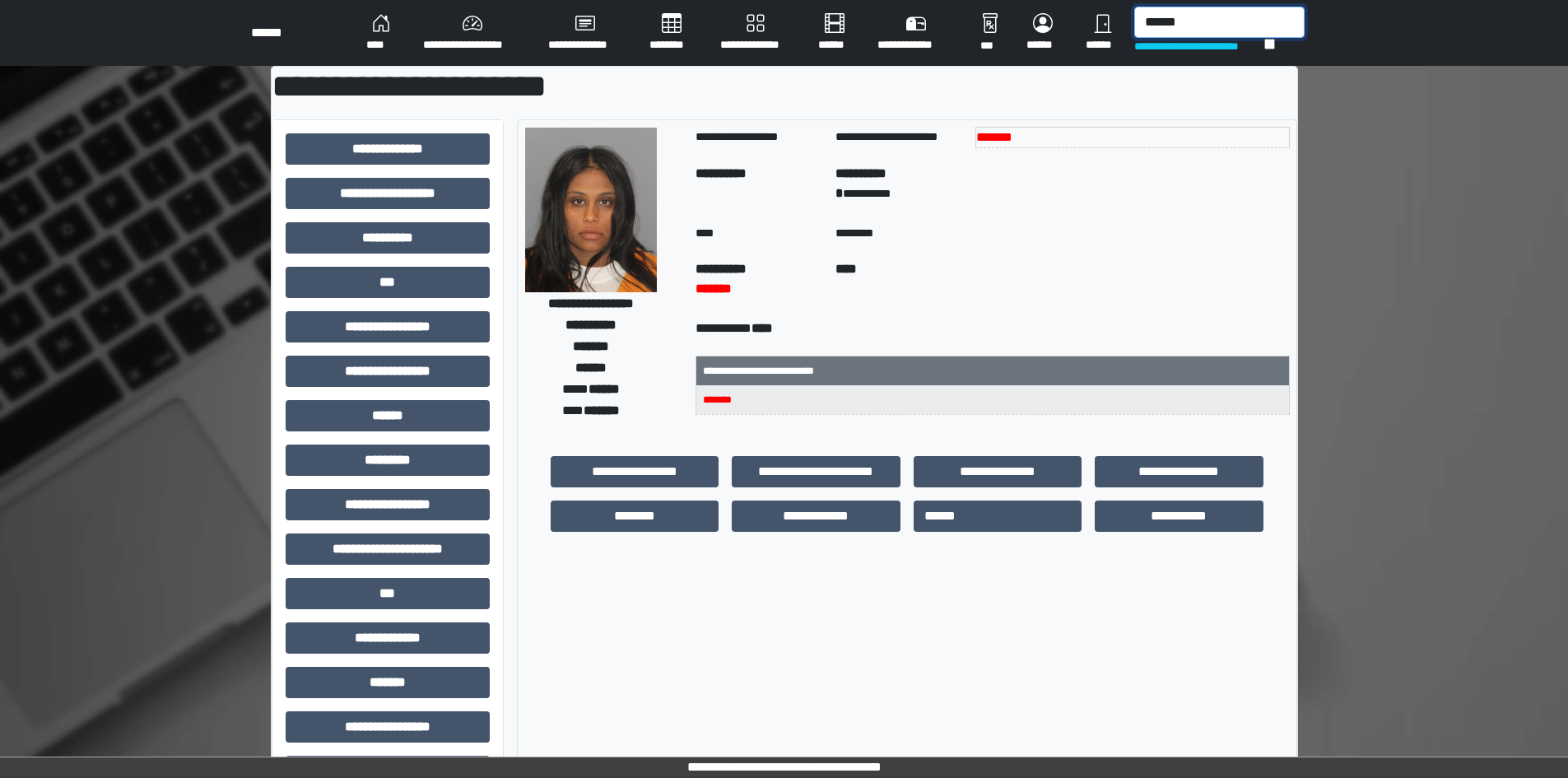 click on "******" at bounding box center [1219, 22] 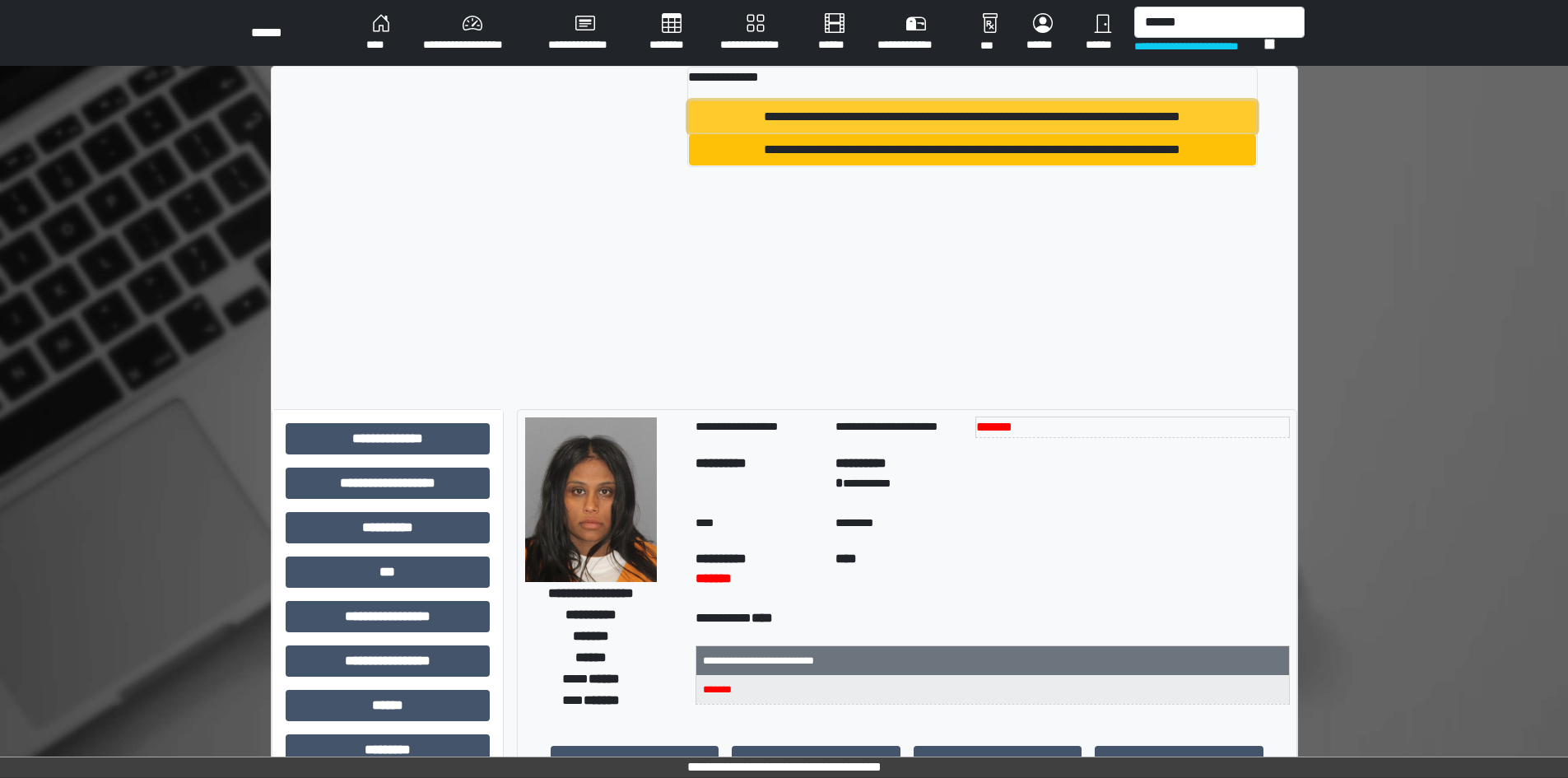 click on "**********" at bounding box center [972, 117] 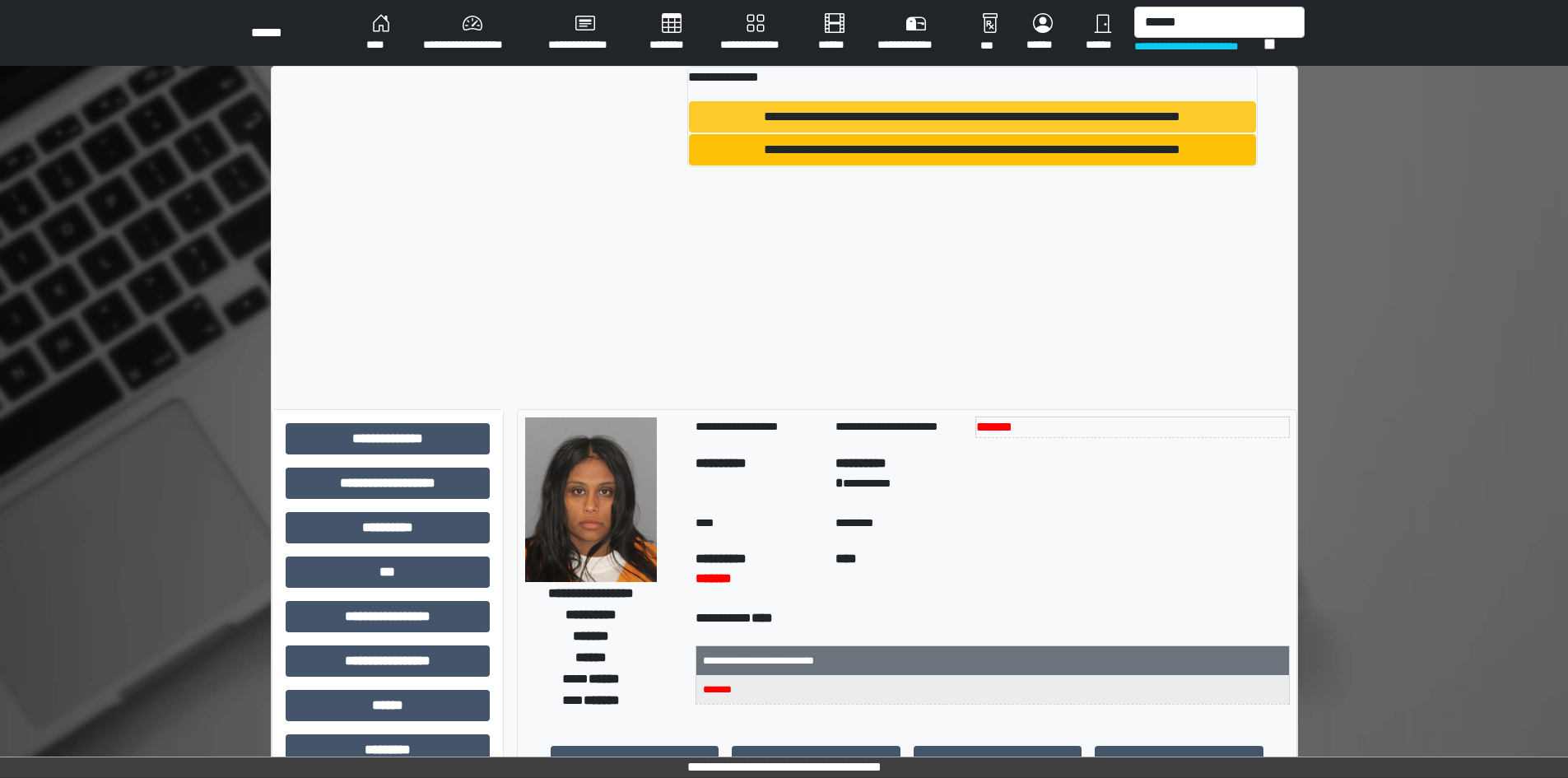 type 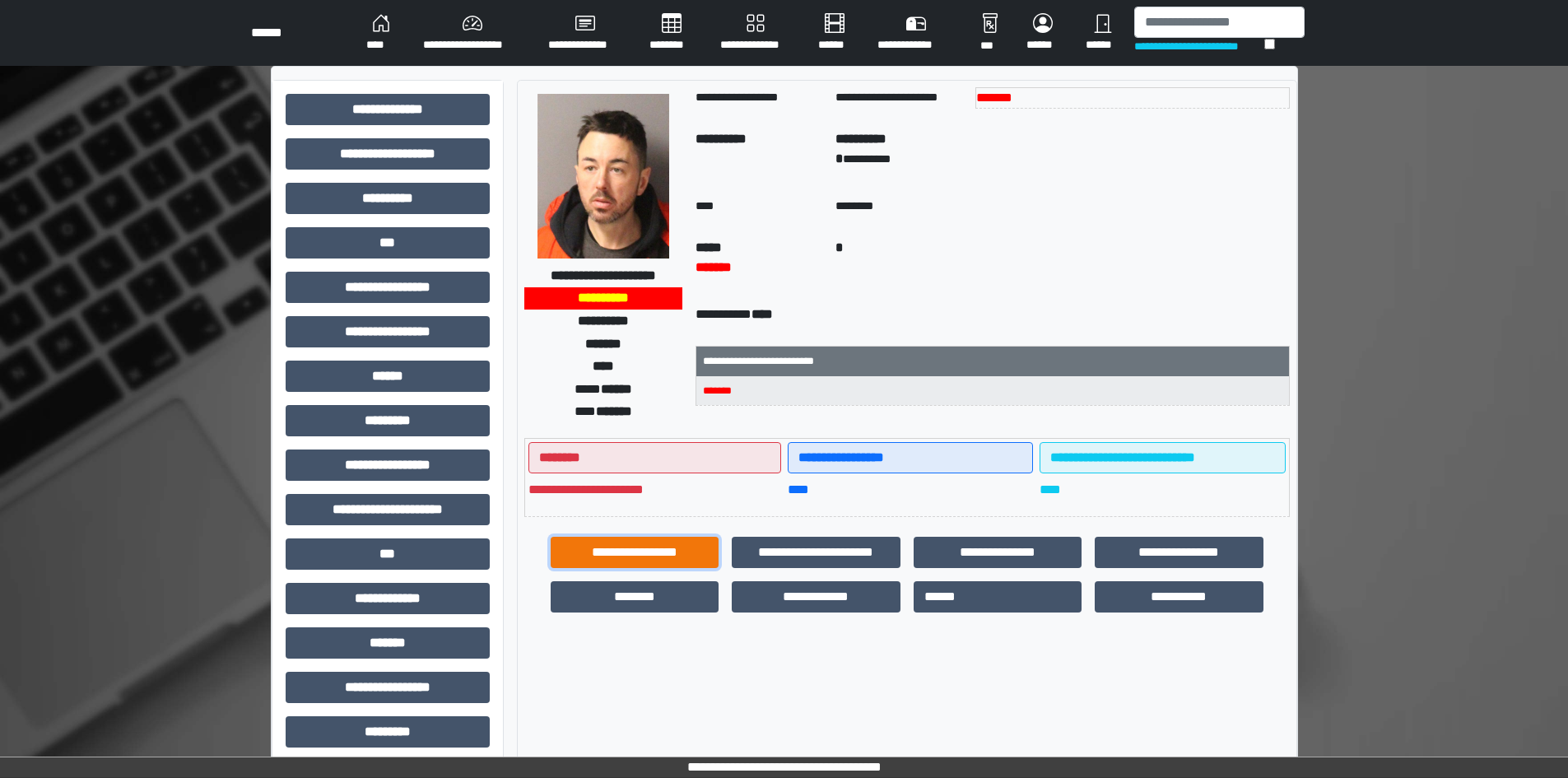 click on "**********" at bounding box center (635, 552) 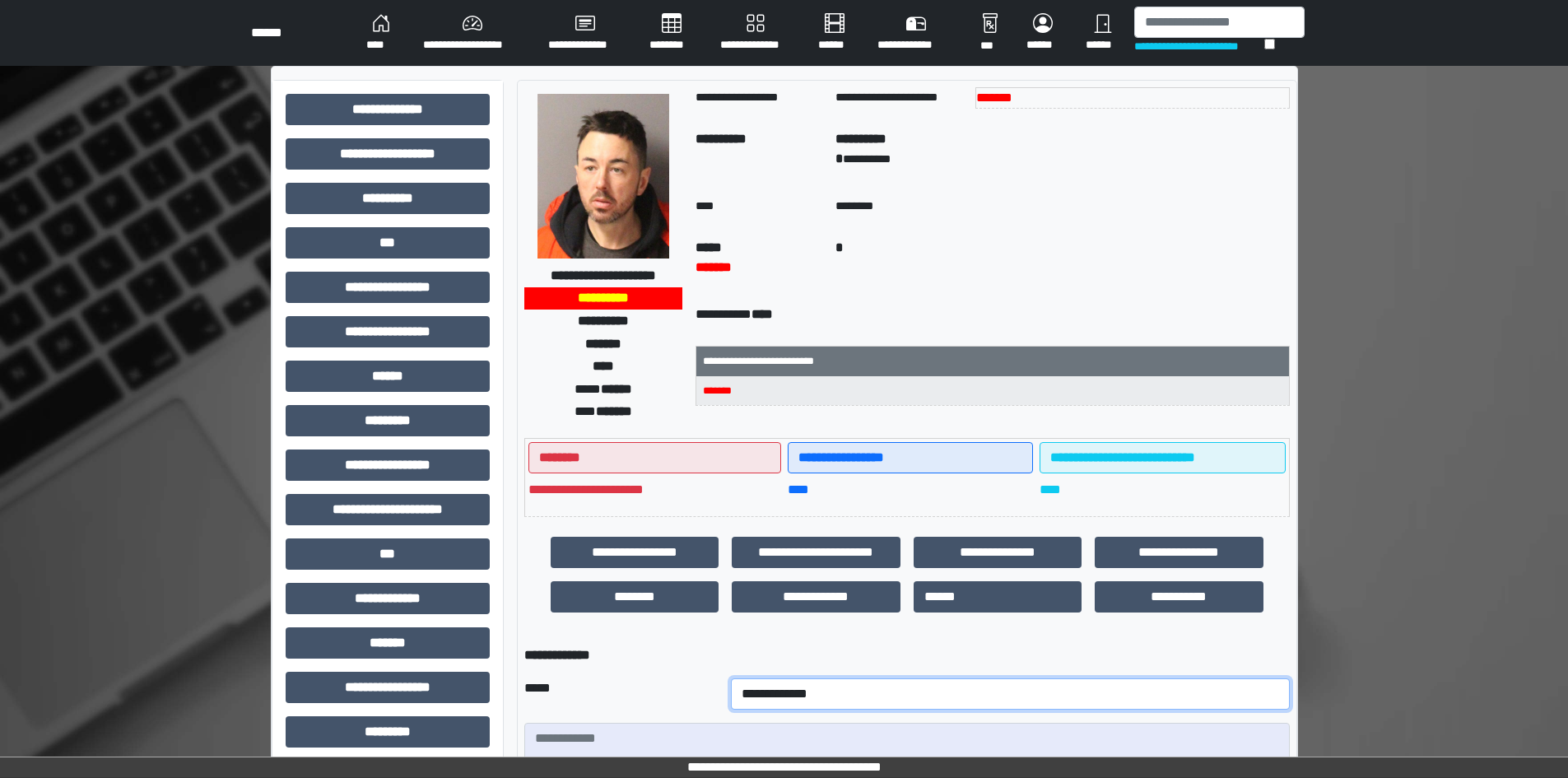 click on "**********" at bounding box center [1010, 694] 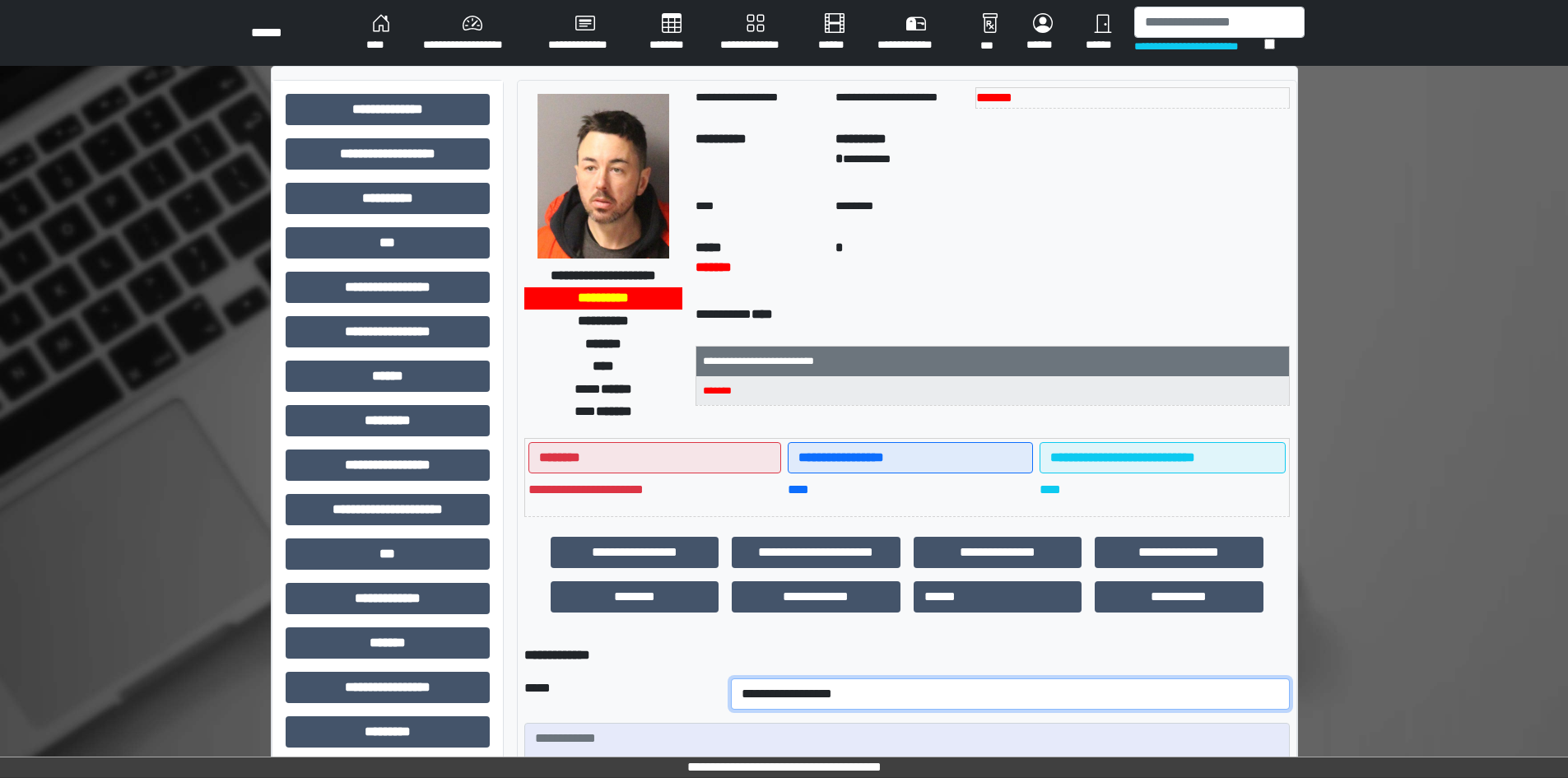 click on "**********" at bounding box center [1010, 694] 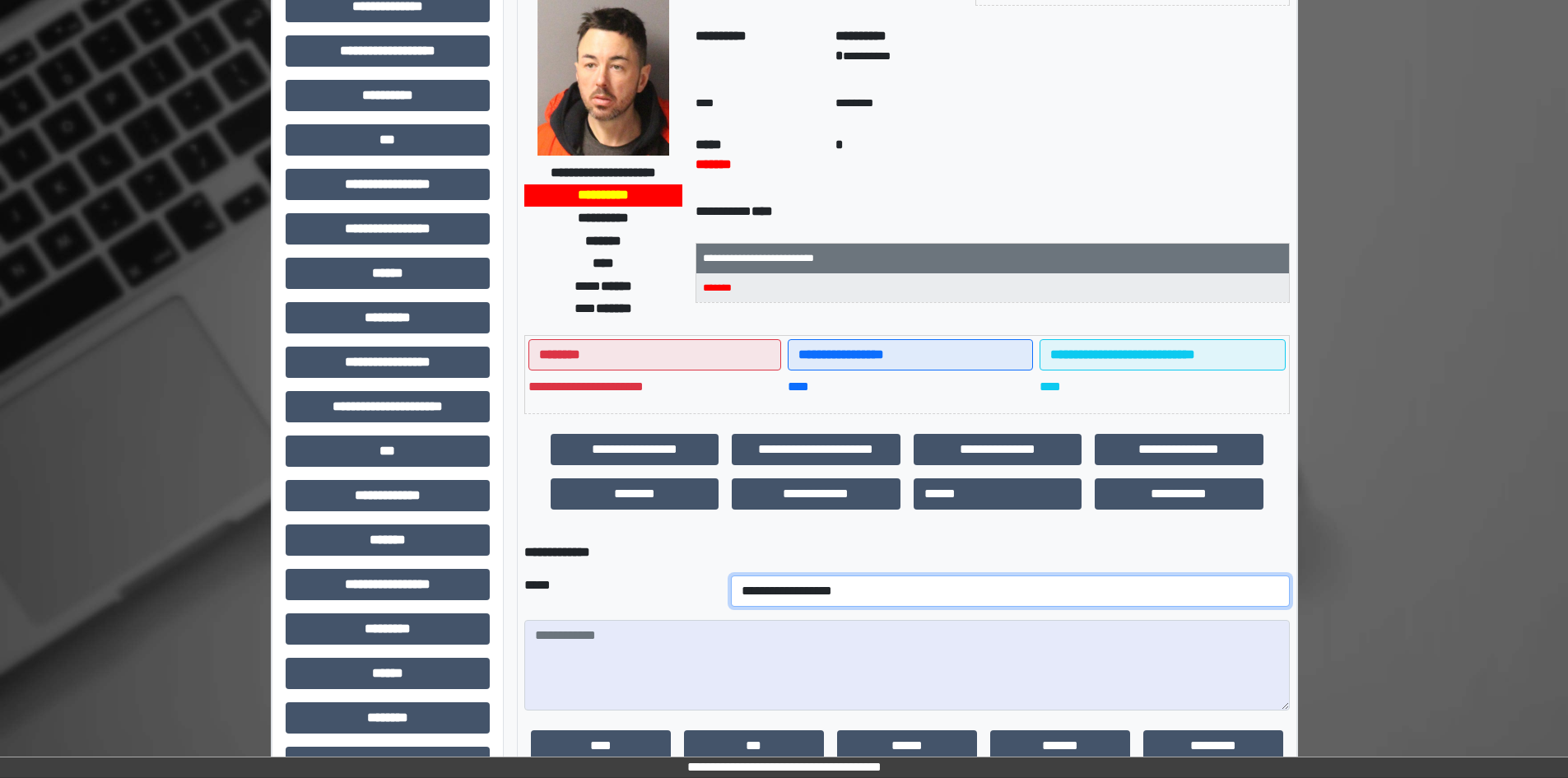 scroll, scrollTop: 165, scrollLeft: 0, axis: vertical 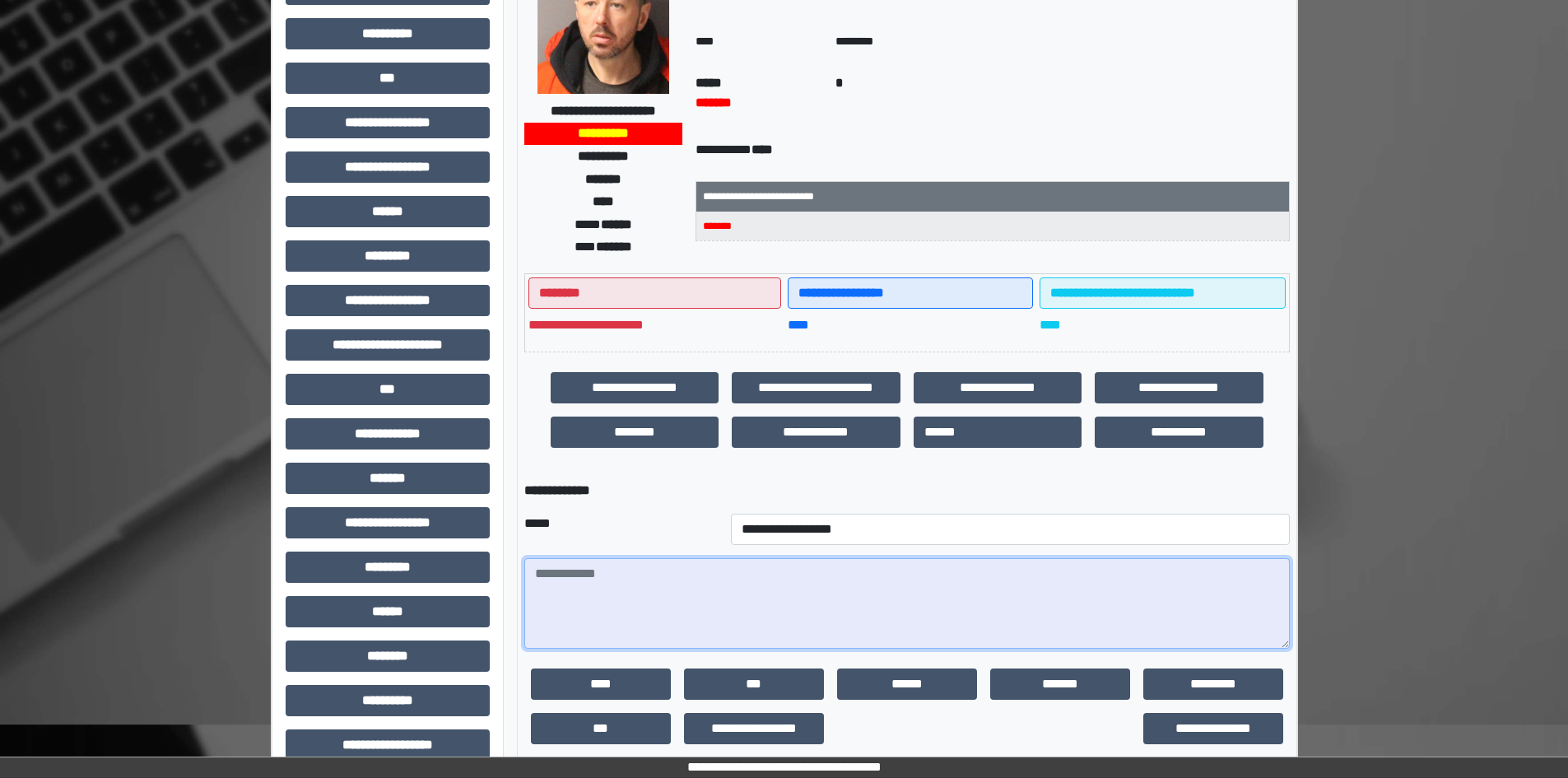 click at bounding box center (907, 603) 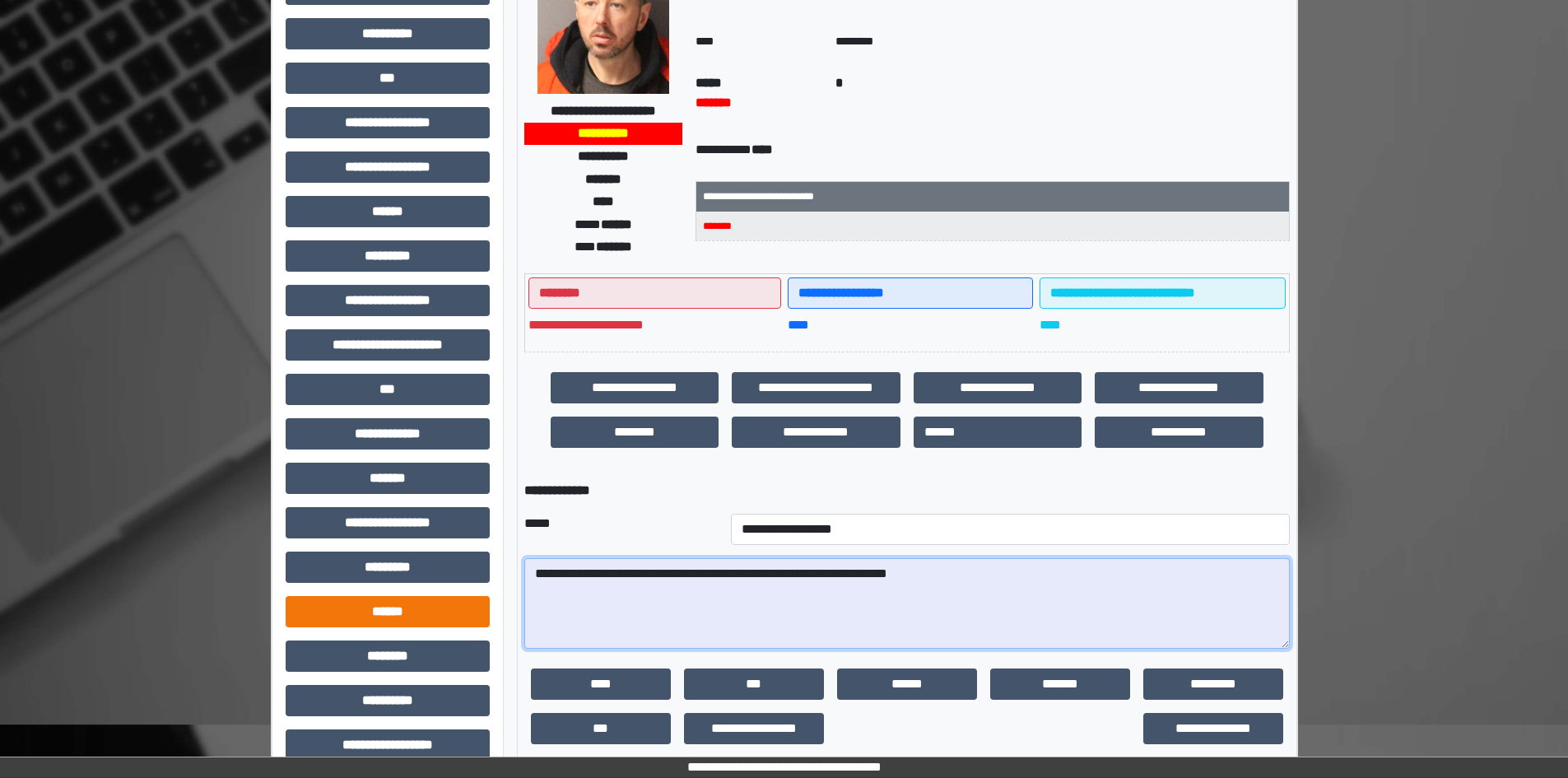 drag, startPoint x: 1004, startPoint y: 575, endPoint x: 353, endPoint y: 622, distance: 652.6944 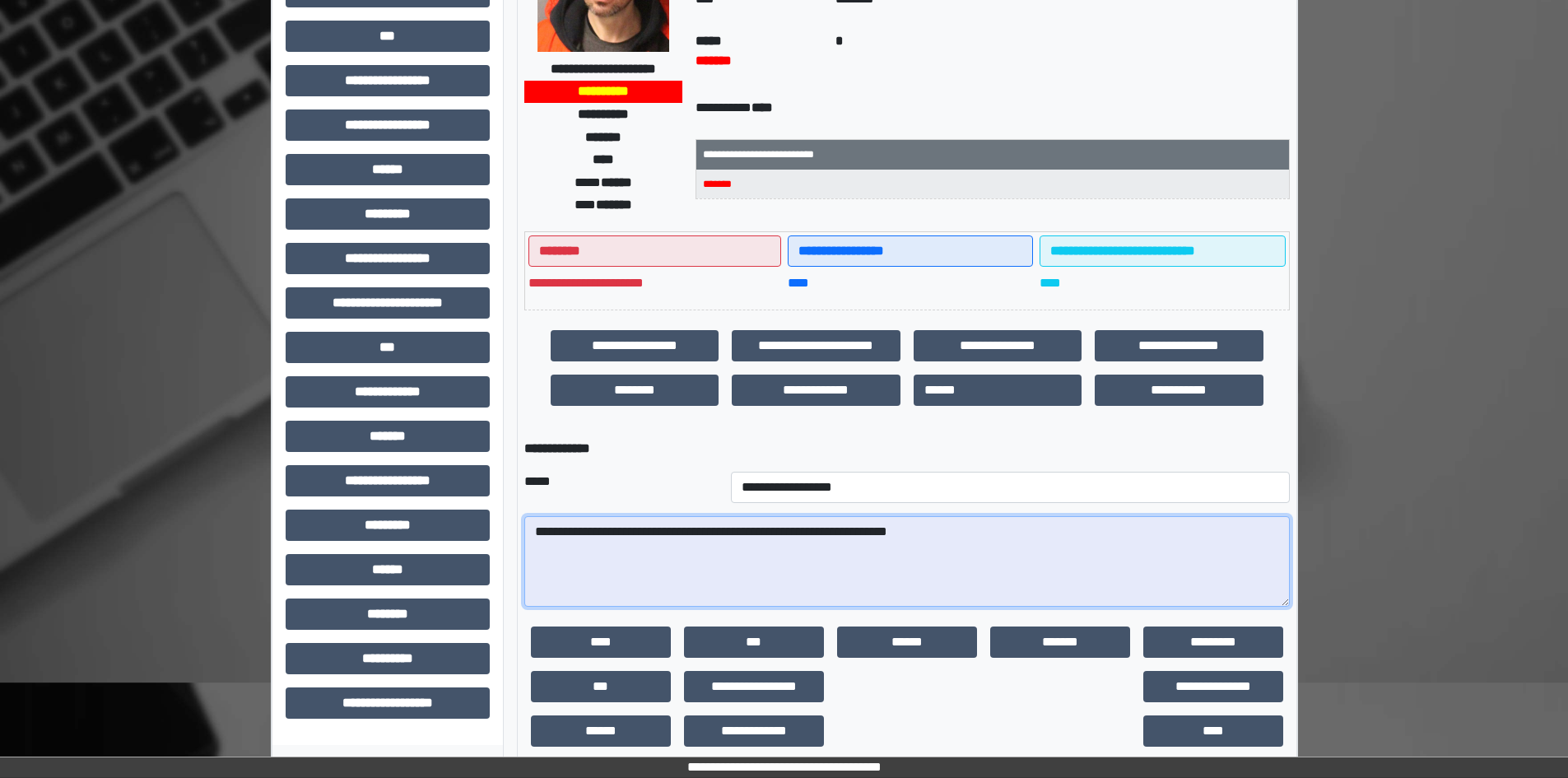 scroll, scrollTop: 230, scrollLeft: 0, axis: vertical 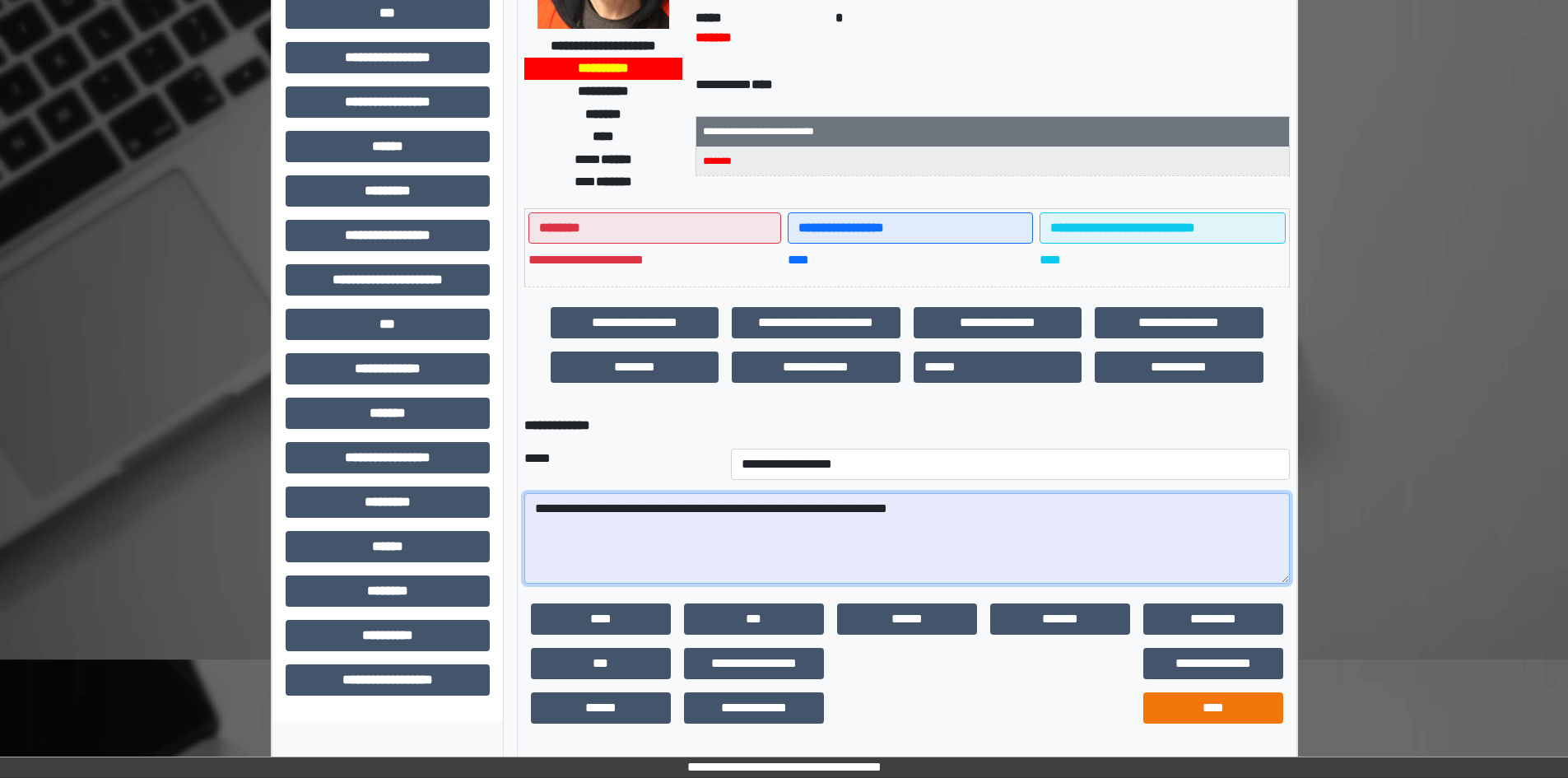 type on "**********" 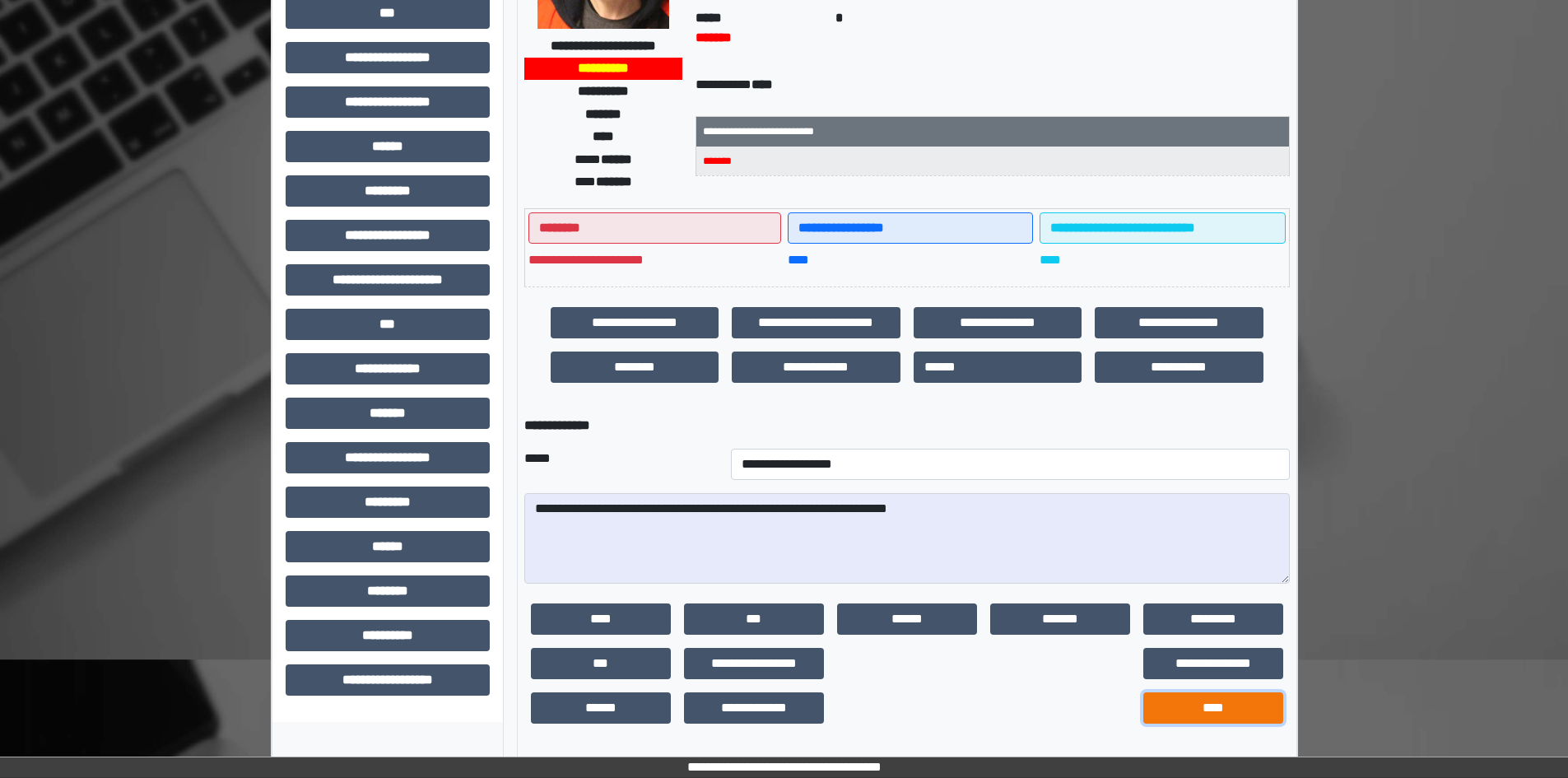 click on "****" at bounding box center [1213, 708] 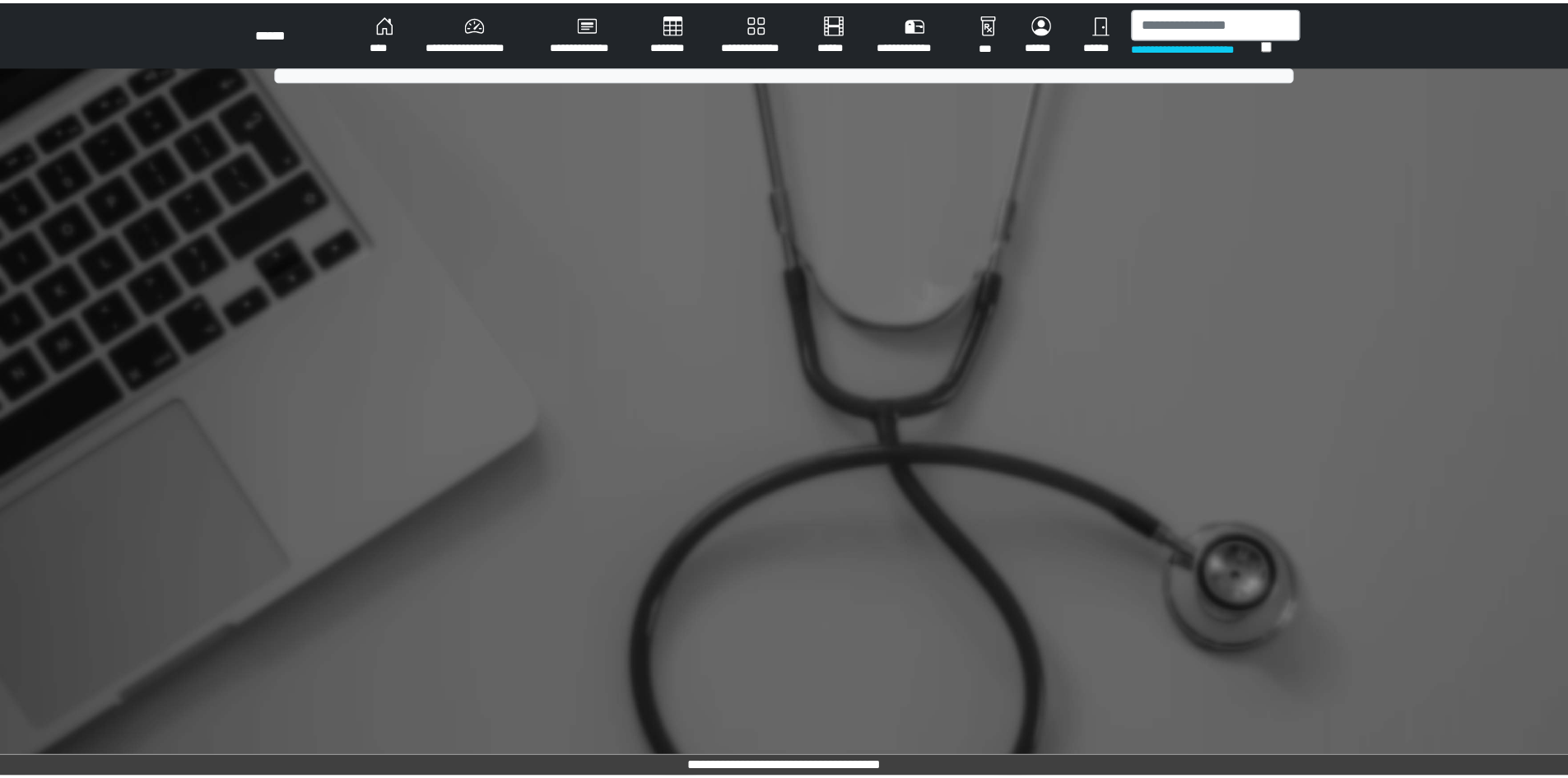 scroll, scrollTop: 0, scrollLeft: 0, axis: both 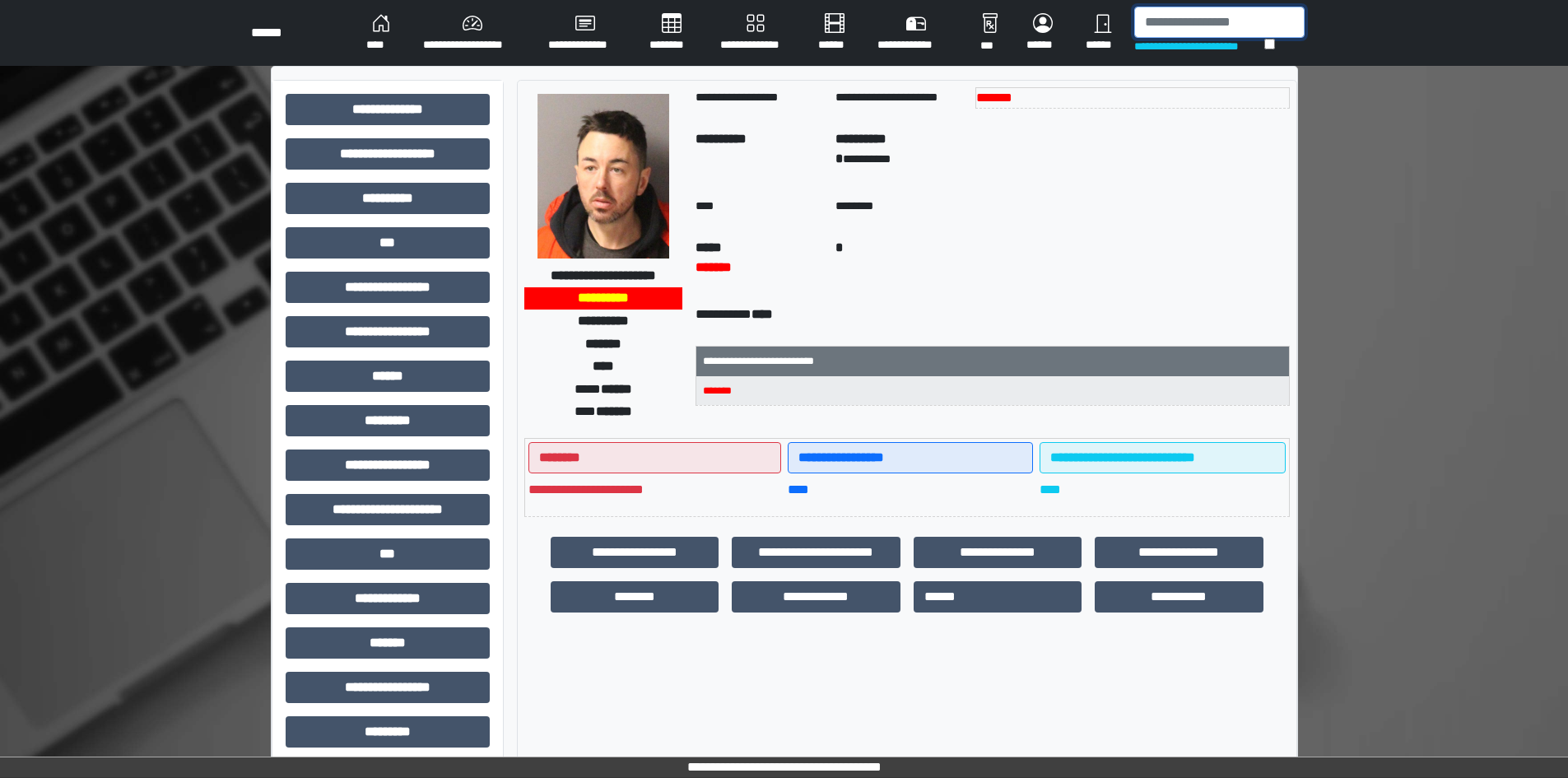 click at bounding box center (1219, 22) 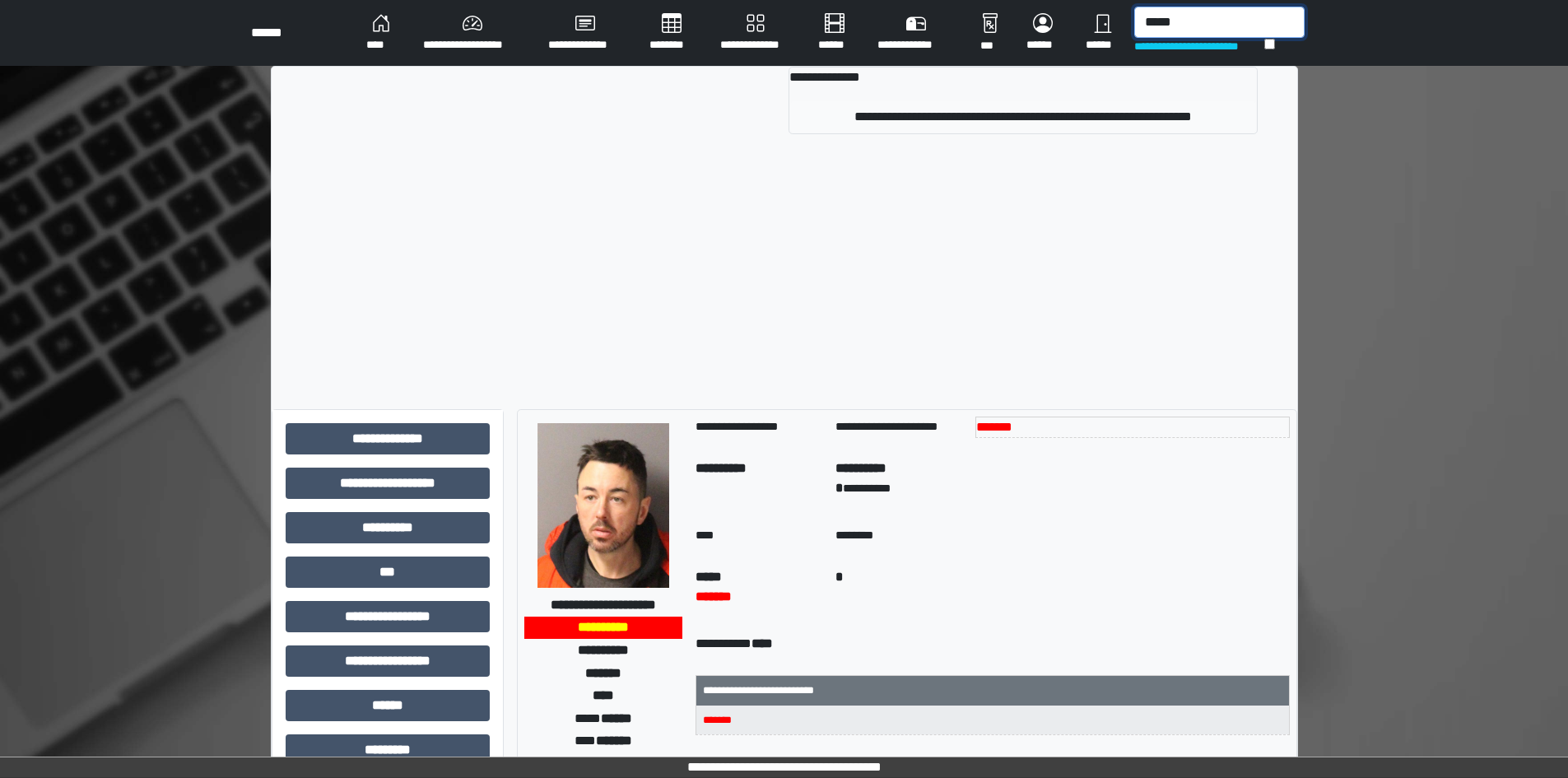 type on "*****" 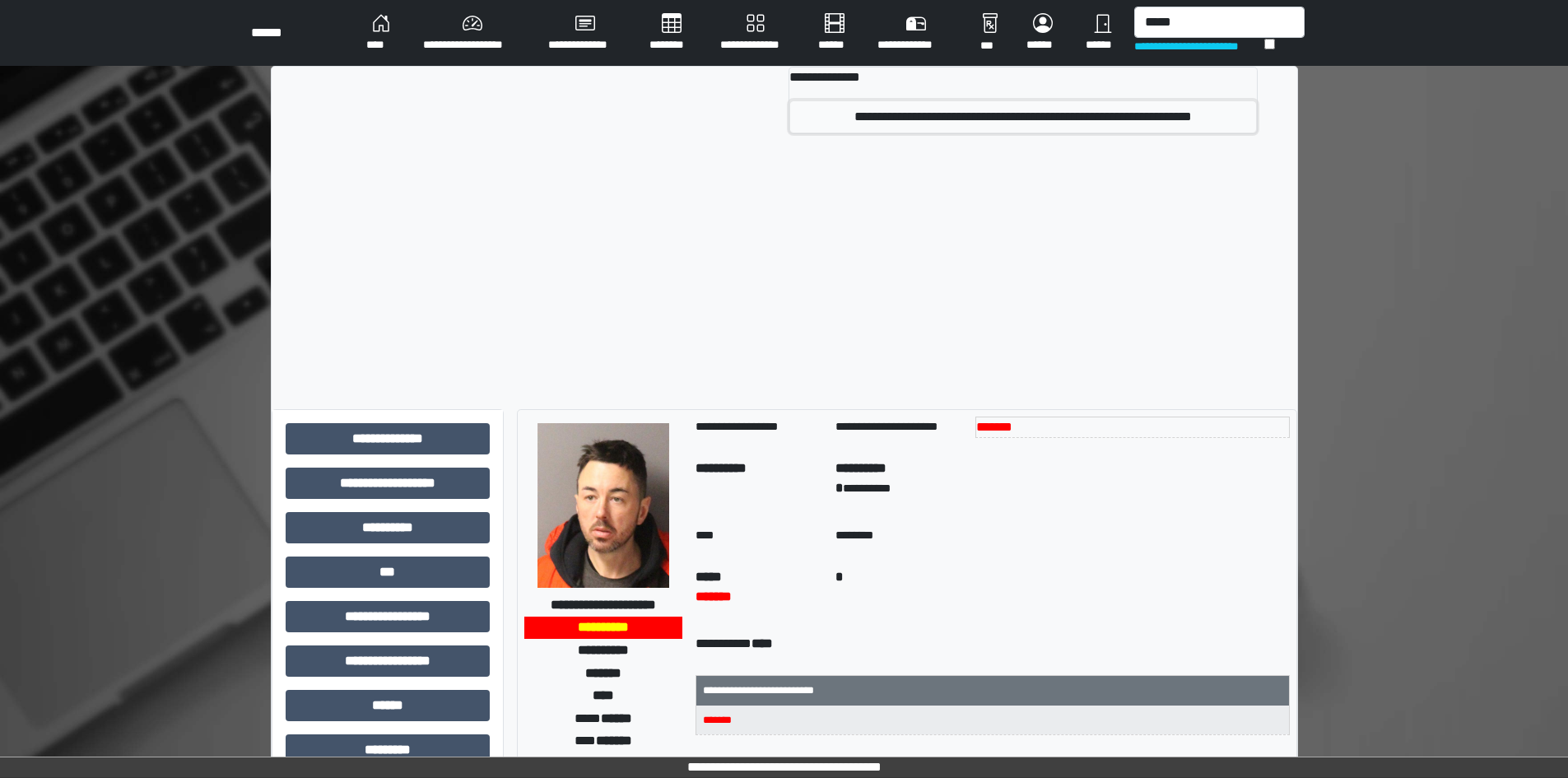 click on "**********" at bounding box center [1023, 117] 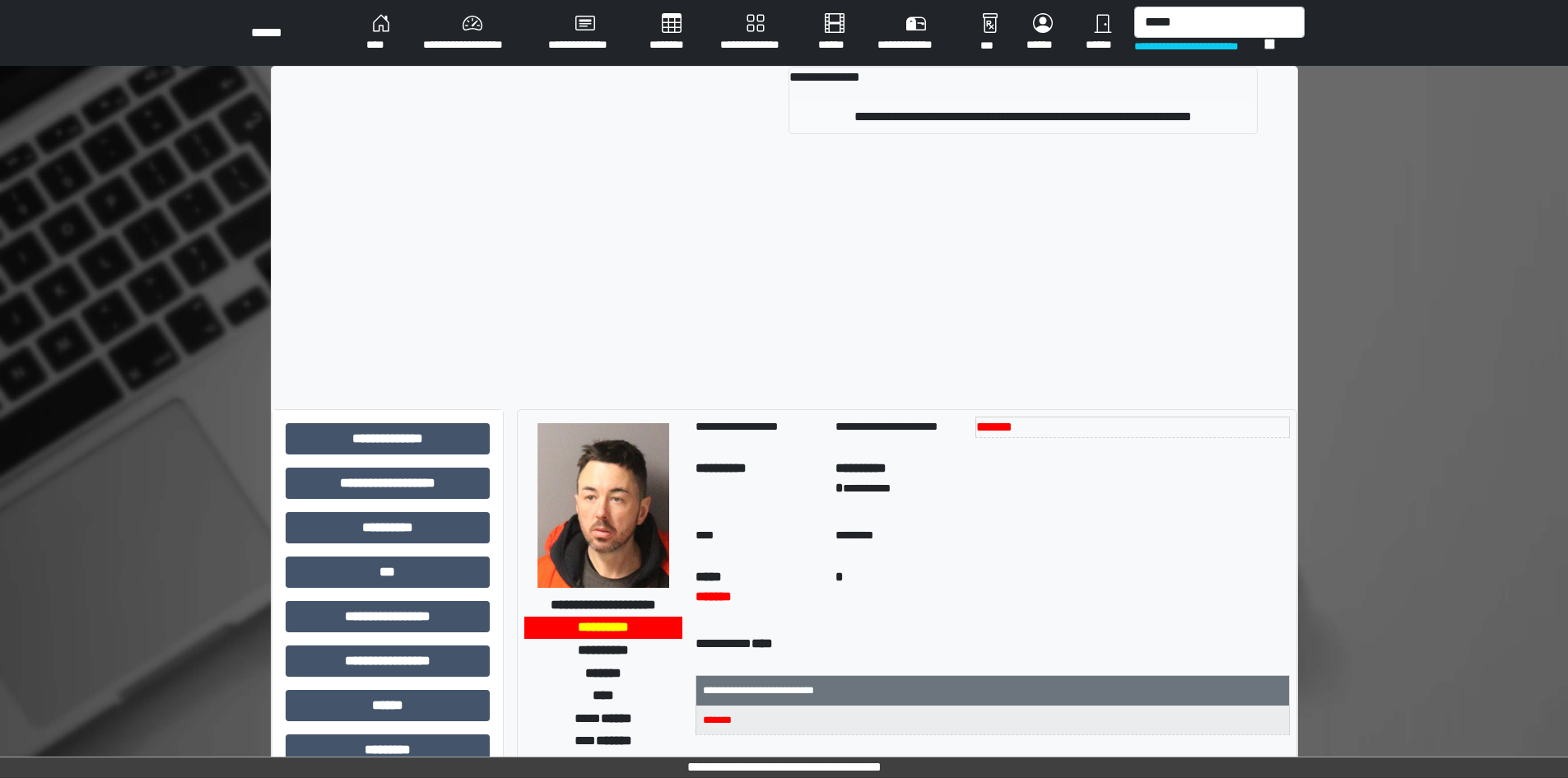 type 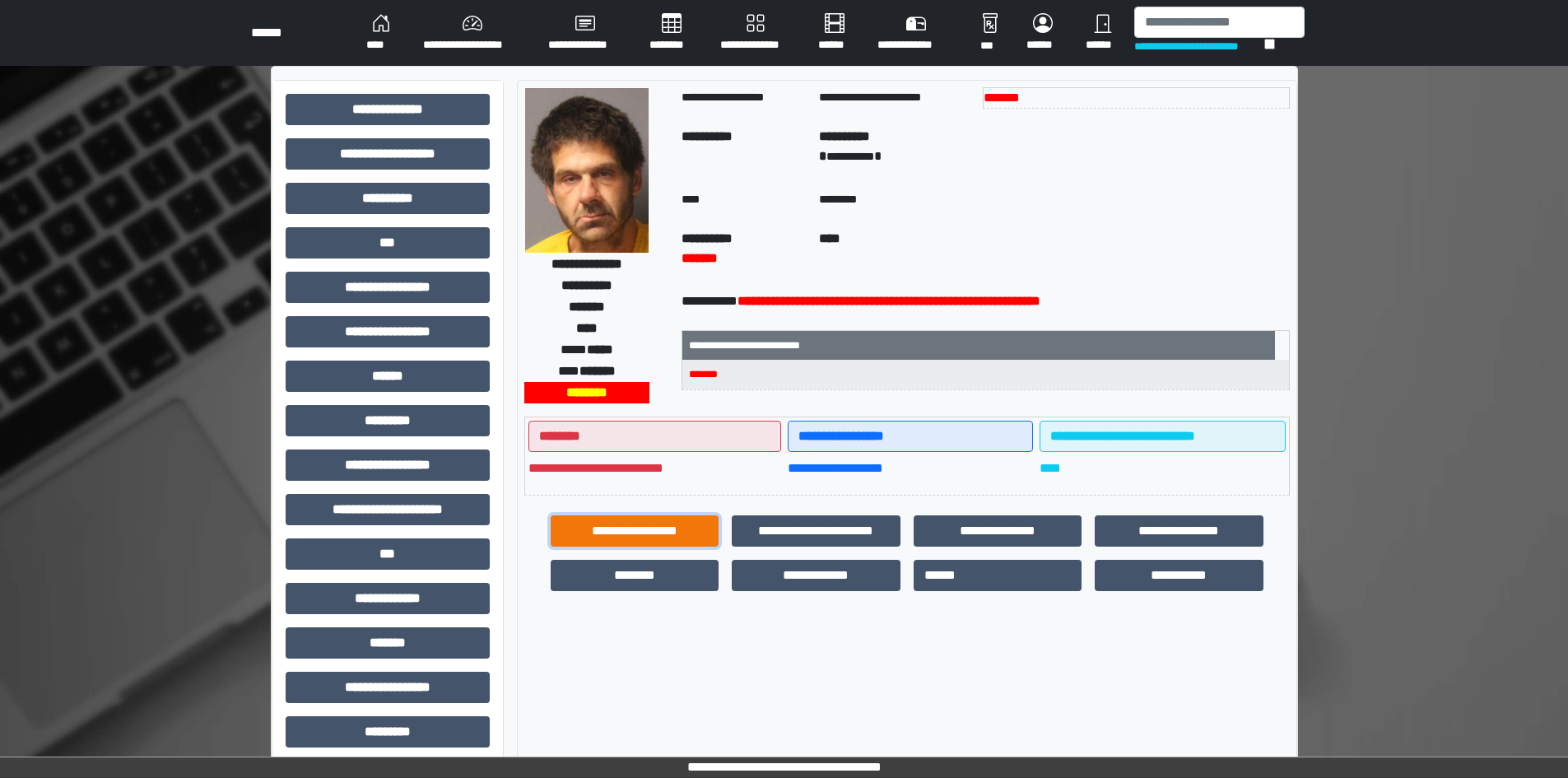 click on "**********" at bounding box center [635, 531] 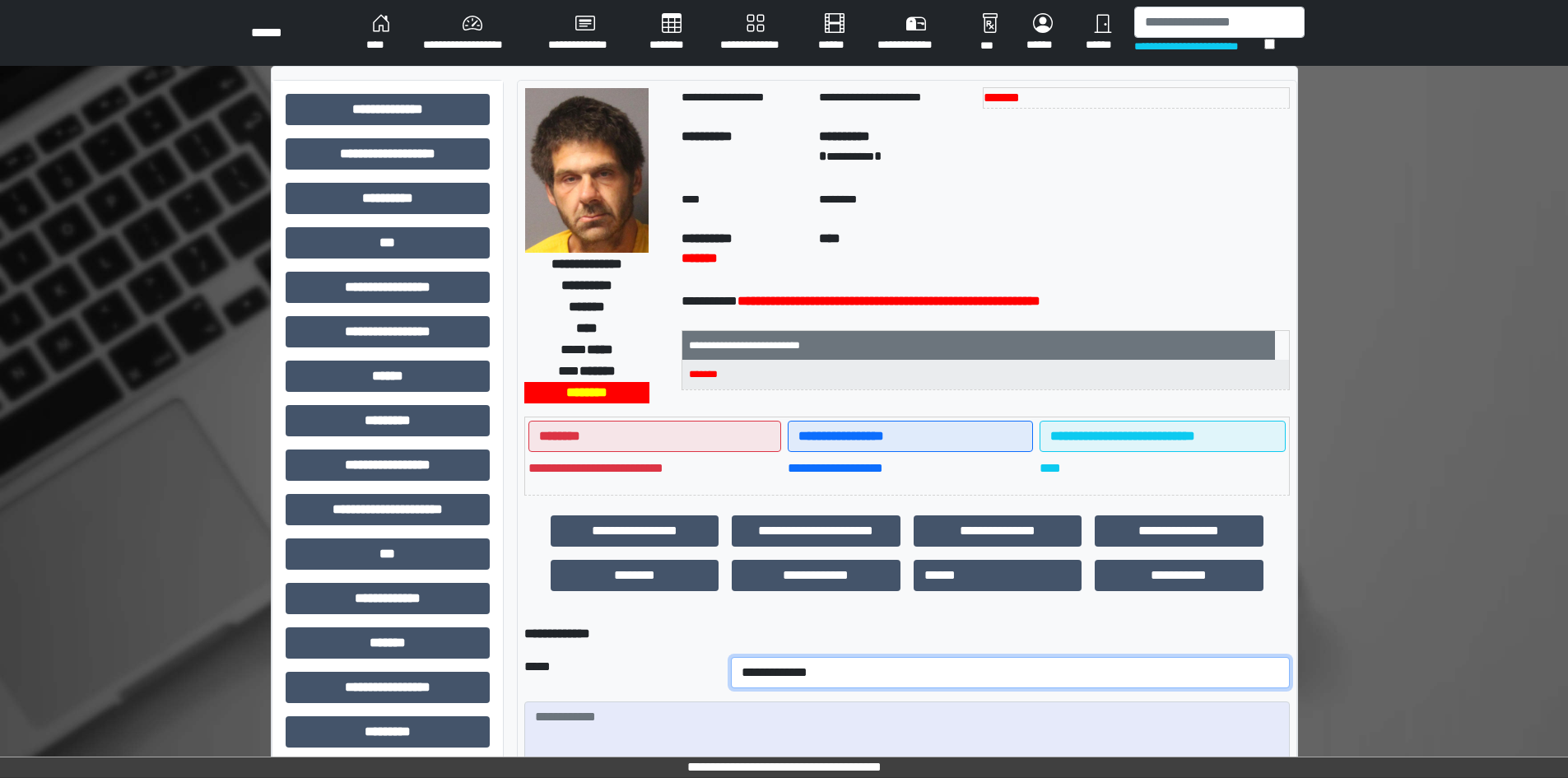 click on "**********" at bounding box center [1010, 673] 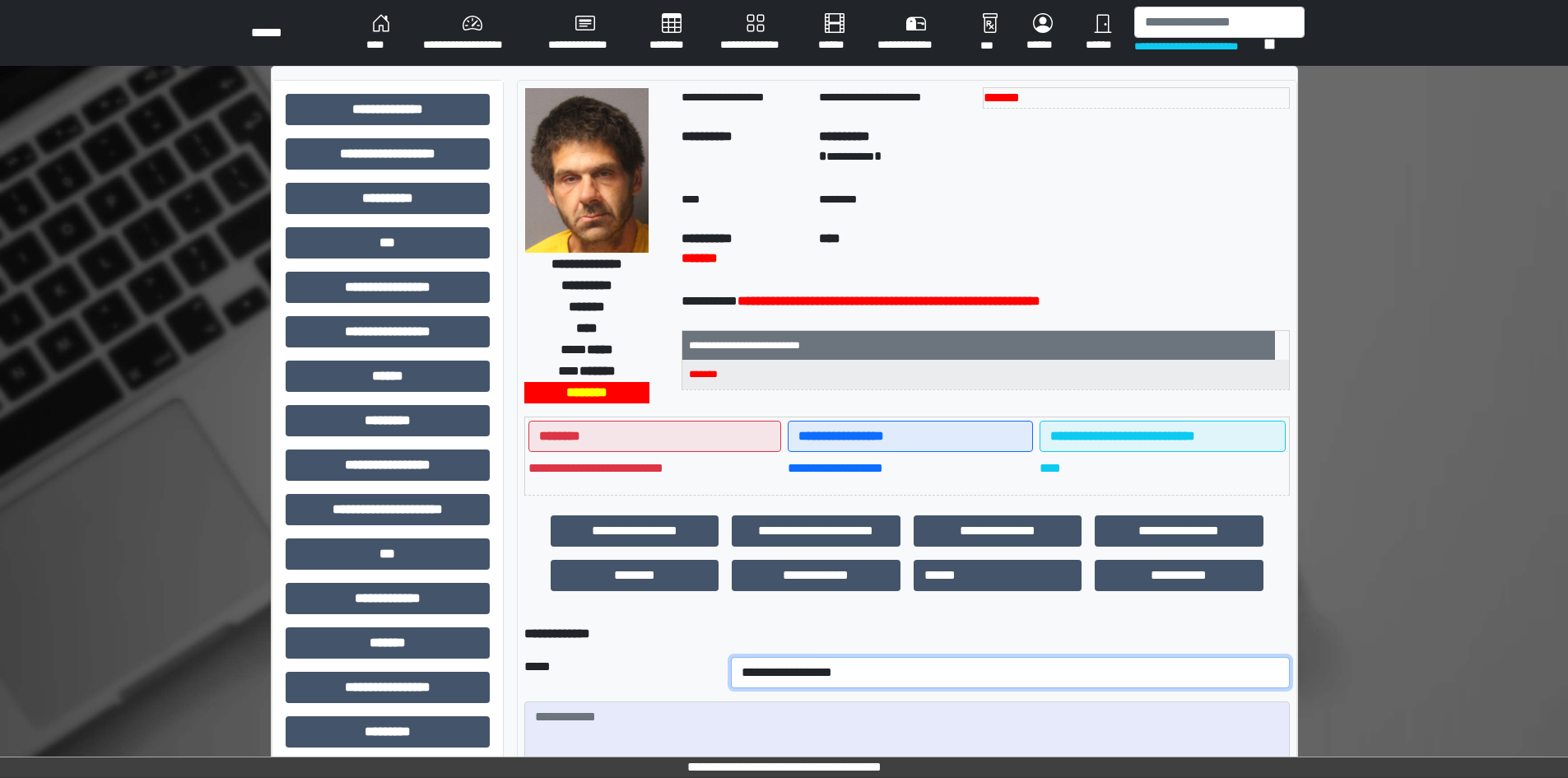click on "**********" at bounding box center [1010, 673] 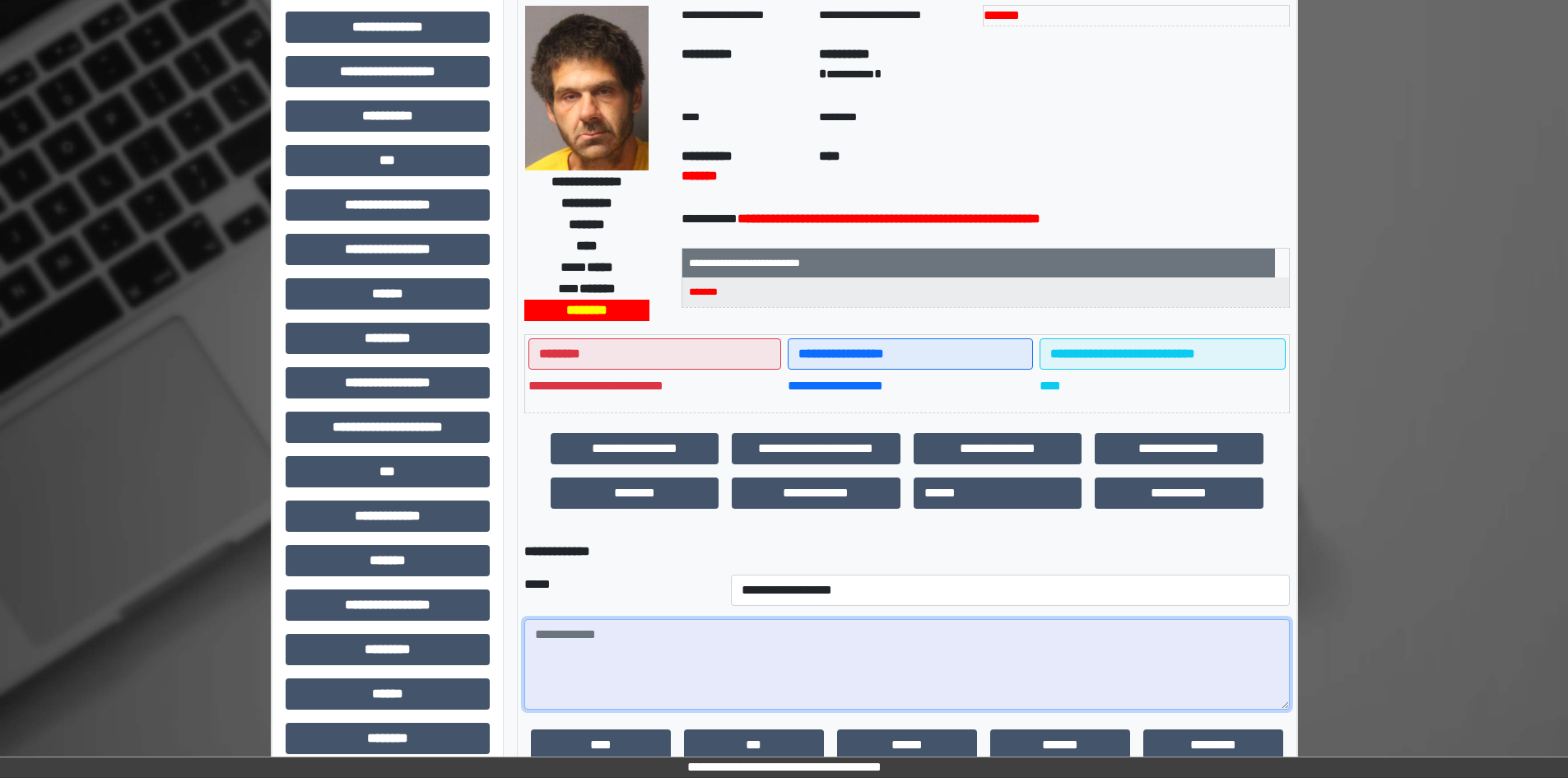 click at bounding box center [907, 664] 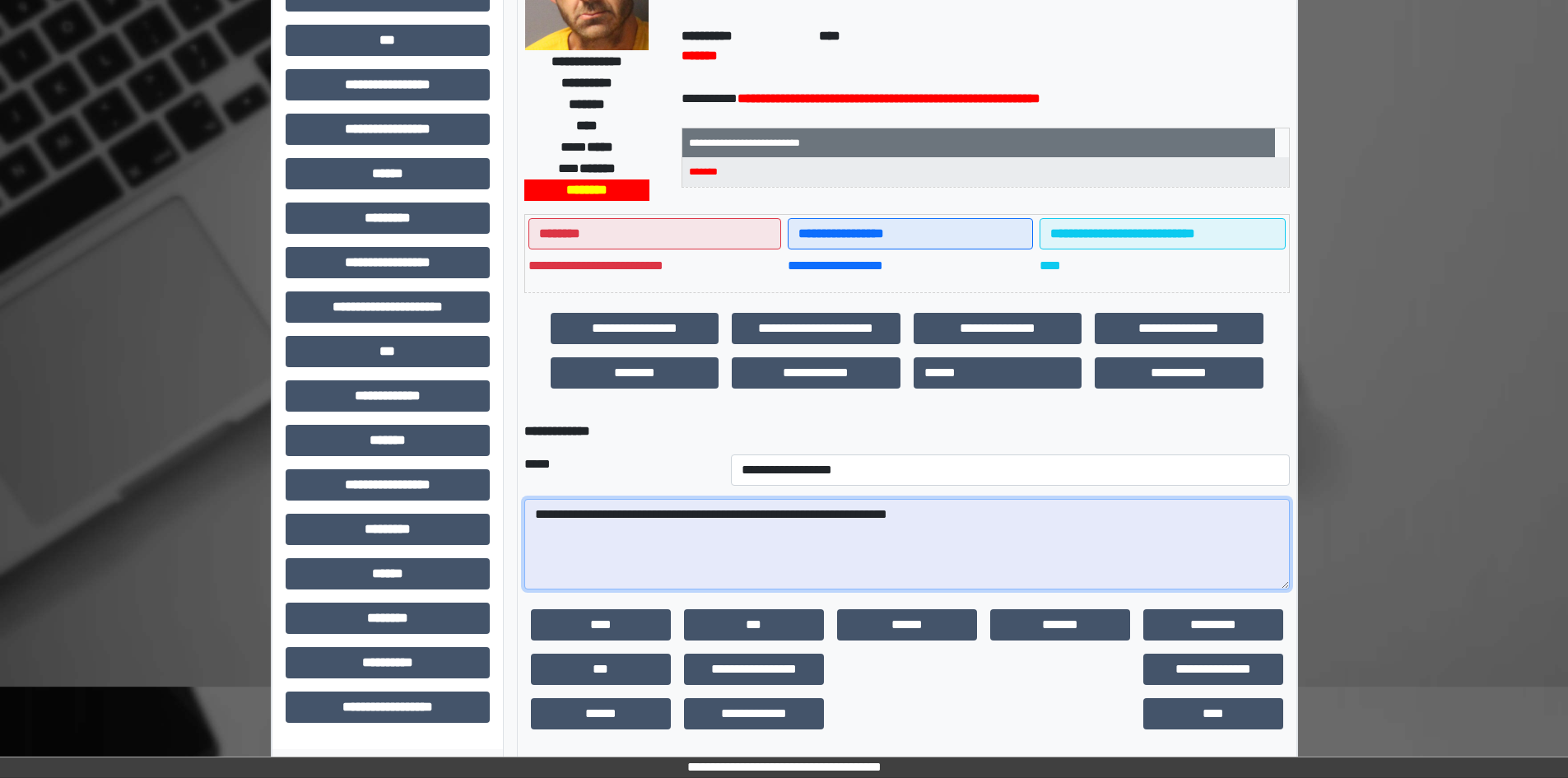 scroll, scrollTop: 208, scrollLeft: 0, axis: vertical 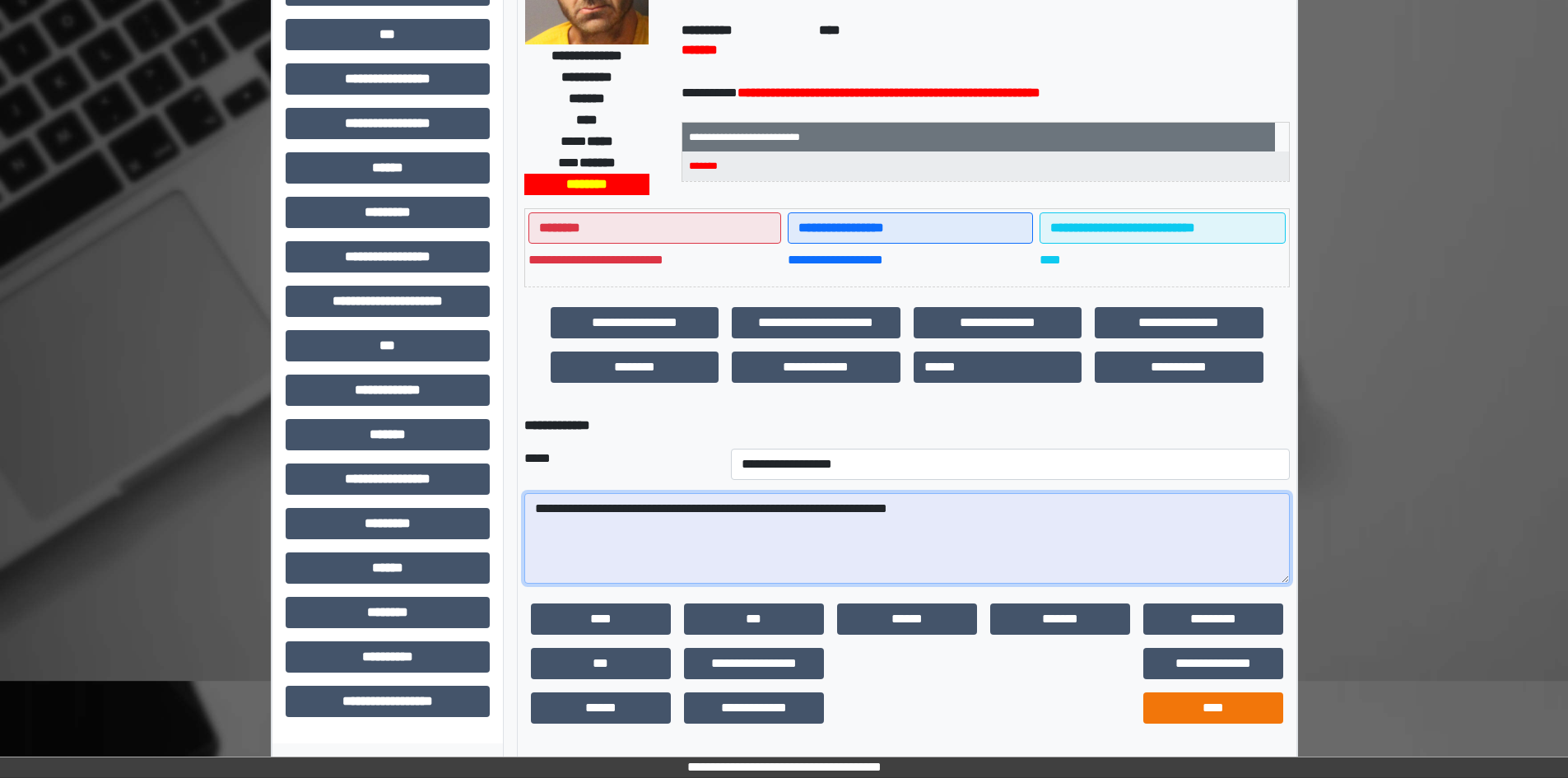 type on "**********" 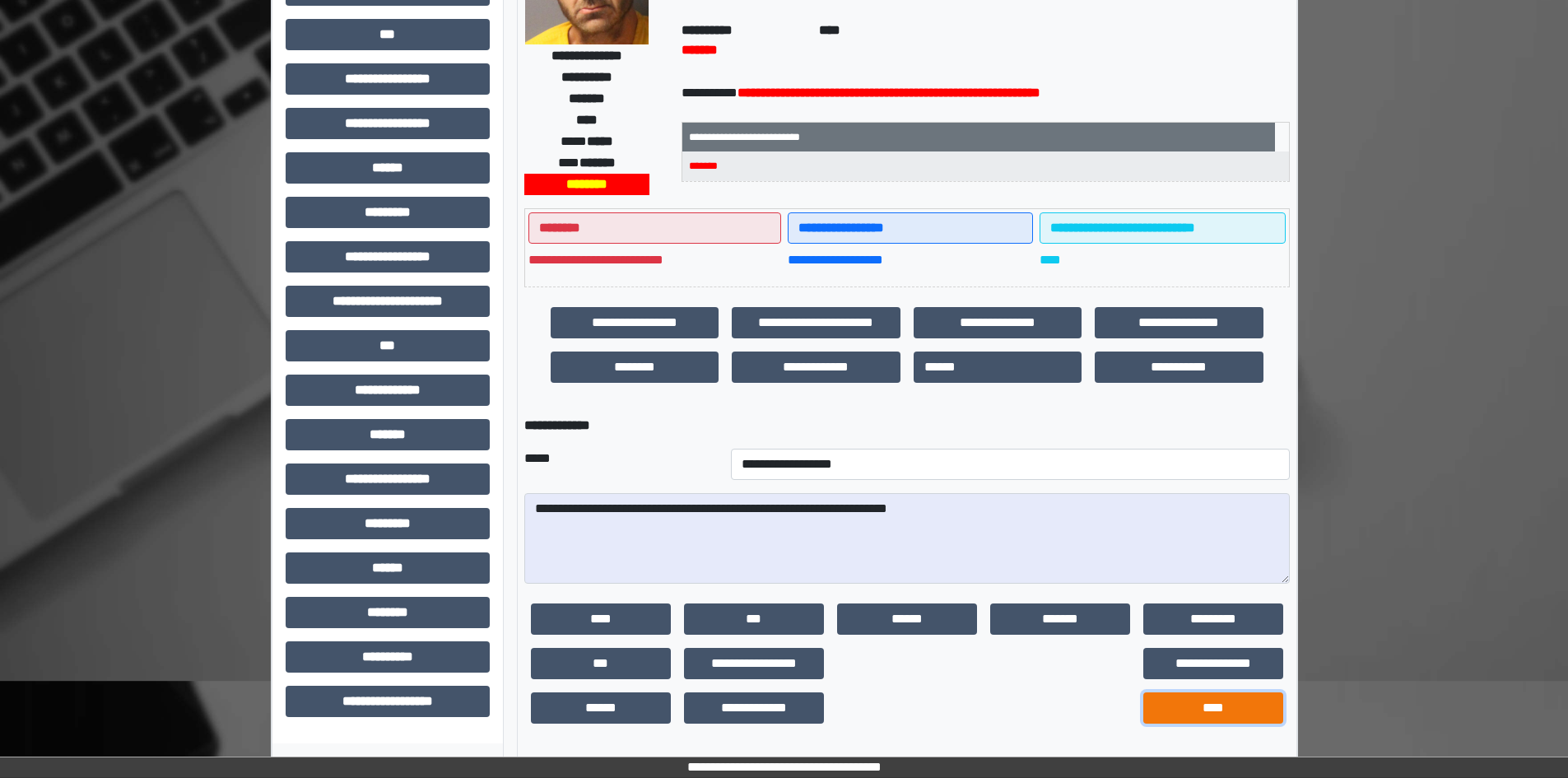 click on "****" at bounding box center [1213, 708] 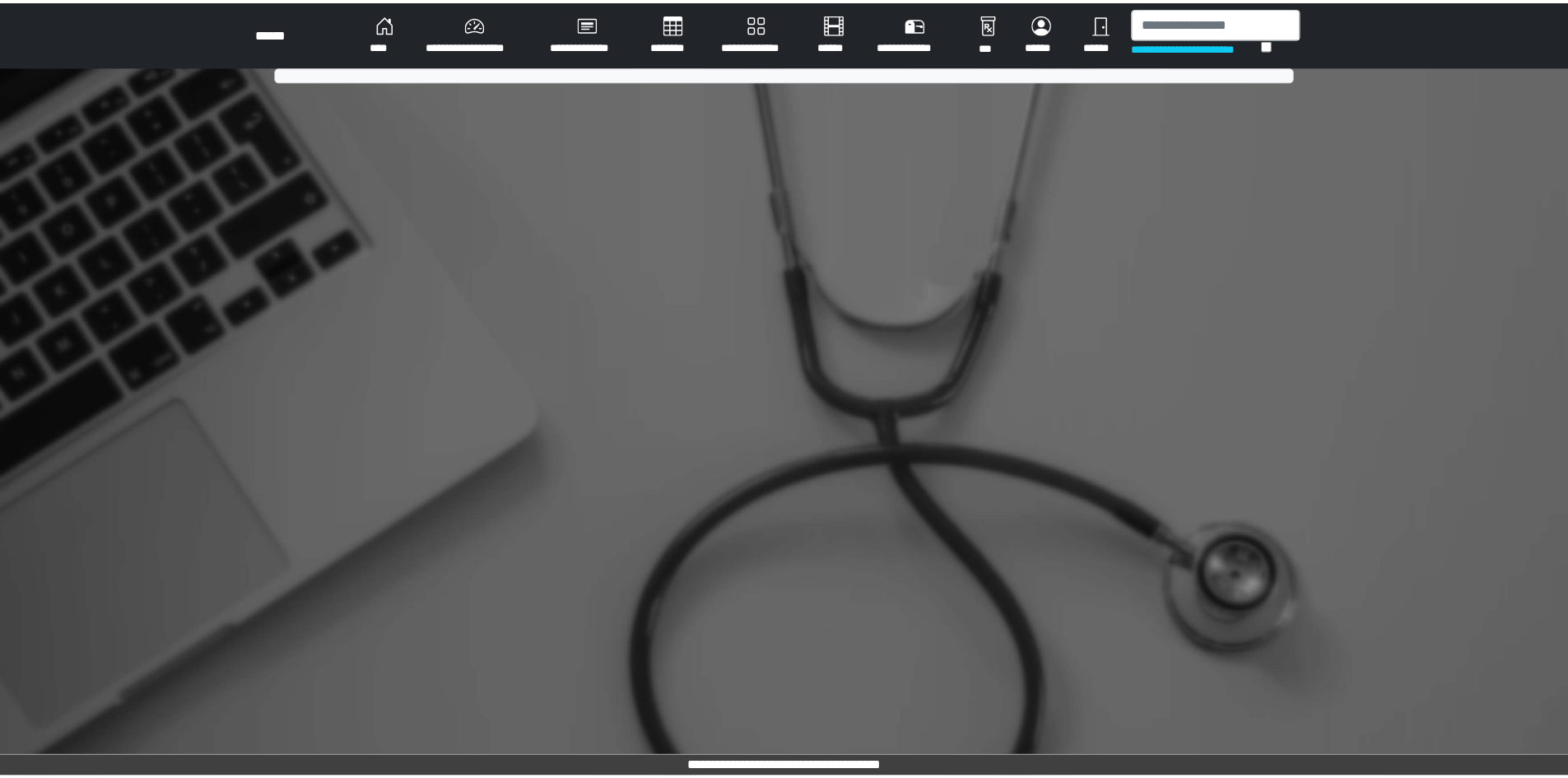 scroll, scrollTop: 0, scrollLeft: 0, axis: both 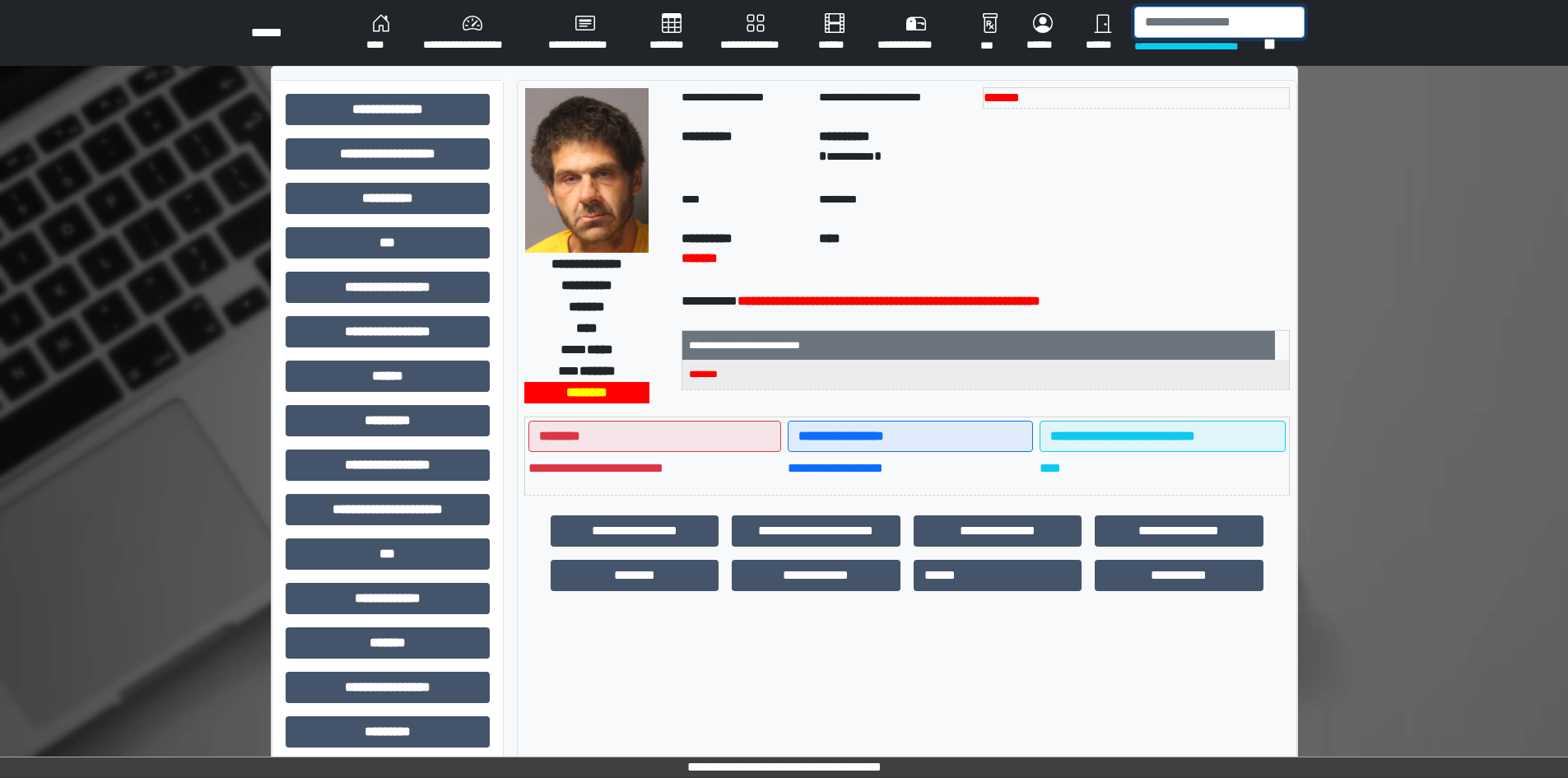 click at bounding box center (1219, 22) 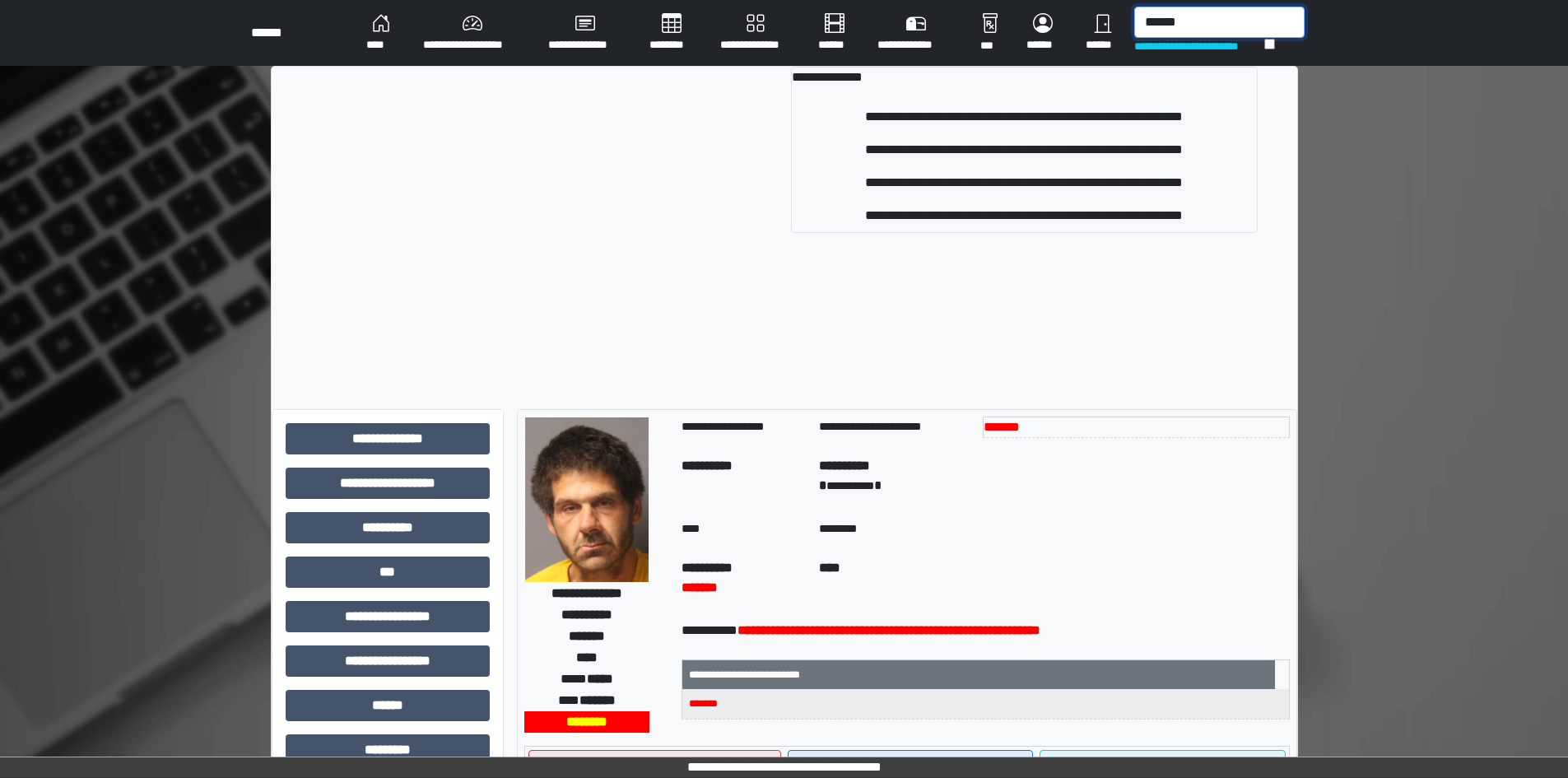 type on "******" 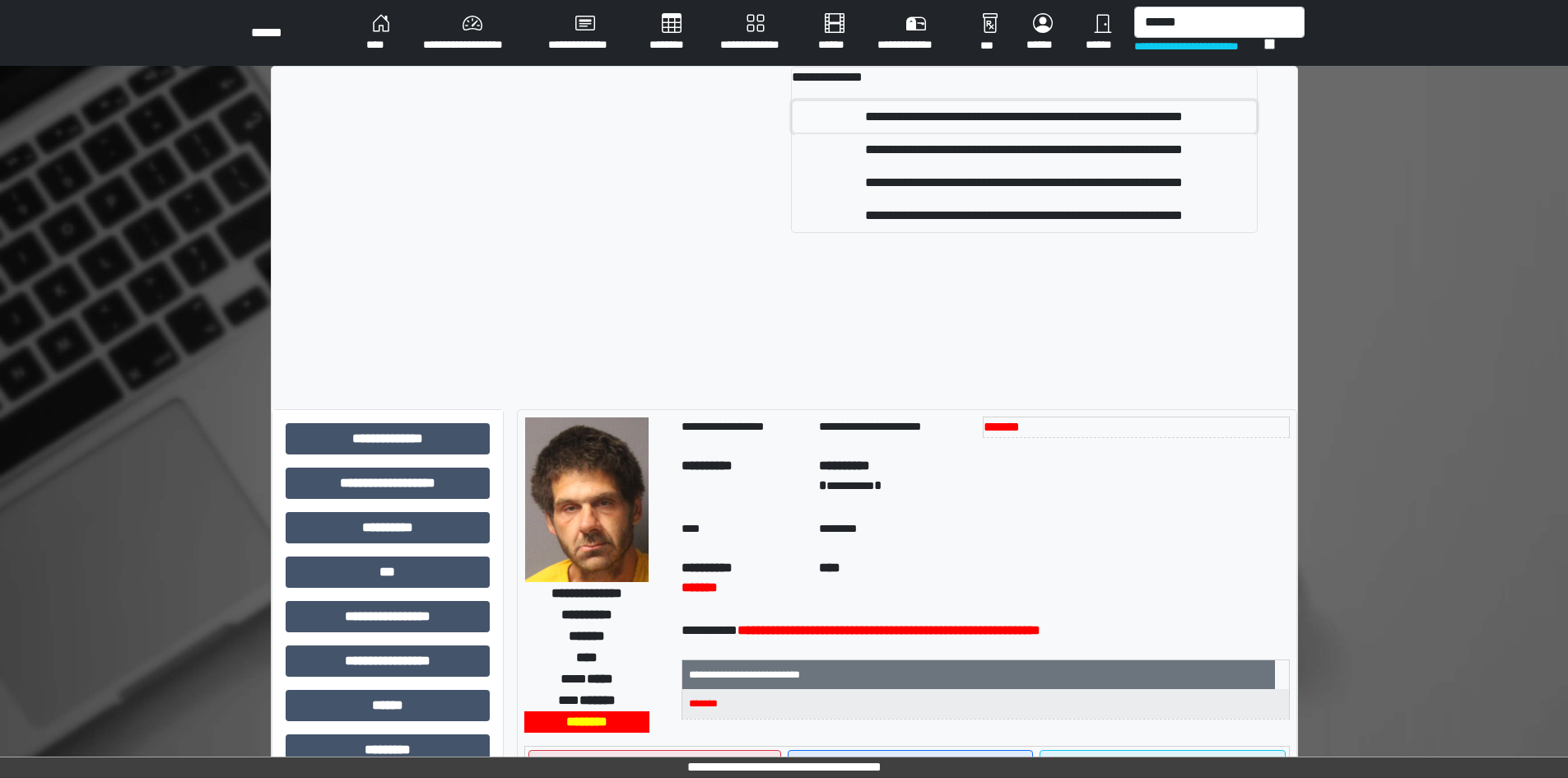 click on "**********" at bounding box center (1024, 117) 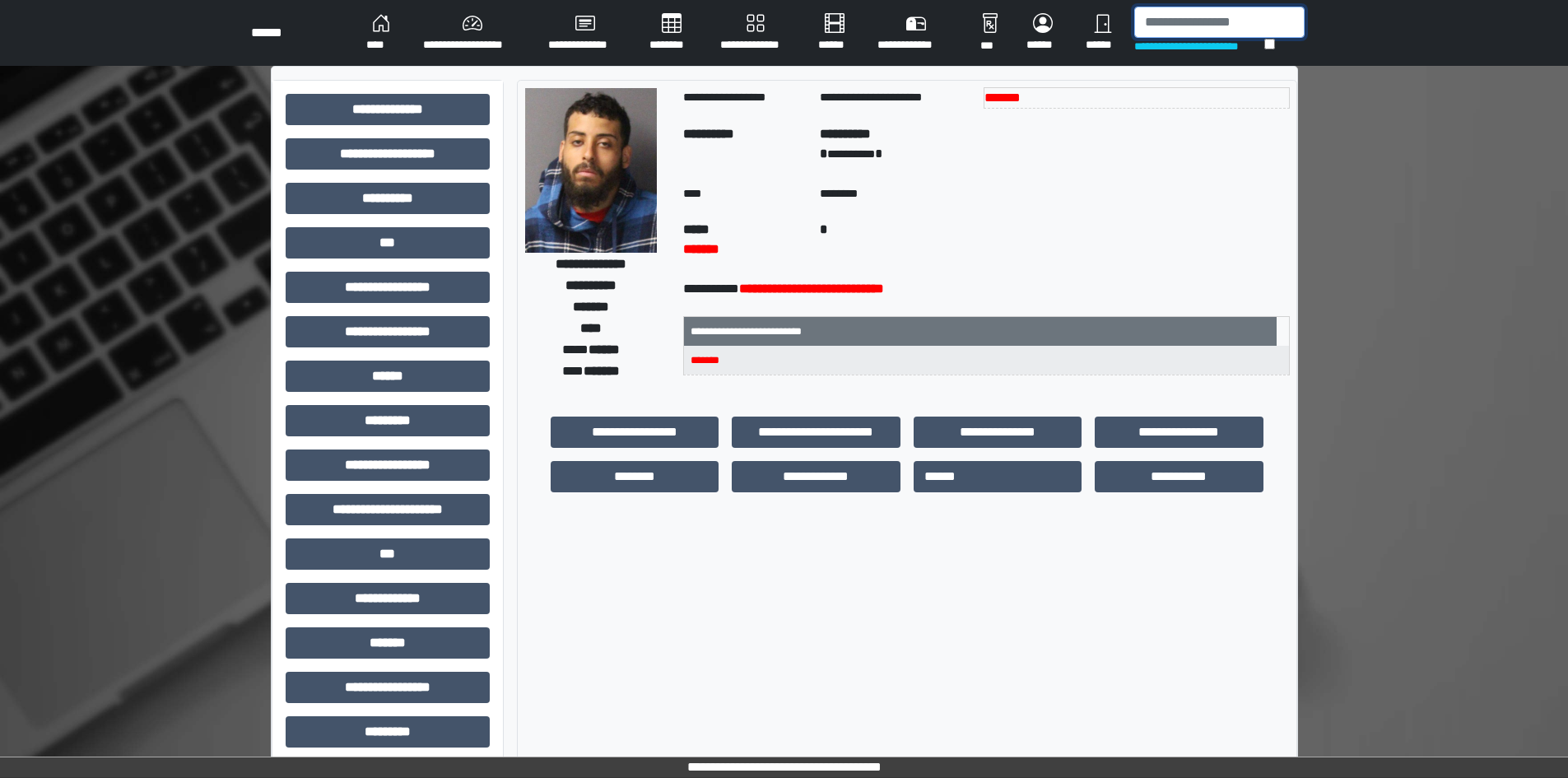 click at bounding box center (1219, 22) 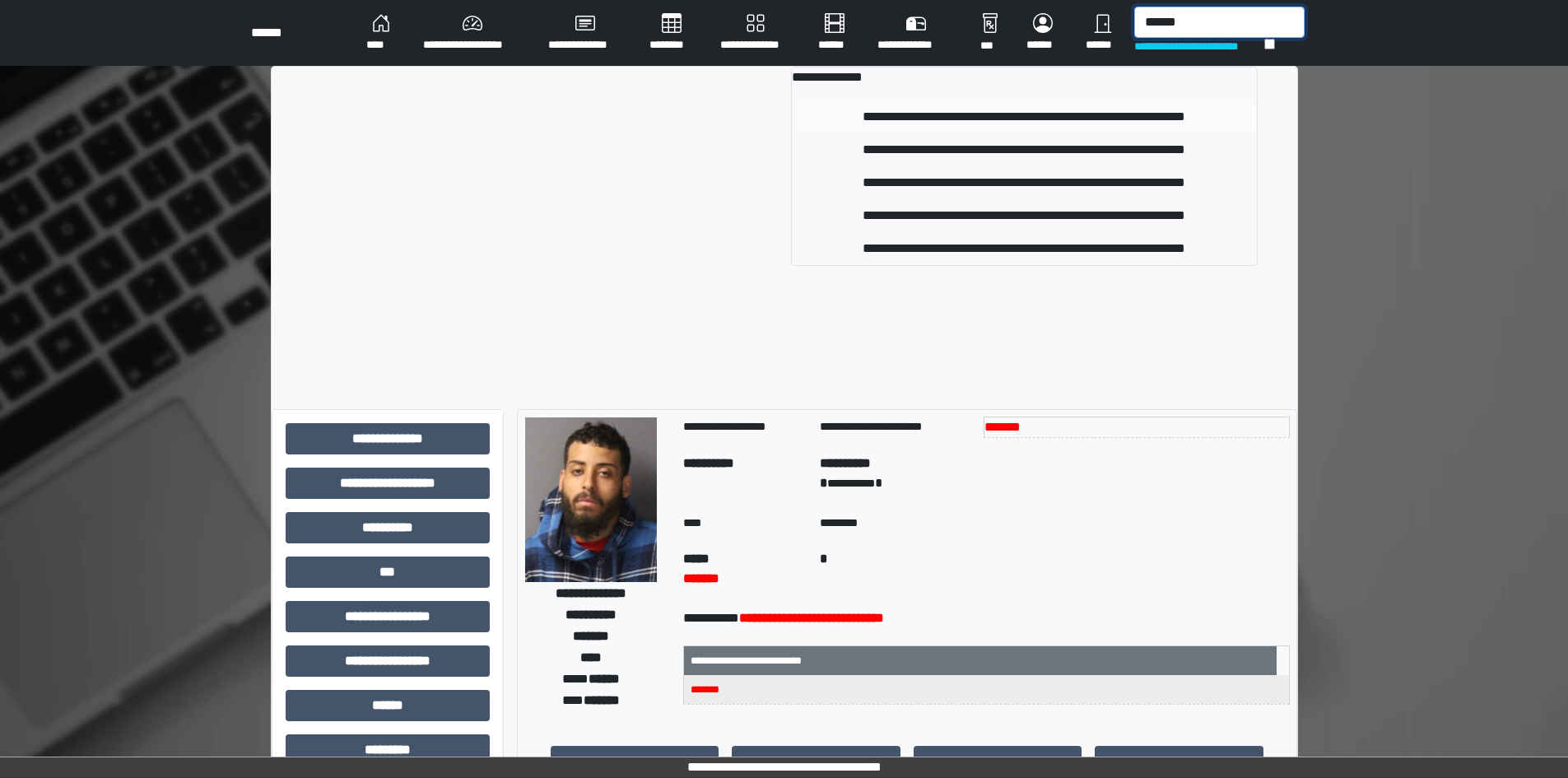 type on "******" 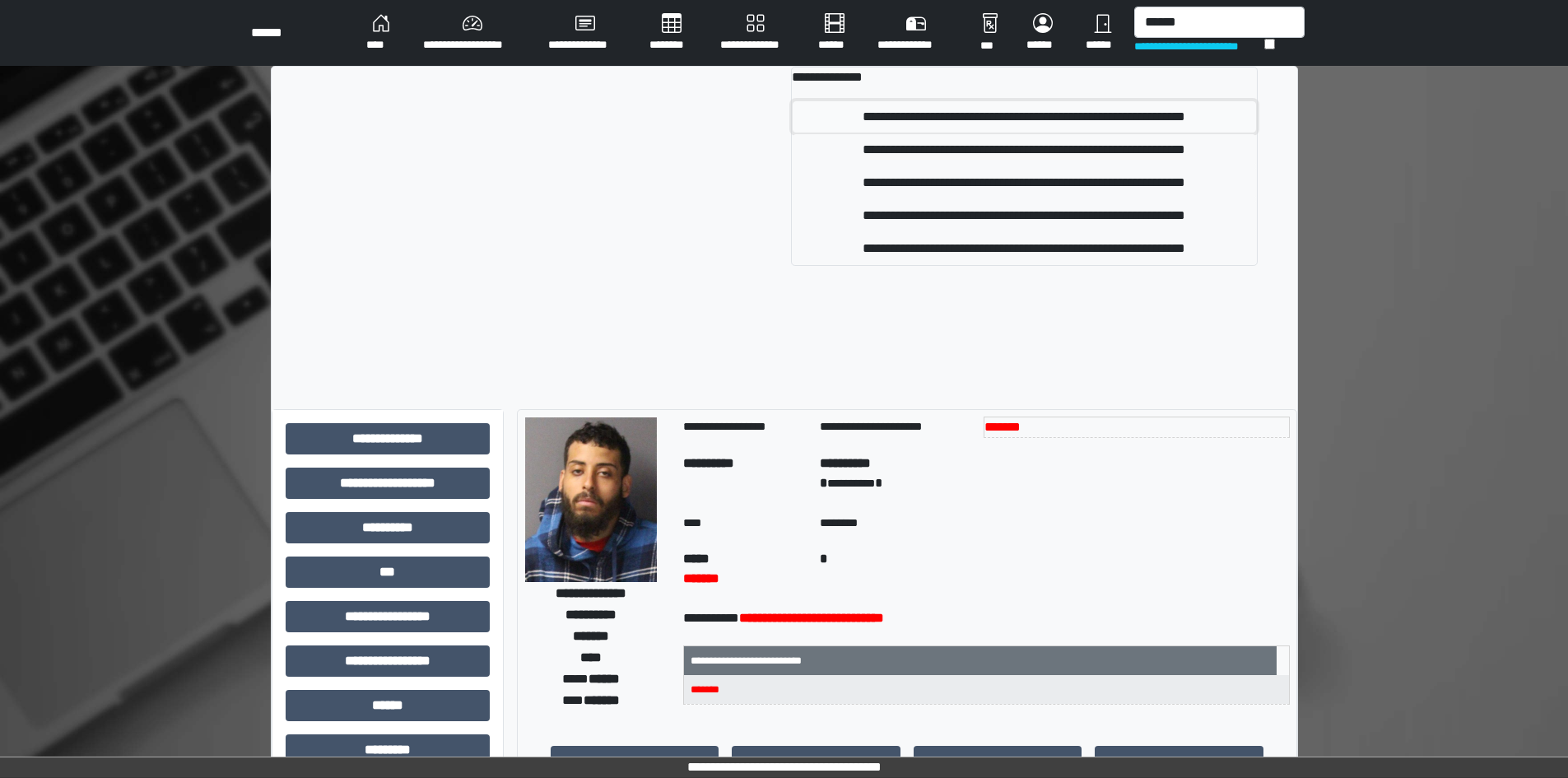 click on "**********" at bounding box center (1024, 117) 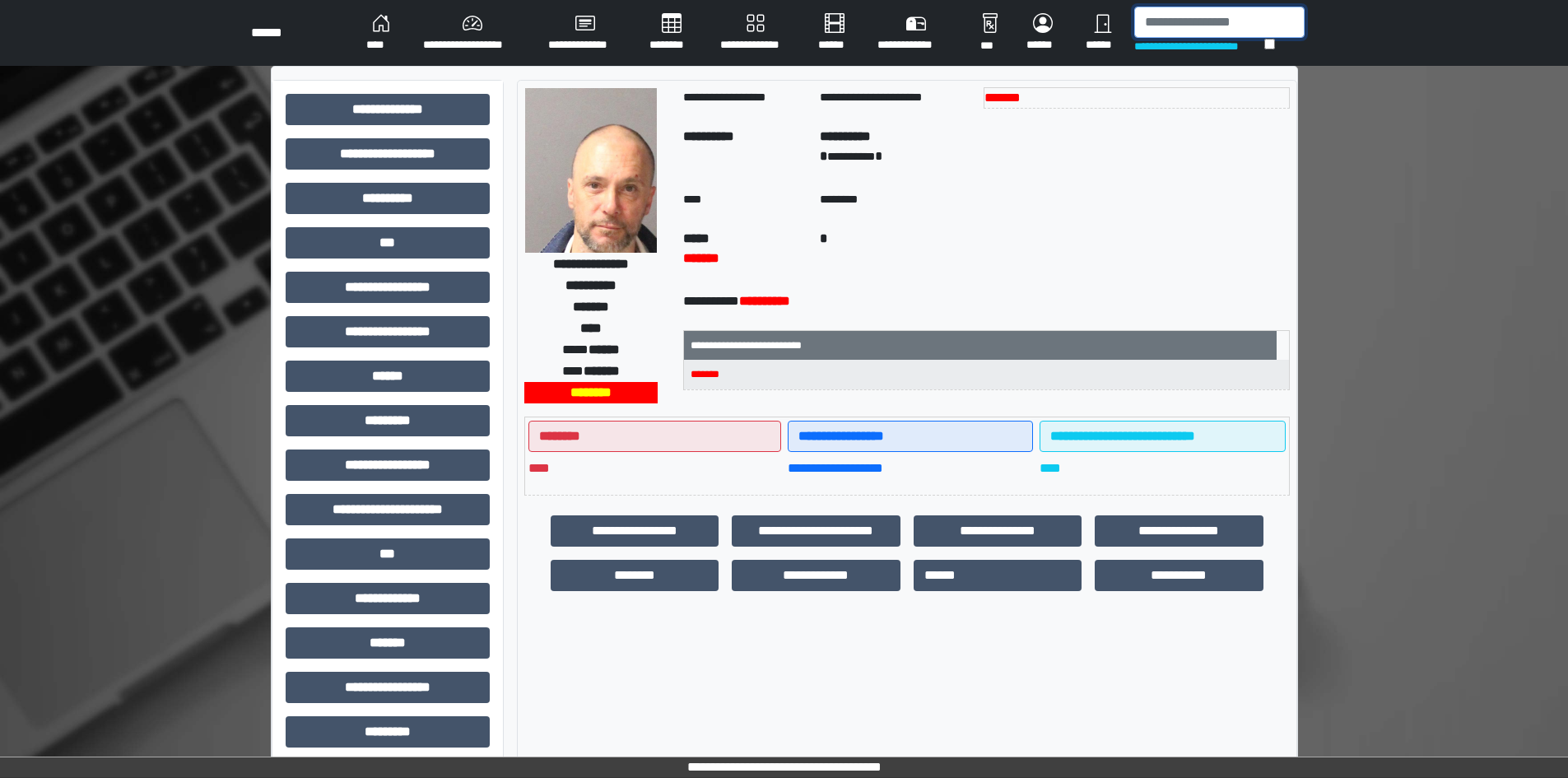 click at bounding box center (1219, 22) 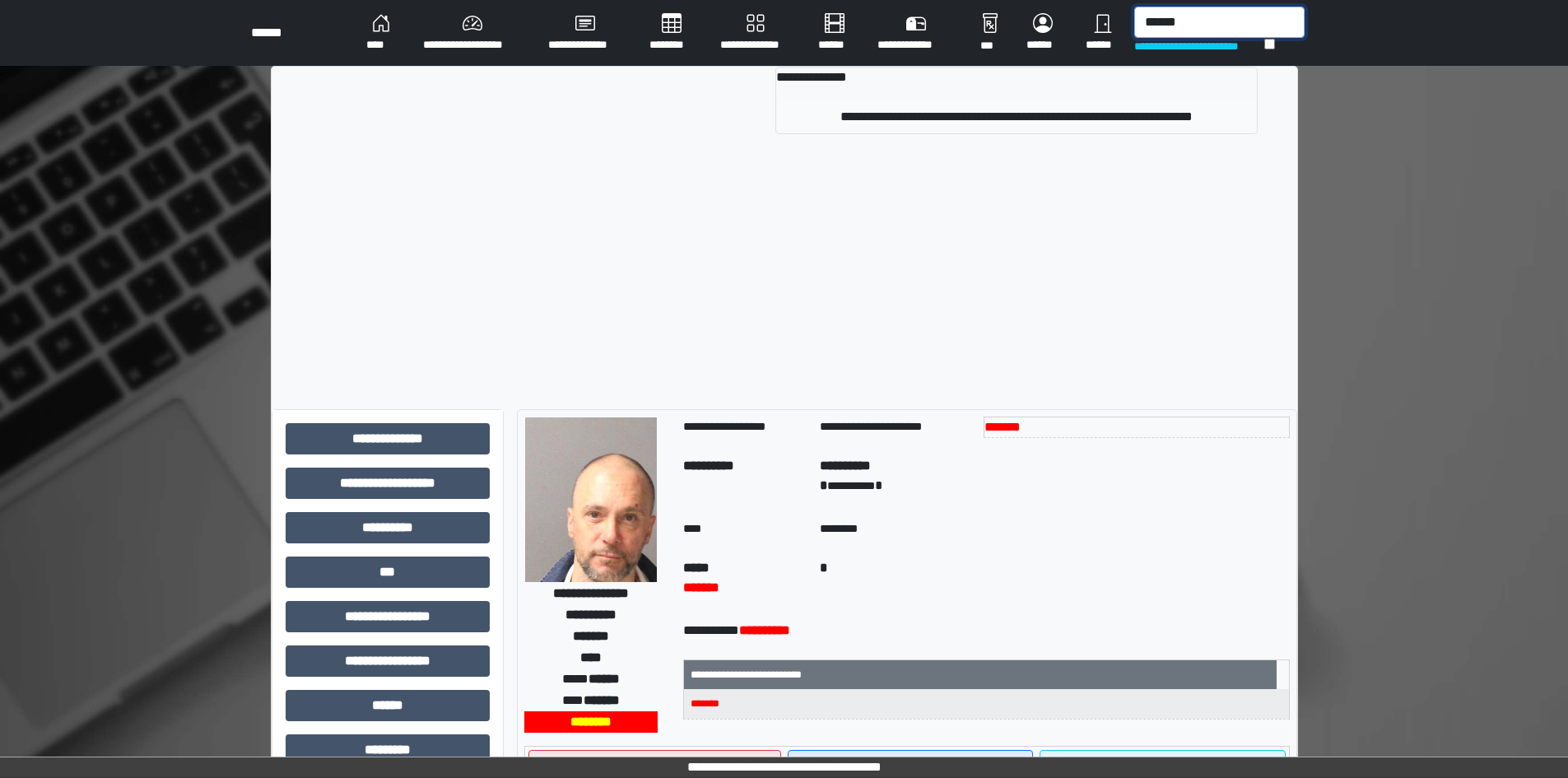 type on "******" 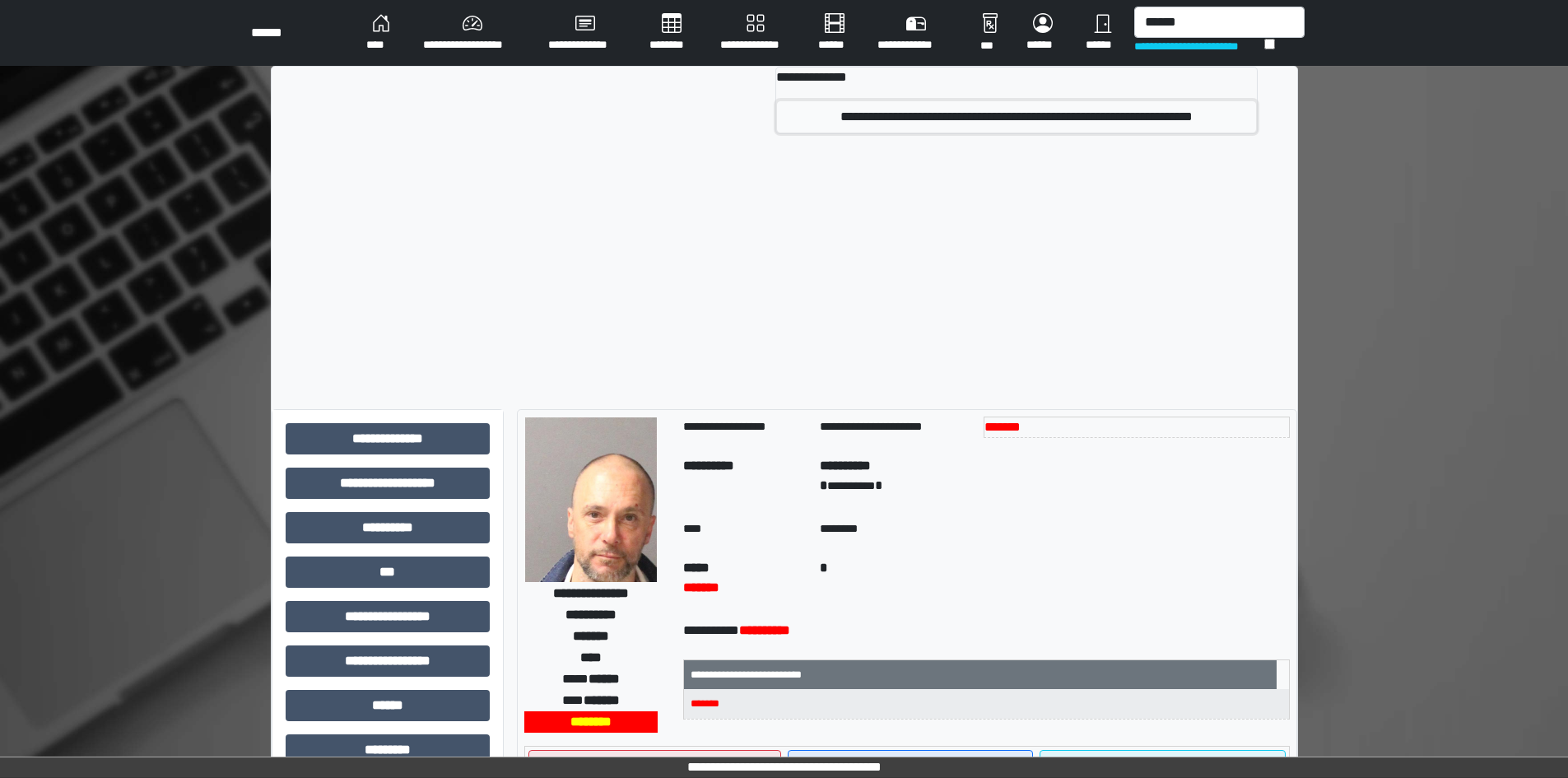 click on "**********" at bounding box center (1016, 117) 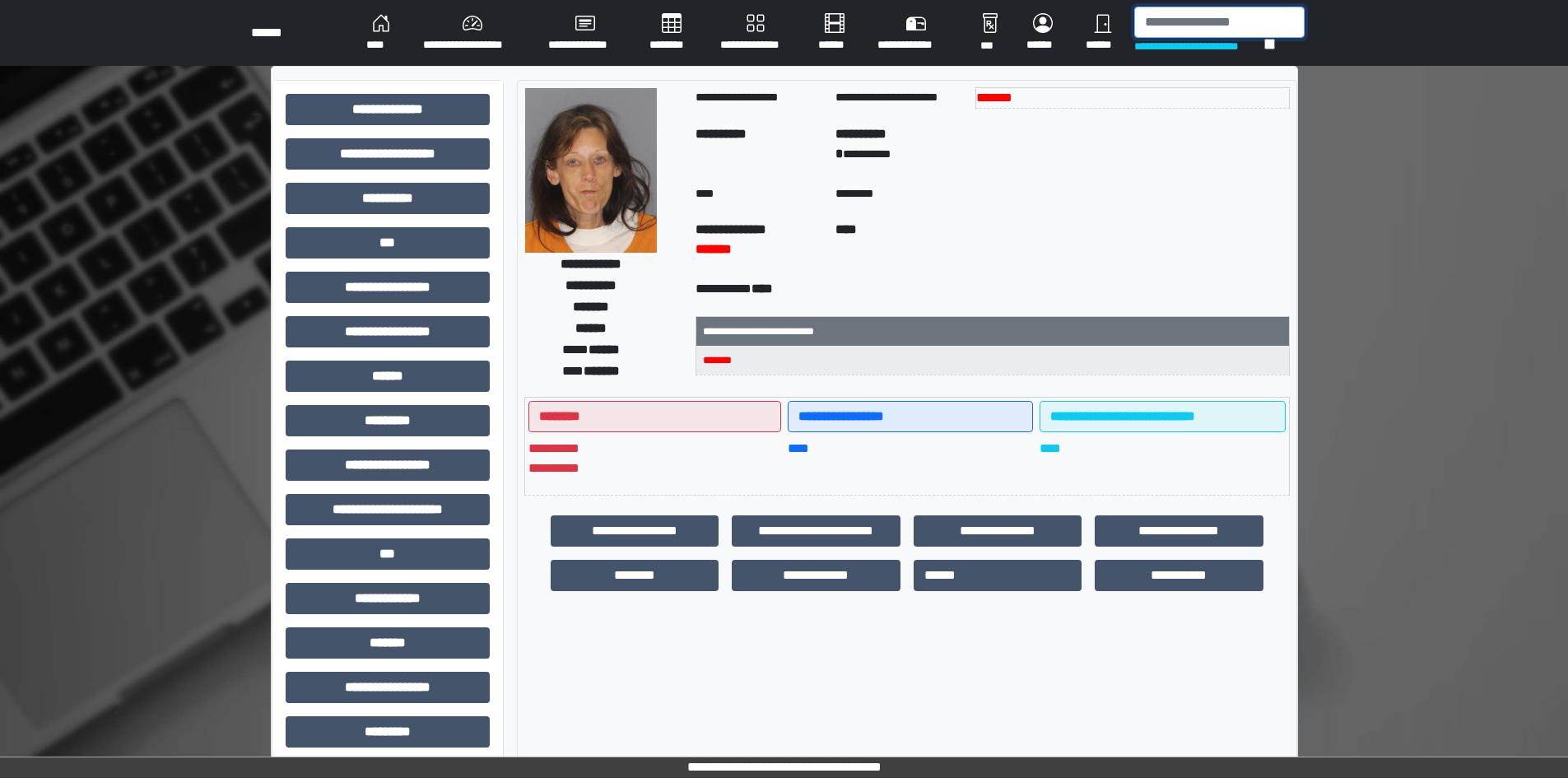 click at bounding box center [1219, 22] 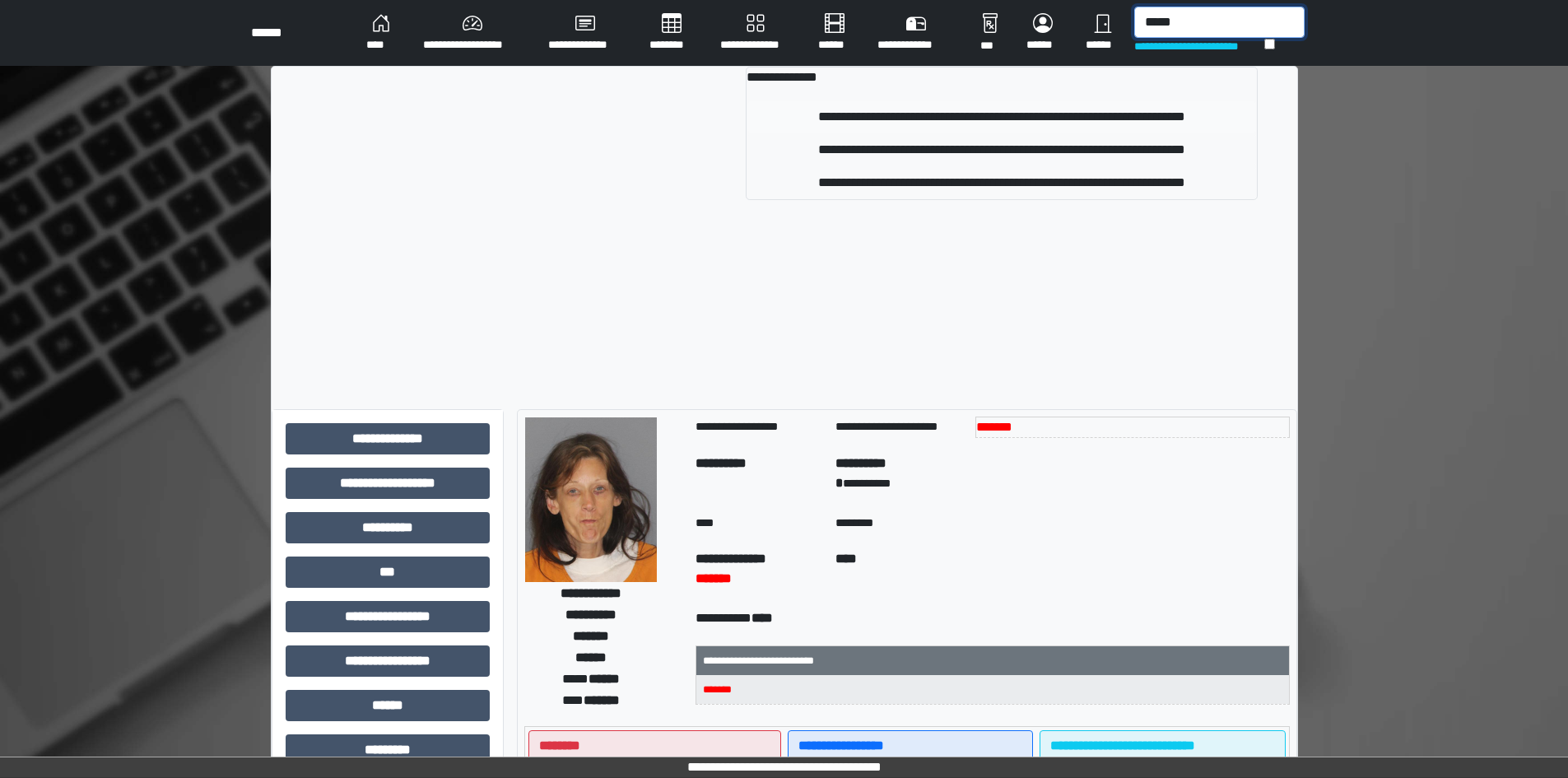 type on "*****" 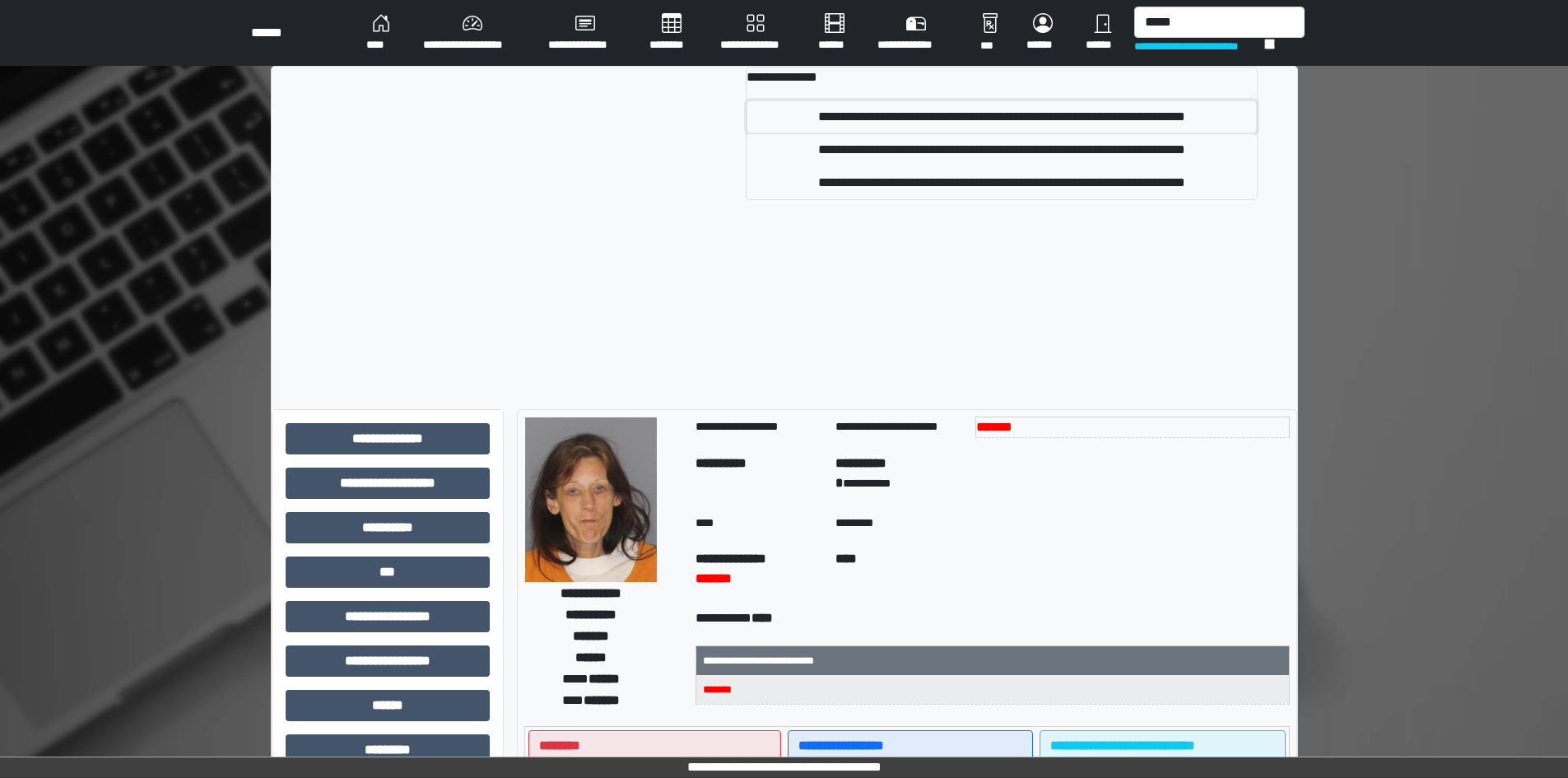 click on "**********" at bounding box center (1002, 117) 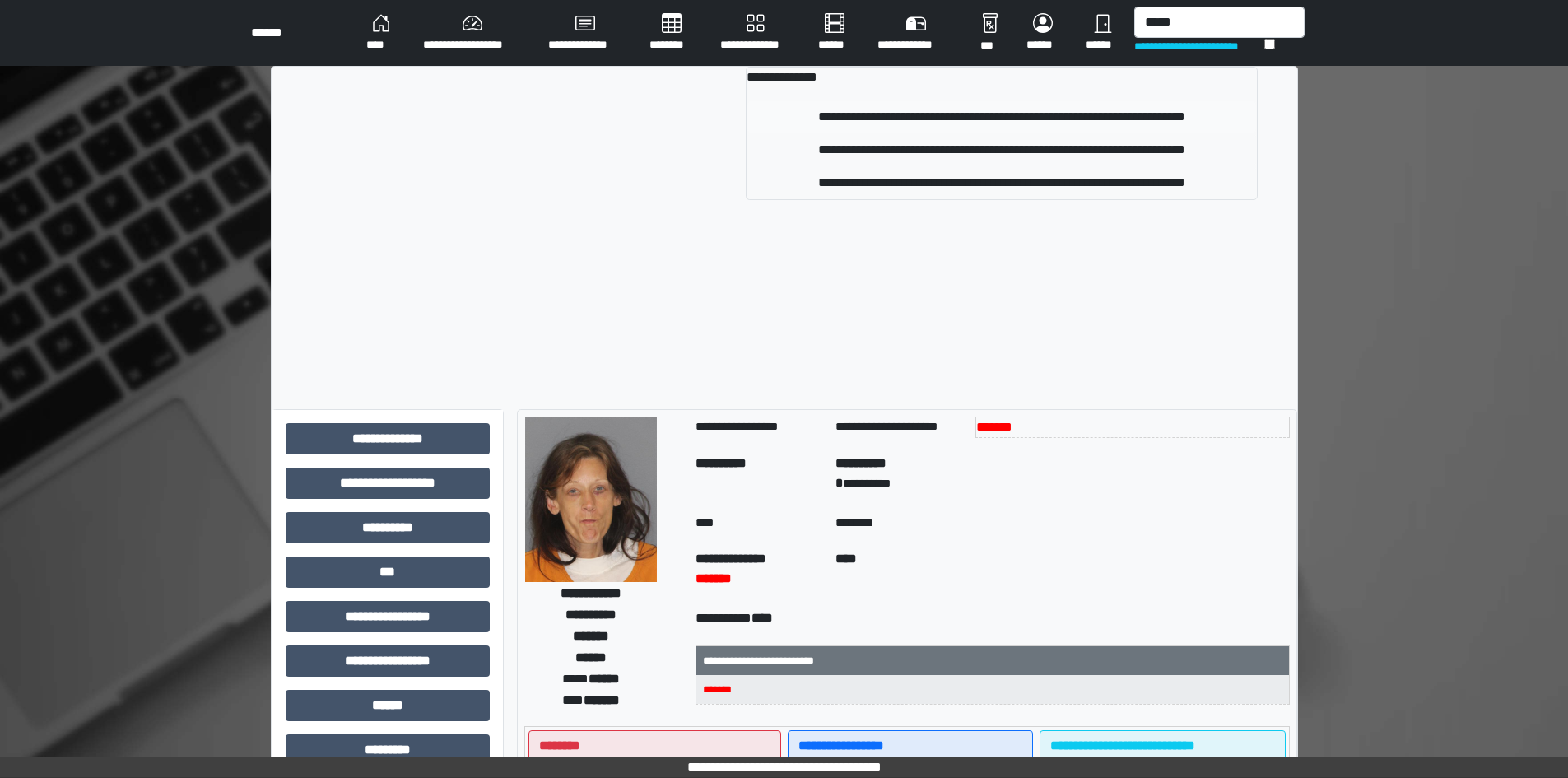 type 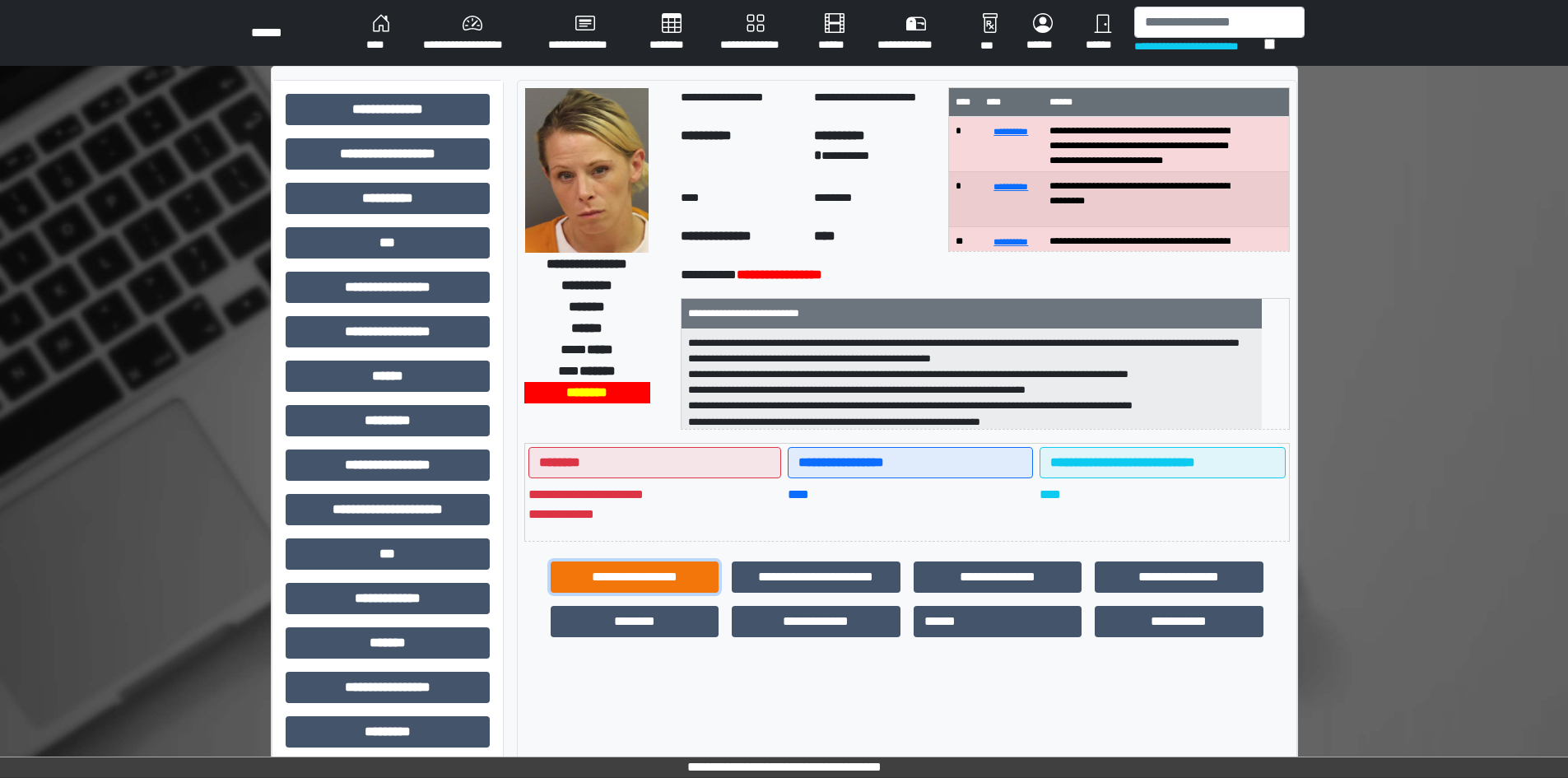 click on "**********" at bounding box center (635, 577) 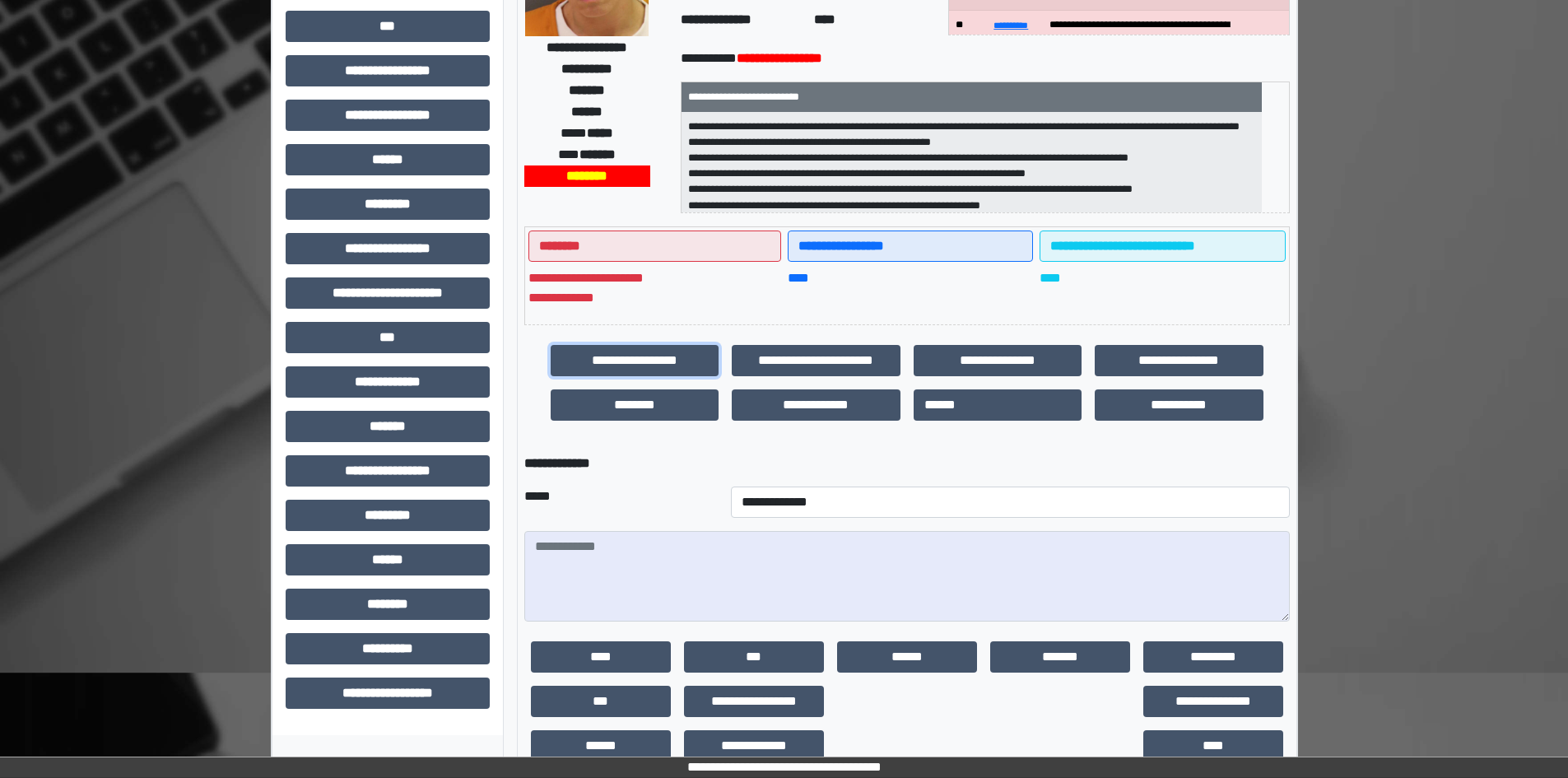 scroll, scrollTop: 254, scrollLeft: 0, axis: vertical 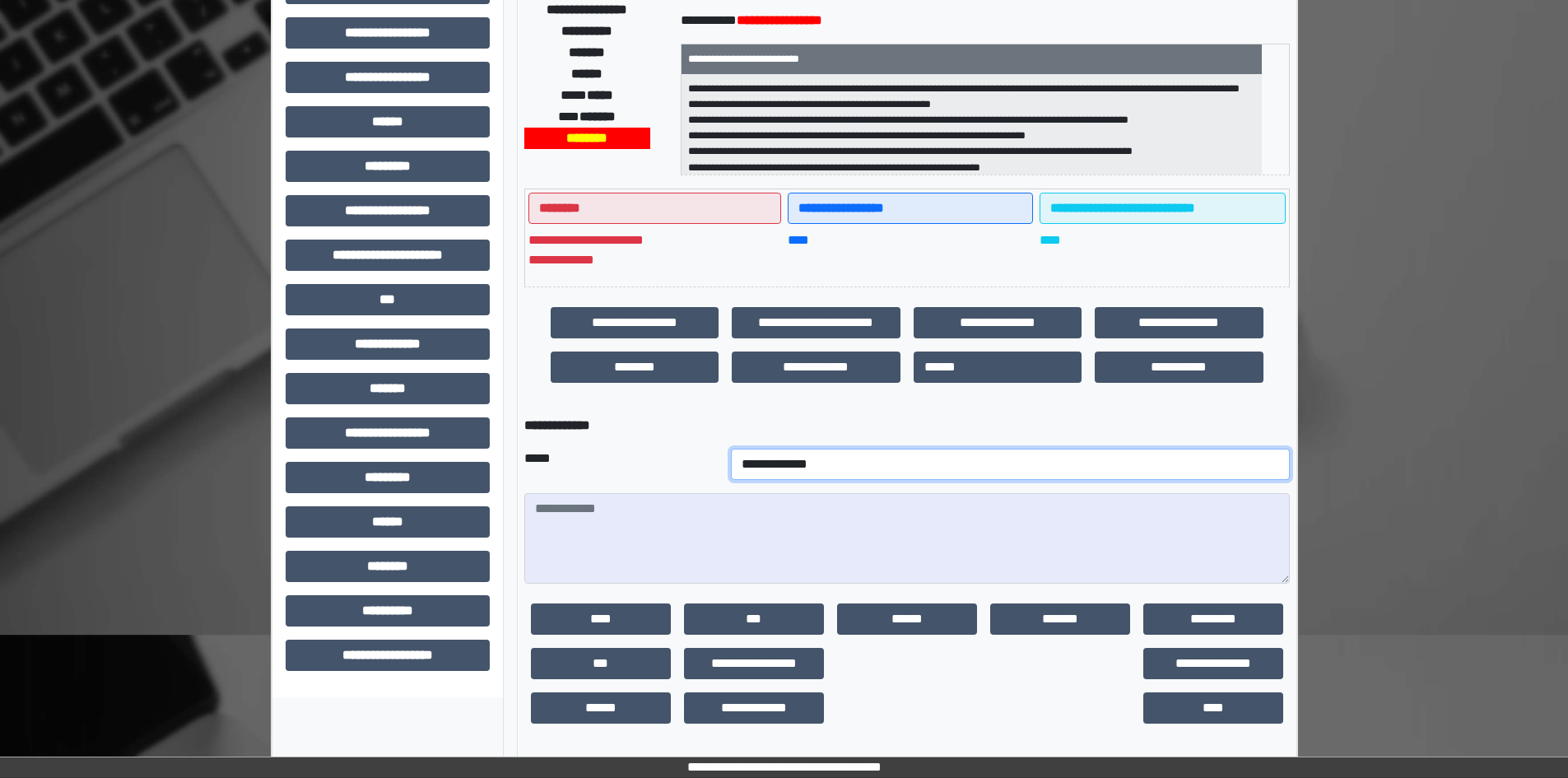 click on "**********" at bounding box center [1010, 464] 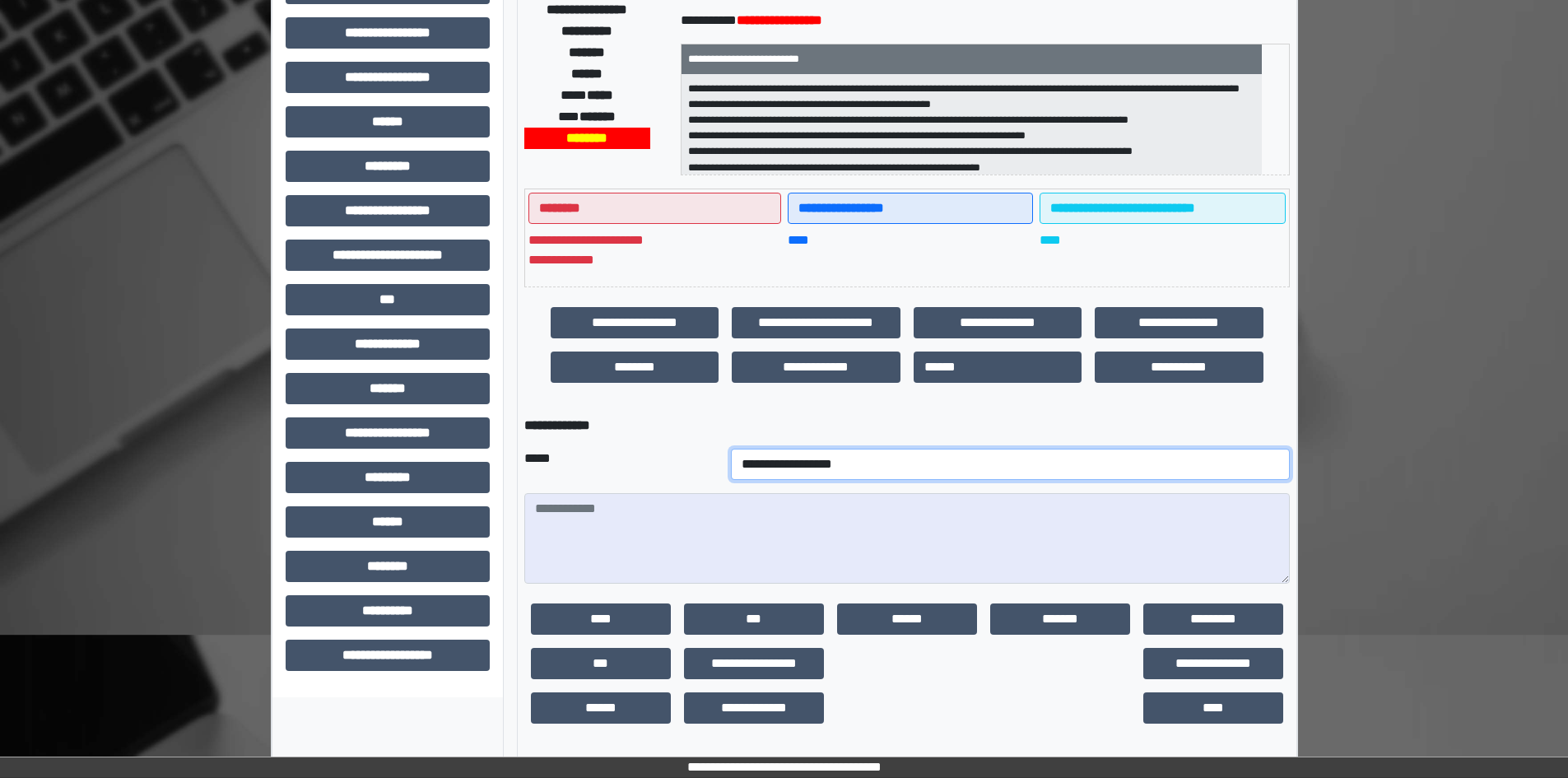 click on "**********" at bounding box center [1010, 464] 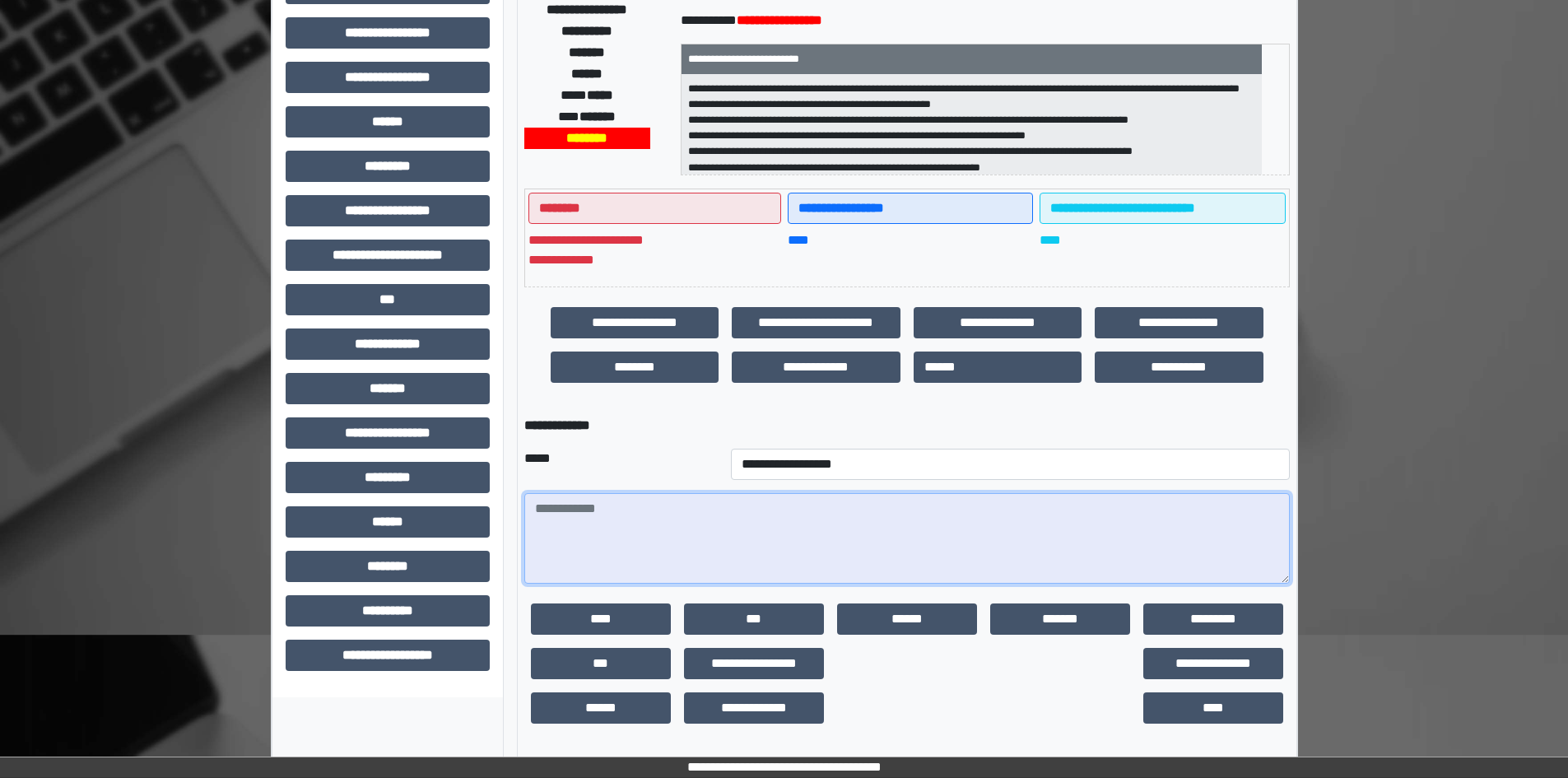 paste on "**********" 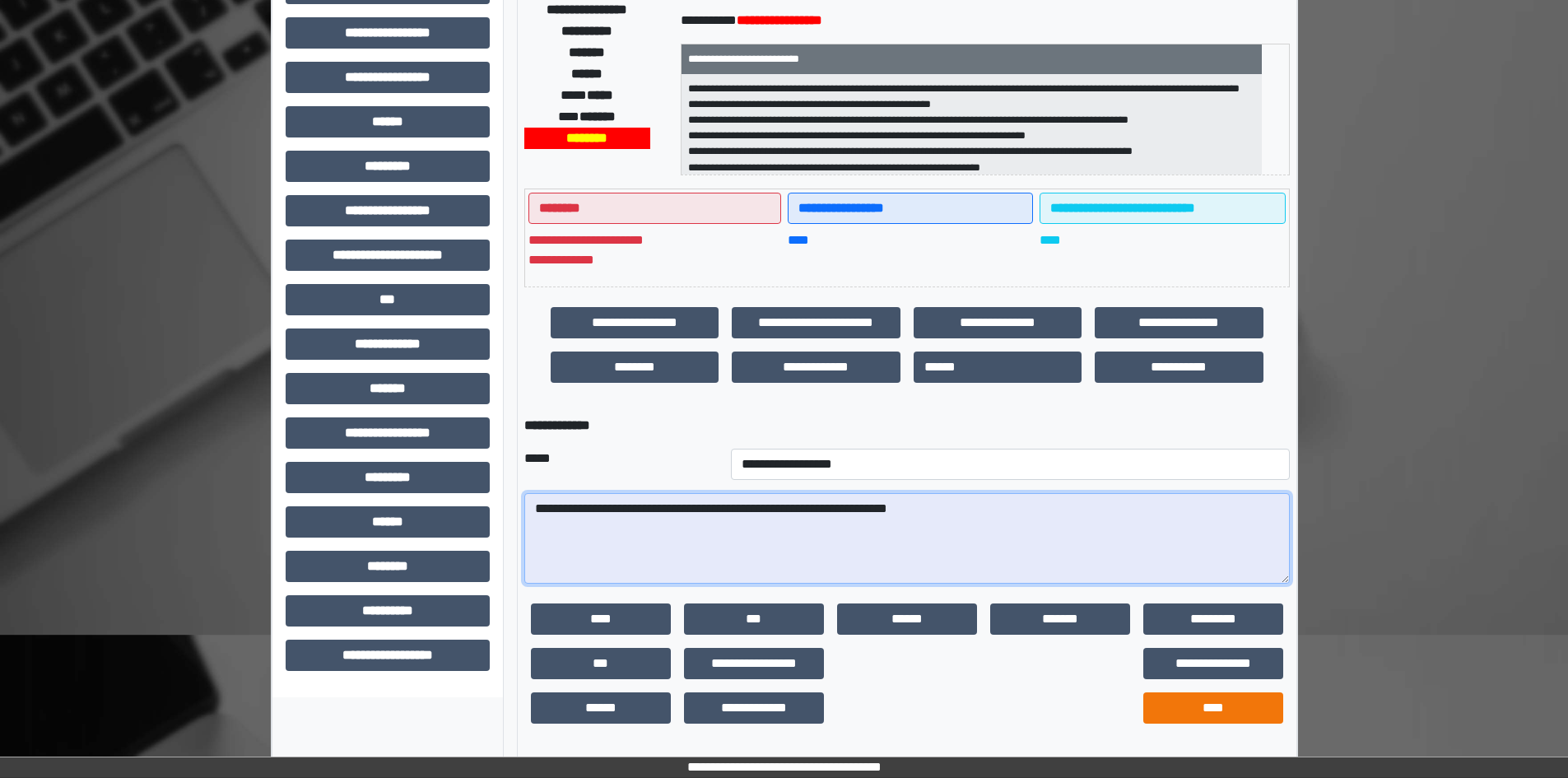 type on "**********" 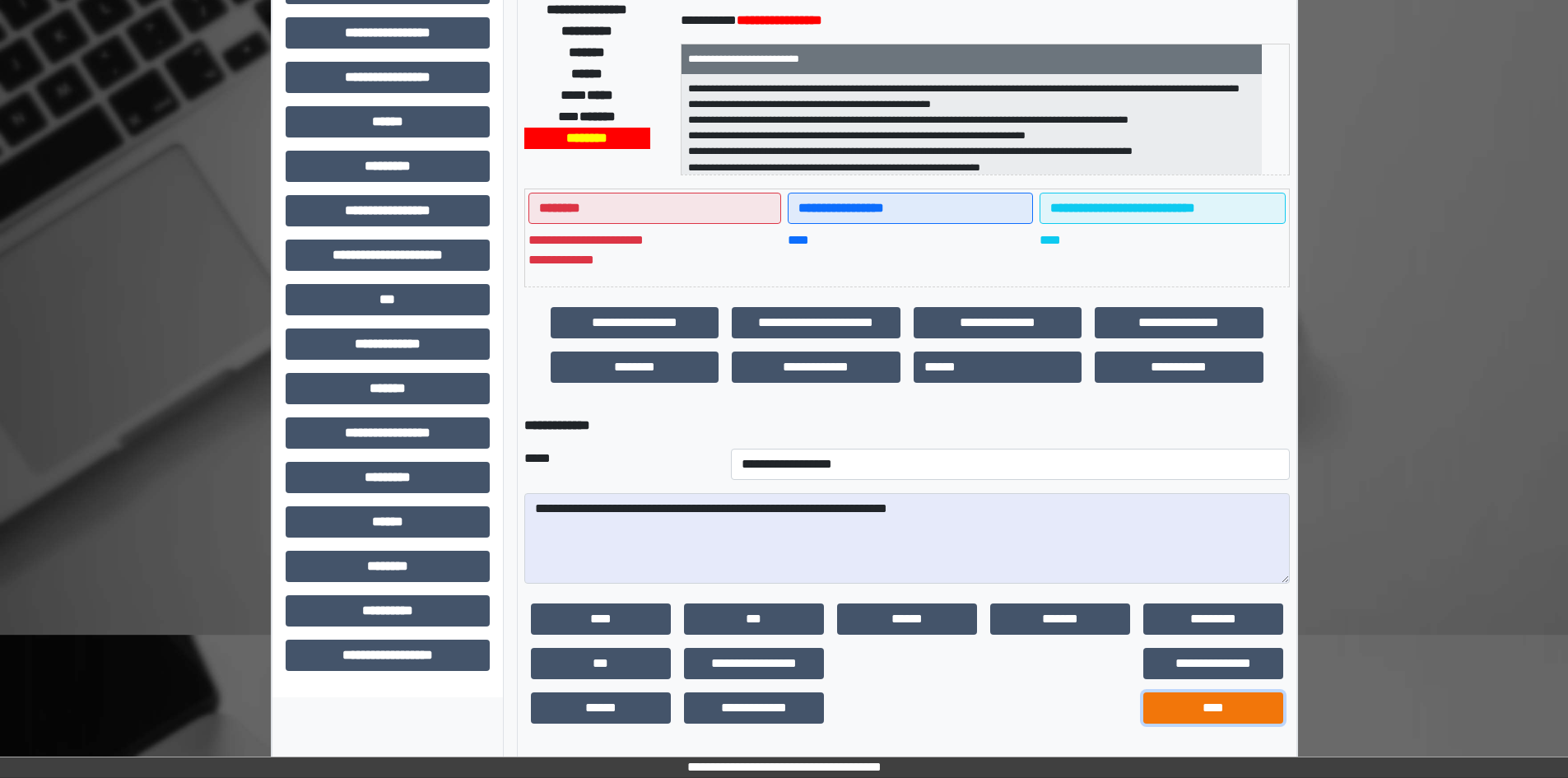 click on "****" at bounding box center [1213, 708] 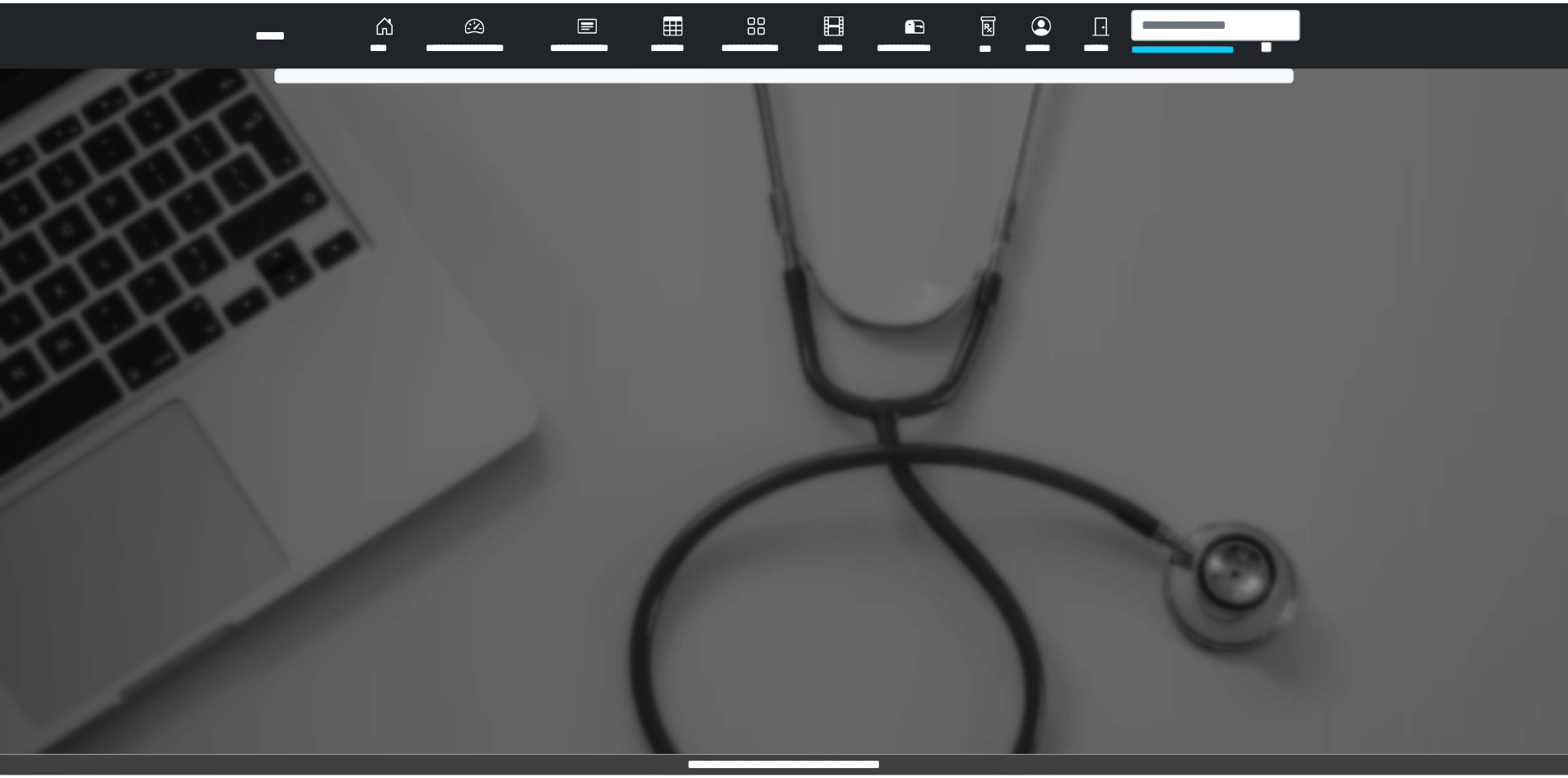 scroll, scrollTop: 0, scrollLeft: 0, axis: both 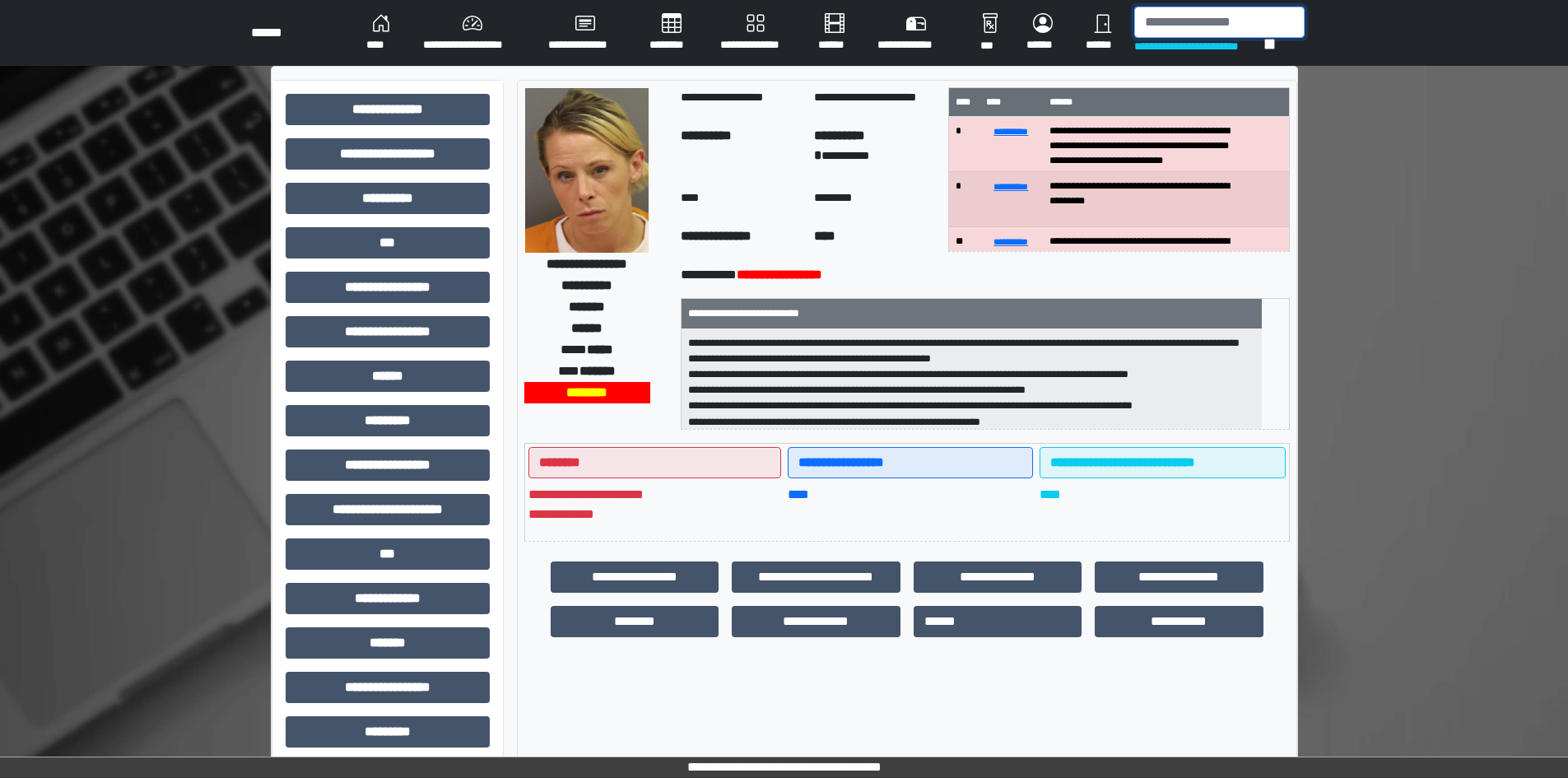 click at bounding box center [1219, 22] 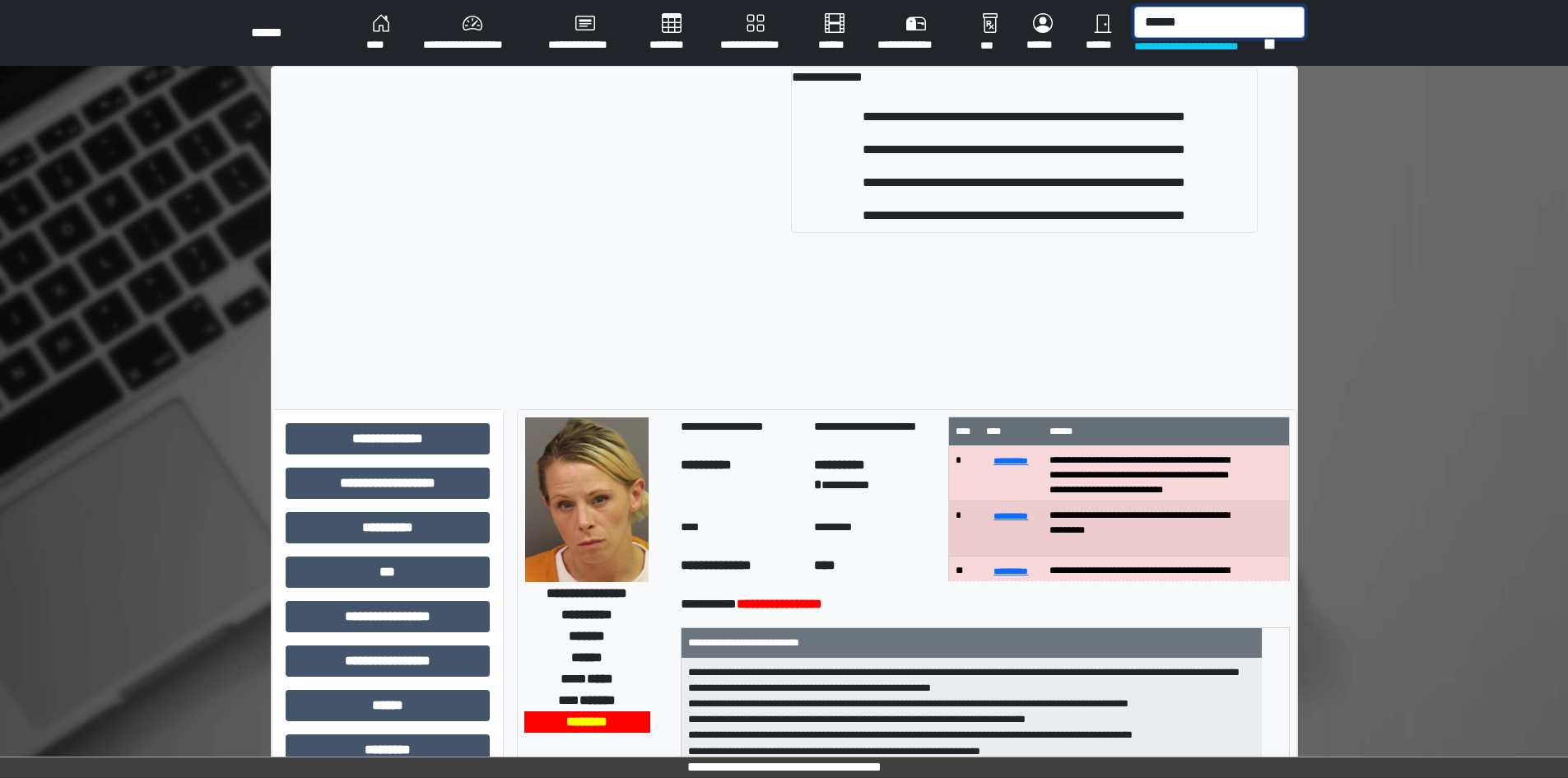 type on "******" 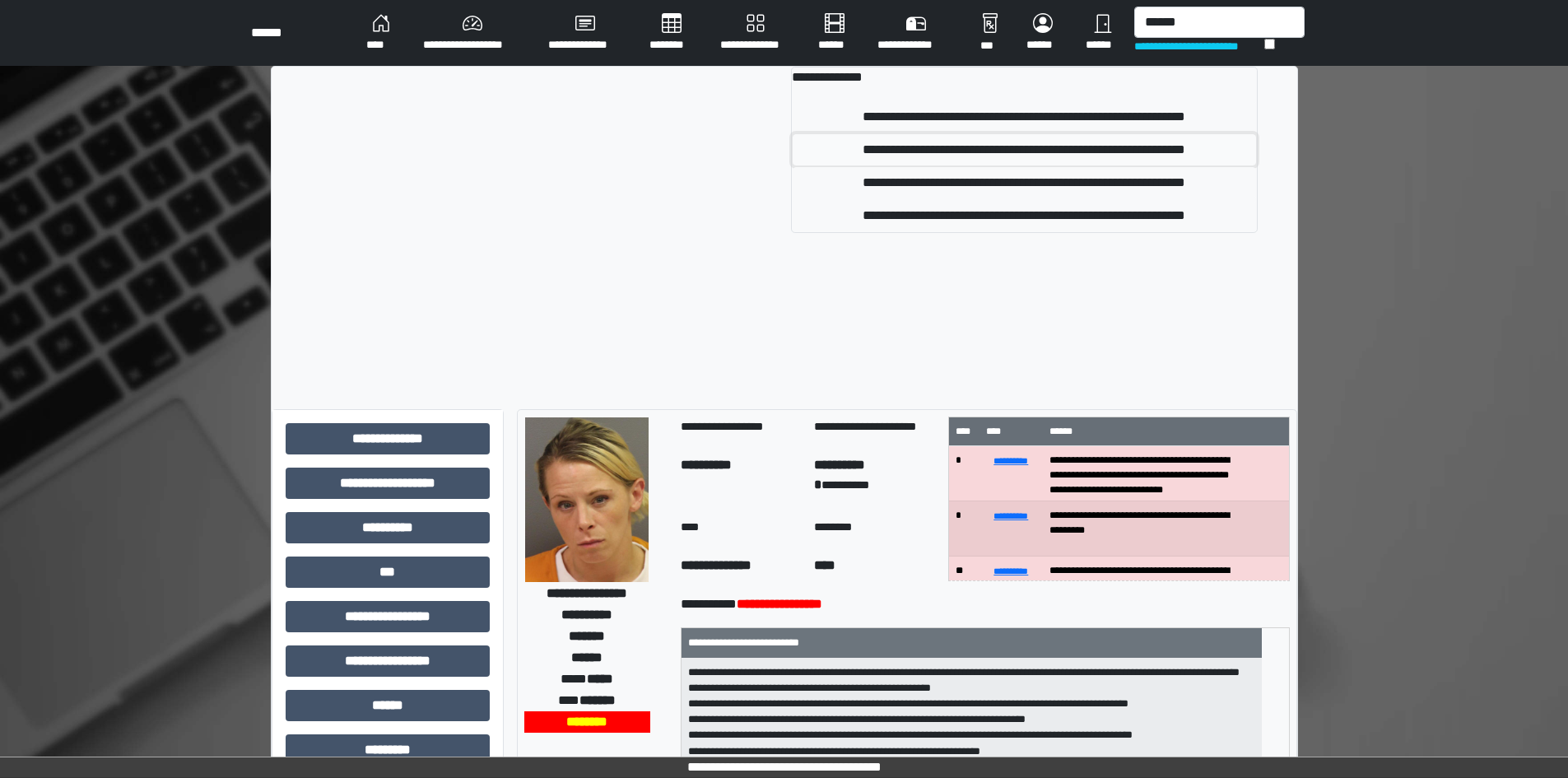 click on "**********" at bounding box center (1024, 150) 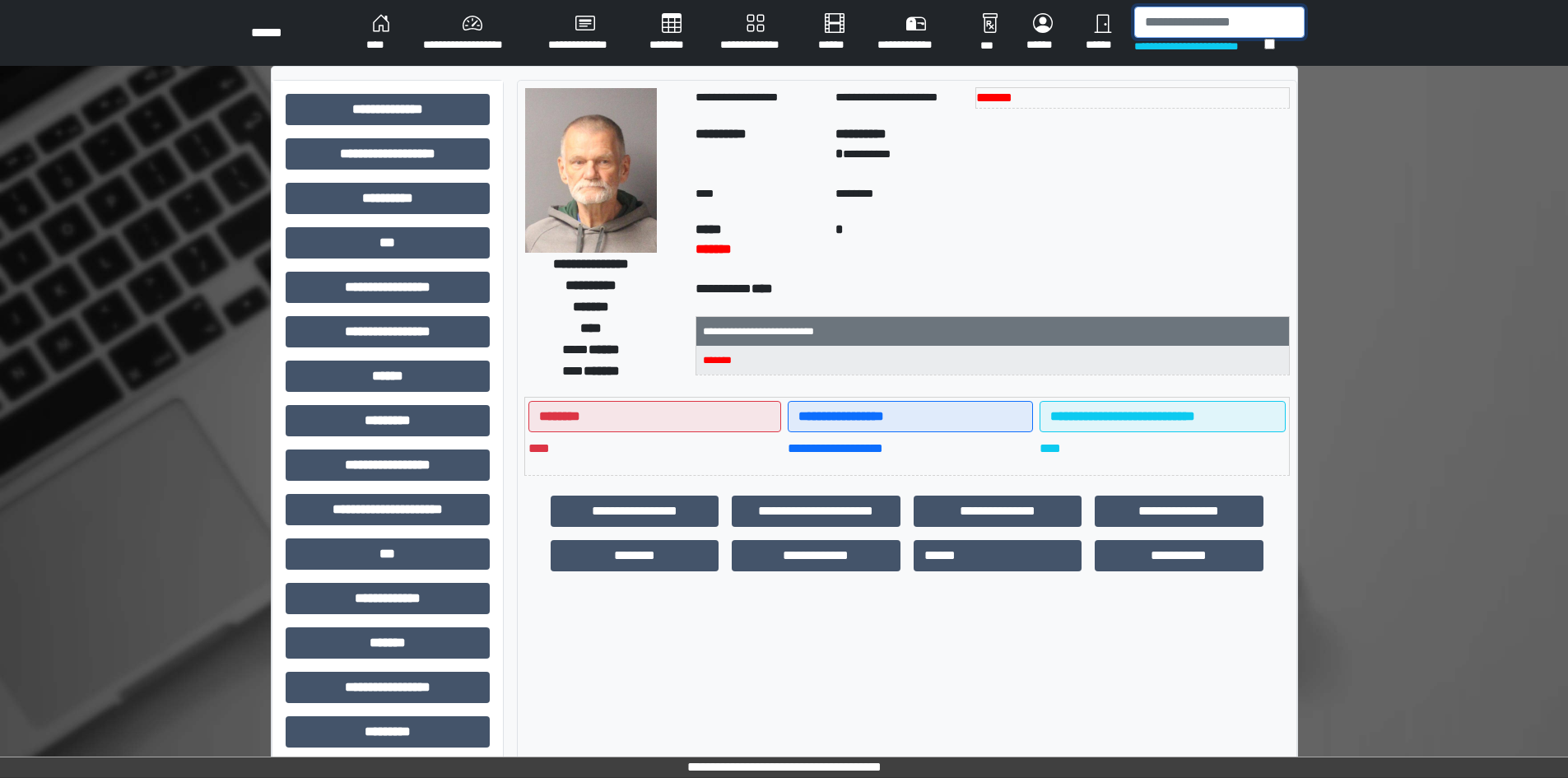 click at bounding box center [1219, 22] 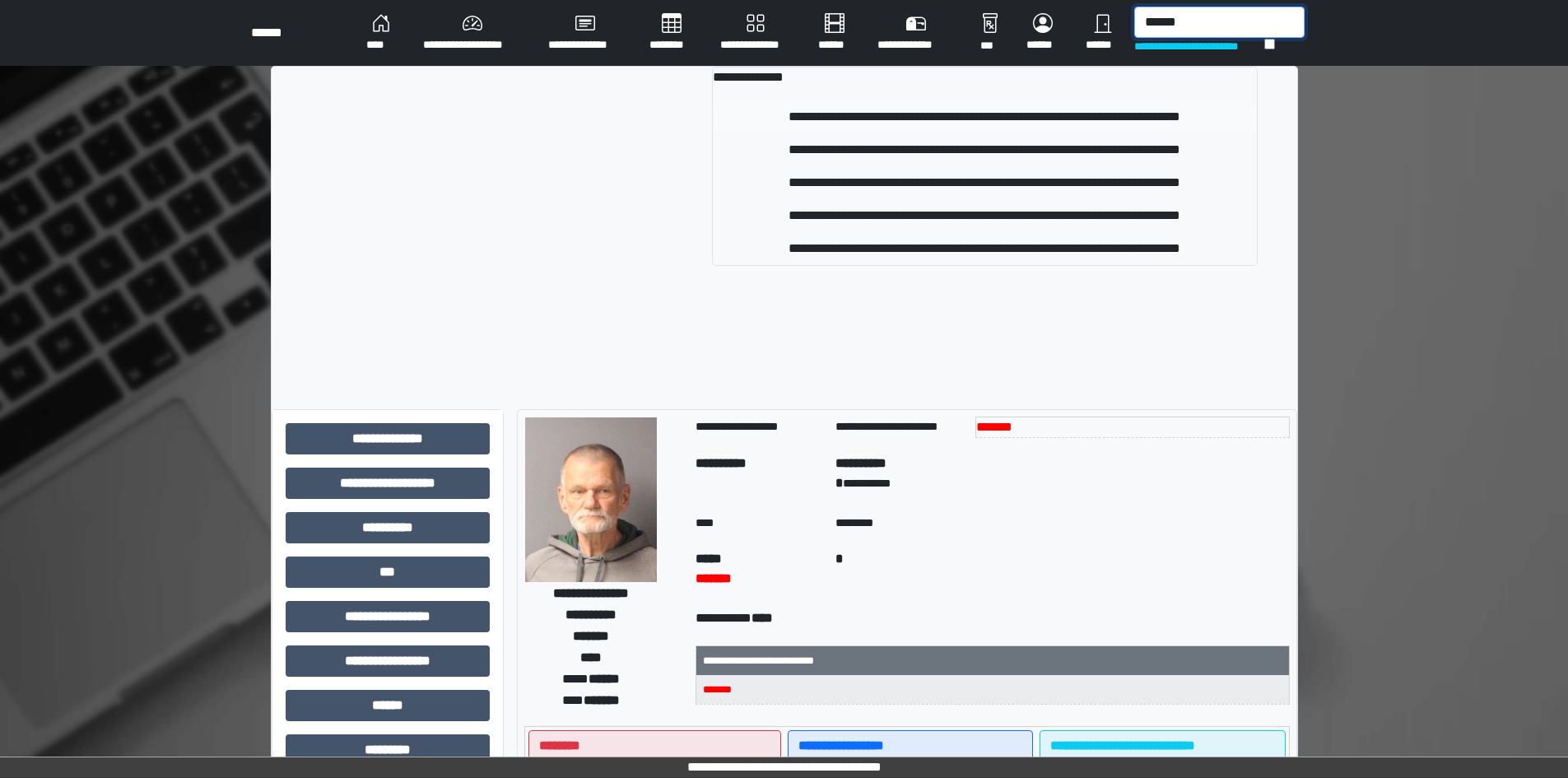 type on "******" 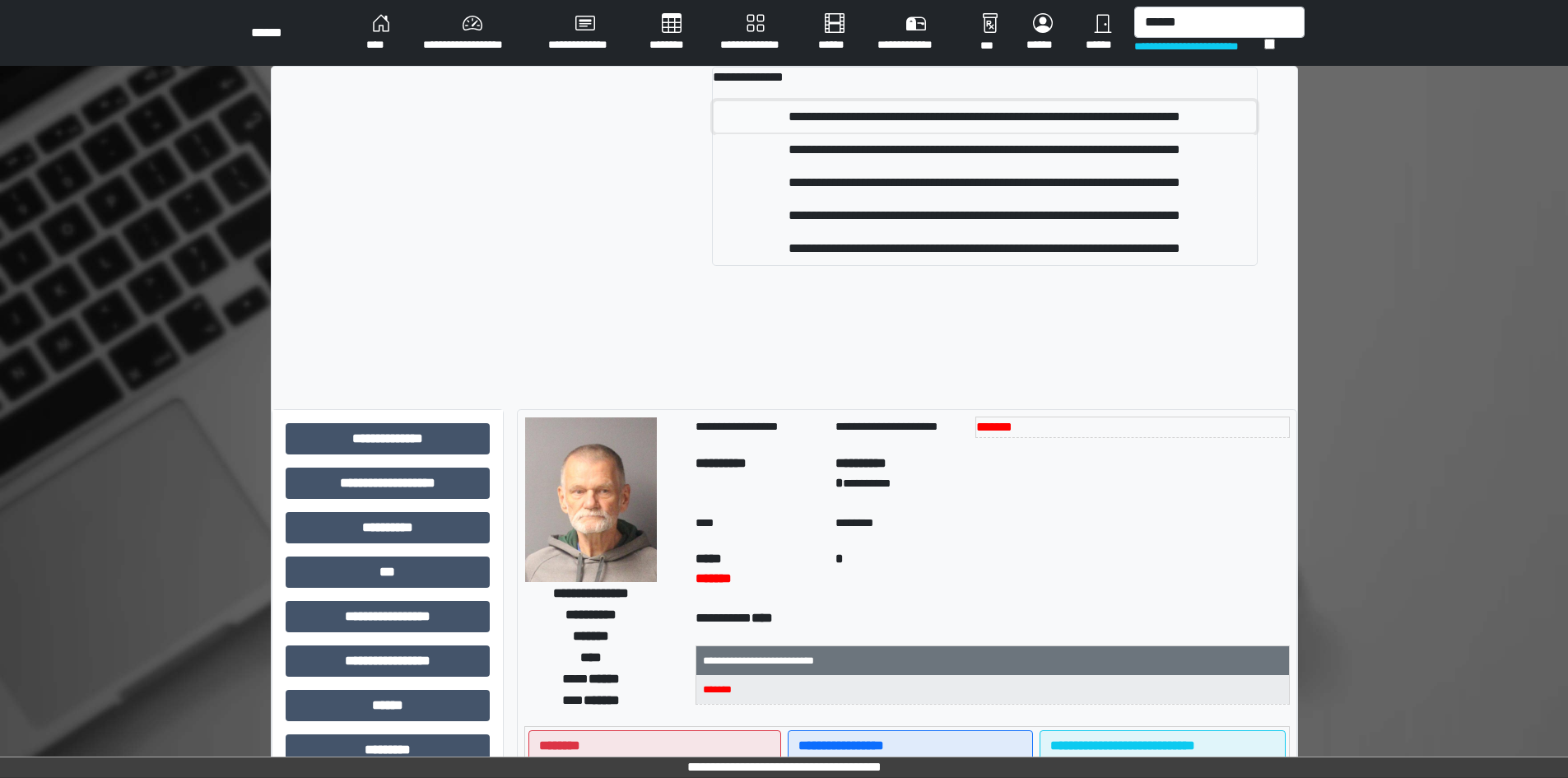 click on "**********" at bounding box center (984, 117) 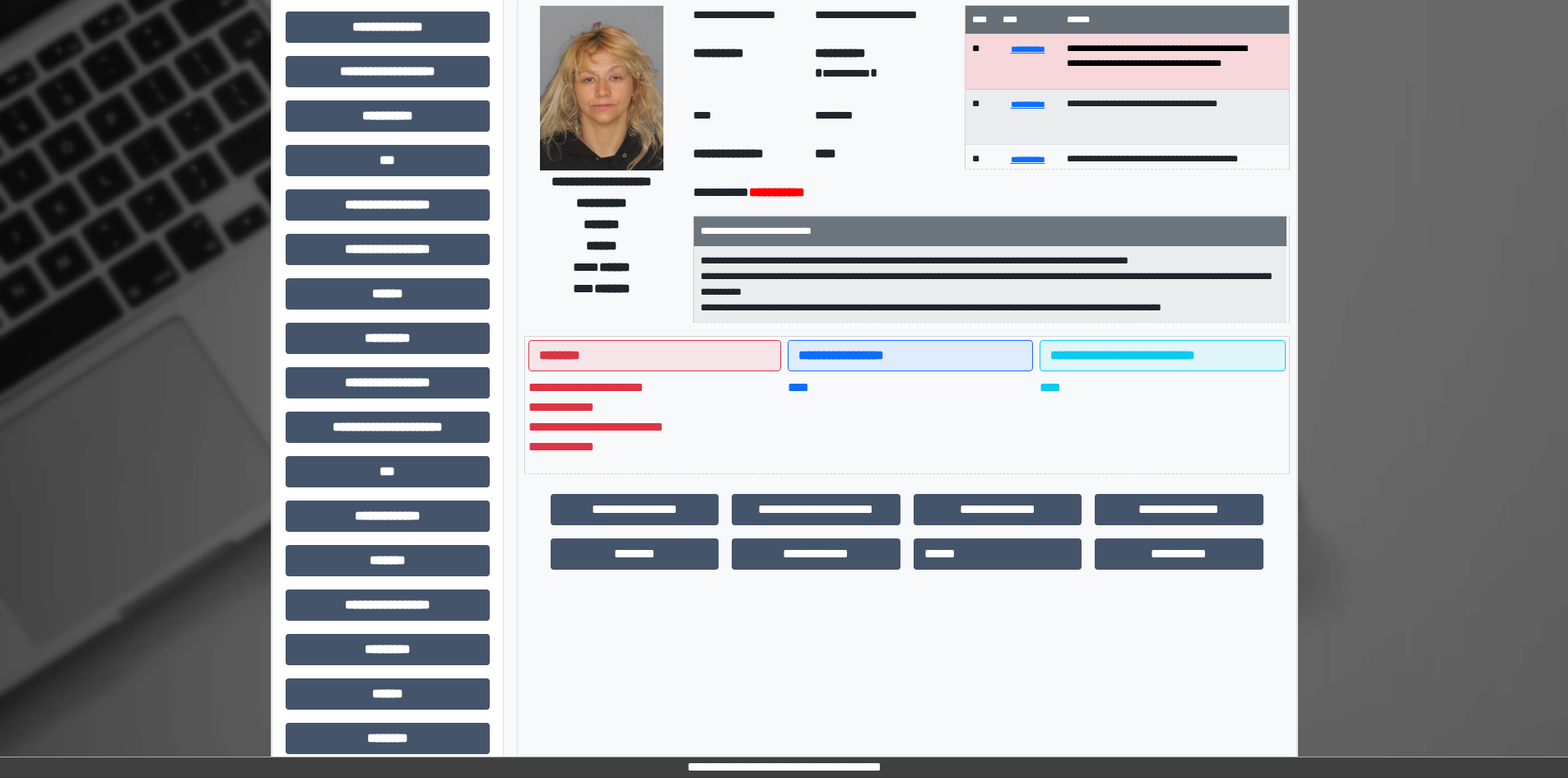 scroll, scrollTop: 0, scrollLeft: 0, axis: both 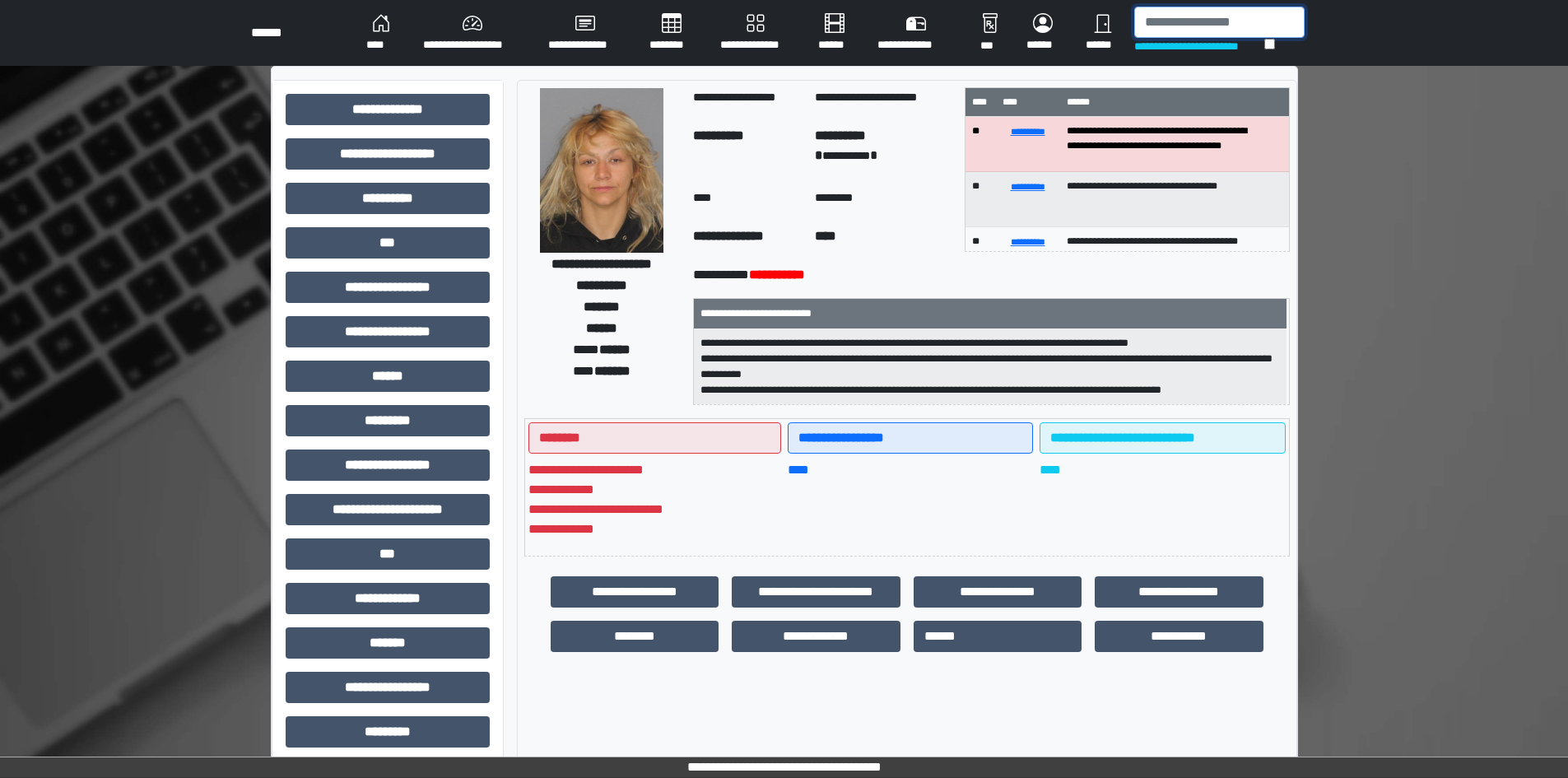 click at bounding box center (1219, 22) 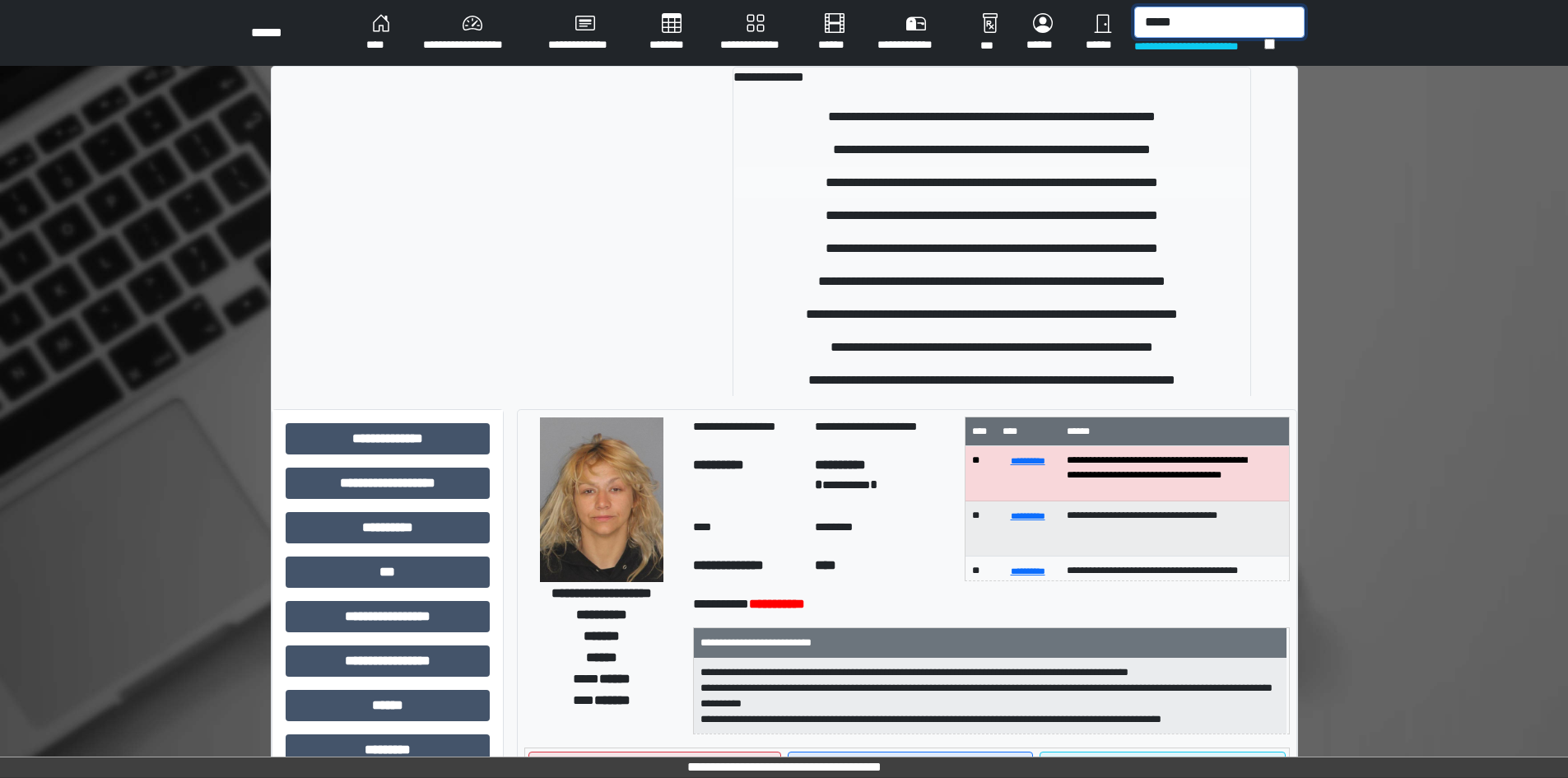 type on "*****" 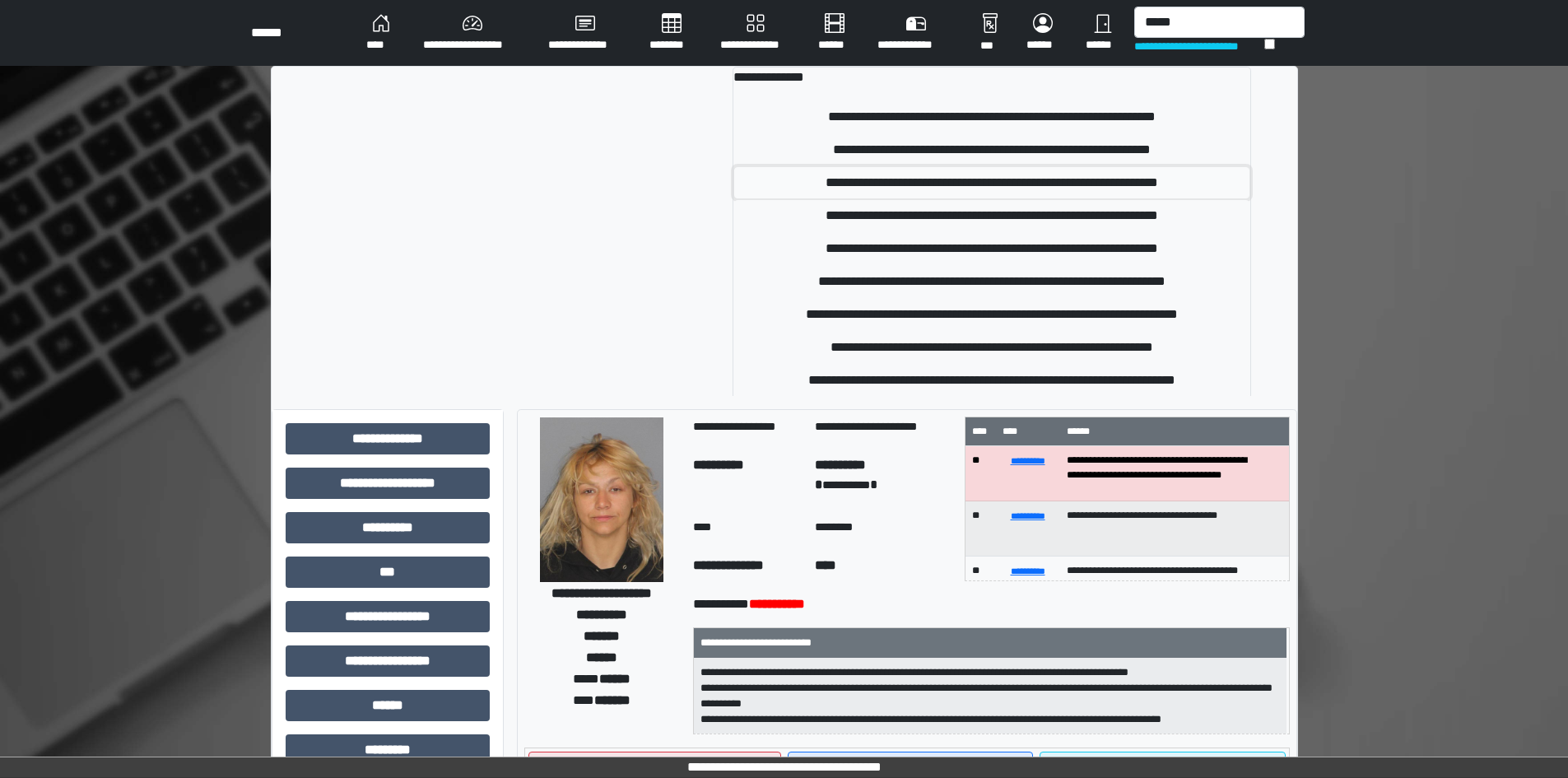 click on "**********" at bounding box center (992, 183) 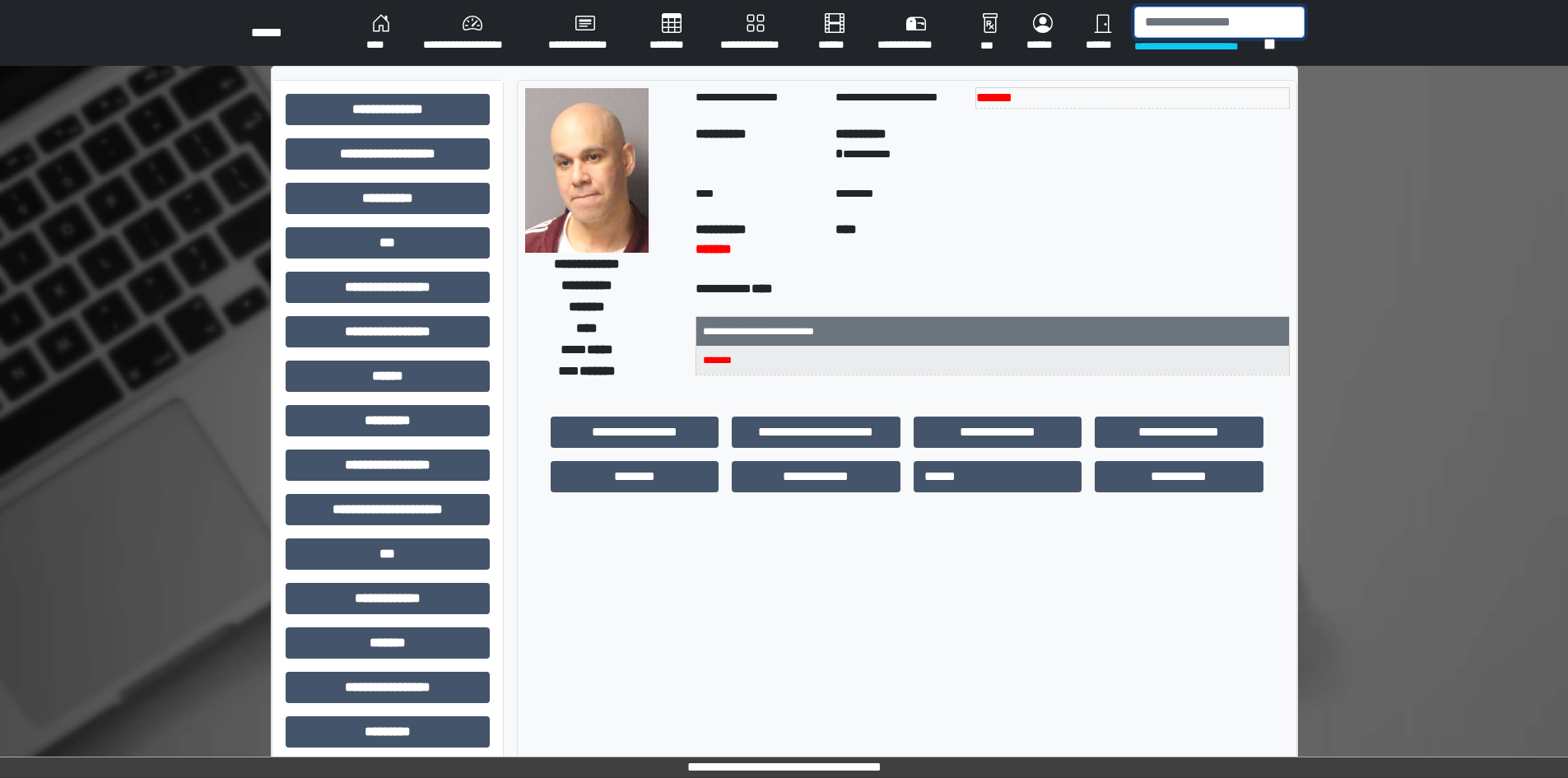 click at bounding box center [1219, 22] 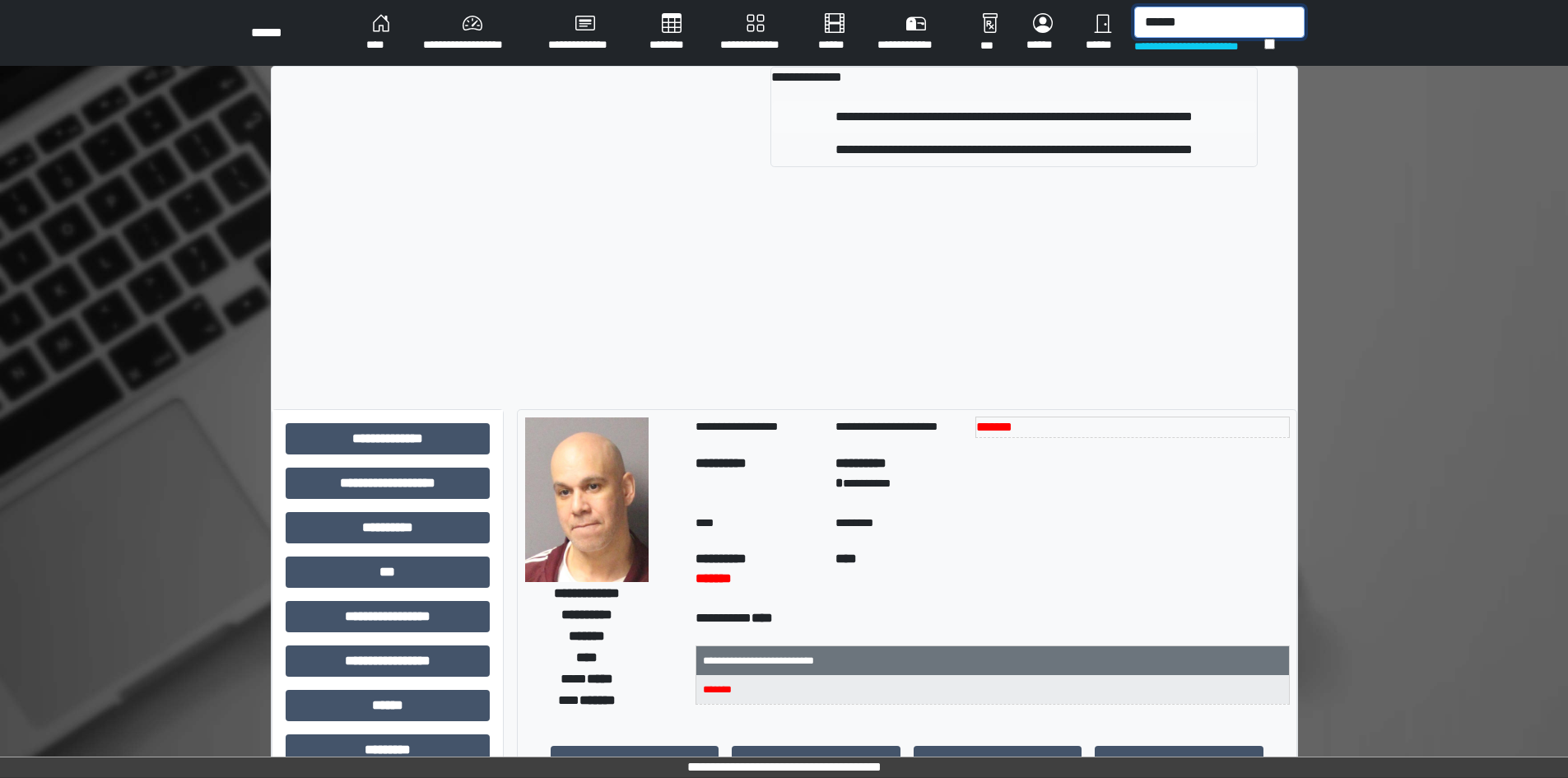 type on "******" 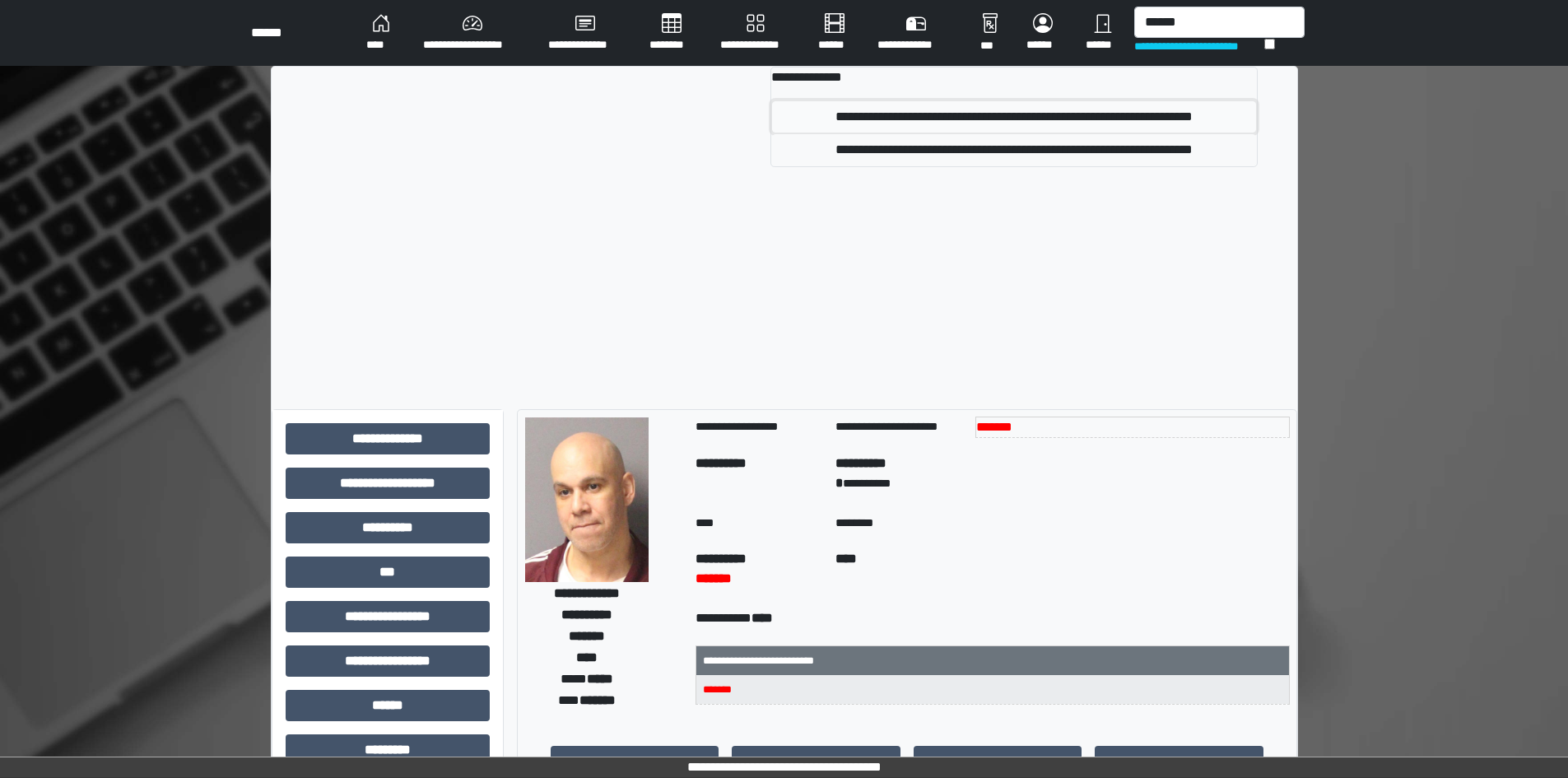 click on "**********" at bounding box center (1014, 117) 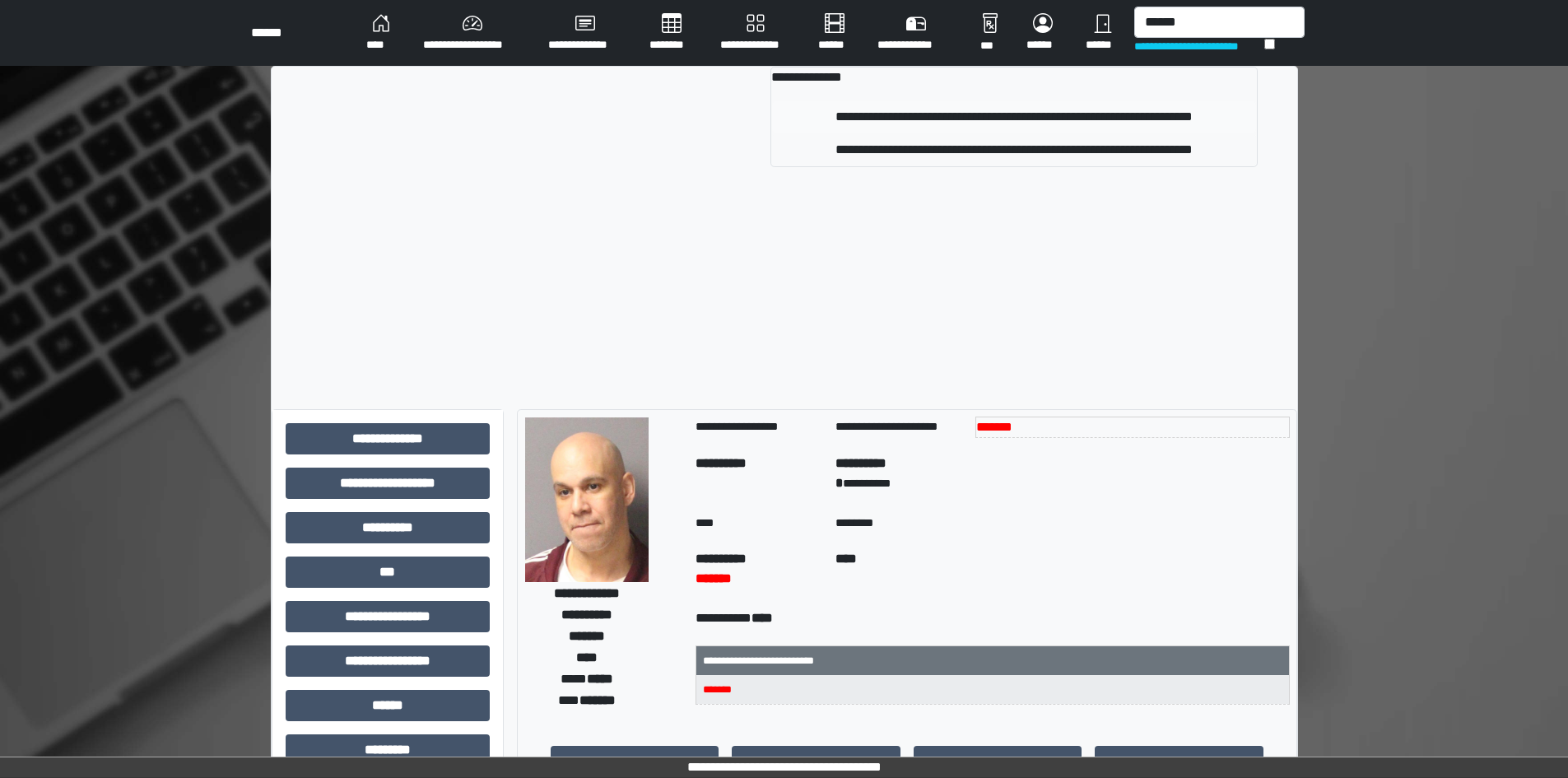 type 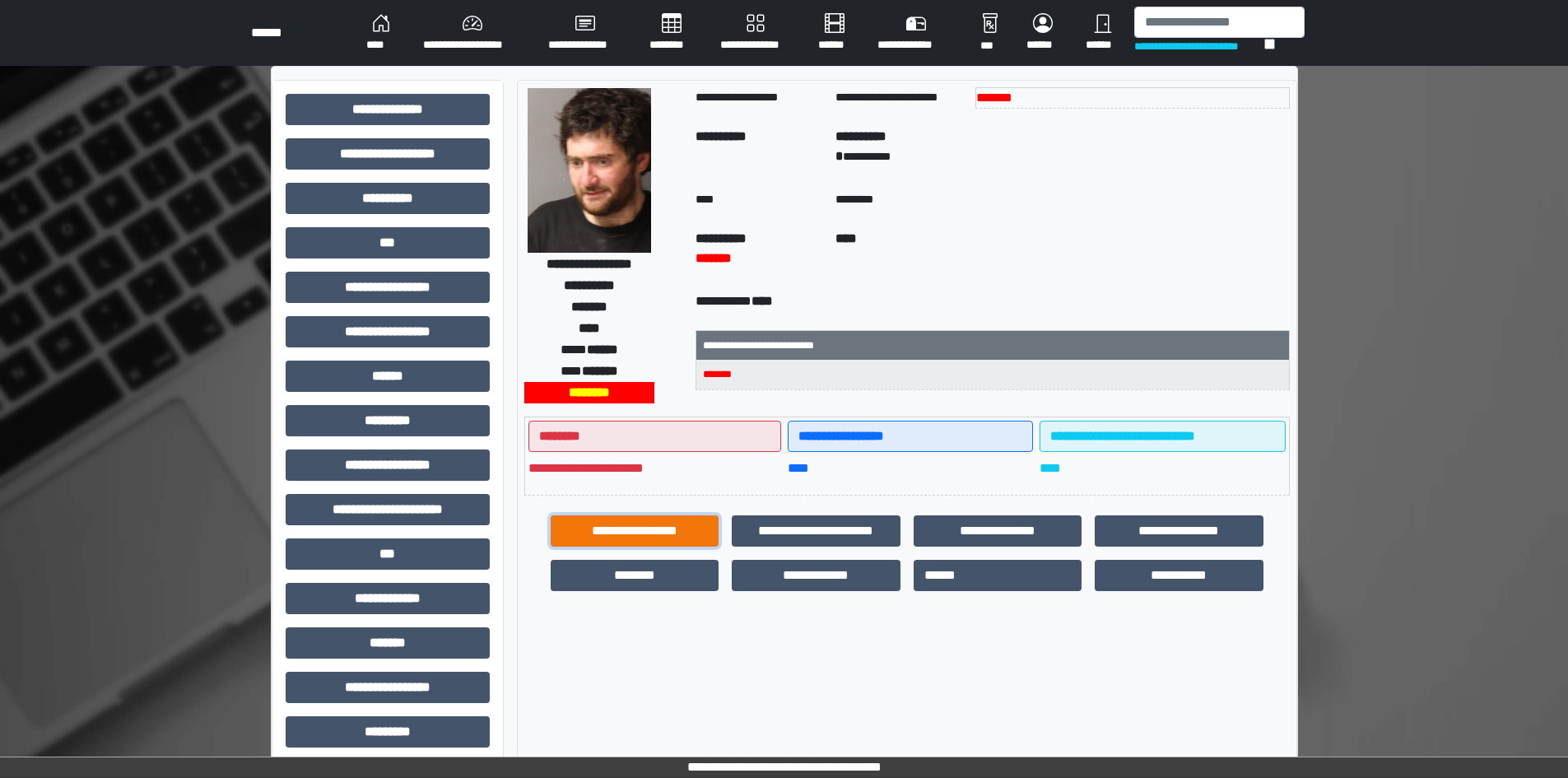 click on "**********" at bounding box center (635, 531) 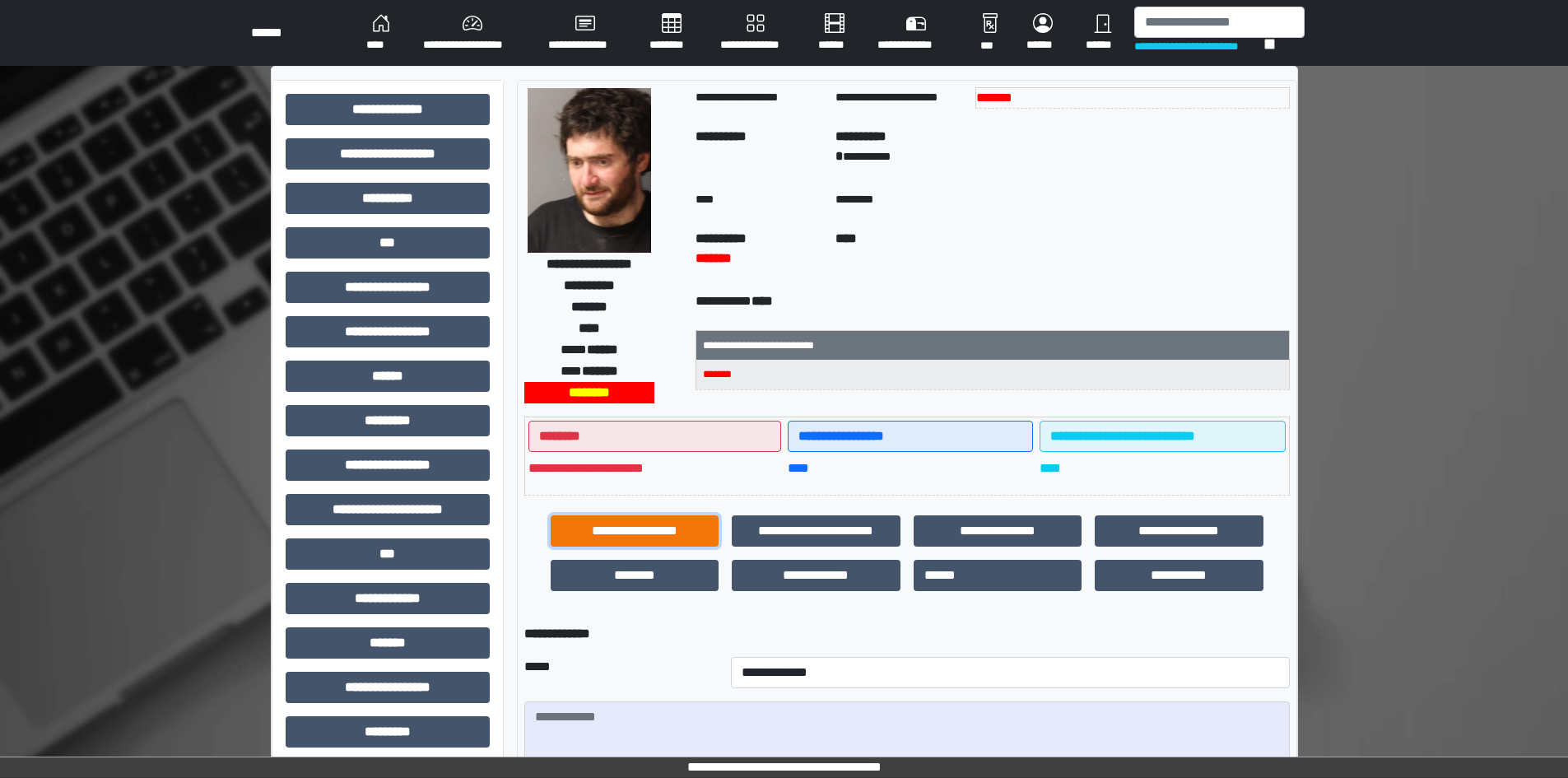 type 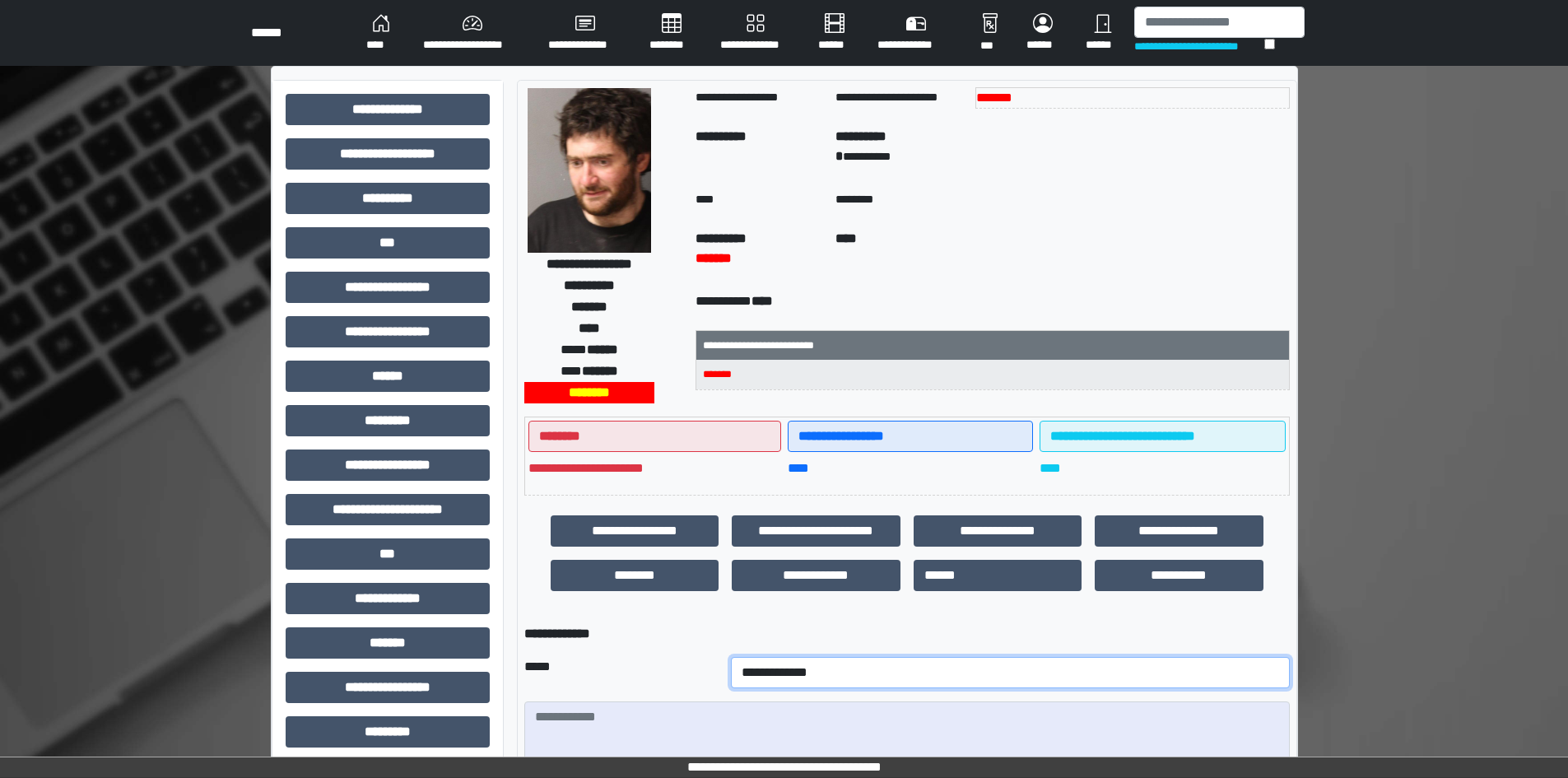 click on "**********" at bounding box center (1010, 673) 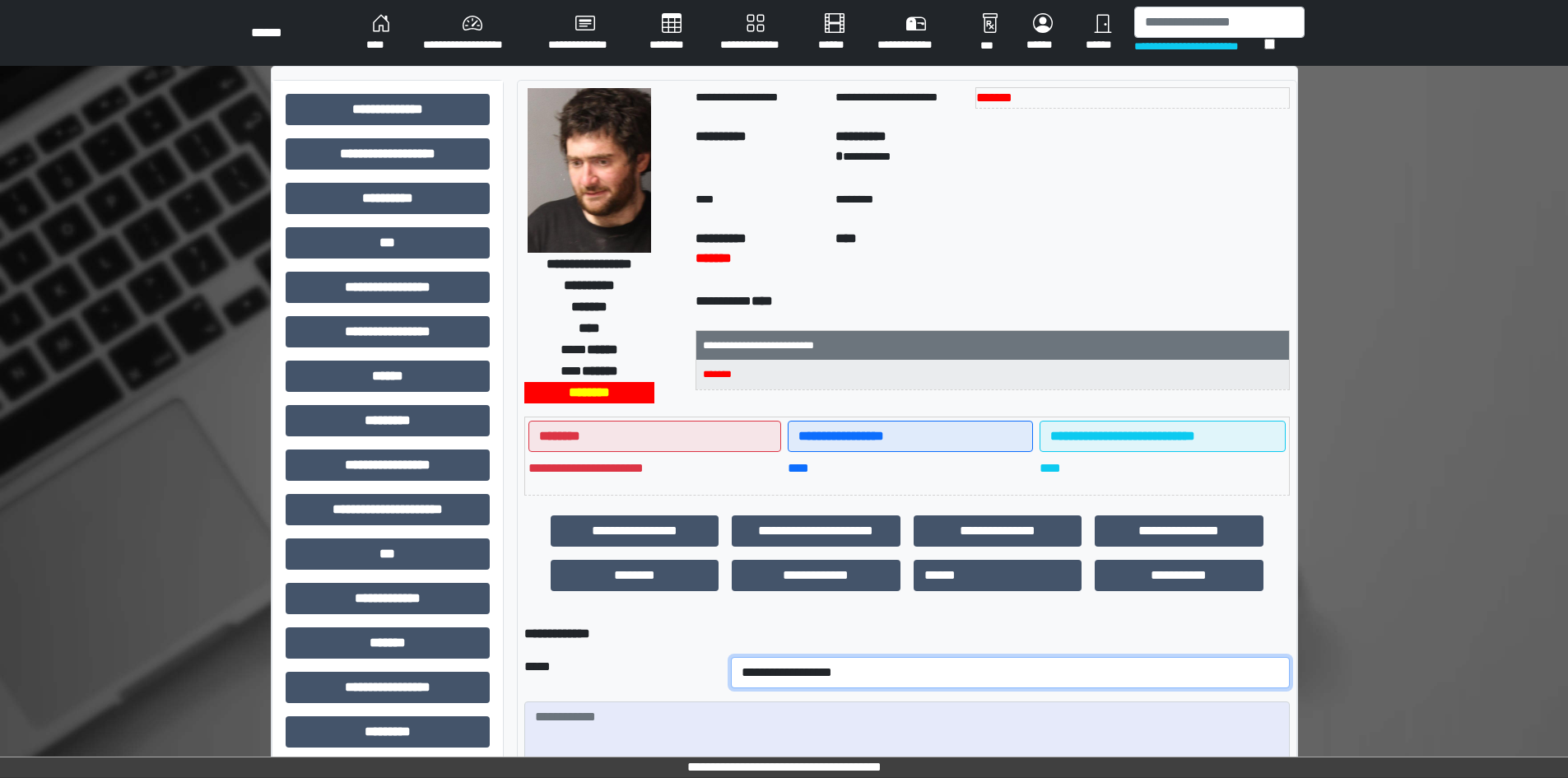 click on "**********" at bounding box center (1010, 673) 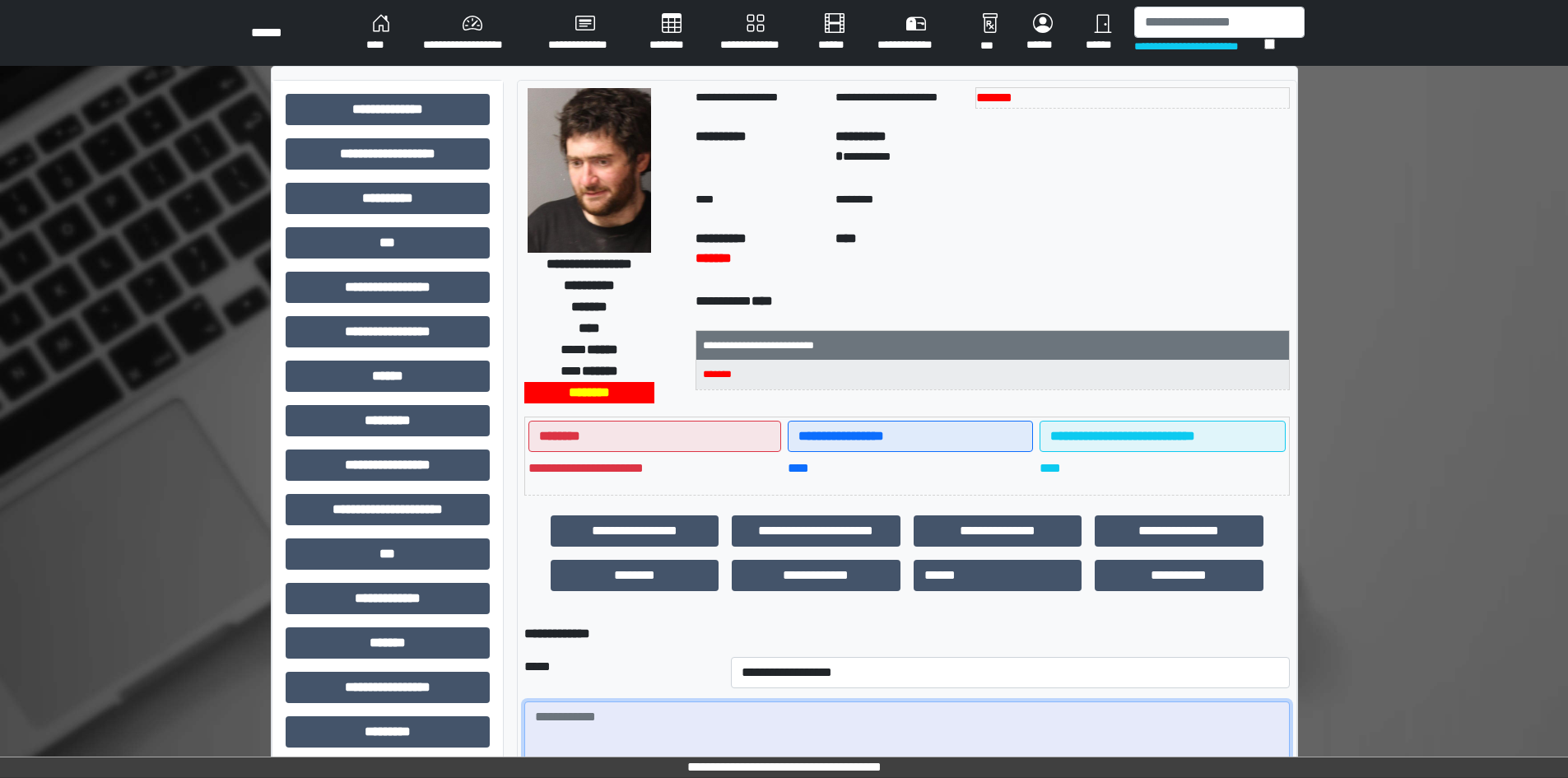 paste on "**********" 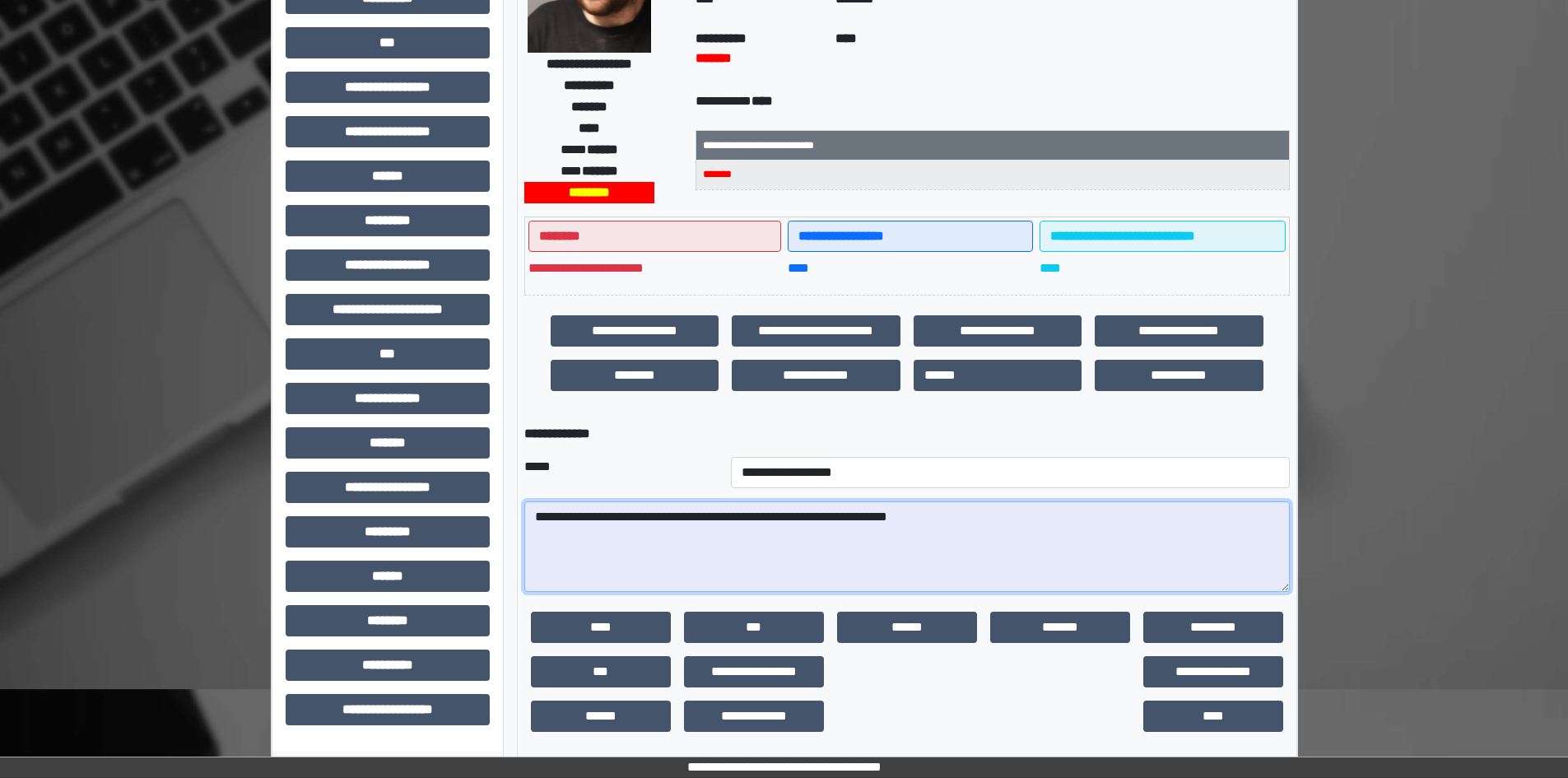 scroll, scrollTop: 208, scrollLeft: 0, axis: vertical 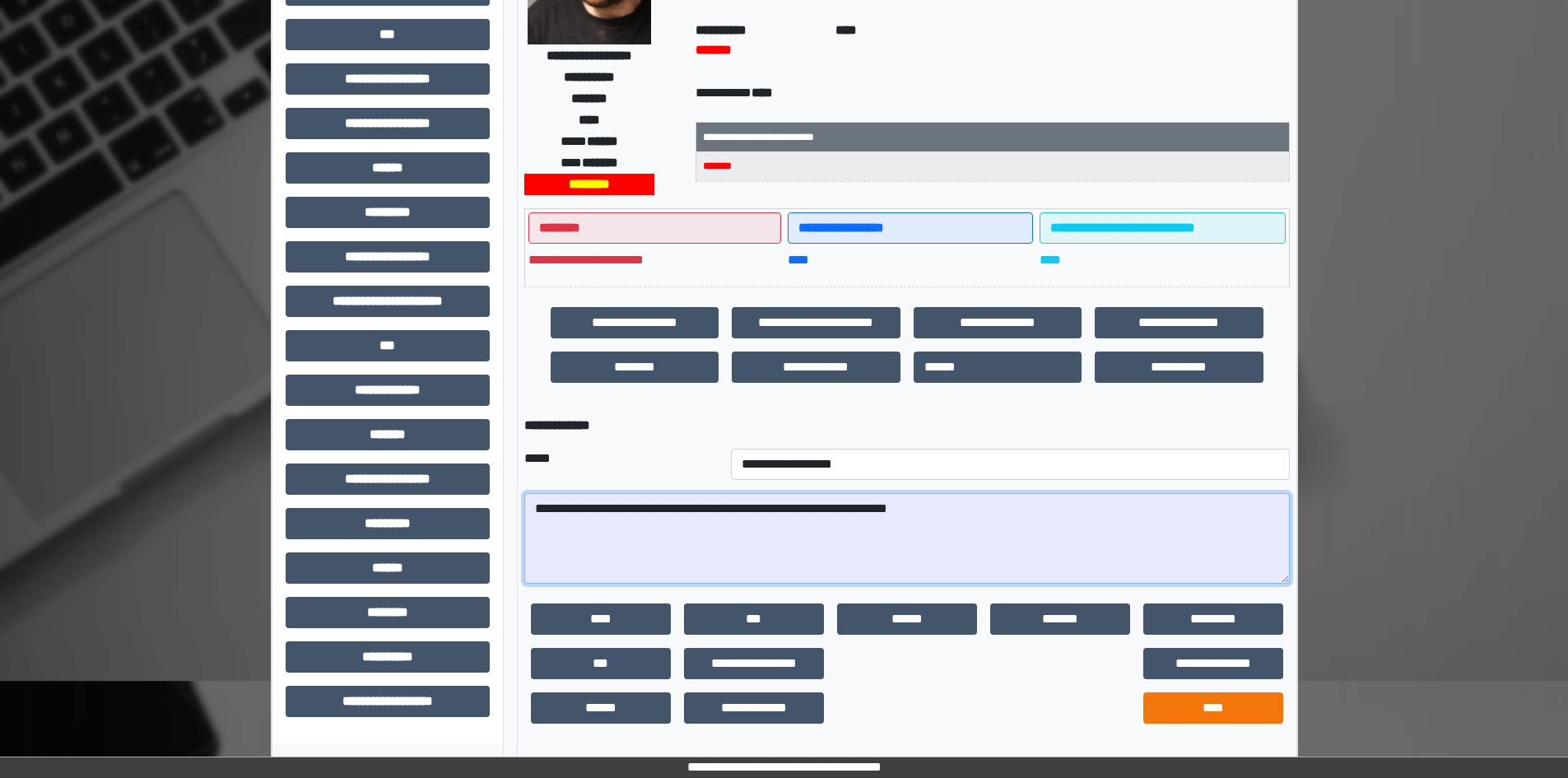 type on "**********" 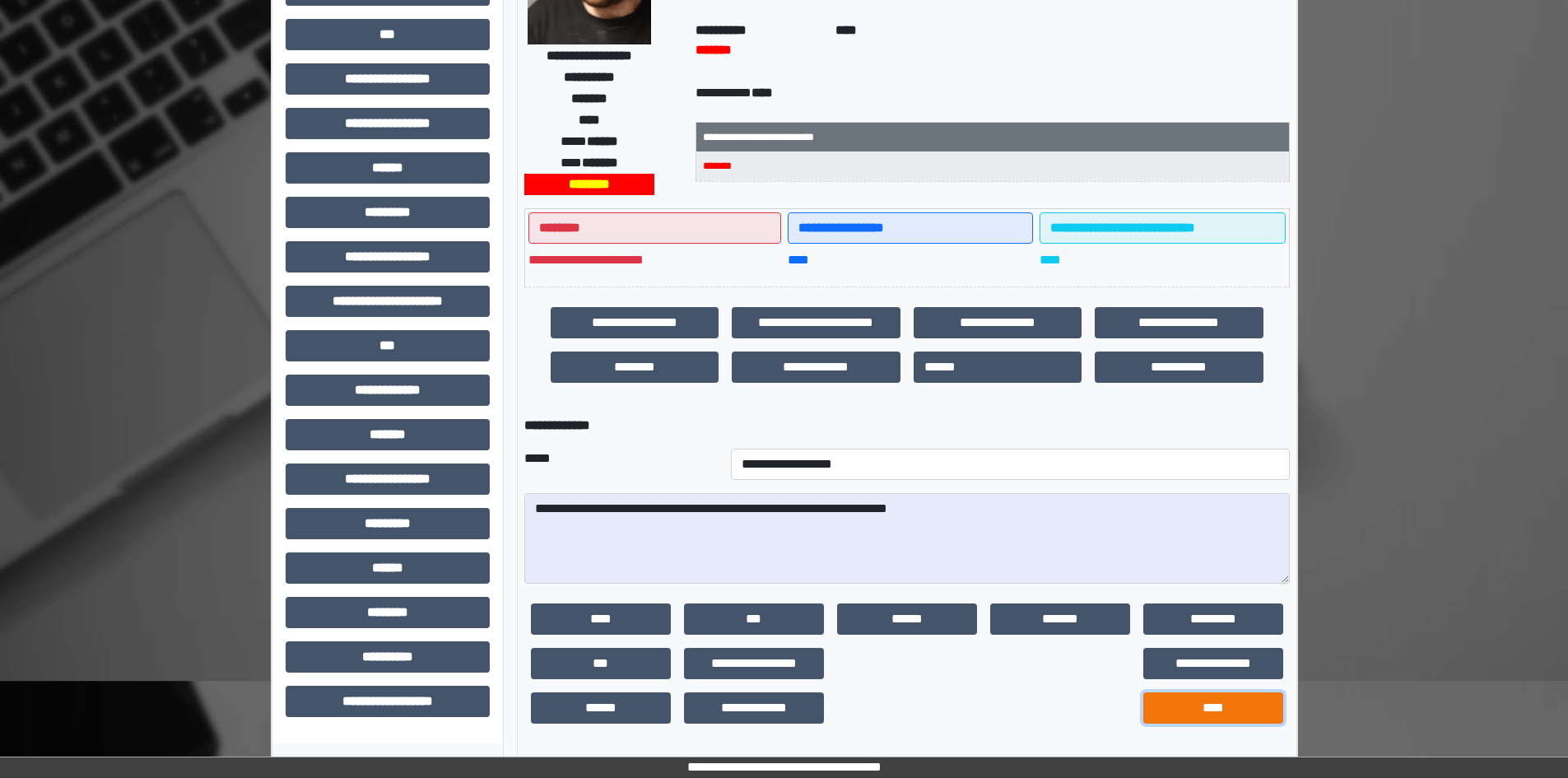 click on "****" at bounding box center [1213, 708] 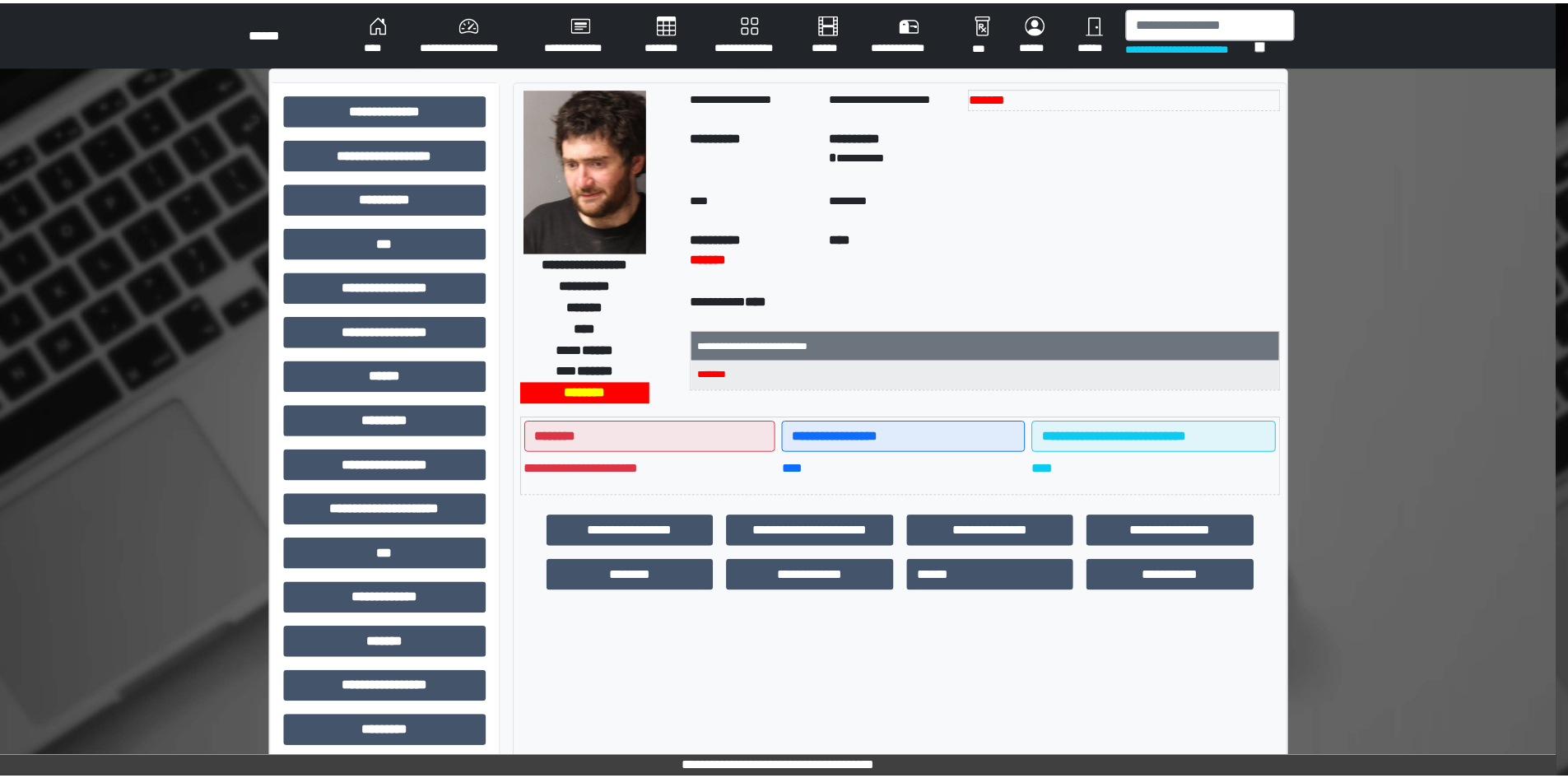 scroll, scrollTop: 0, scrollLeft: 0, axis: both 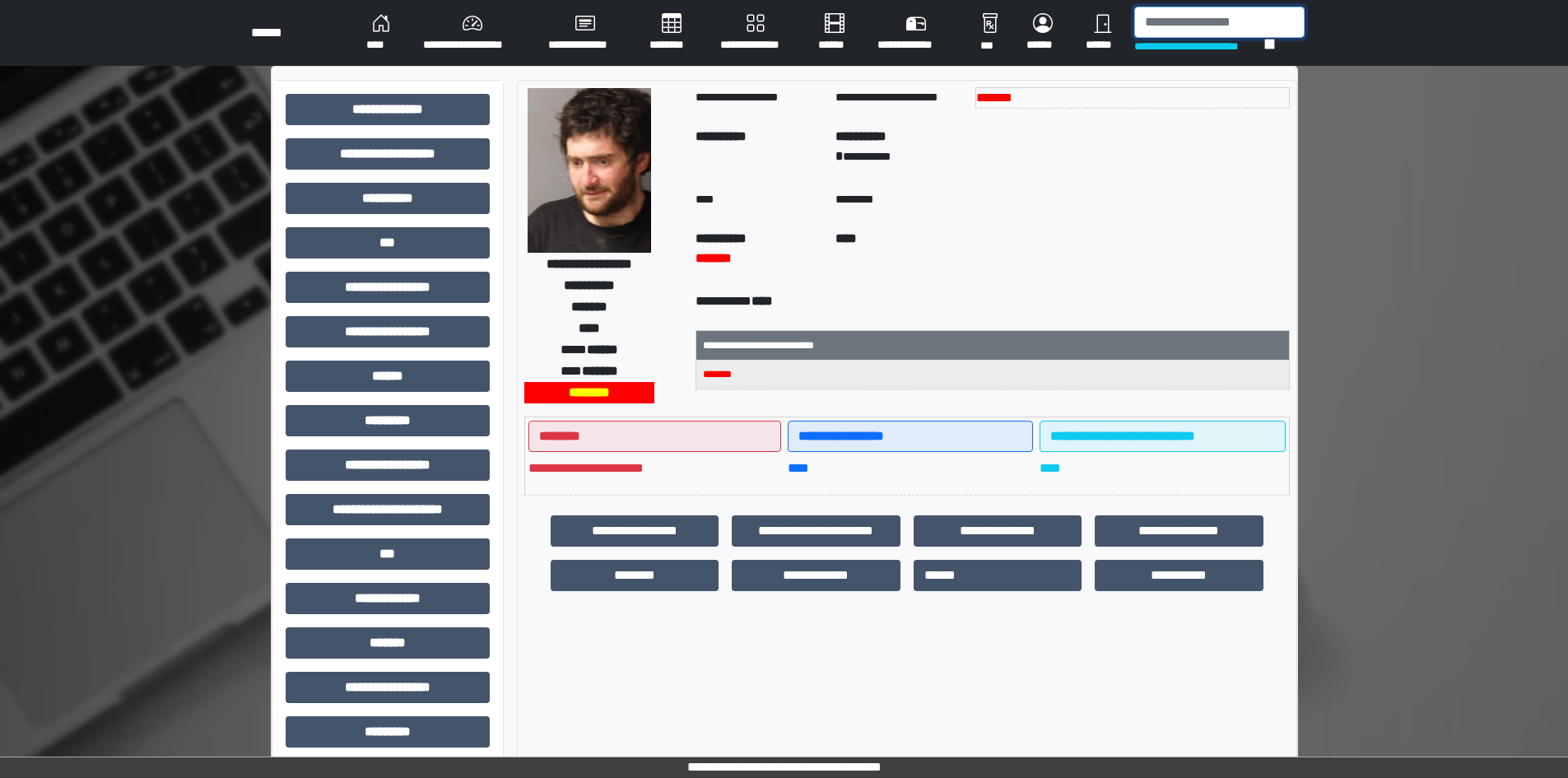 click at bounding box center [1219, 22] 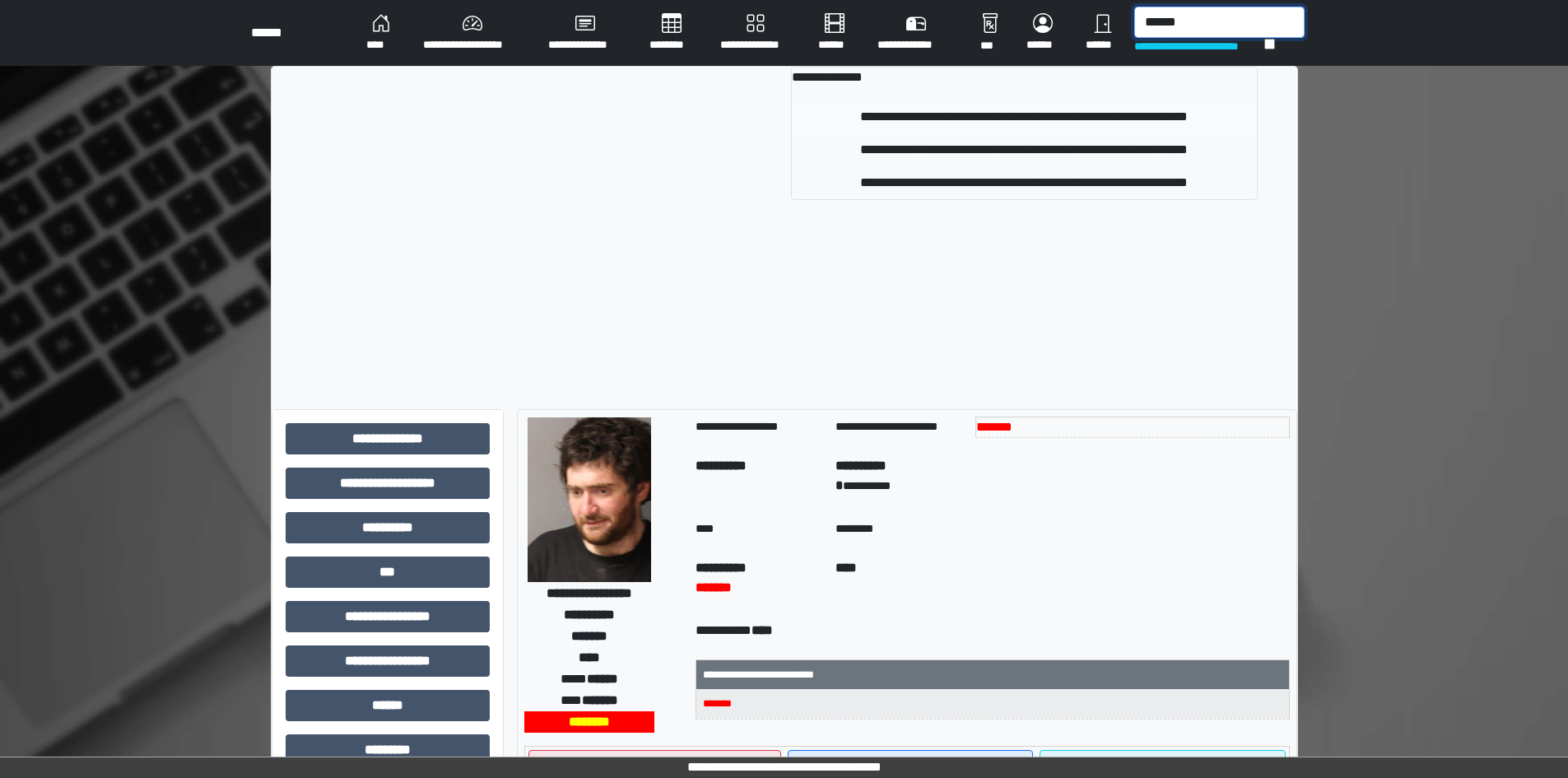 type on "******" 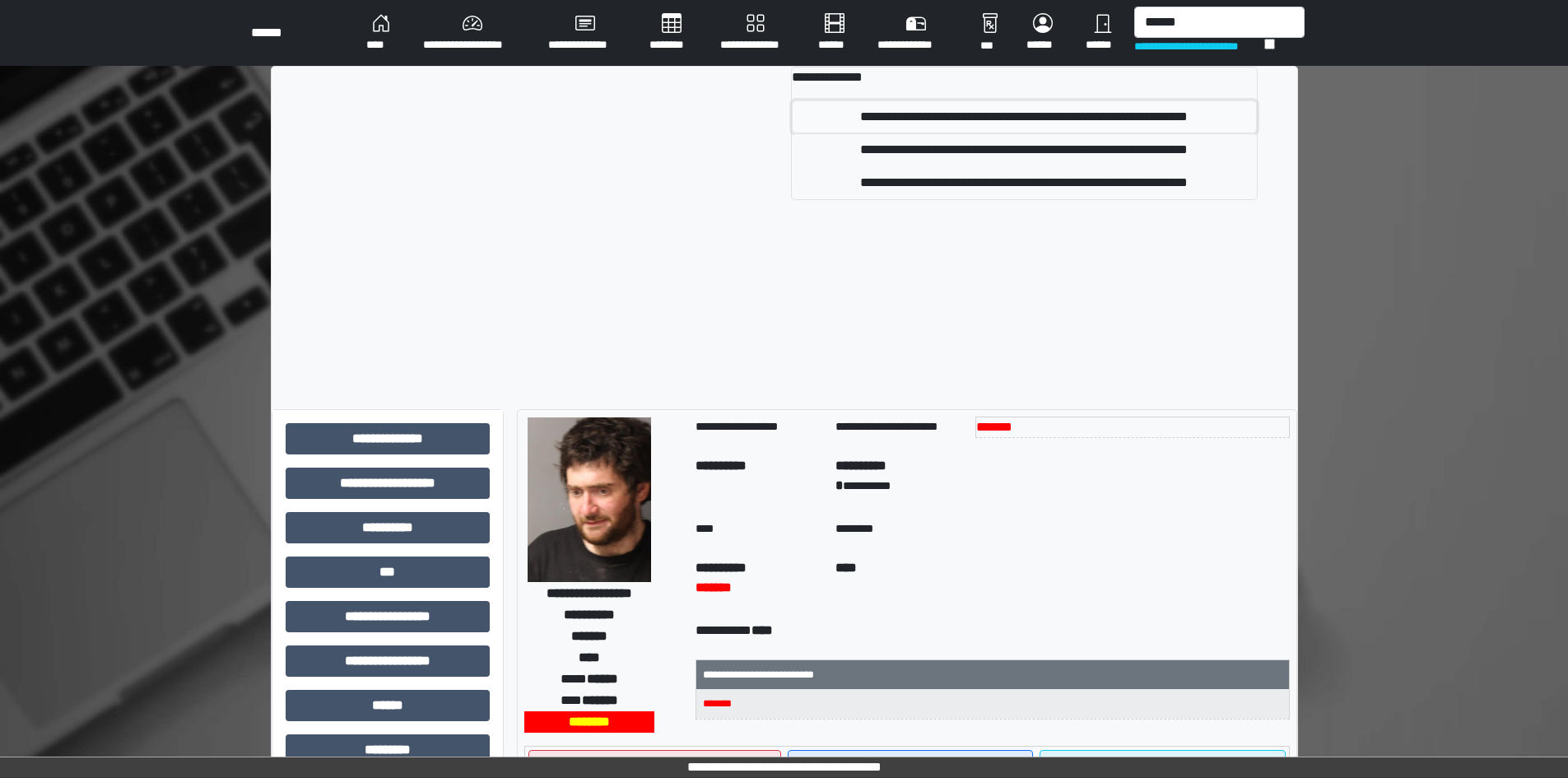 click on "**********" at bounding box center (1024, 117) 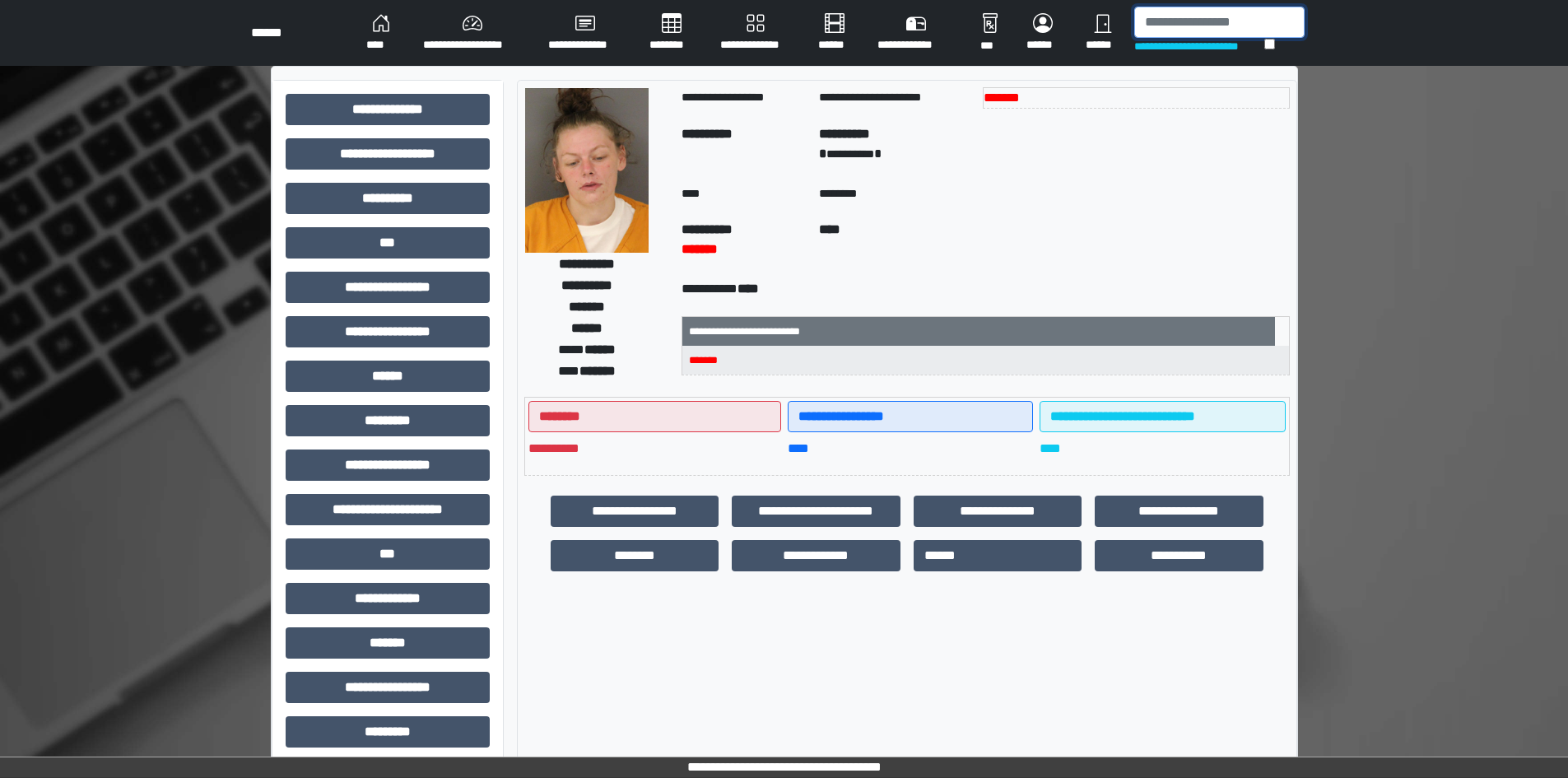 click at bounding box center (1219, 22) 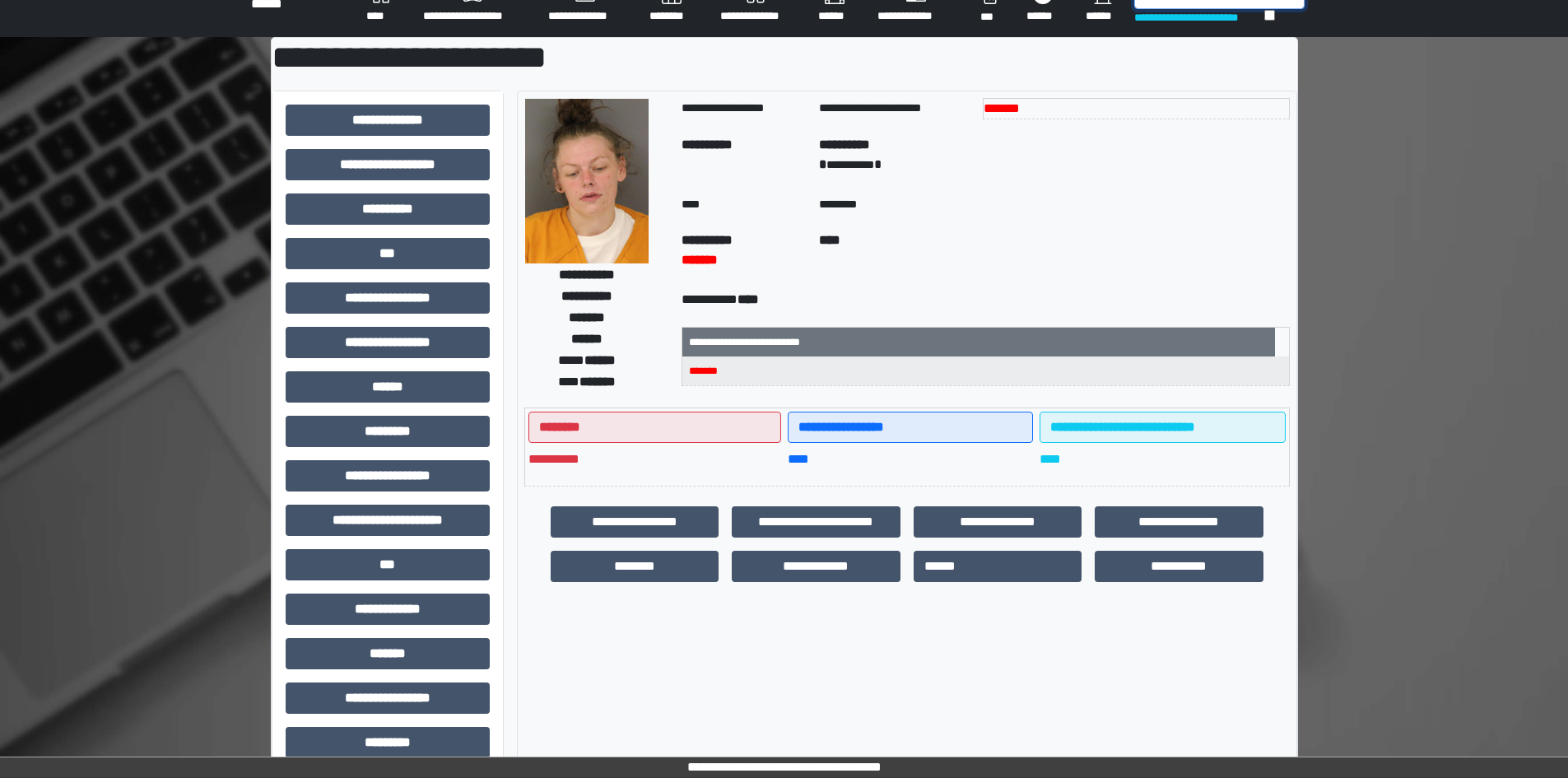 scroll, scrollTop: 0, scrollLeft: 0, axis: both 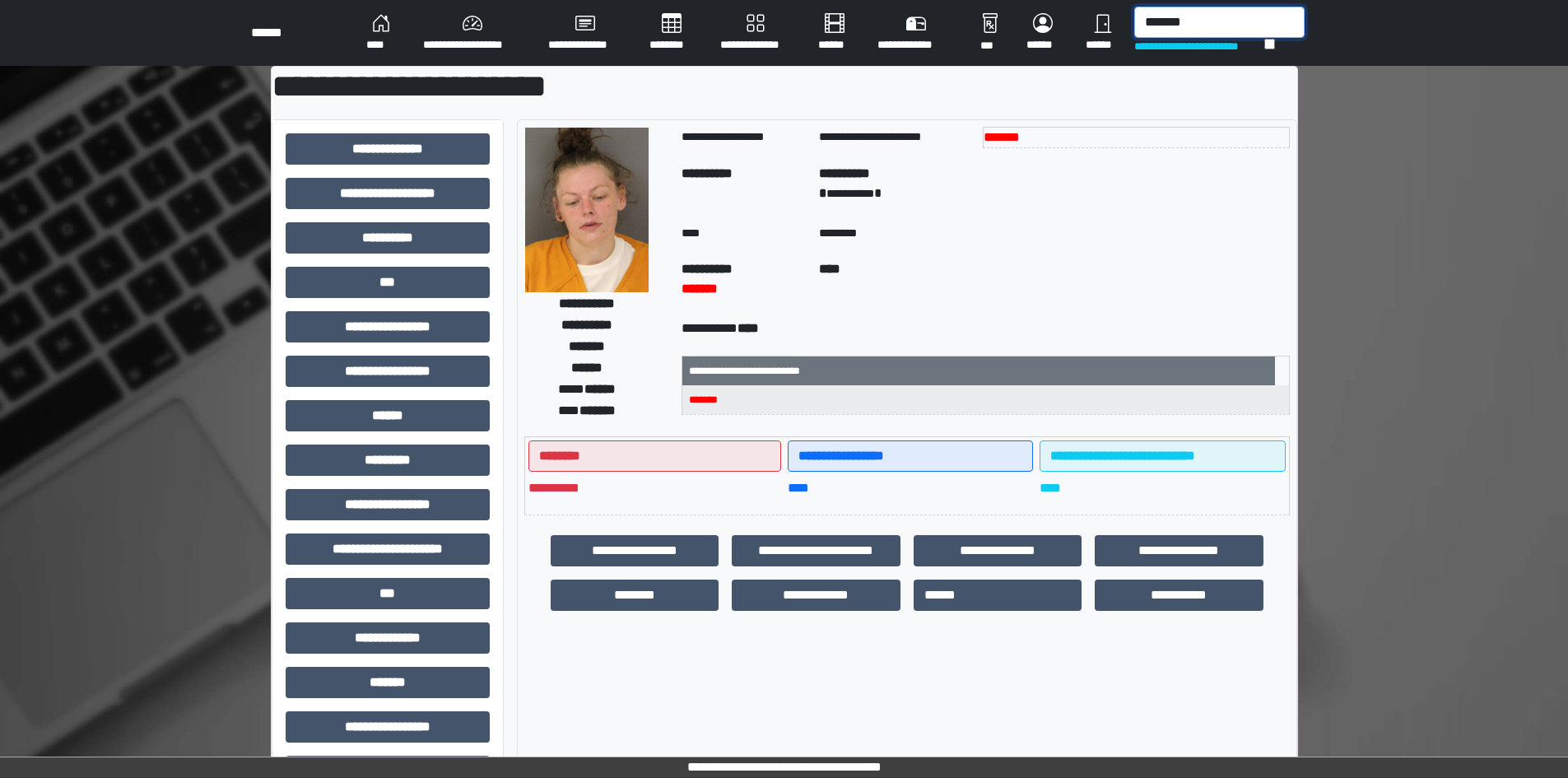 drag, startPoint x: 1231, startPoint y: 20, endPoint x: 1075, endPoint y: 36, distance: 156.81837 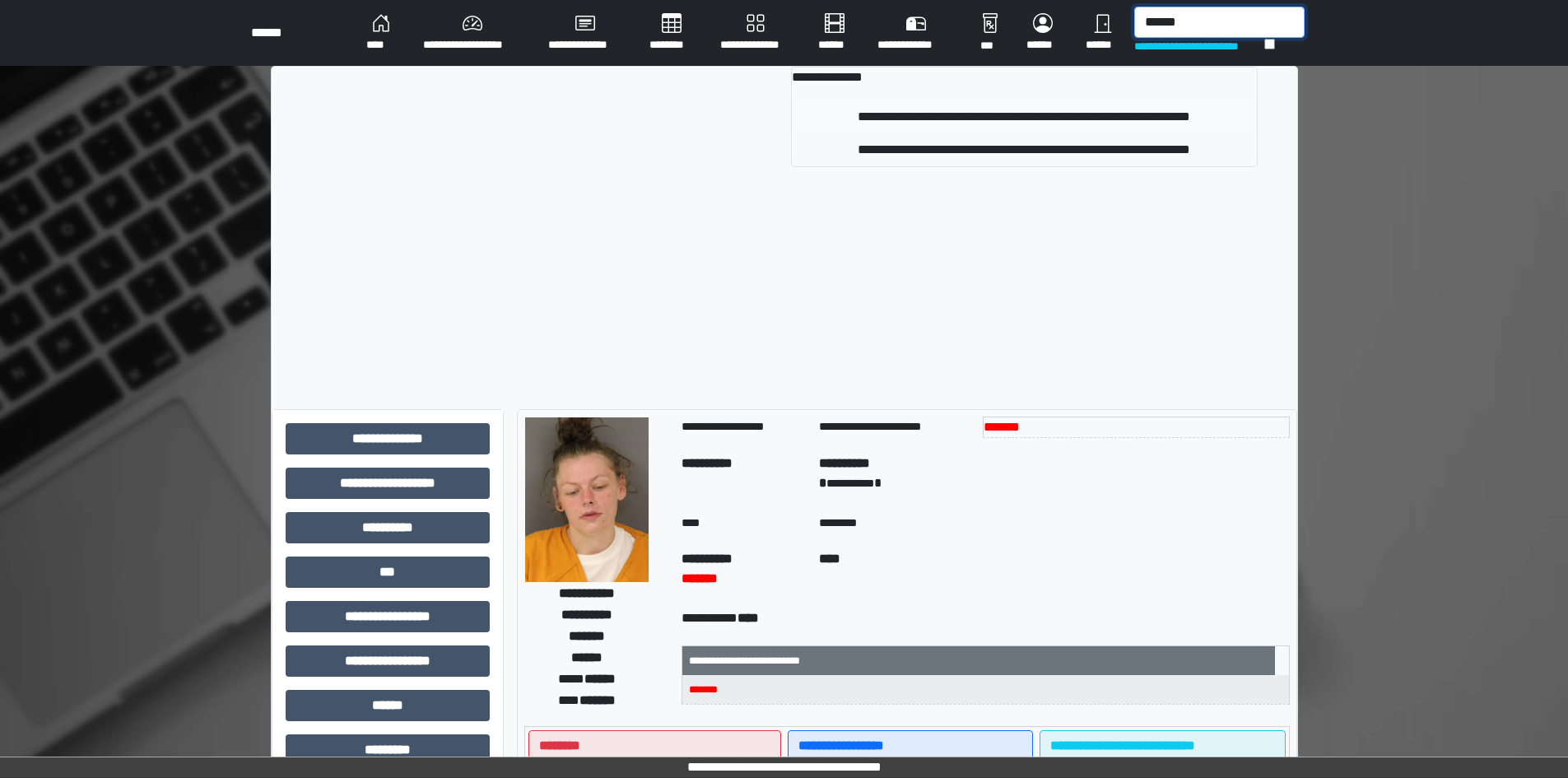 type on "******" 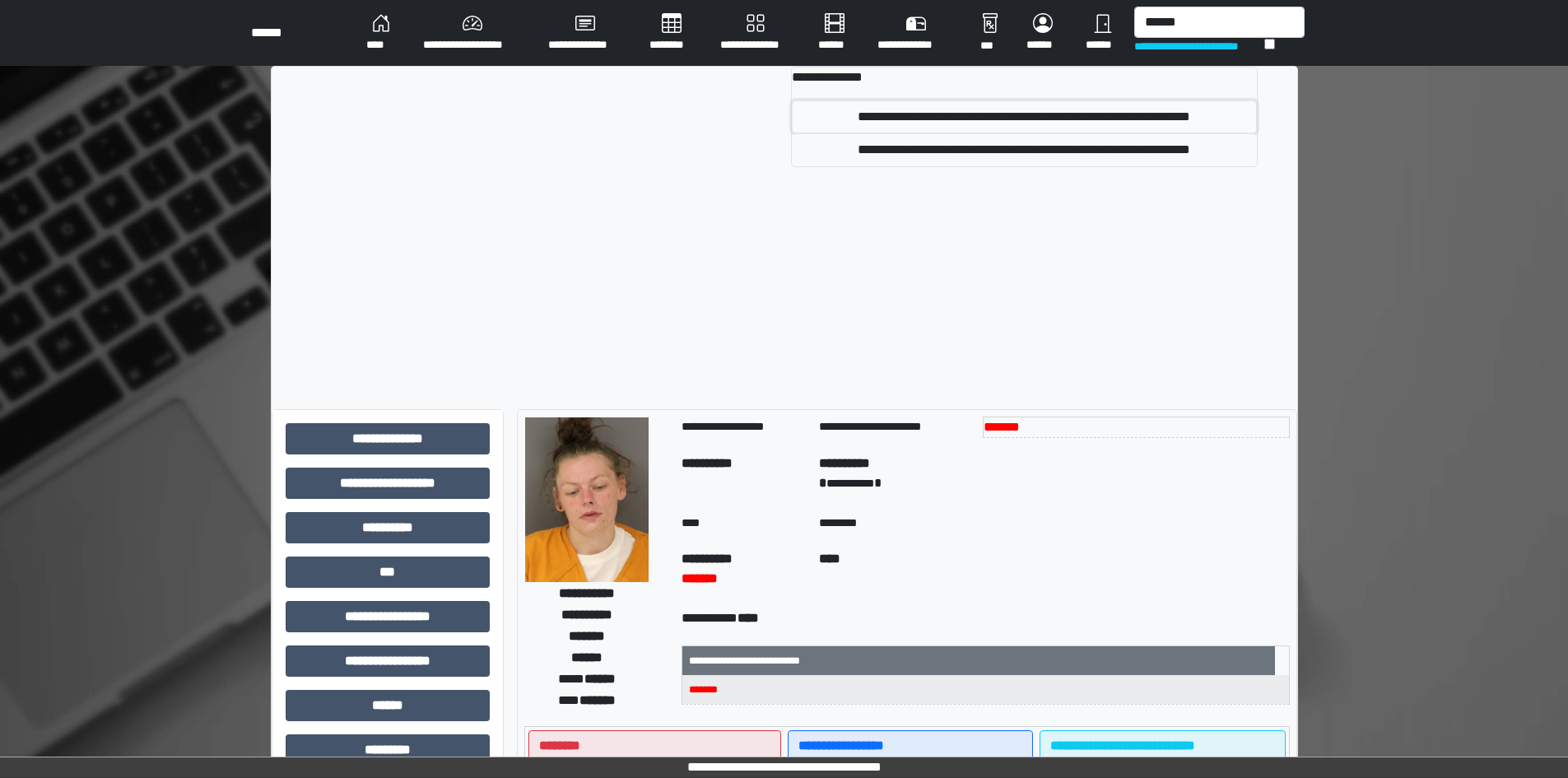 click on "**********" at bounding box center (1024, 117) 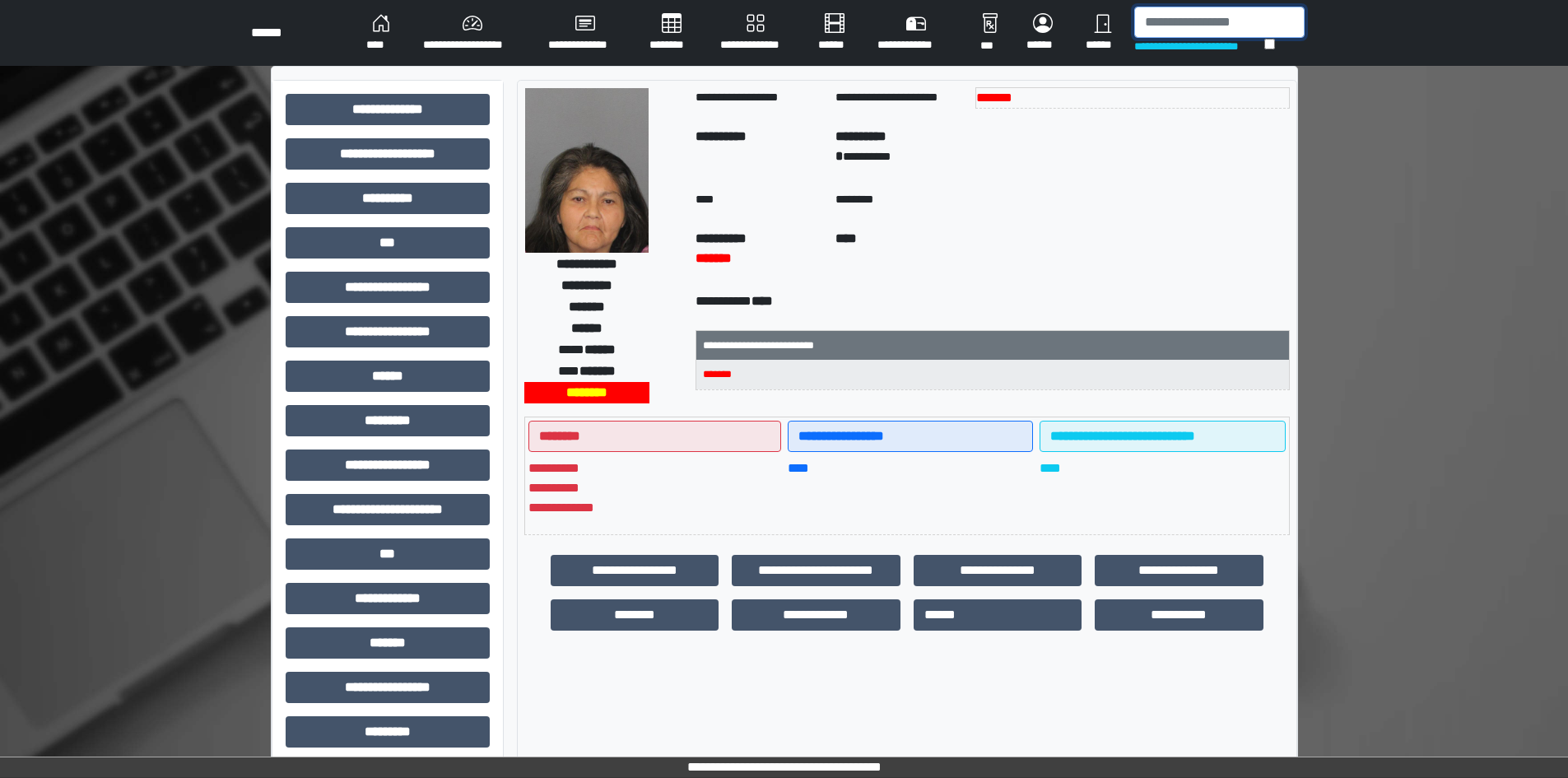 click at bounding box center [1219, 22] 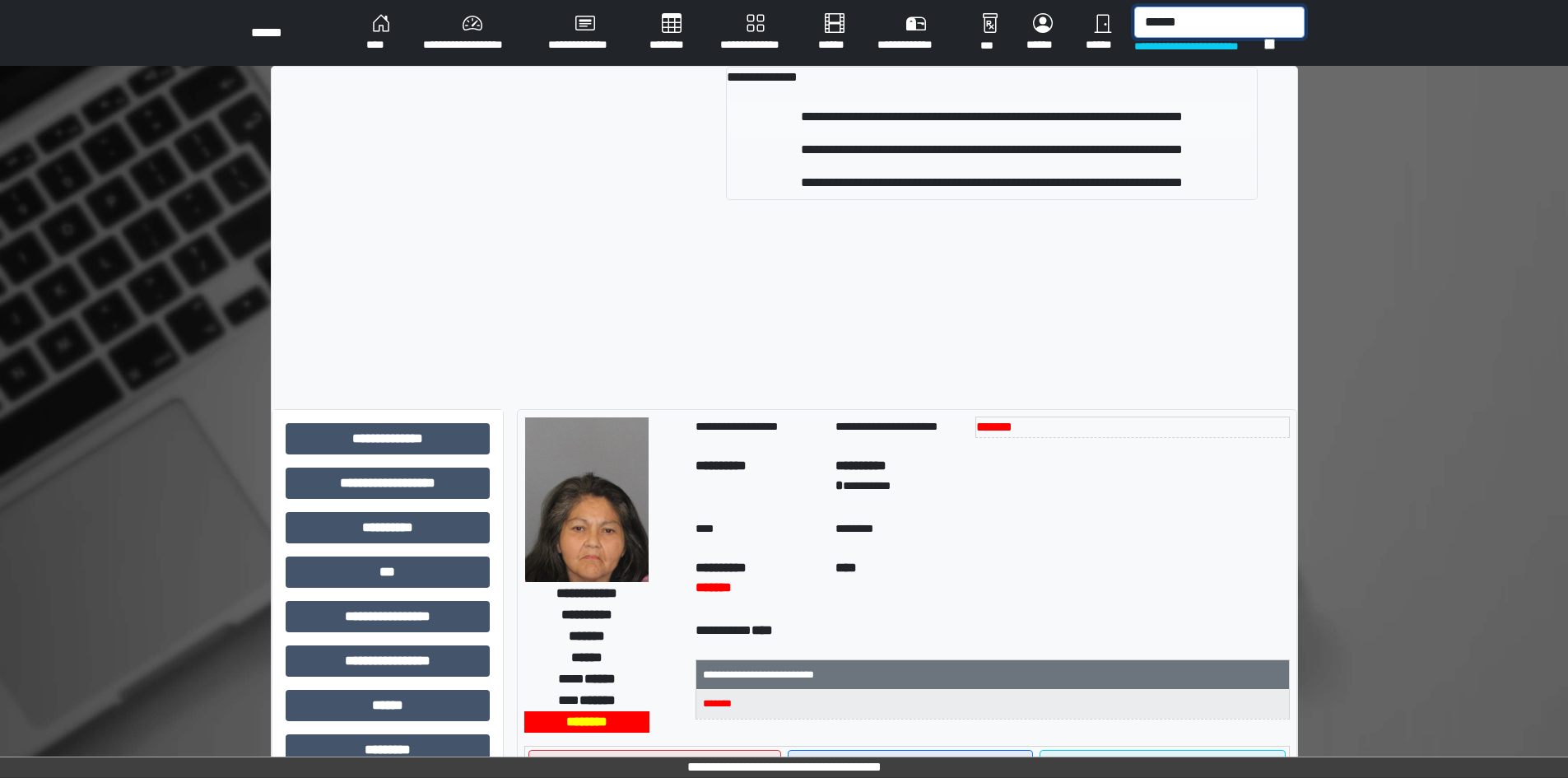type on "******" 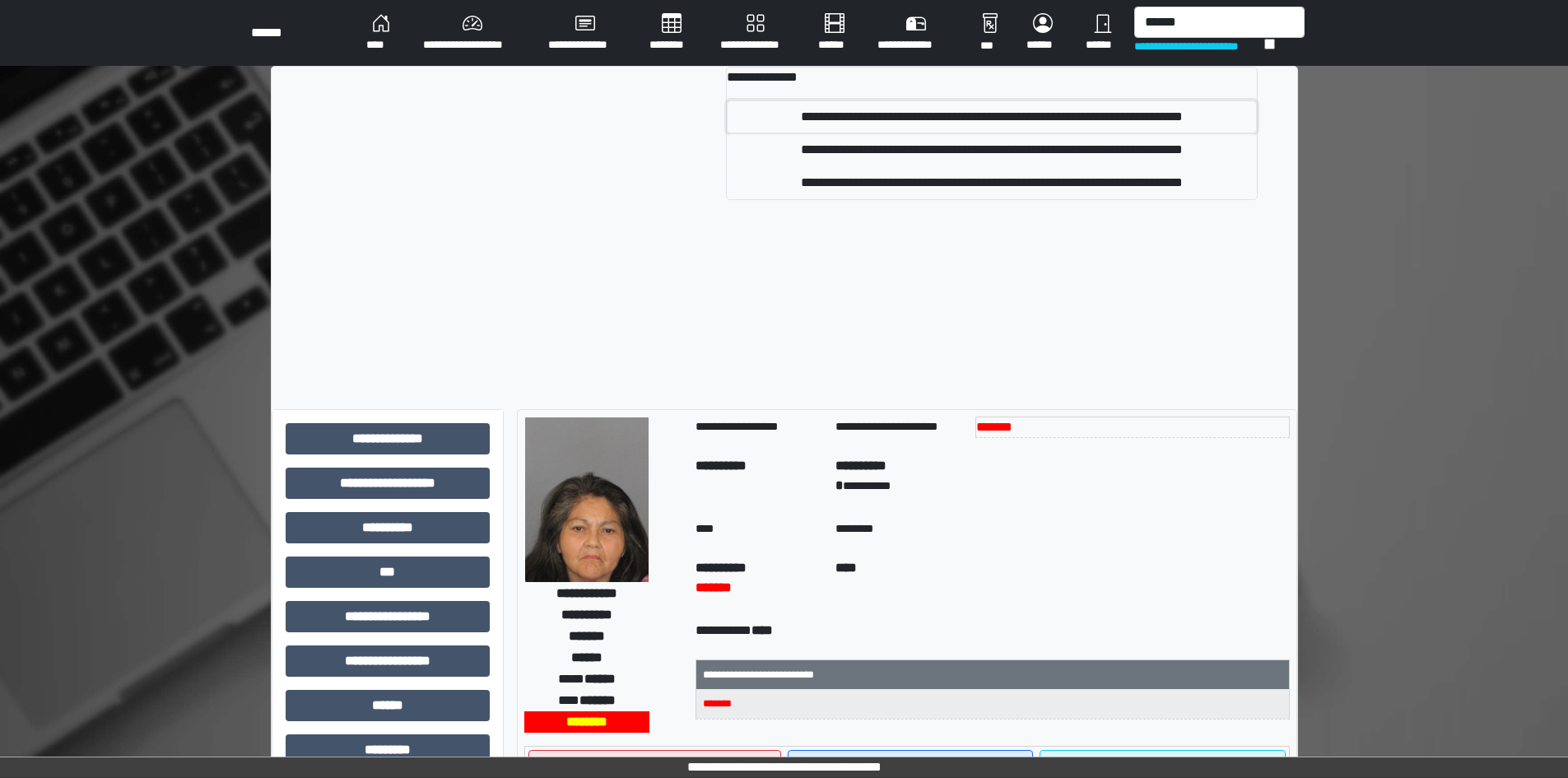 click on "**********" at bounding box center [991, 117] 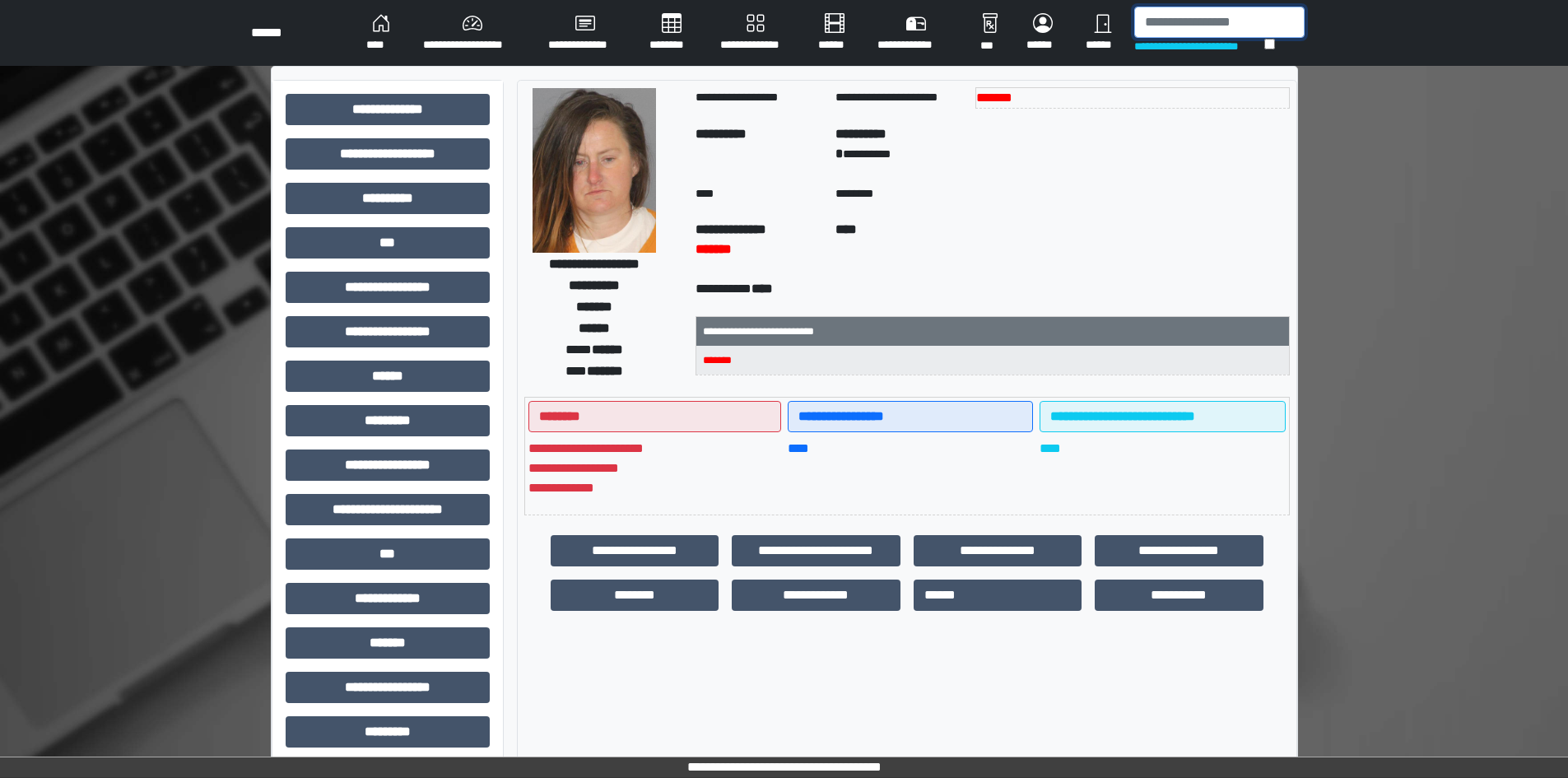 click at bounding box center [1219, 22] 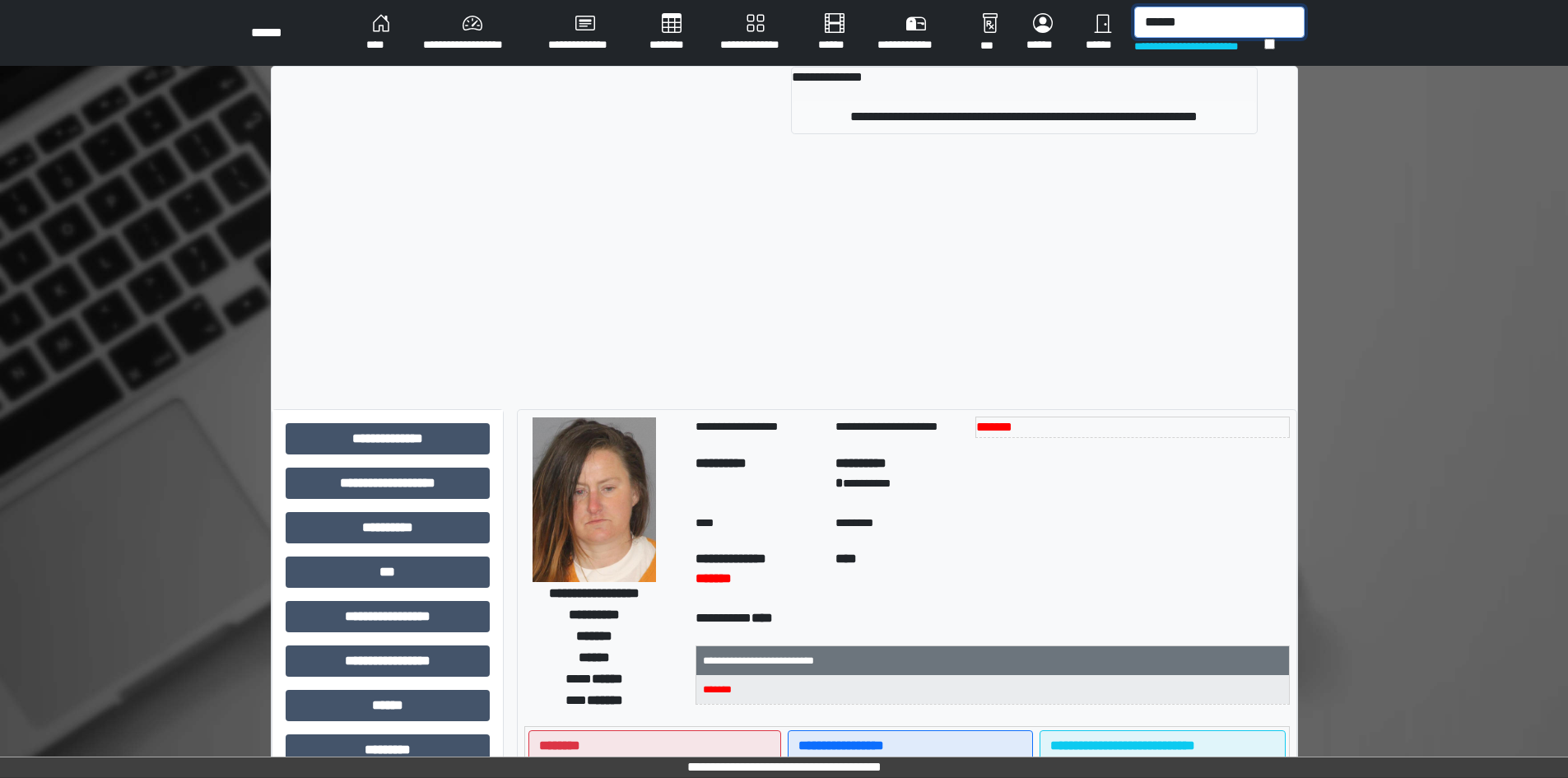 type on "******" 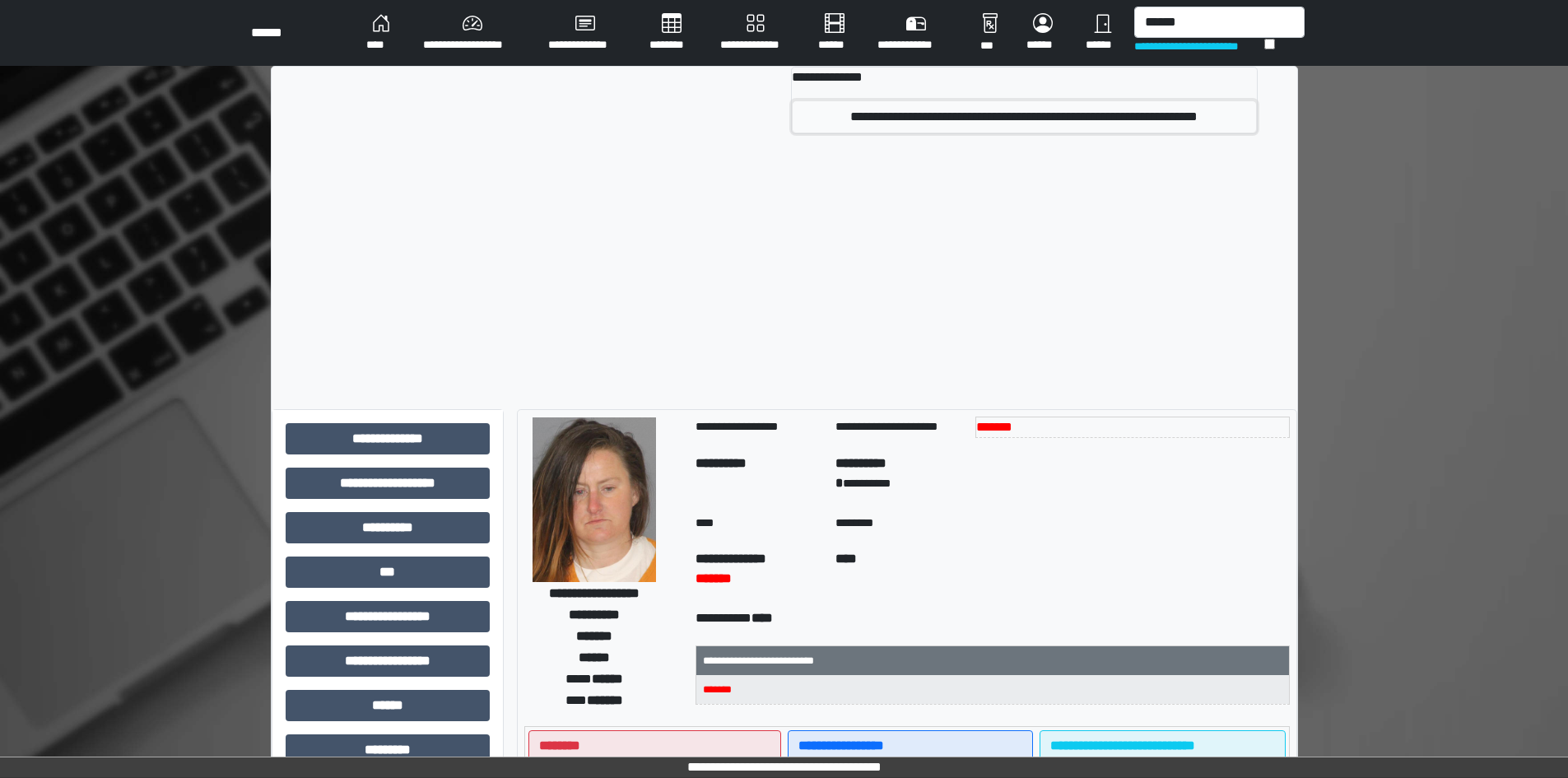 click on "**********" at bounding box center (1024, 117) 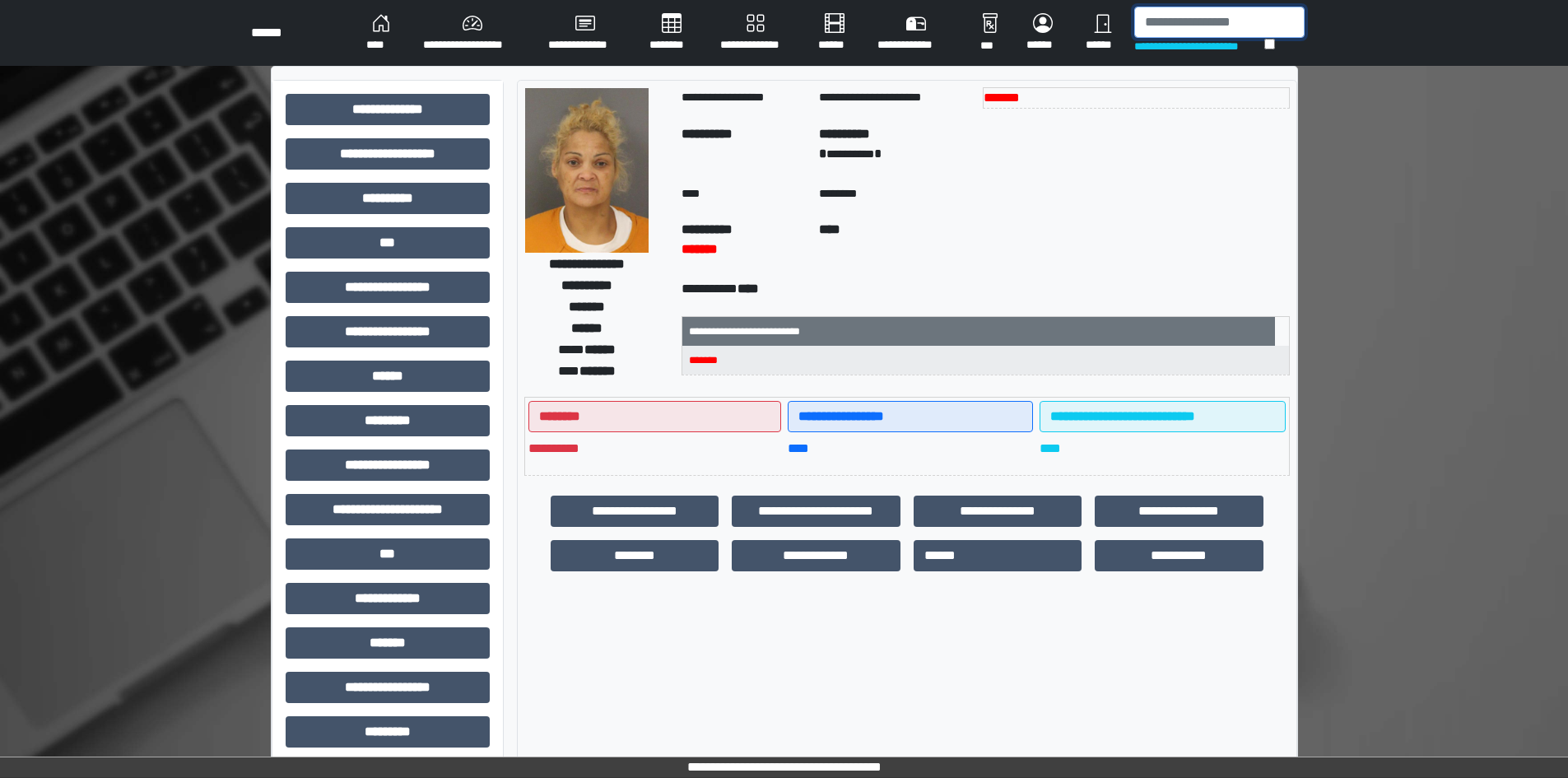 click at bounding box center [1219, 22] 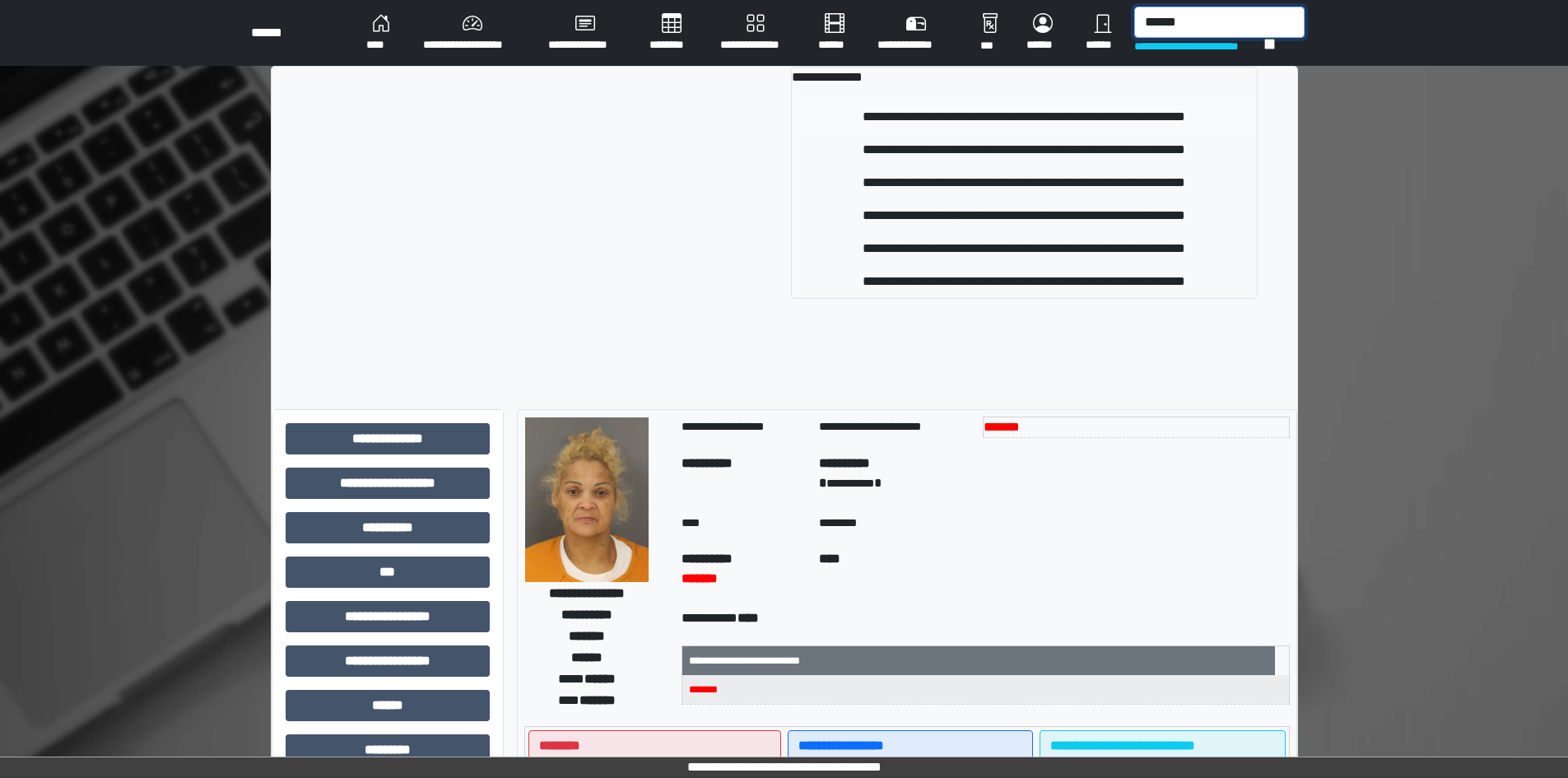 type on "******" 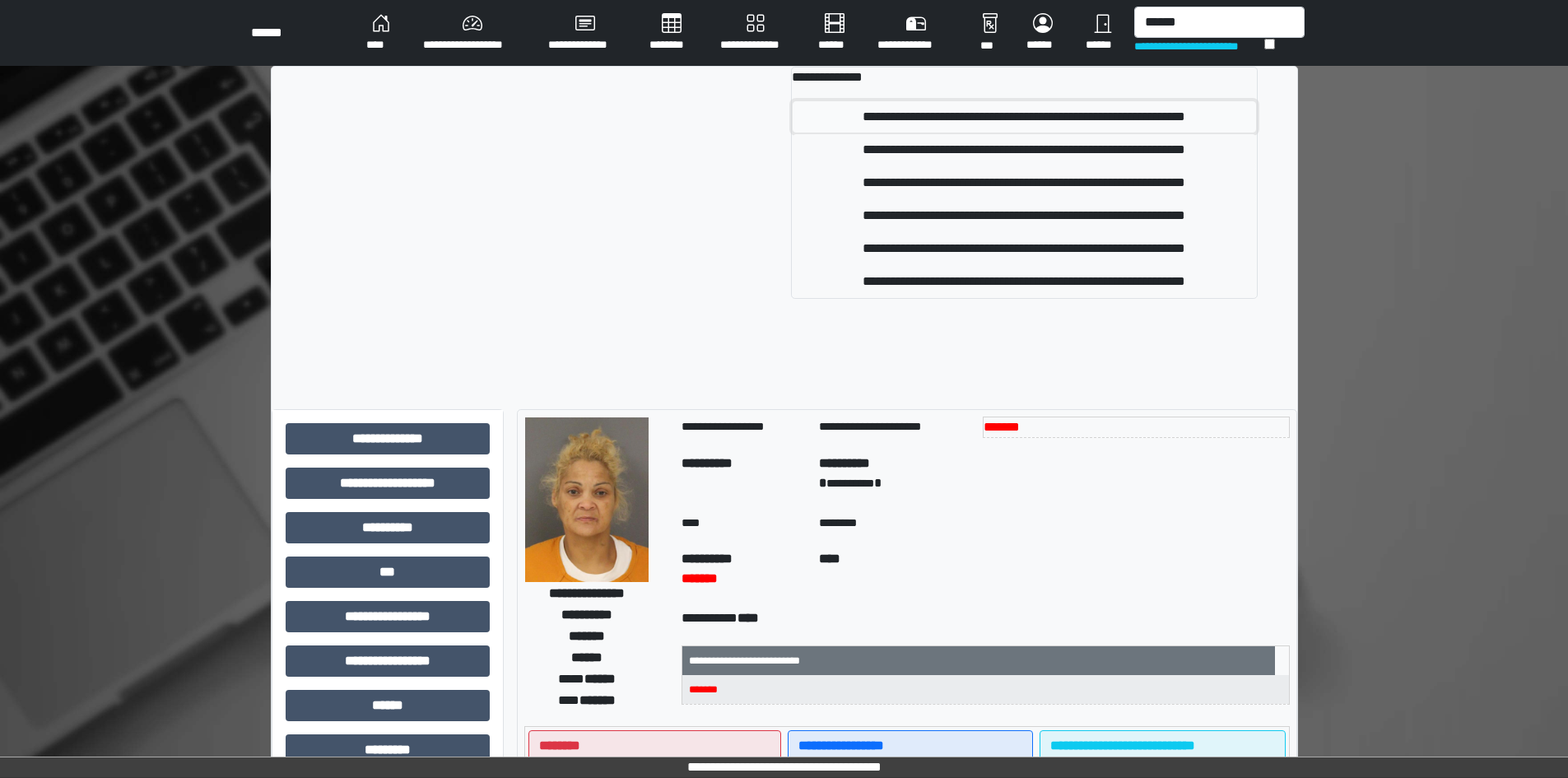click on "**********" at bounding box center [1024, 117] 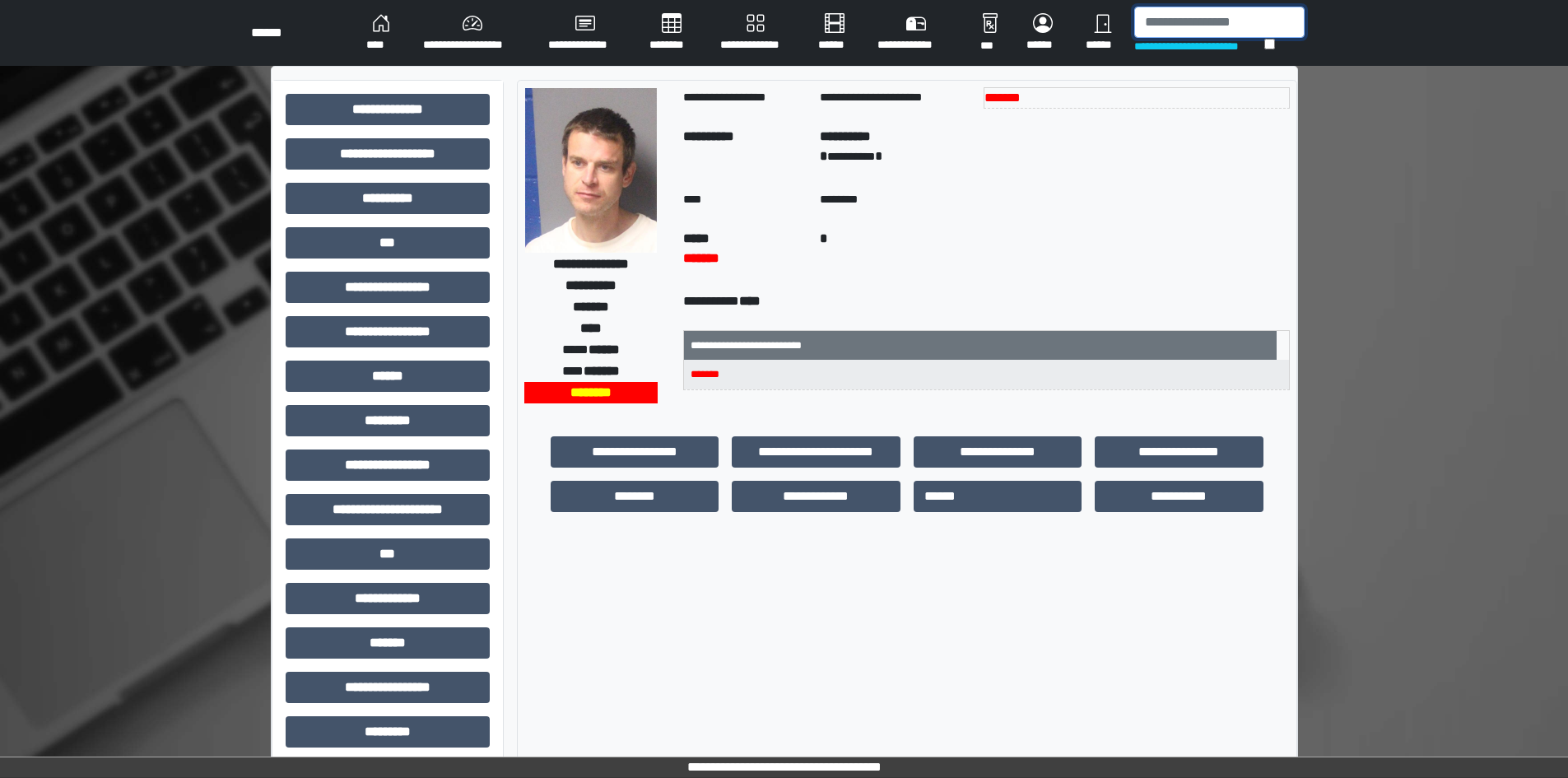 click at bounding box center [1219, 22] 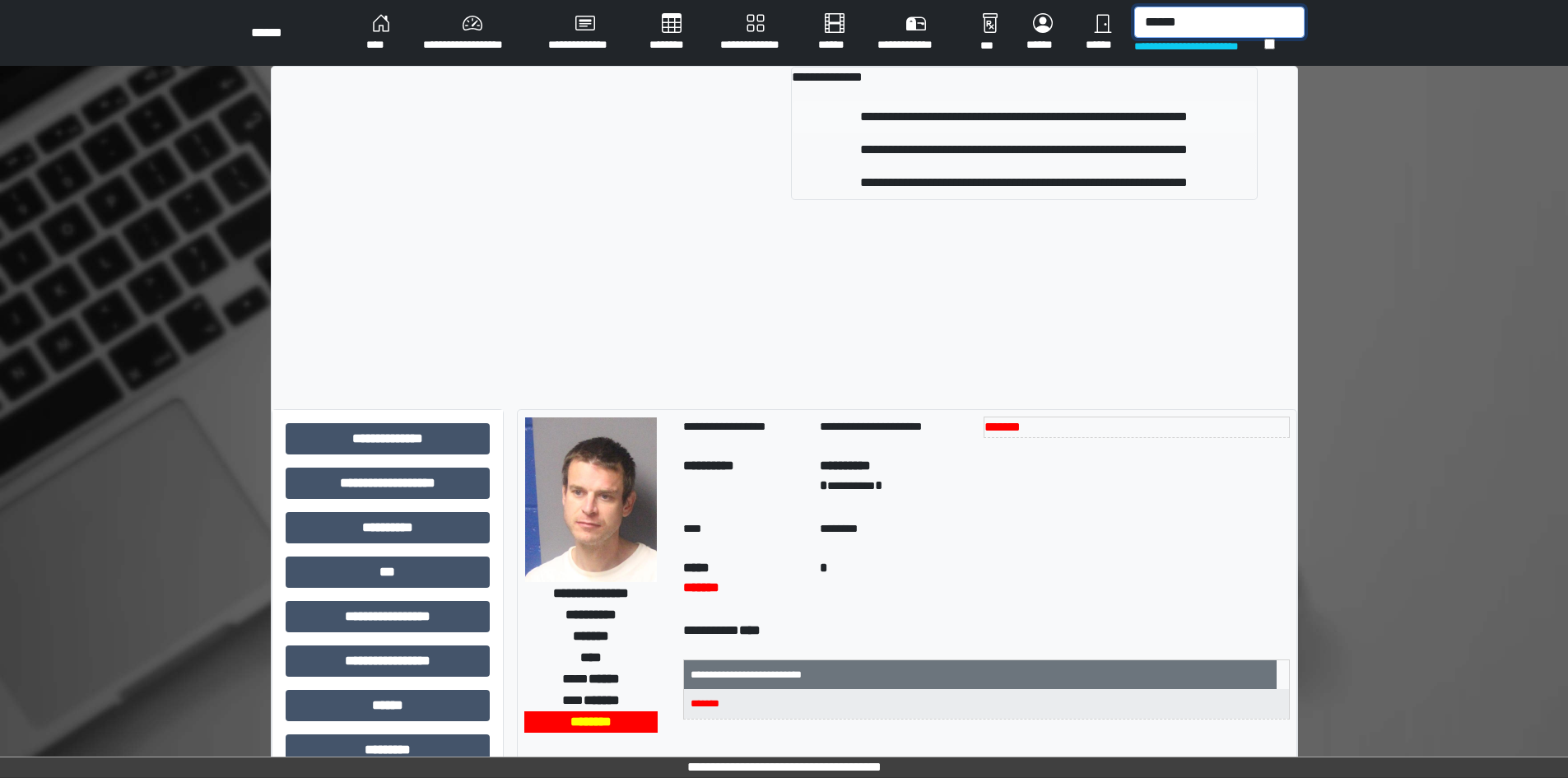 type on "******" 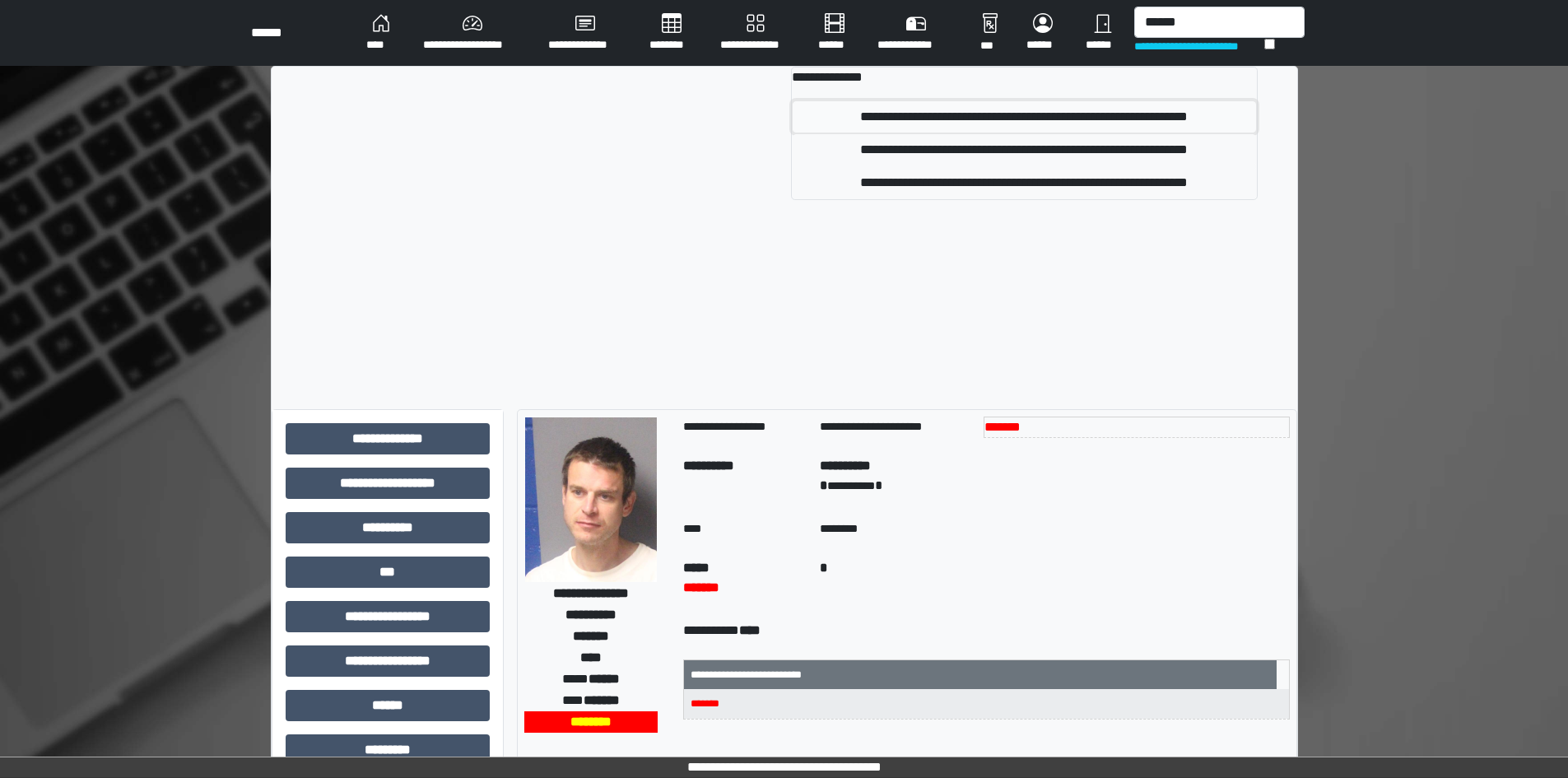 click on "**********" at bounding box center [1024, 117] 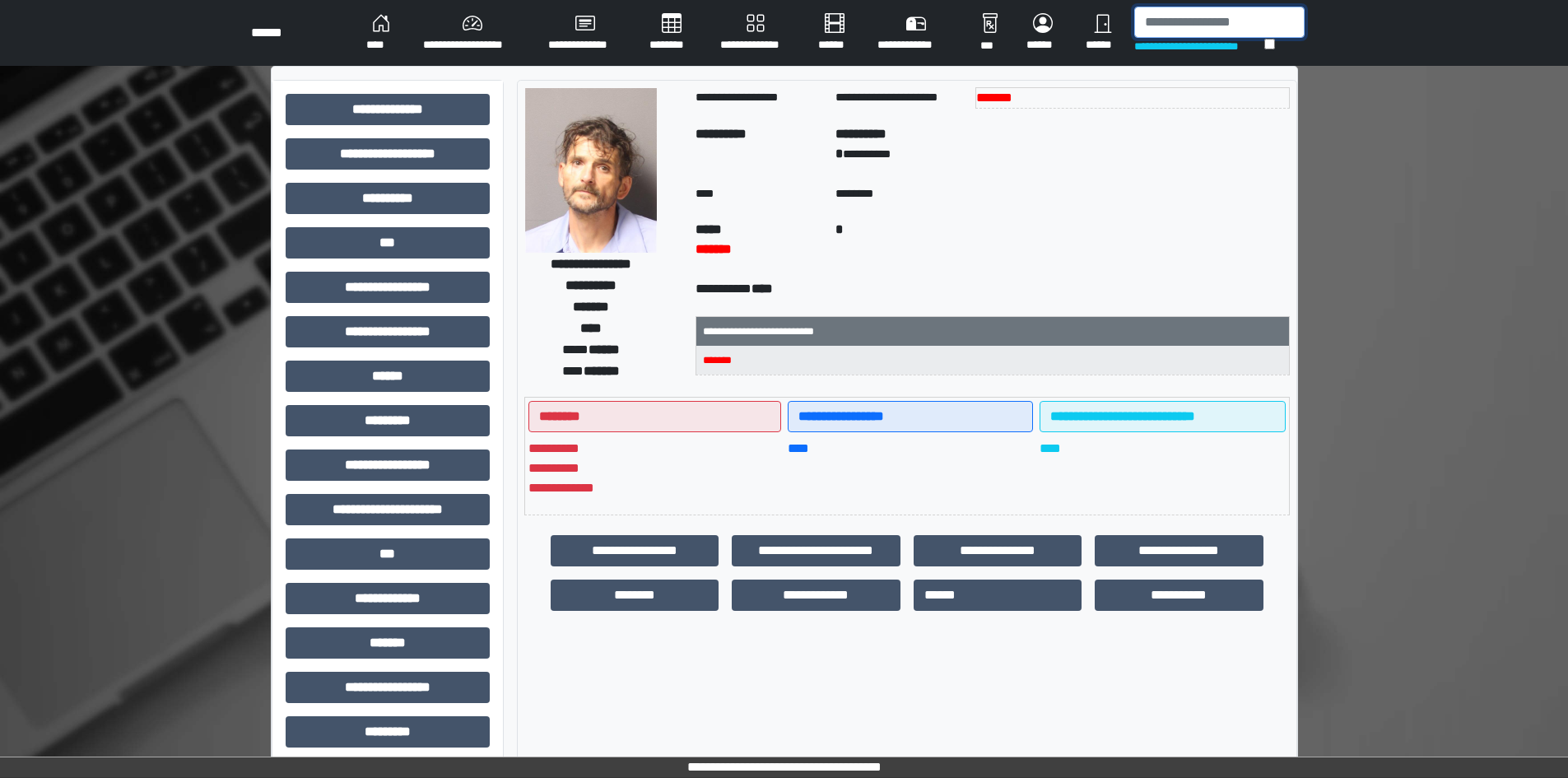 click at bounding box center [1219, 22] 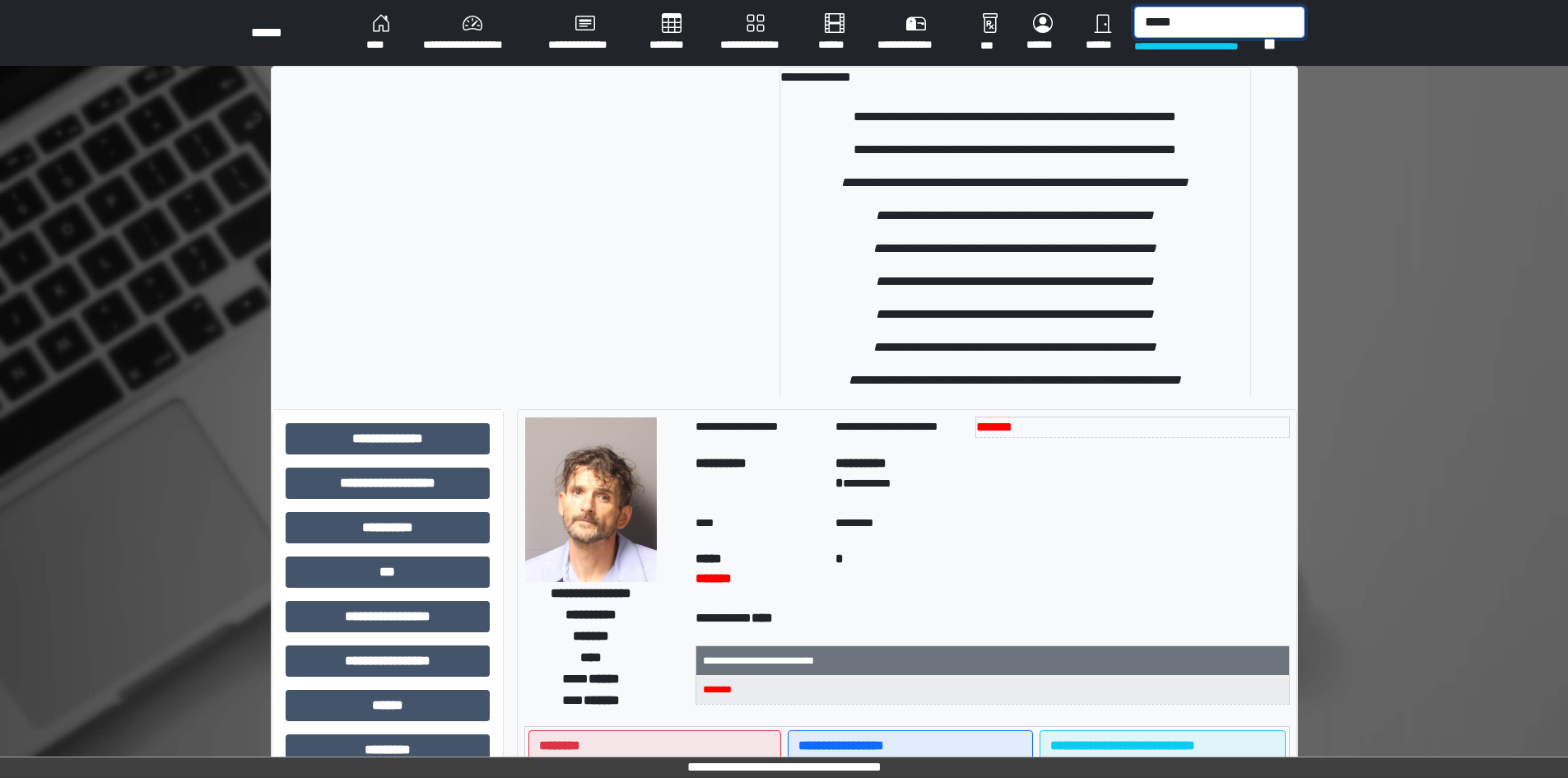type on "*****" 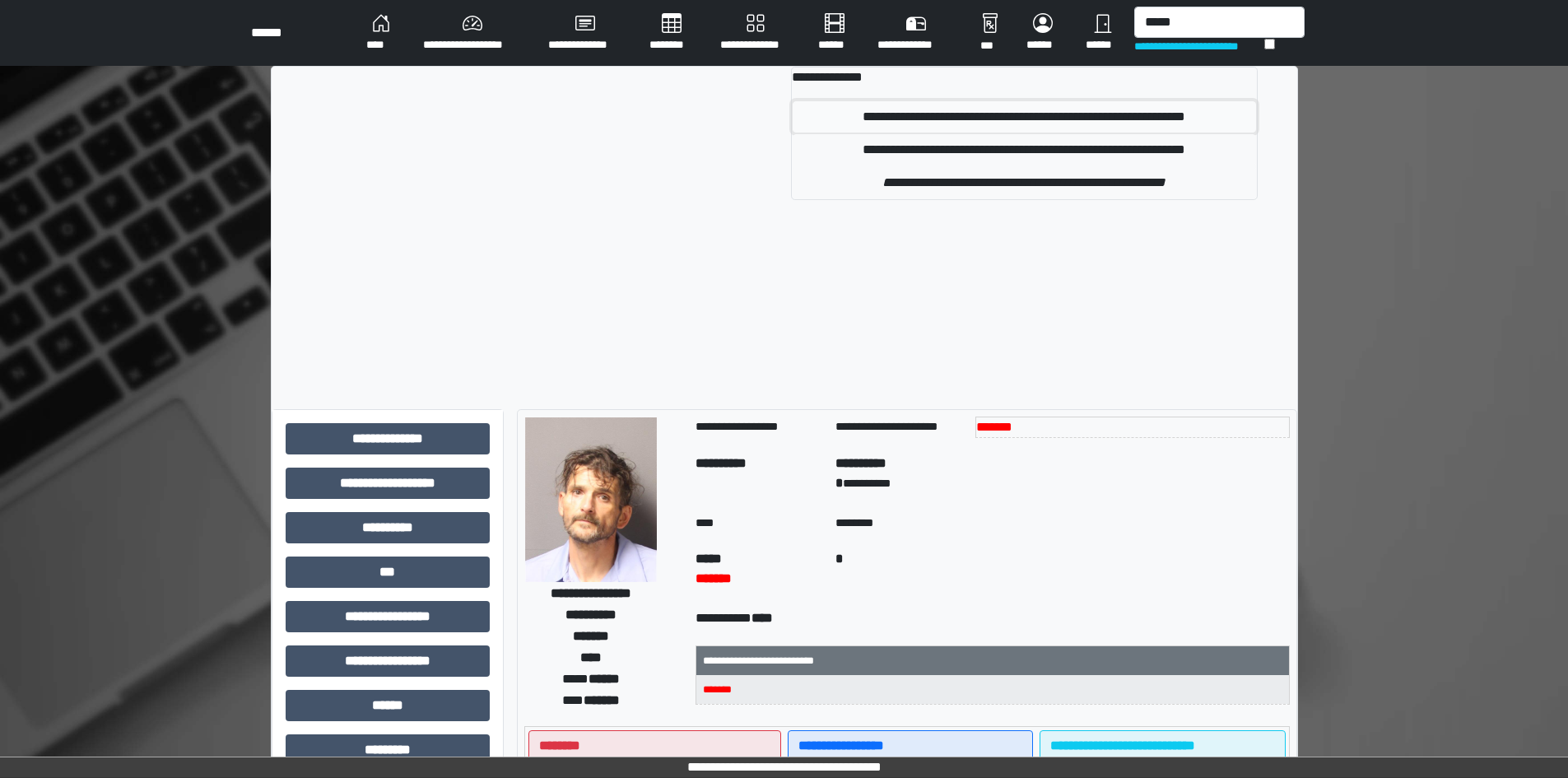 click on "**********" at bounding box center [1024, 117] 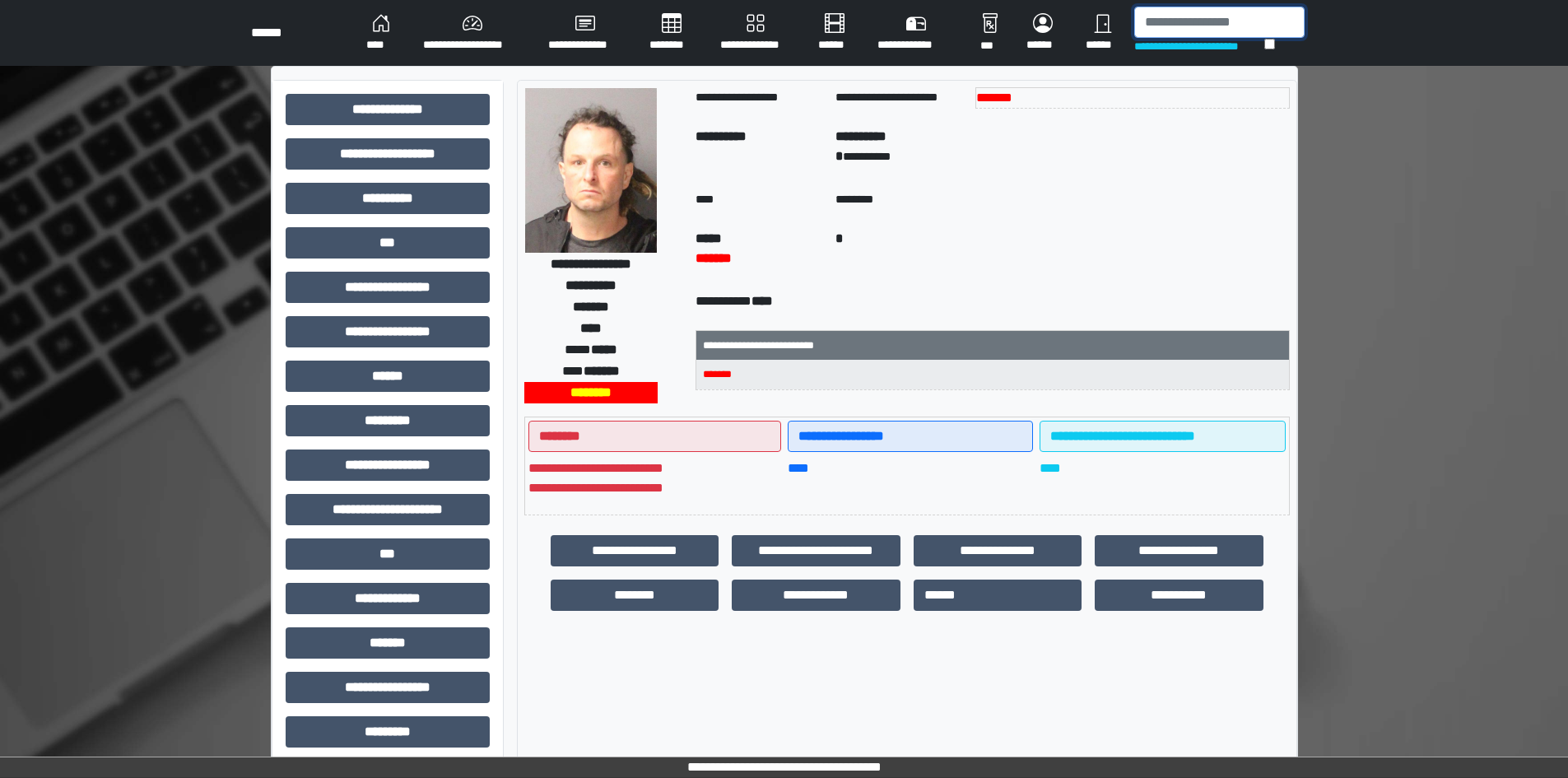click at bounding box center (1219, 22) 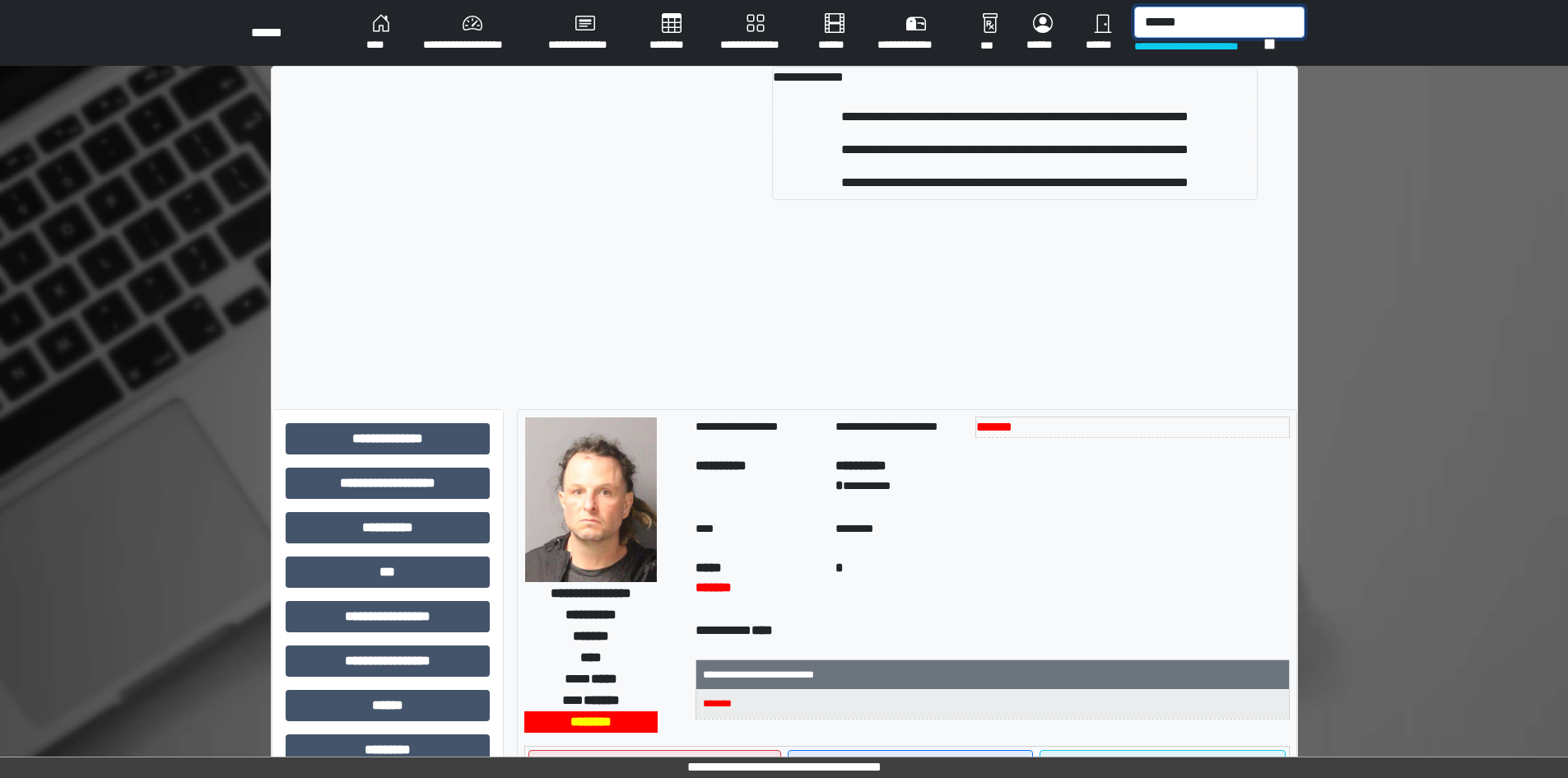type on "******" 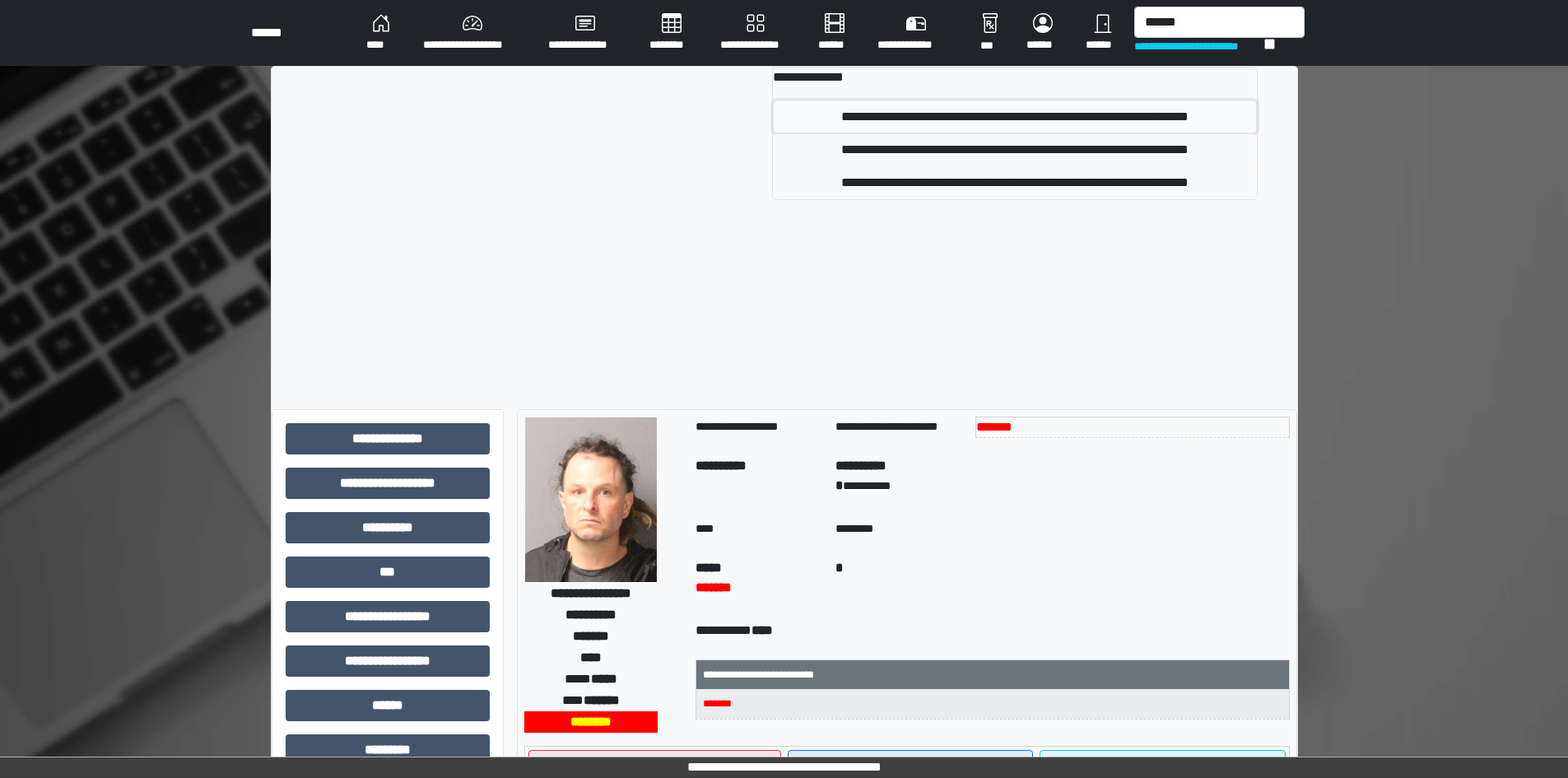 click on "**********" at bounding box center [1014, 117] 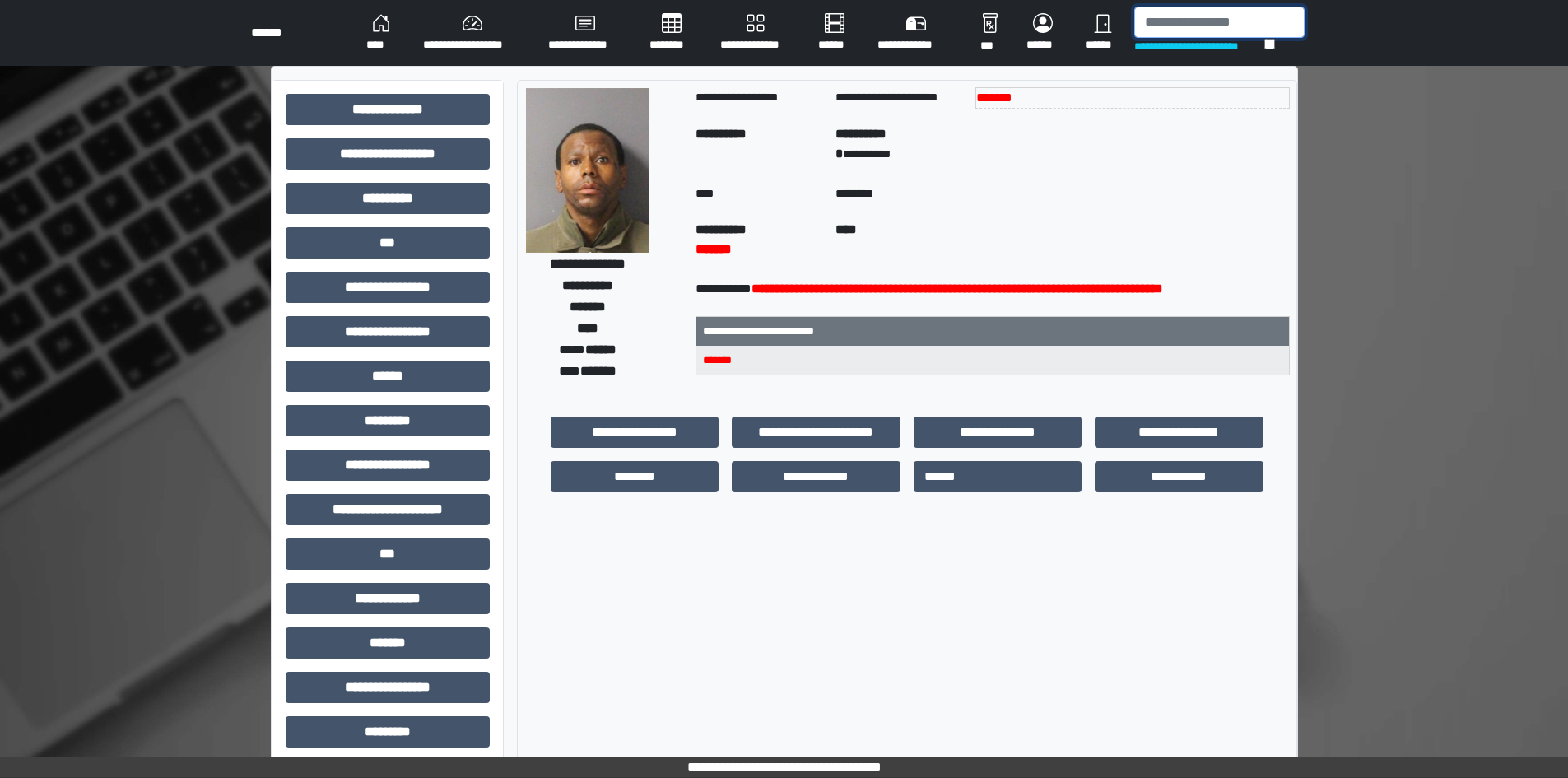 click at bounding box center (1219, 22) 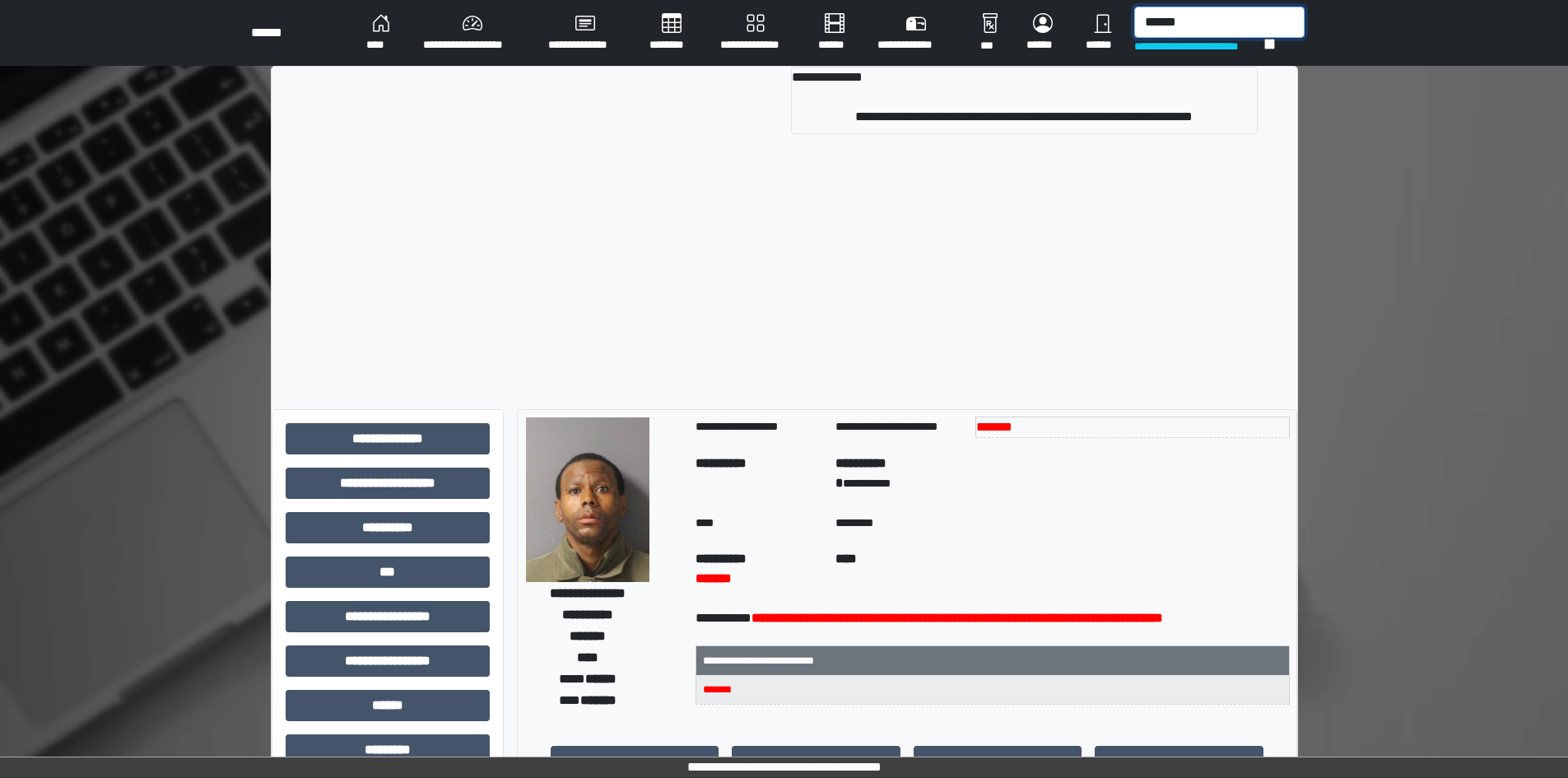 type on "******" 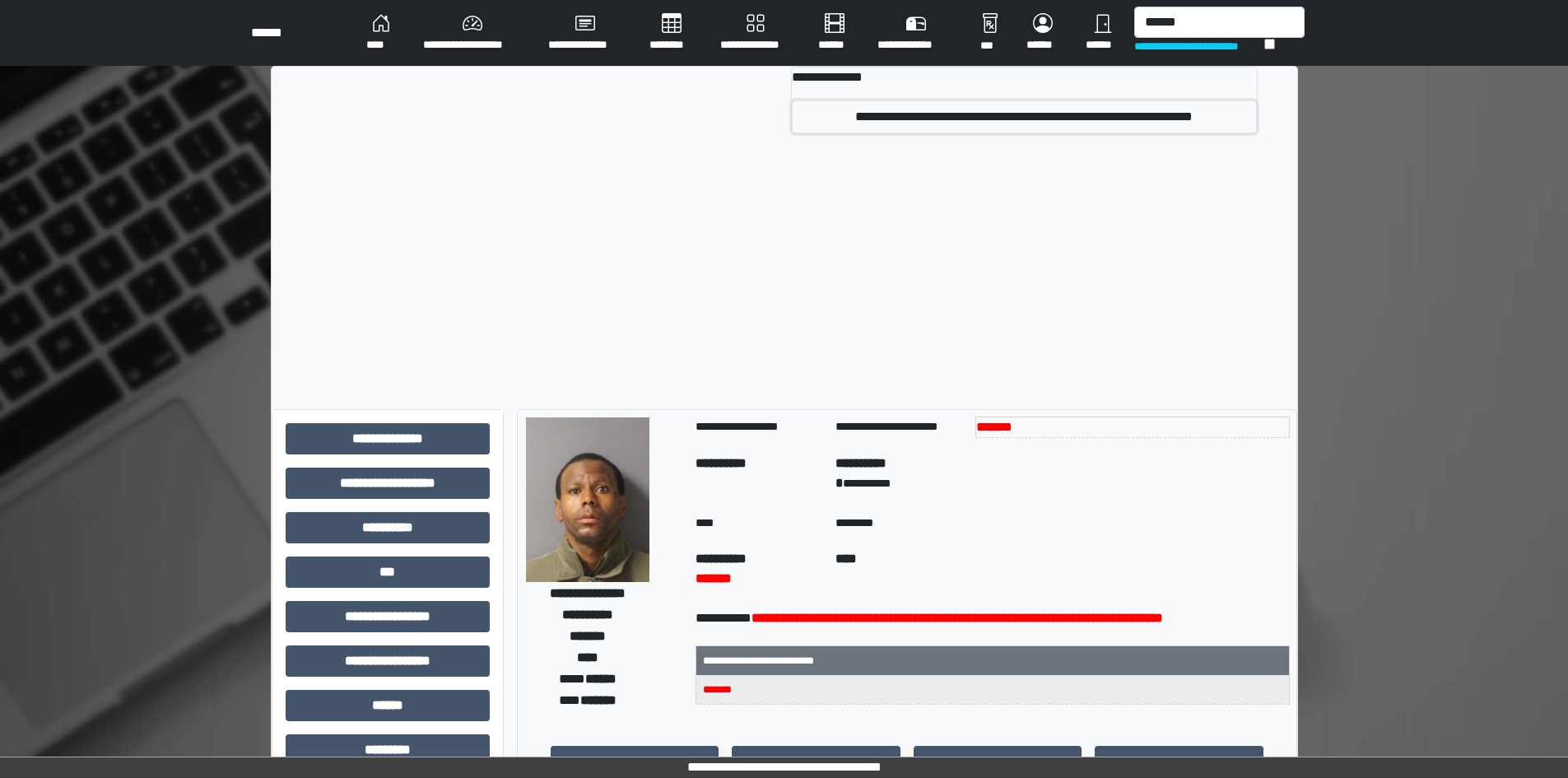 click on "**********" at bounding box center [1024, 117] 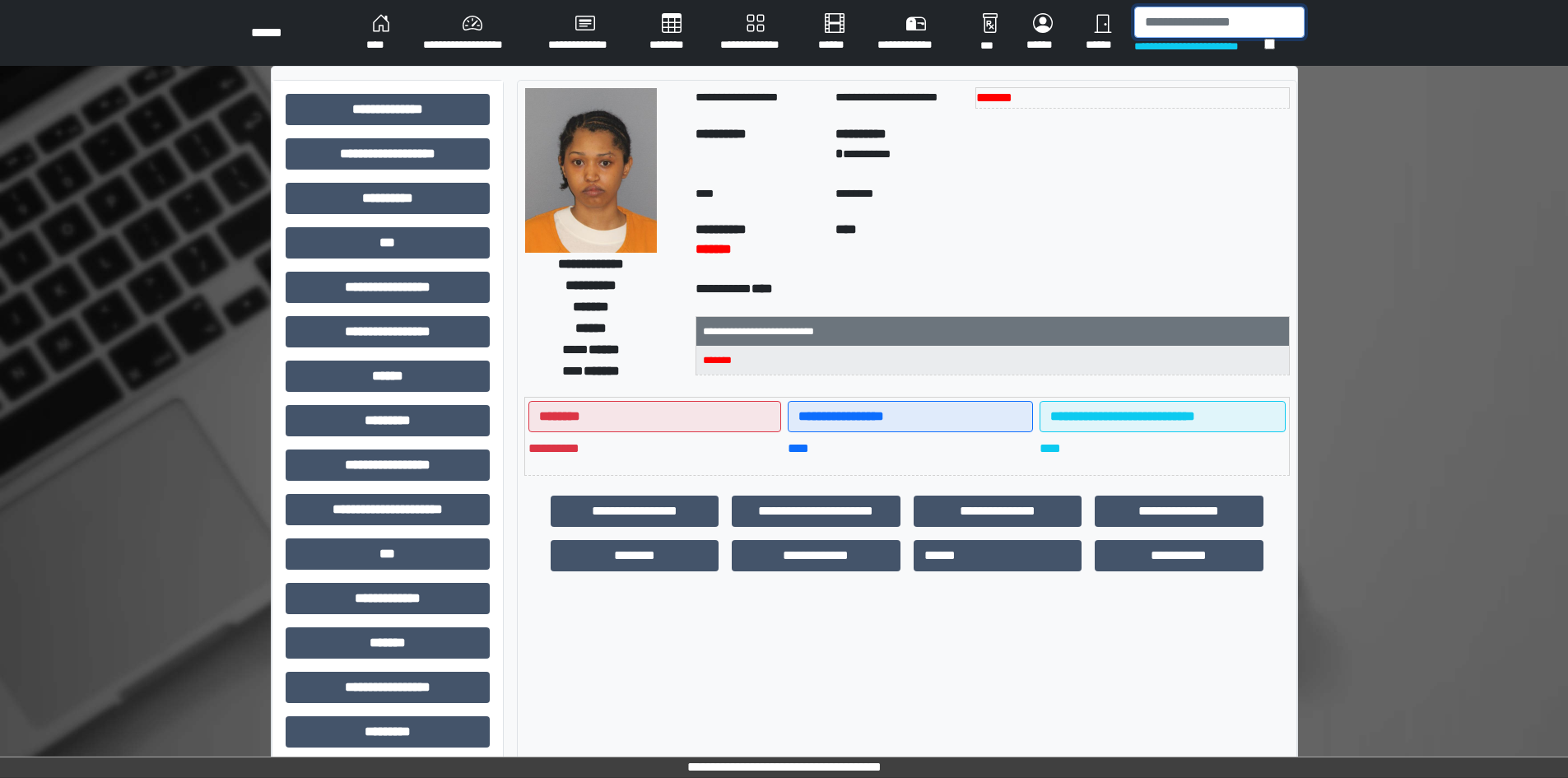 click at bounding box center [1219, 22] 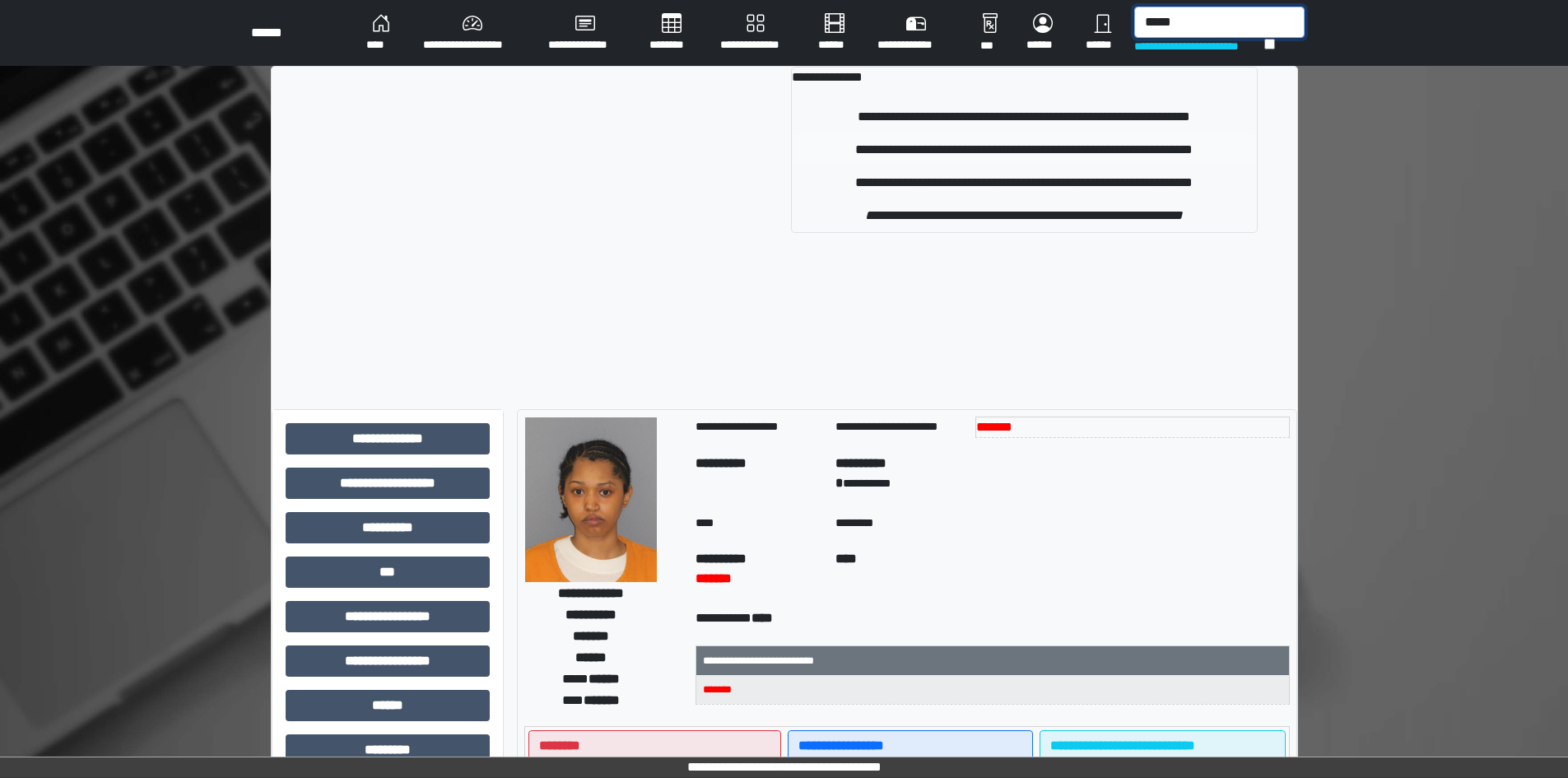 type on "*****" 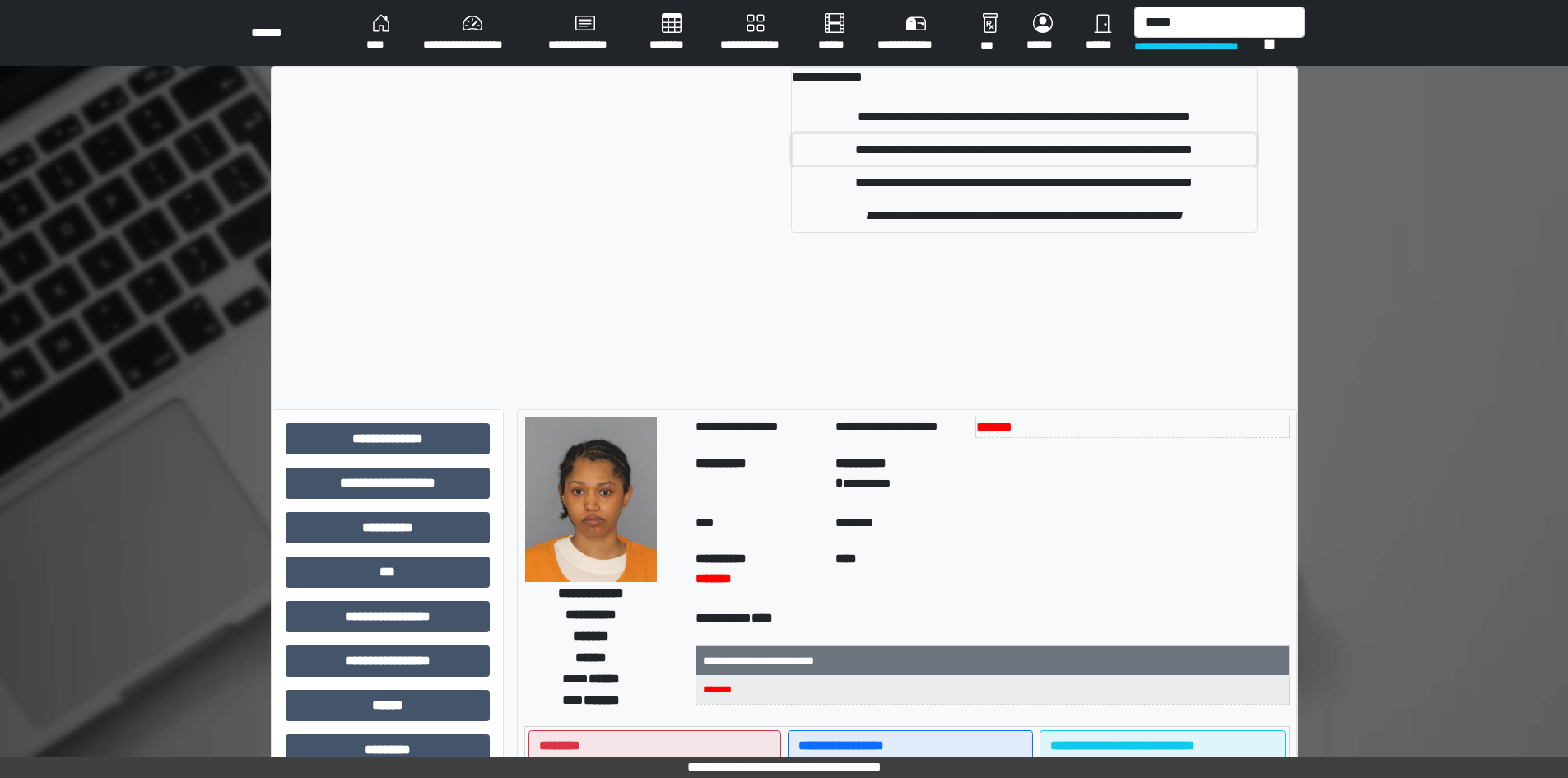 click on "**********" at bounding box center (1024, 150) 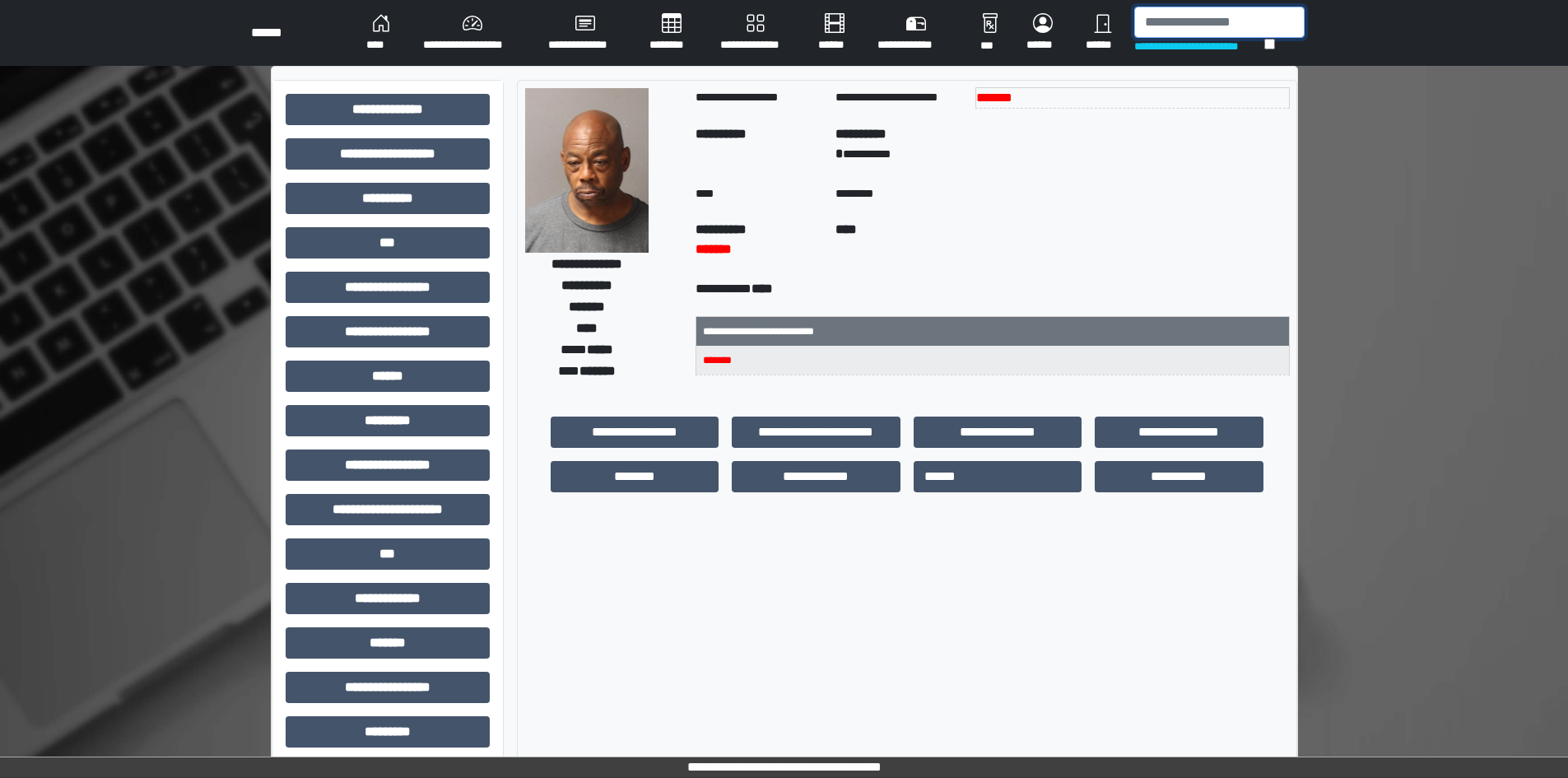 click at bounding box center [1219, 22] 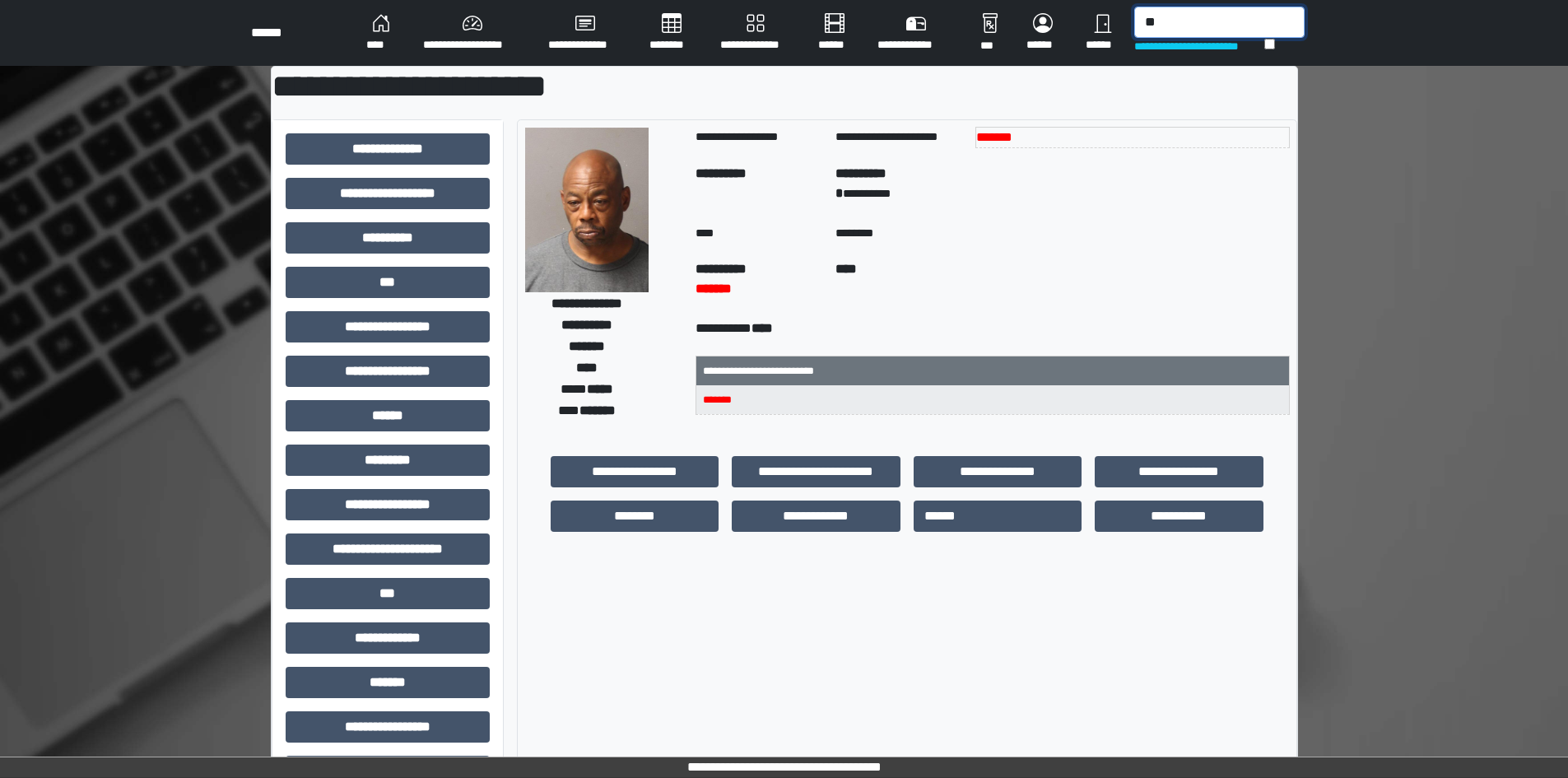 type on "*" 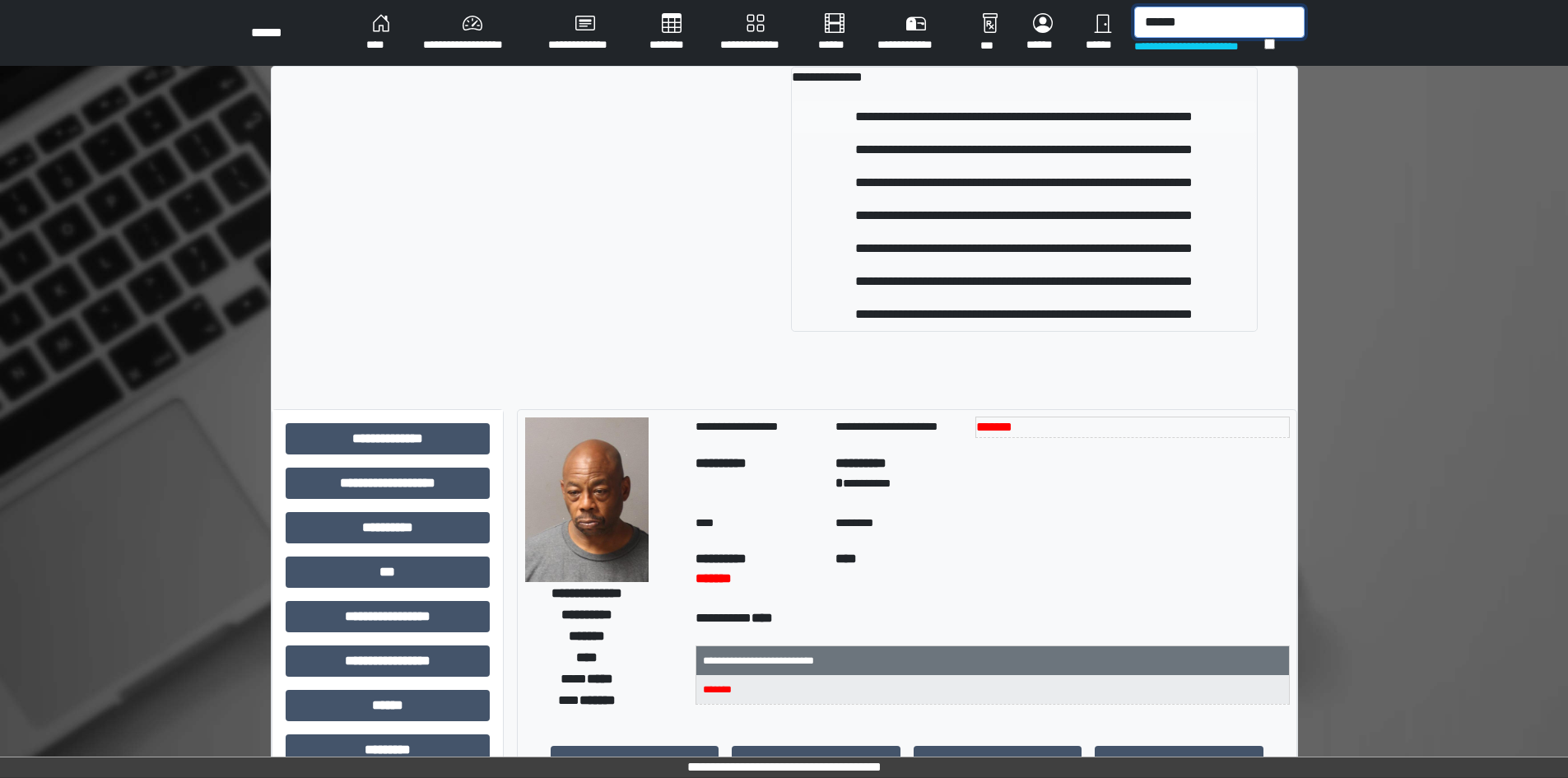 type on "******" 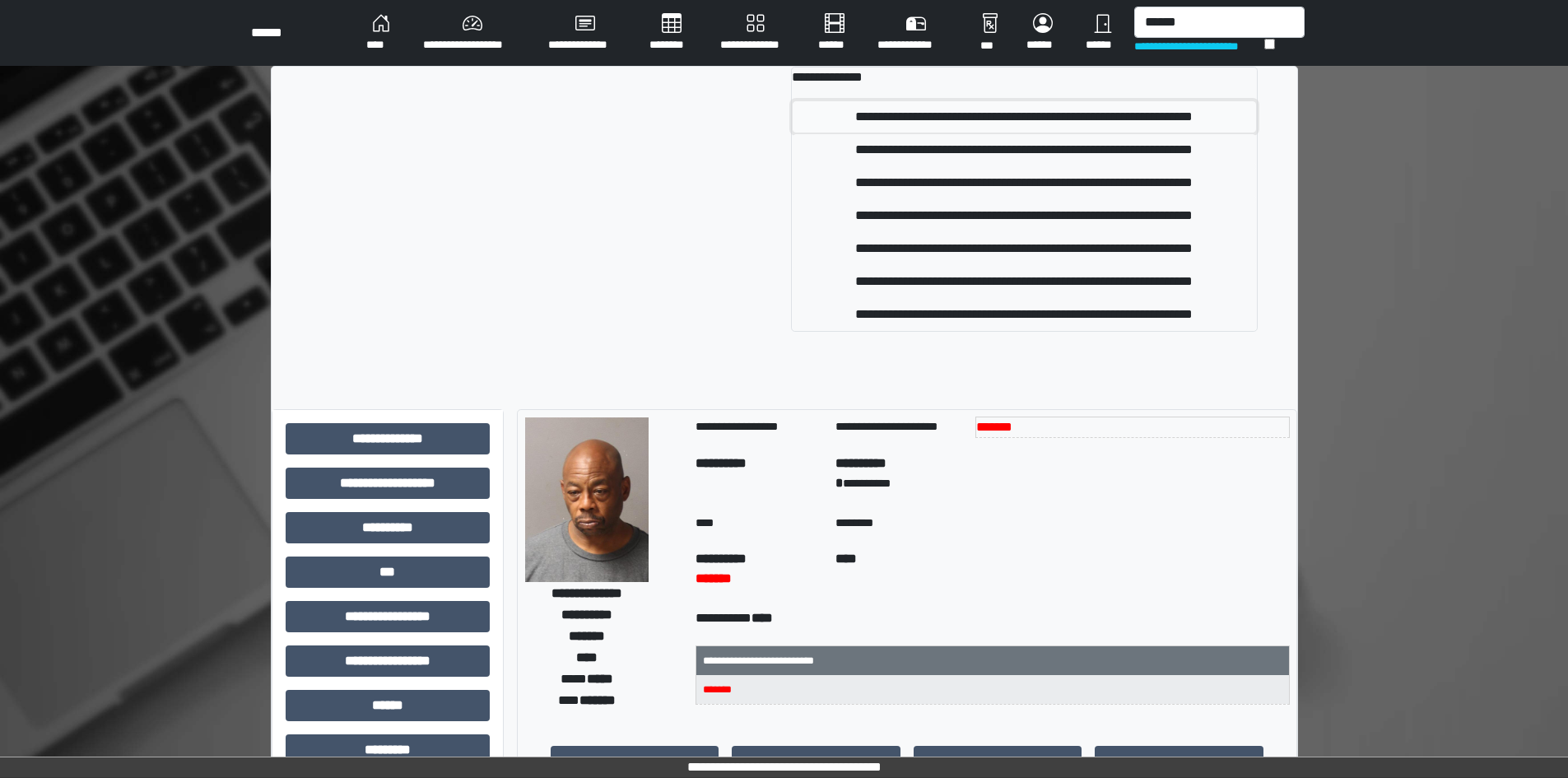 click on "**********" at bounding box center (1024, 117) 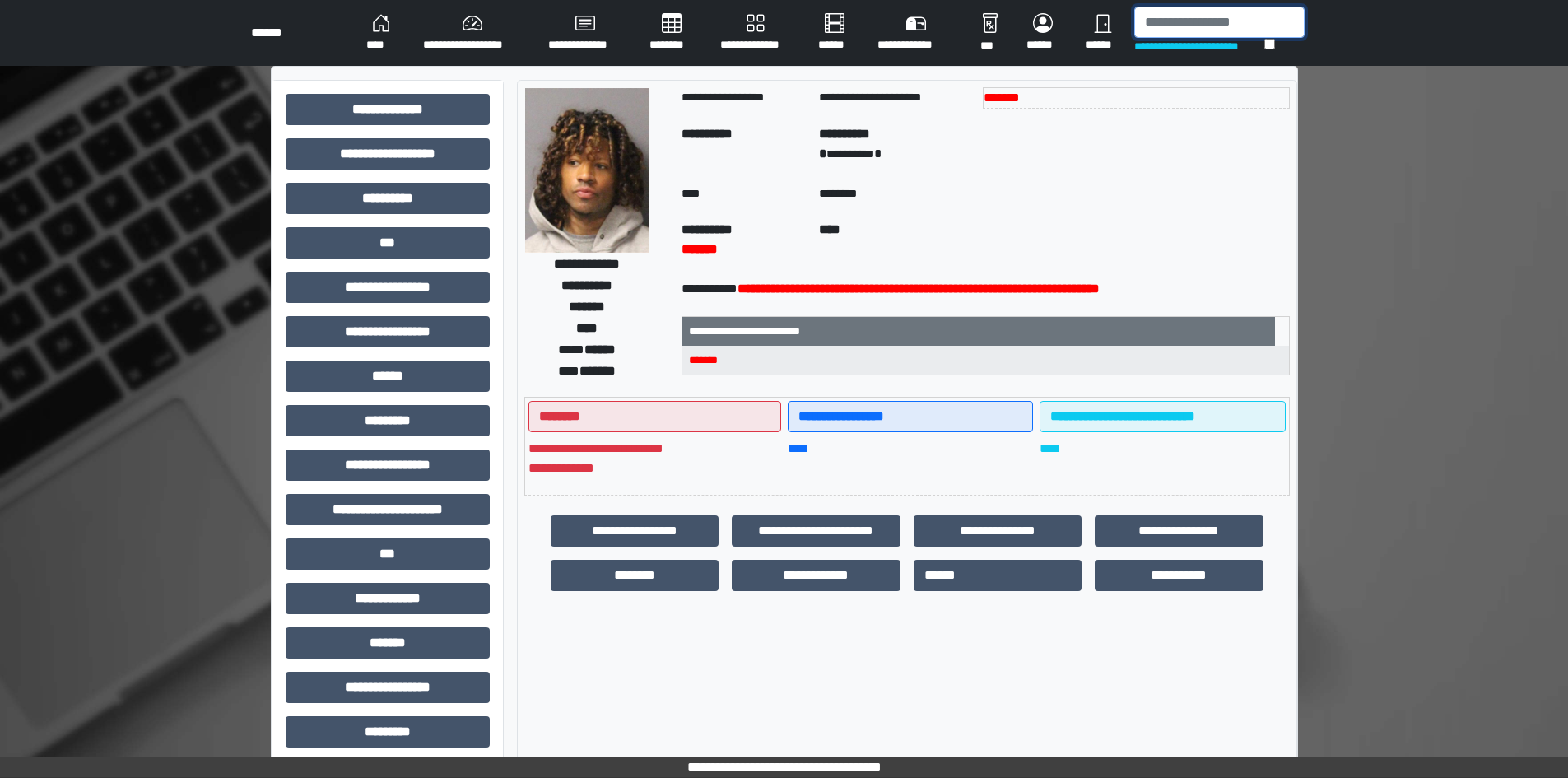 click at bounding box center (1219, 22) 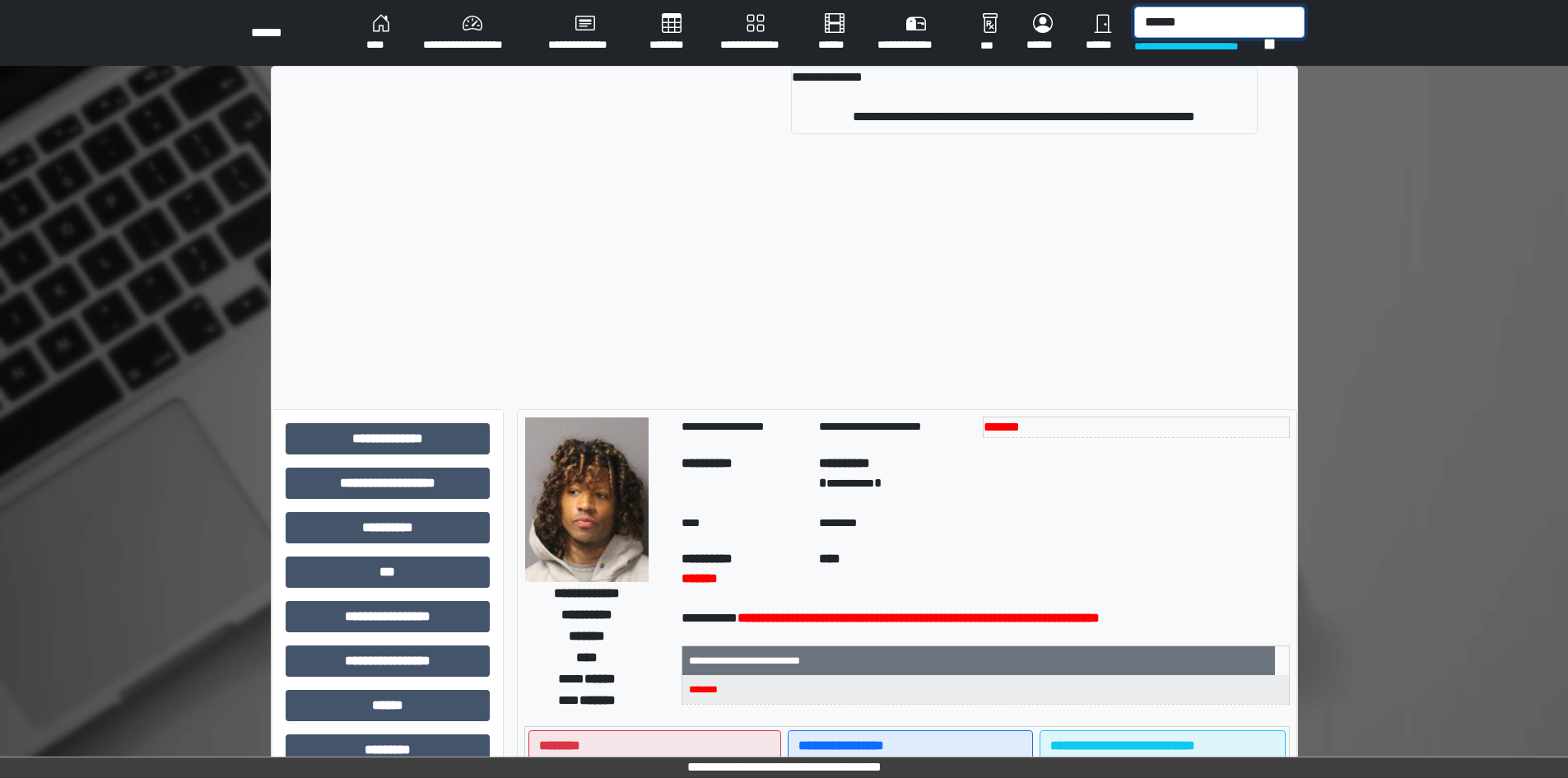 type on "******" 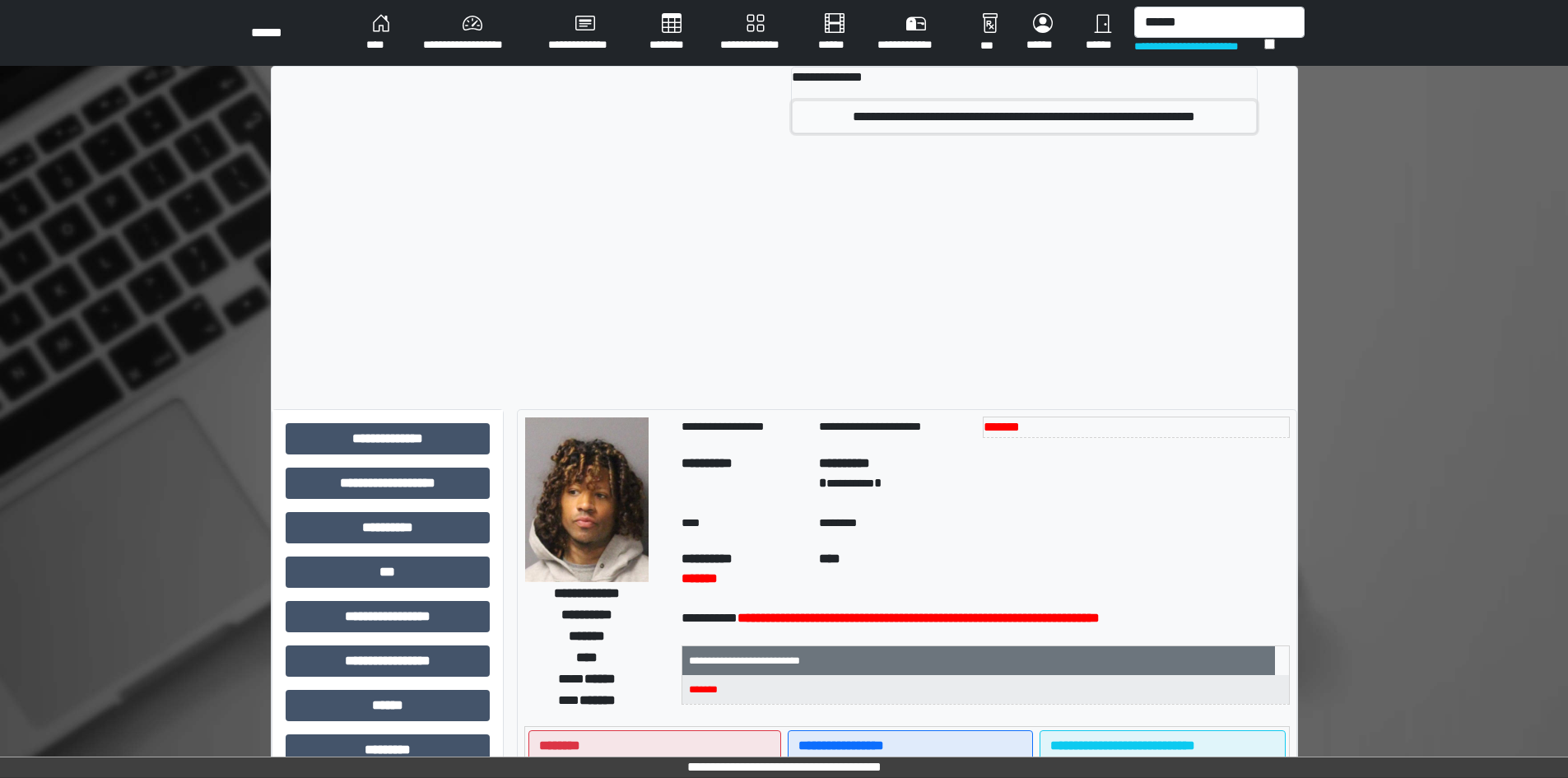 click on "**********" at bounding box center (1024, 117) 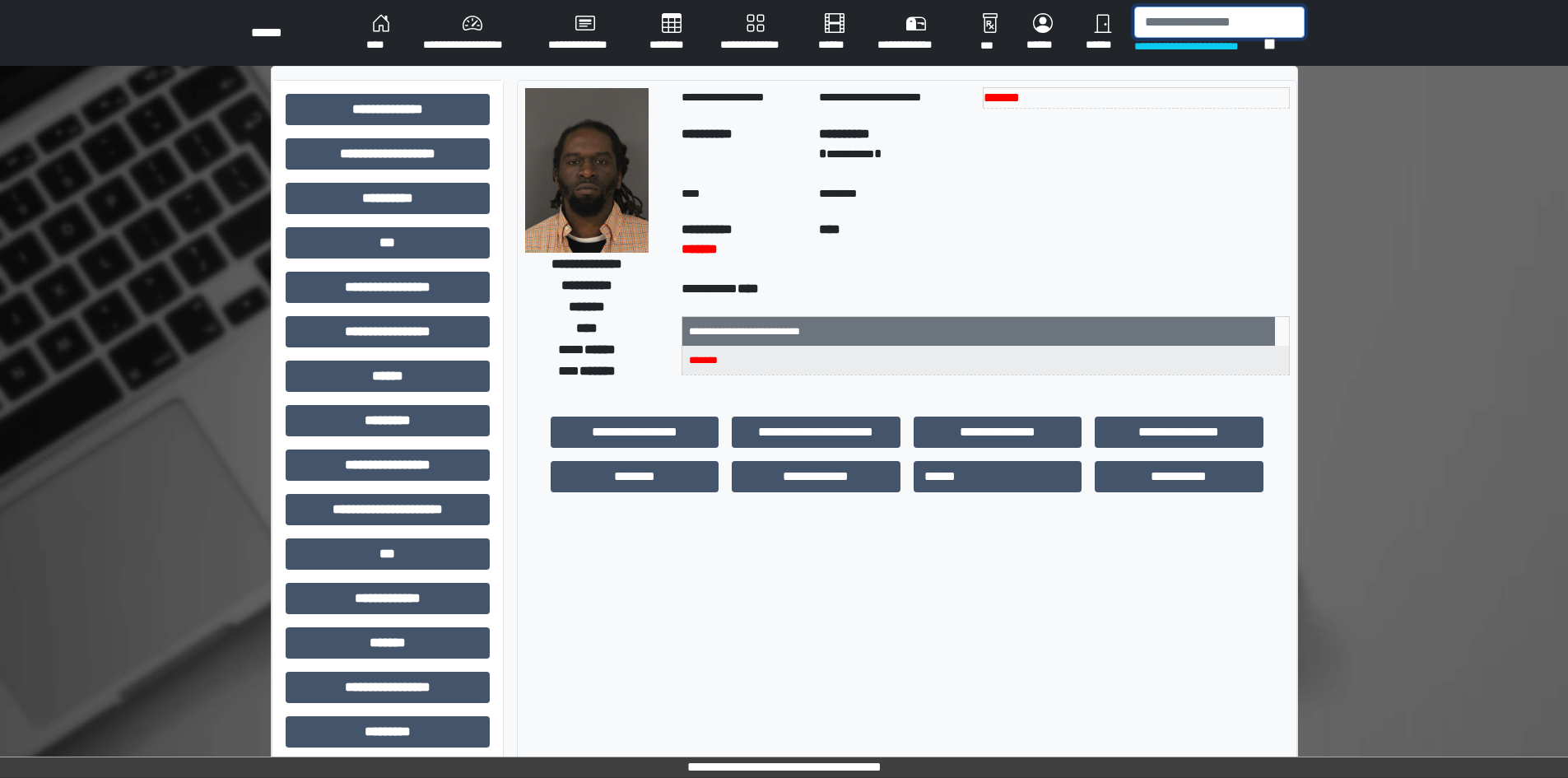 click at bounding box center [1219, 22] 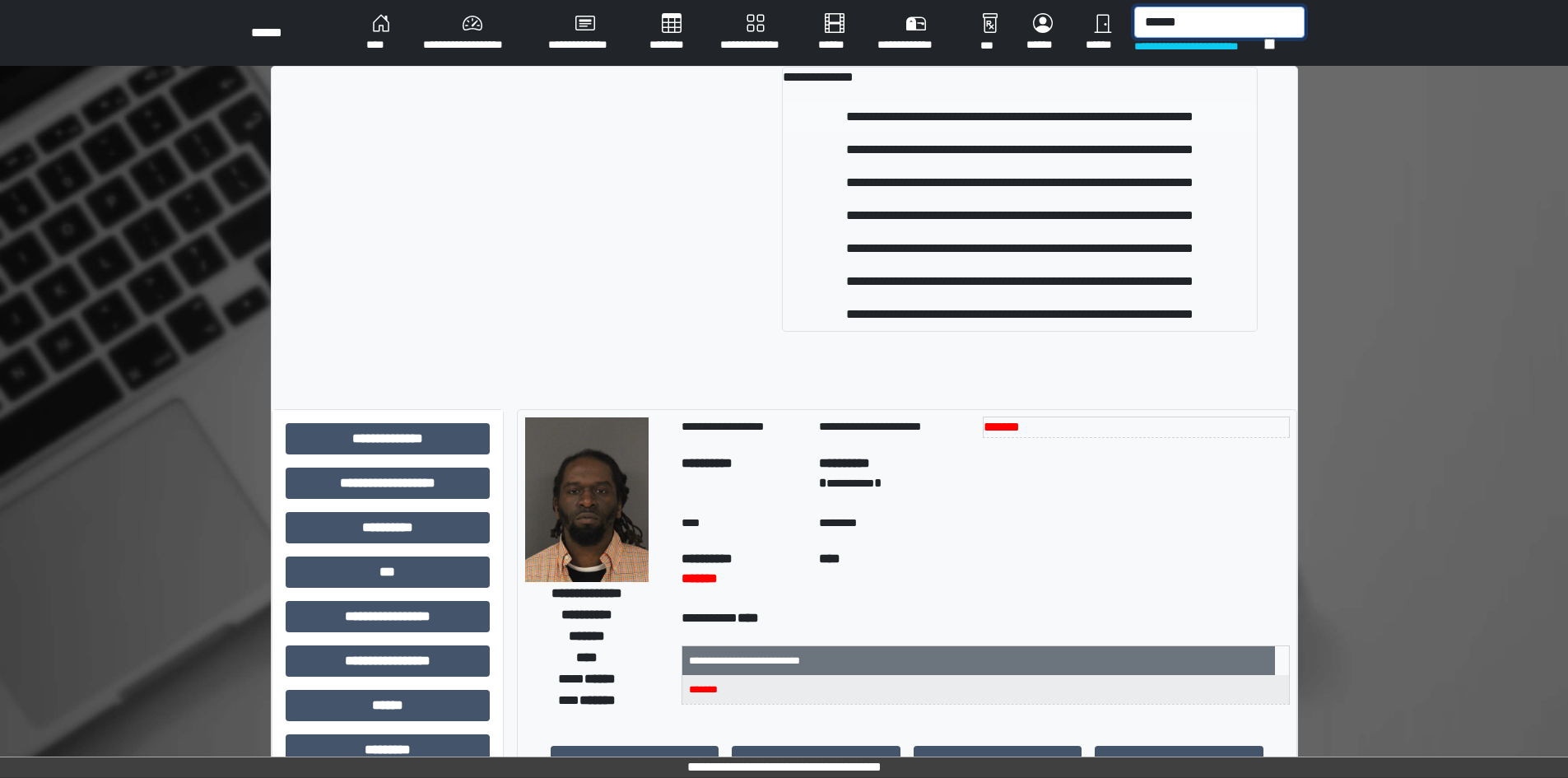 type on "******" 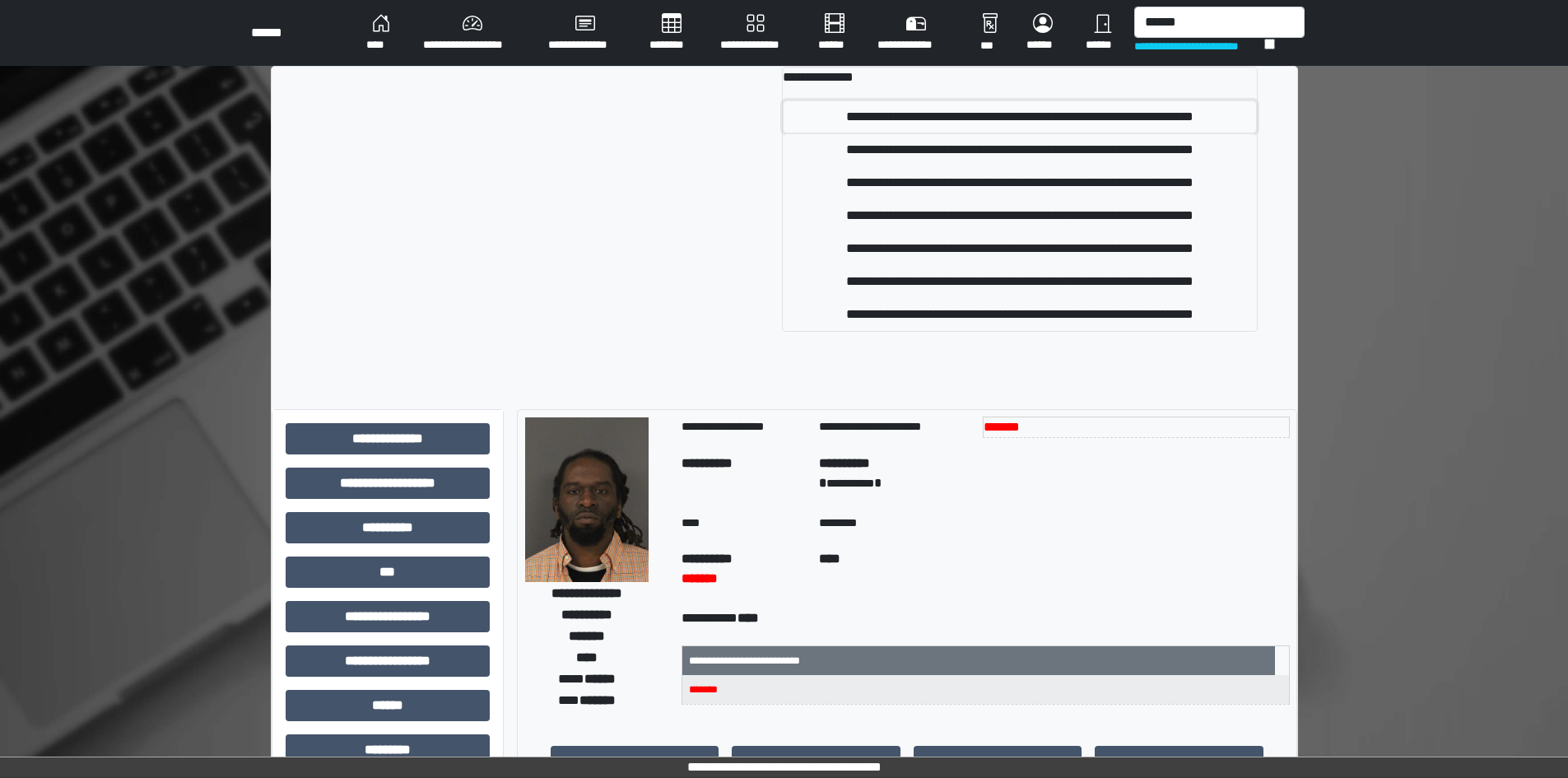 click on "**********" at bounding box center (1020, 117) 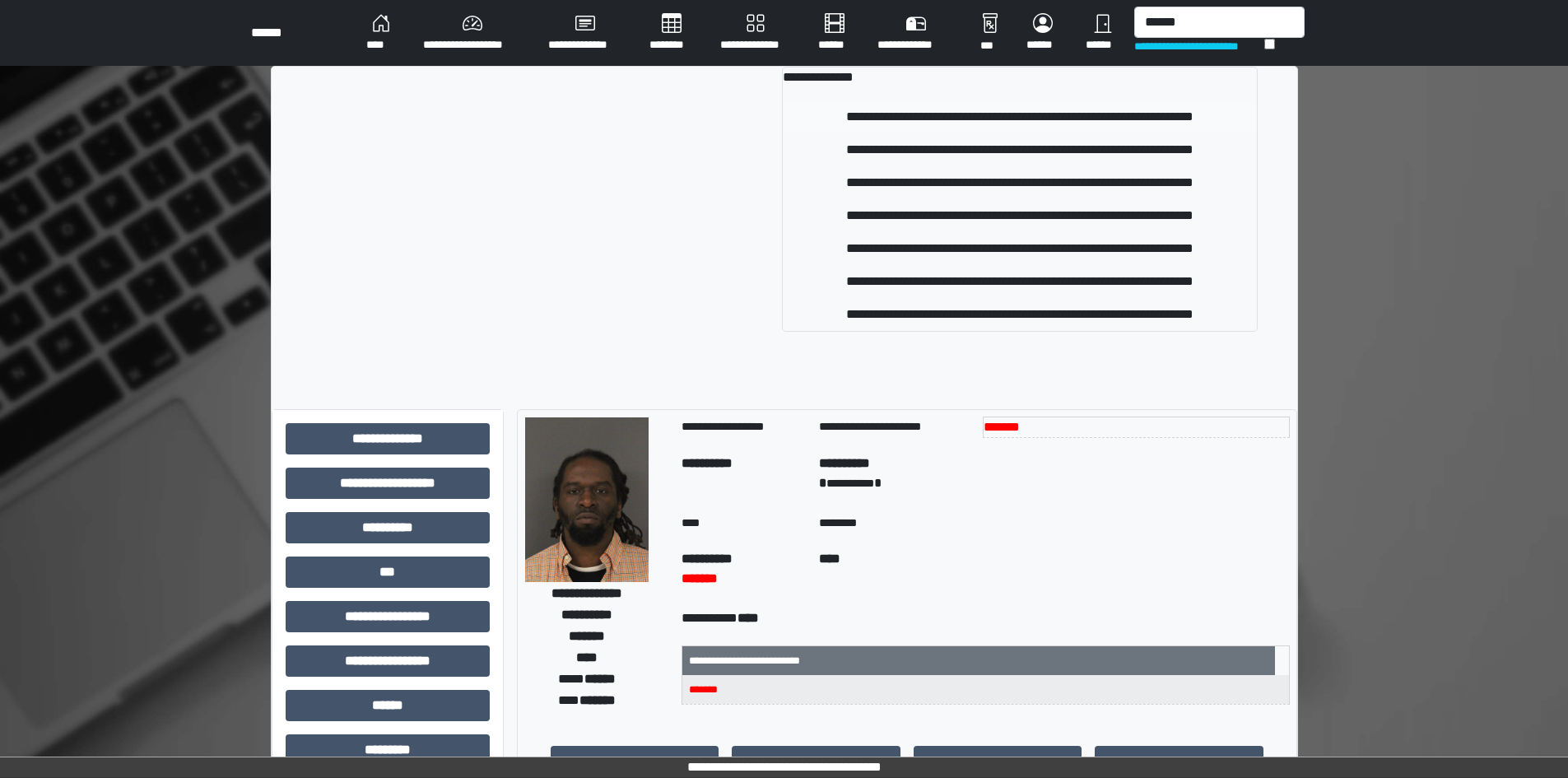type 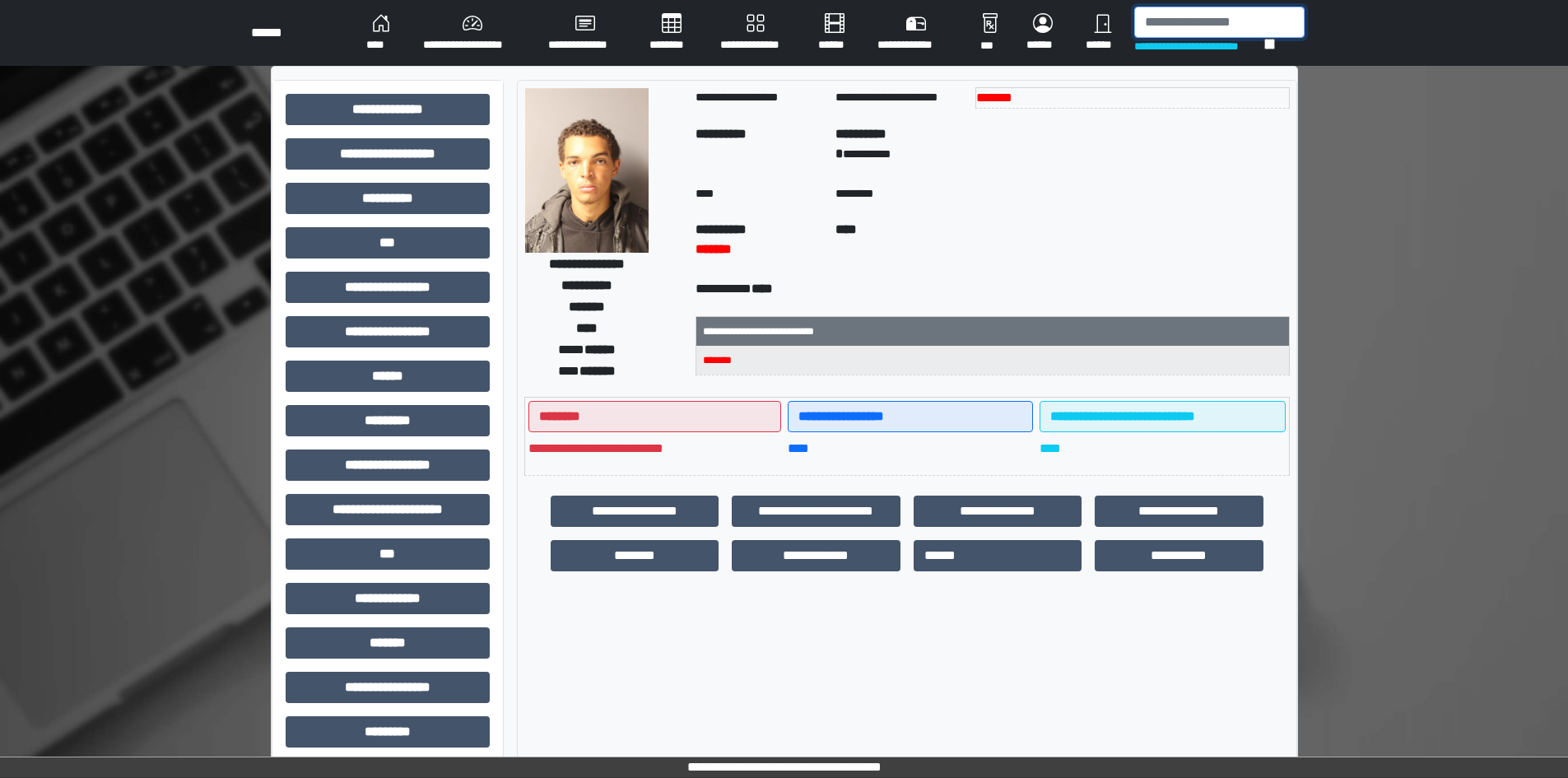 drag, startPoint x: 1156, startPoint y: 17, endPoint x: 1165, endPoint y: 21, distance: 9.848858 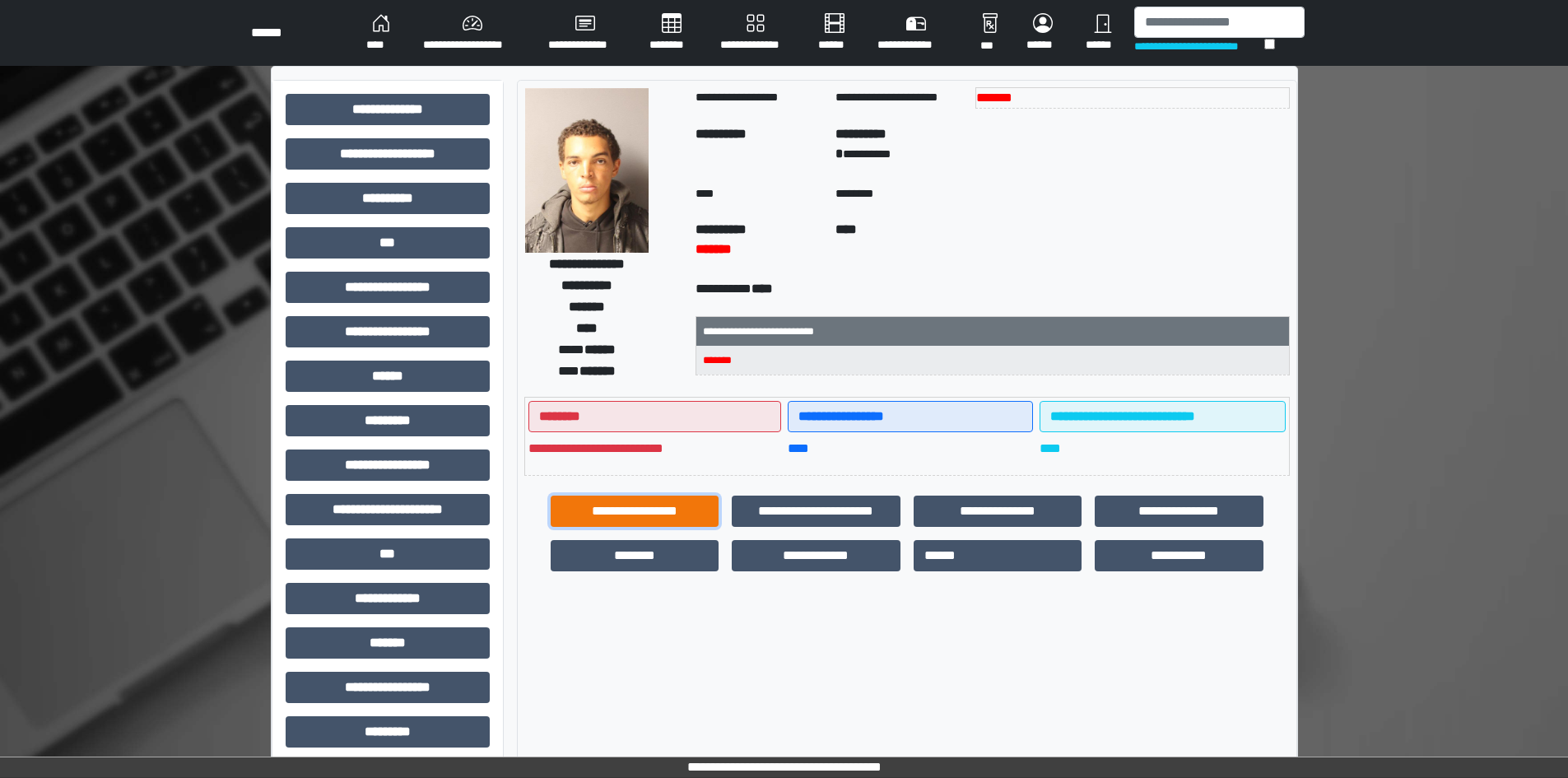click on "**********" at bounding box center [635, 511] 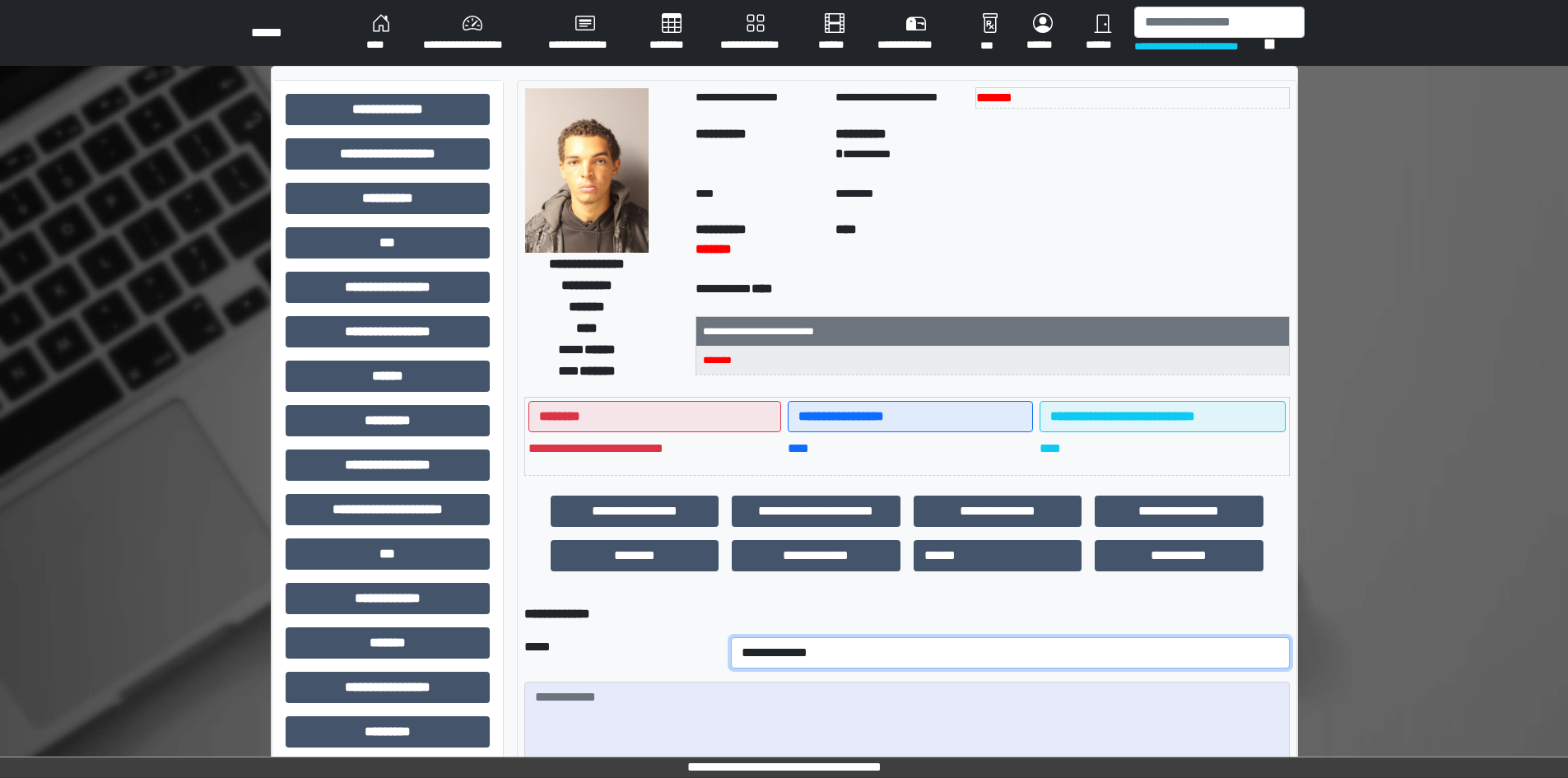 click on "**********" at bounding box center (1010, 653) 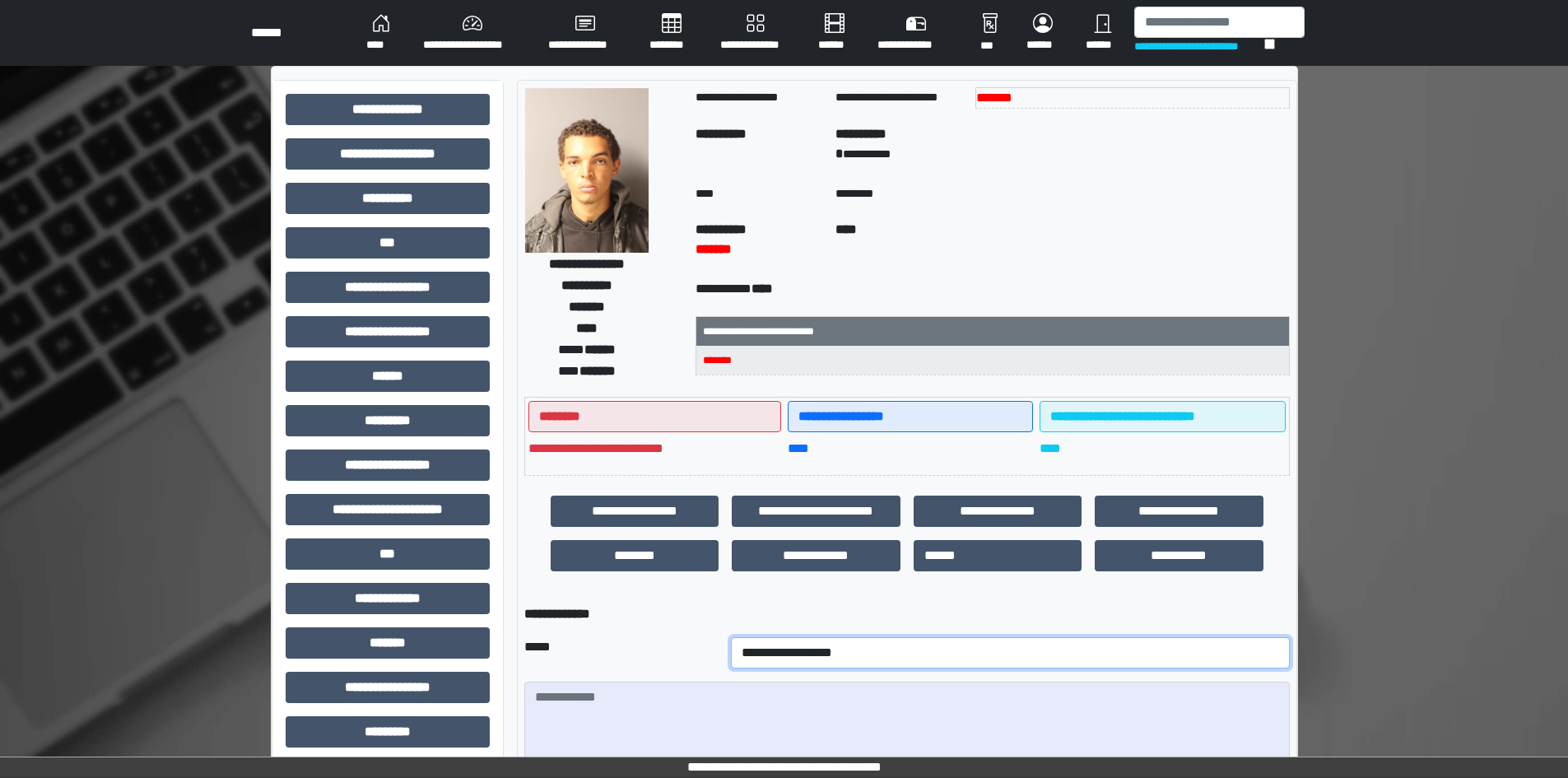 click on "**********" at bounding box center [1010, 653] 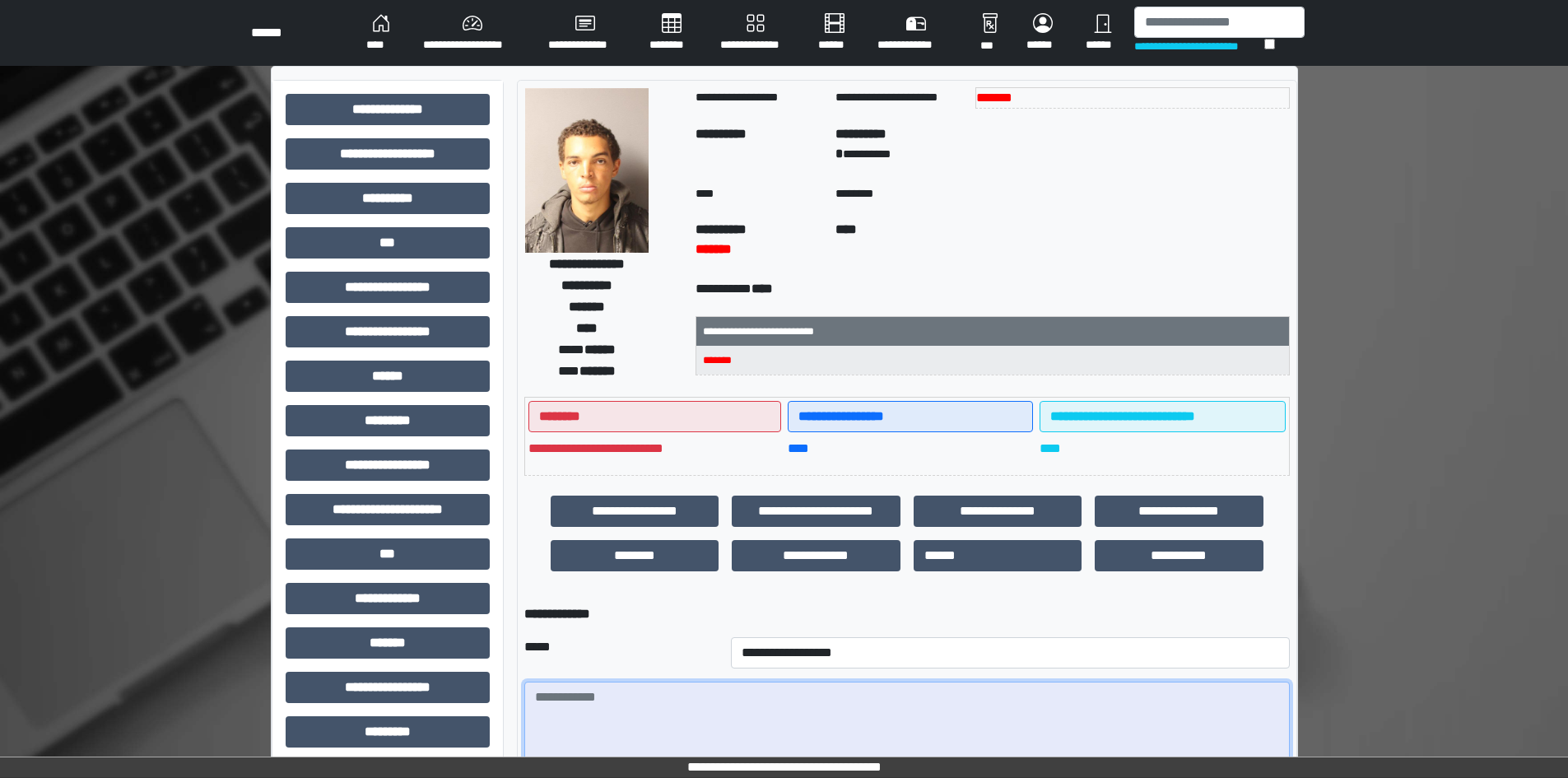 paste on "**********" 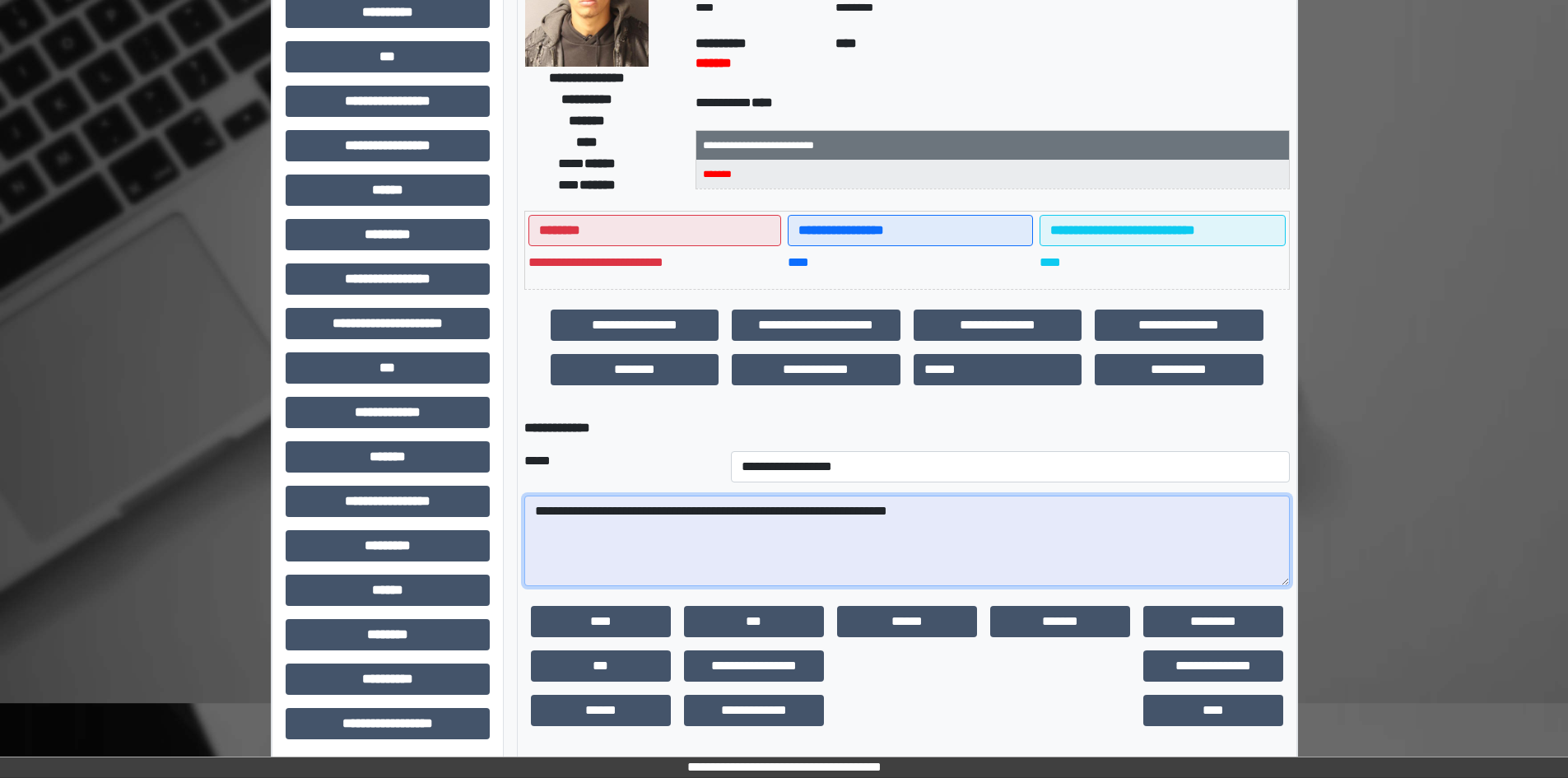 scroll, scrollTop: 189, scrollLeft: 0, axis: vertical 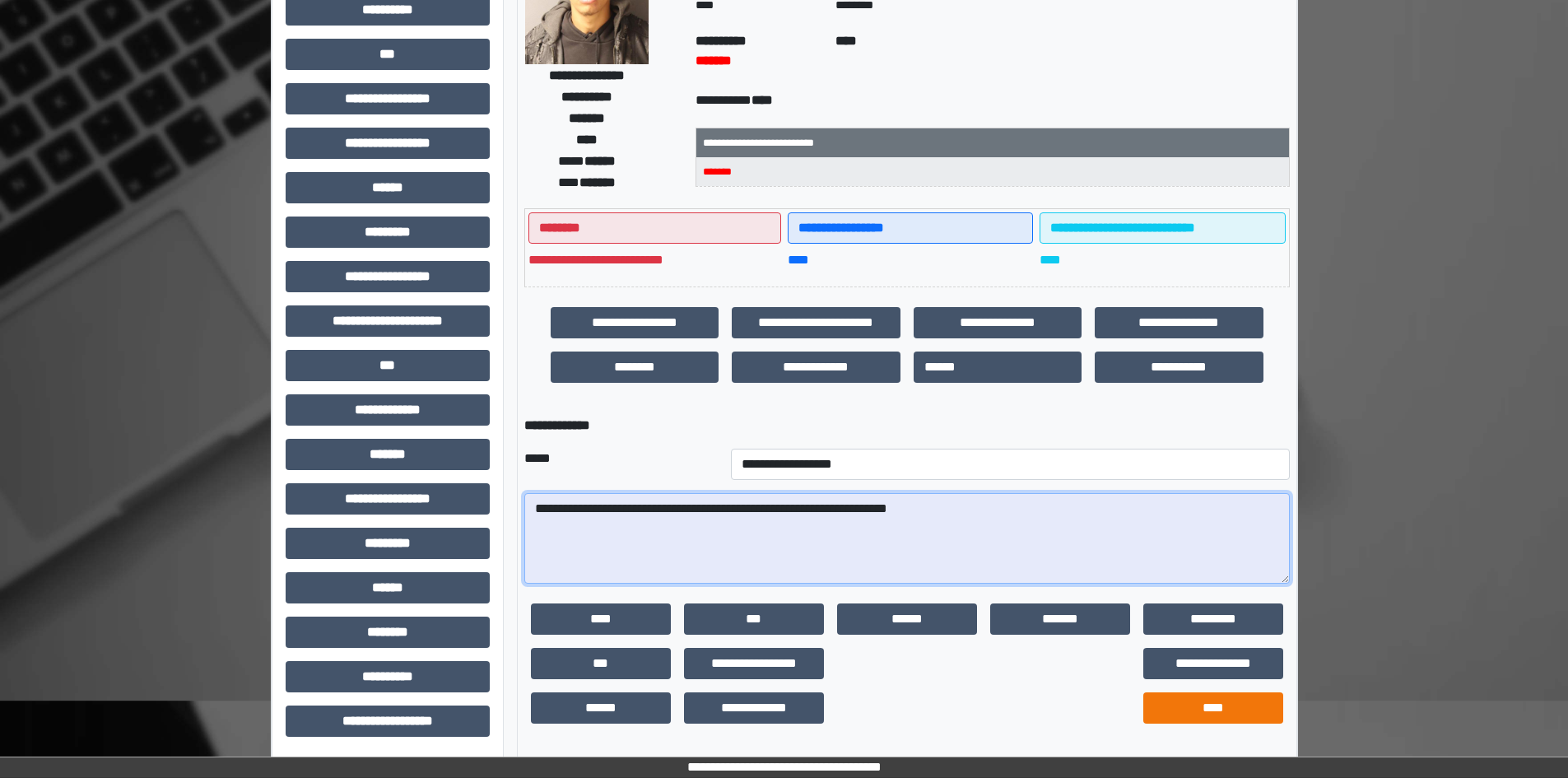 type on "**********" 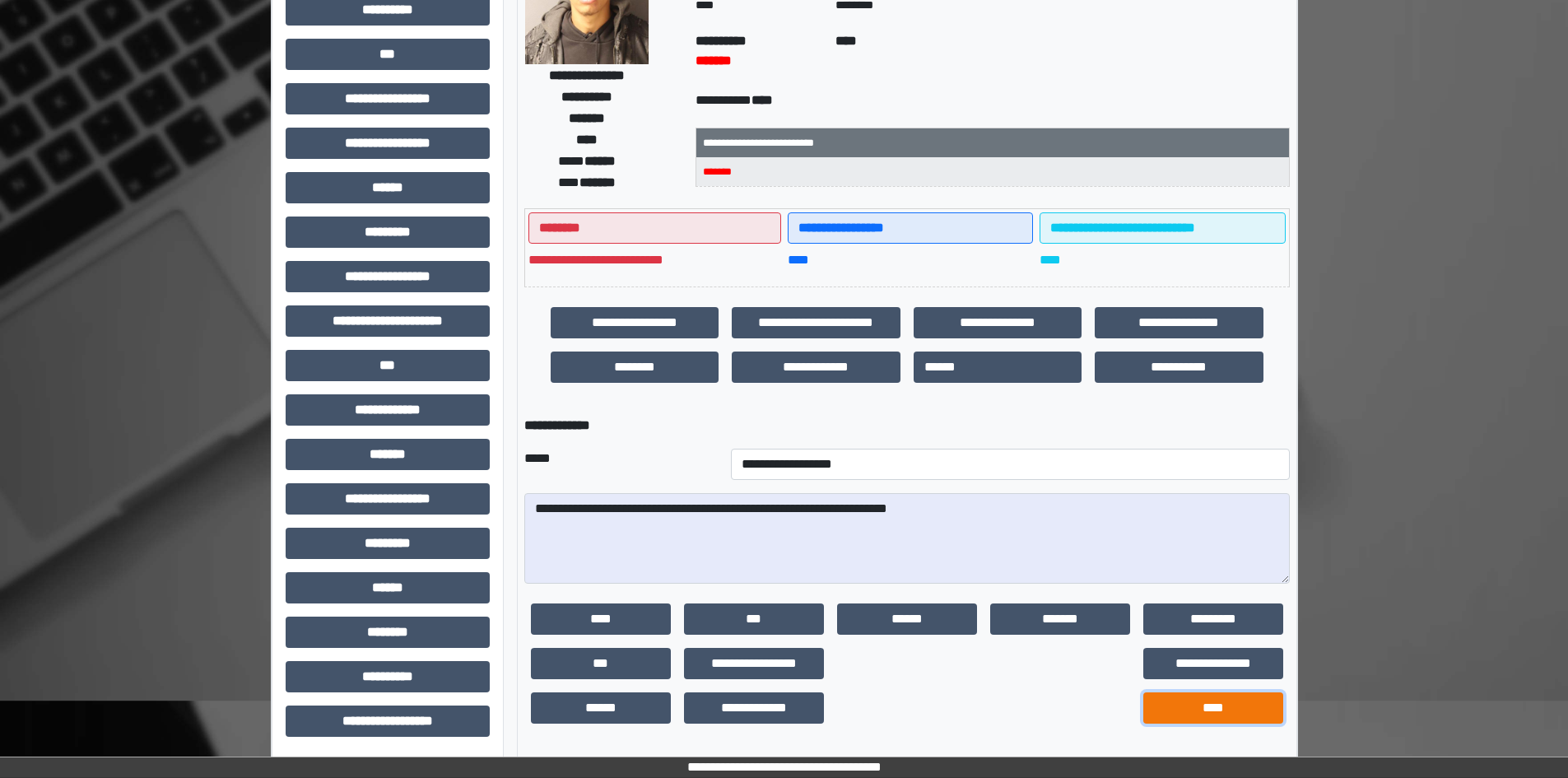 click on "****" at bounding box center [1213, 708] 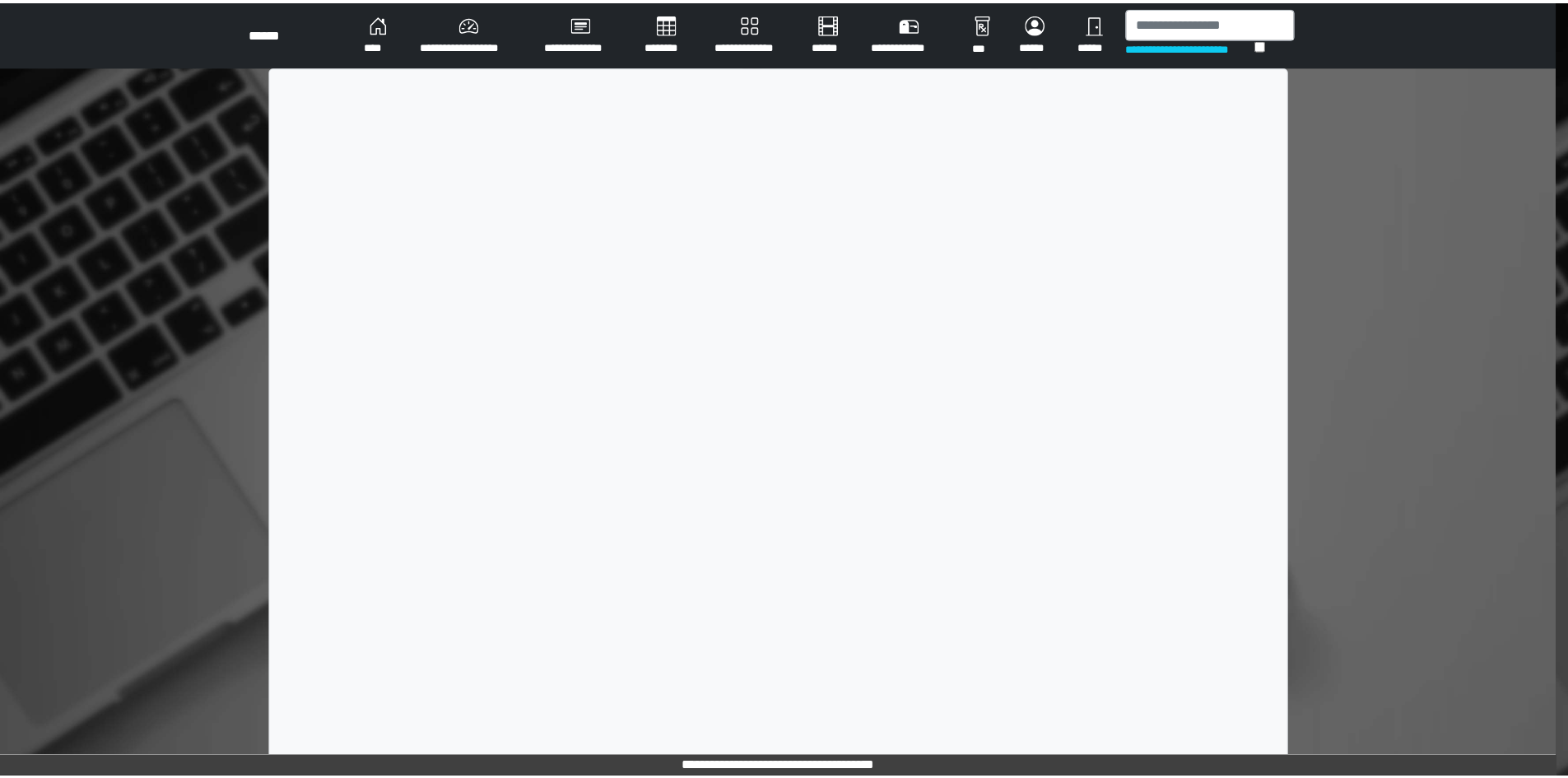 scroll, scrollTop: 0, scrollLeft: 0, axis: both 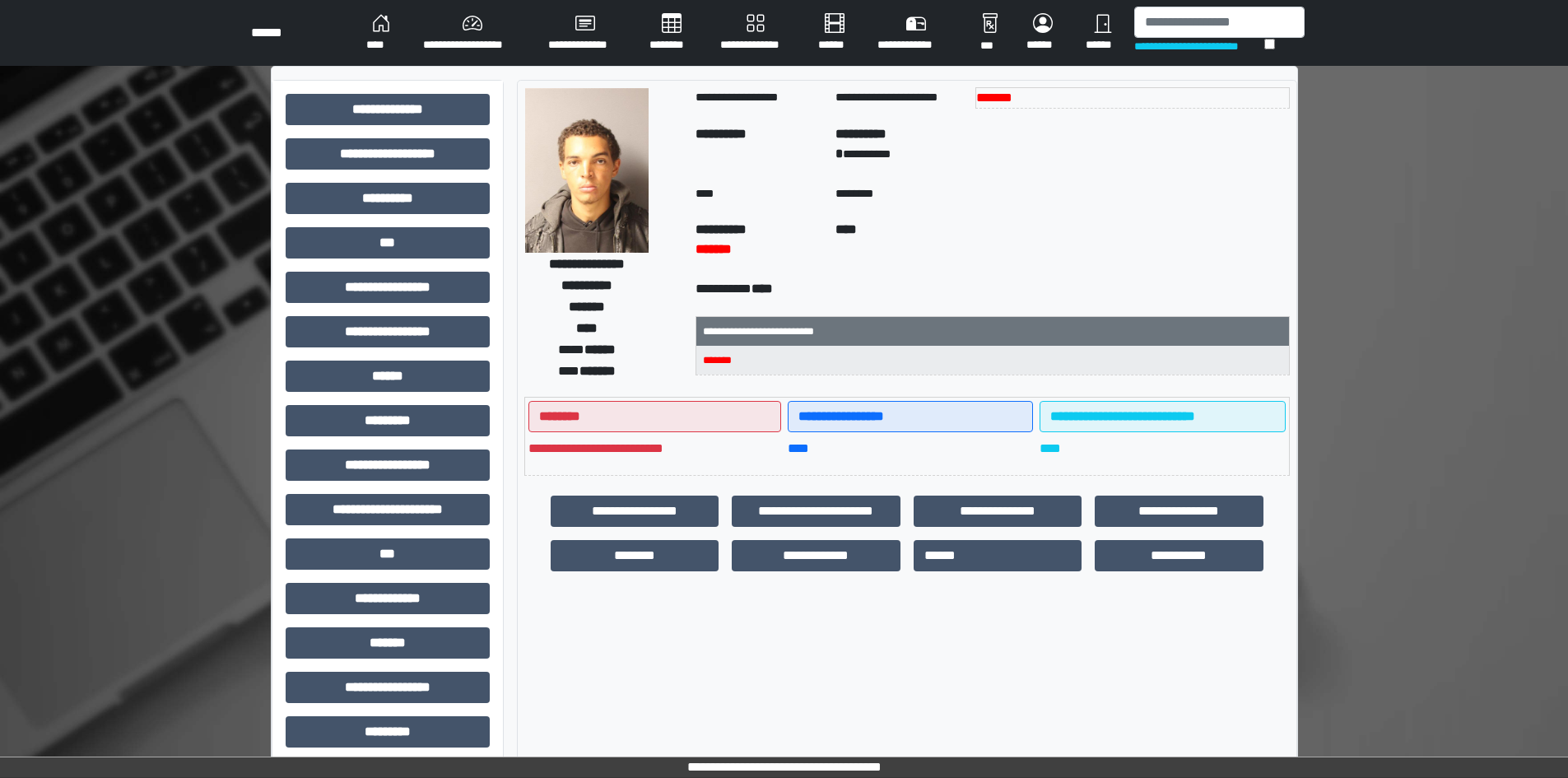 click on "**********" at bounding box center (472, 33) 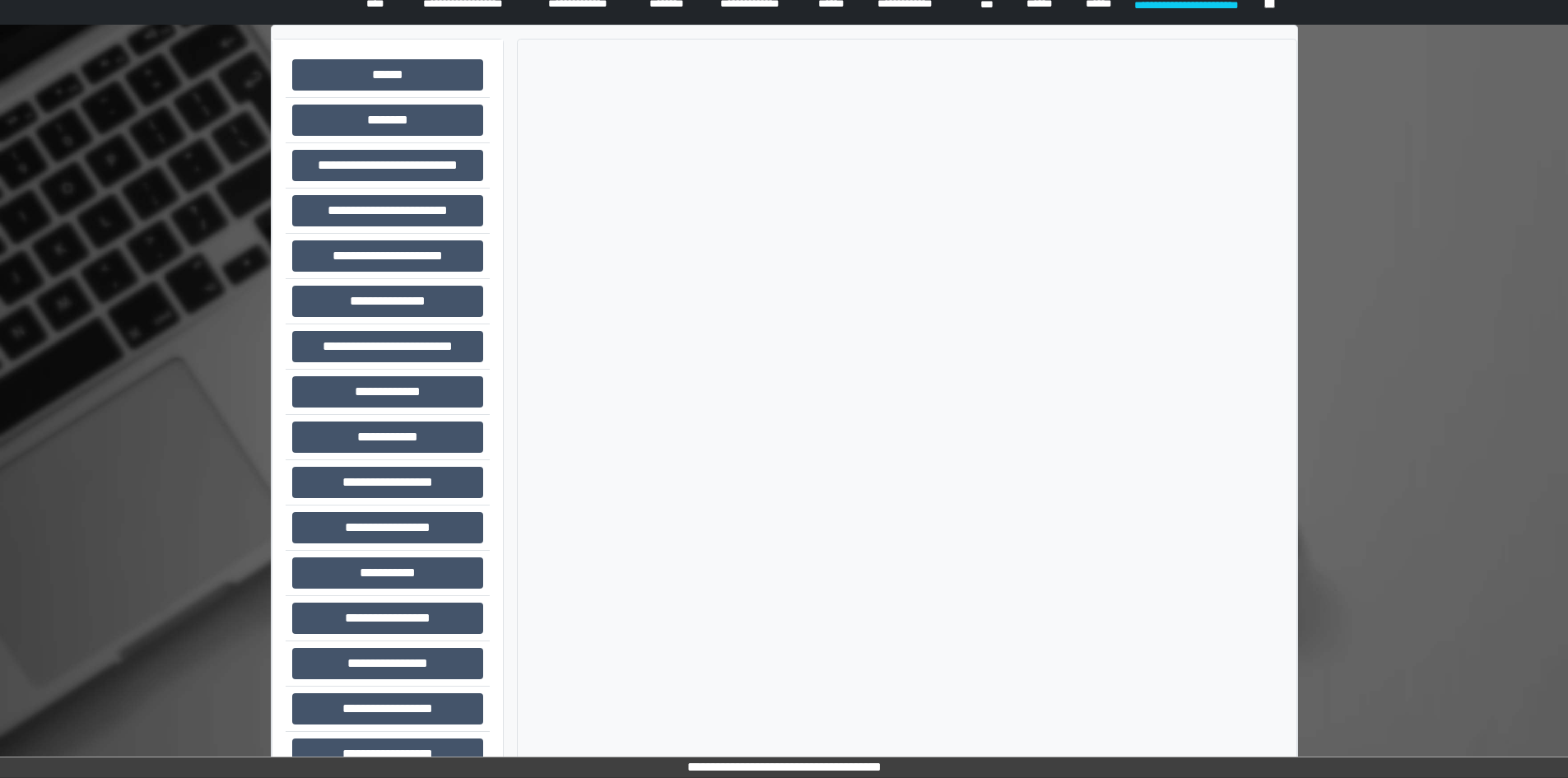 scroll, scrollTop: 82, scrollLeft: 0, axis: vertical 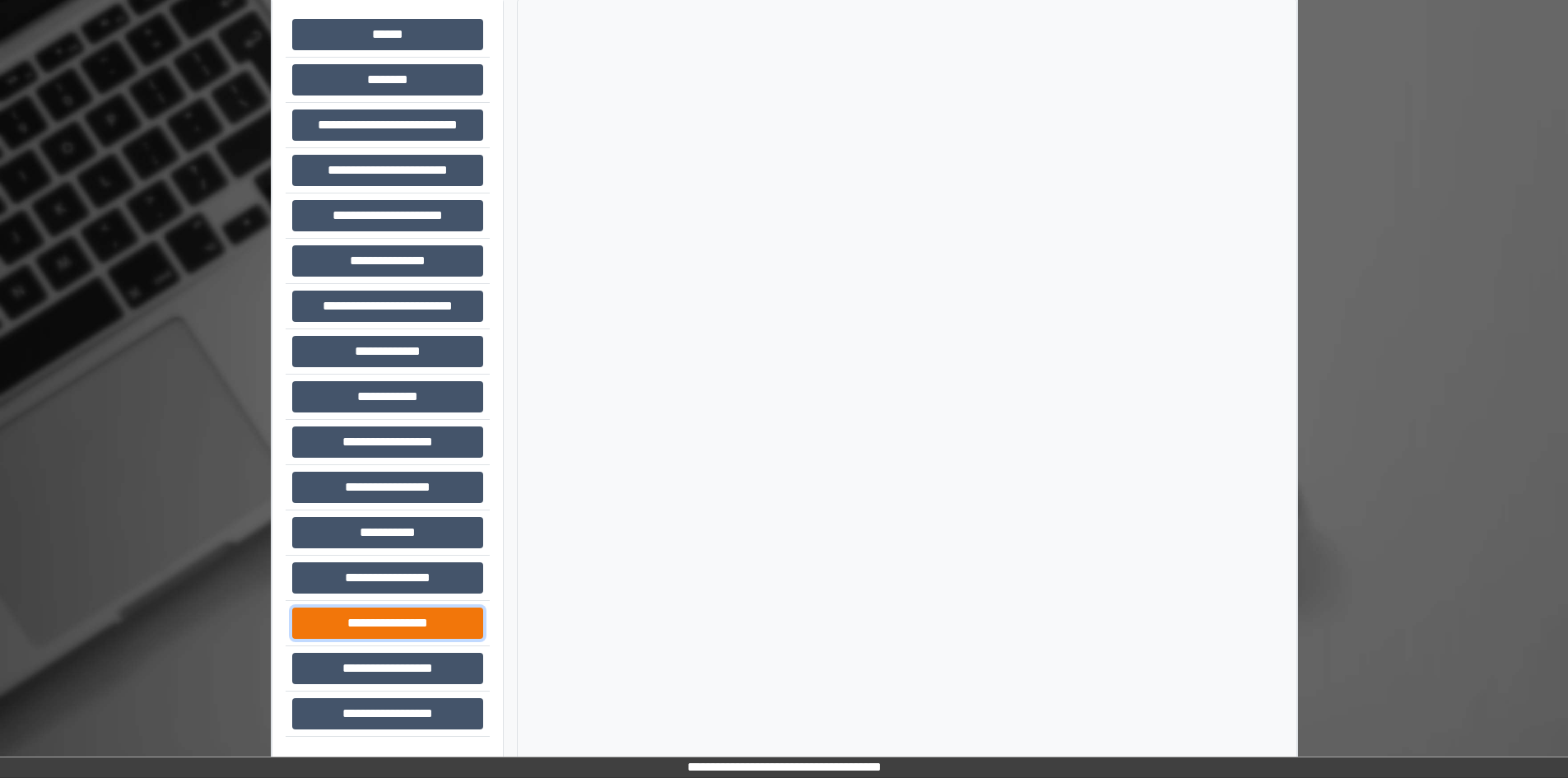 click on "**********" at bounding box center (388, 623) 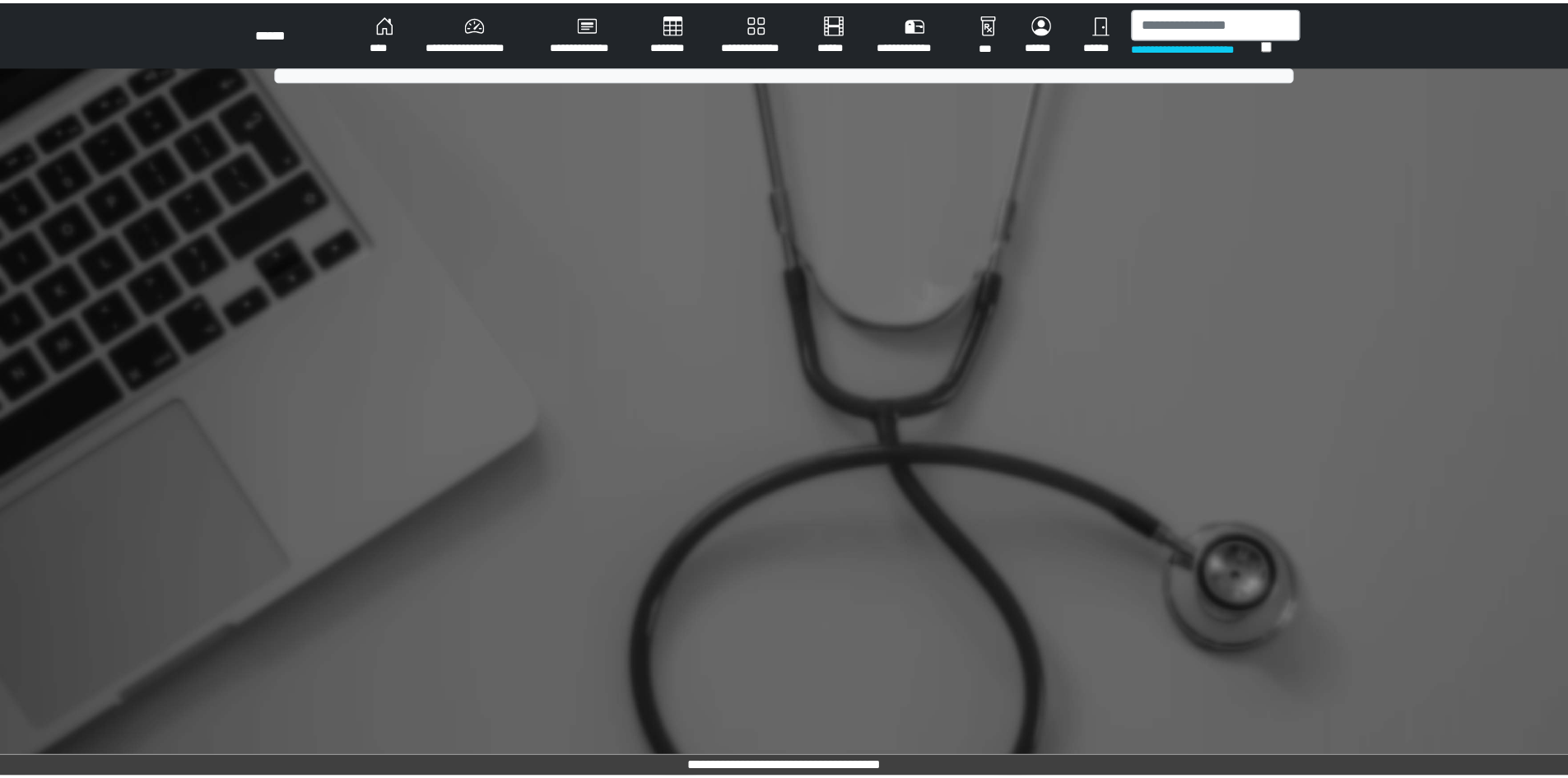 scroll, scrollTop: 0, scrollLeft: 0, axis: both 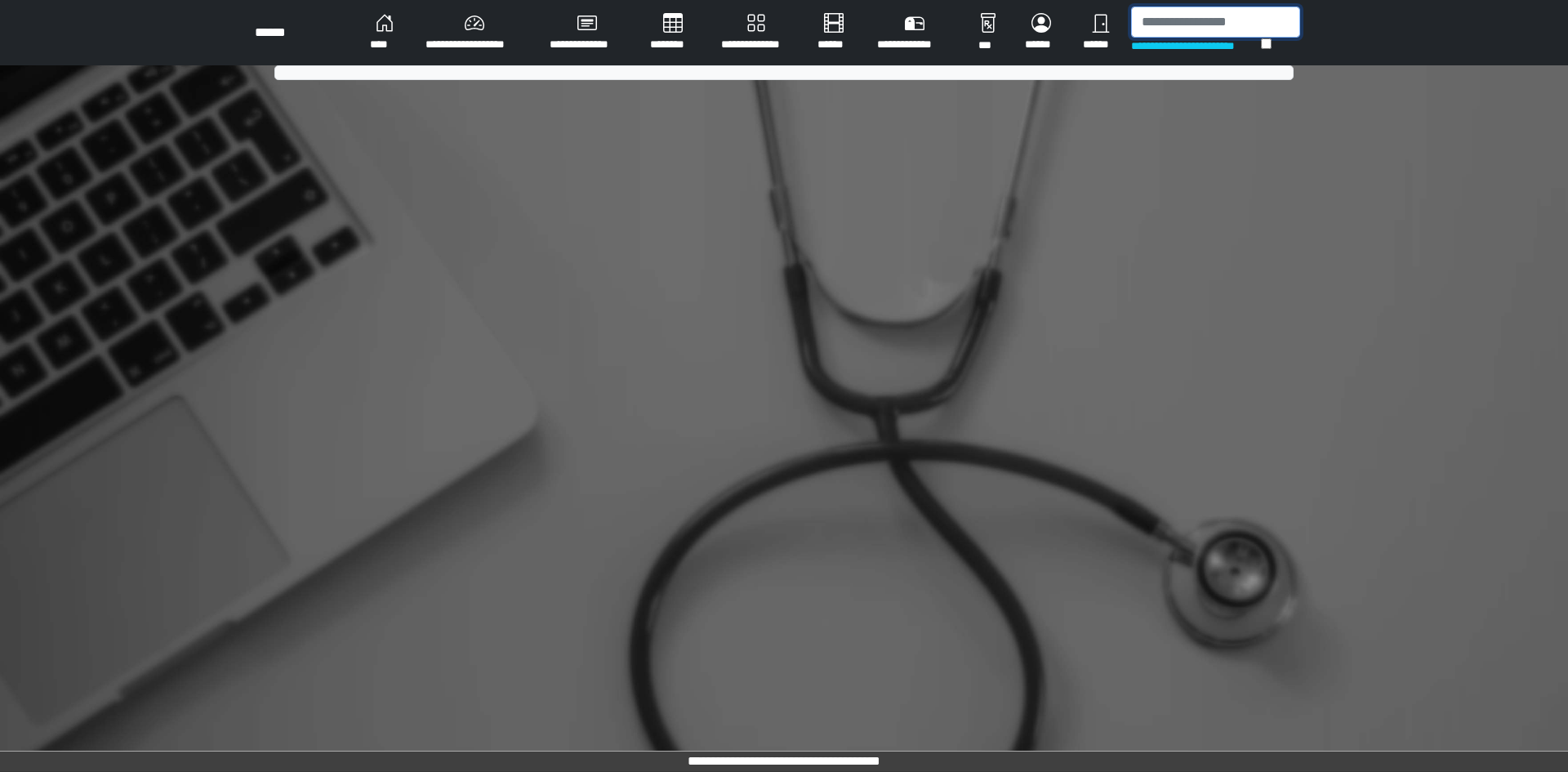 click at bounding box center [1215, 22] 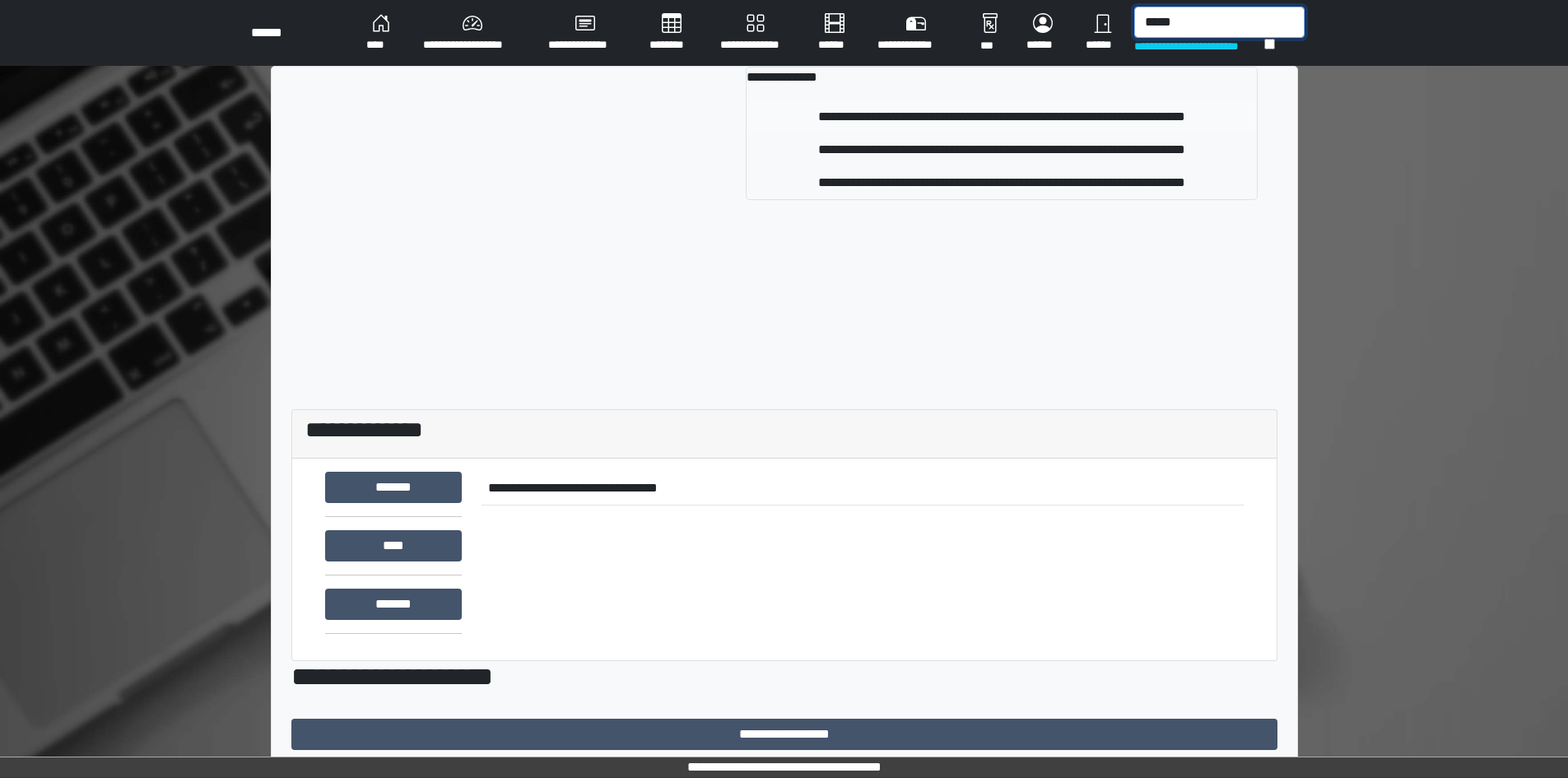 type on "*****" 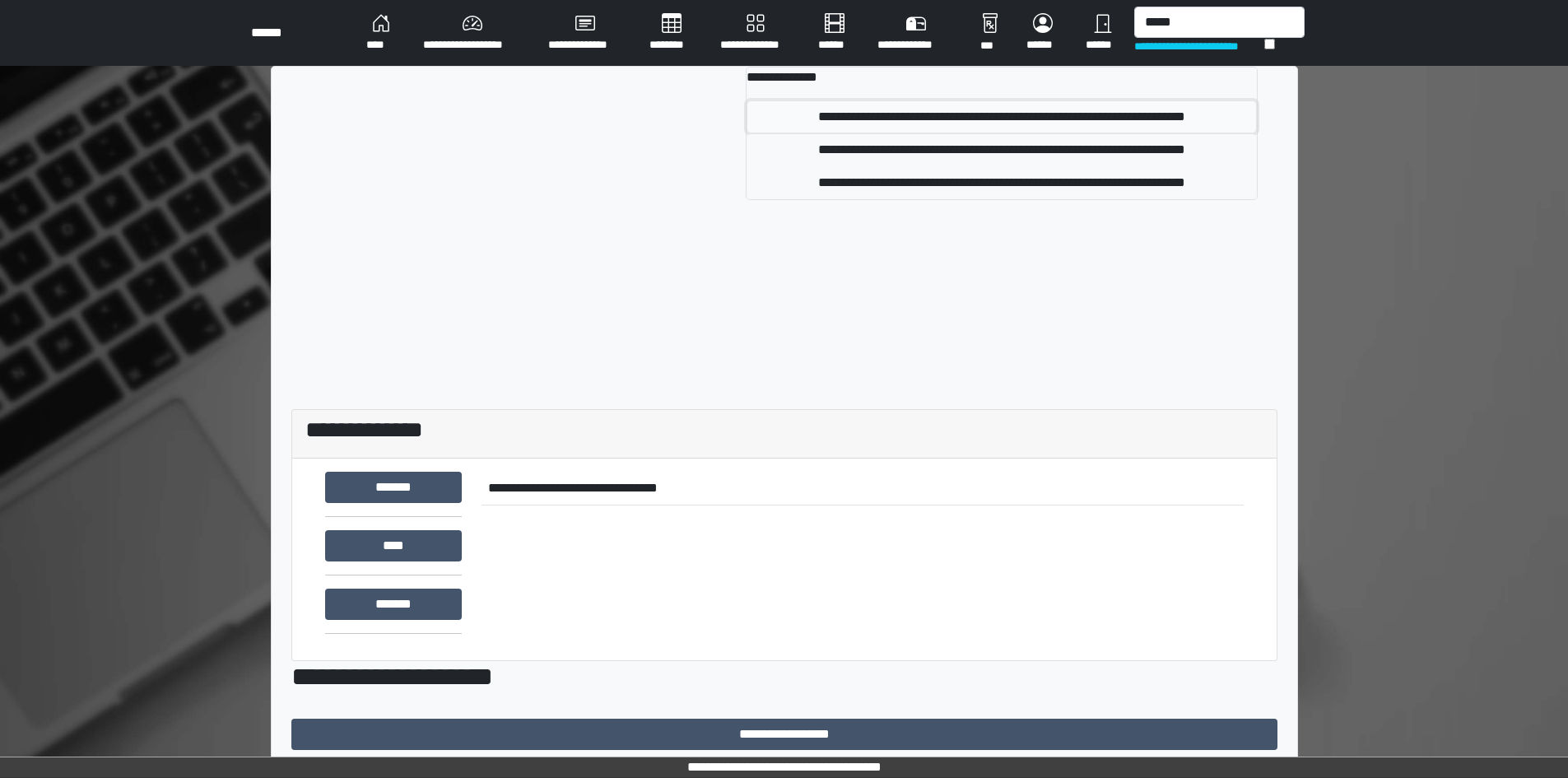 click on "**********" at bounding box center [1002, 117] 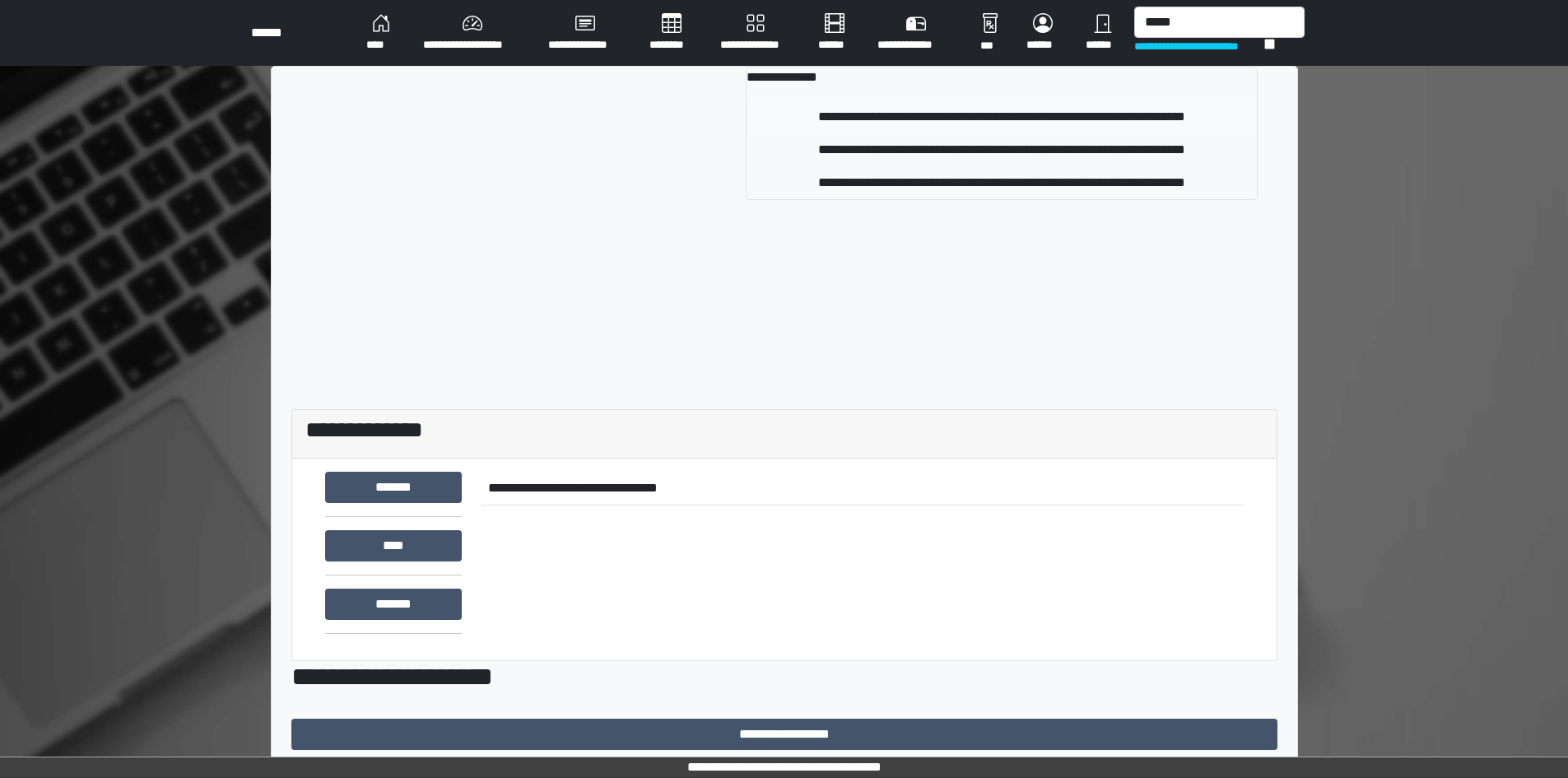 type 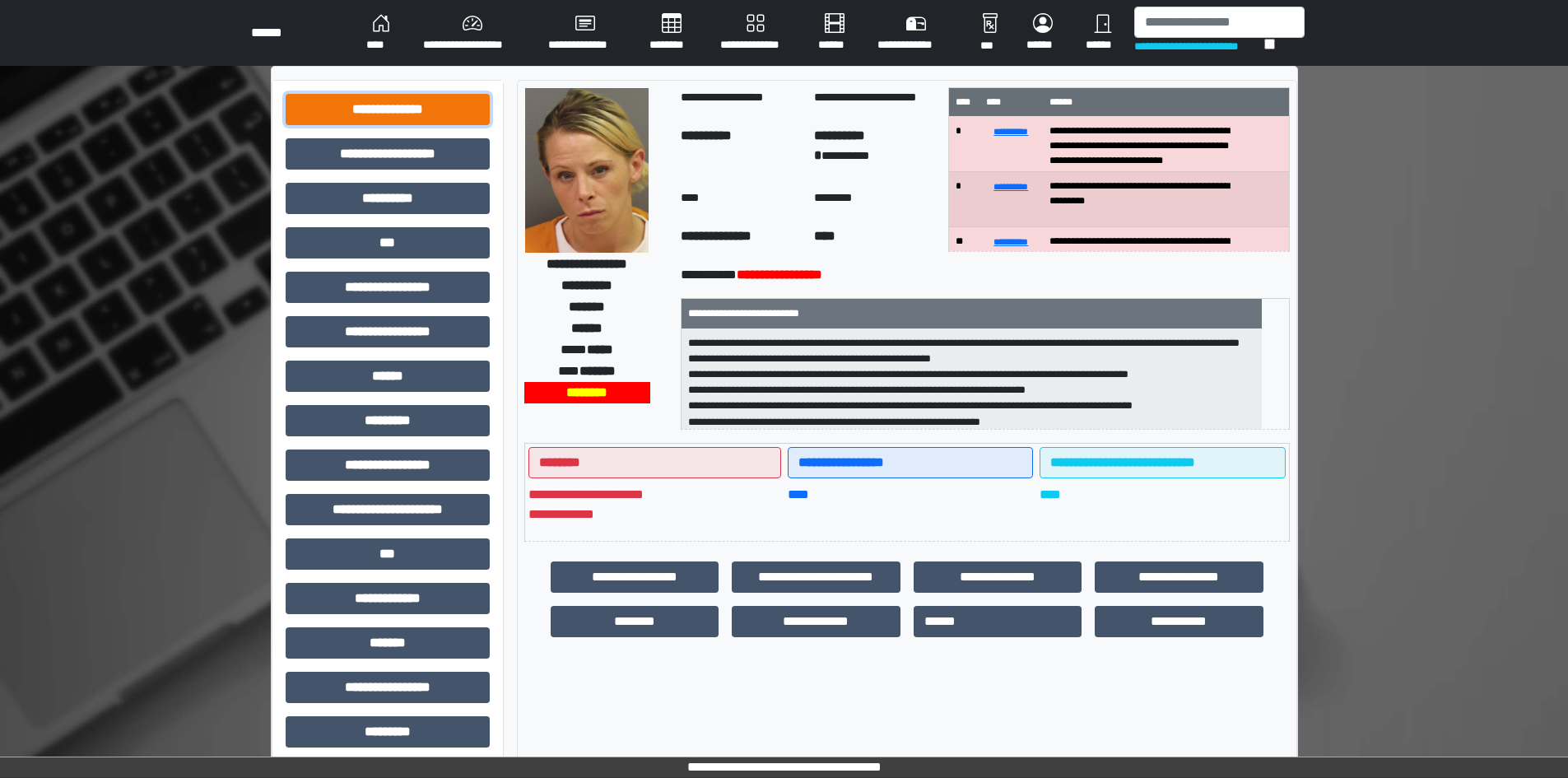 click on "**********" at bounding box center (388, 109) 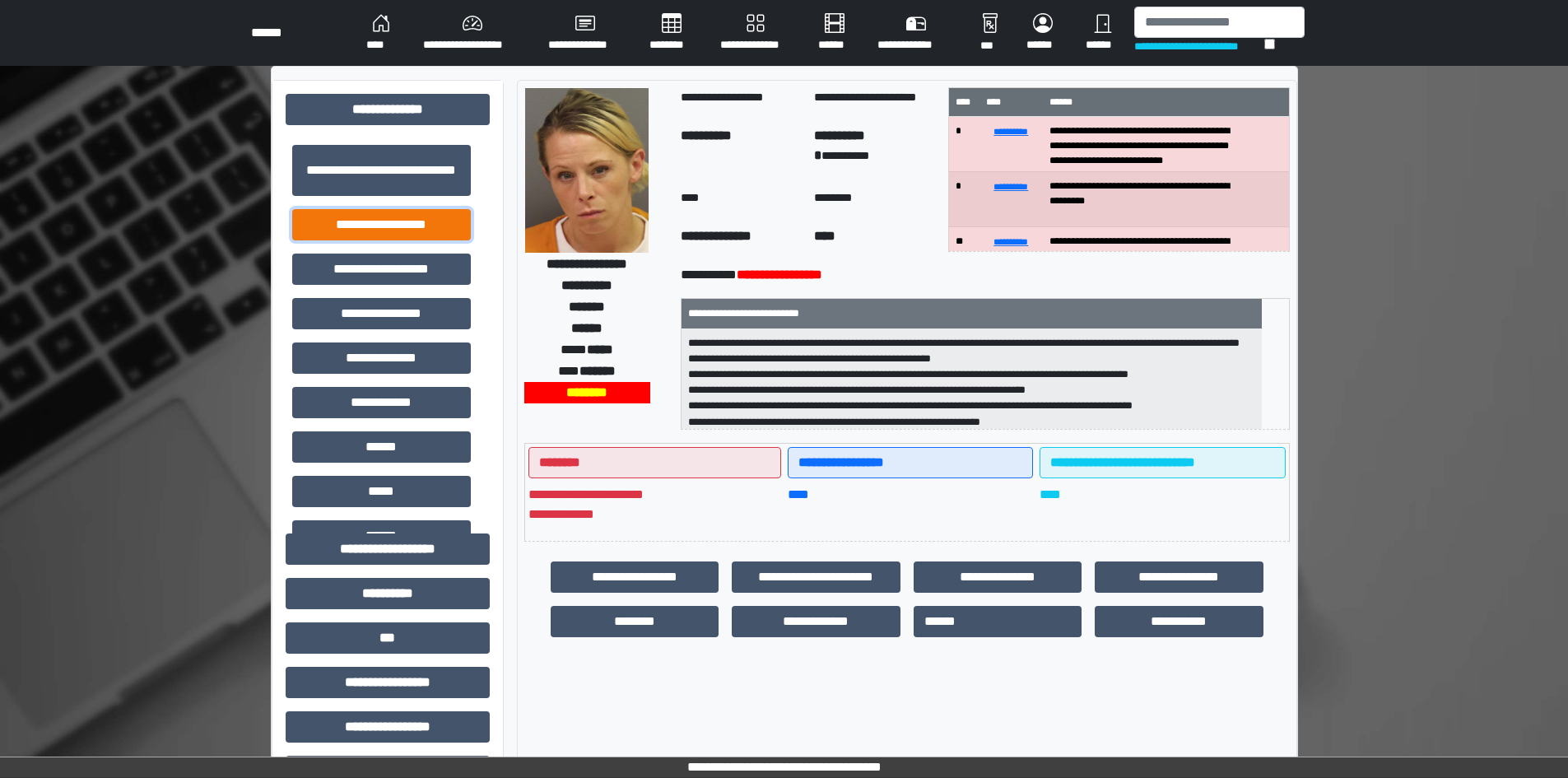 click on "**********" at bounding box center (381, 225) 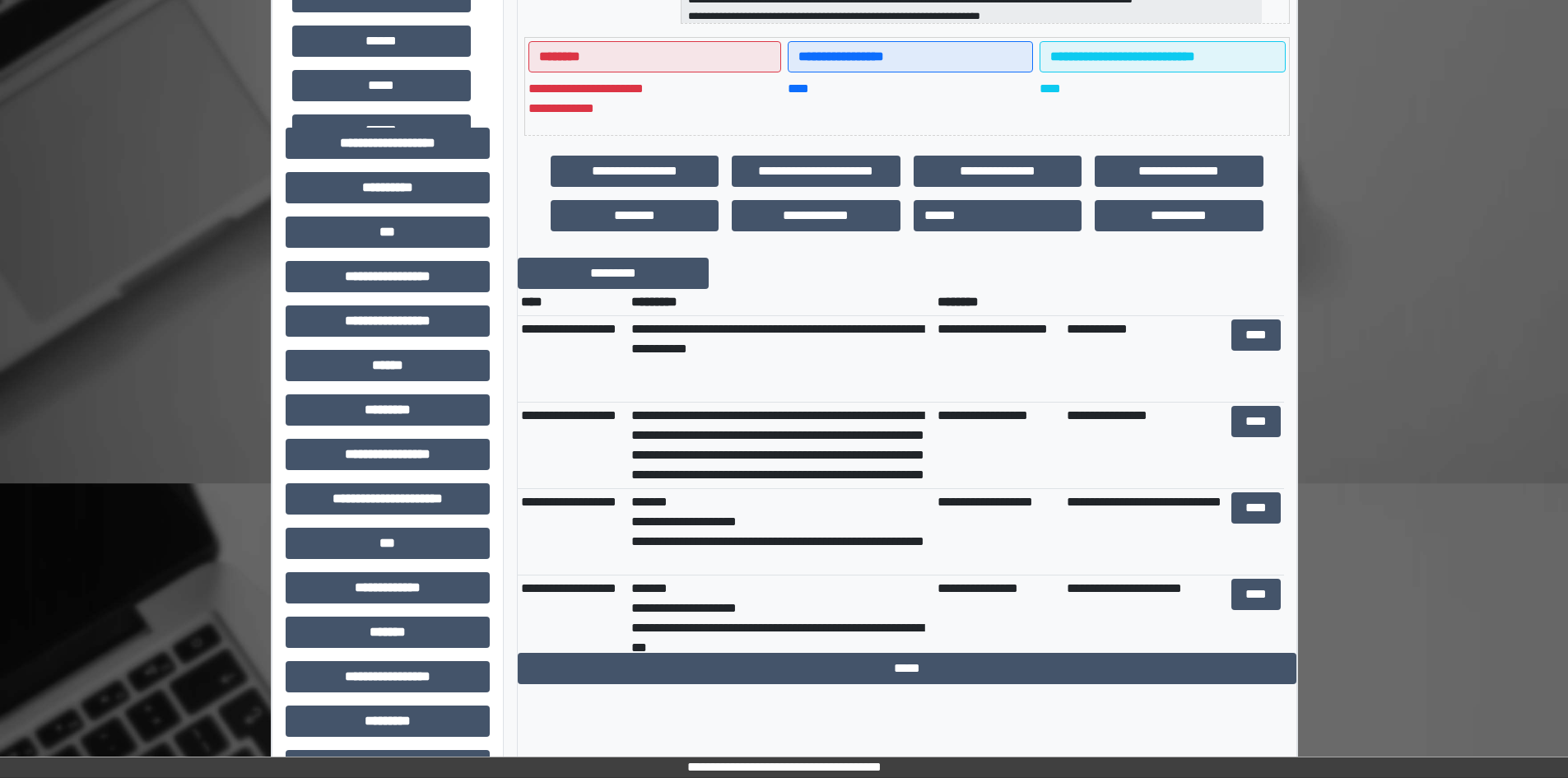 scroll, scrollTop: 412, scrollLeft: 0, axis: vertical 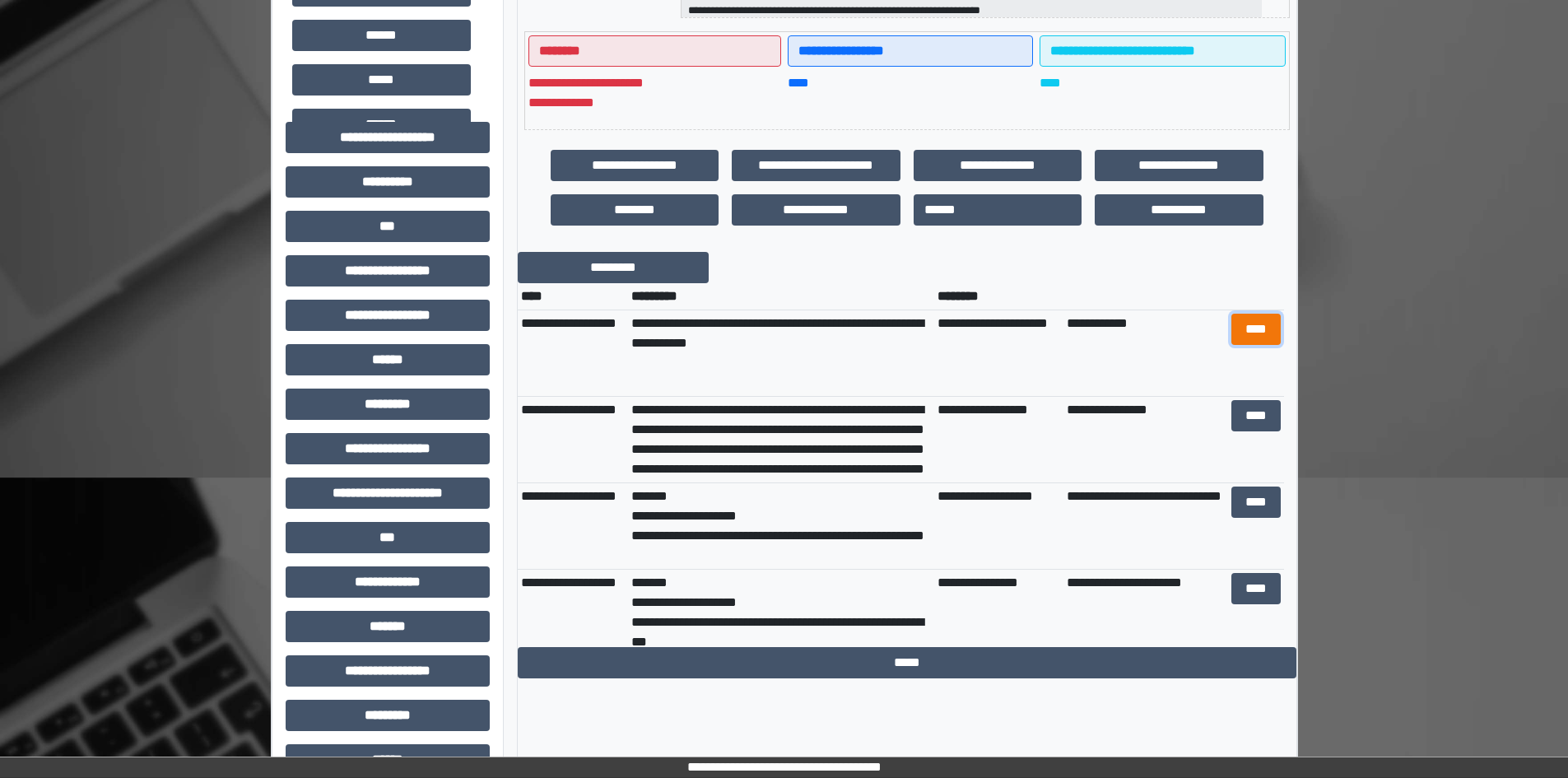 click on "****" at bounding box center [1256, 329] 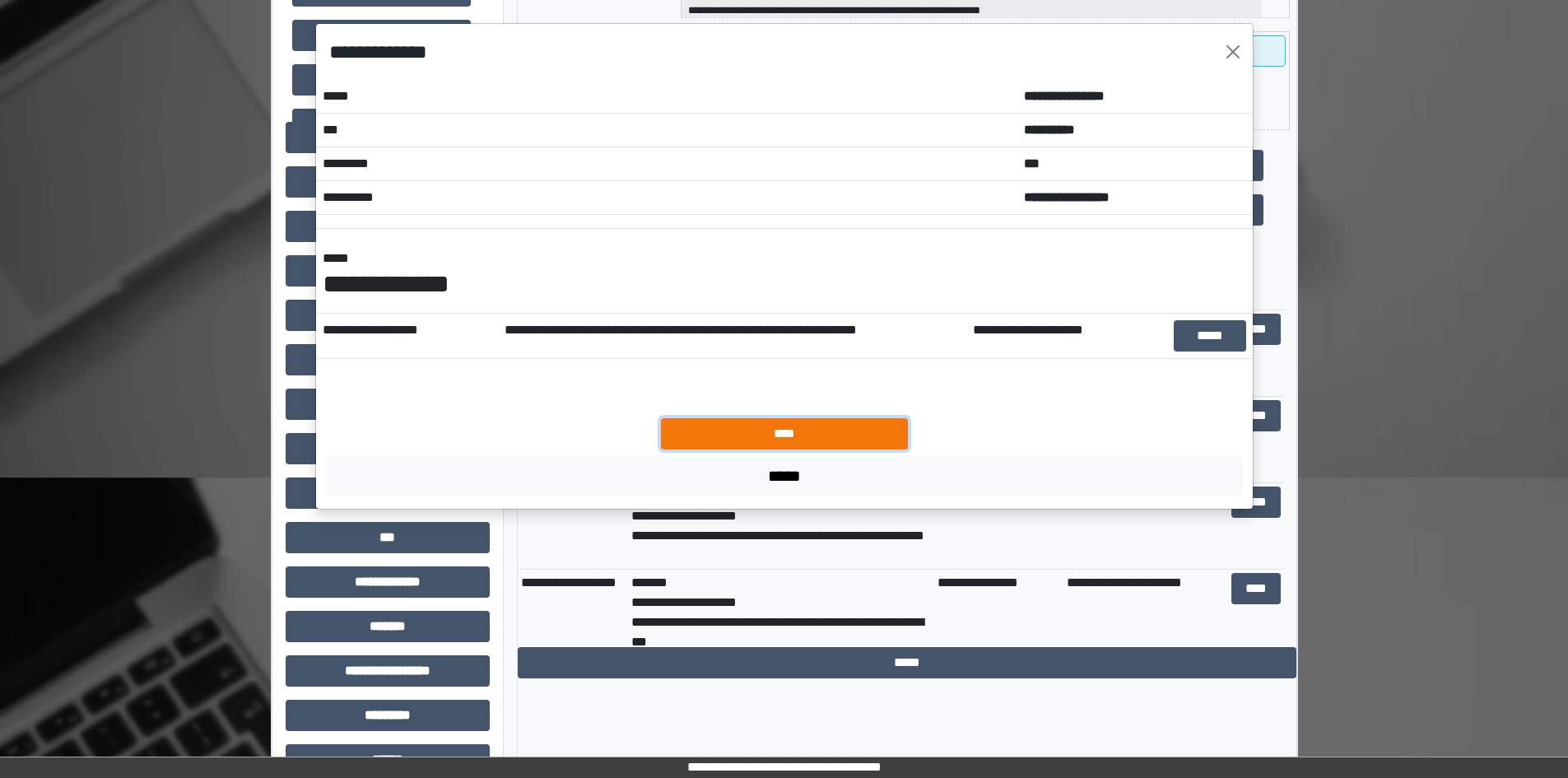 click on "****" at bounding box center [784, 434] 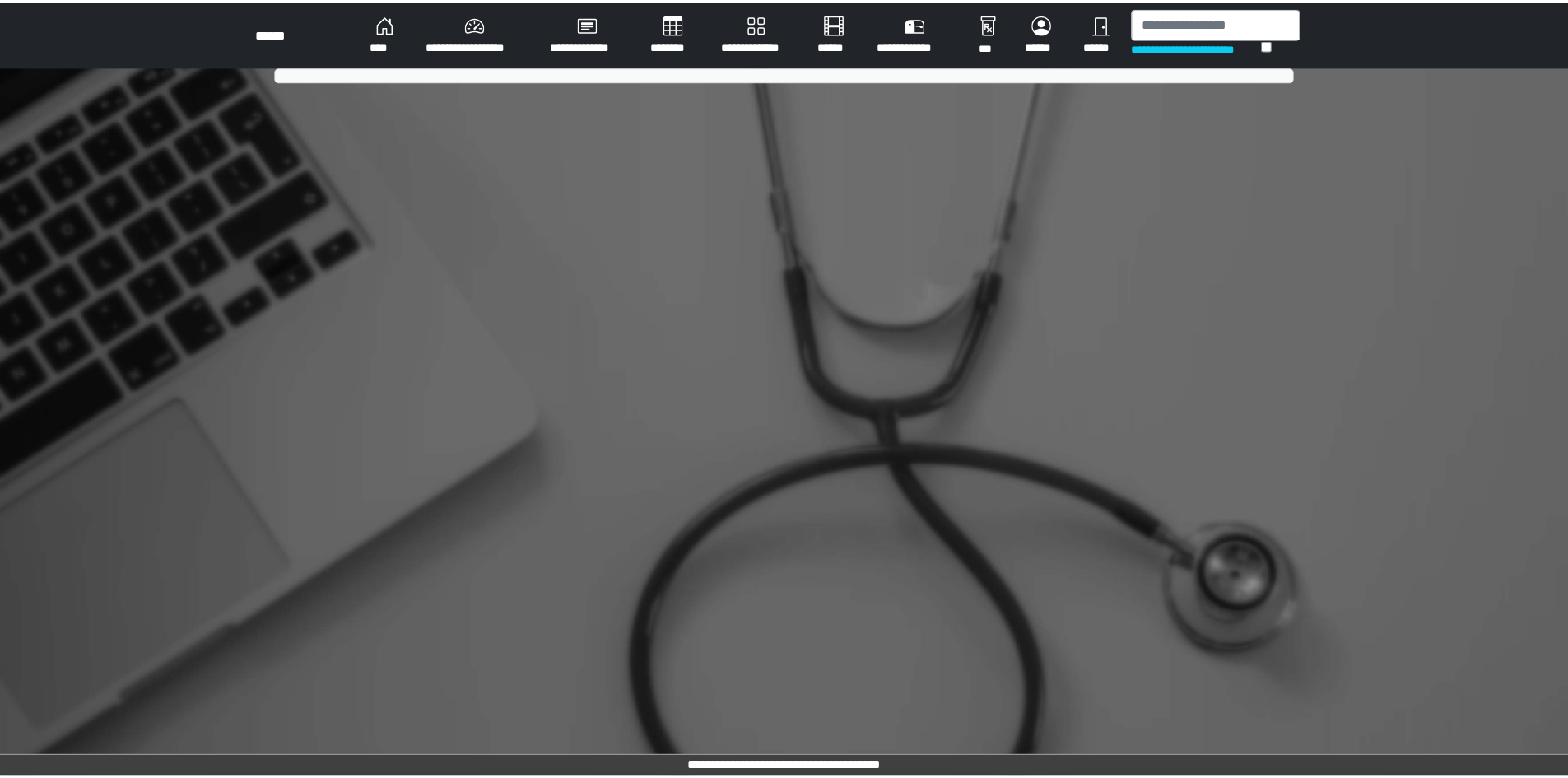 scroll, scrollTop: 0, scrollLeft: 0, axis: both 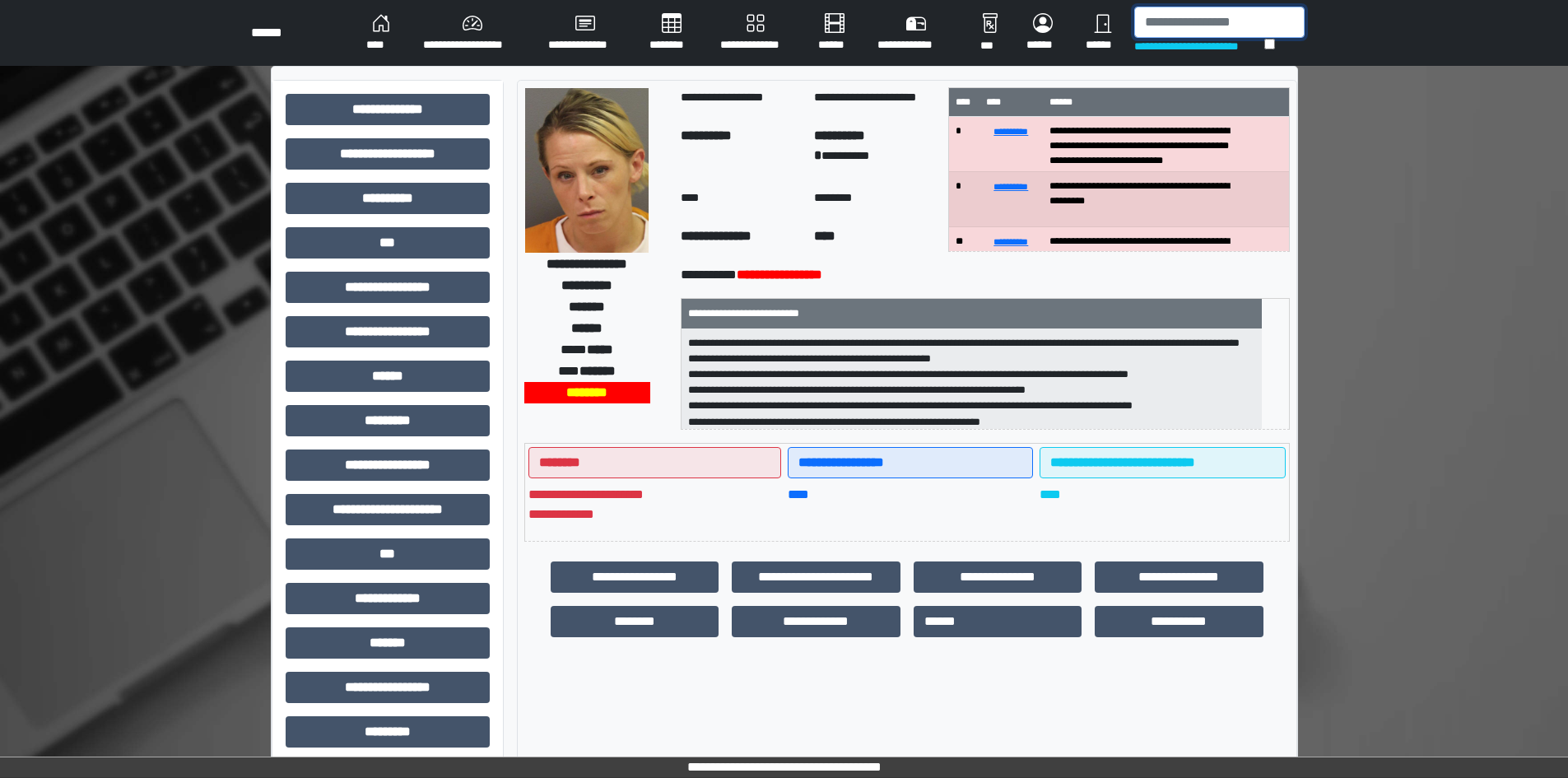 click at bounding box center [1219, 22] 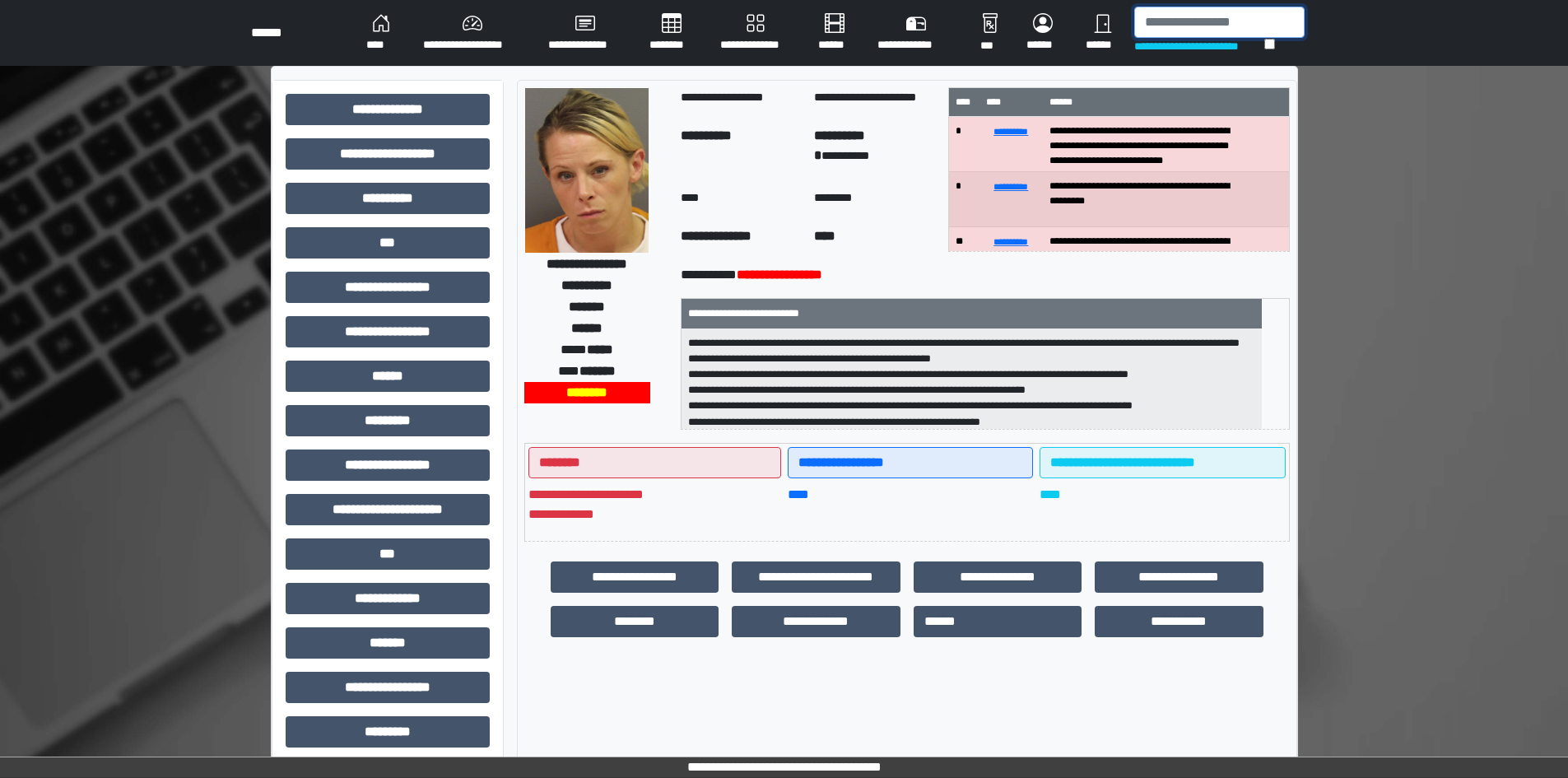 click at bounding box center (1219, 22) 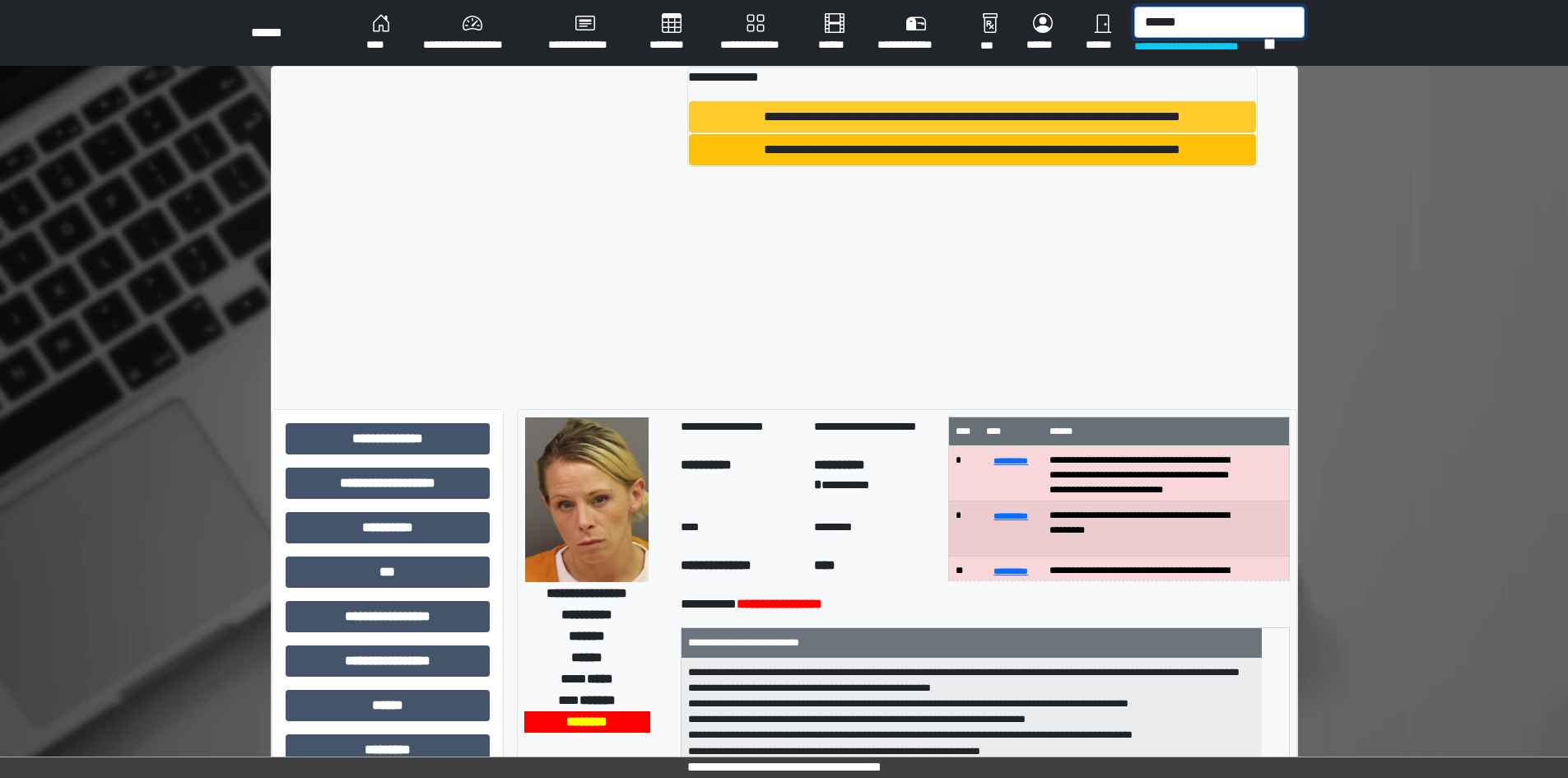 type on "******" 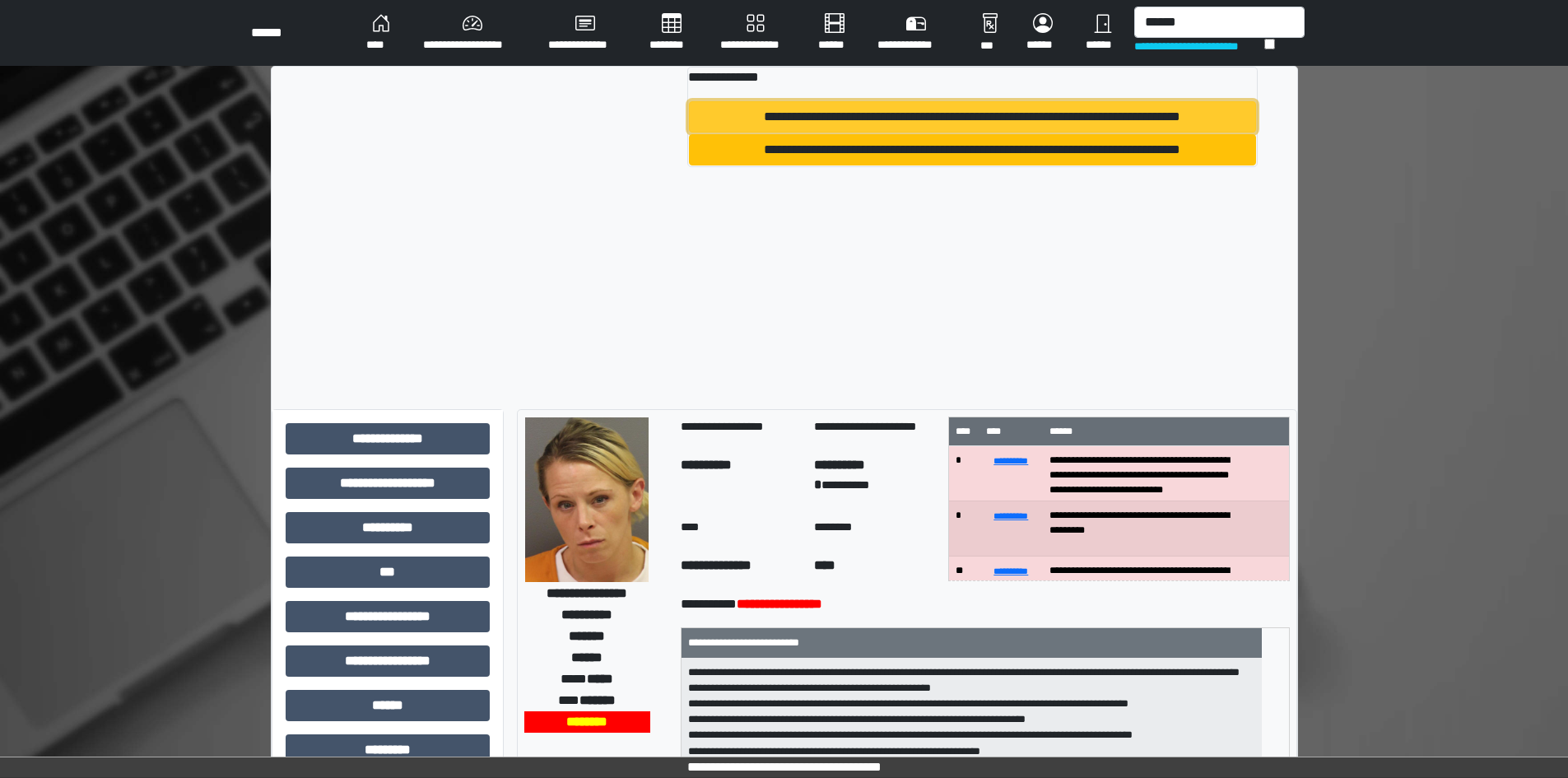 click on "**********" at bounding box center (972, 117) 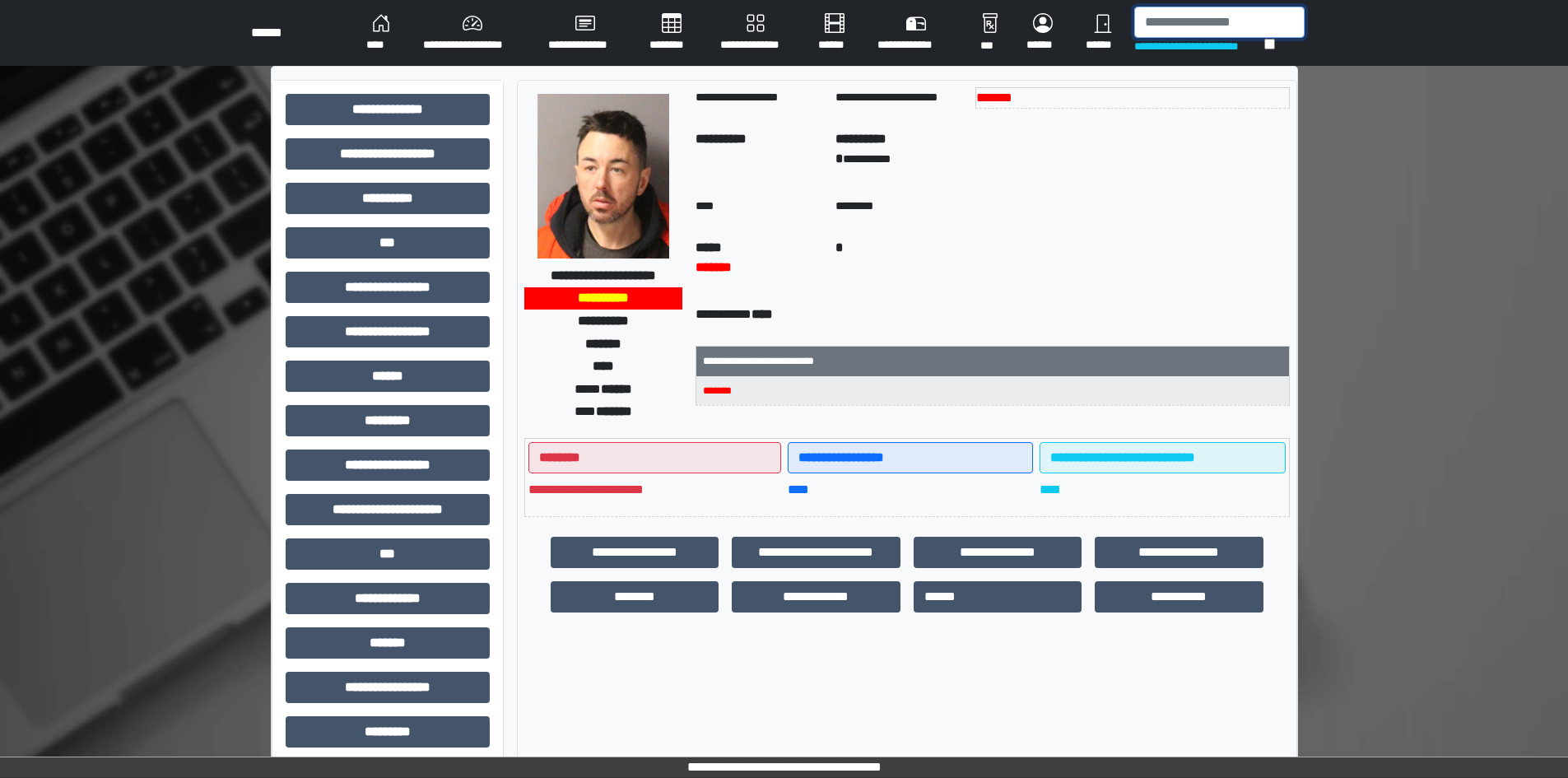 click at bounding box center (1219, 22) 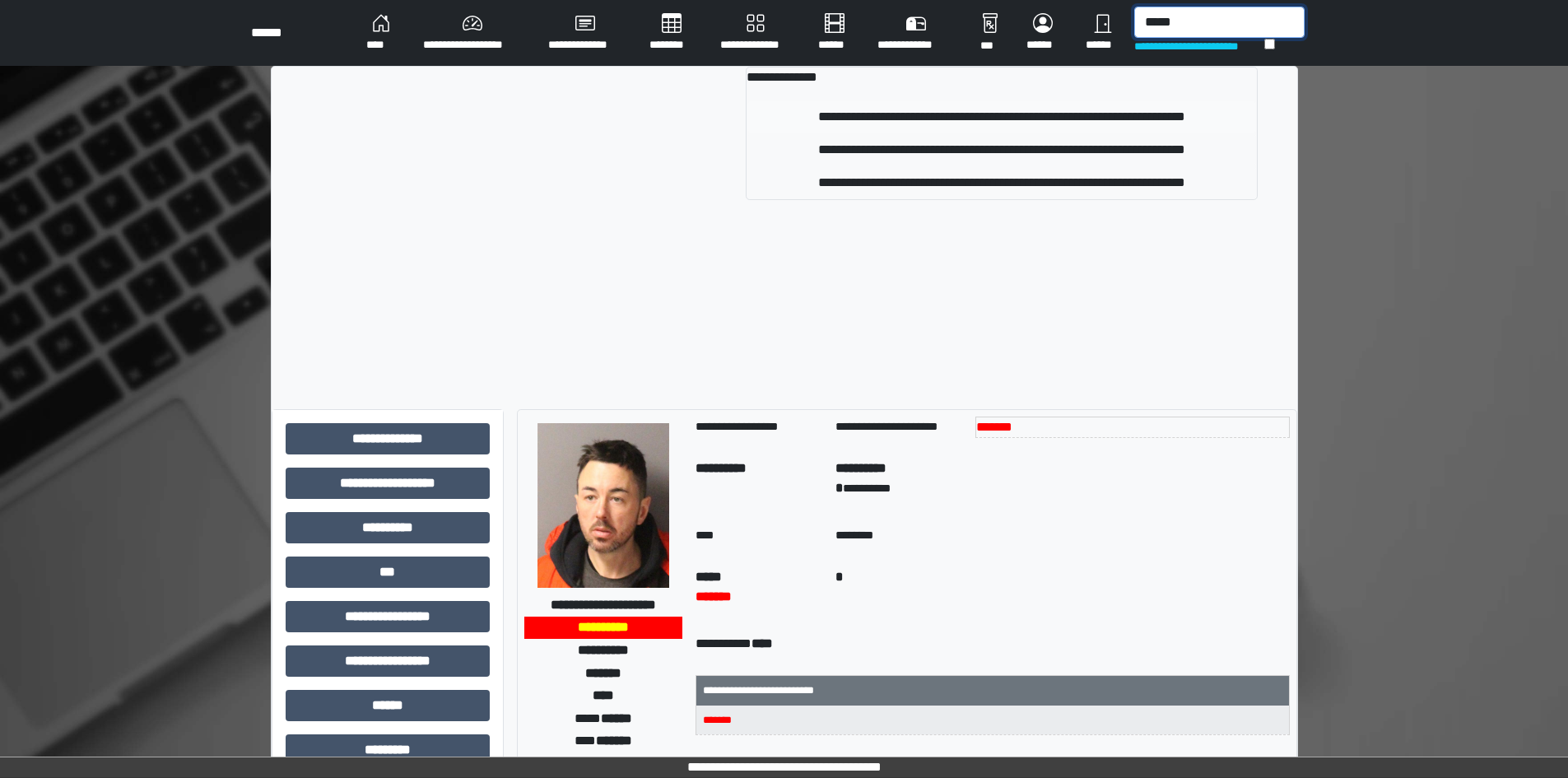 type on "*****" 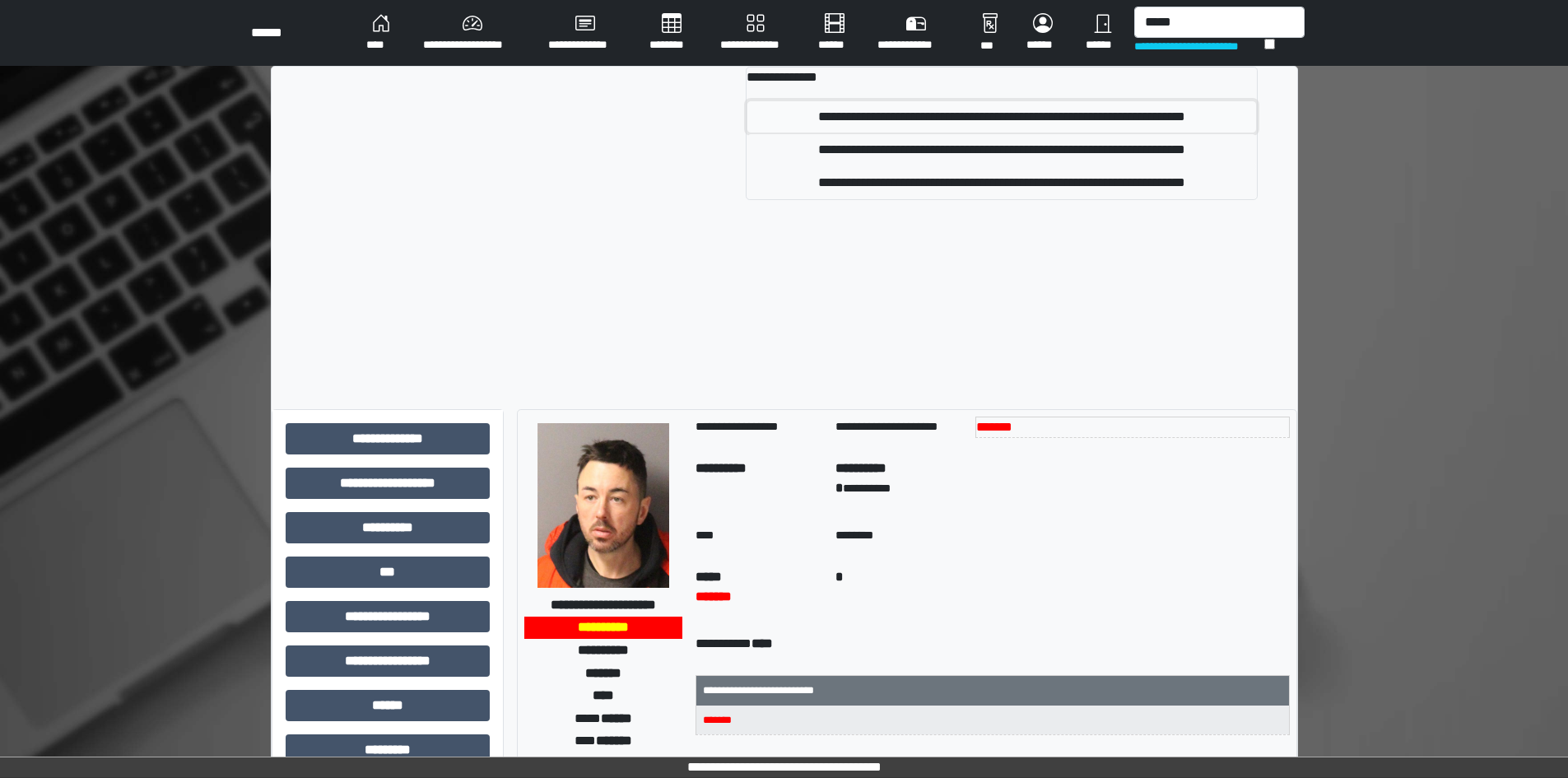 click on "**********" at bounding box center (1002, 117) 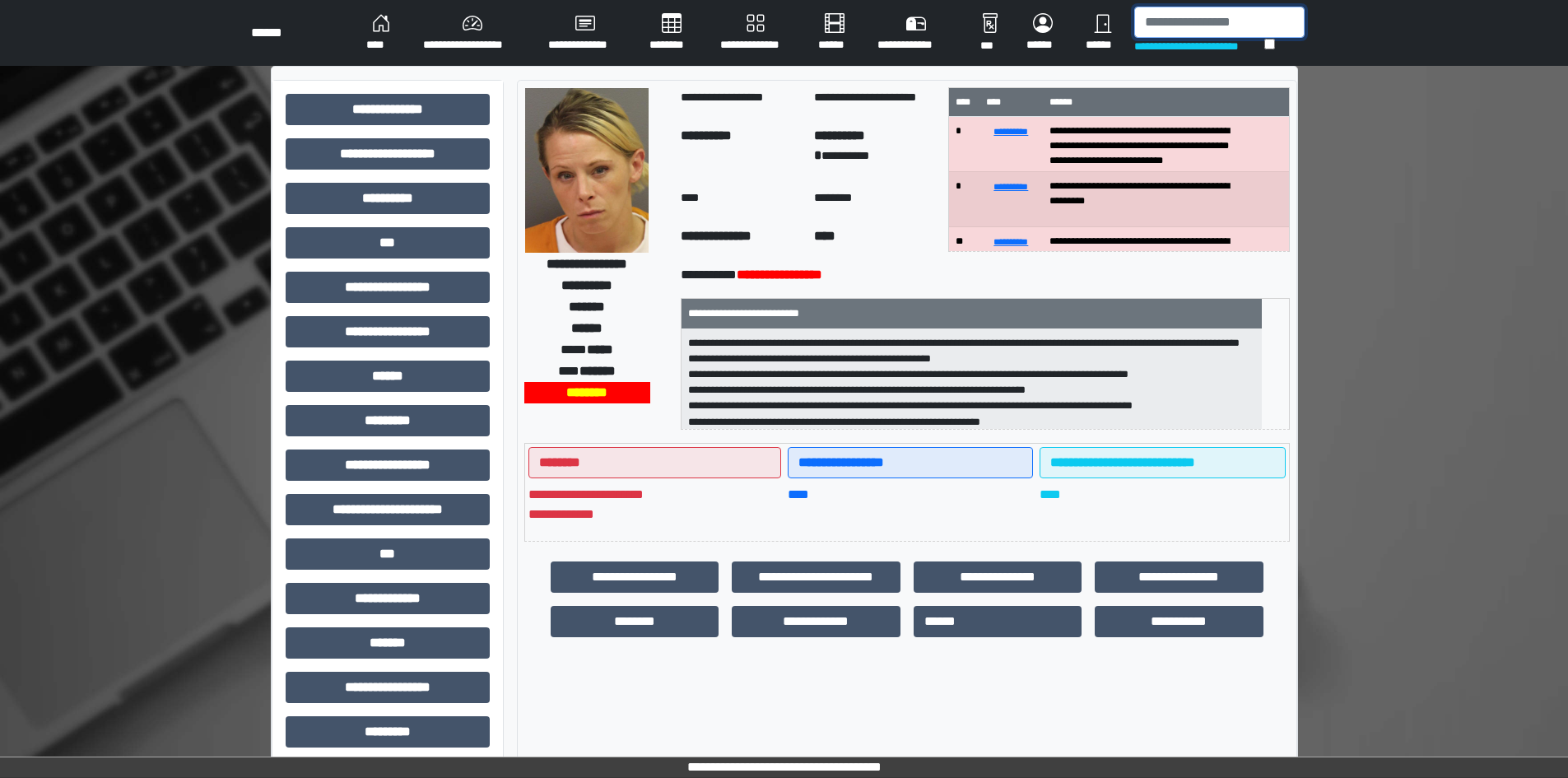 click at bounding box center [1219, 22] 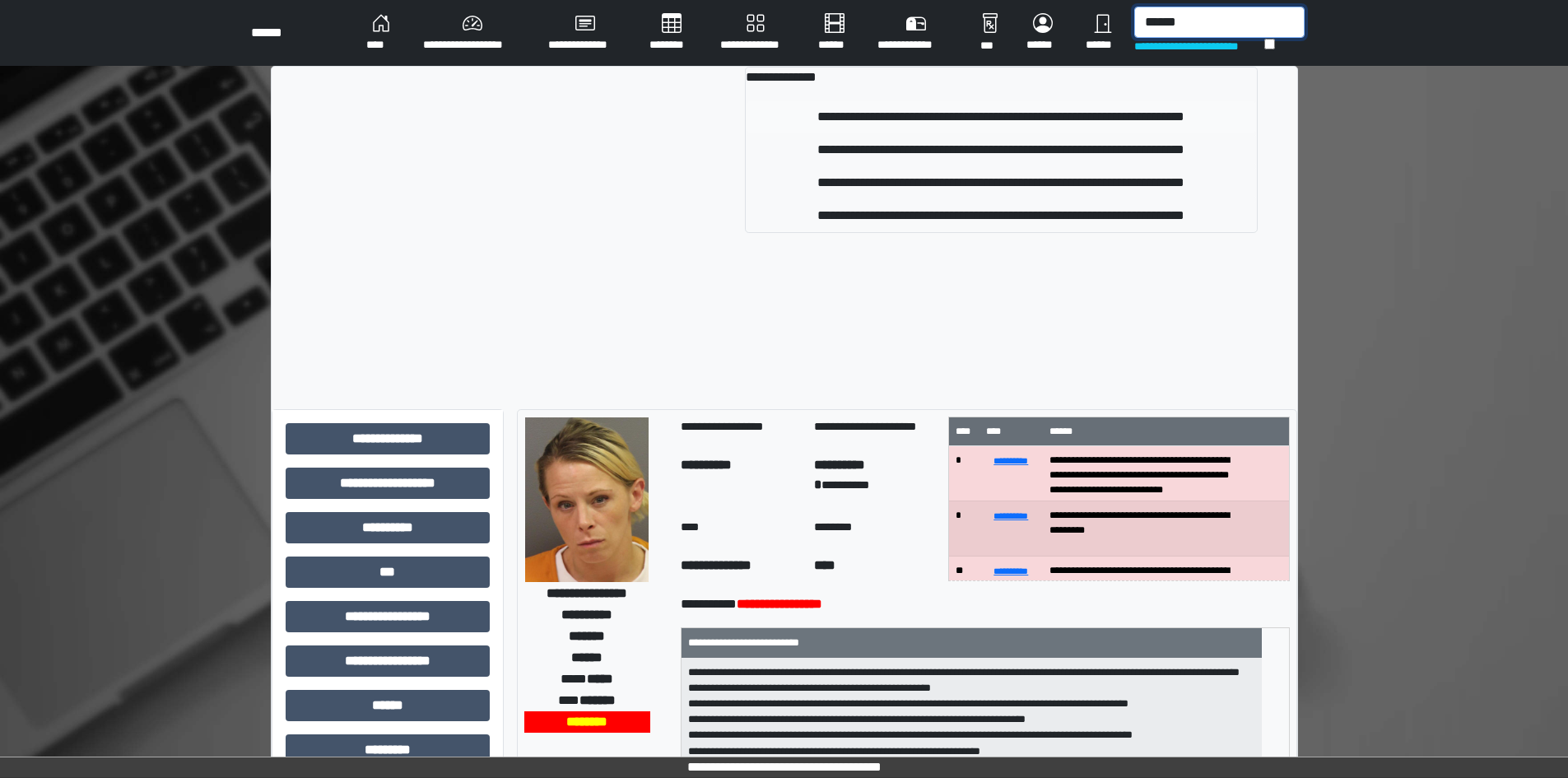 type on "******" 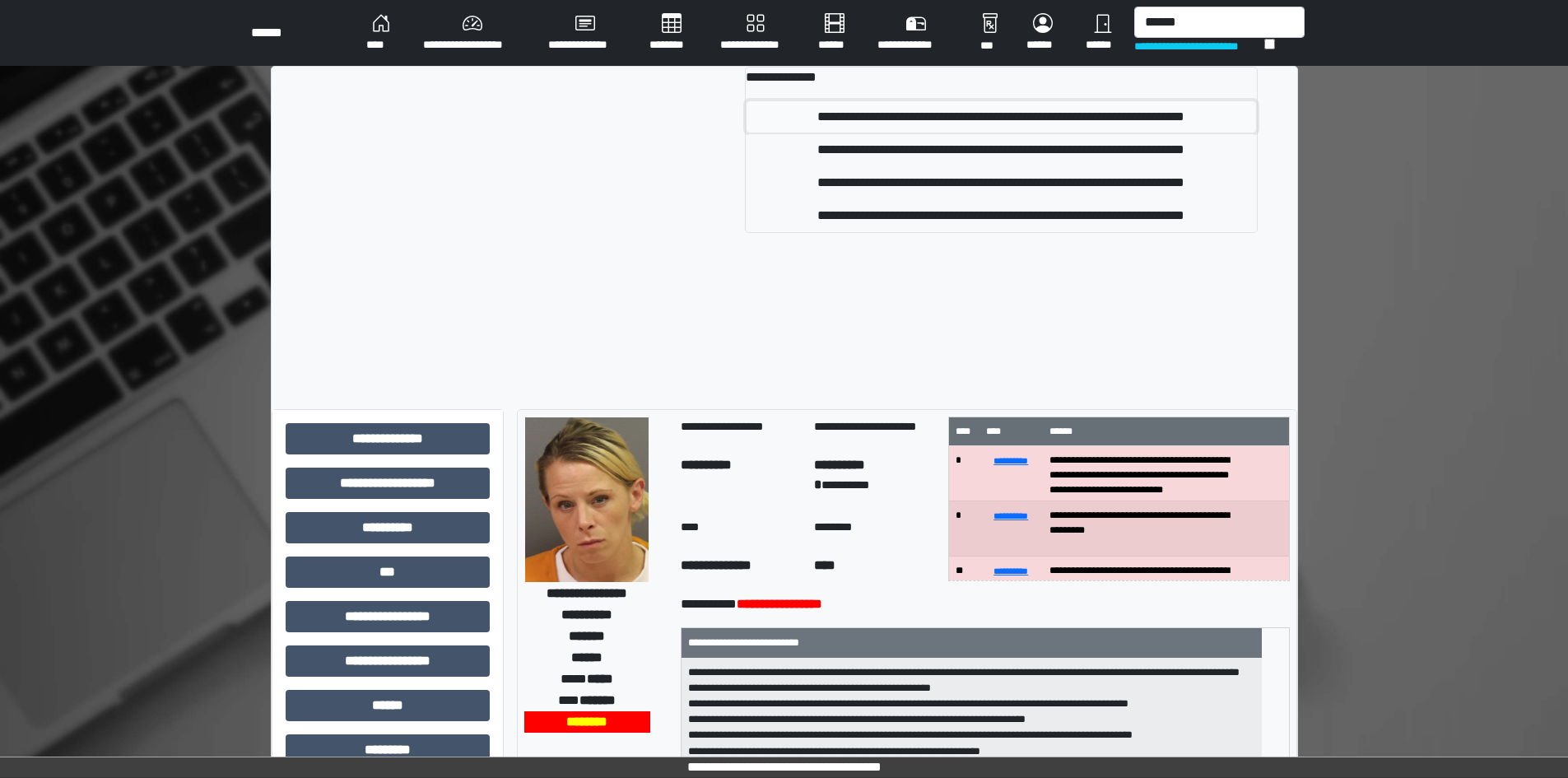 click on "**********" at bounding box center (1001, 117) 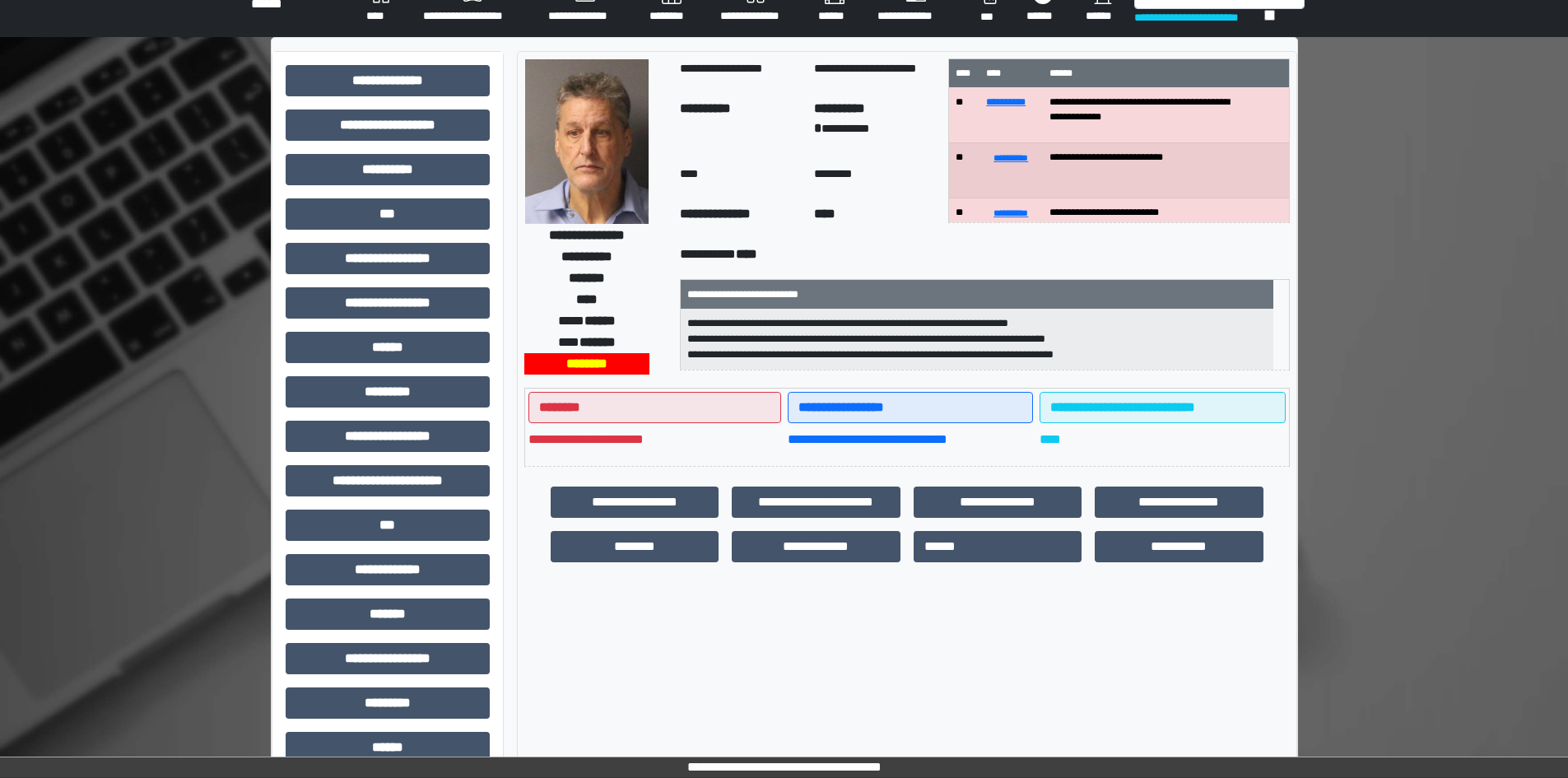 scroll, scrollTop: 0, scrollLeft: 0, axis: both 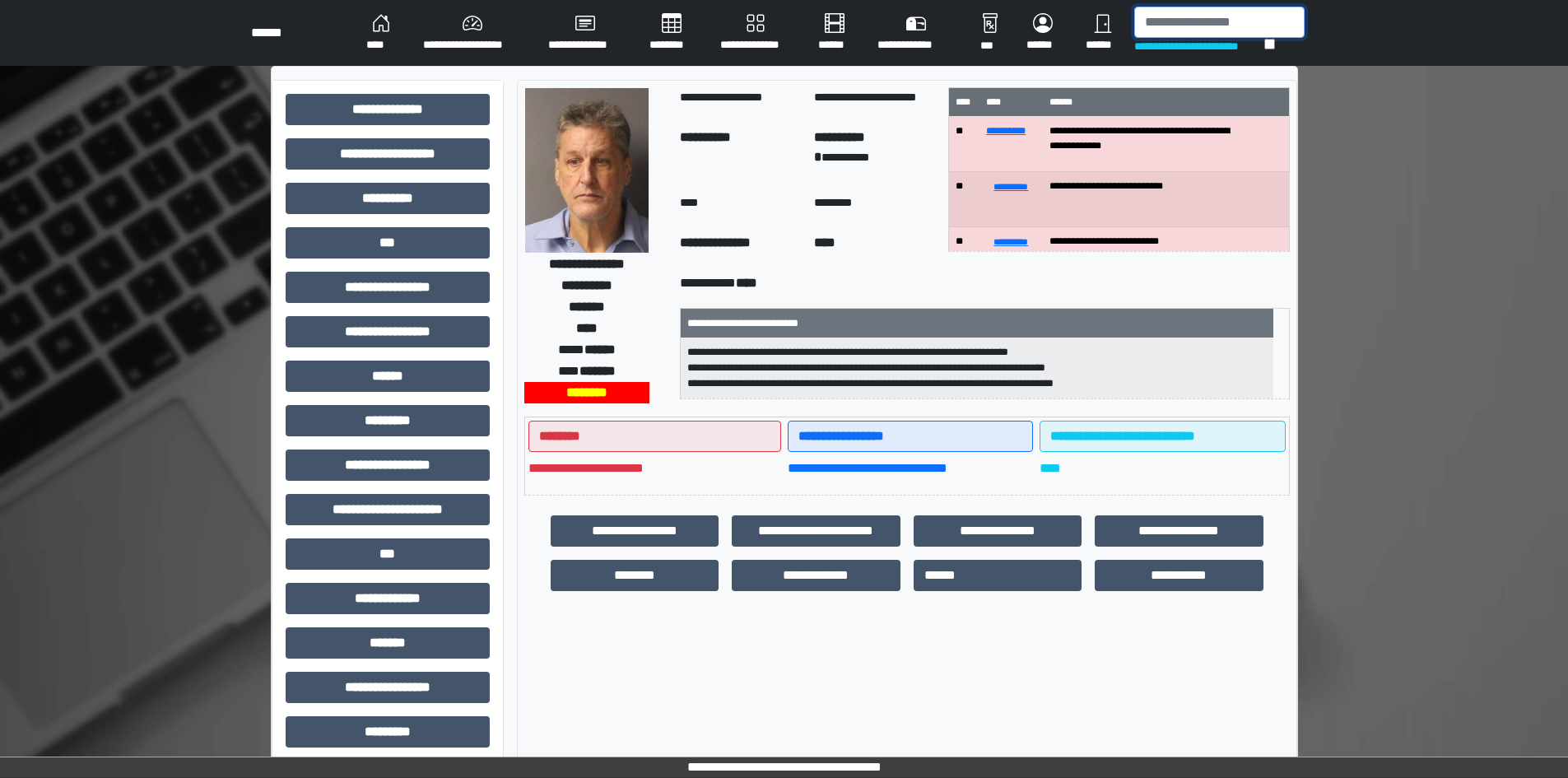 click at bounding box center (1219, 22) 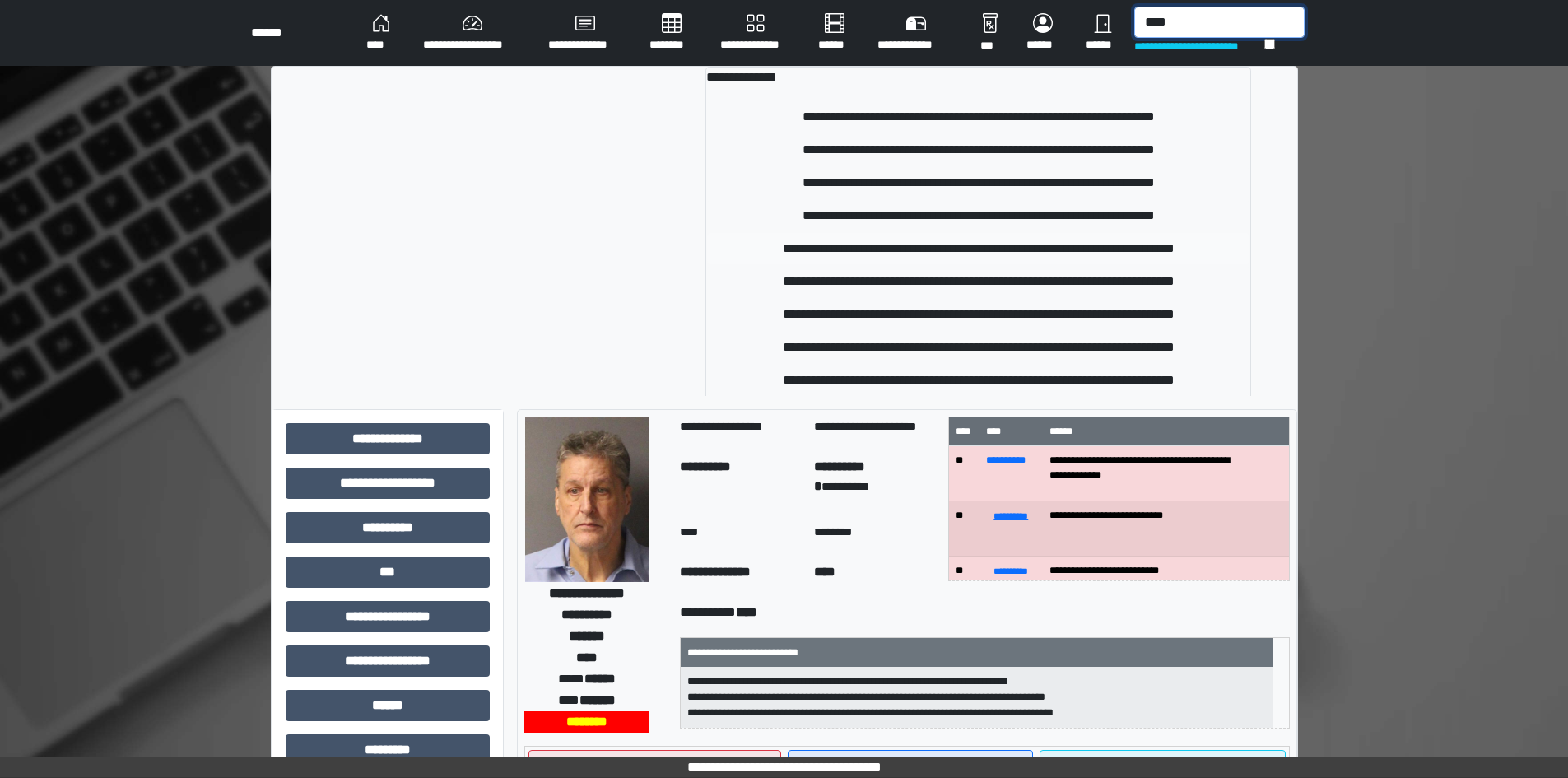 type on "****" 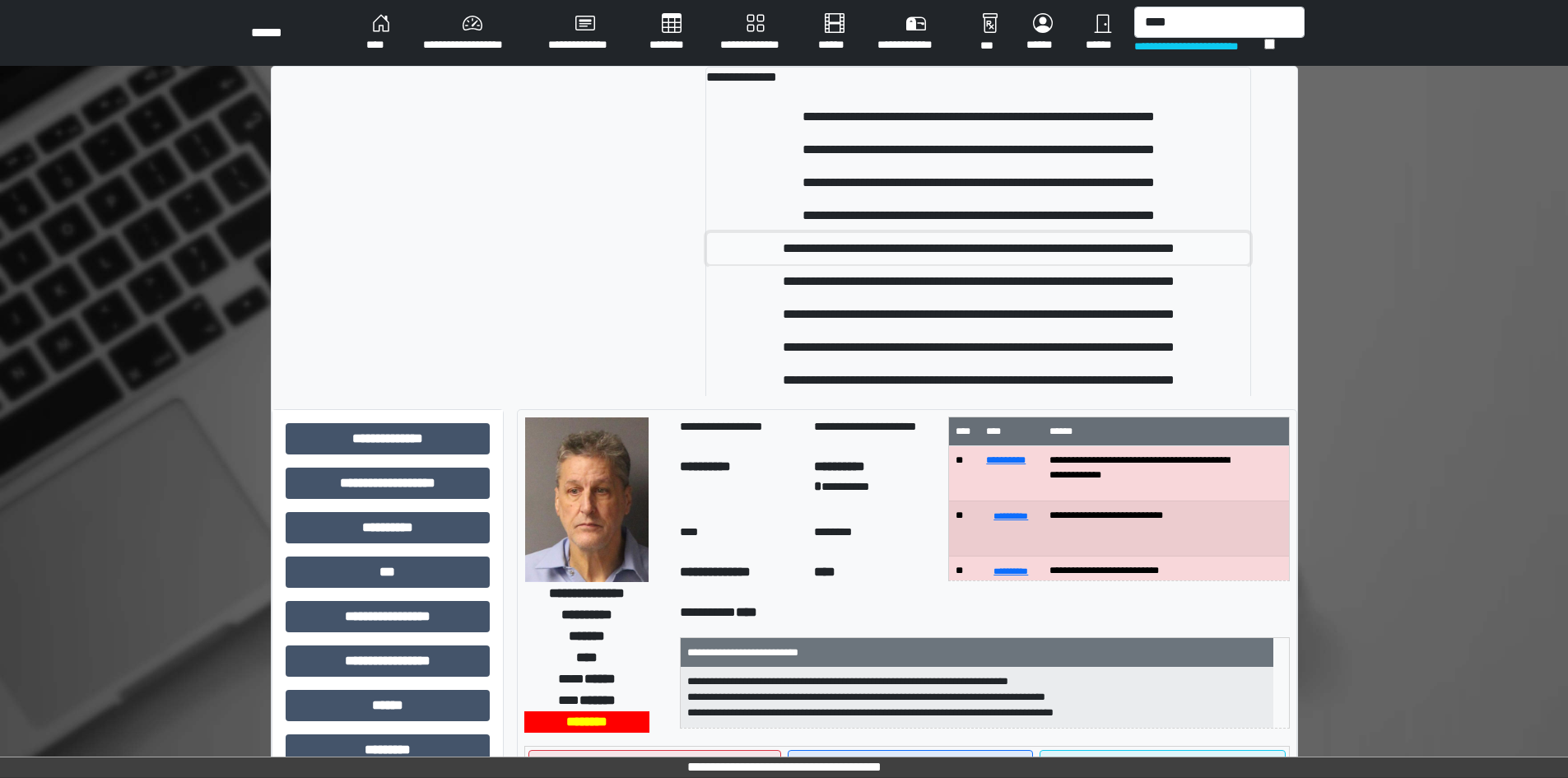 click on "**********" at bounding box center [978, 249] 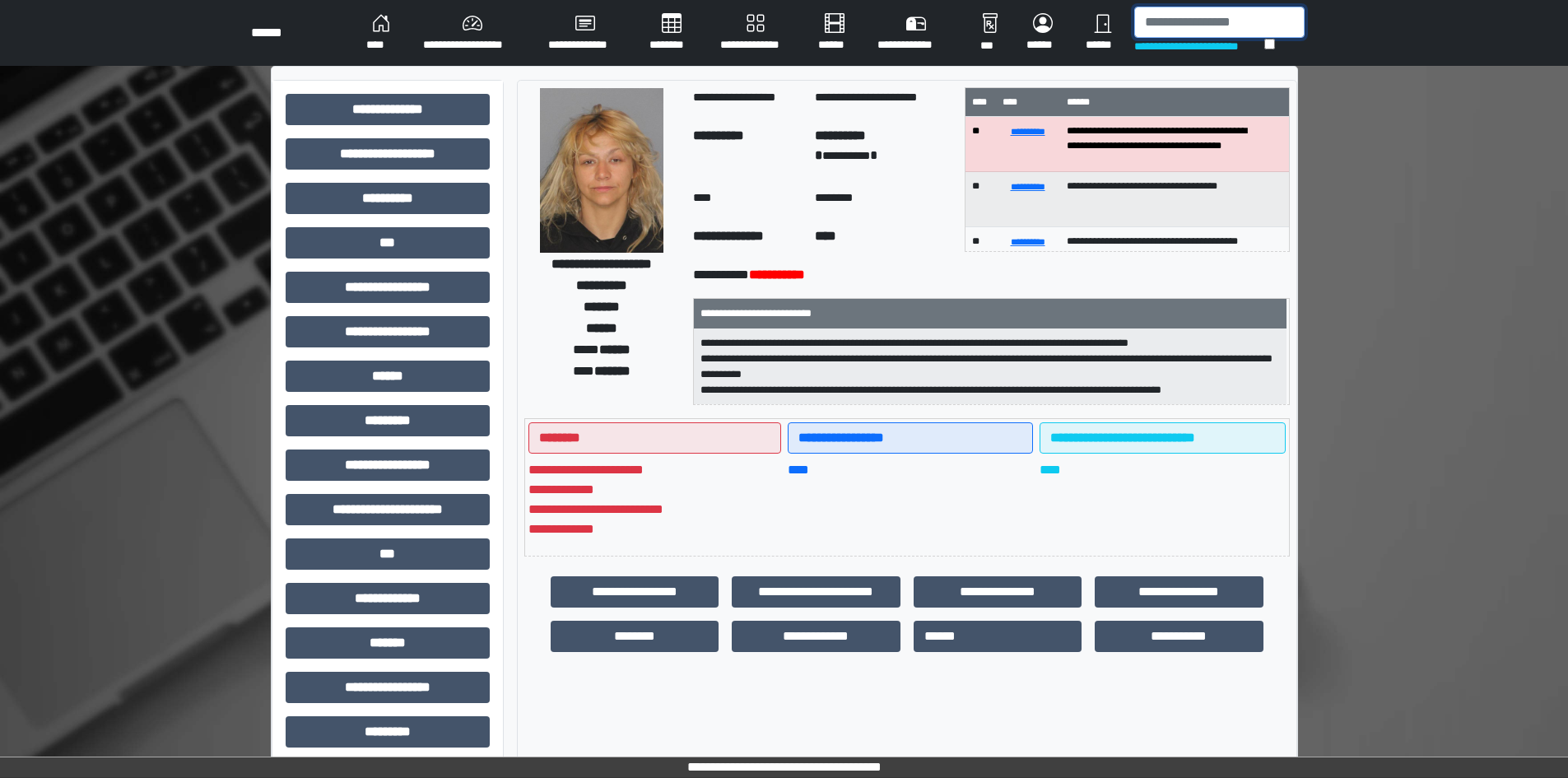click at bounding box center (1219, 22) 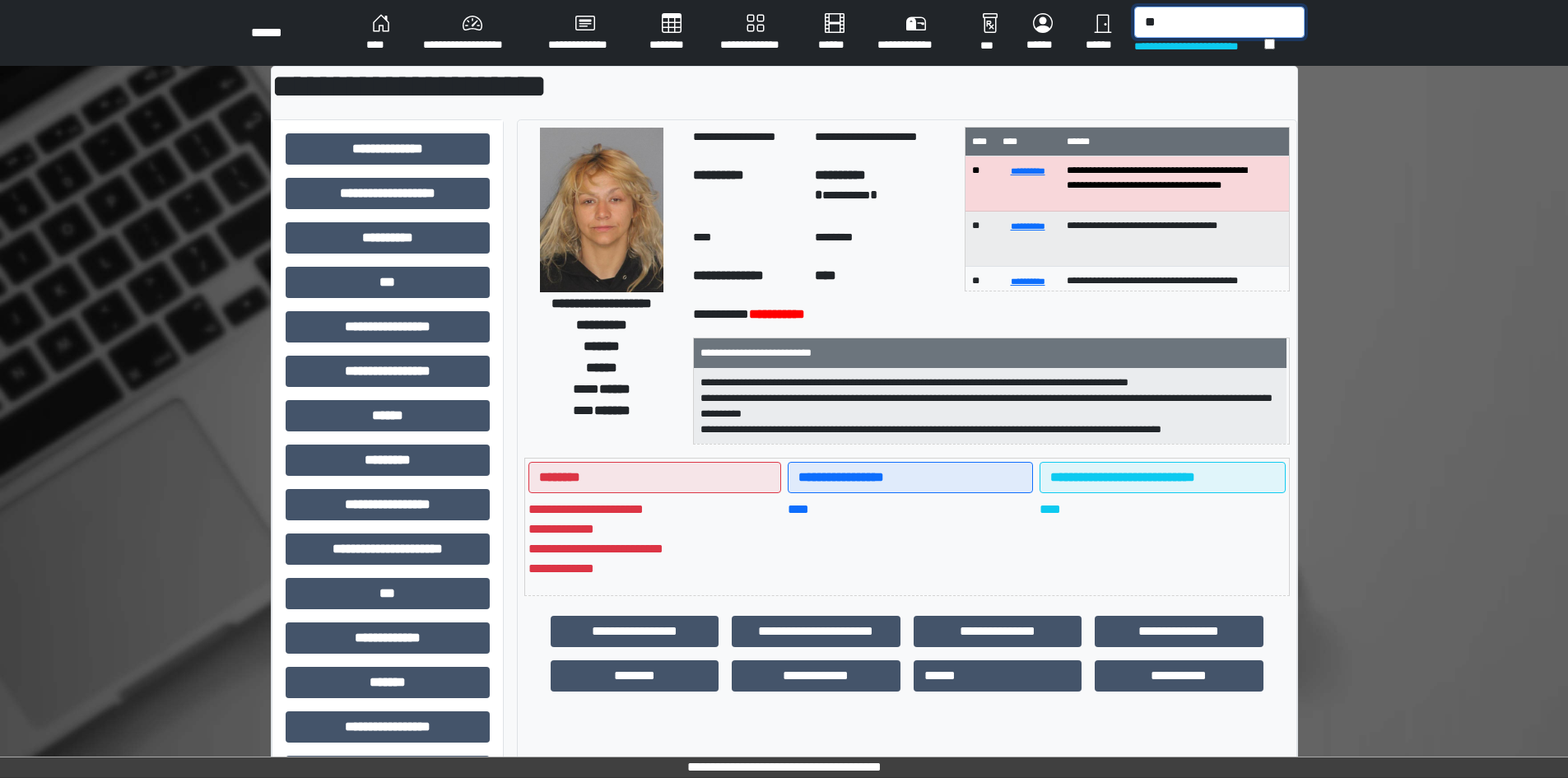 type on "*" 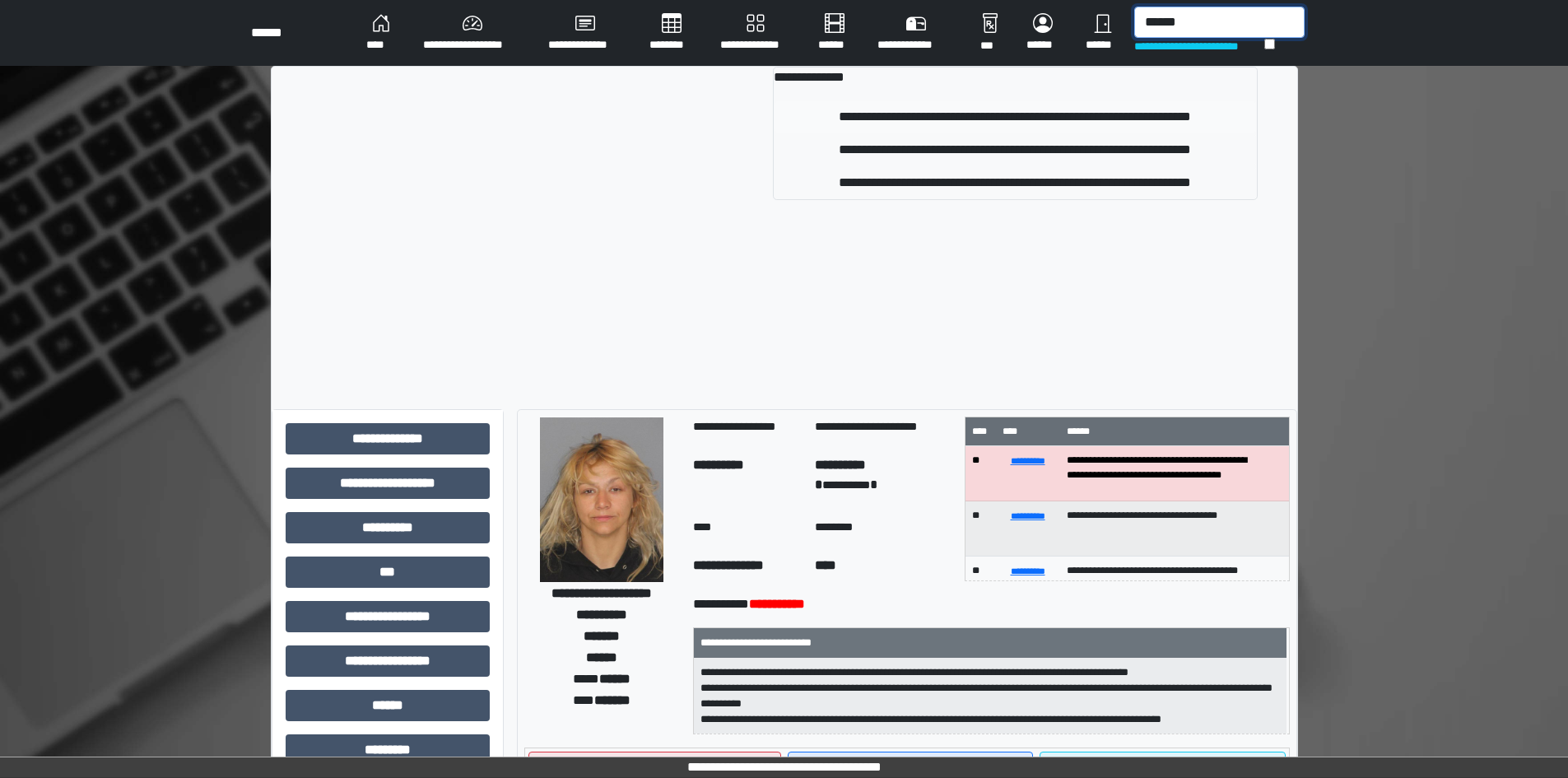type on "******" 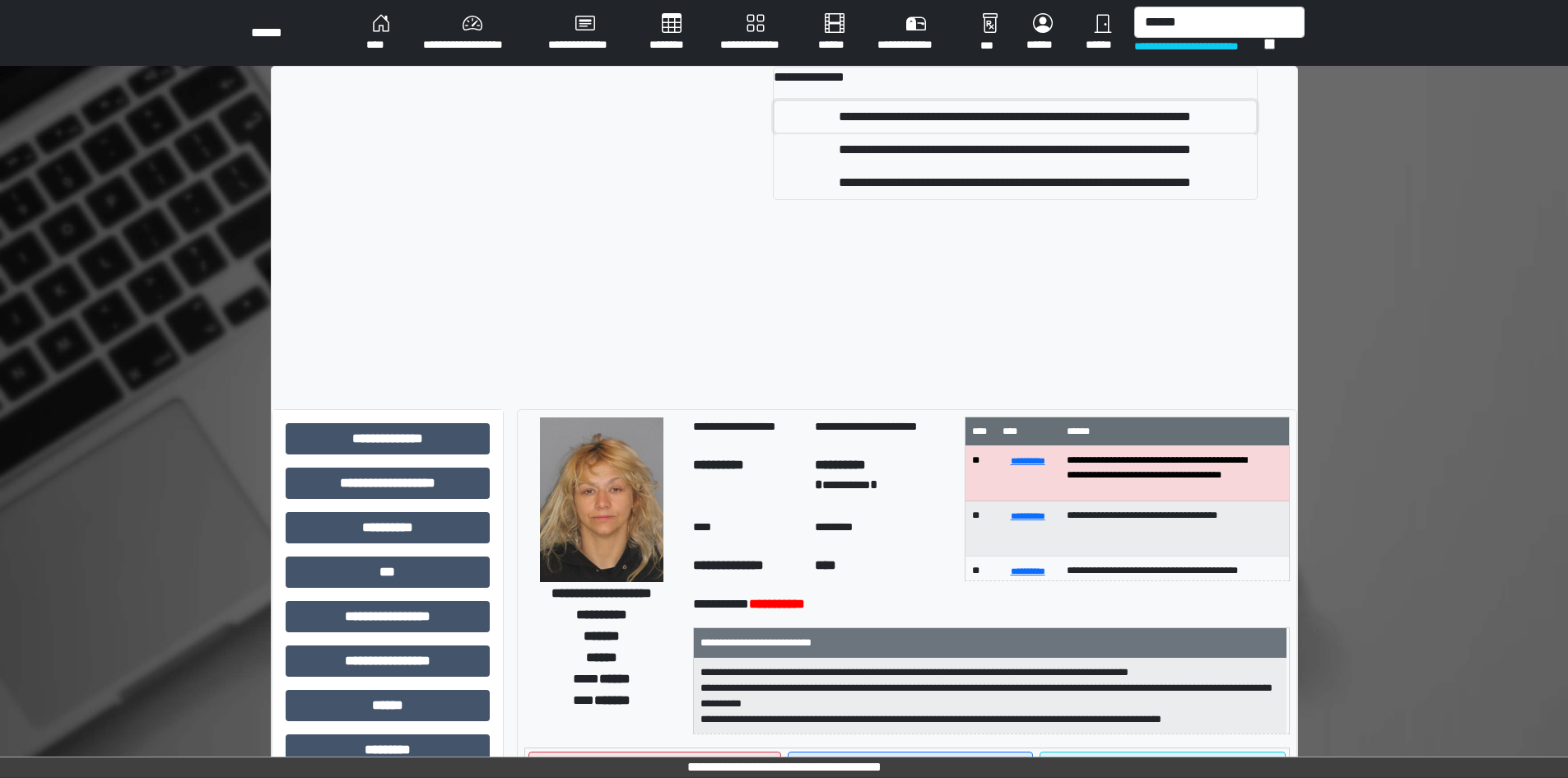 click on "**********" at bounding box center (1015, 117) 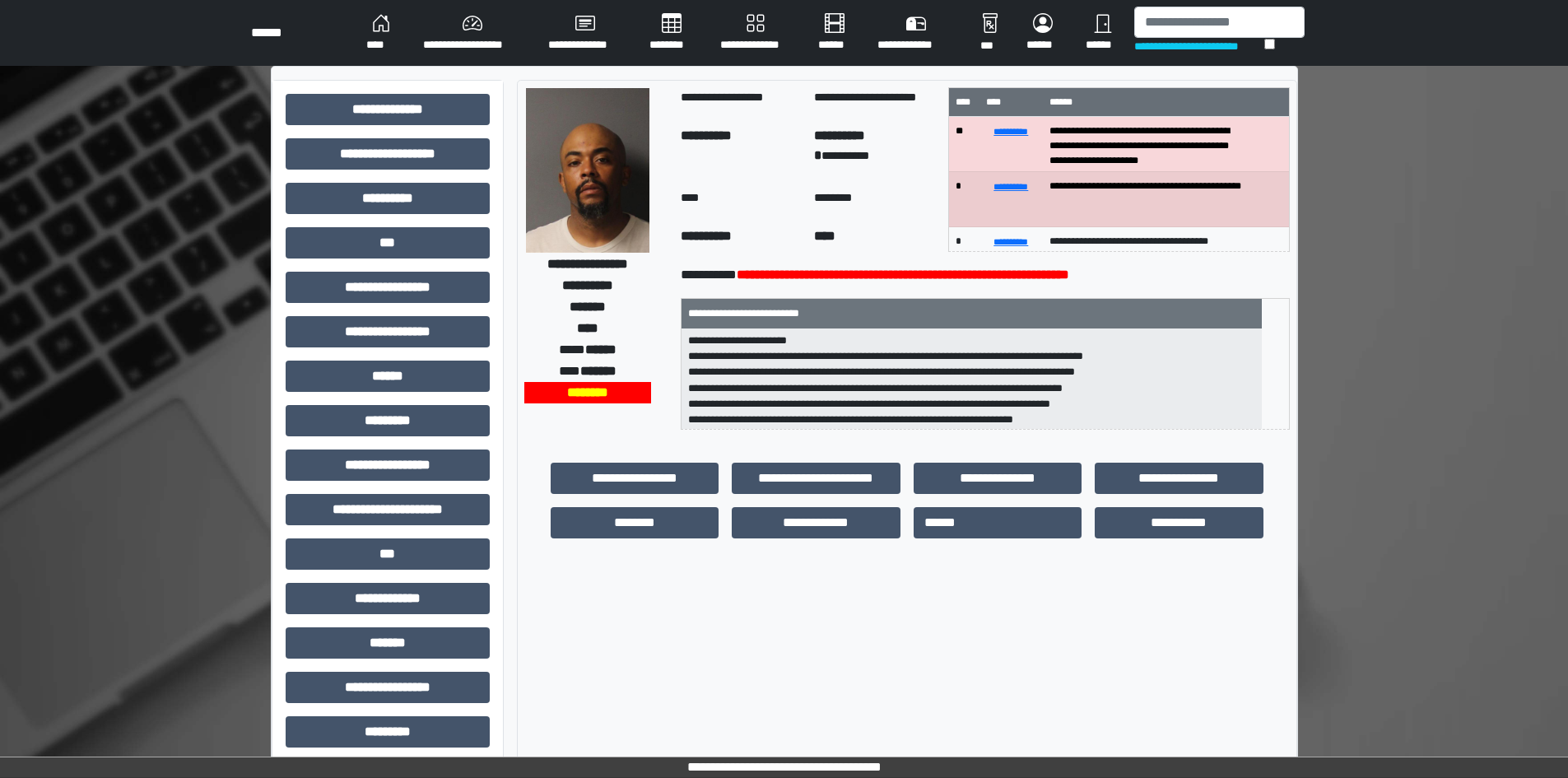 scroll, scrollTop: 0, scrollLeft: 0, axis: both 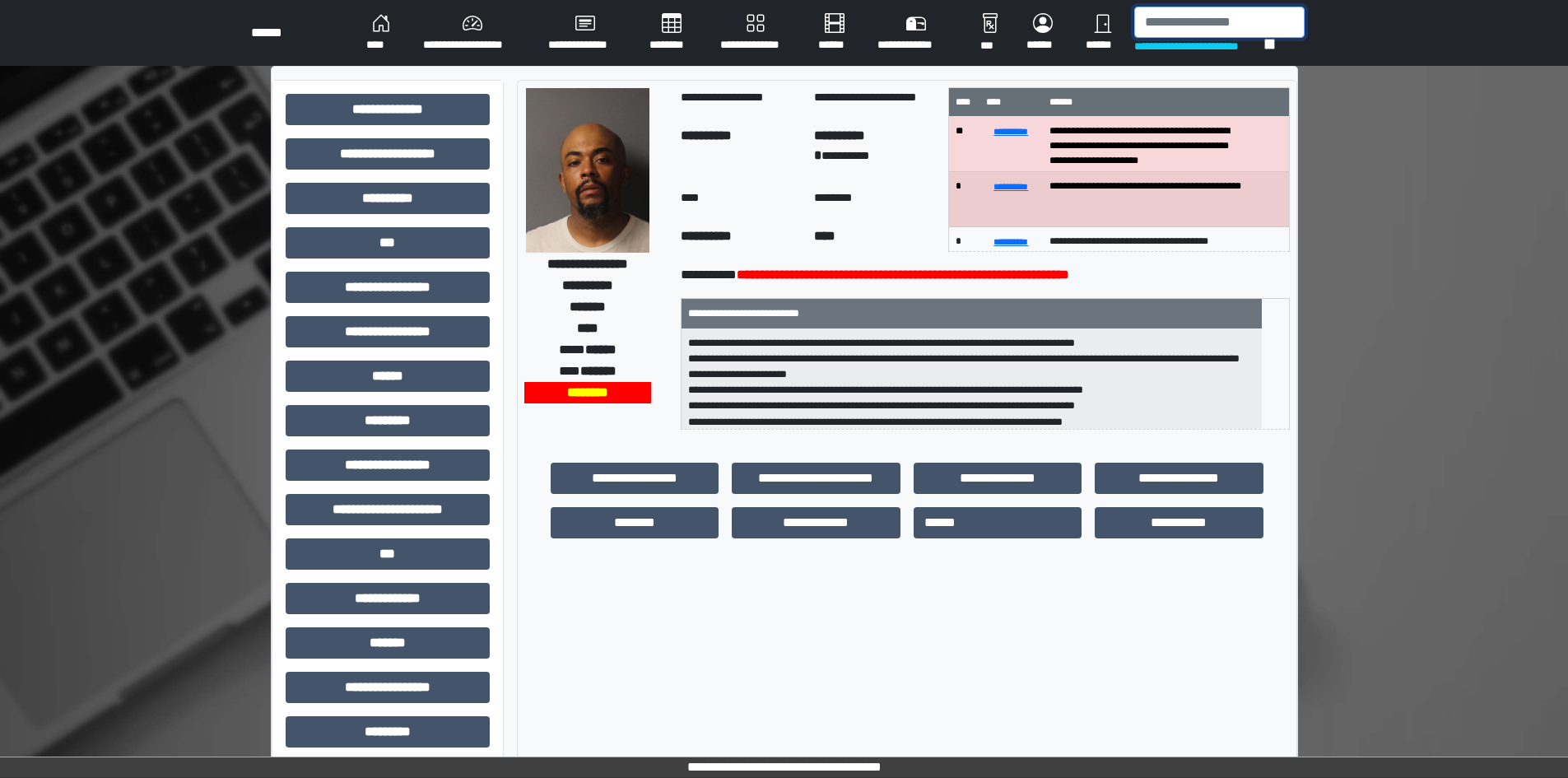 click at bounding box center (1219, 22) 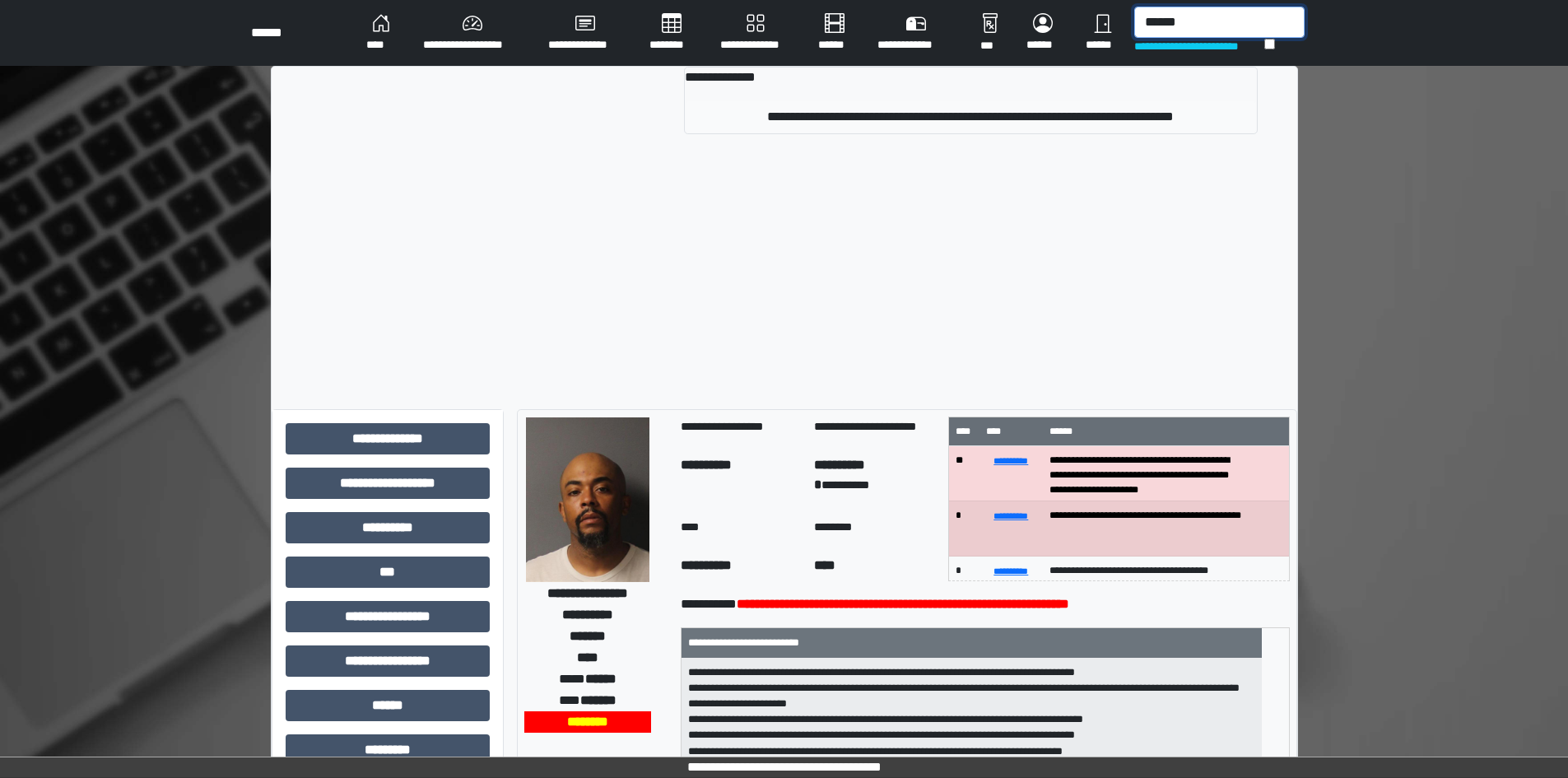 type on "******" 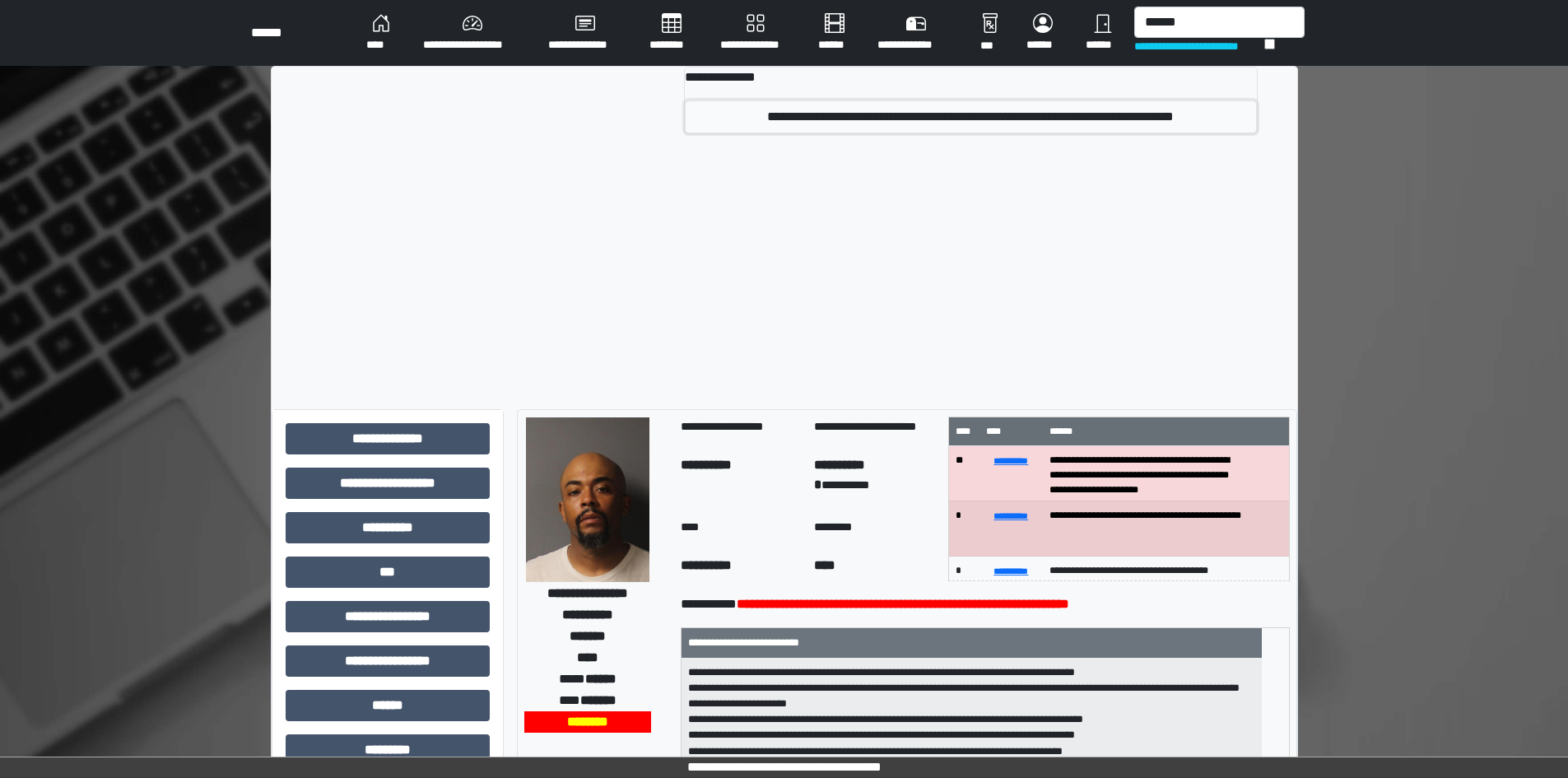 click on "**********" at bounding box center (970, 117) 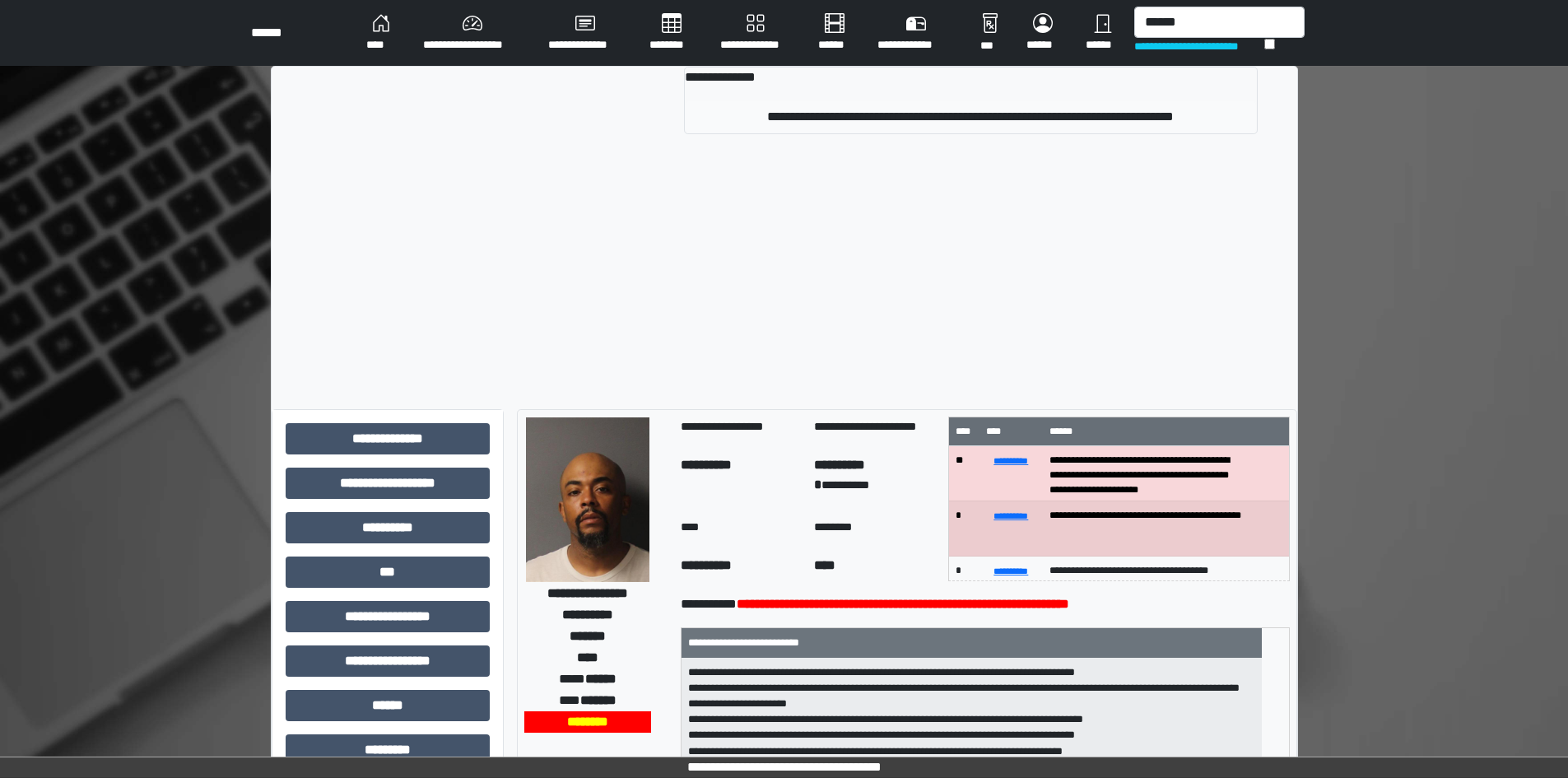 type 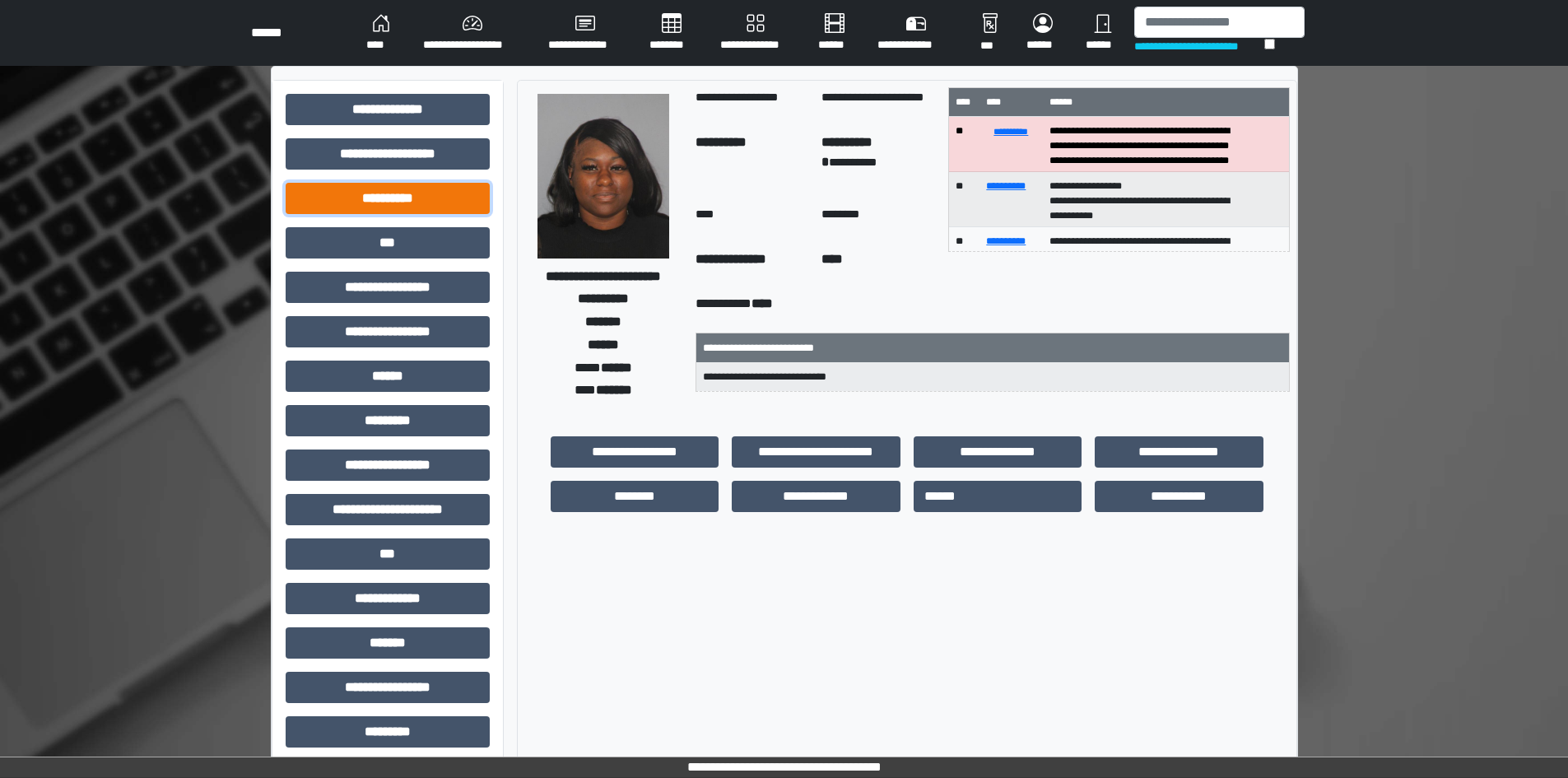 click on "**********" at bounding box center [388, 198] 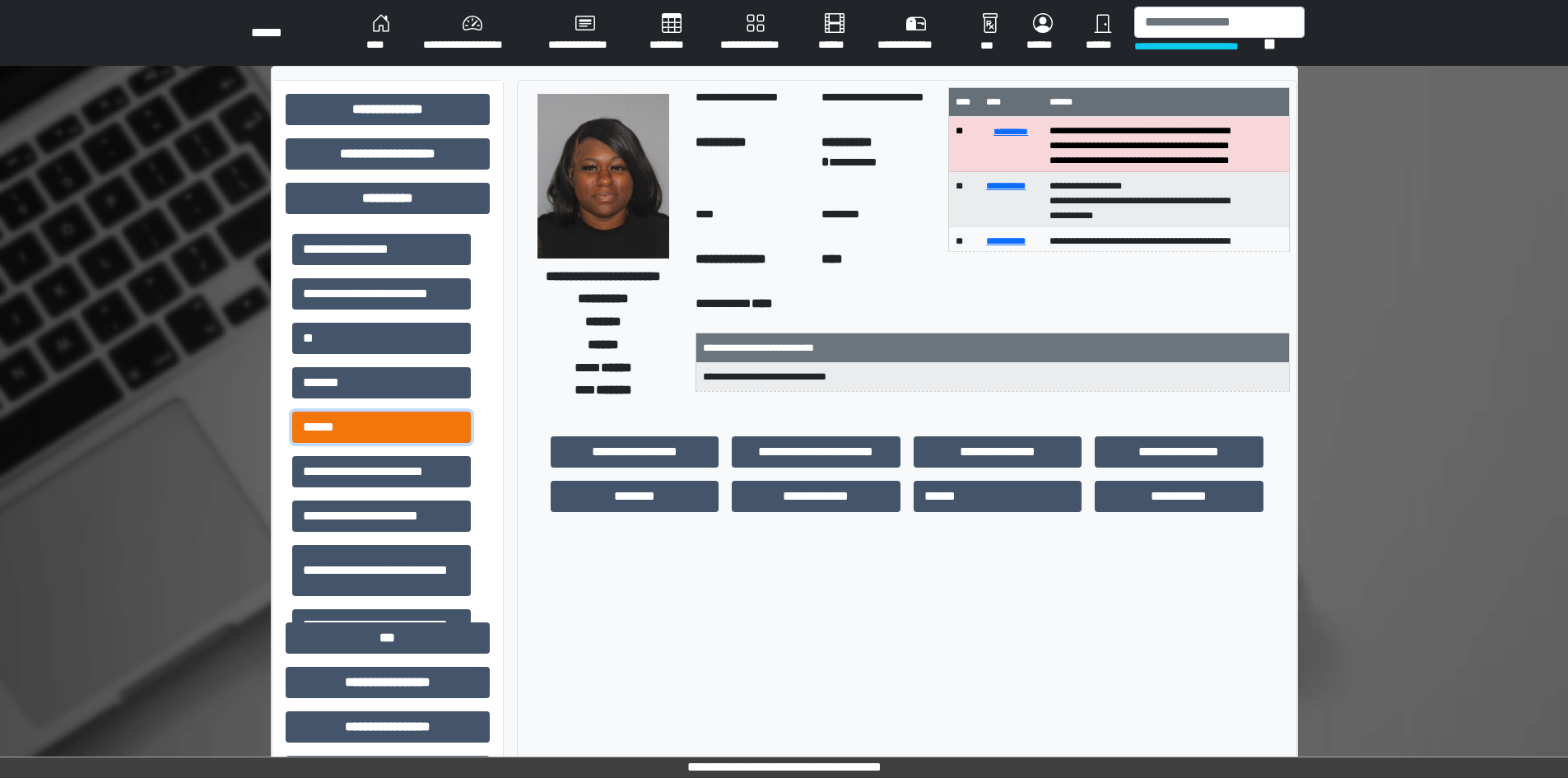 click on "******" at bounding box center [381, 427] 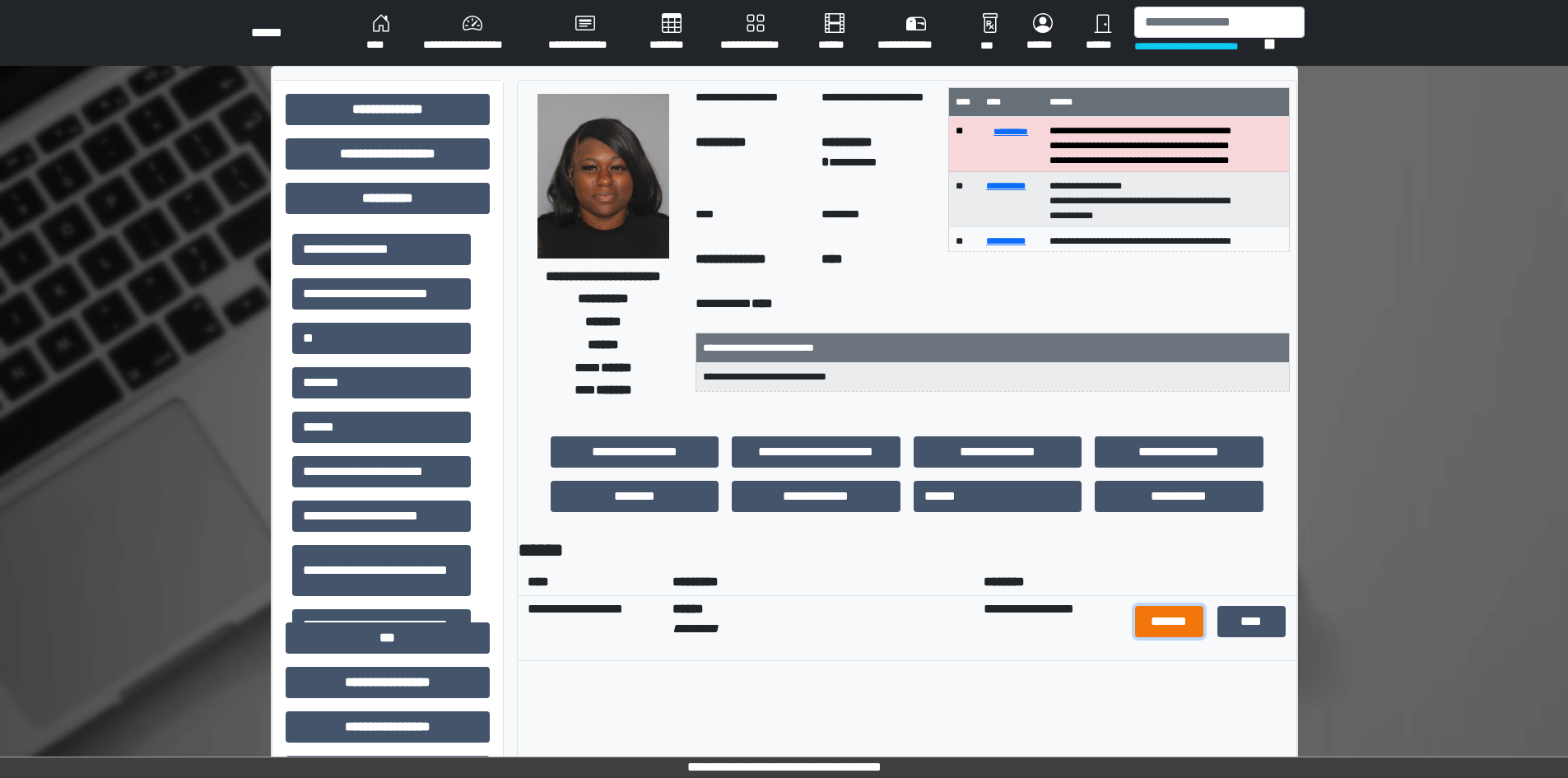 click on "*******" at bounding box center (1170, 622) 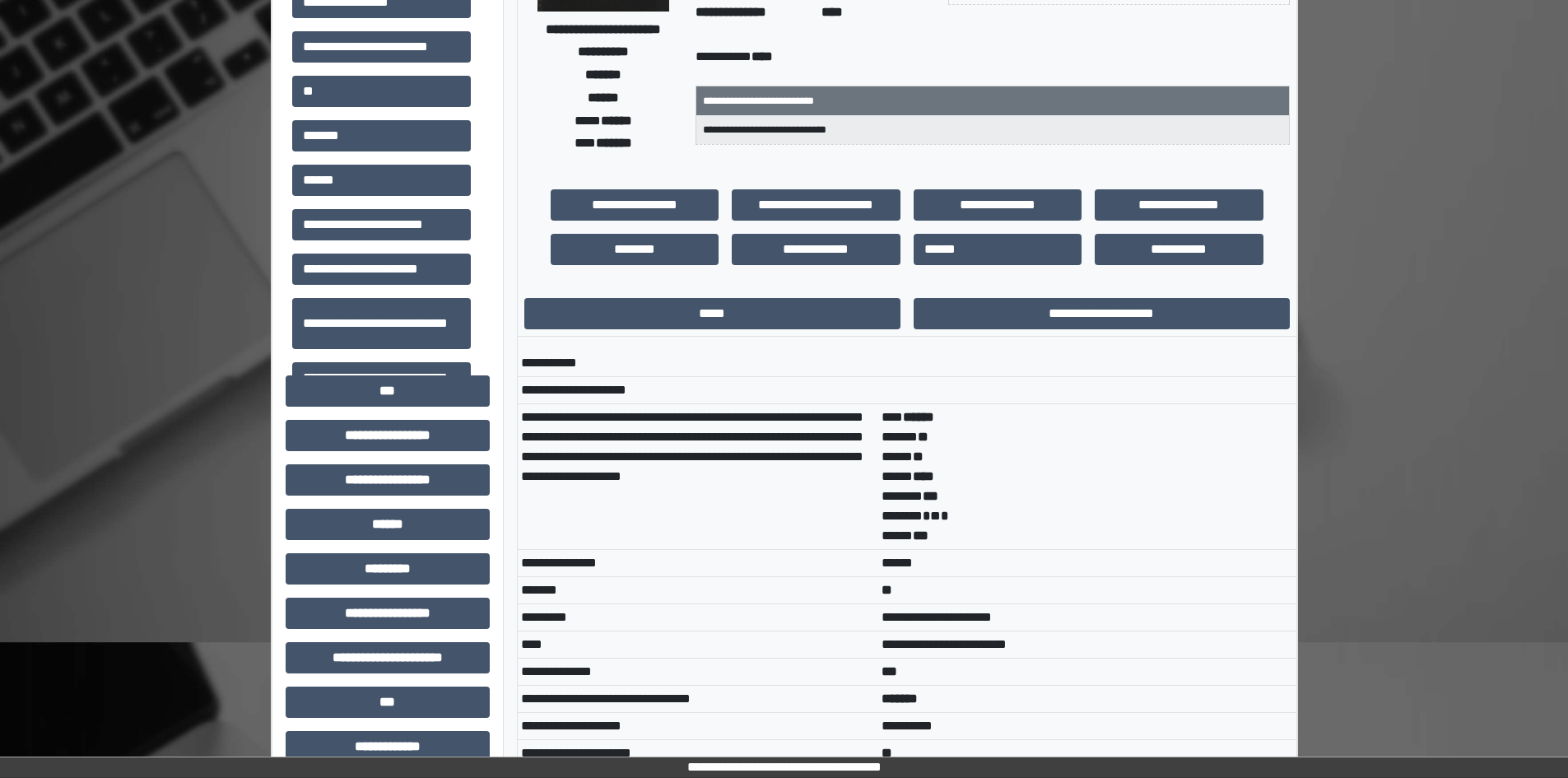 scroll, scrollTop: 329, scrollLeft: 0, axis: vertical 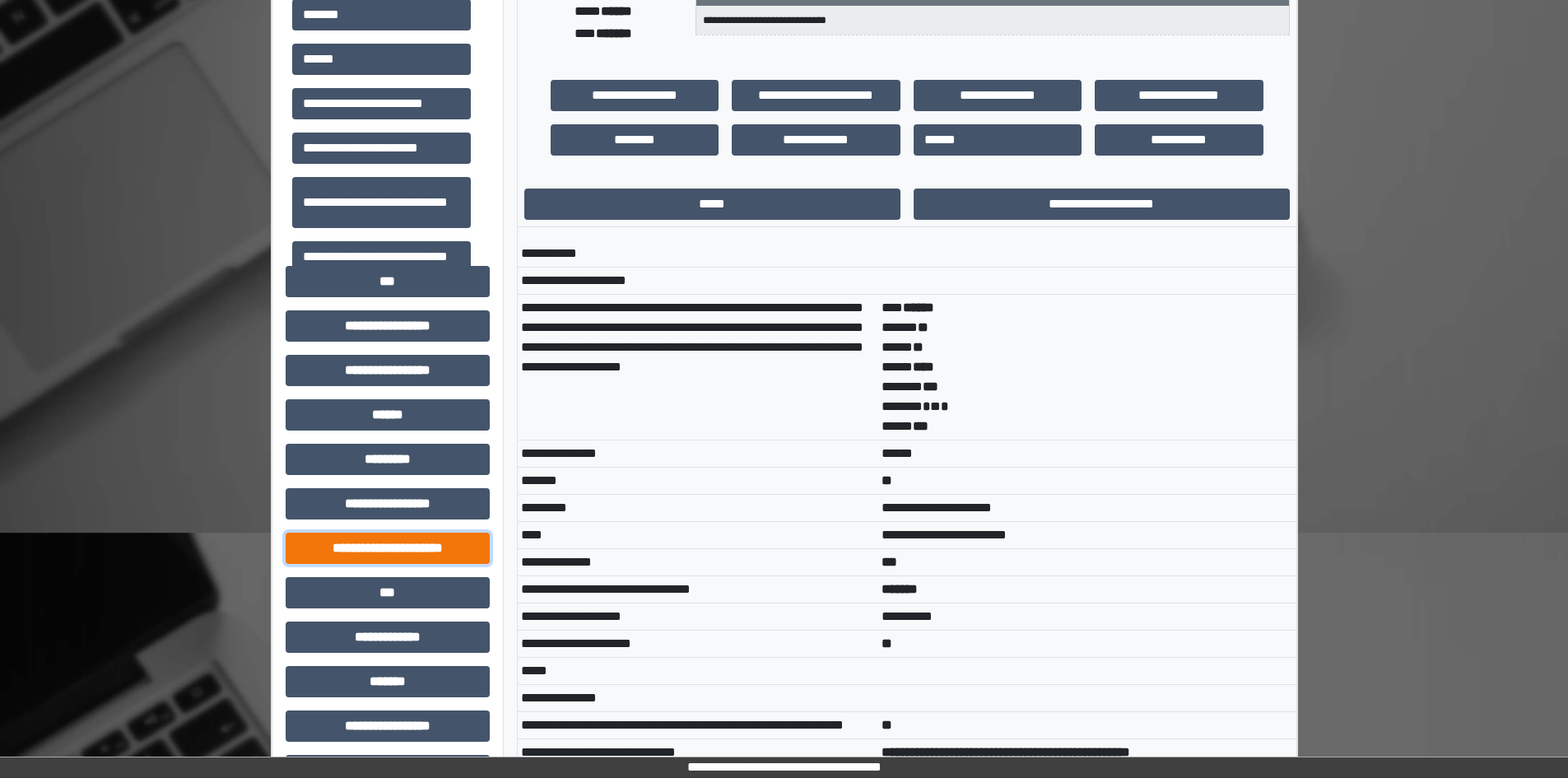 click on "**********" at bounding box center (388, 548) 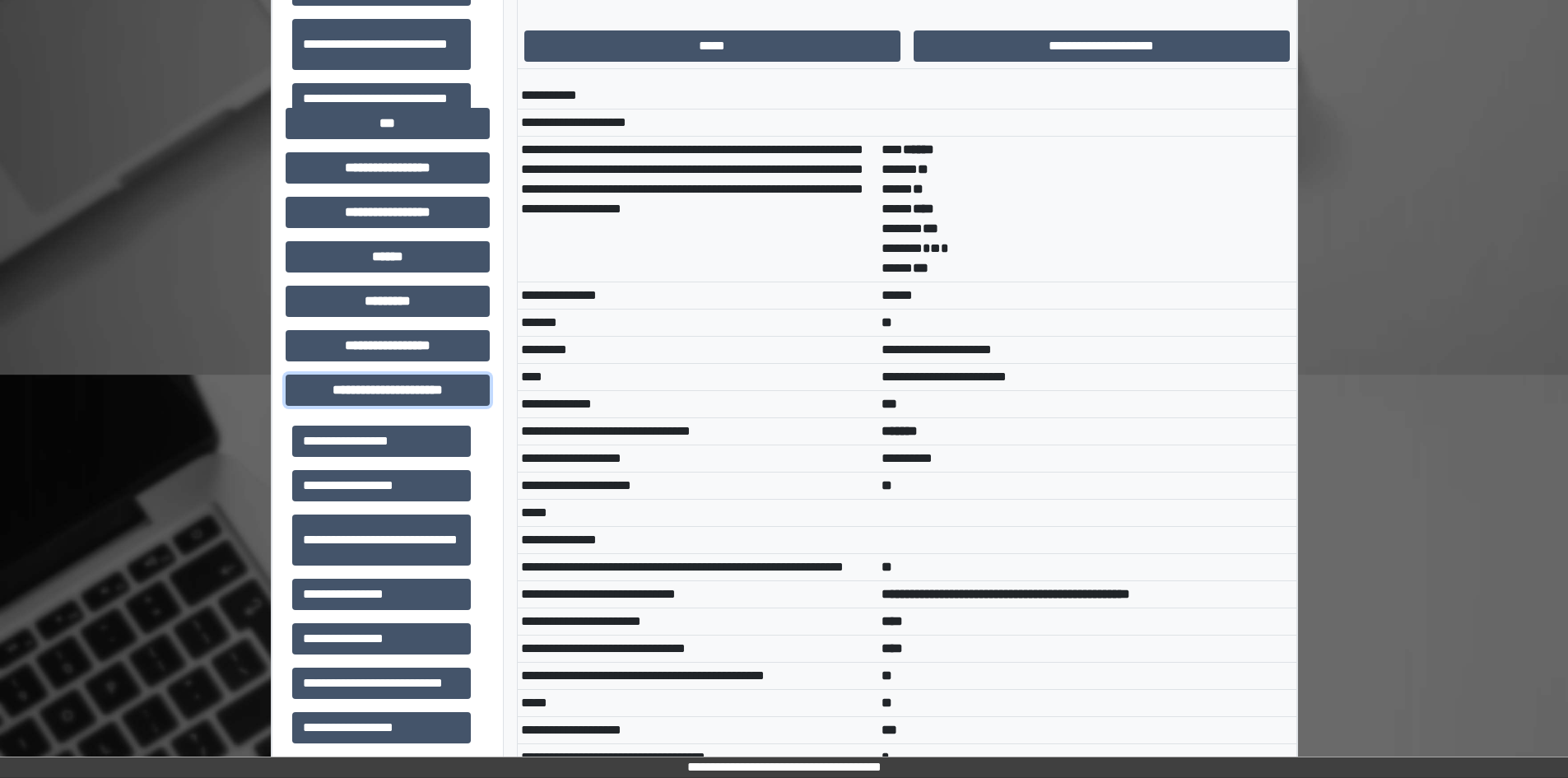 scroll, scrollTop: 768, scrollLeft: 0, axis: vertical 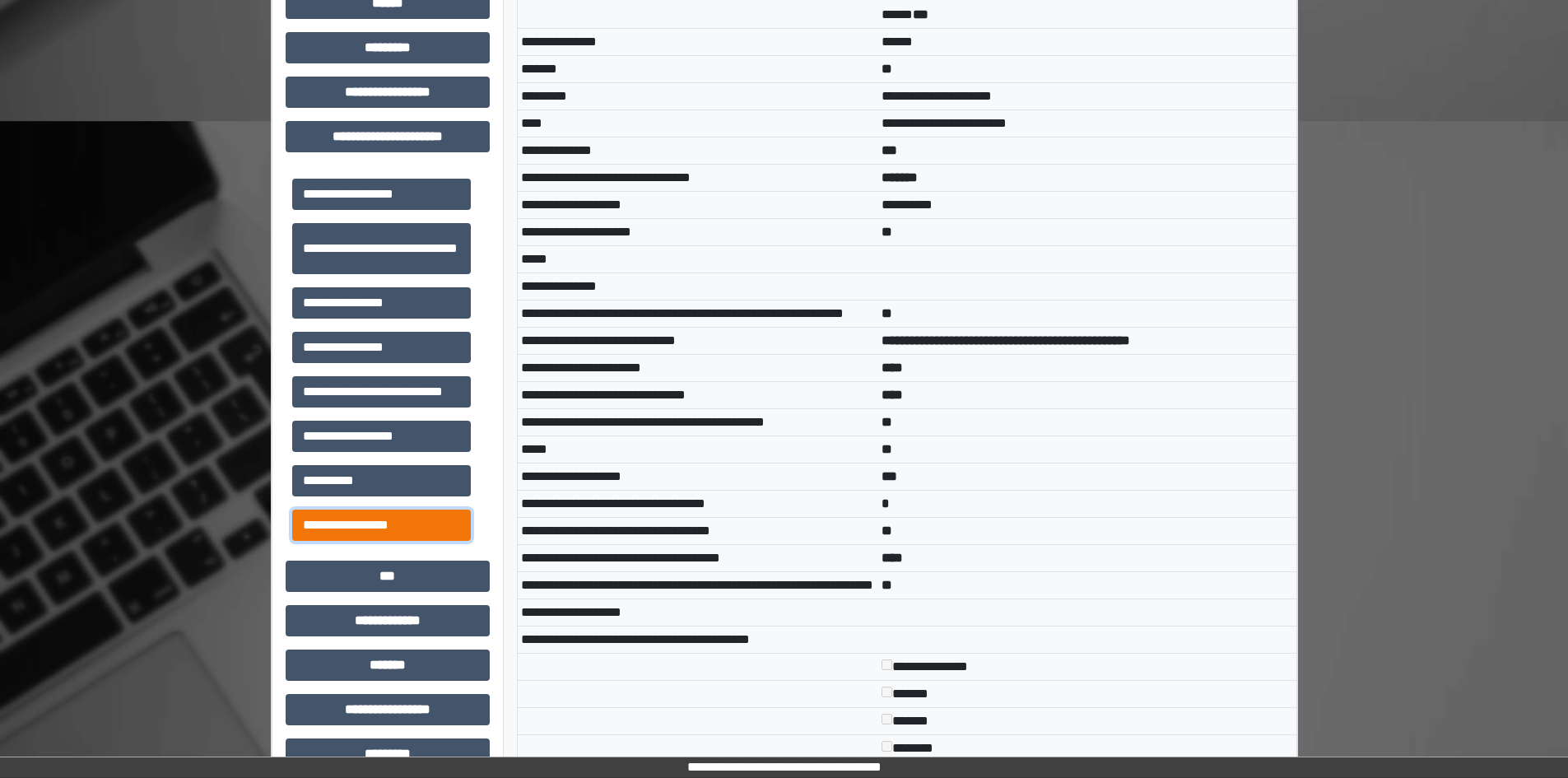 click on "**********" at bounding box center (381, 525) 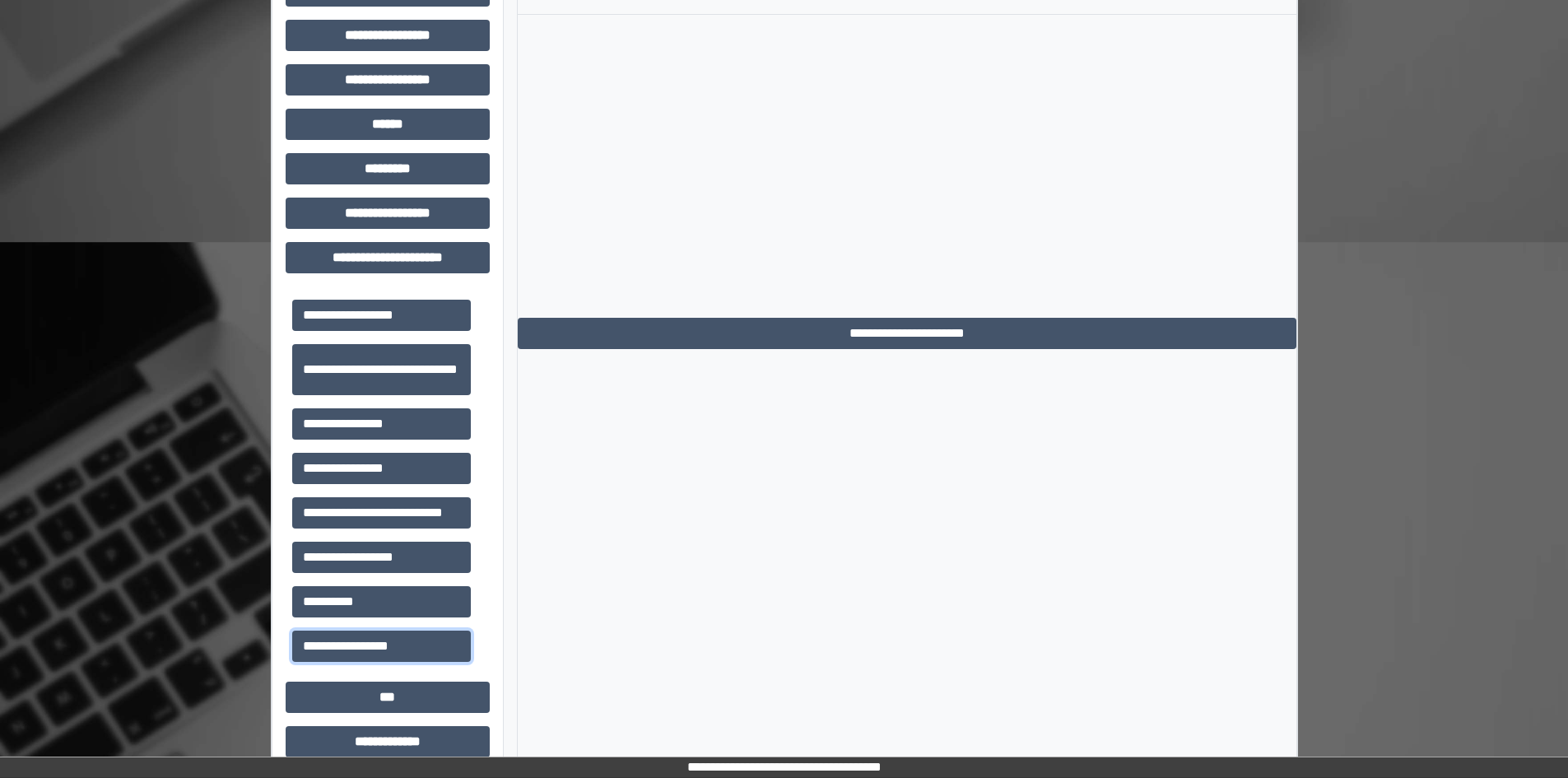 scroll, scrollTop: 356, scrollLeft: 0, axis: vertical 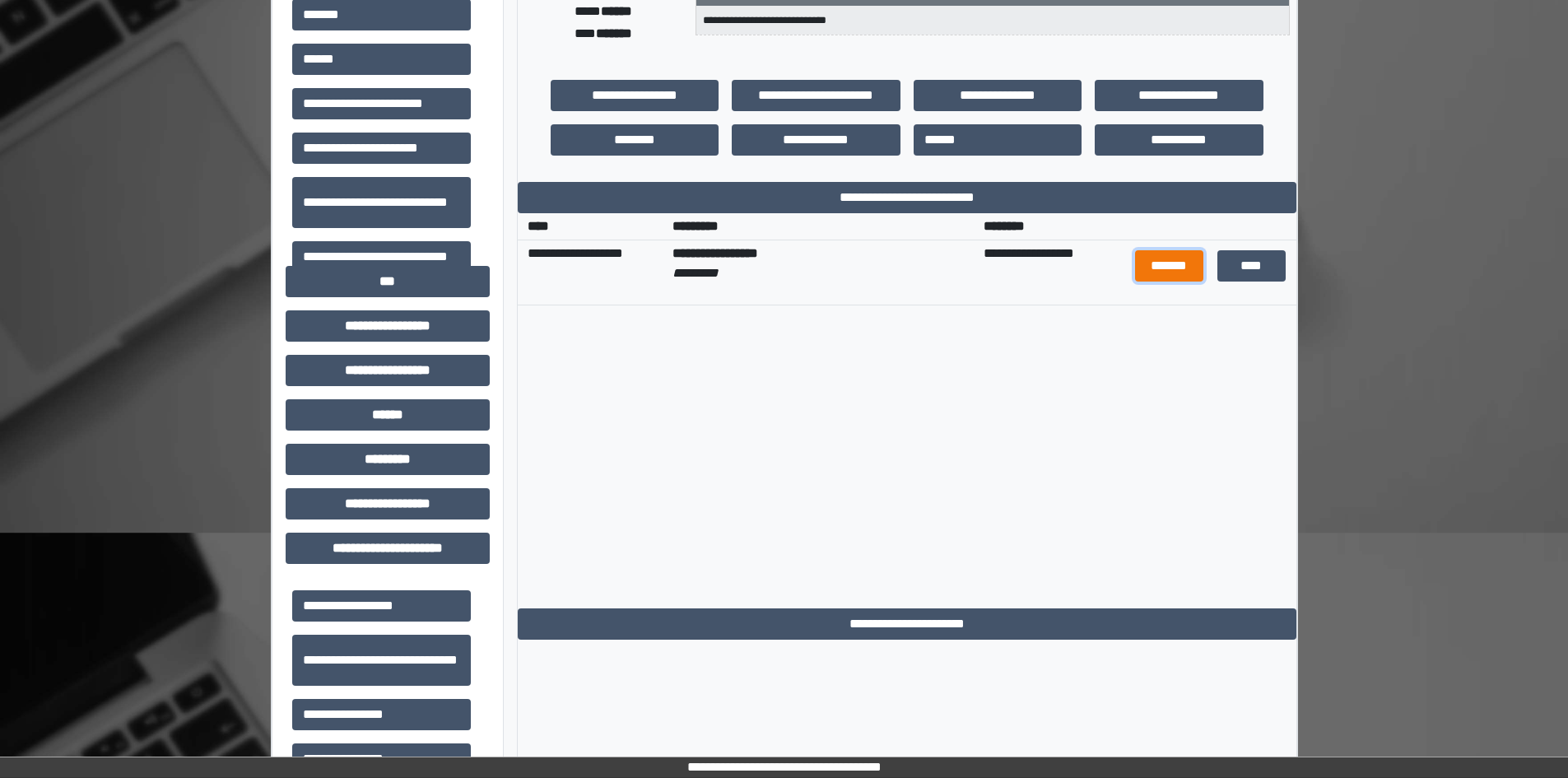 click on "*******" at bounding box center (1170, 266) 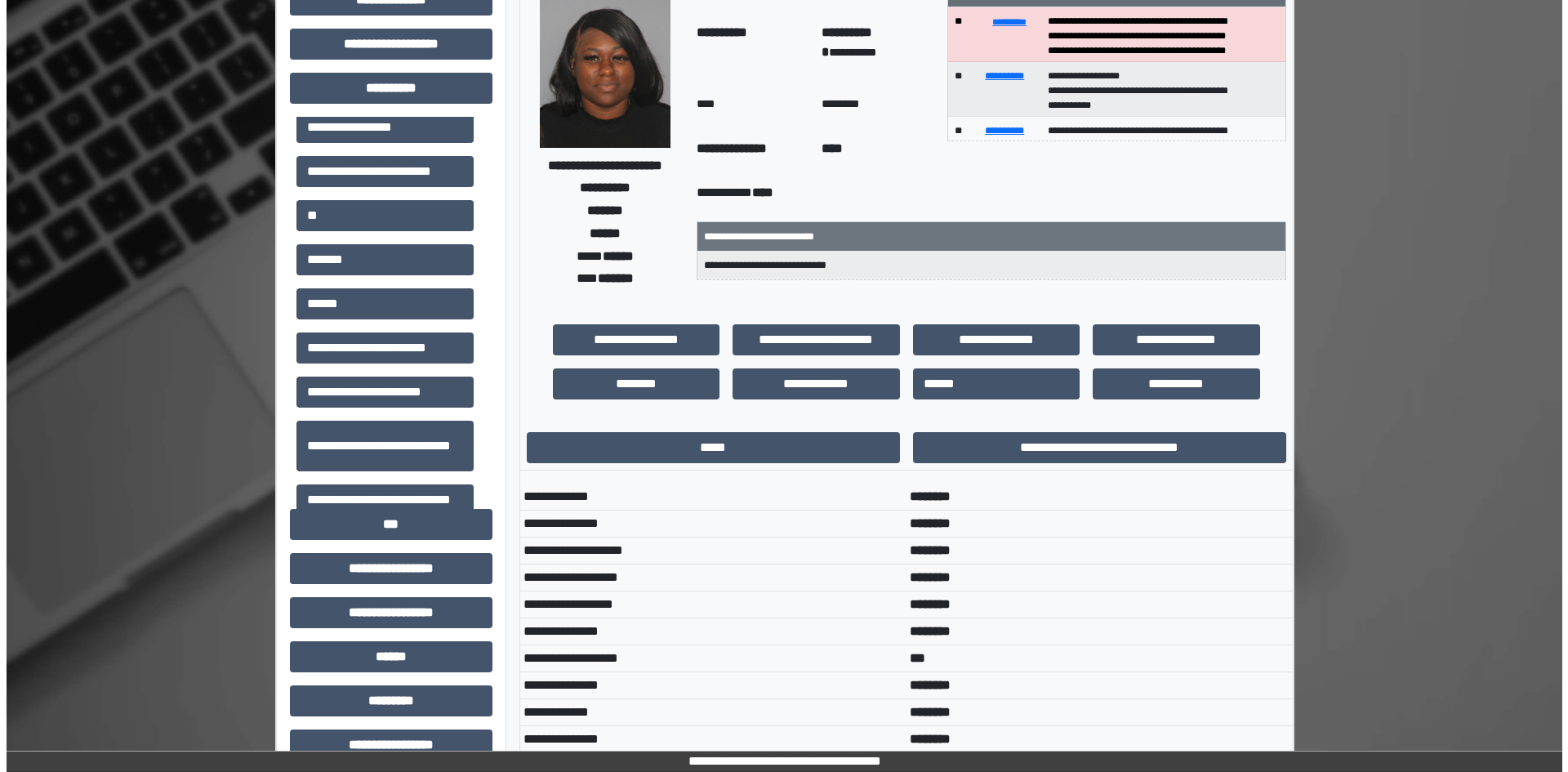 scroll, scrollTop: 0, scrollLeft: 0, axis: both 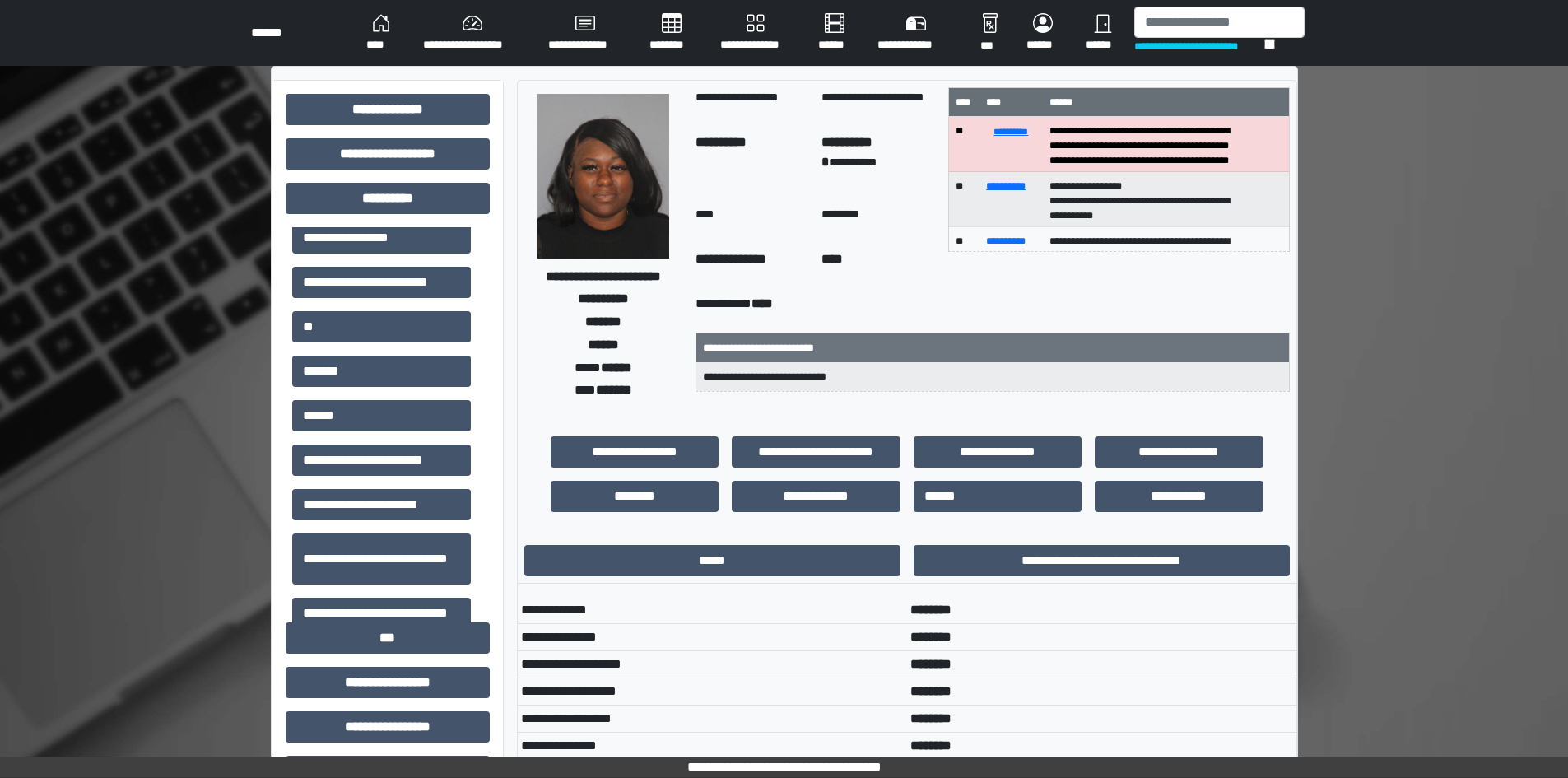 click on "**********" at bounding box center [756, 33] 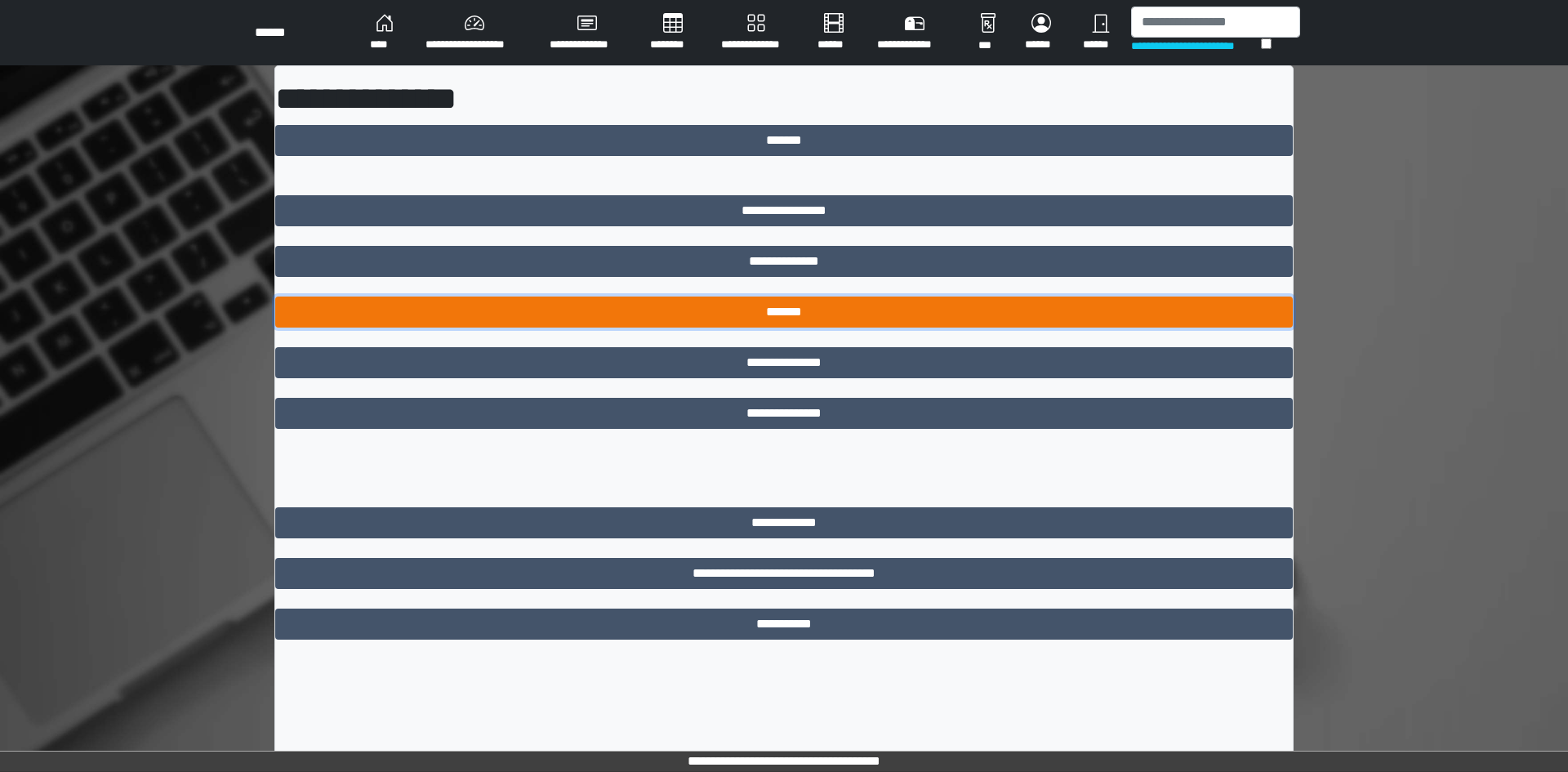 click on "*******" at bounding box center [784, 312] 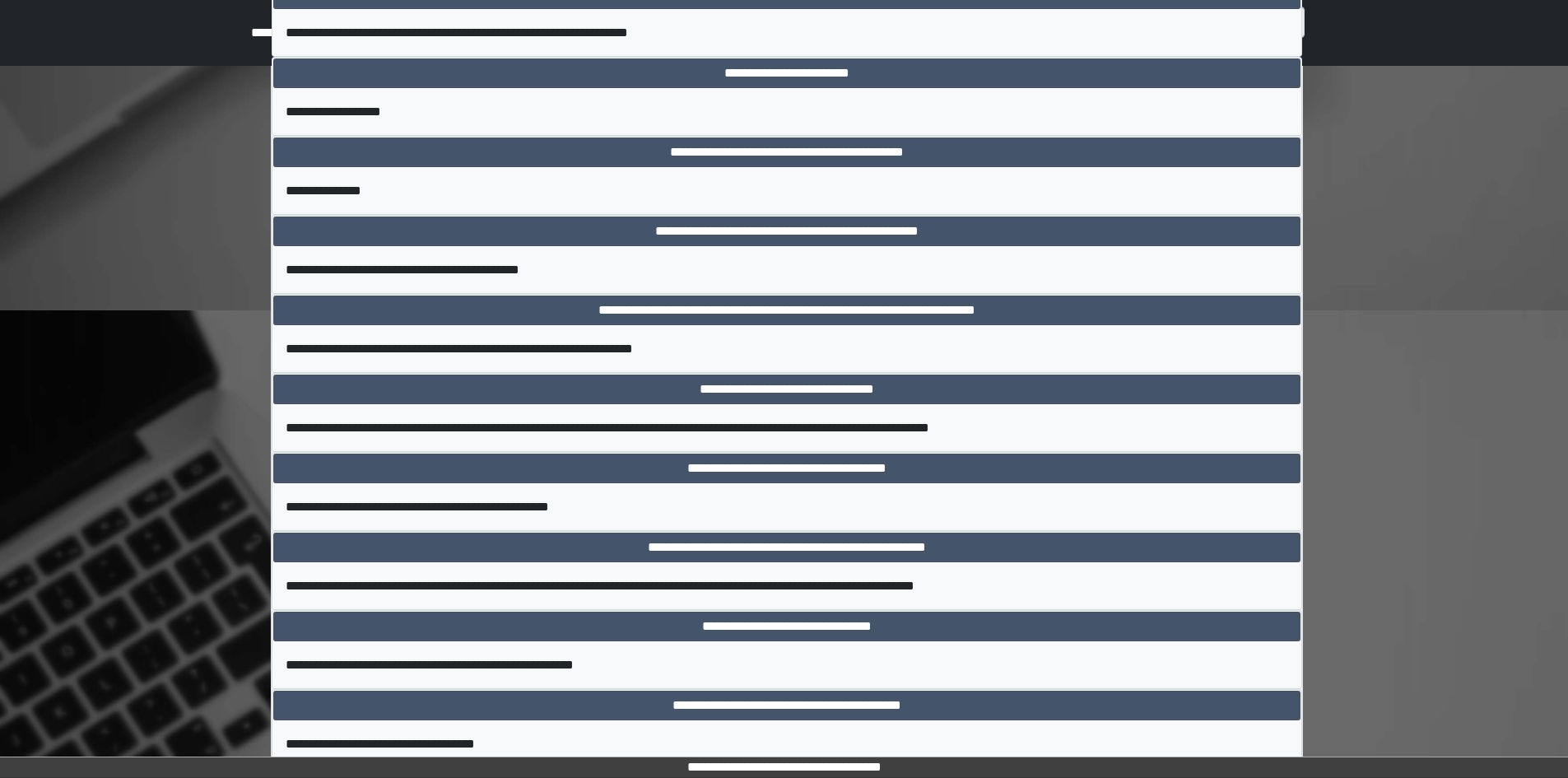 scroll, scrollTop: 7255, scrollLeft: 0, axis: vertical 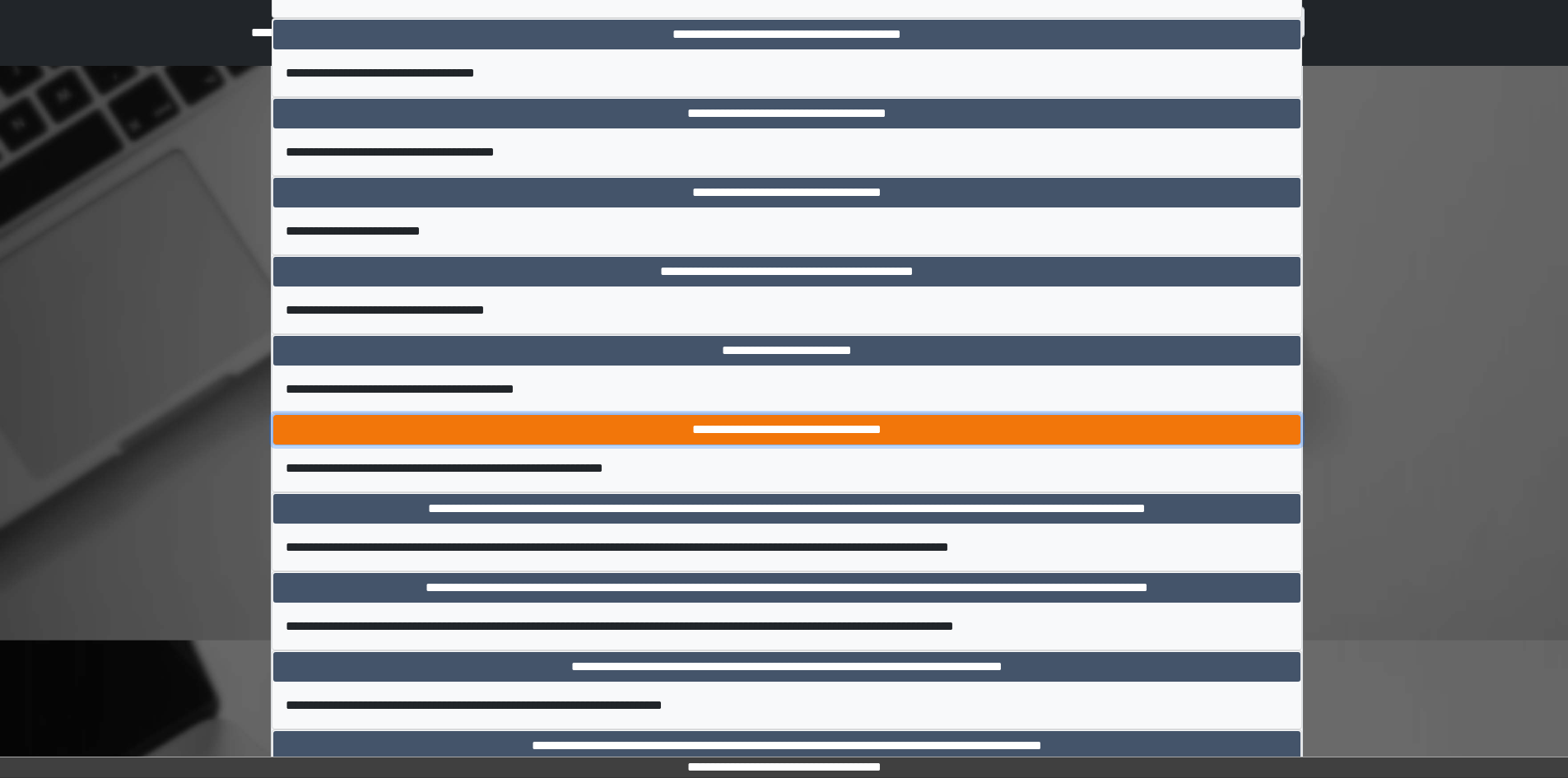 click on "**********" at bounding box center [787, 430] 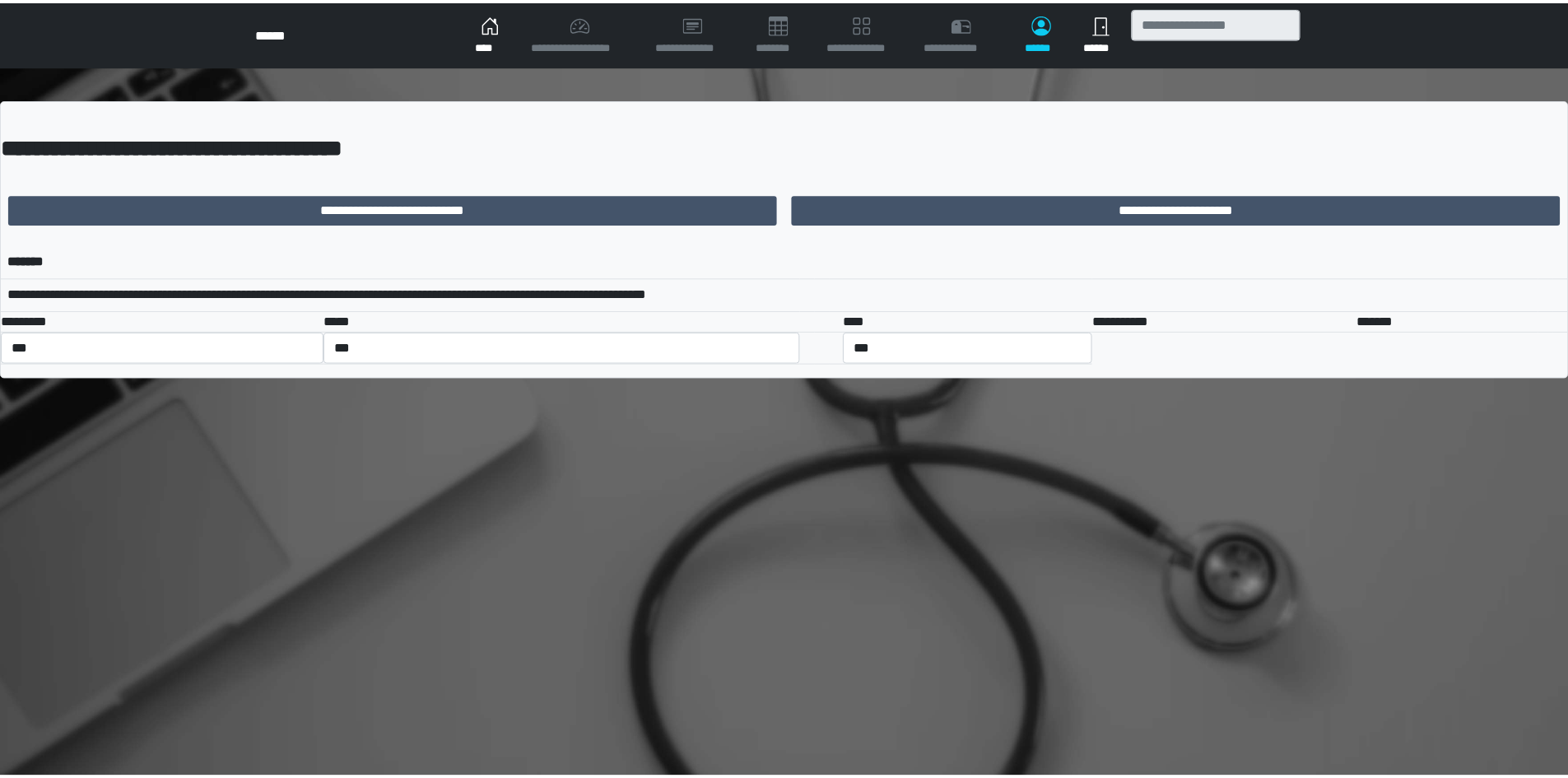 scroll, scrollTop: 0, scrollLeft: 0, axis: both 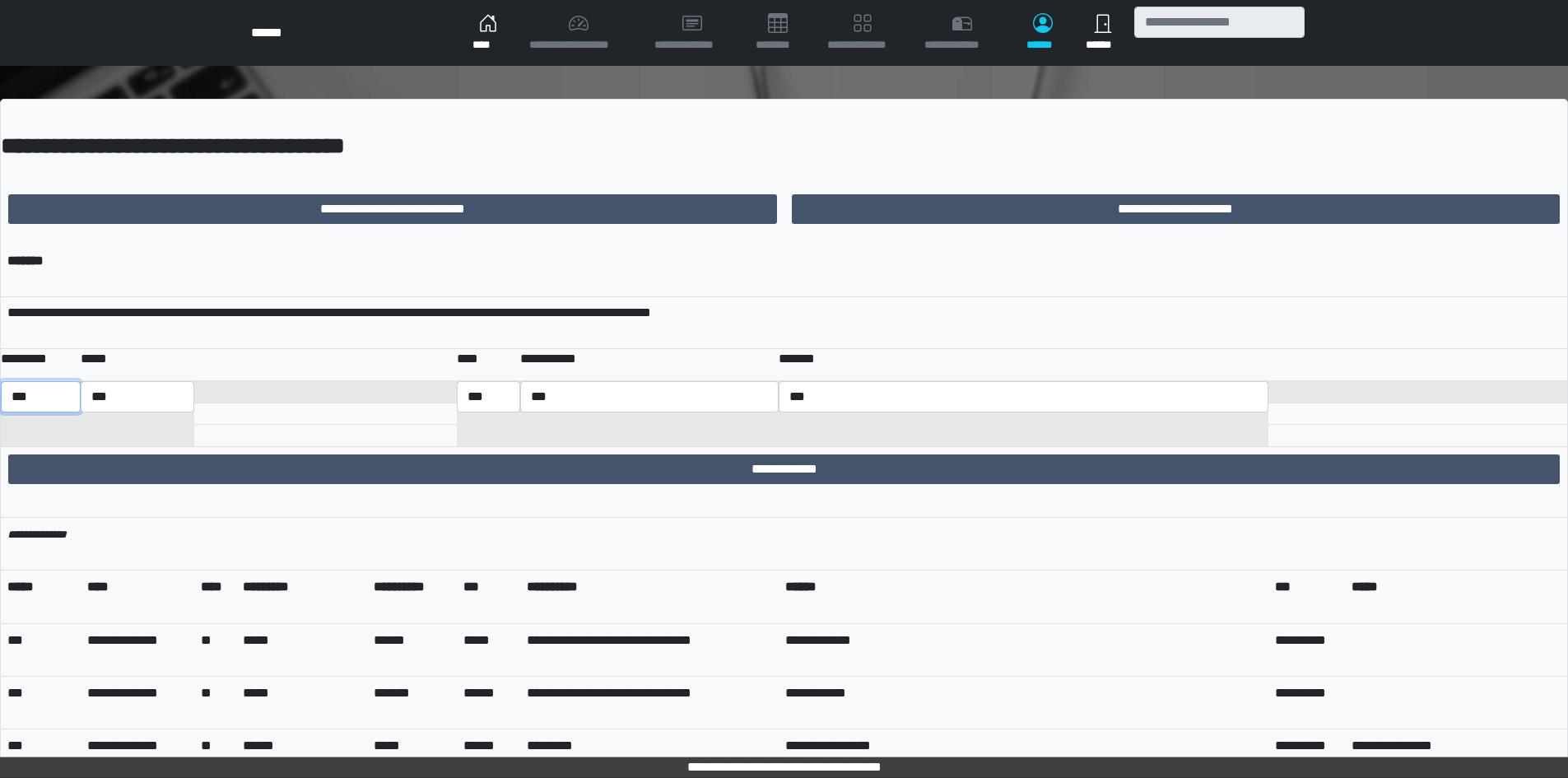 click on "*** *** ******** *** ******** ***** ***" at bounding box center [40, 397] 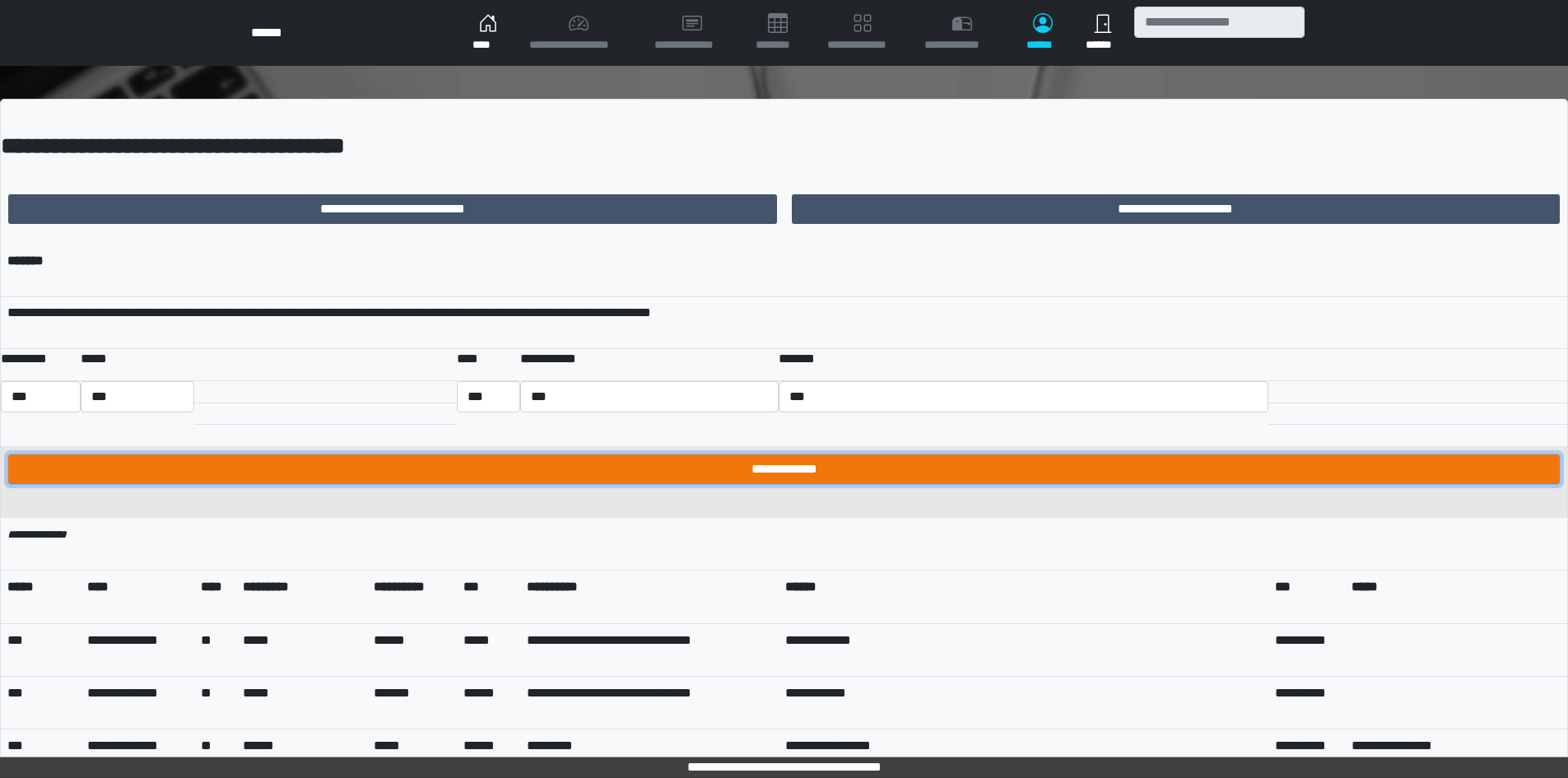 click on "**********" at bounding box center (784, 469) 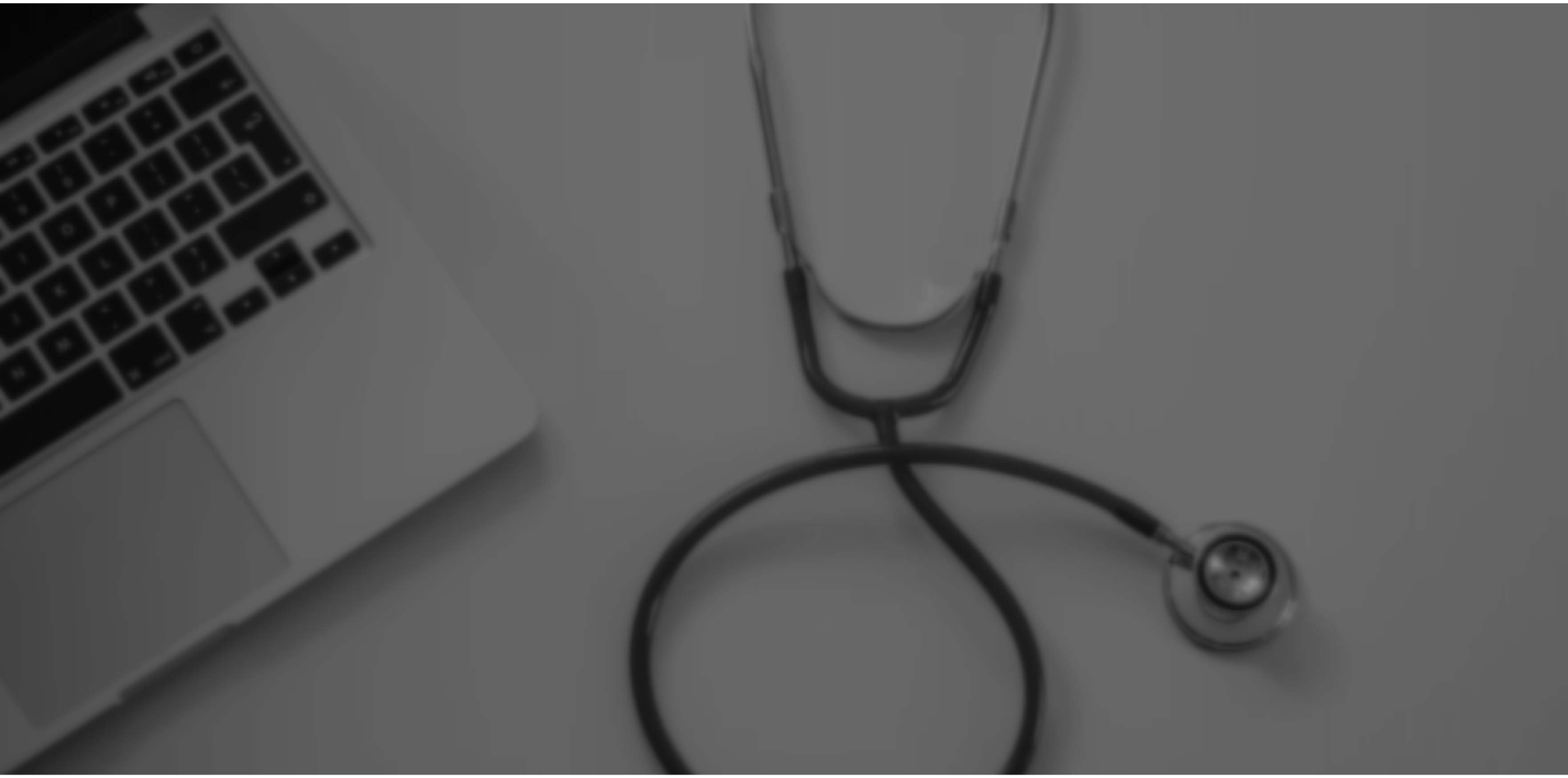 scroll, scrollTop: 0, scrollLeft: 0, axis: both 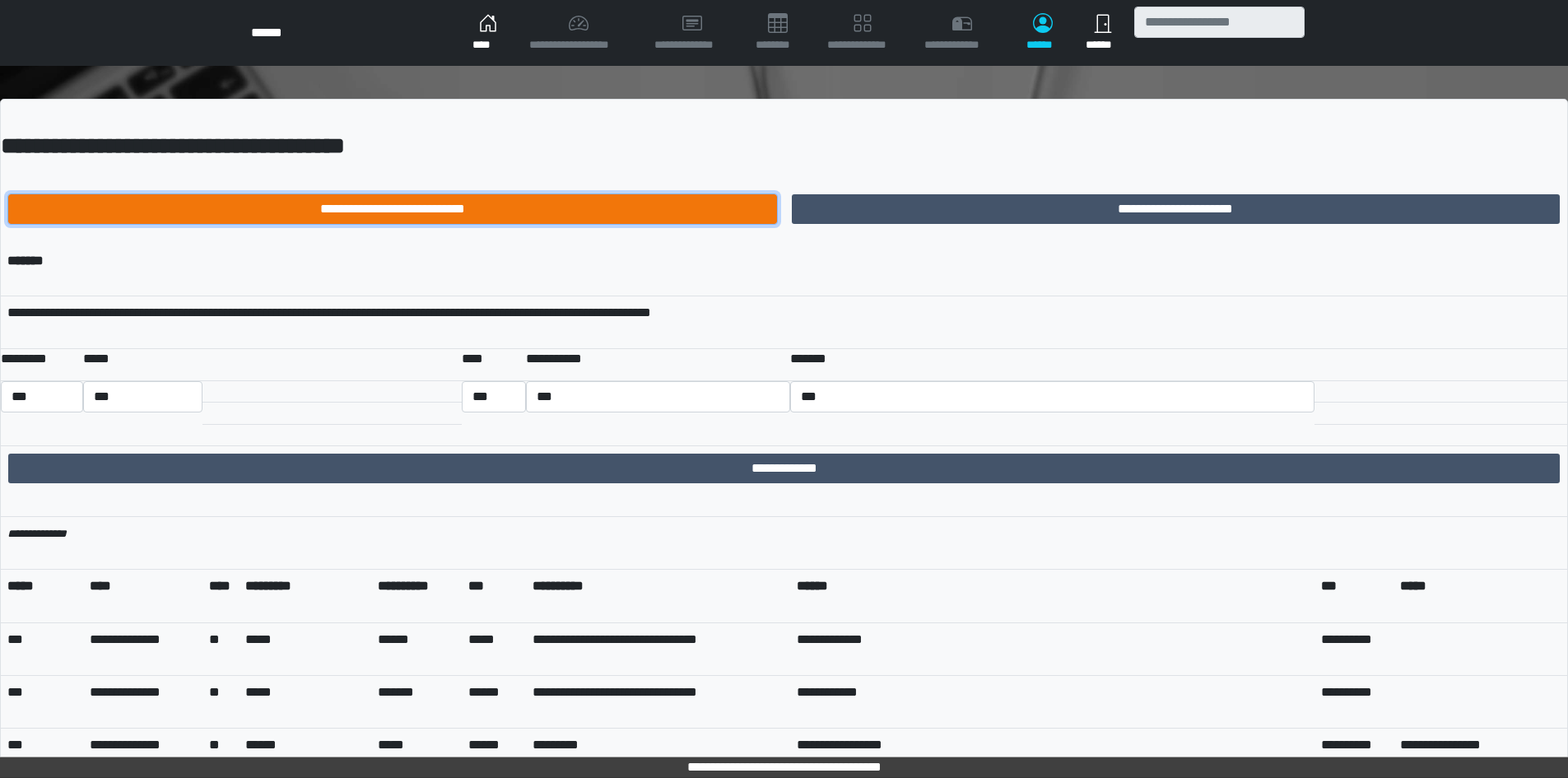 click on "**********" at bounding box center (393, 209) 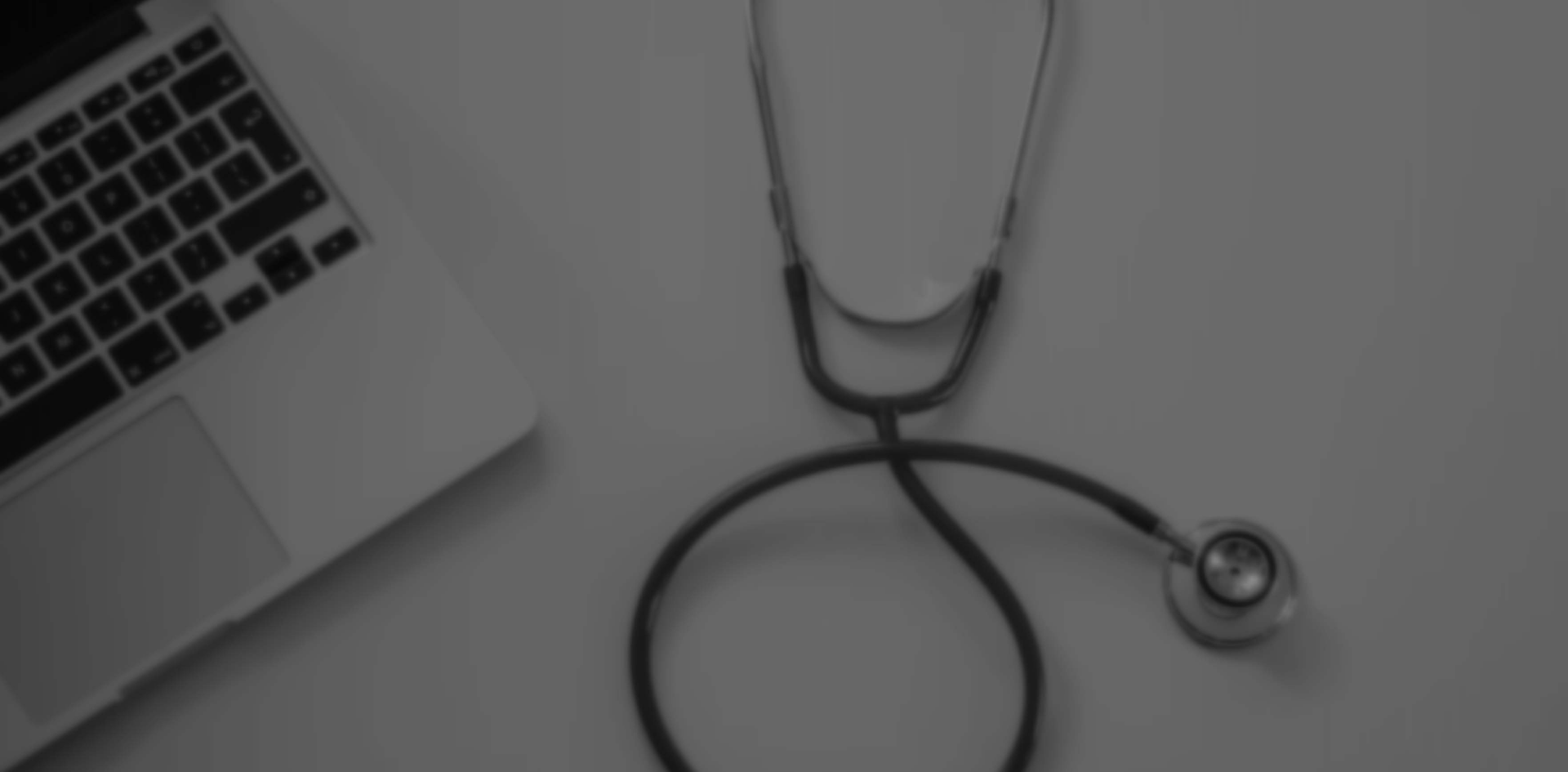 scroll, scrollTop: 0, scrollLeft: 0, axis: both 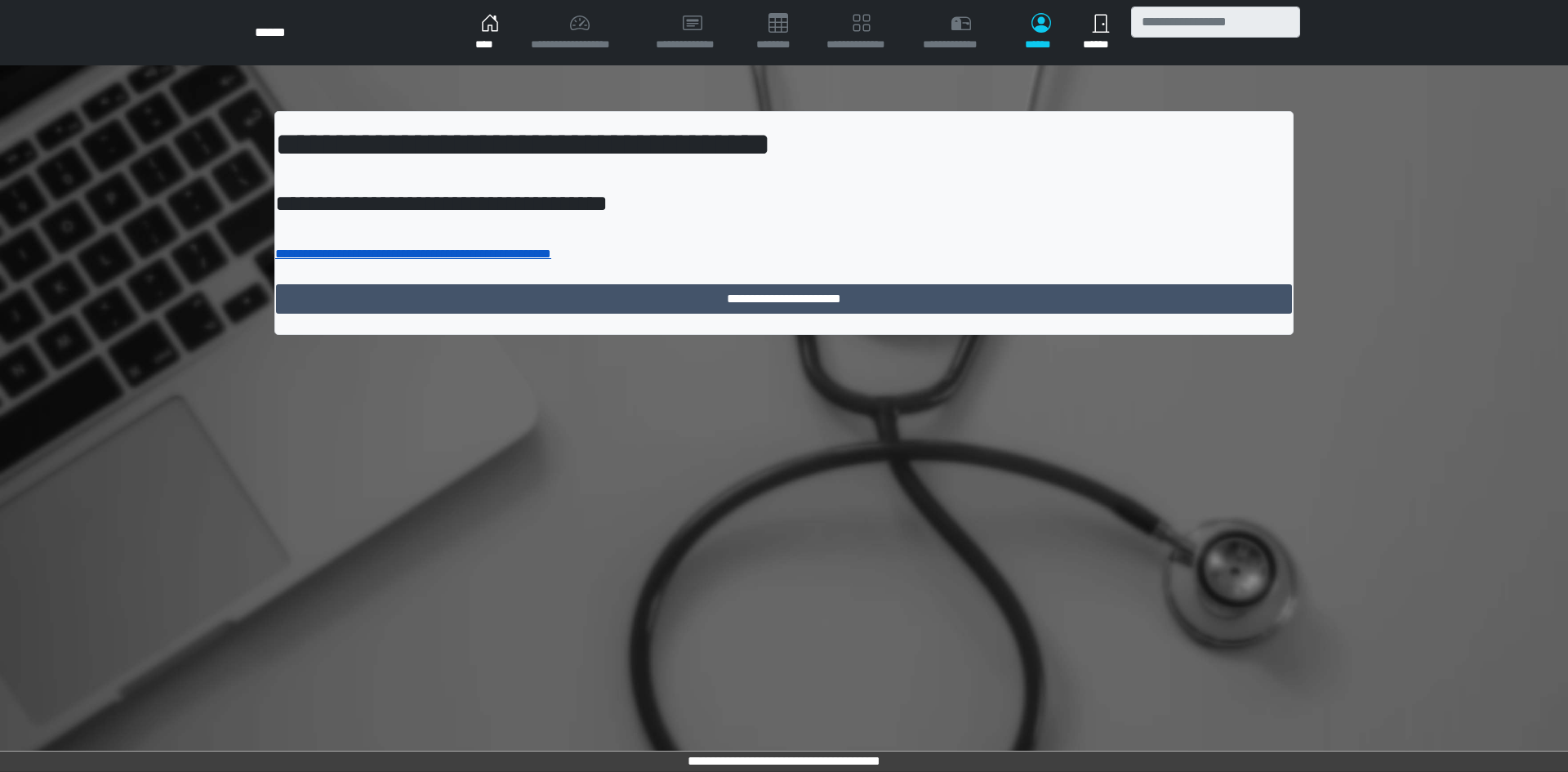 click on "**********" at bounding box center (413, 253) 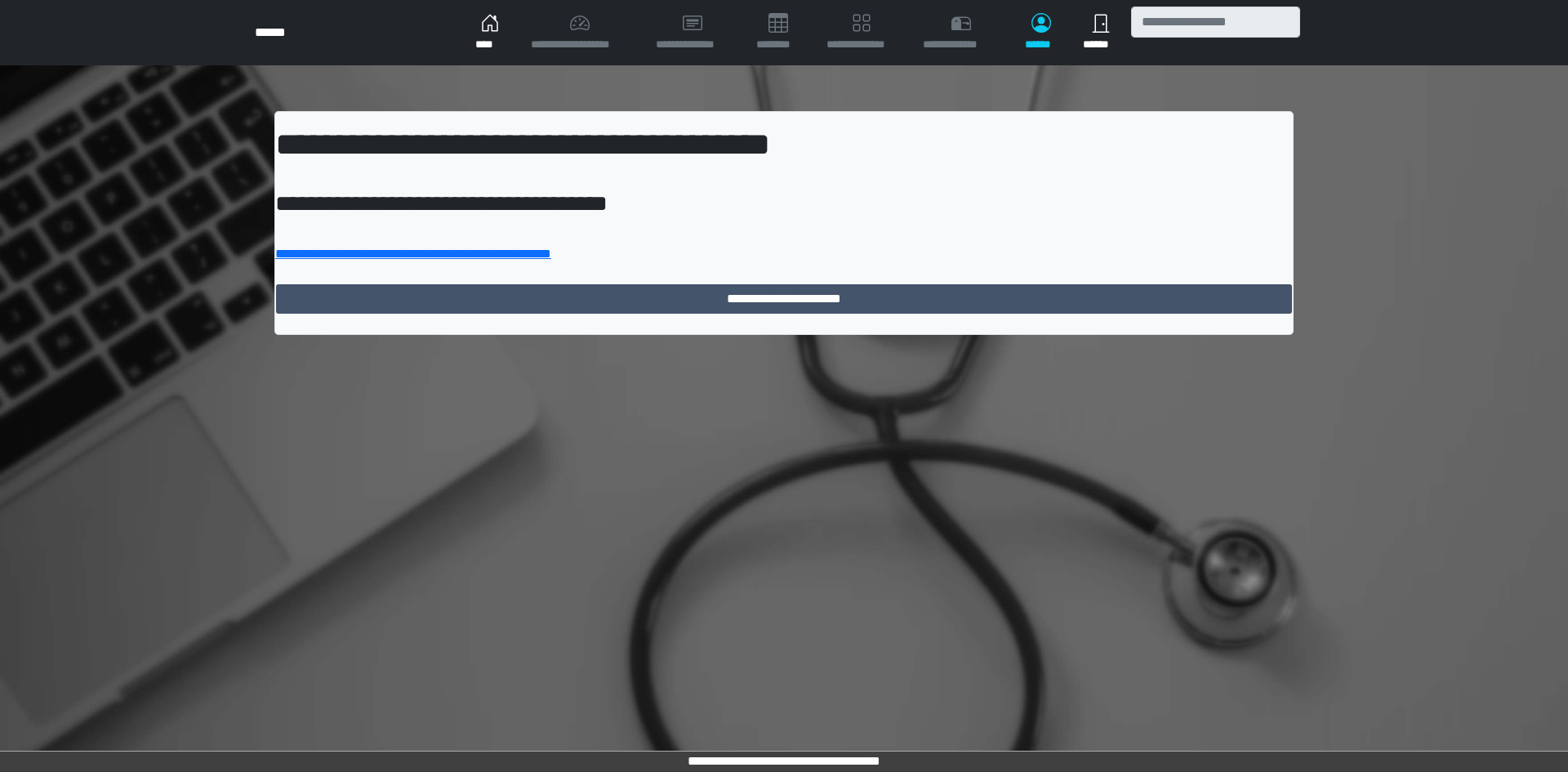click on "****" at bounding box center (490, 33) 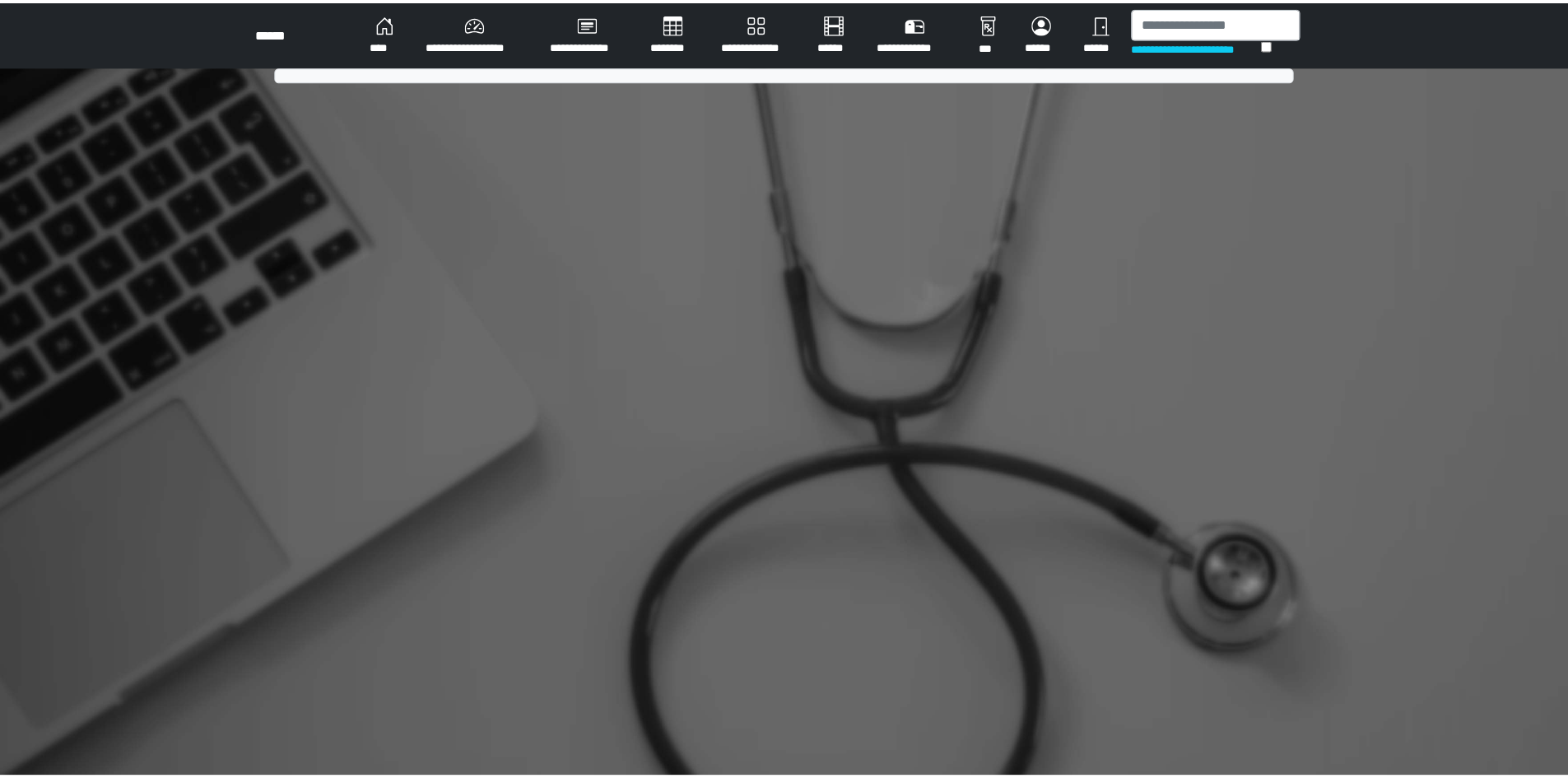 scroll, scrollTop: 0, scrollLeft: 0, axis: both 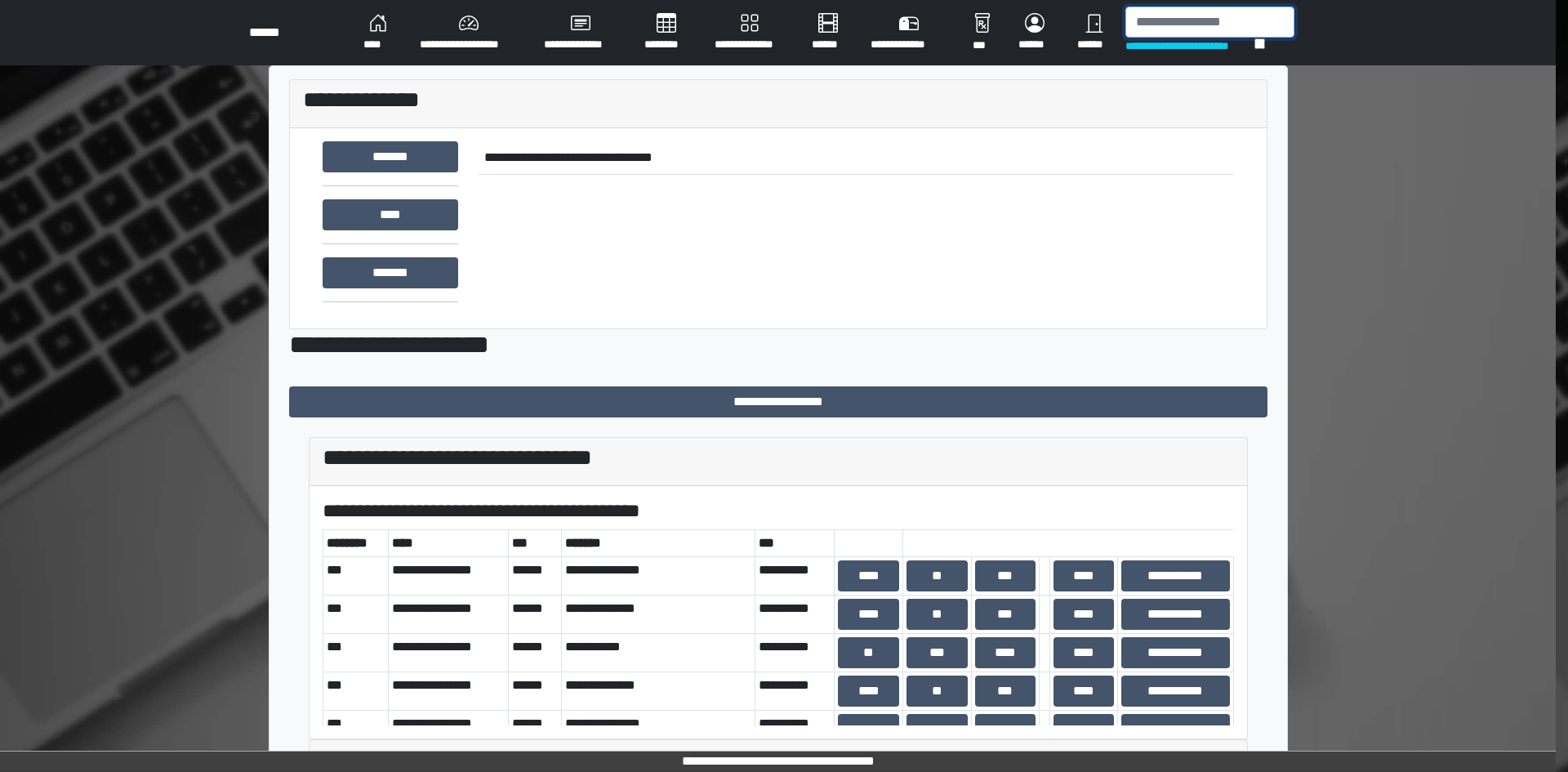 click at bounding box center (1209, 22) 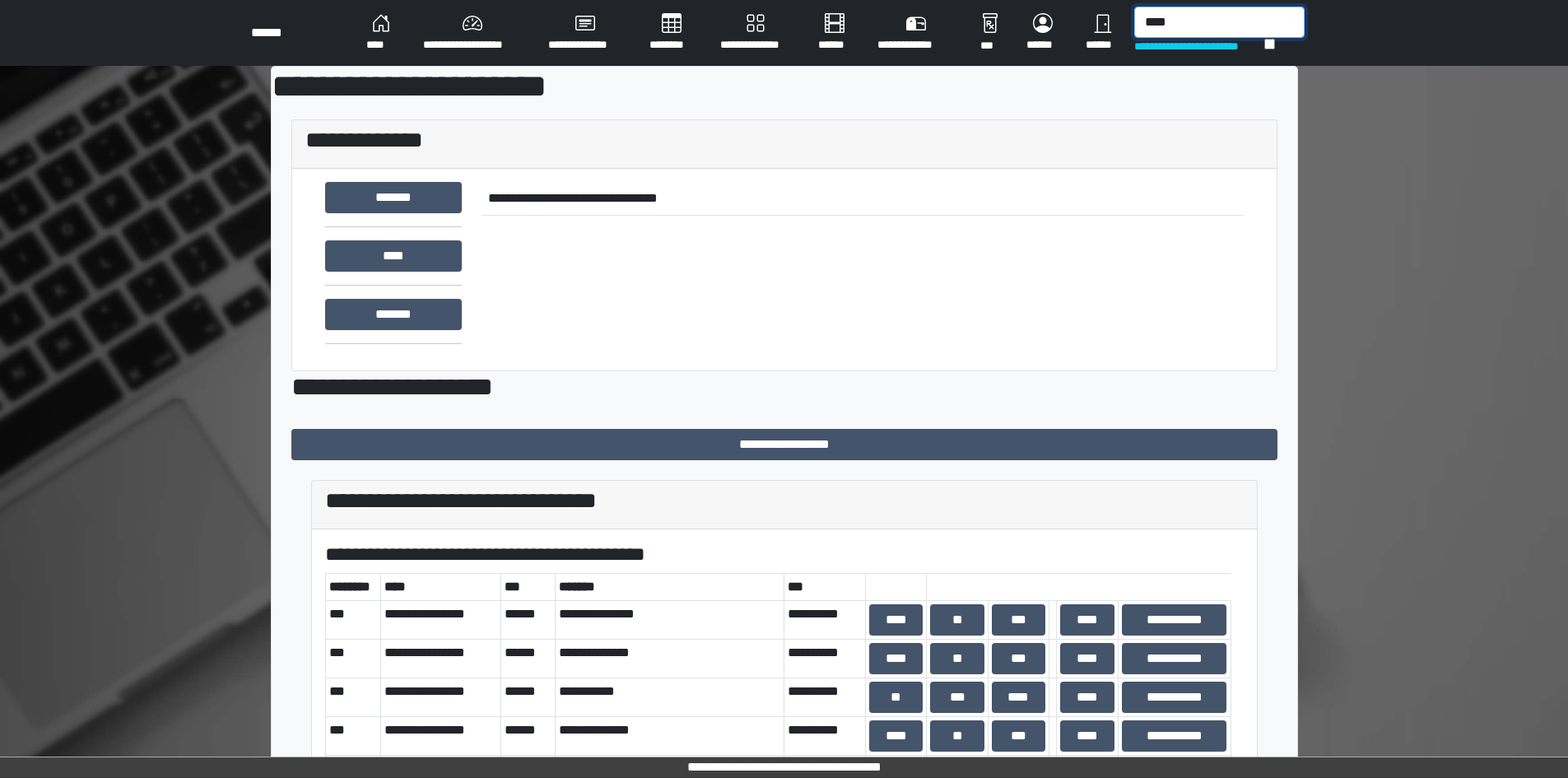 click on "****" at bounding box center (1219, 22) 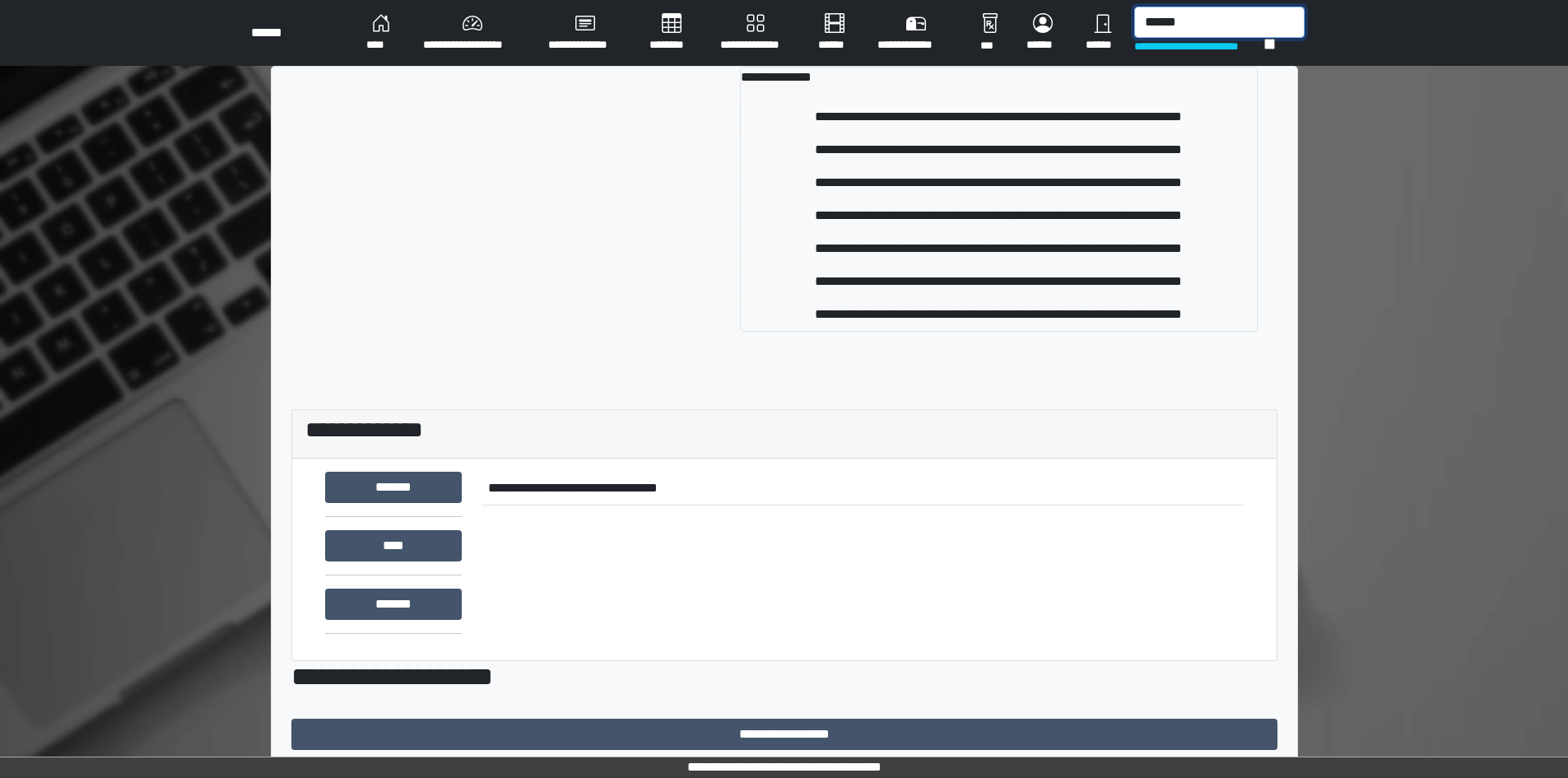 type on "******" 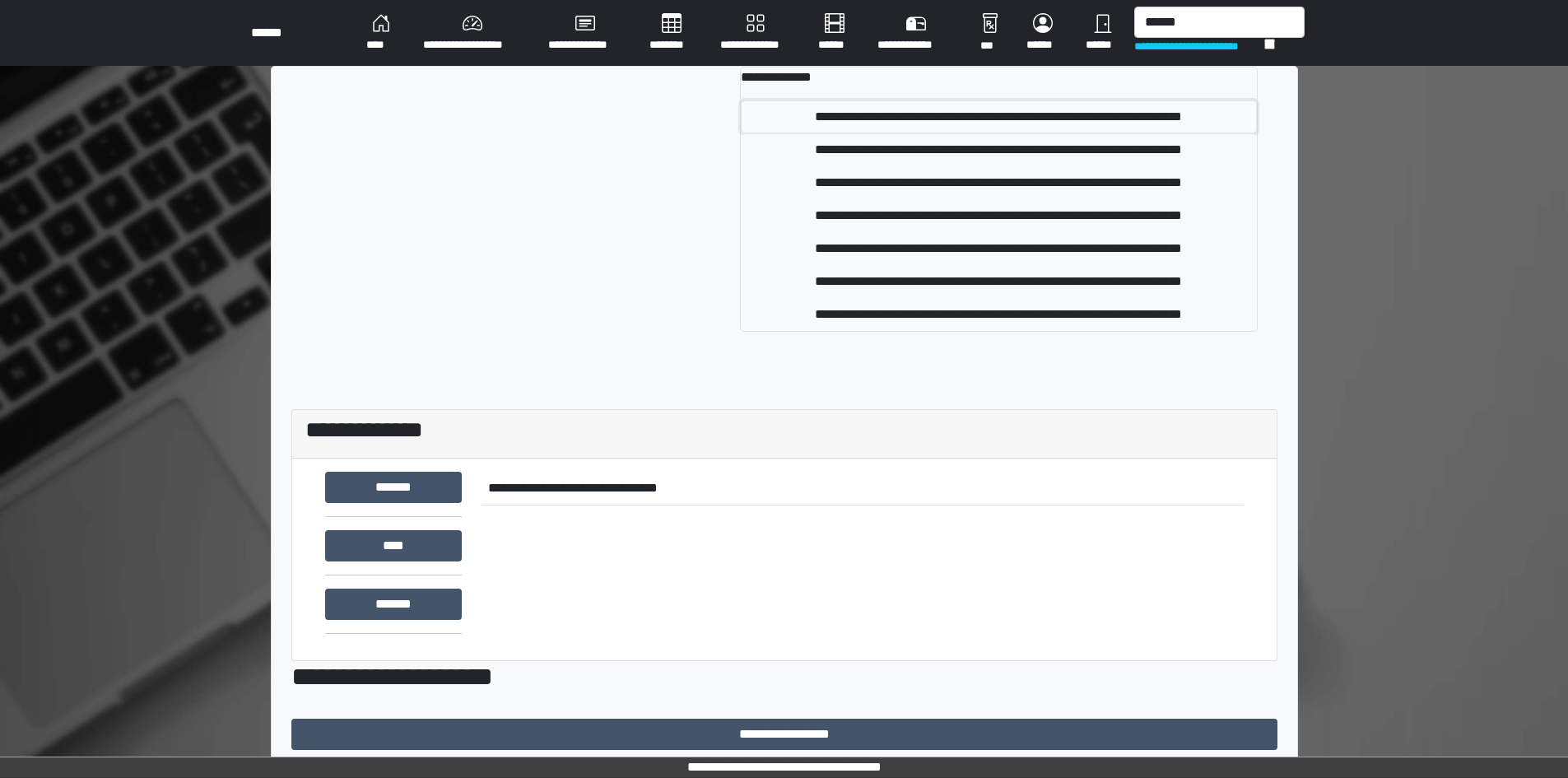click on "**********" at bounding box center [998, 117] 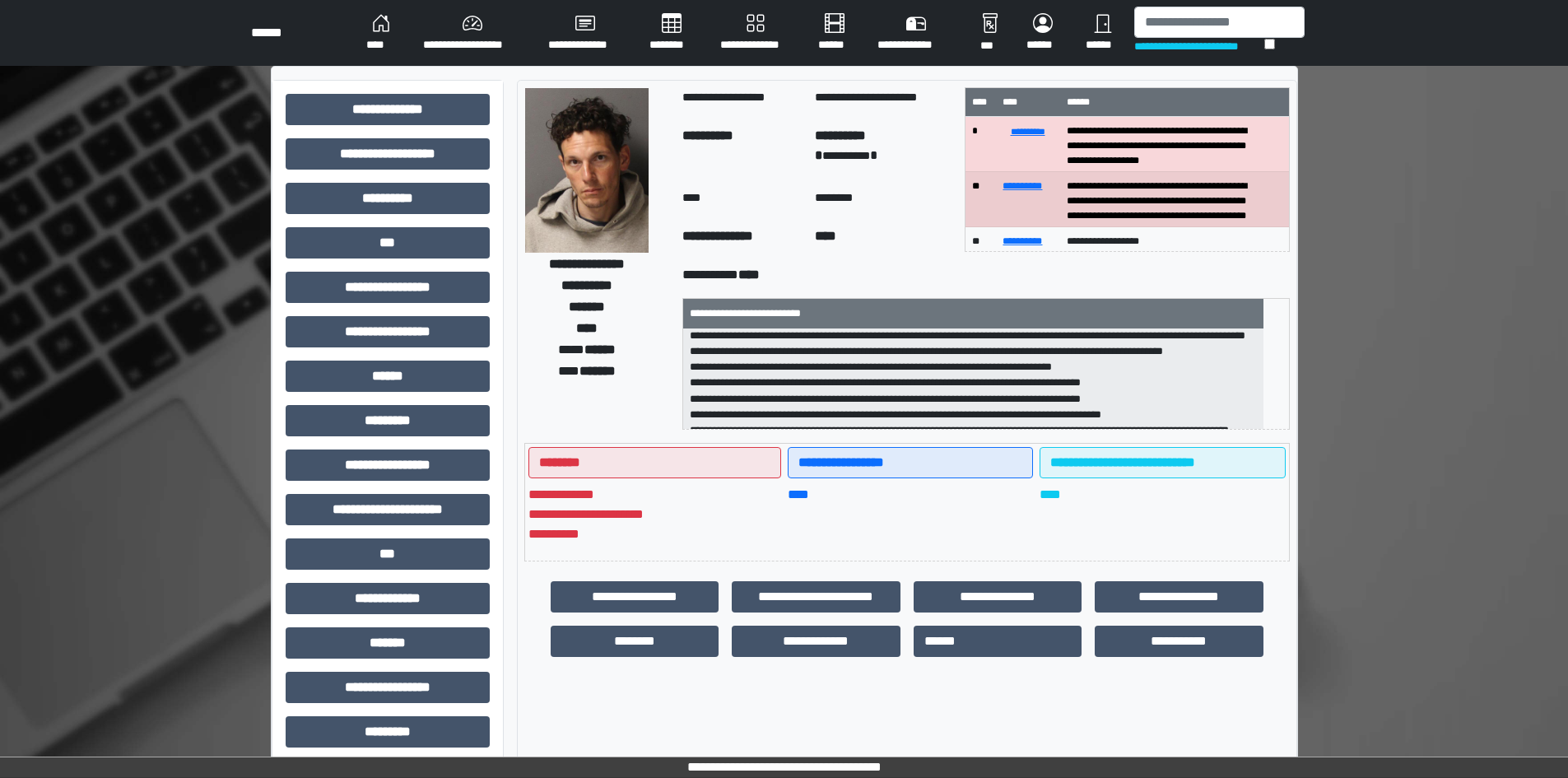 scroll, scrollTop: 0, scrollLeft: 0, axis: both 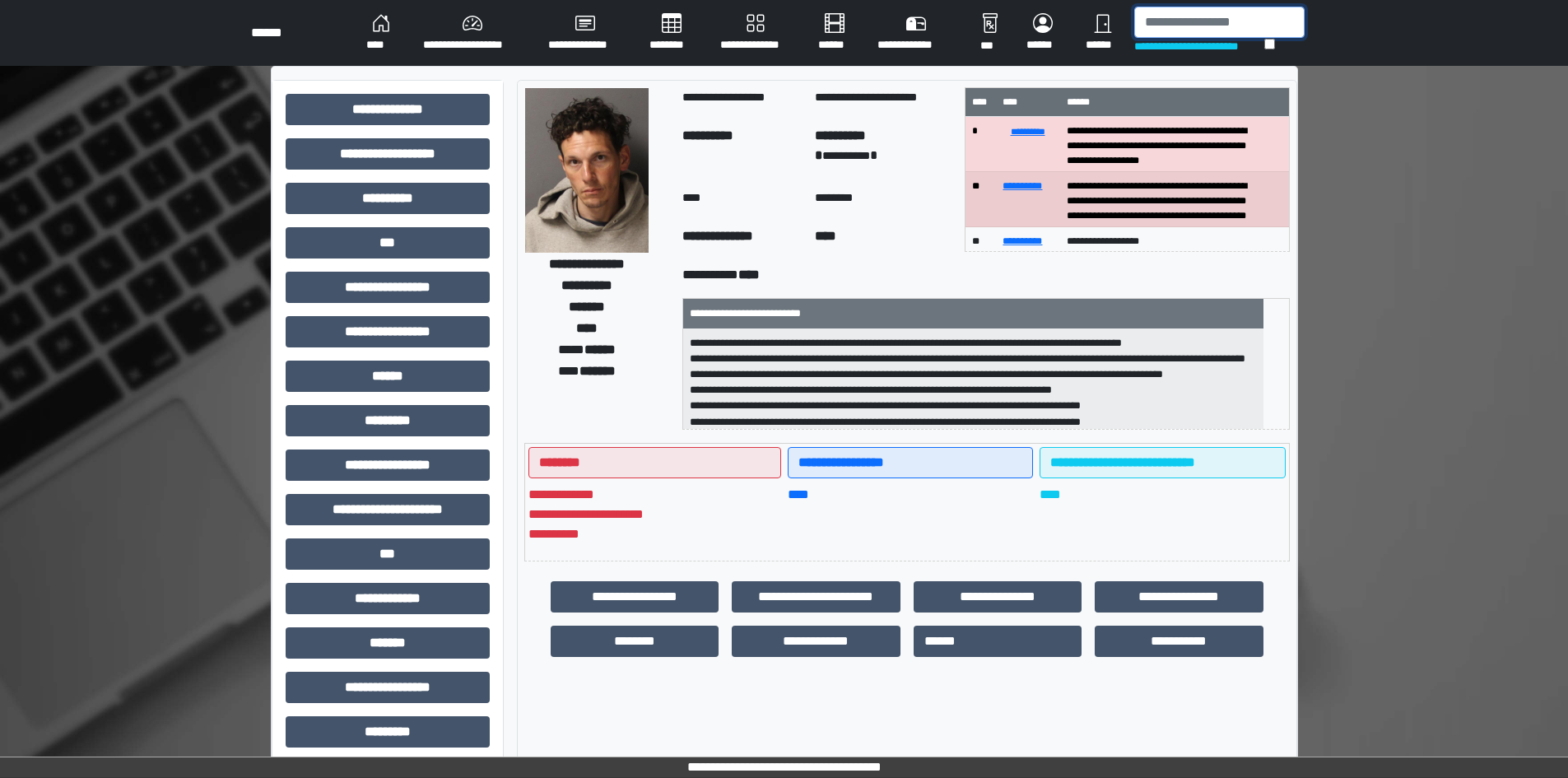 click at bounding box center [1219, 22] 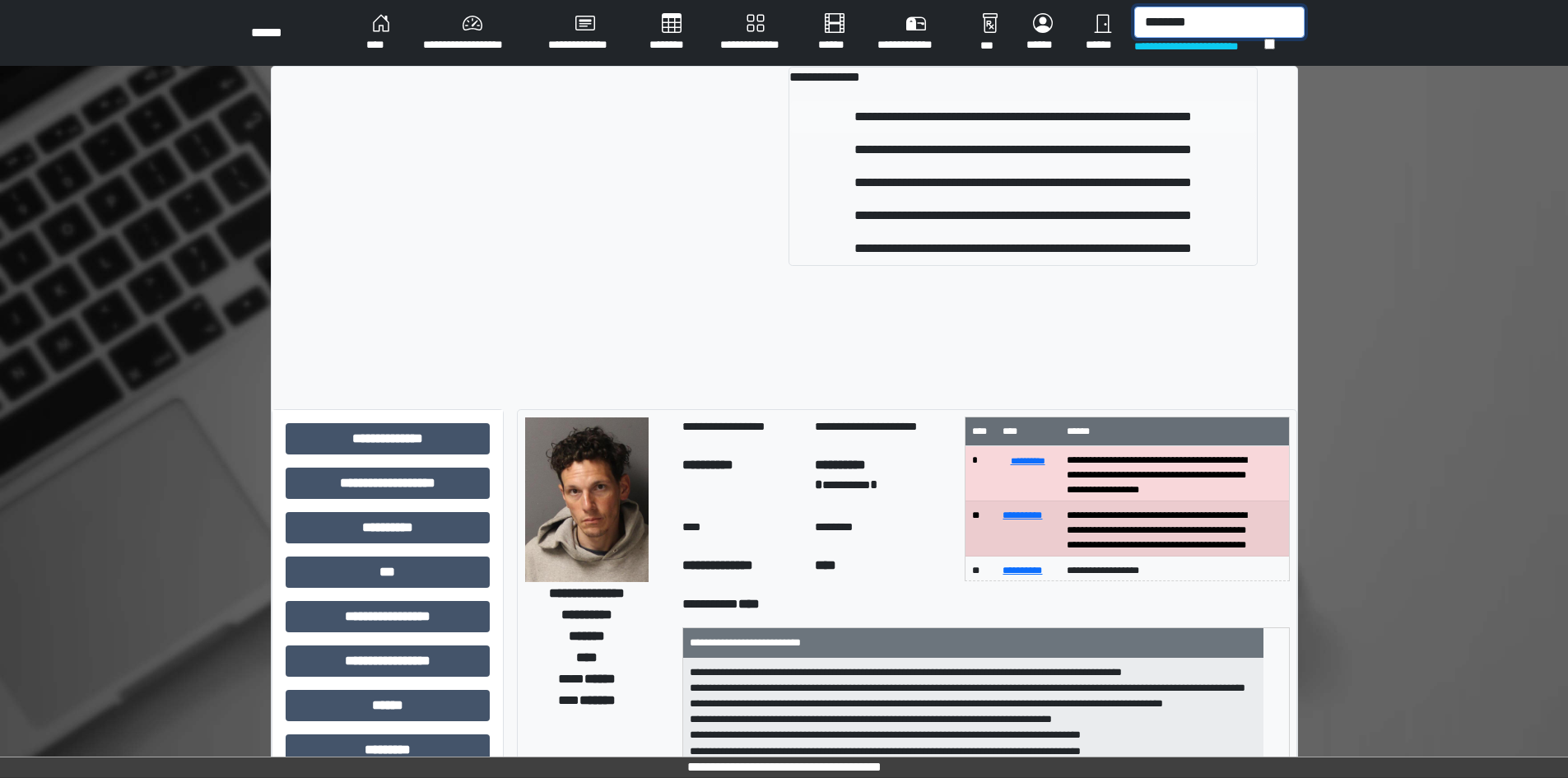 type on "********" 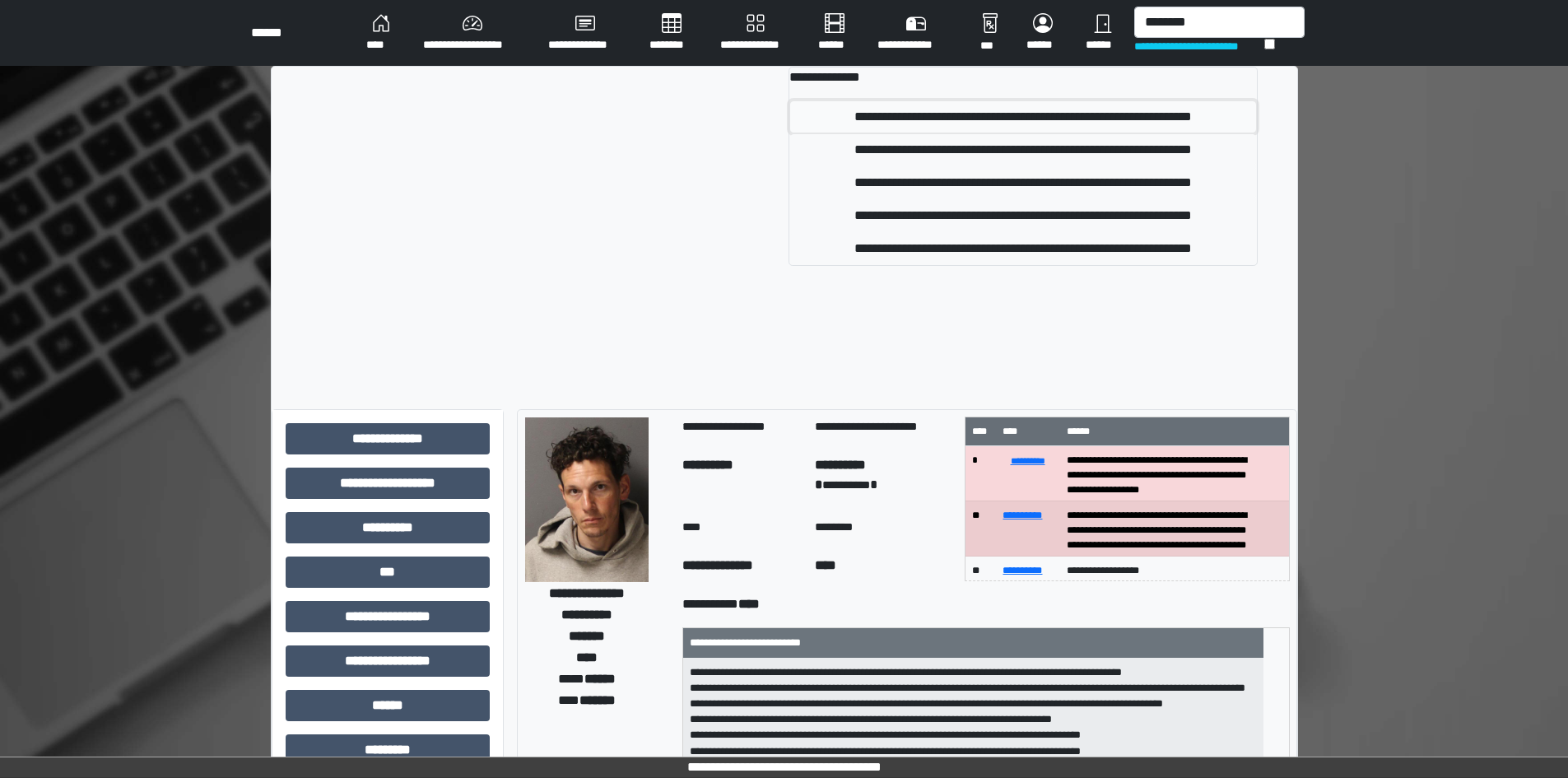 click on "**********" at bounding box center (1023, 117) 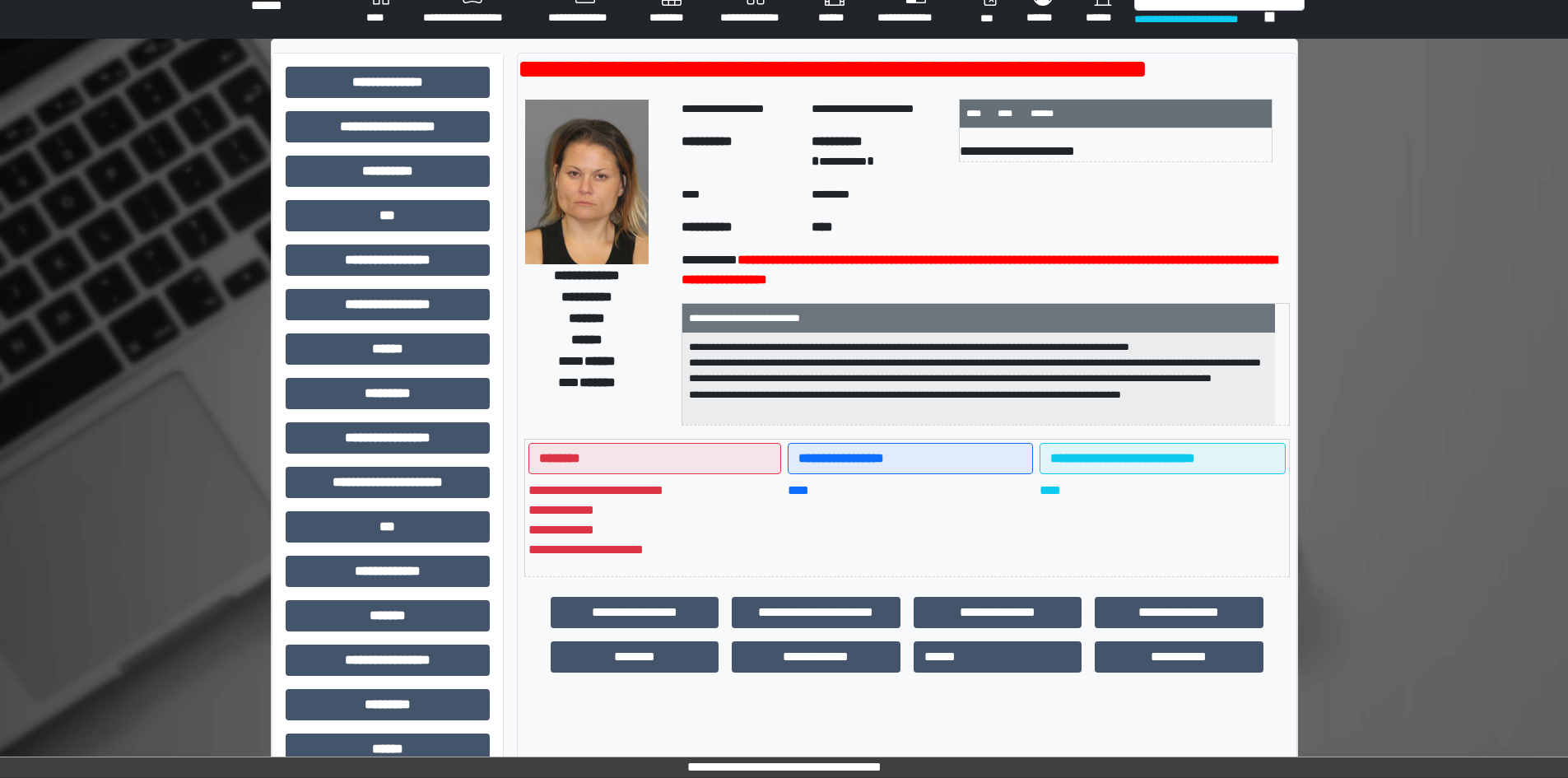 scroll, scrollTop: 0, scrollLeft: 0, axis: both 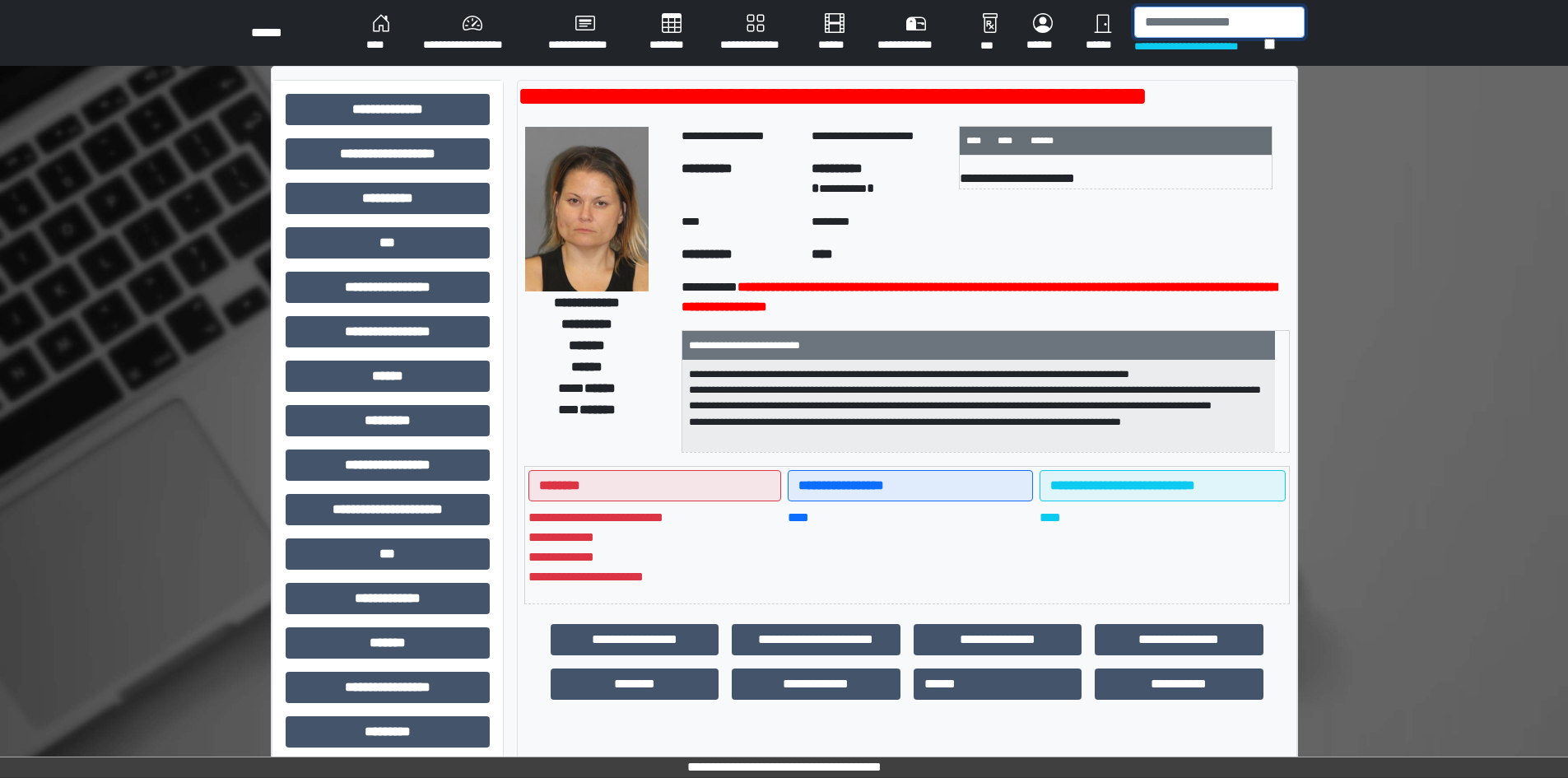 click at bounding box center (1219, 22) 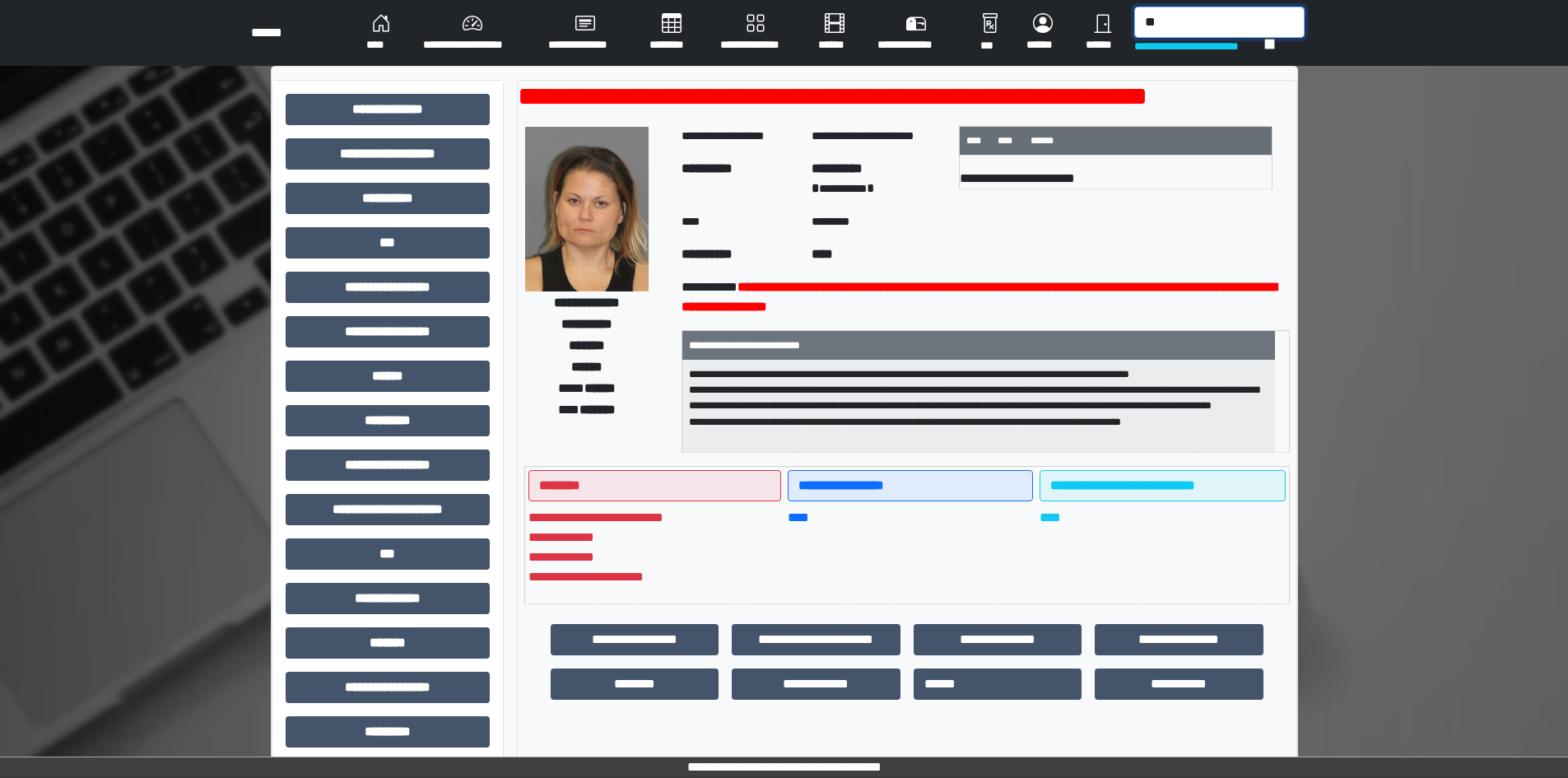 click on "**" at bounding box center (1219, 22) 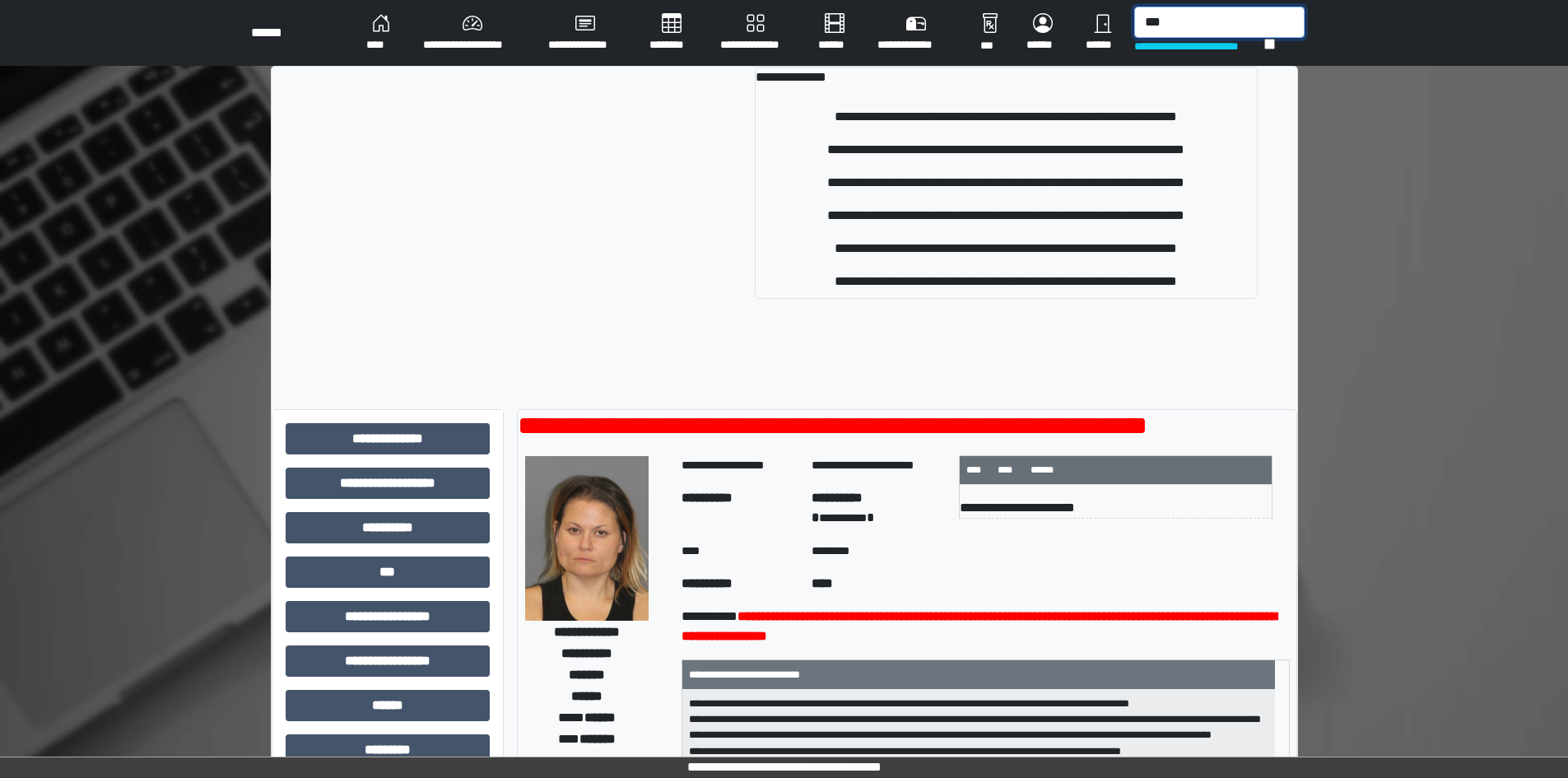 type on "***" 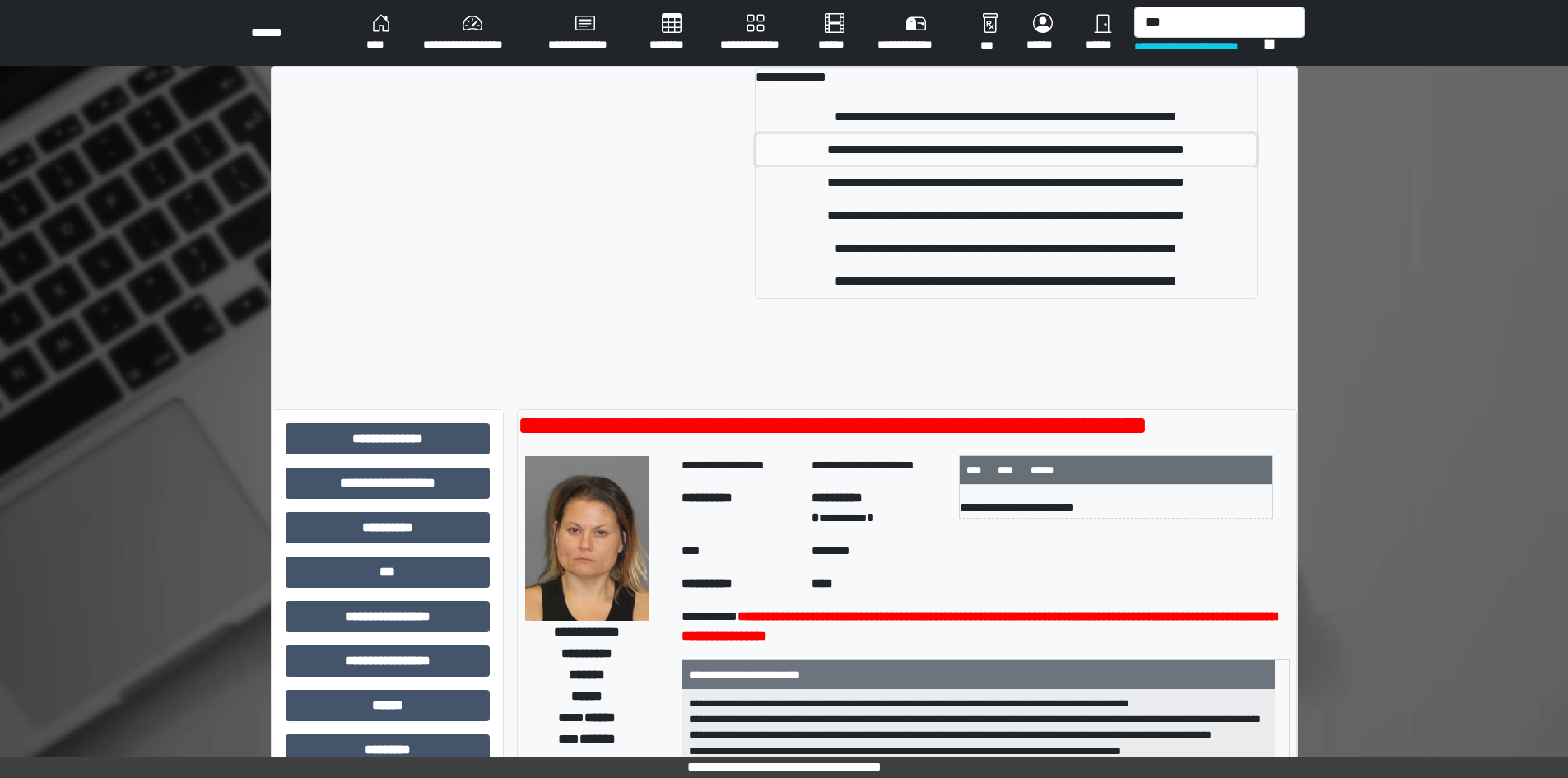 click on "**********" at bounding box center [1006, 150] 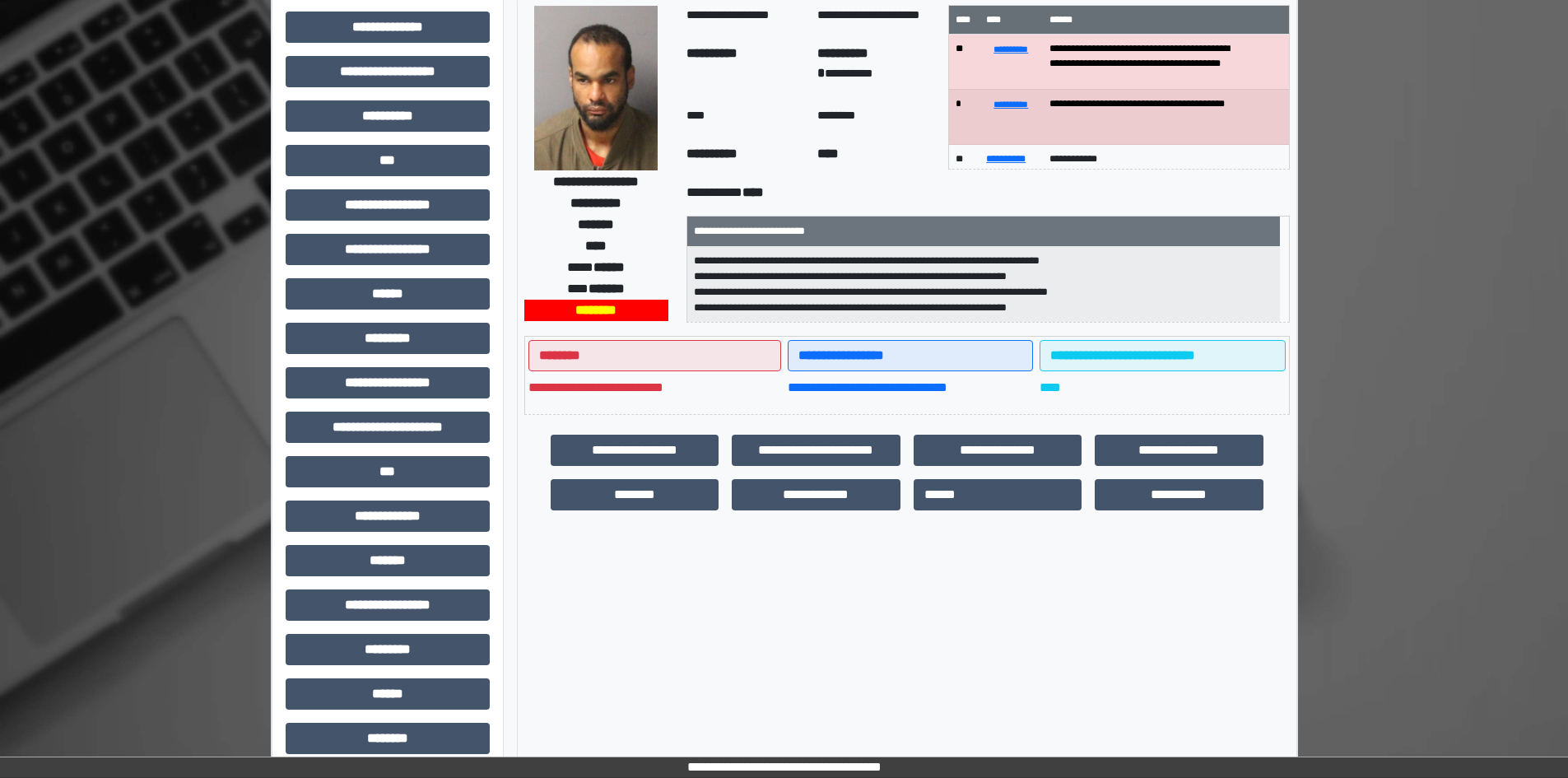 scroll, scrollTop: 0, scrollLeft: 0, axis: both 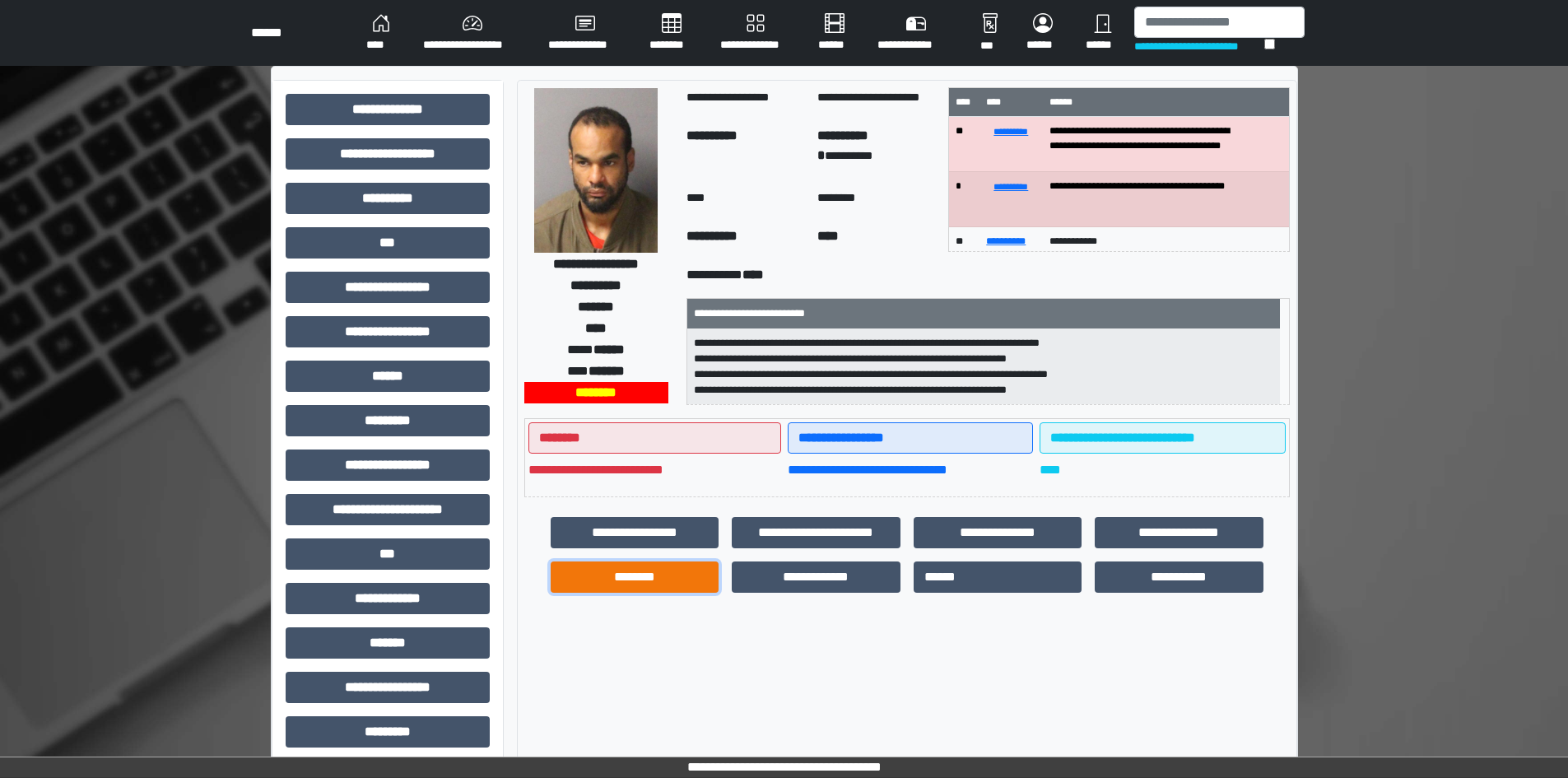 click on "********" at bounding box center [635, 577] 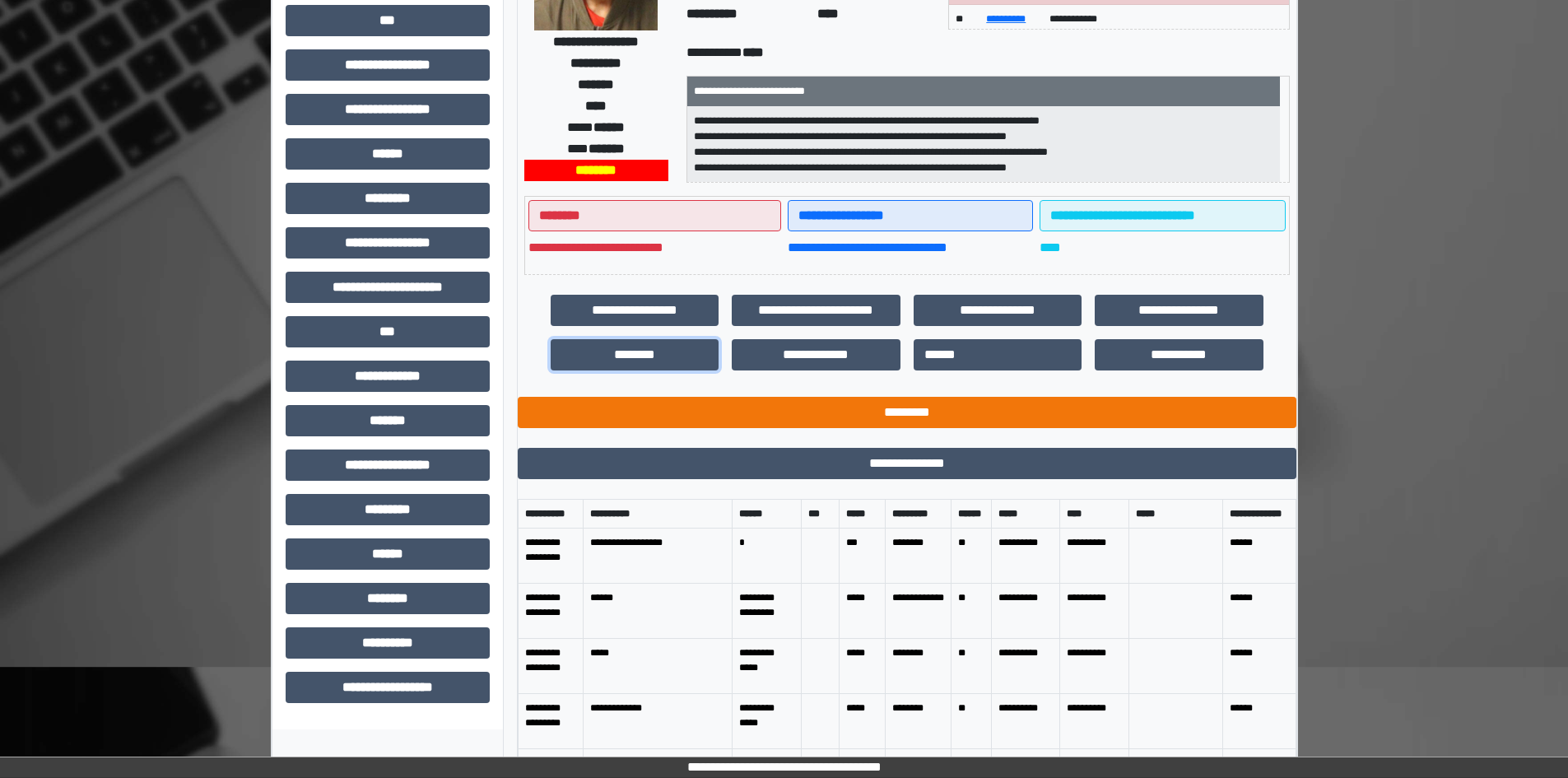 scroll, scrollTop: 353, scrollLeft: 0, axis: vertical 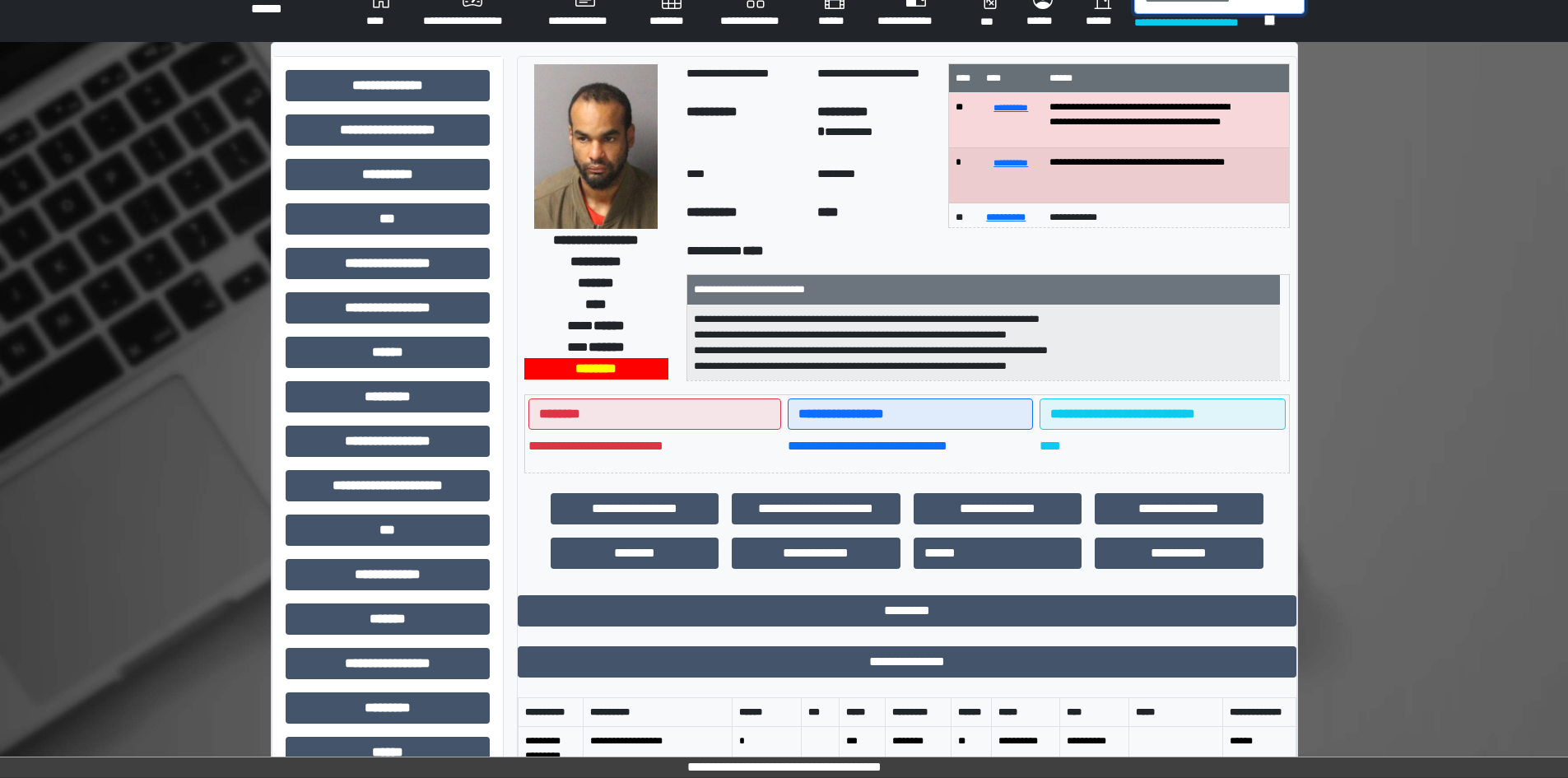 click at bounding box center [1219, -2] 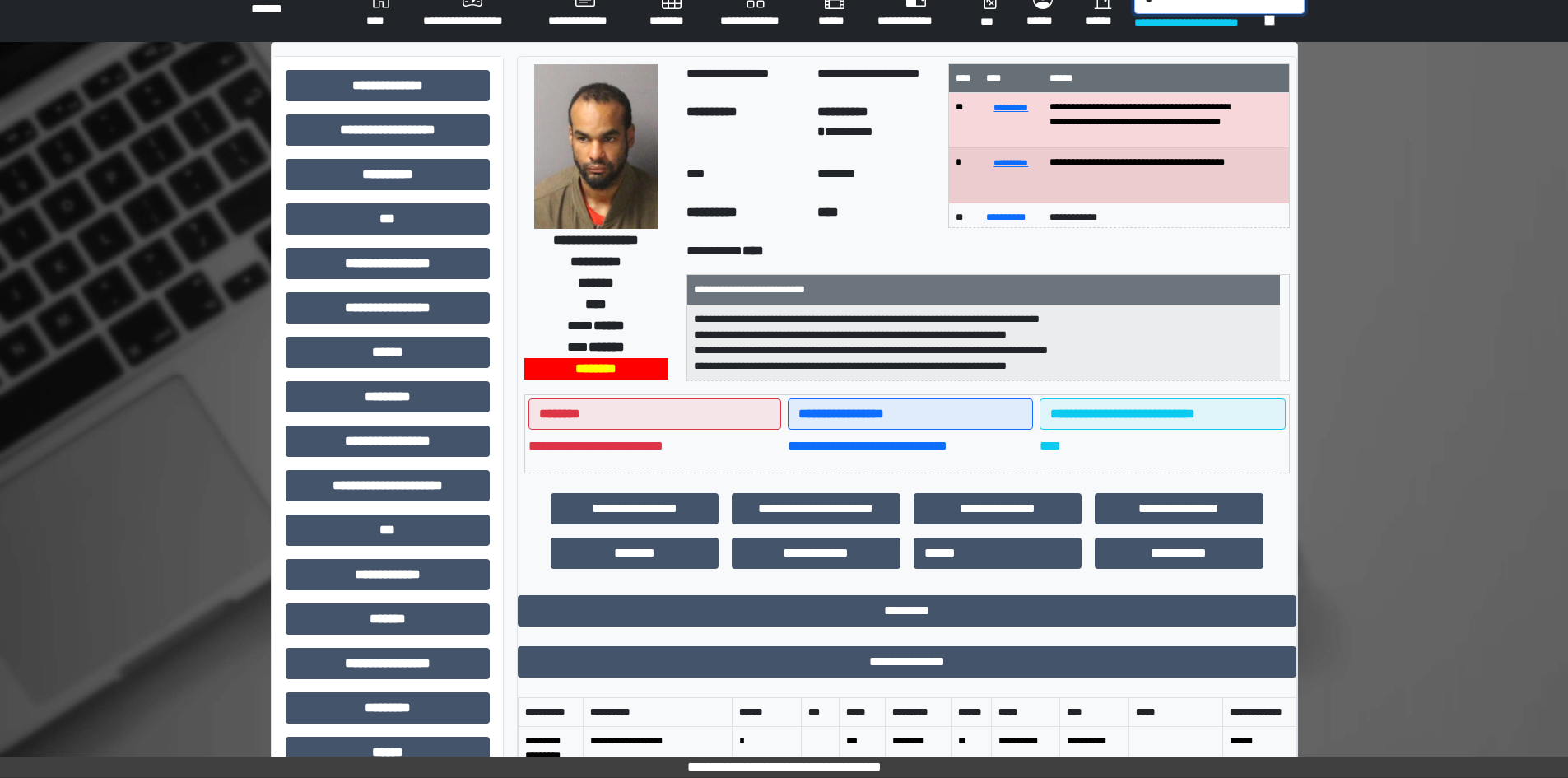 scroll, scrollTop: 13, scrollLeft: 0, axis: vertical 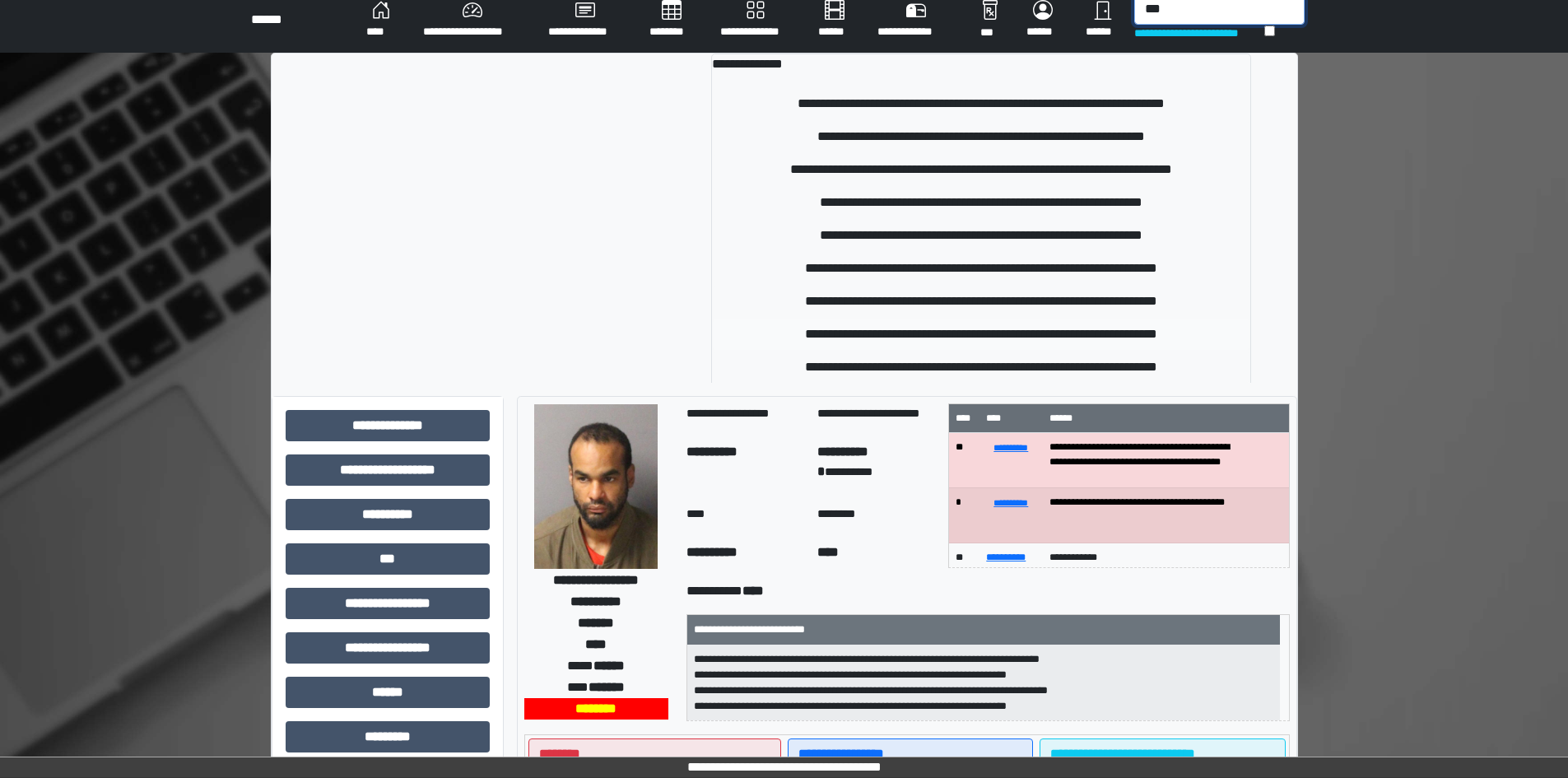 type on "***" 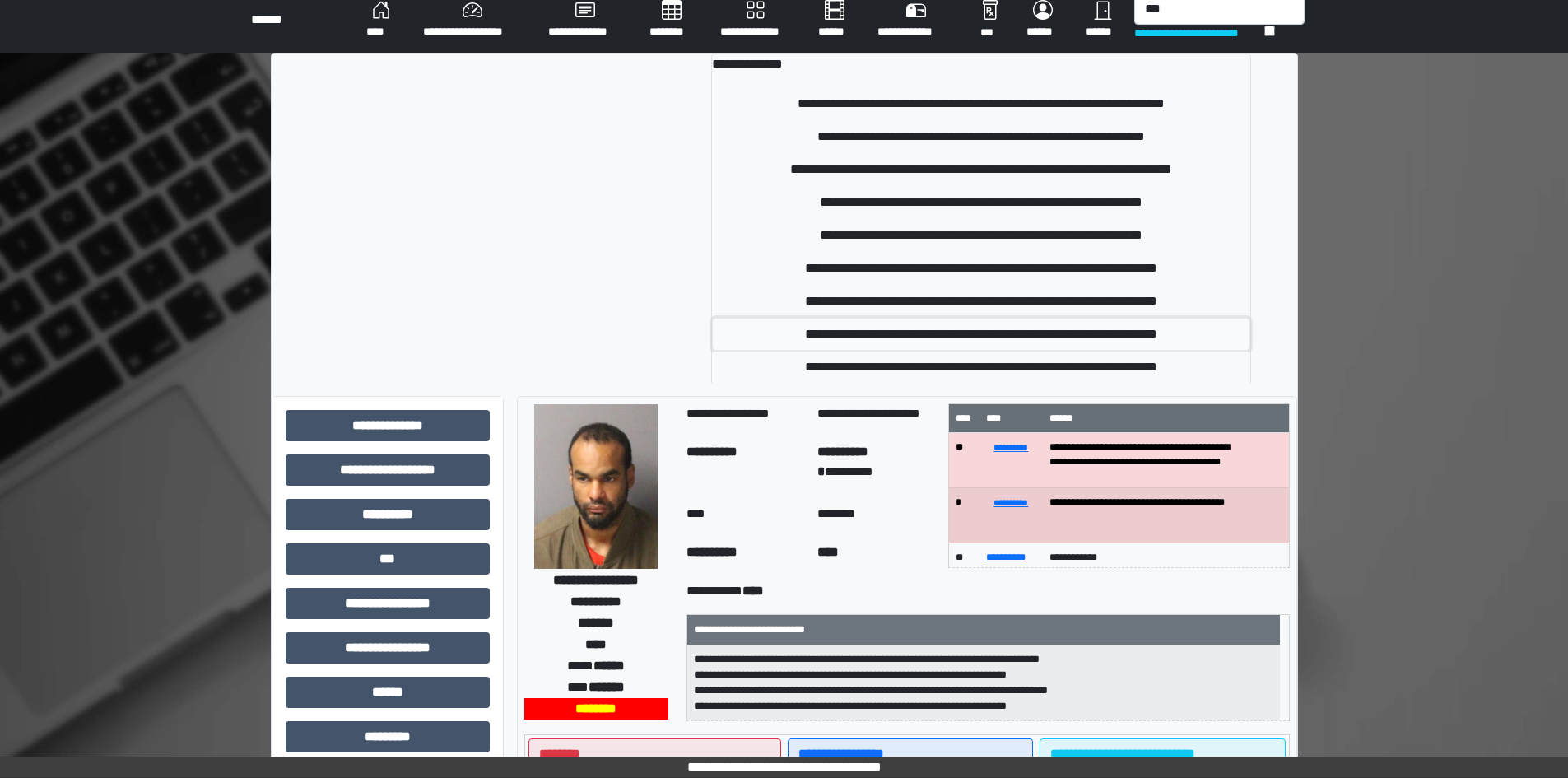 click on "**********" at bounding box center [981, 334] 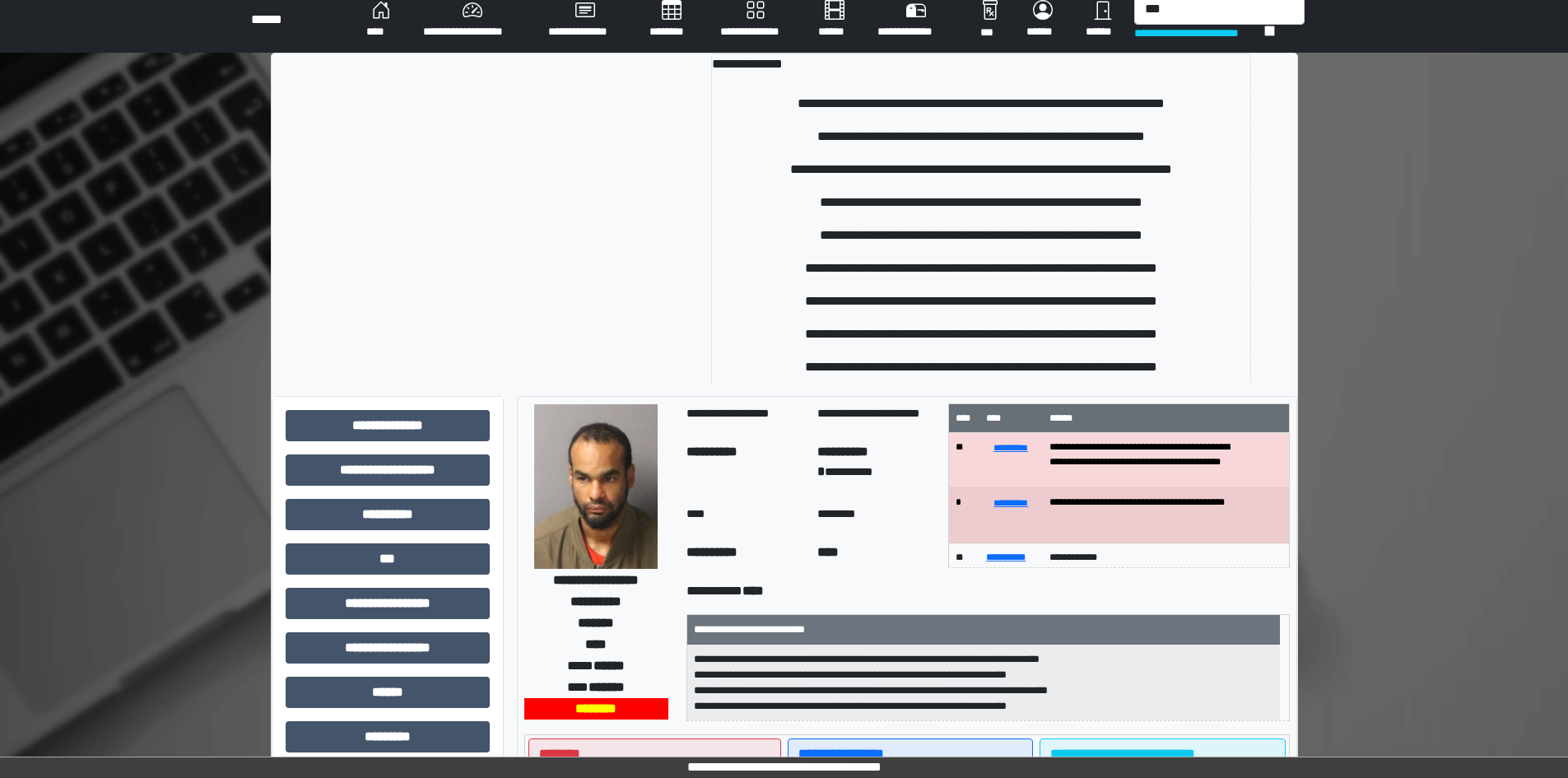 type 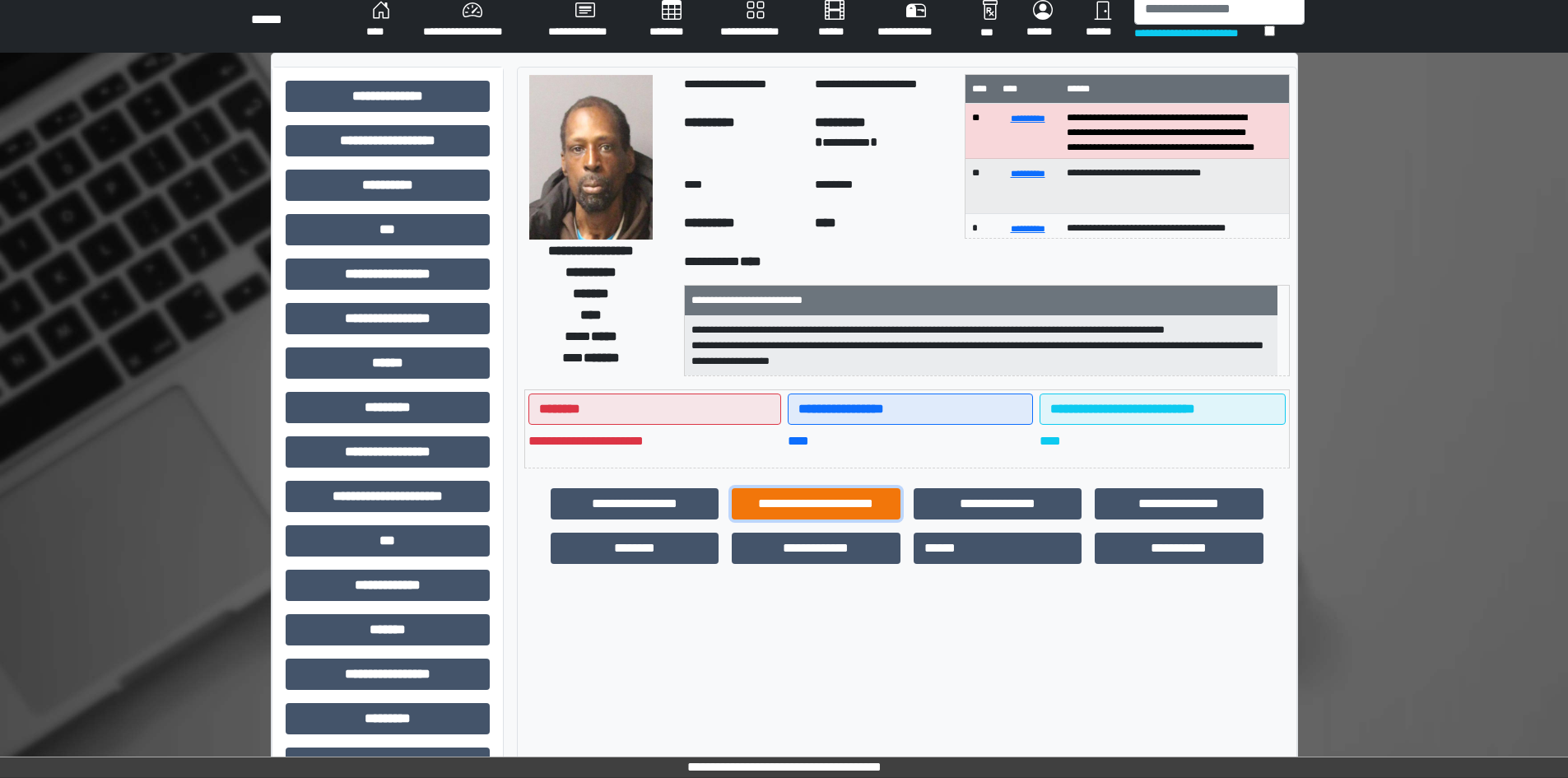 click on "**********" at bounding box center [816, 504] 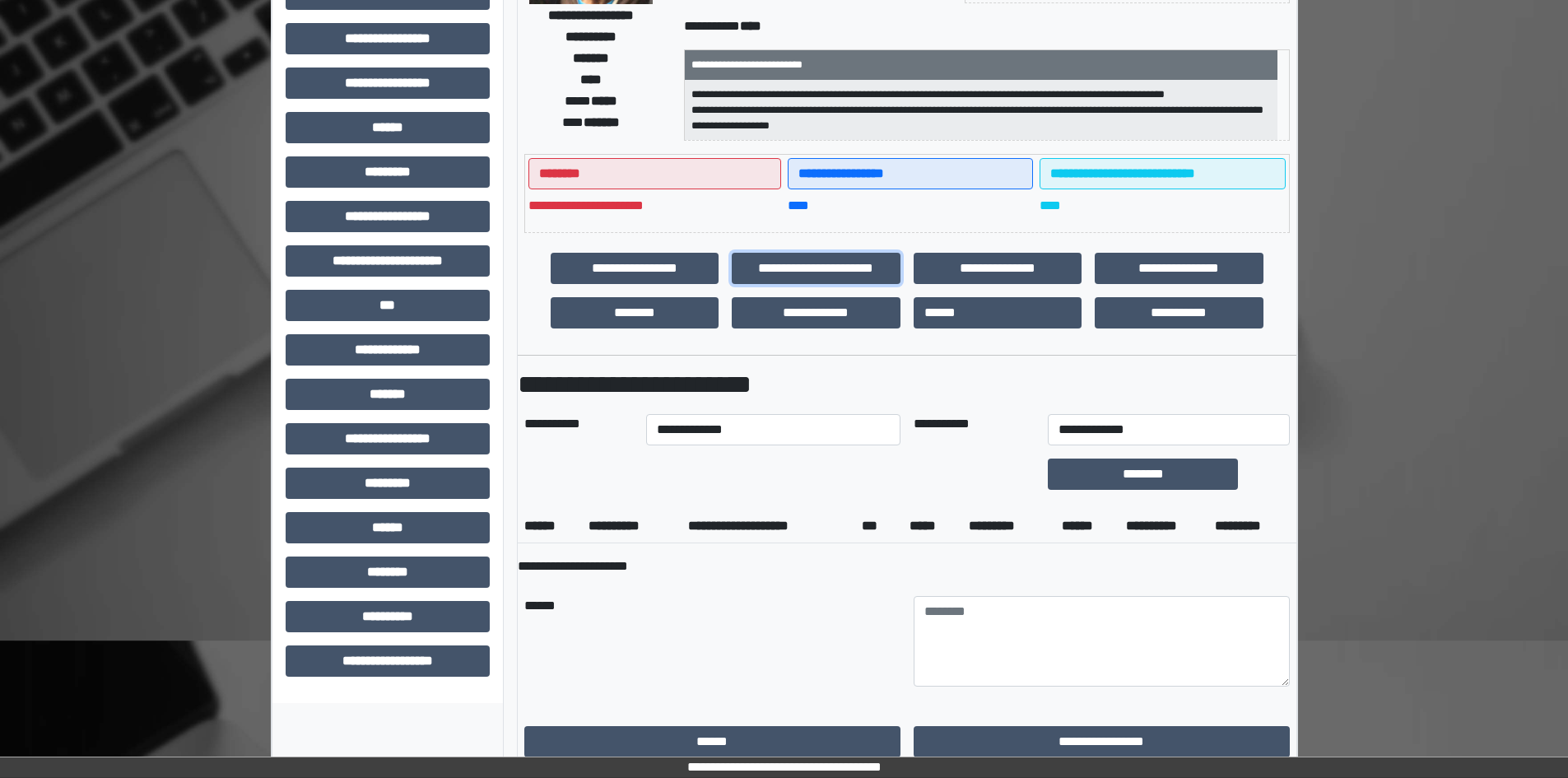 scroll, scrollTop: 260, scrollLeft: 0, axis: vertical 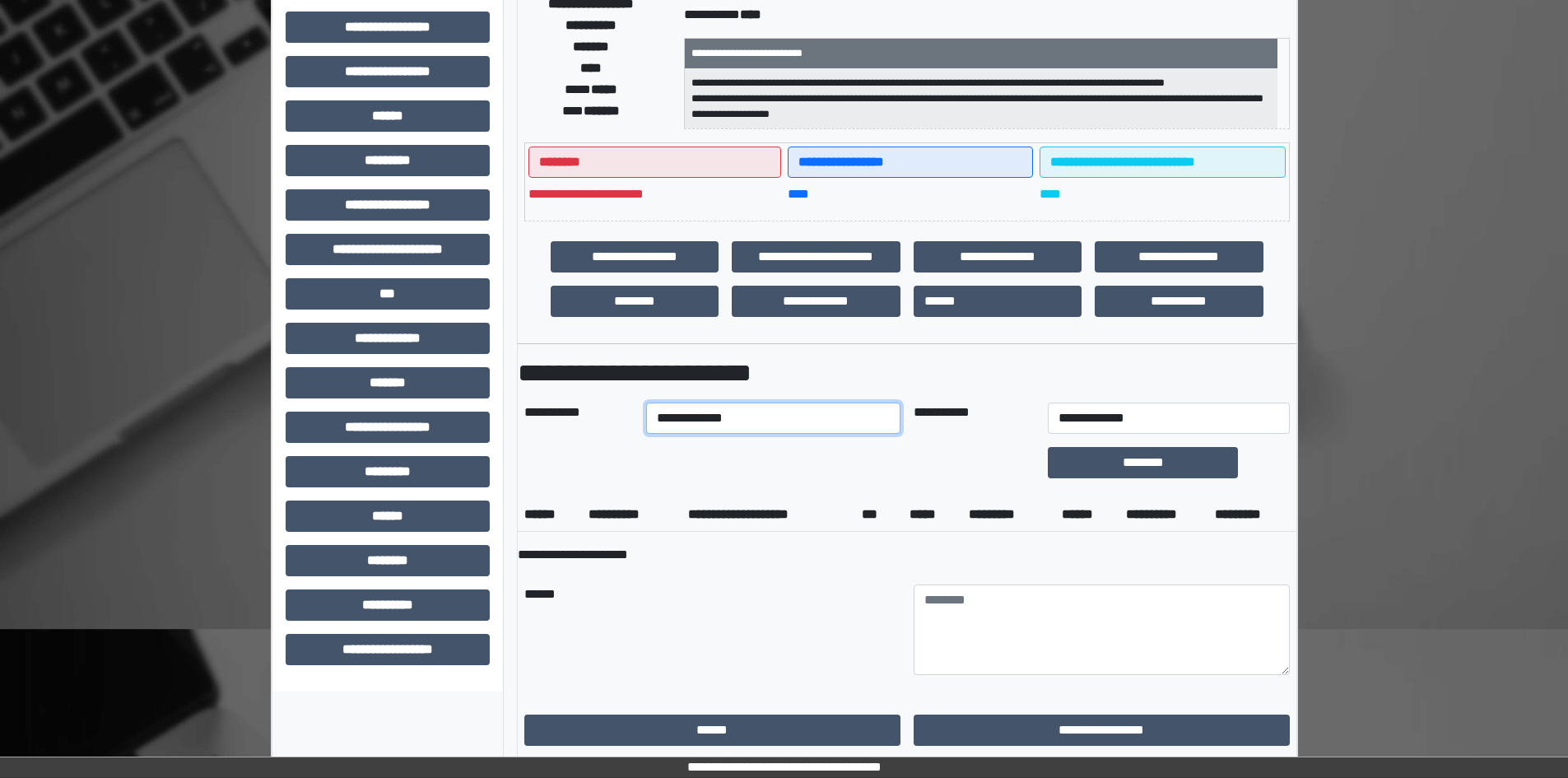 click on "**********" at bounding box center [773, 418] 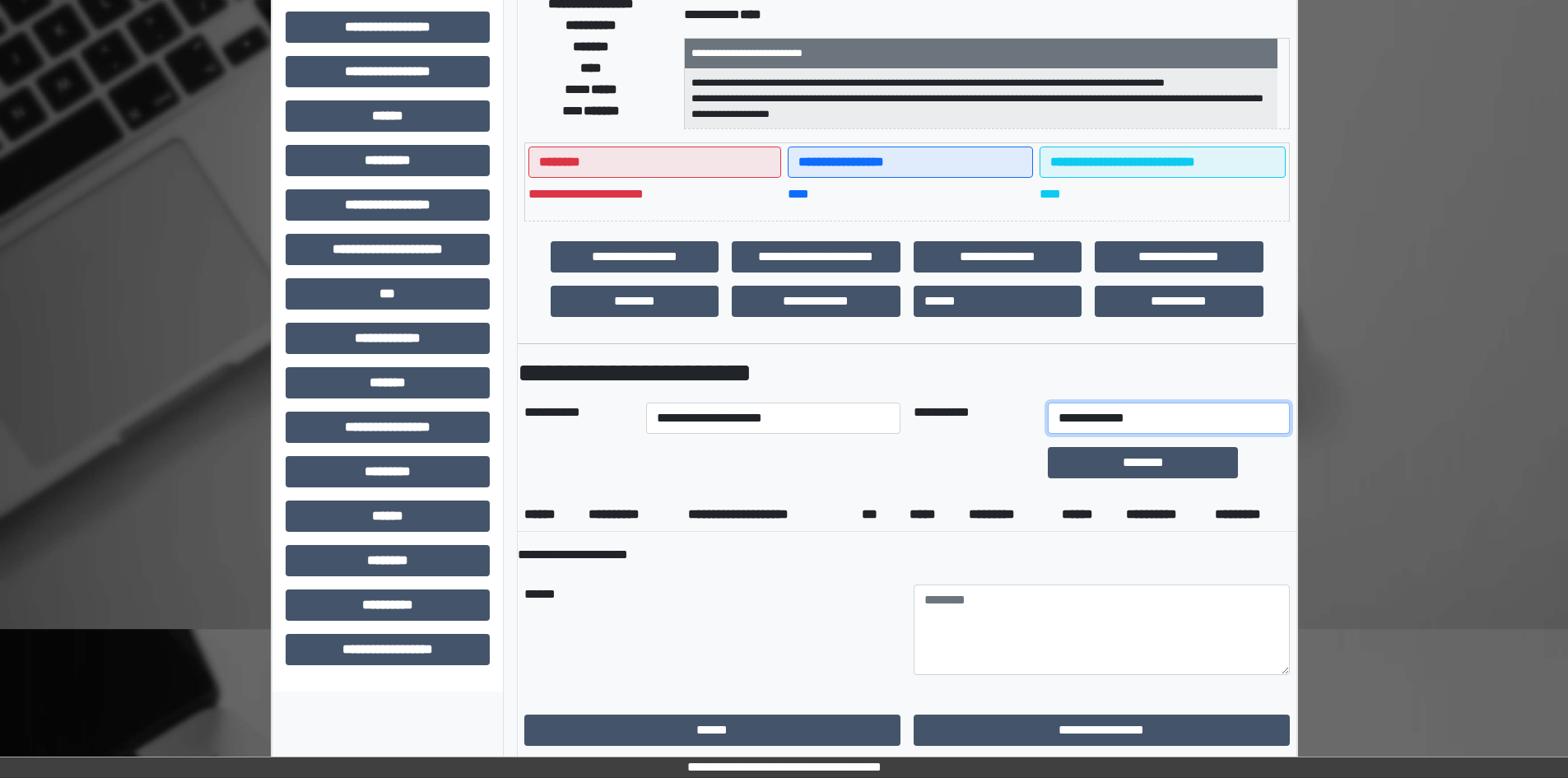 click on "**********" at bounding box center (1168, 418) 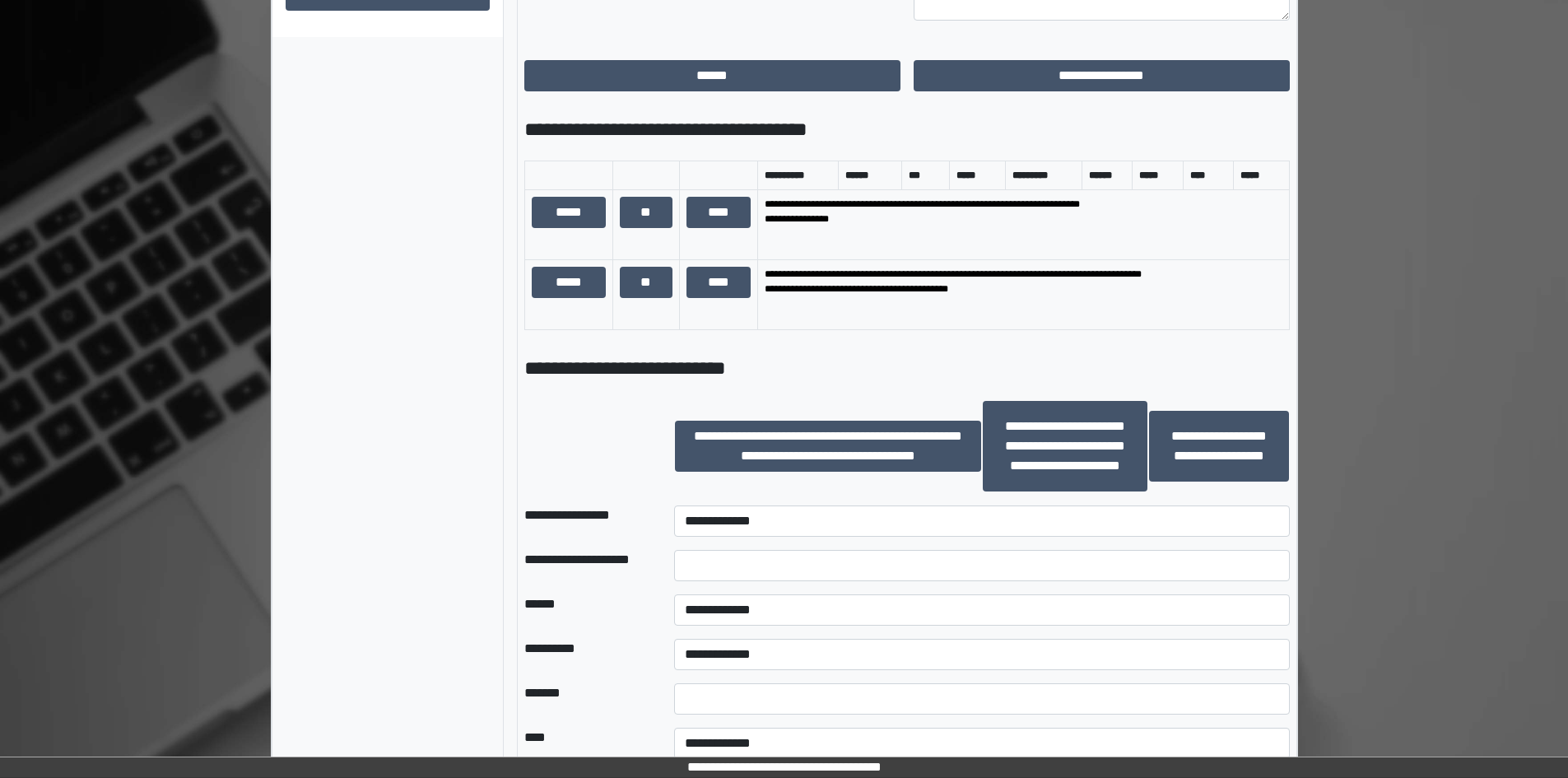 scroll, scrollTop: 919, scrollLeft: 0, axis: vertical 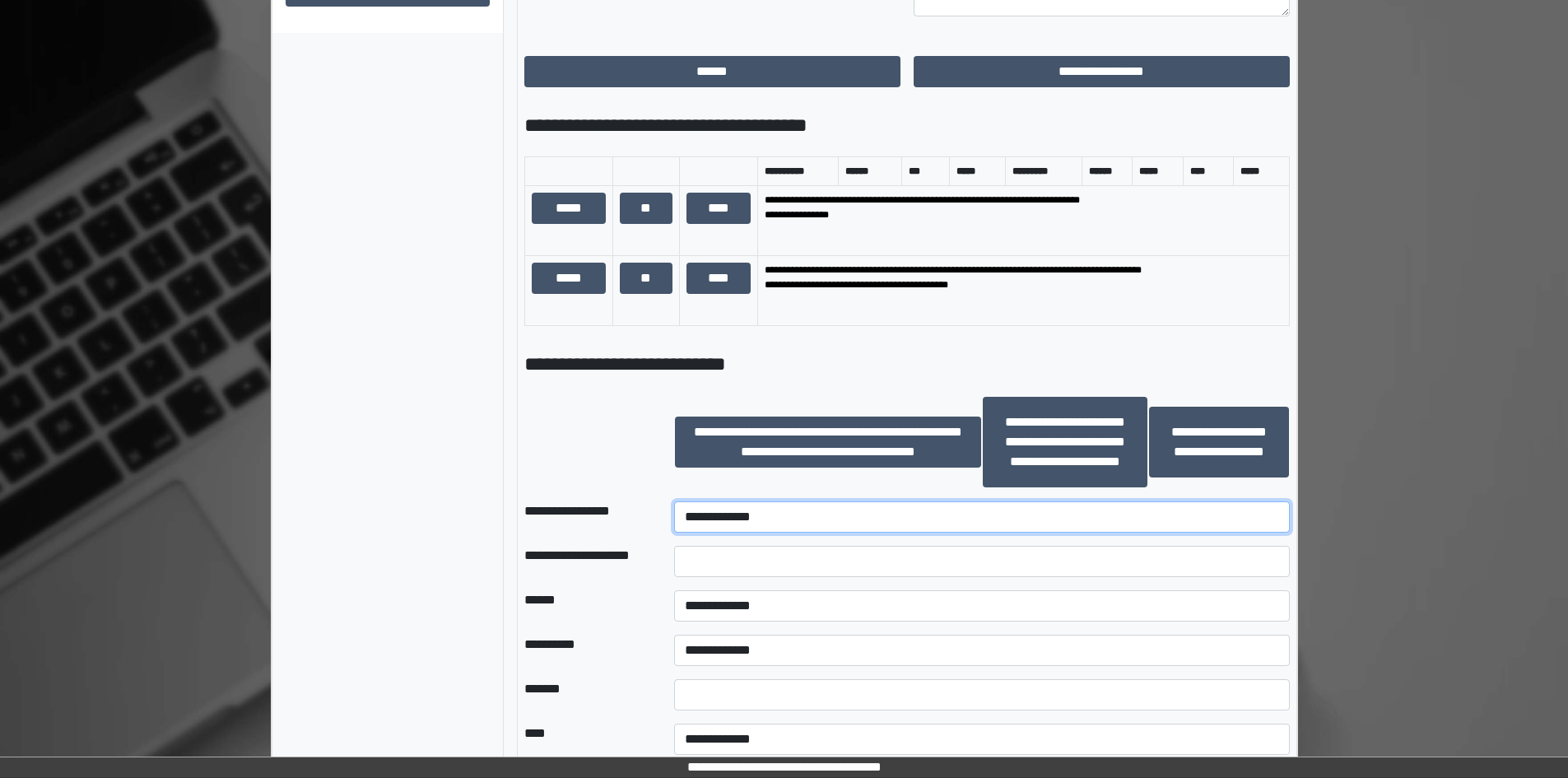 click on "**********" at bounding box center (981, 517) 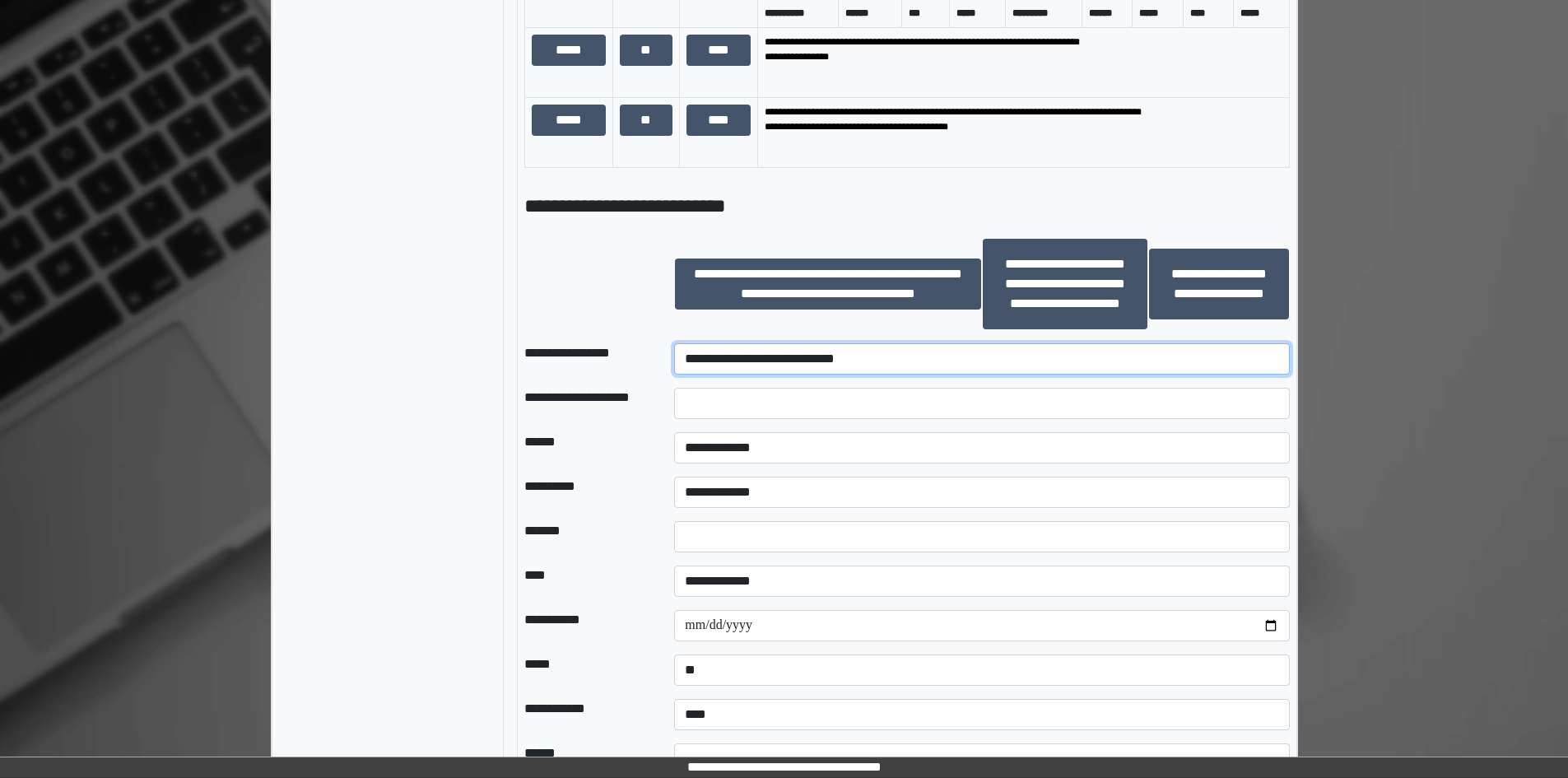 scroll, scrollTop: 1083, scrollLeft: 0, axis: vertical 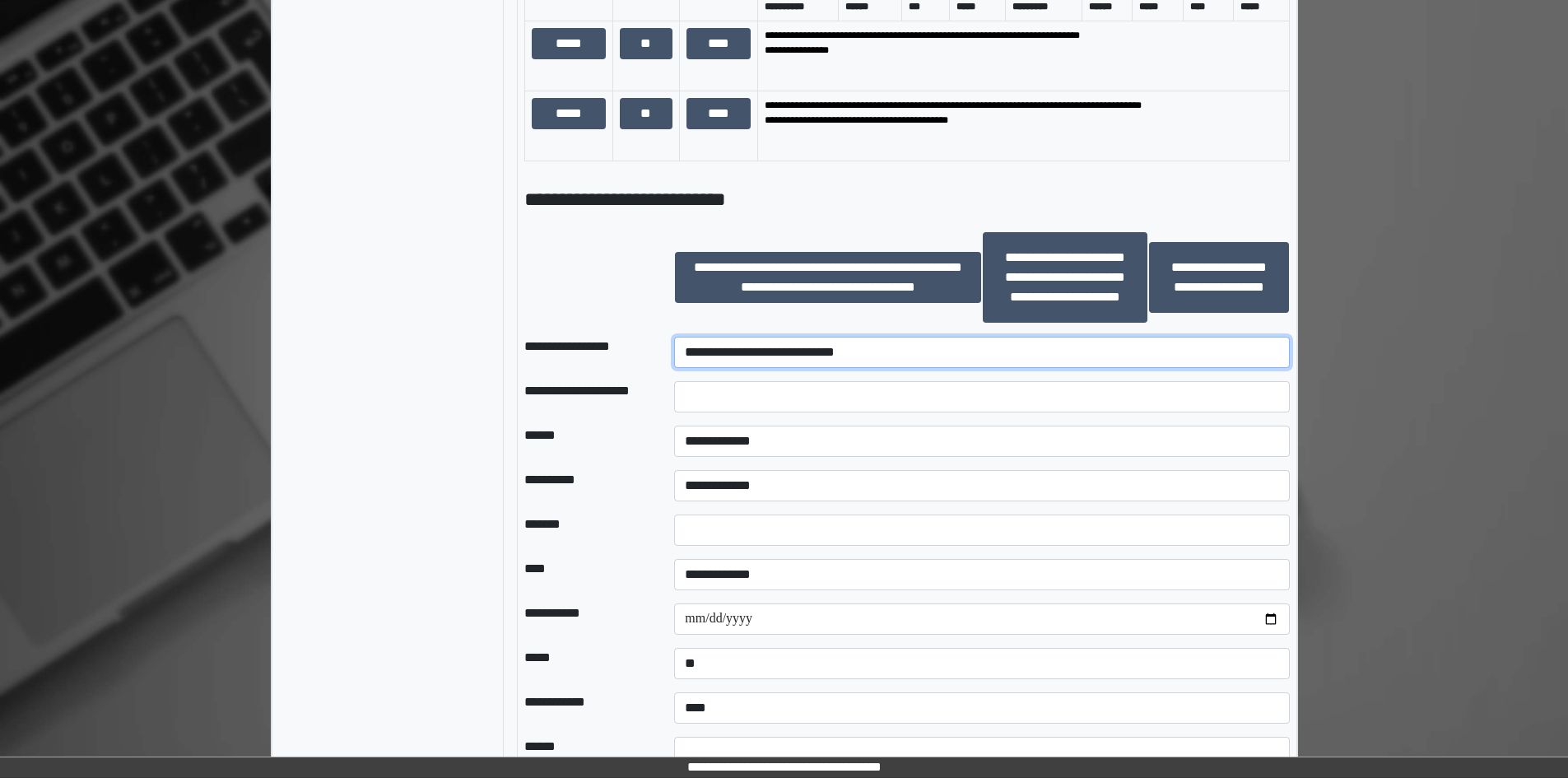 click on "**********" at bounding box center [981, 352] 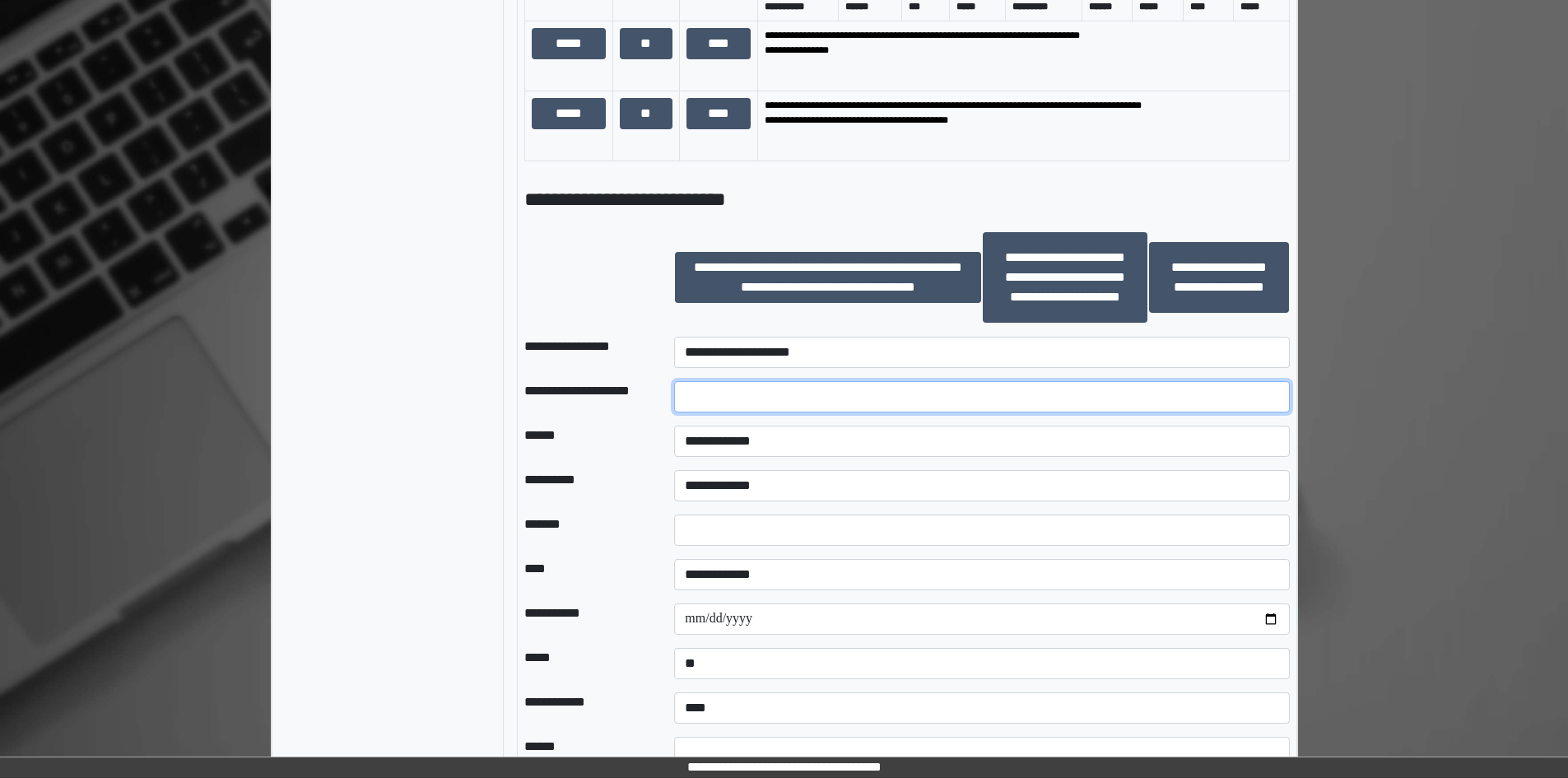 click at bounding box center [981, 397] 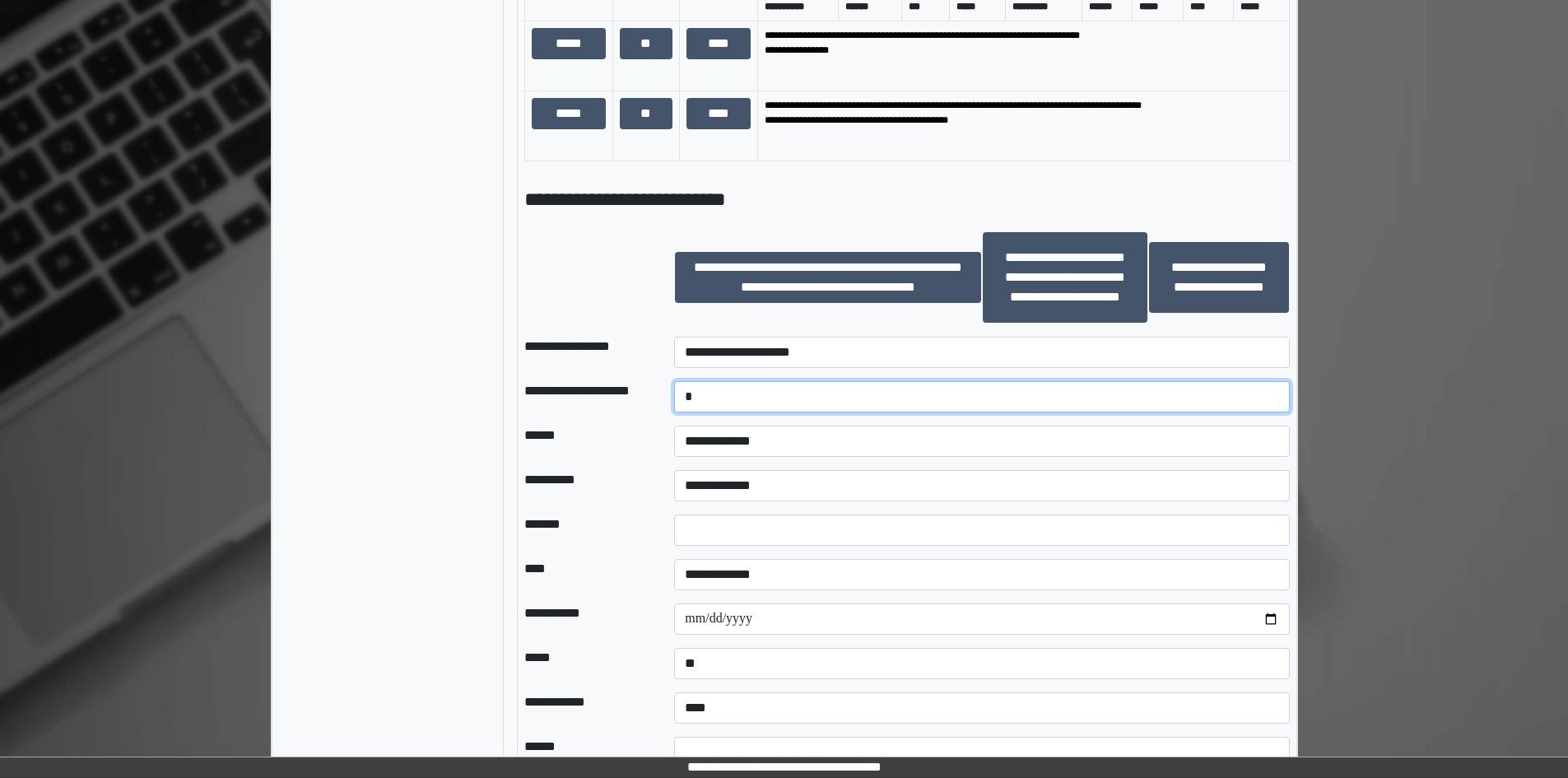 type on "*" 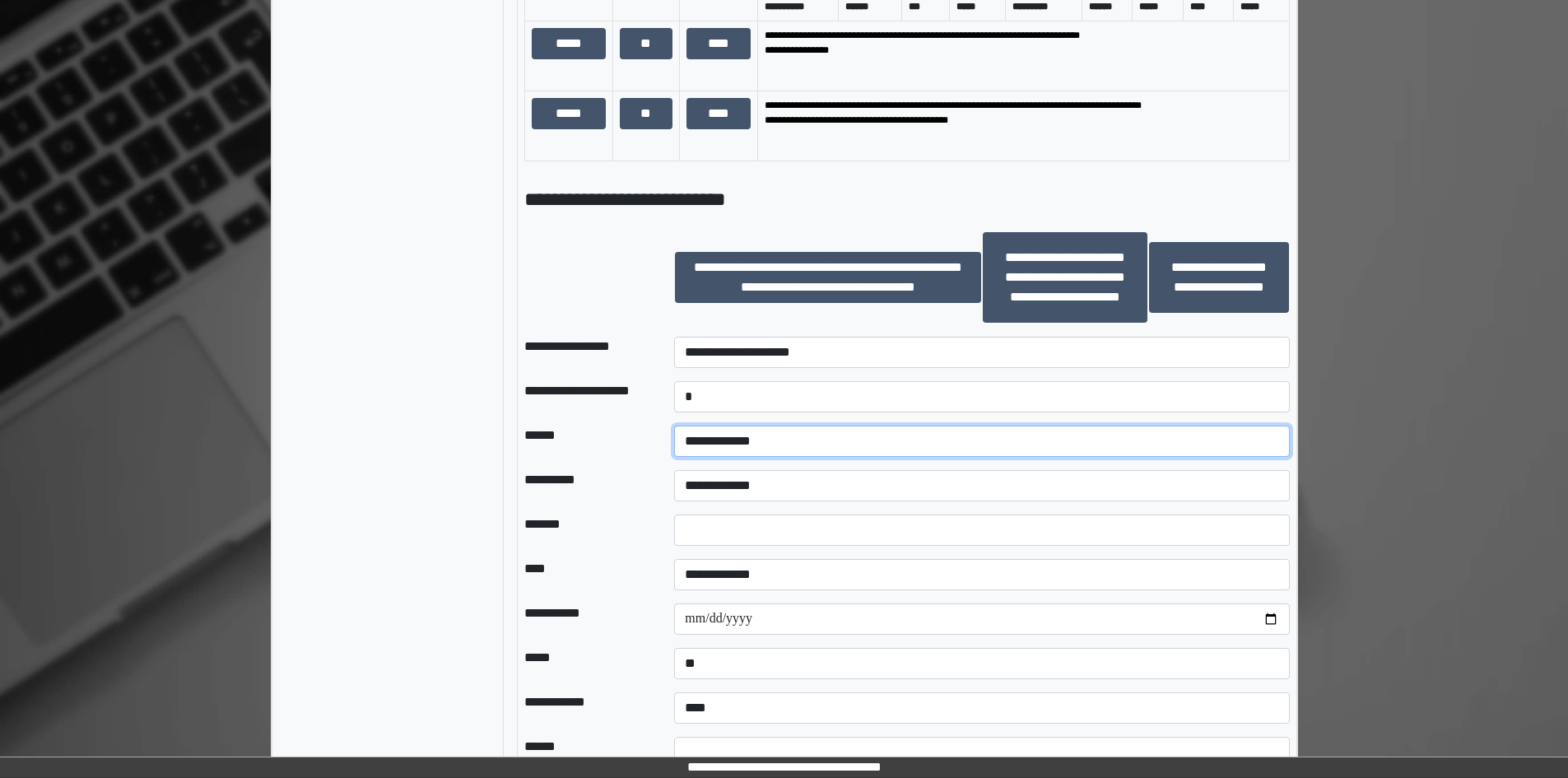 click on "**********" at bounding box center [981, 441] 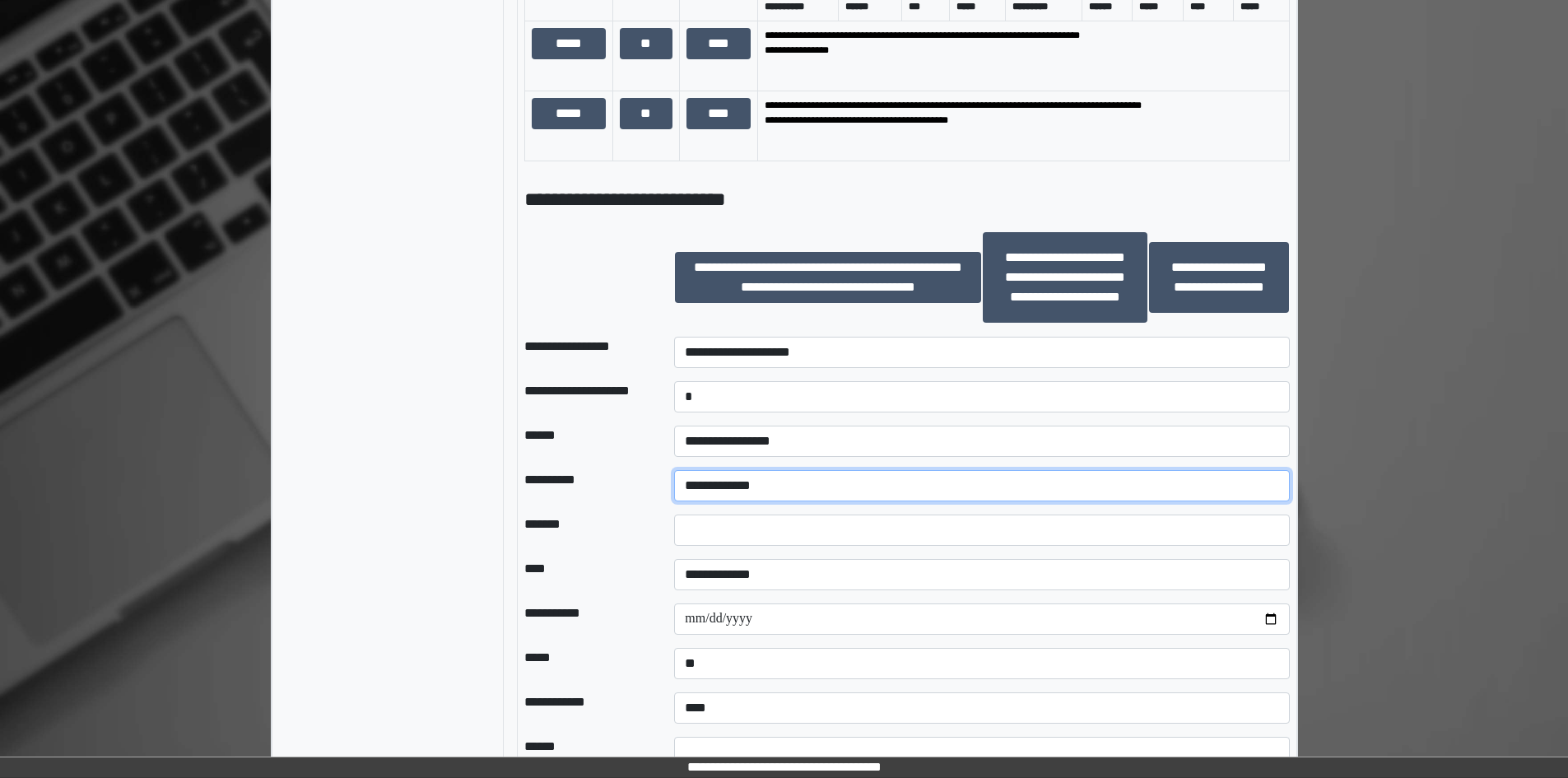 click on "**********" at bounding box center [981, 486] 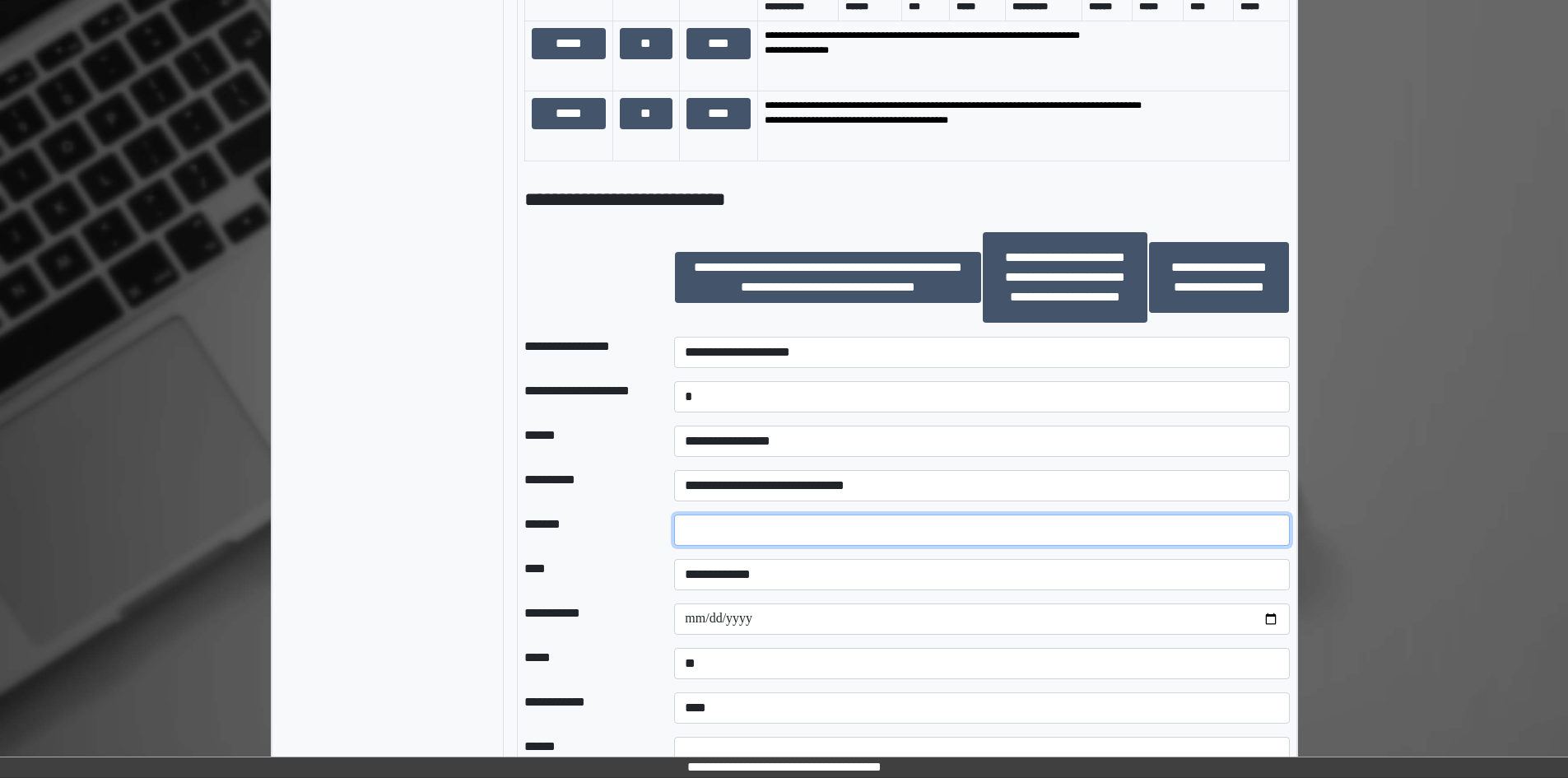 click at bounding box center [981, 530] 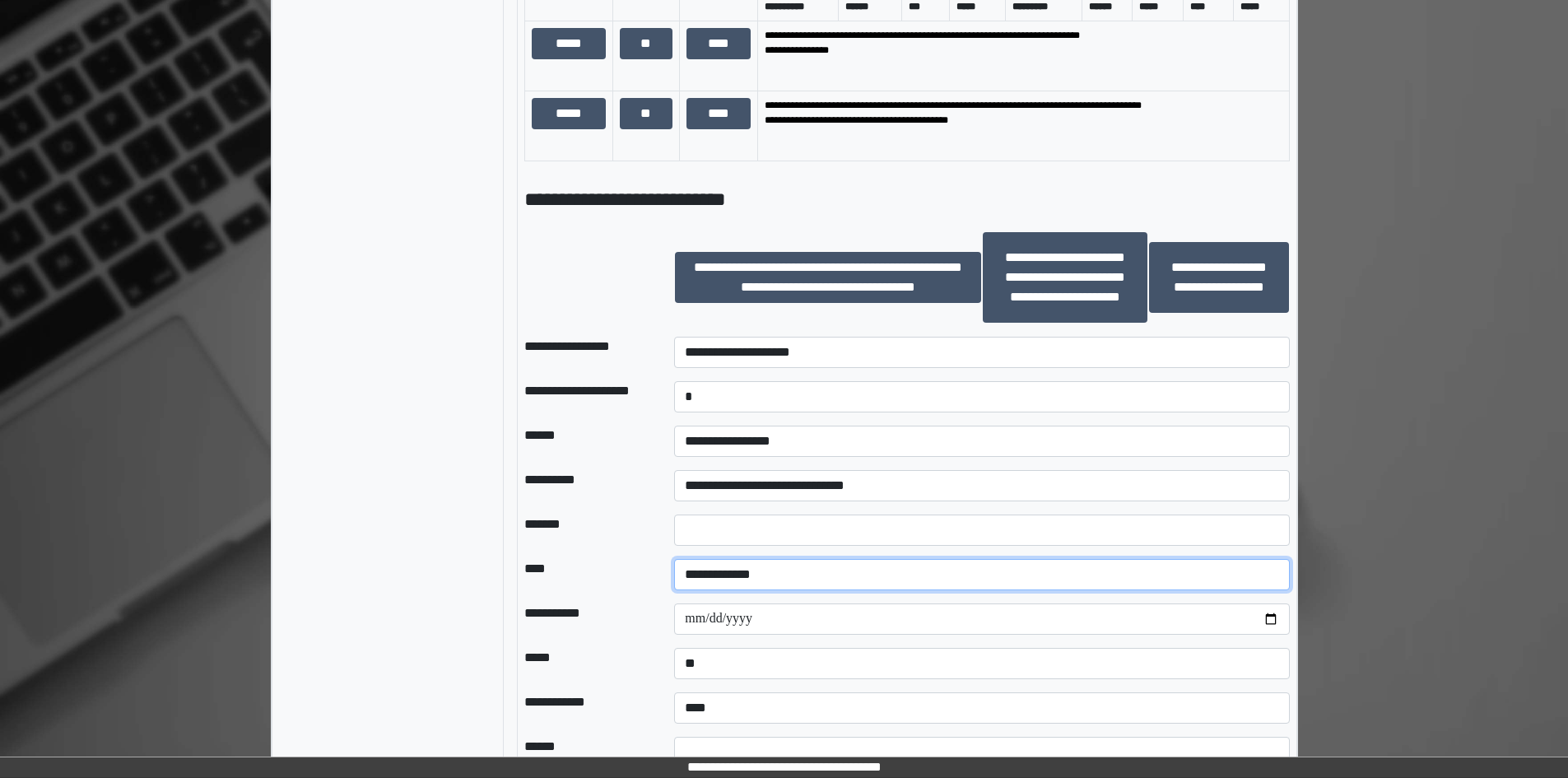 click on "**********" at bounding box center (981, 575) 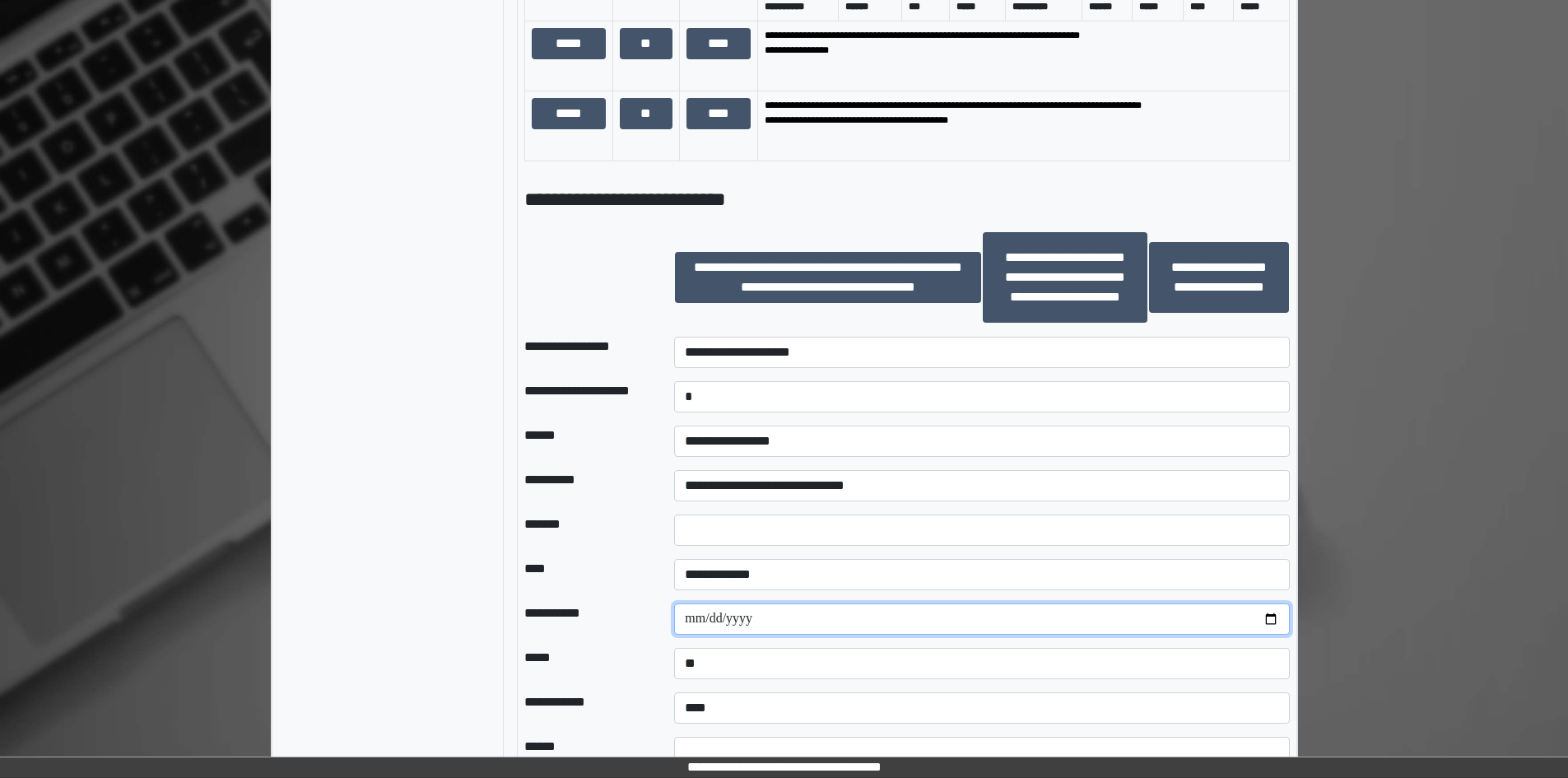 click at bounding box center [981, 619] 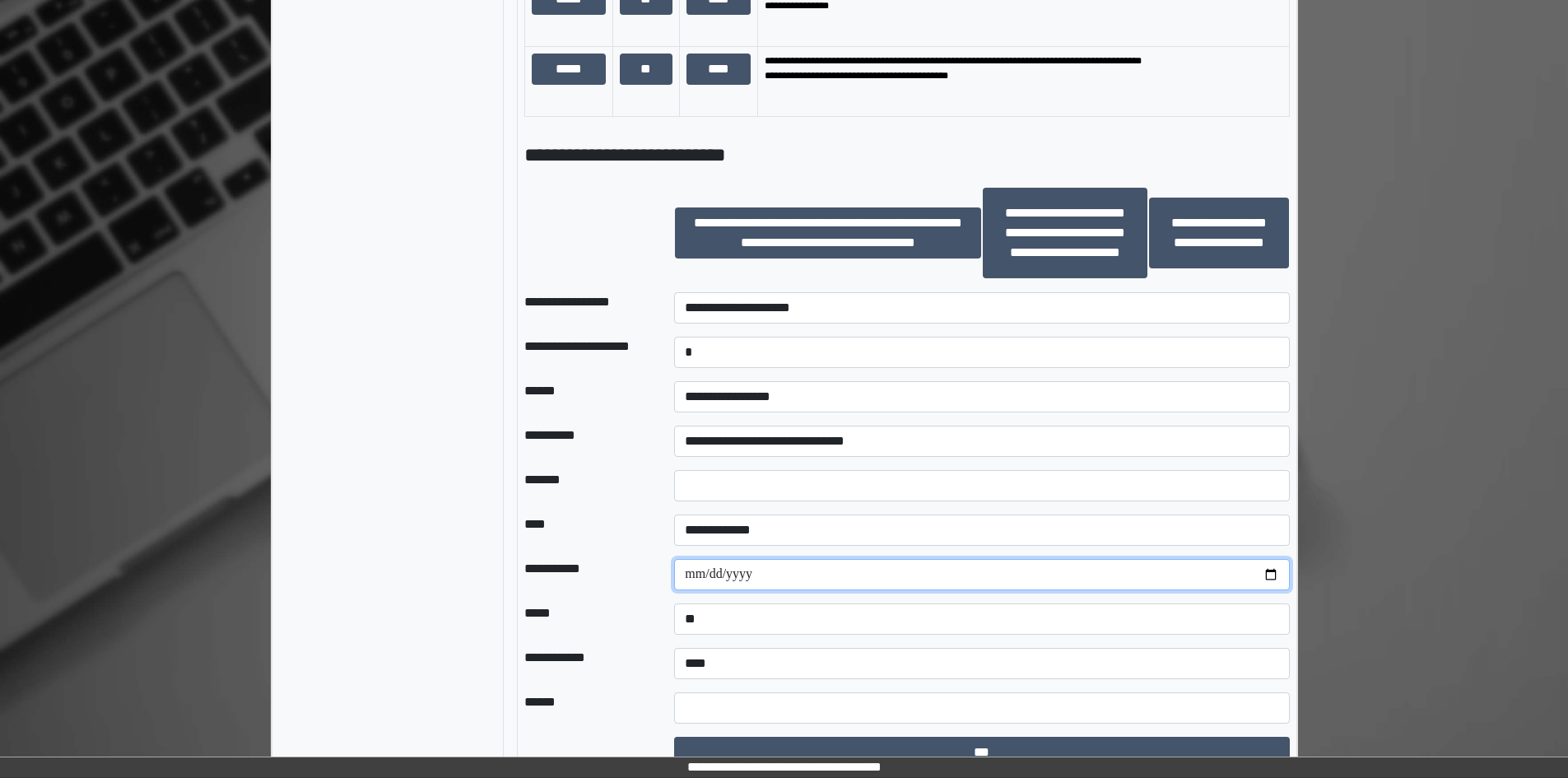 scroll, scrollTop: 1153, scrollLeft: 0, axis: vertical 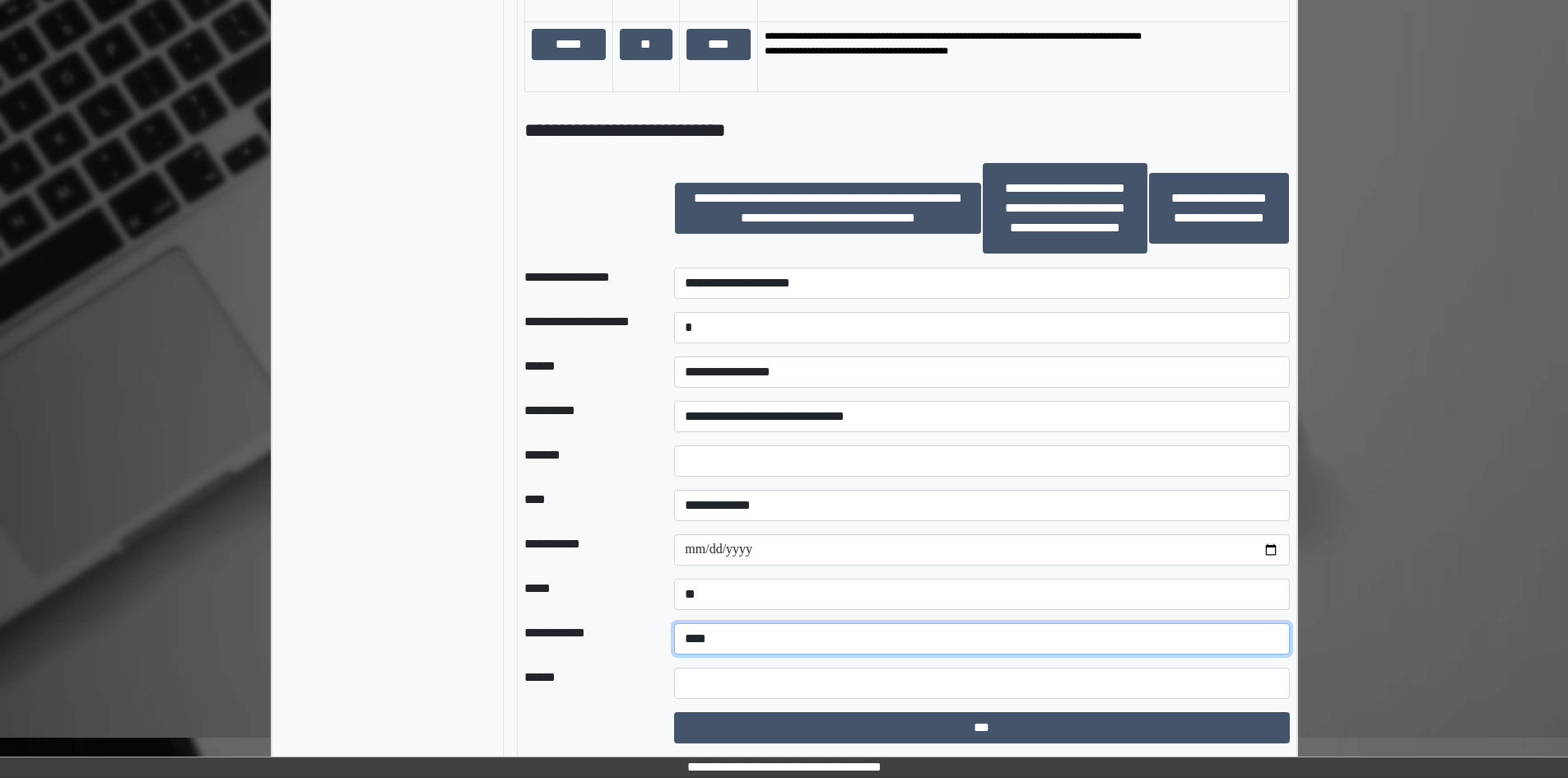 click on "**********" at bounding box center (981, 639) 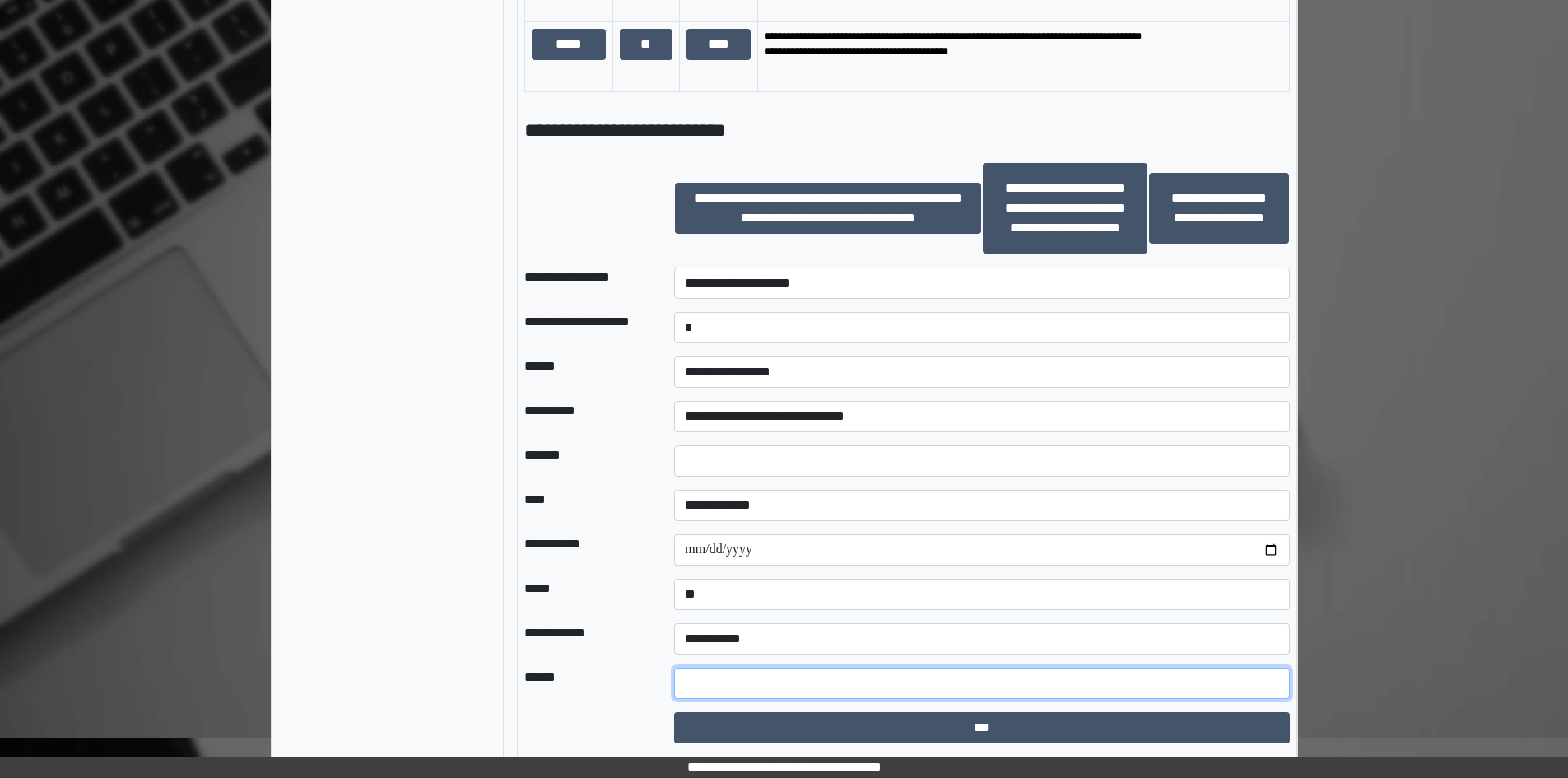 click at bounding box center [981, 683] 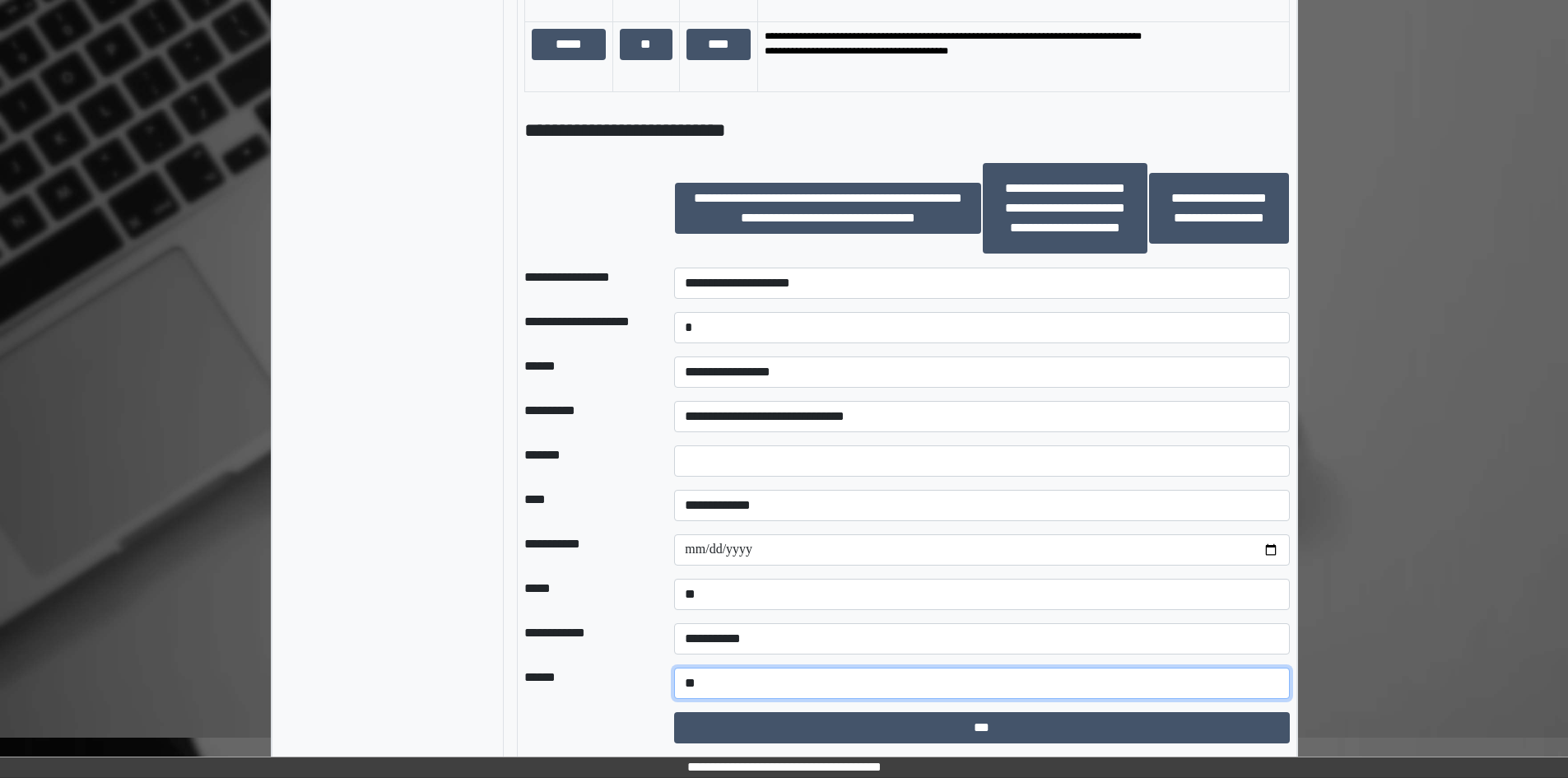 type on "*" 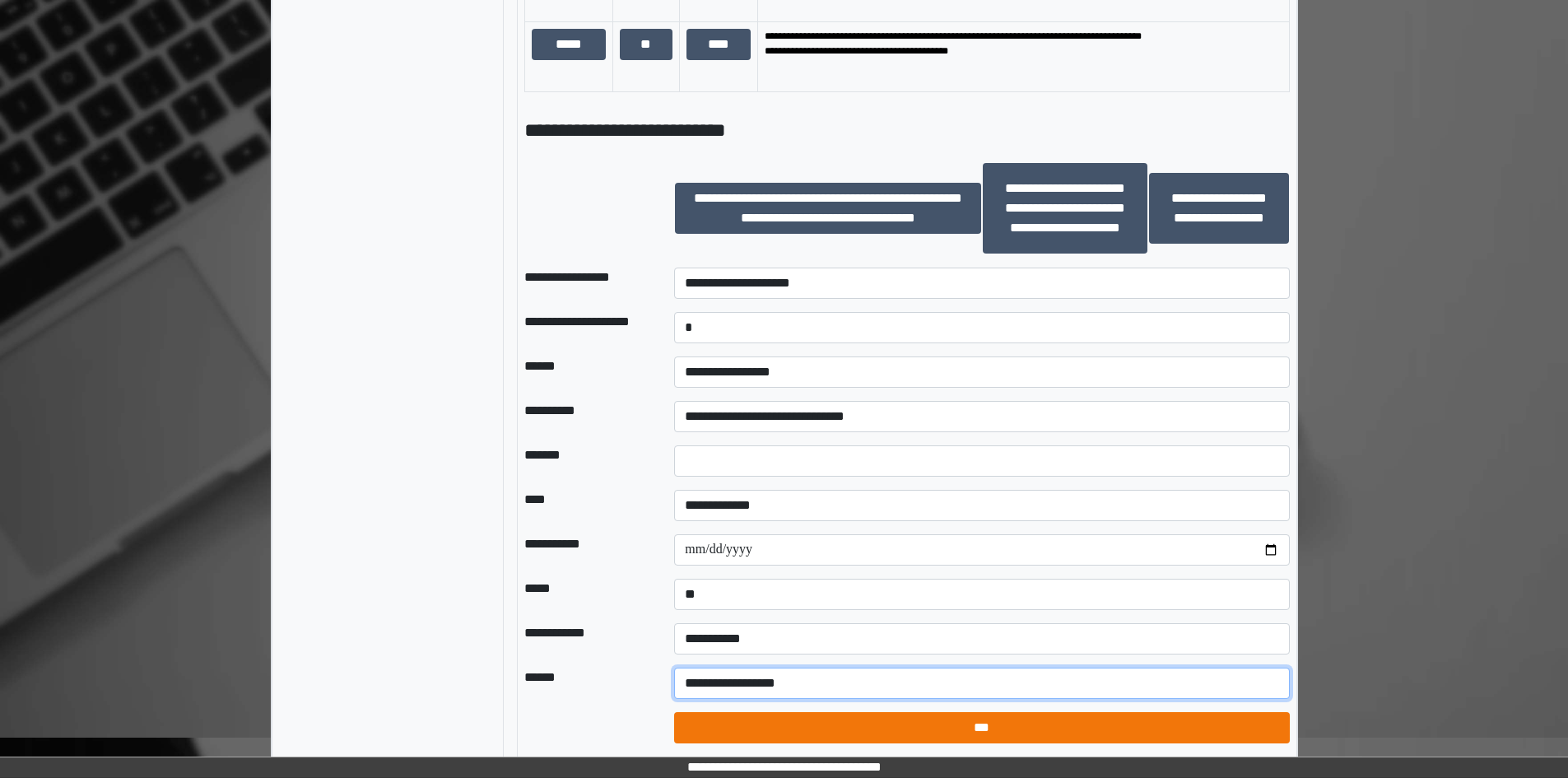 type on "**********" 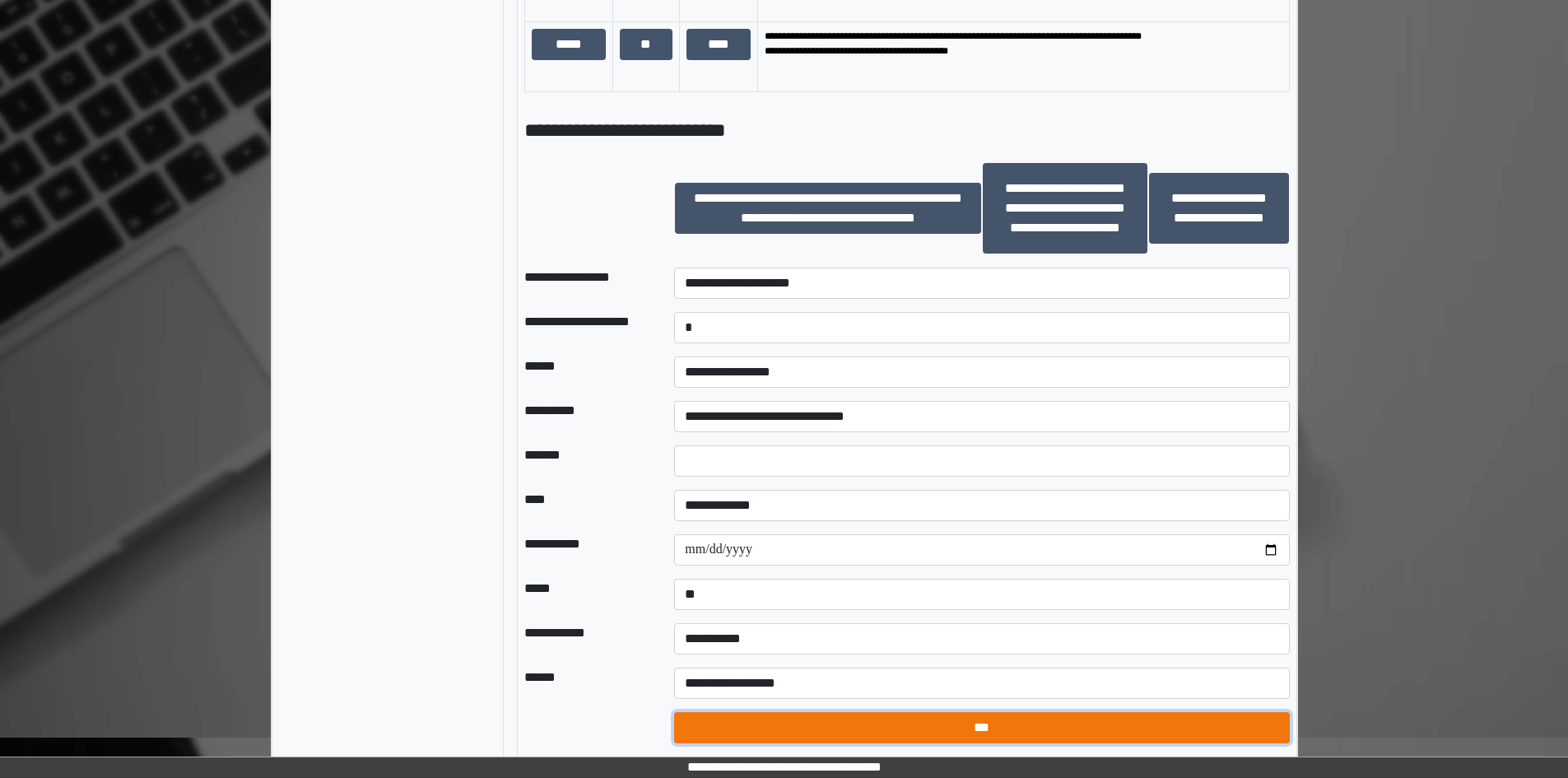 click on "***" at bounding box center (981, 728) 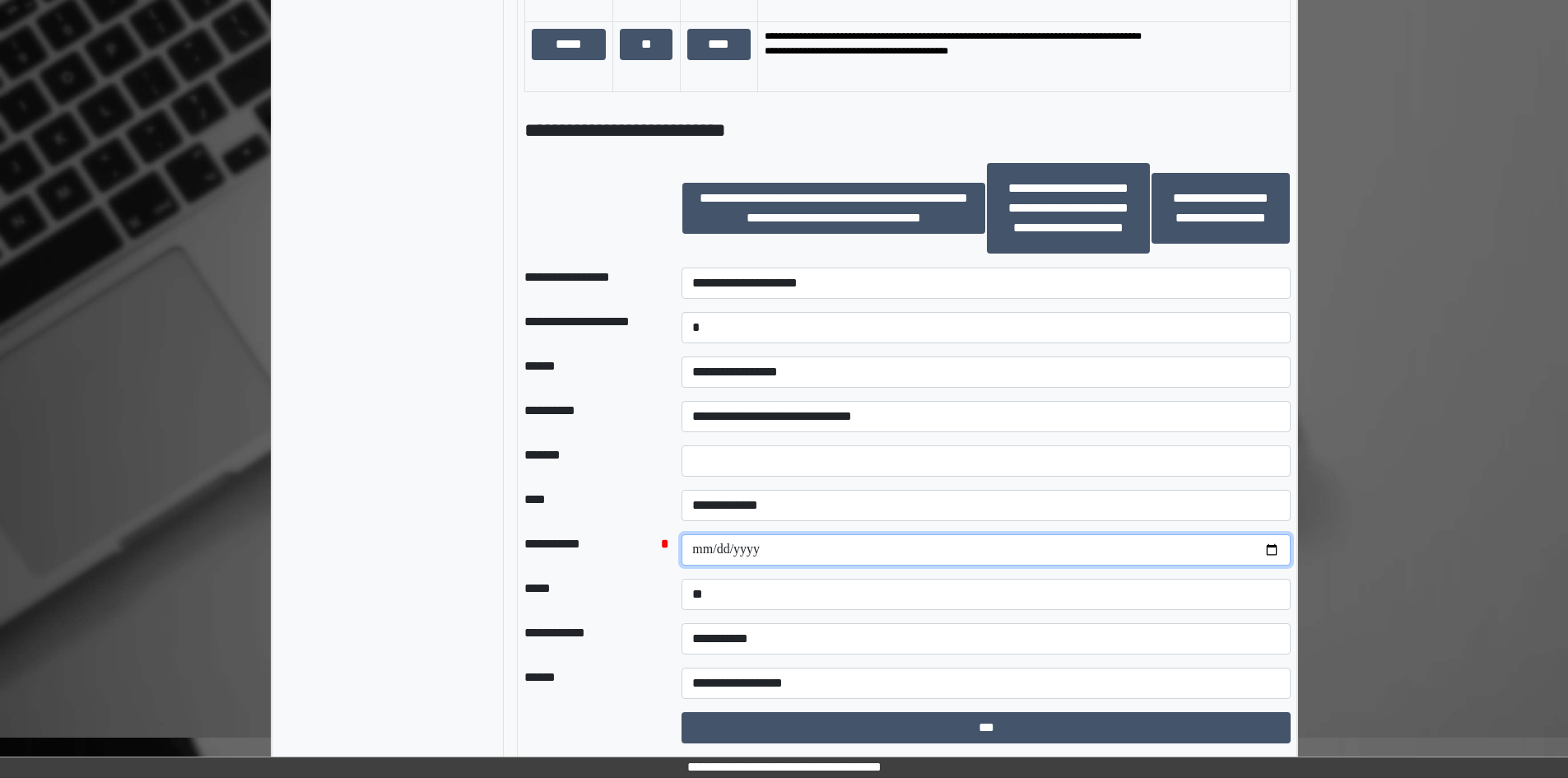 click on "**********" at bounding box center [986, 550] 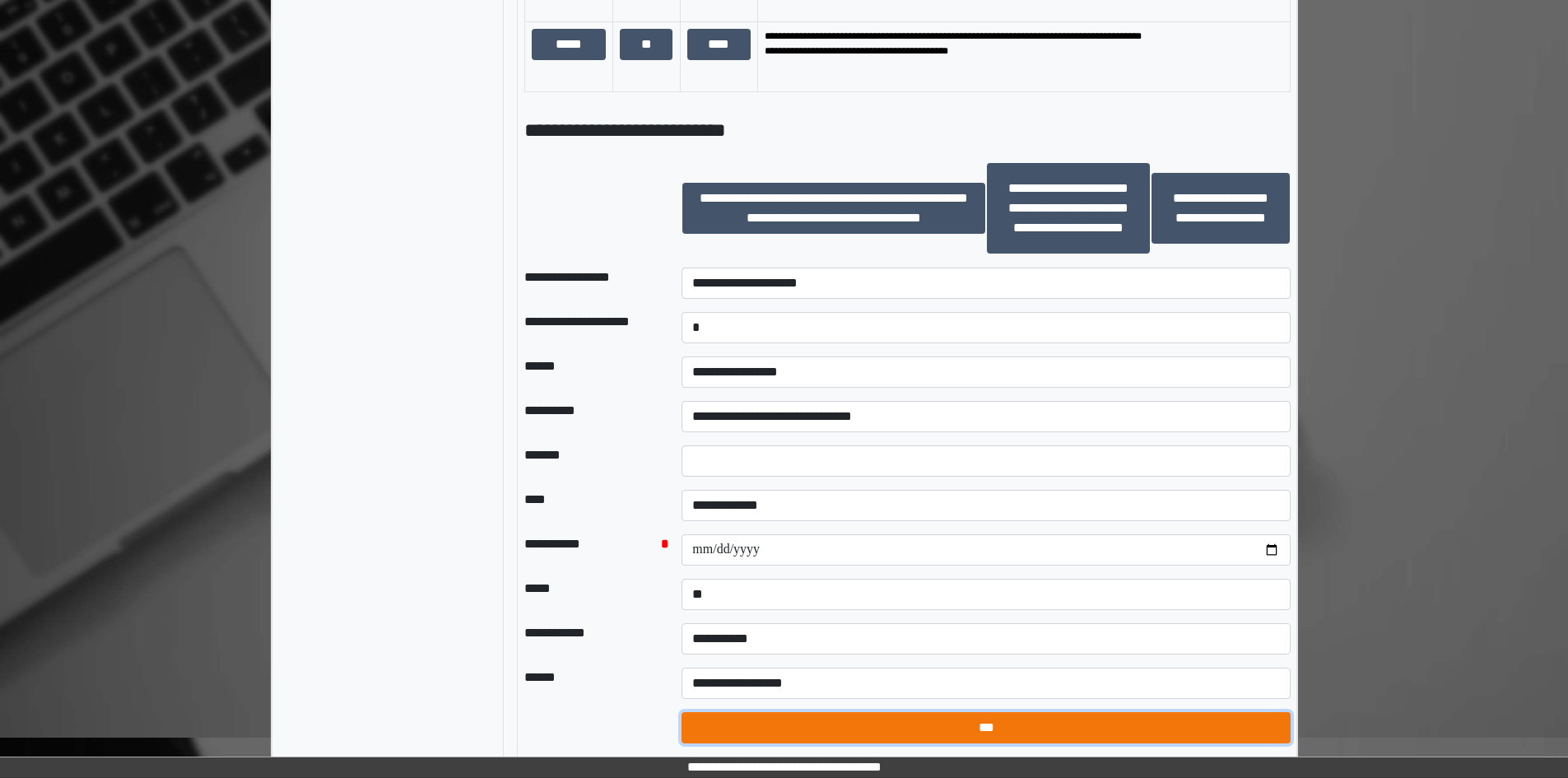 click on "***" at bounding box center [986, 728] 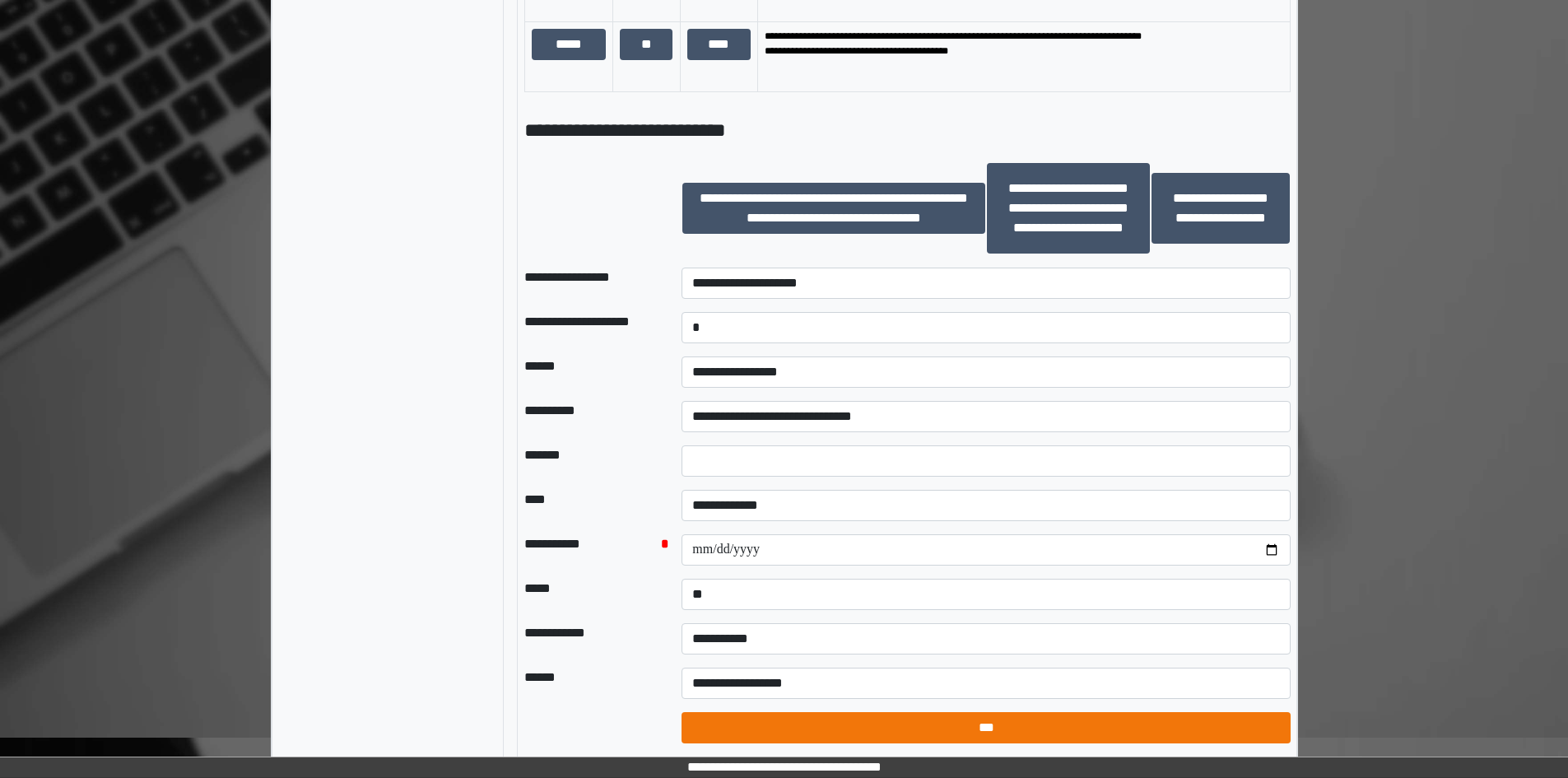 select on "*" 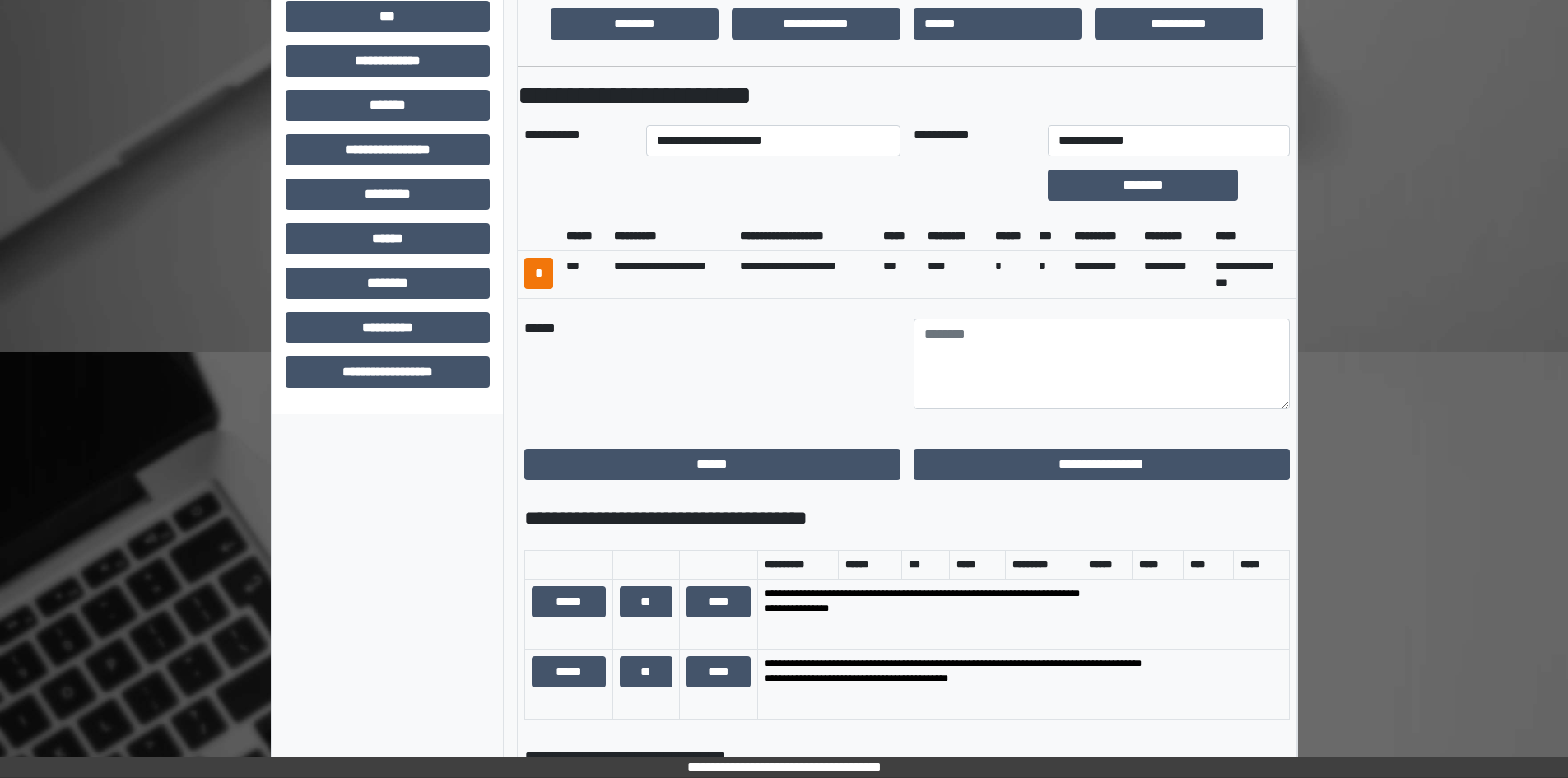 scroll, scrollTop: 329, scrollLeft: 0, axis: vertical 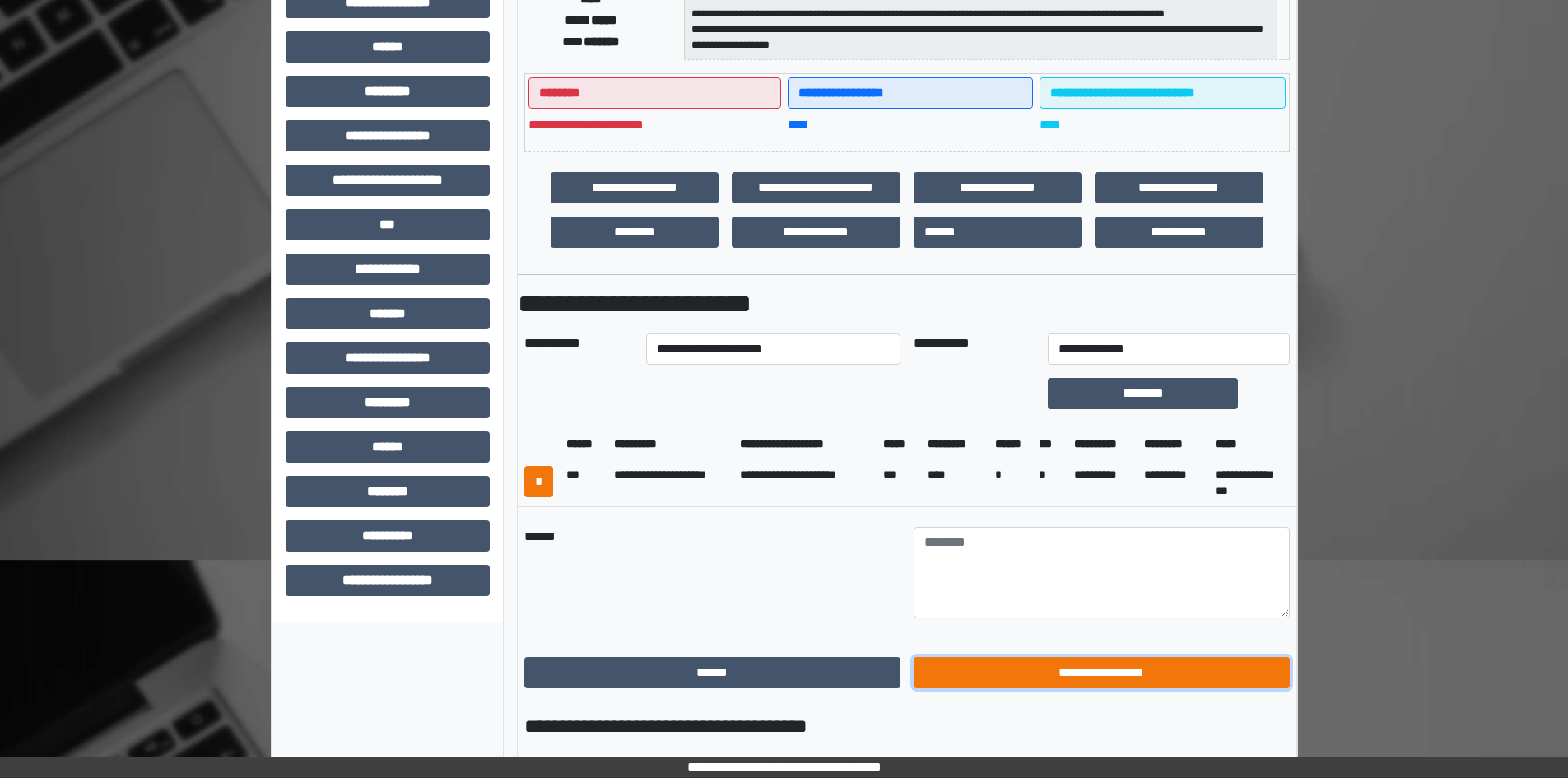 click on "**********" at bounding box center [1101, 673] 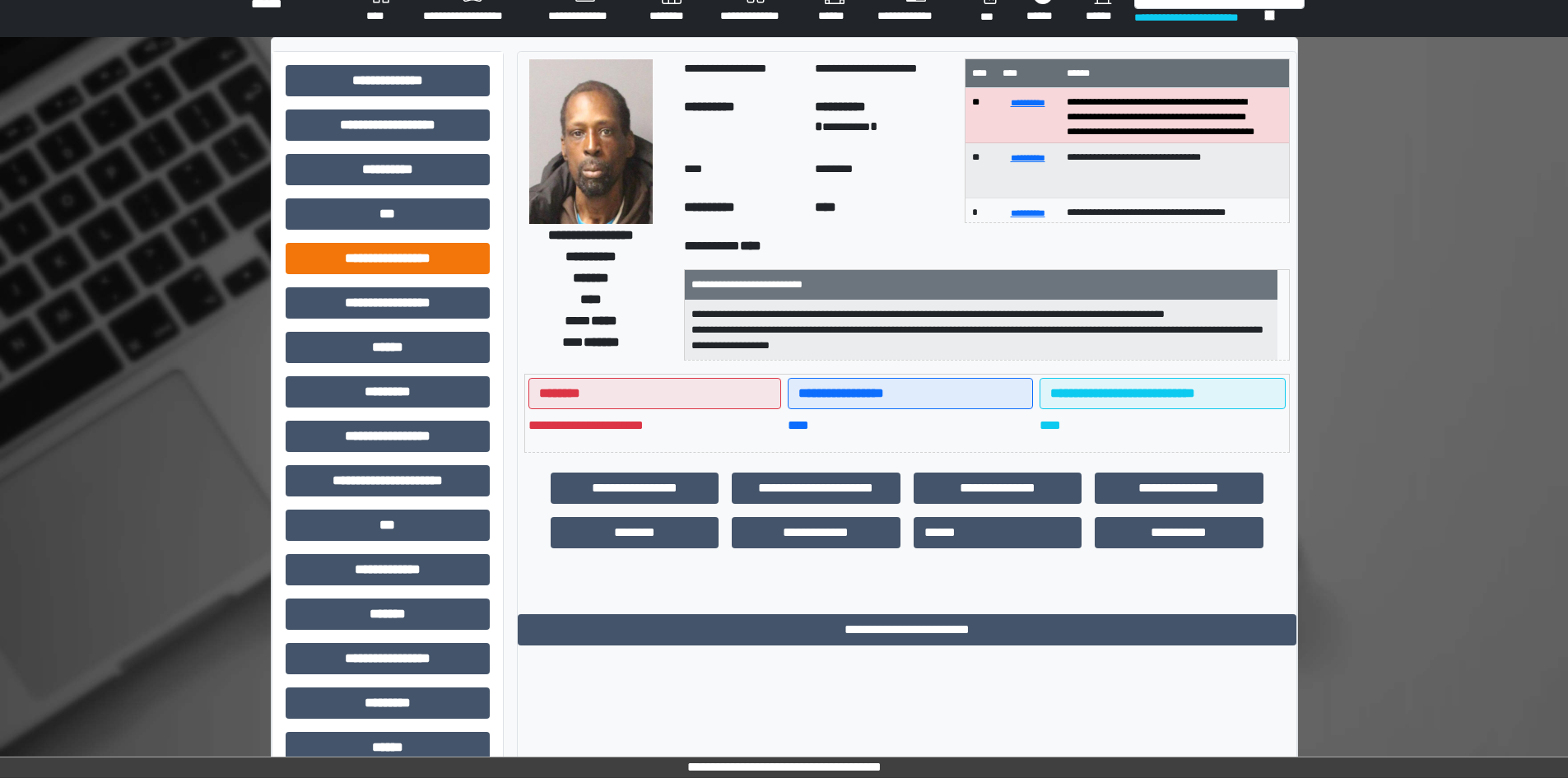 scroll, scrollTop: 0, scrollLeft: 0, axis: both 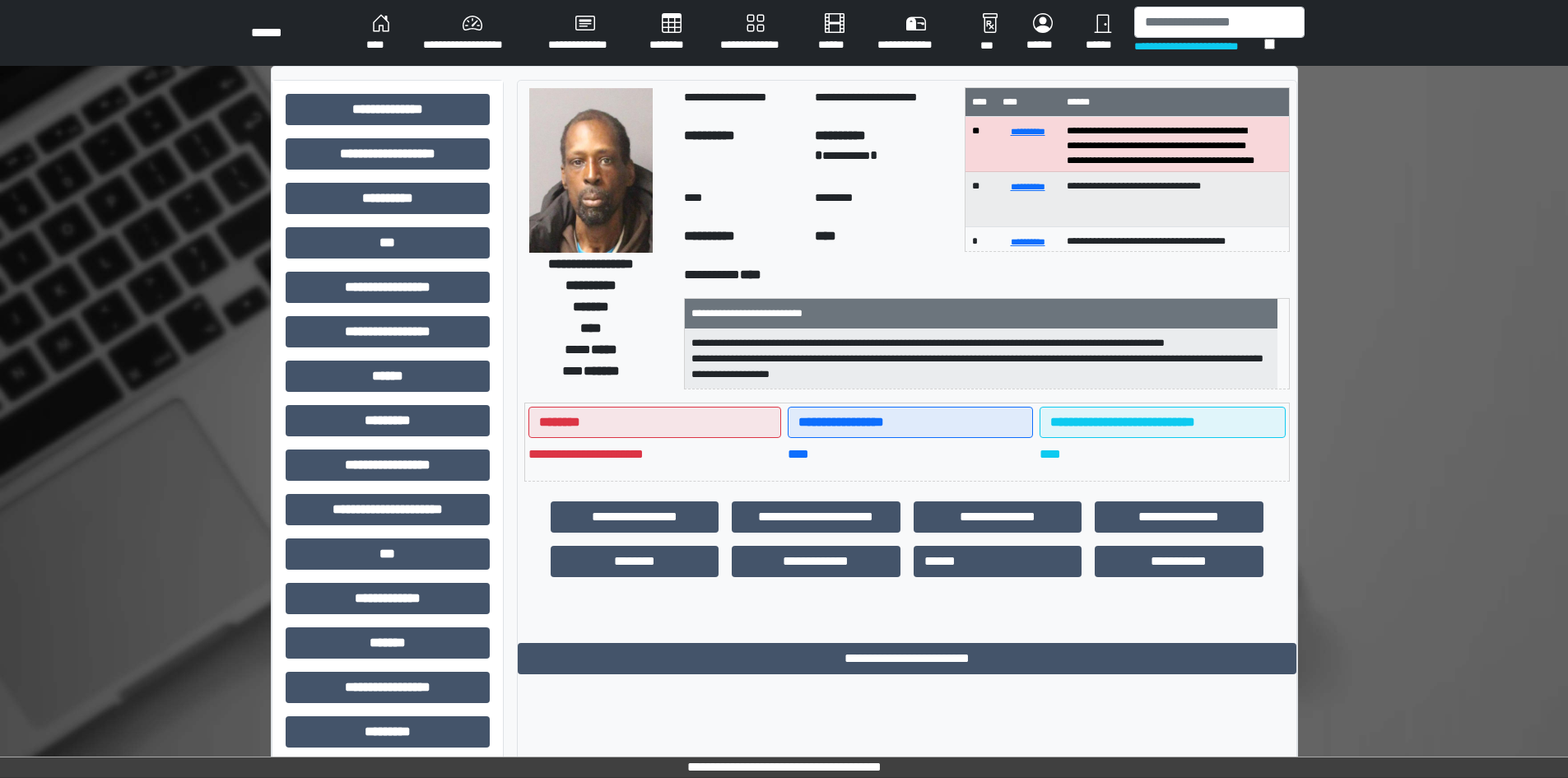 click on "****" at bounding box center [381, 33] 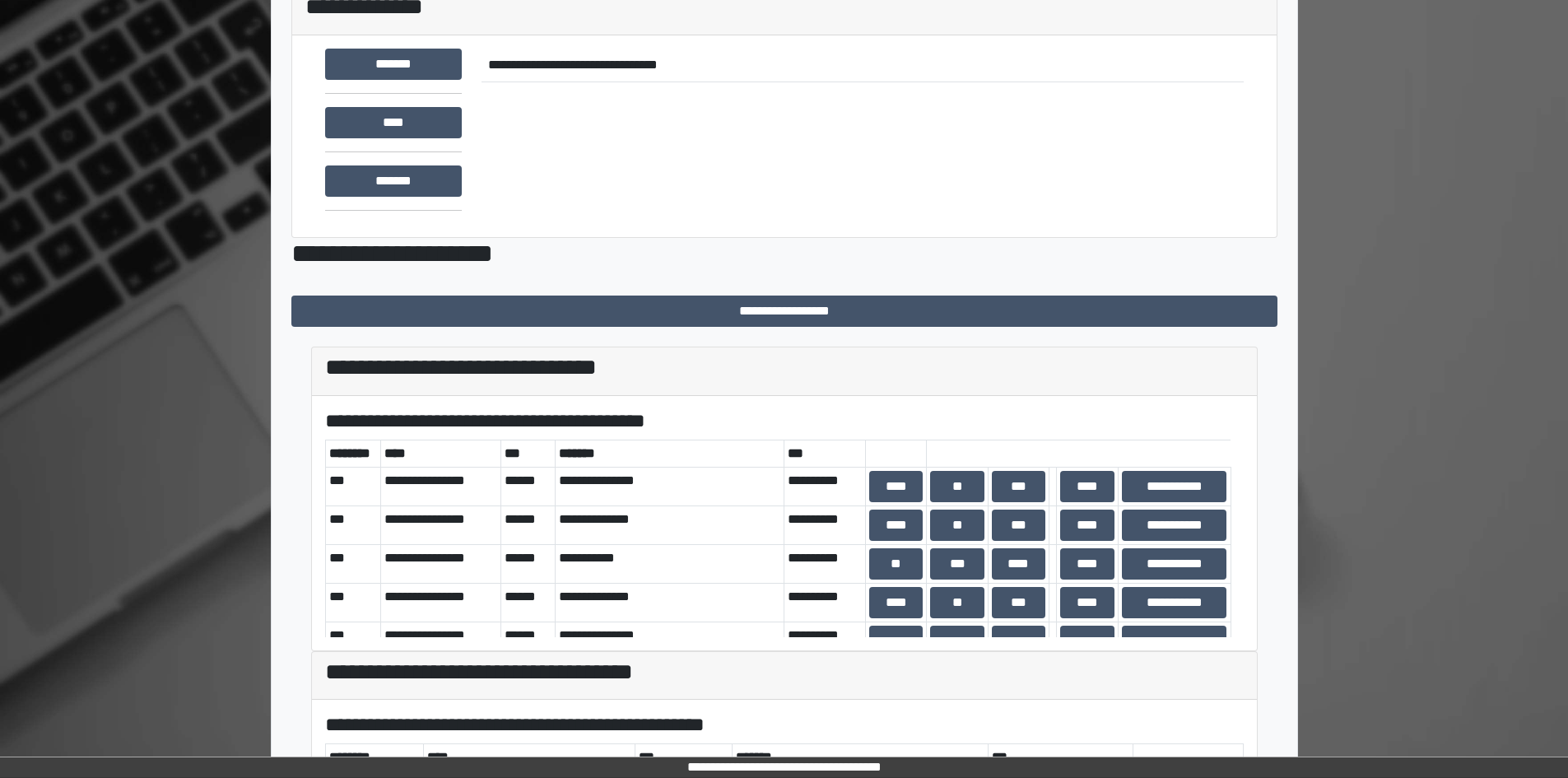 scroll, scrollTop: 609, scrollLeft: 0, axis: vertical 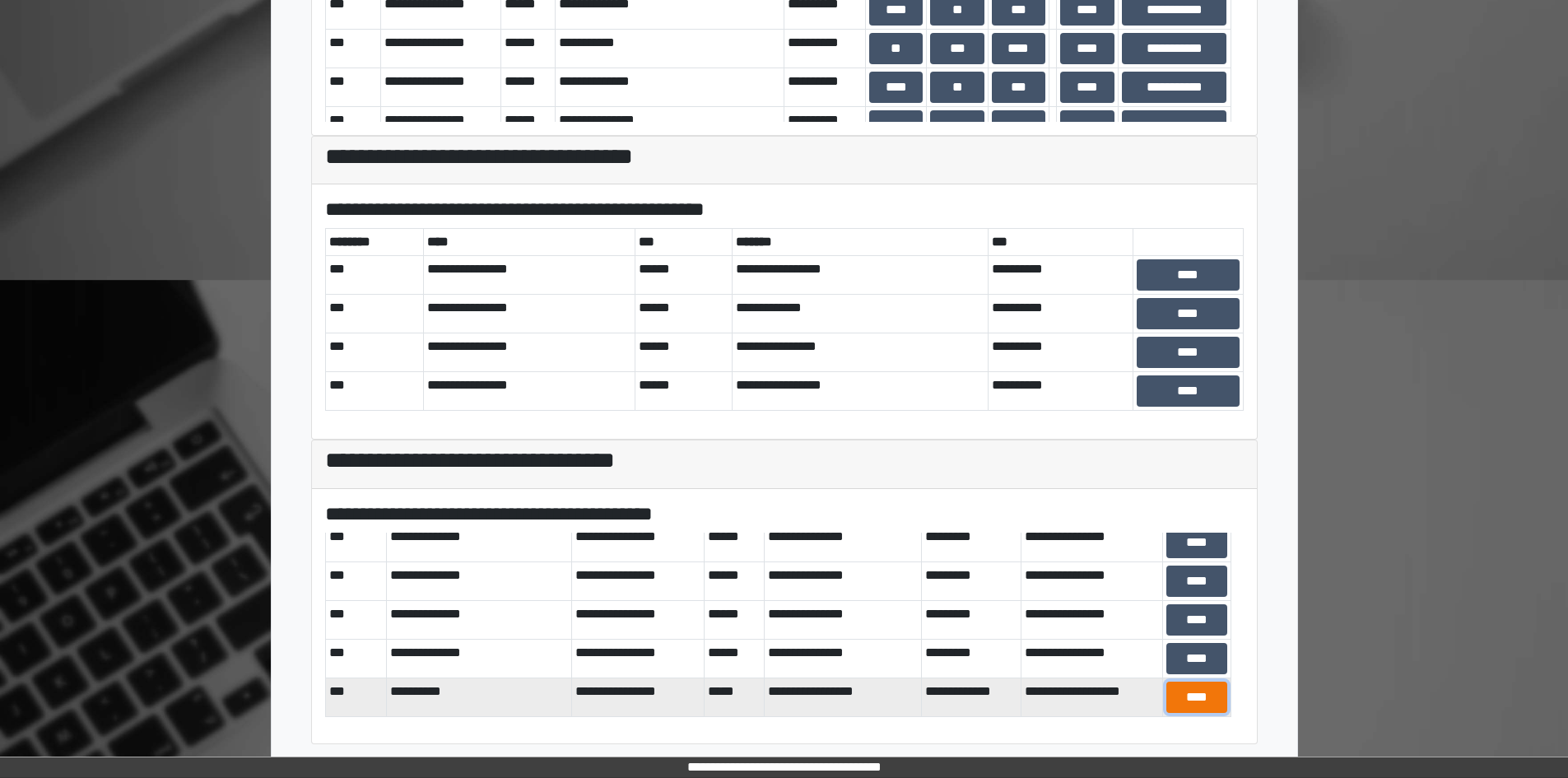 click on "****" at bounding box center (1197, 697) 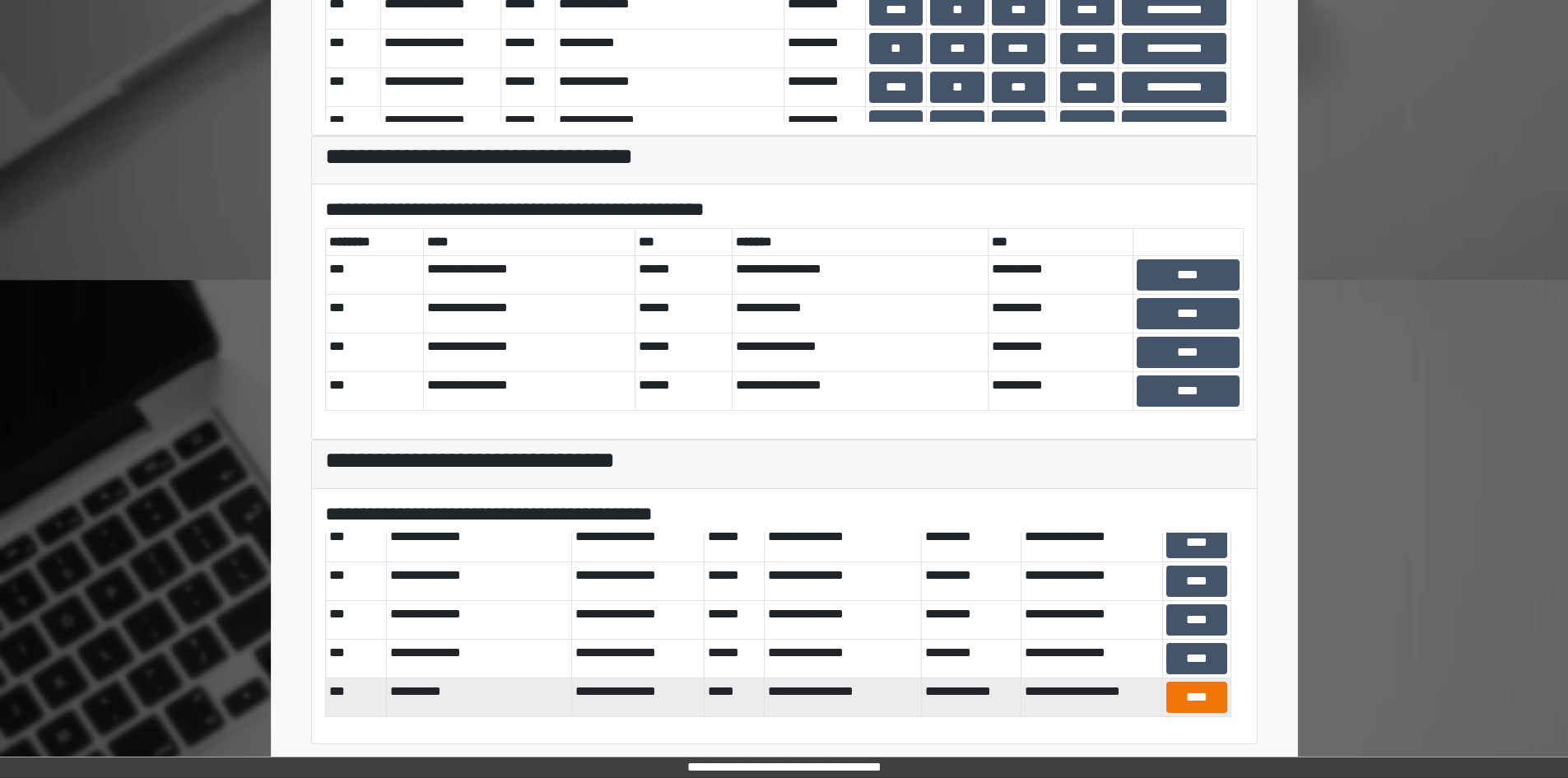 scroll, scrollTop: 397, scrollLeft: 0, axis: vertical 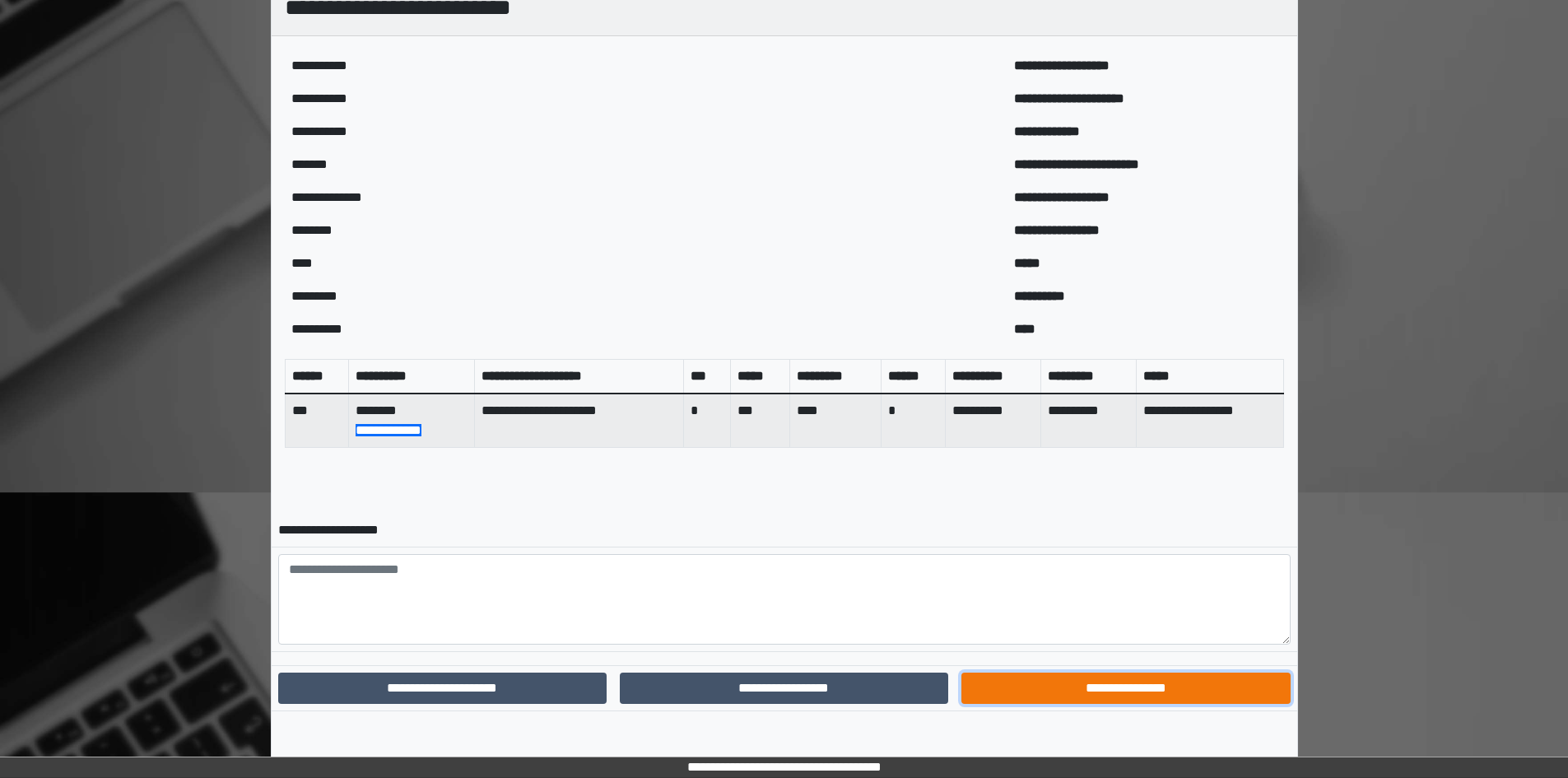 click on "**********" at bounding box center (1125, 688) 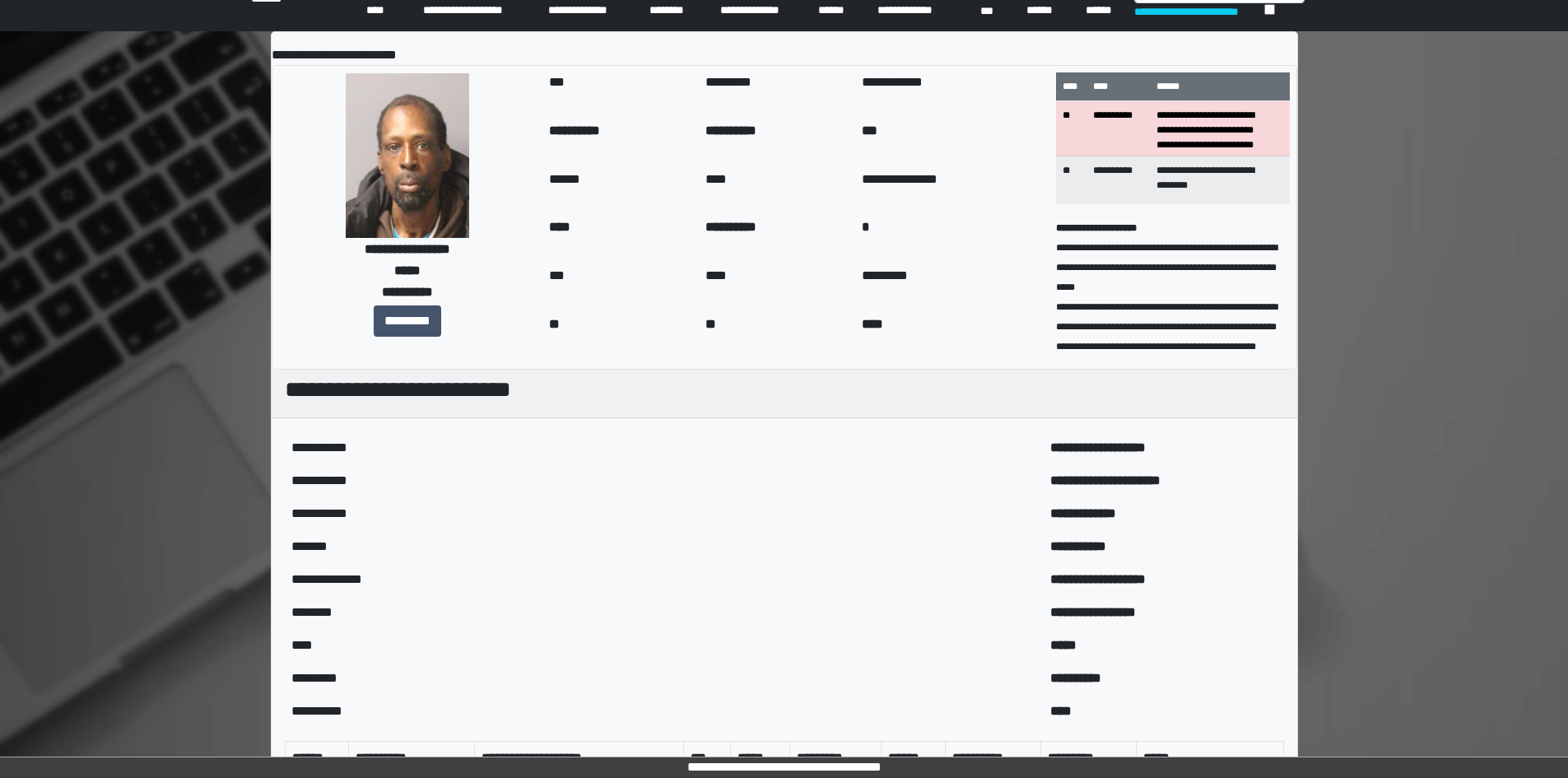 scroll, scrollTop: 0, scrollLeft: 0, axis: both 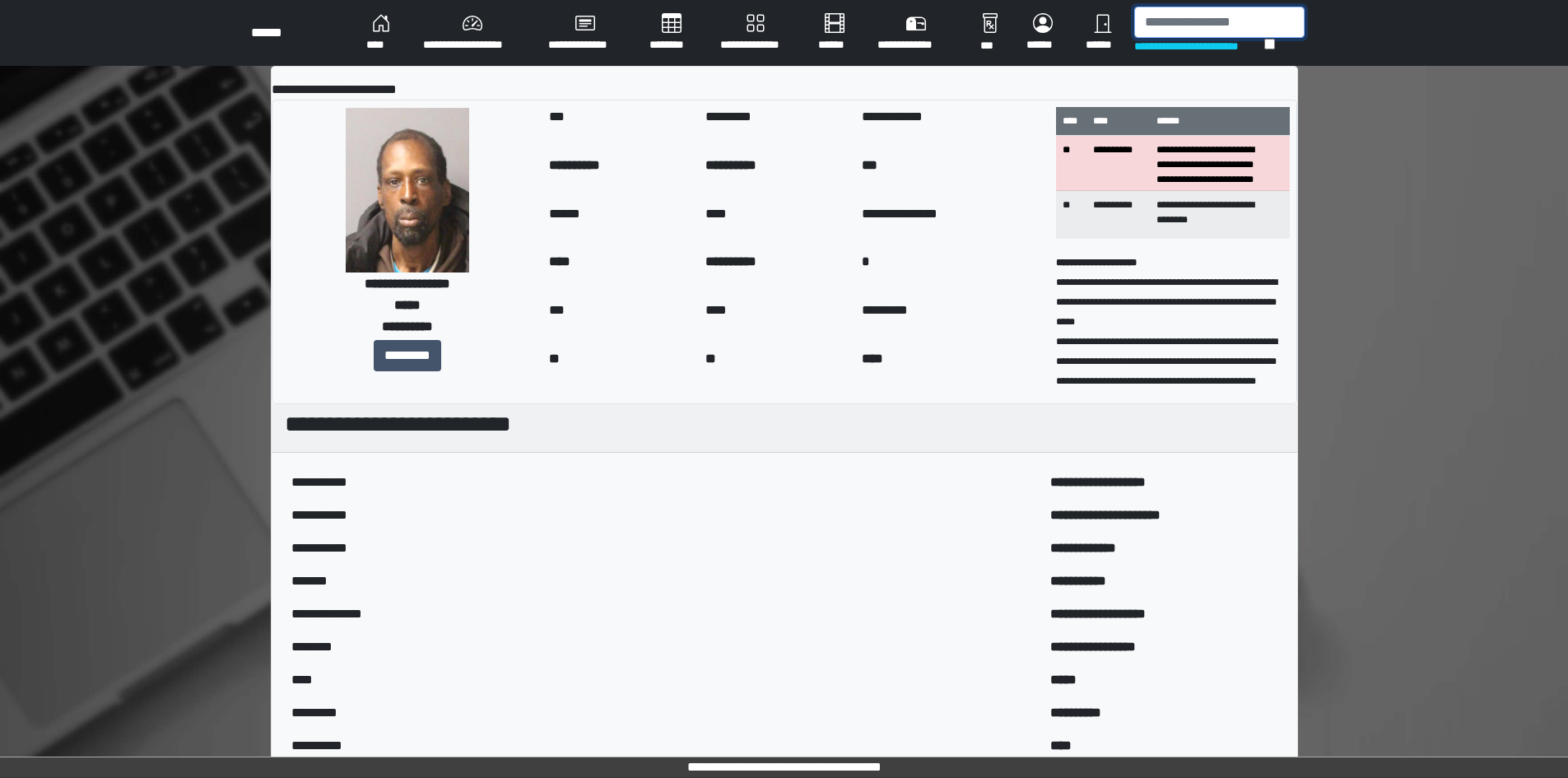 click at bounding box center (1219, 22) 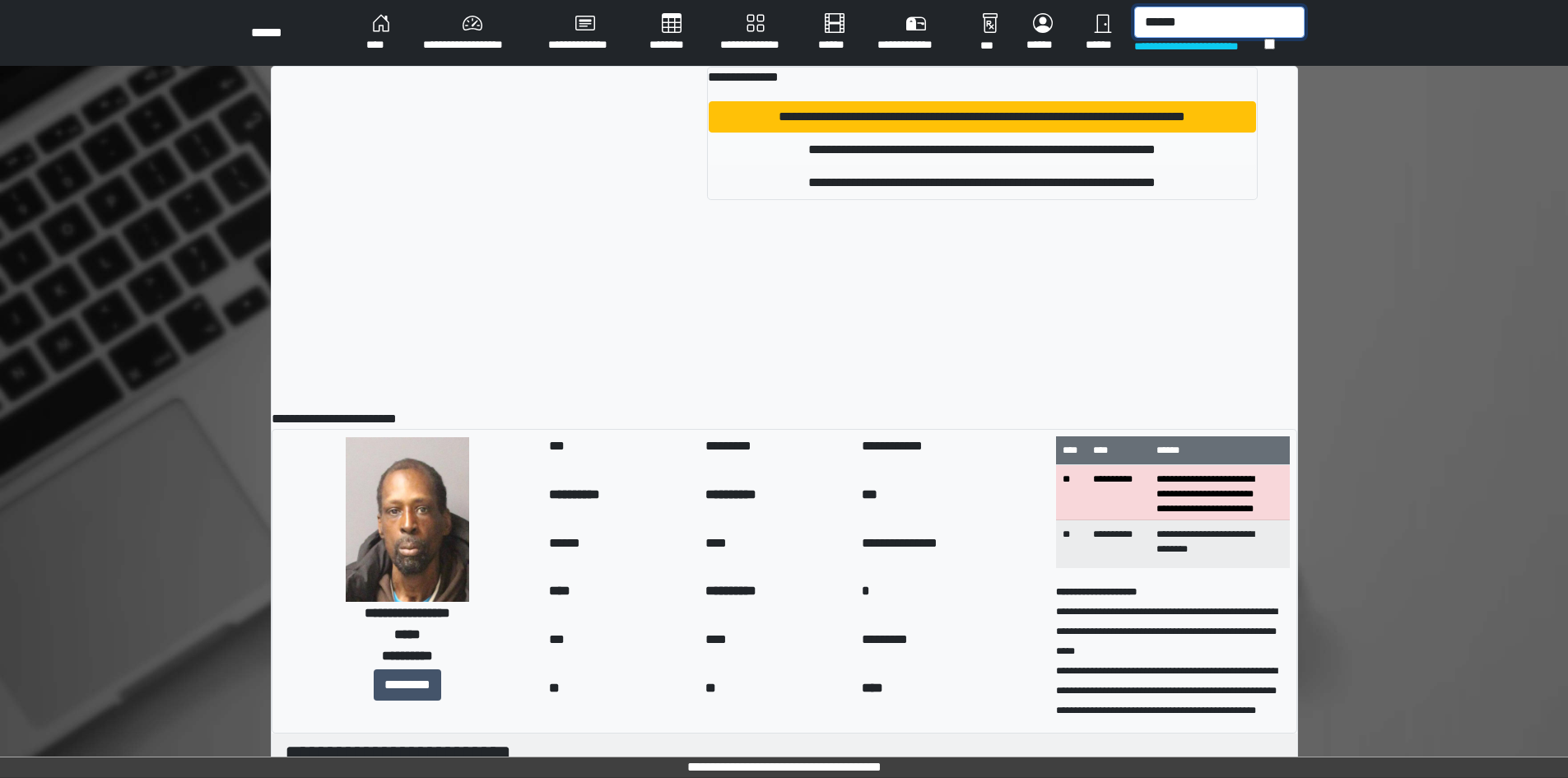 type on "******" 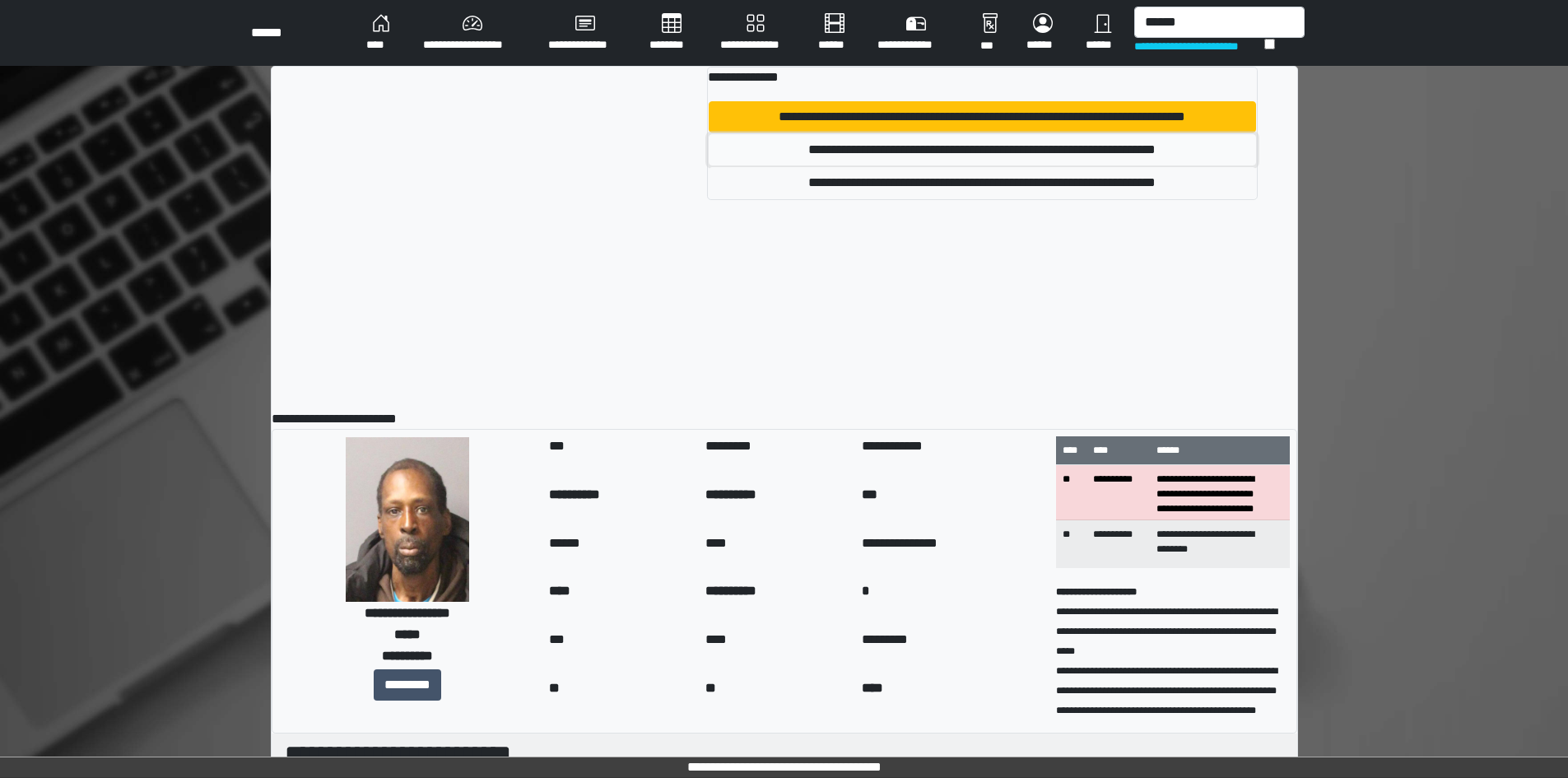 click on "**********" at bounding box center [982, 150] 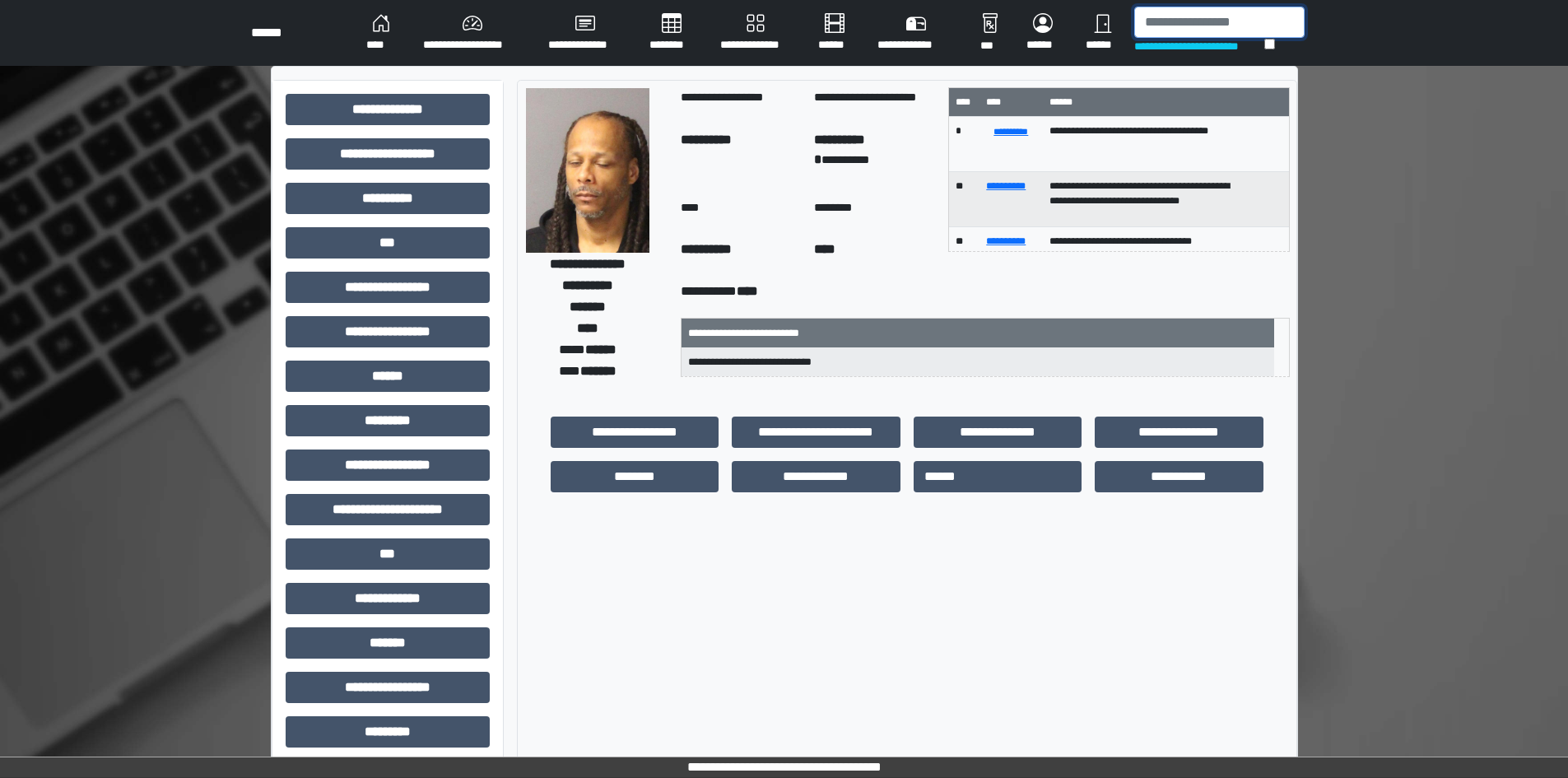 click at bounding box center [1219, 22] 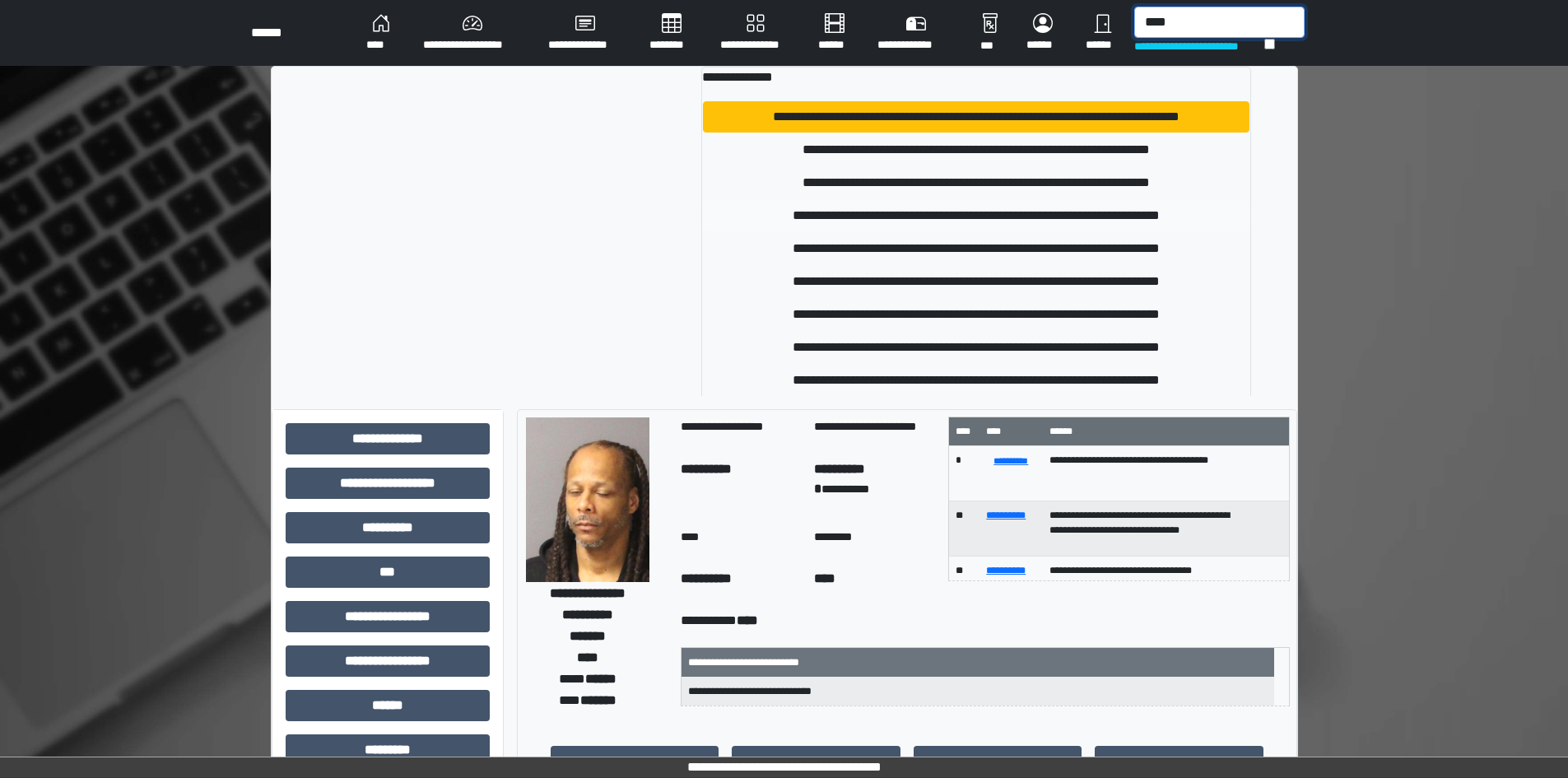 type on "****" 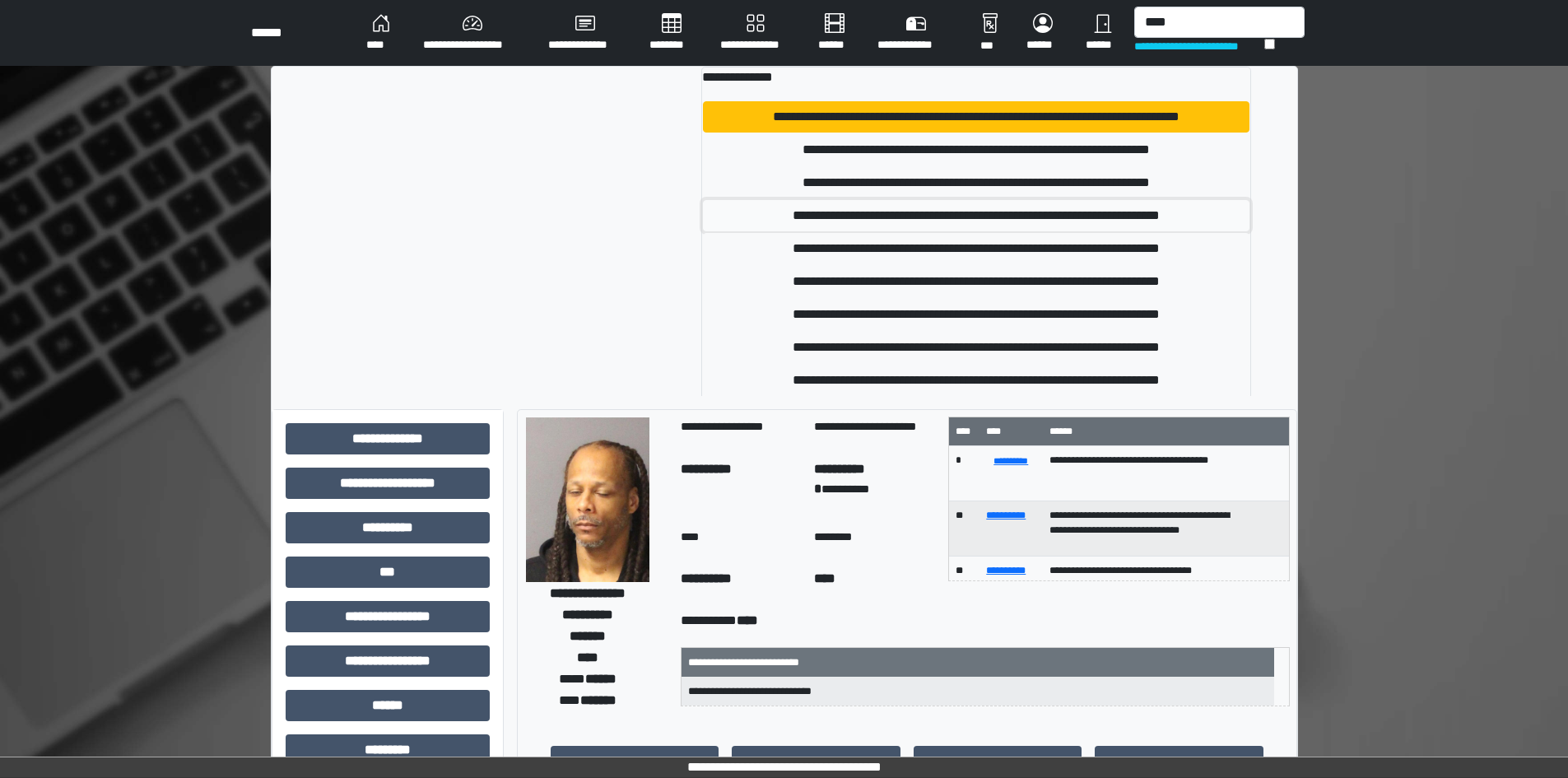 click on "**********" at bounding box center (976, 216) 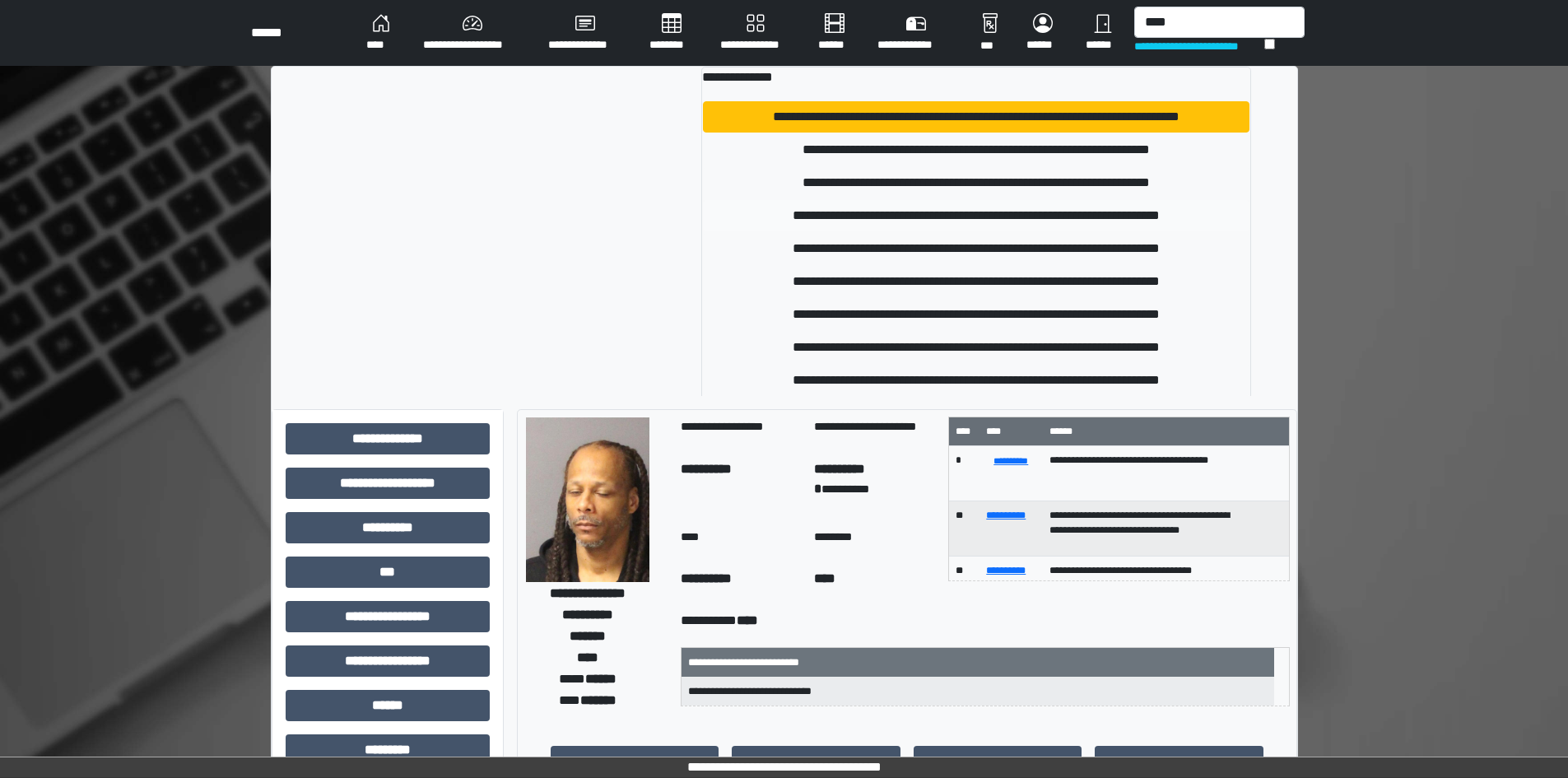 type 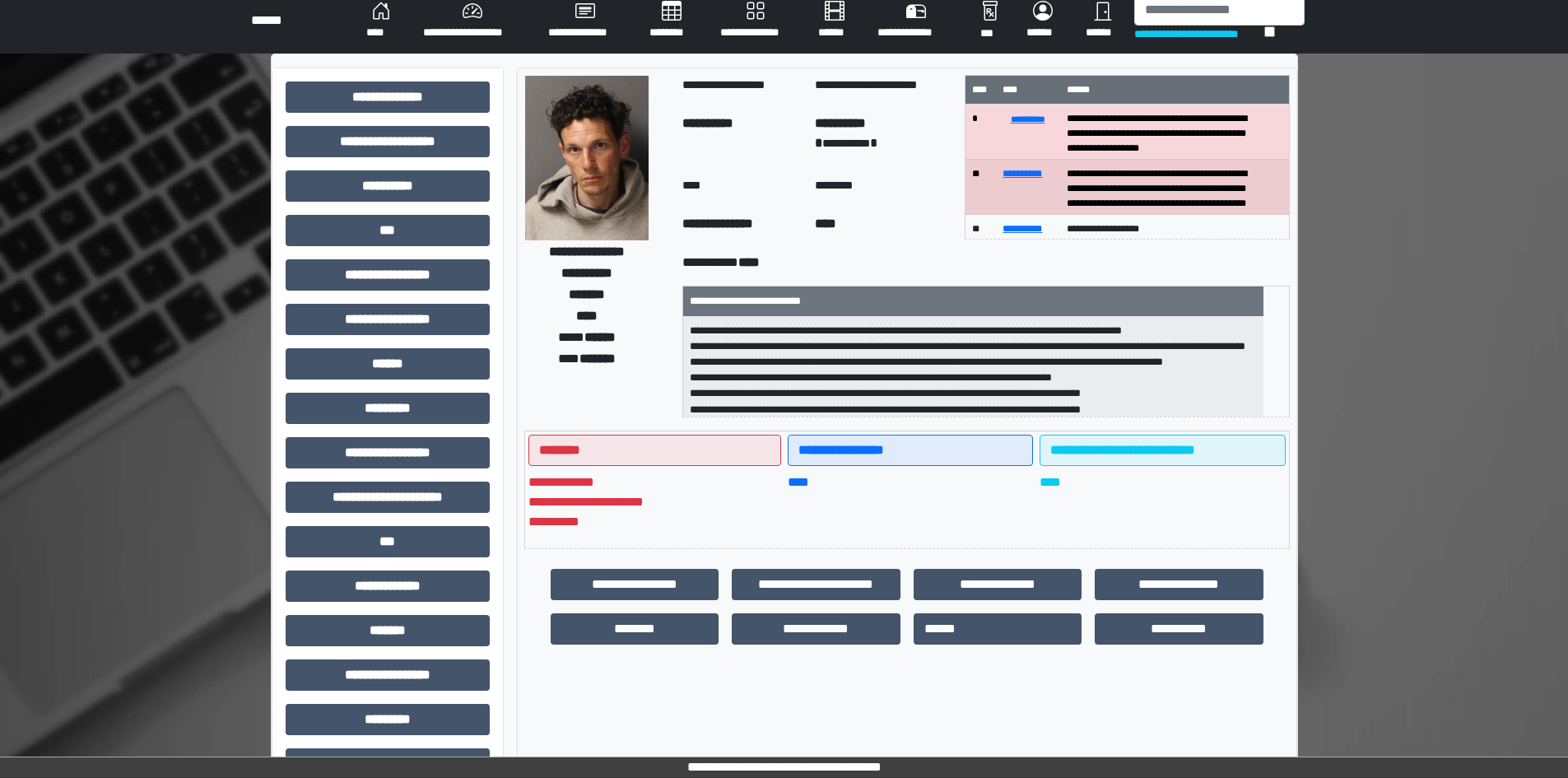 scroll, scrollTop: 0, scrollLeft: 0, axis: both 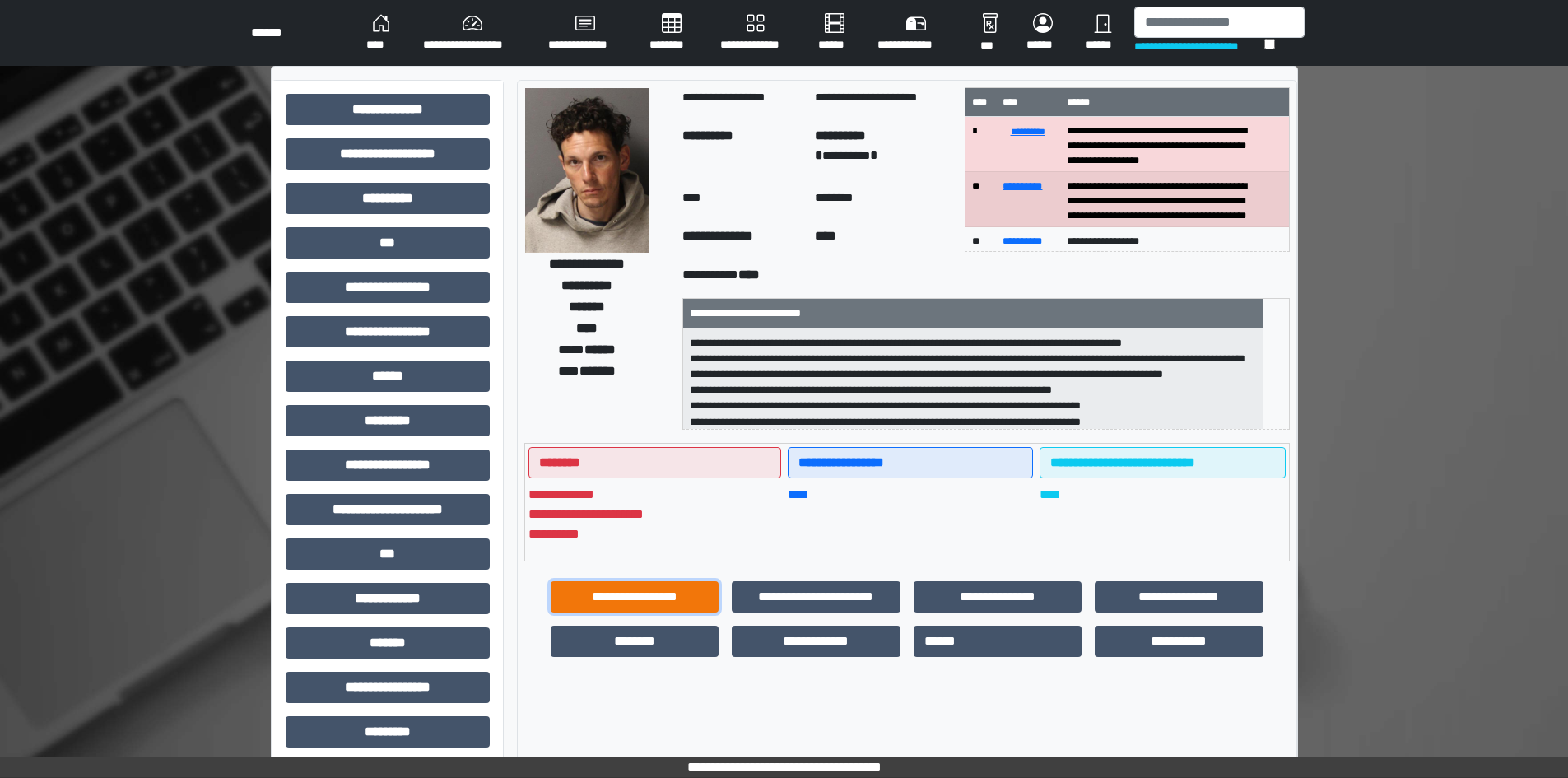click on "**********" at bounding box center (635, 597) 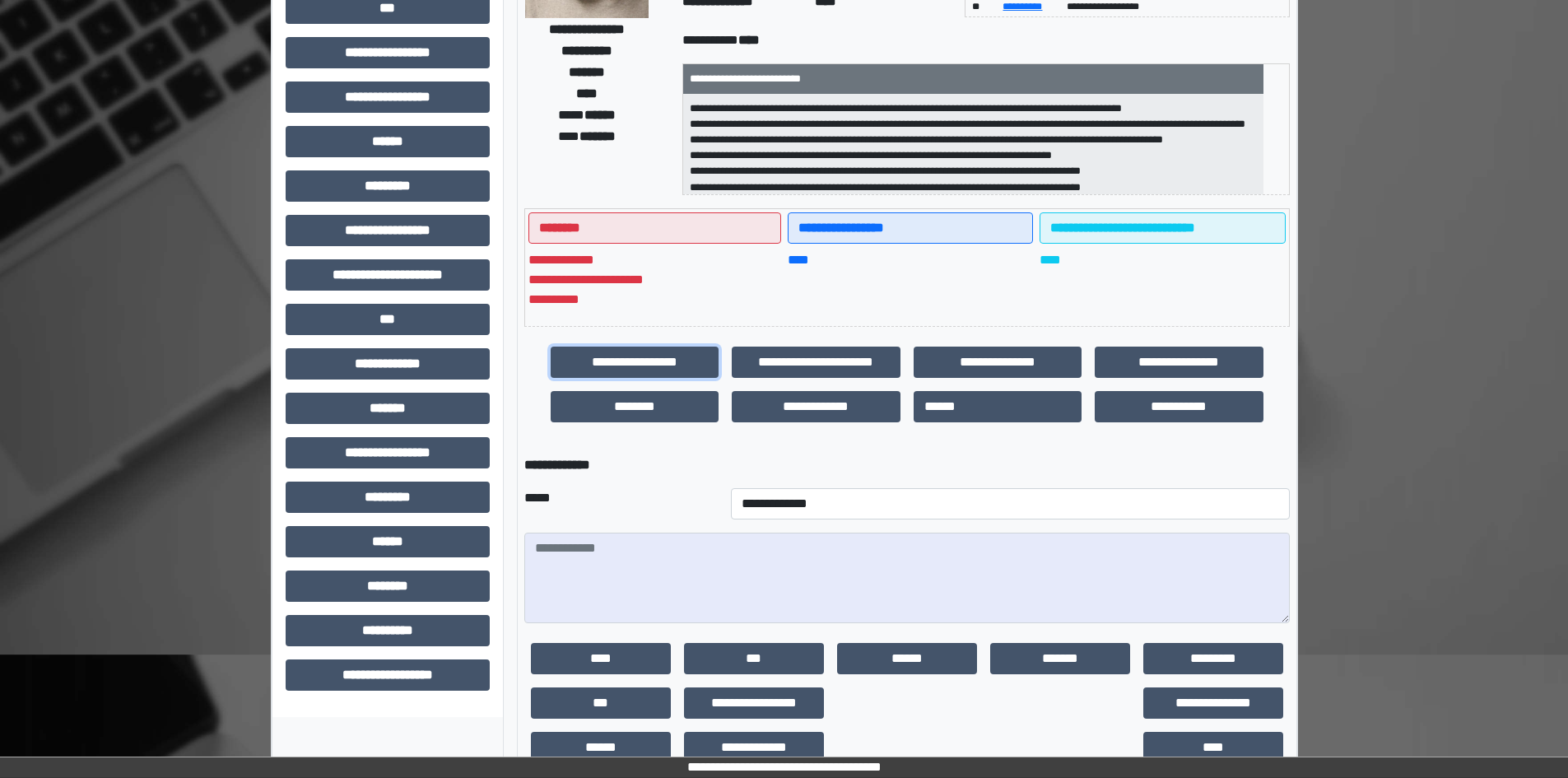 scroll, scrollTop: 247, scrollLeft: 0, axis: vertical 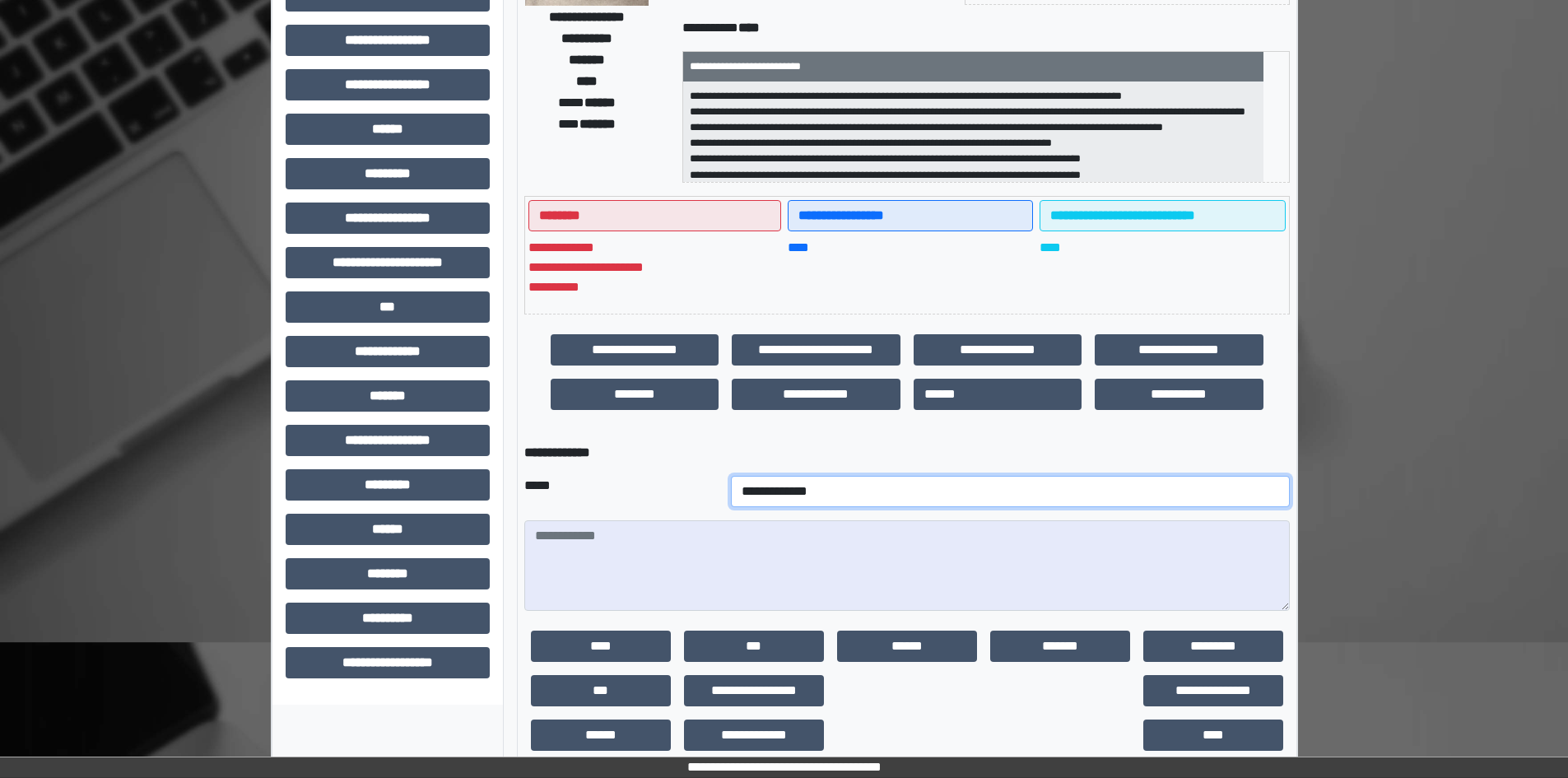 click on "**********" at bounding box center [1010, 491] 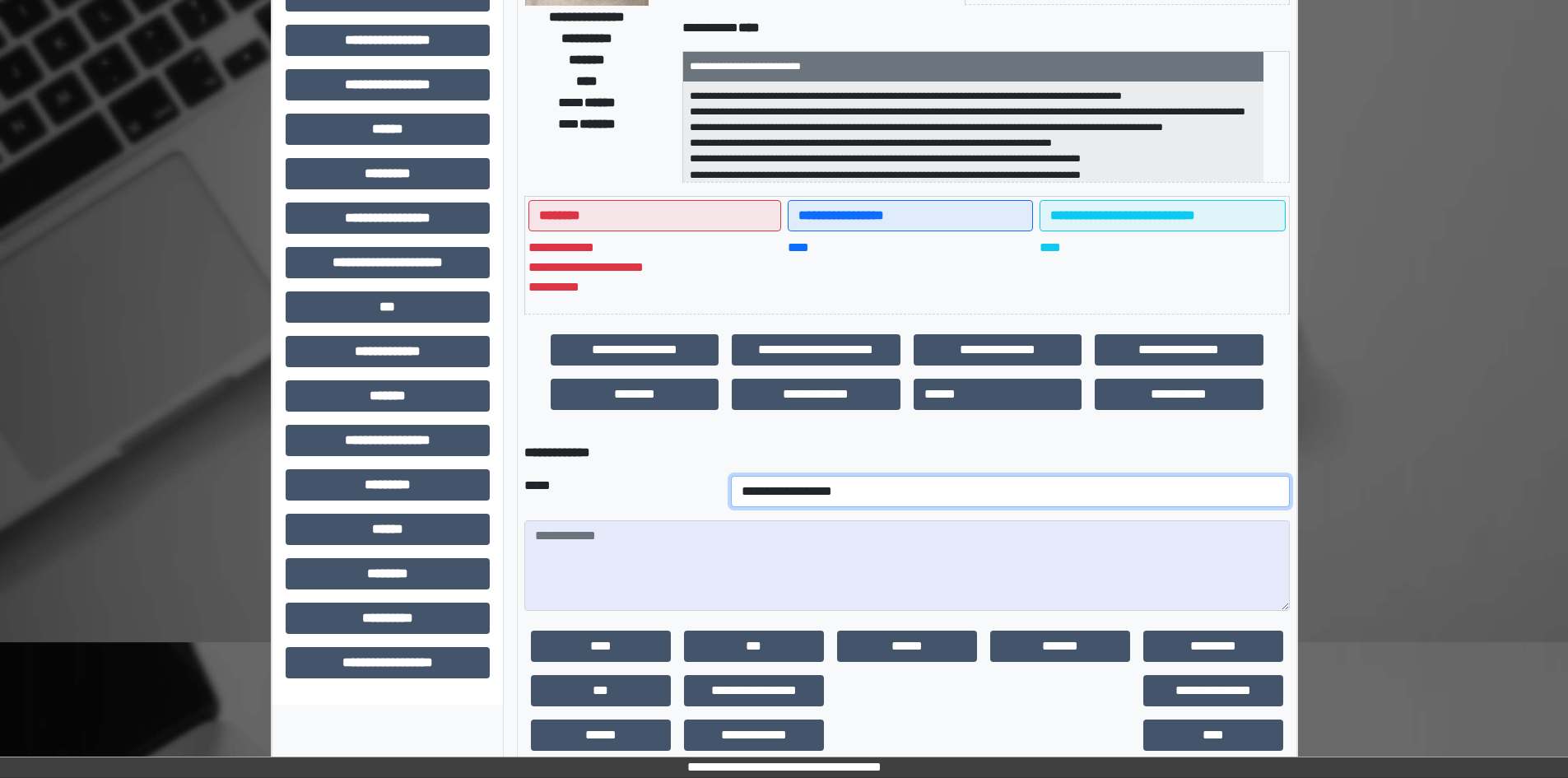 click on "**********" at bounding box center [1010, 491] 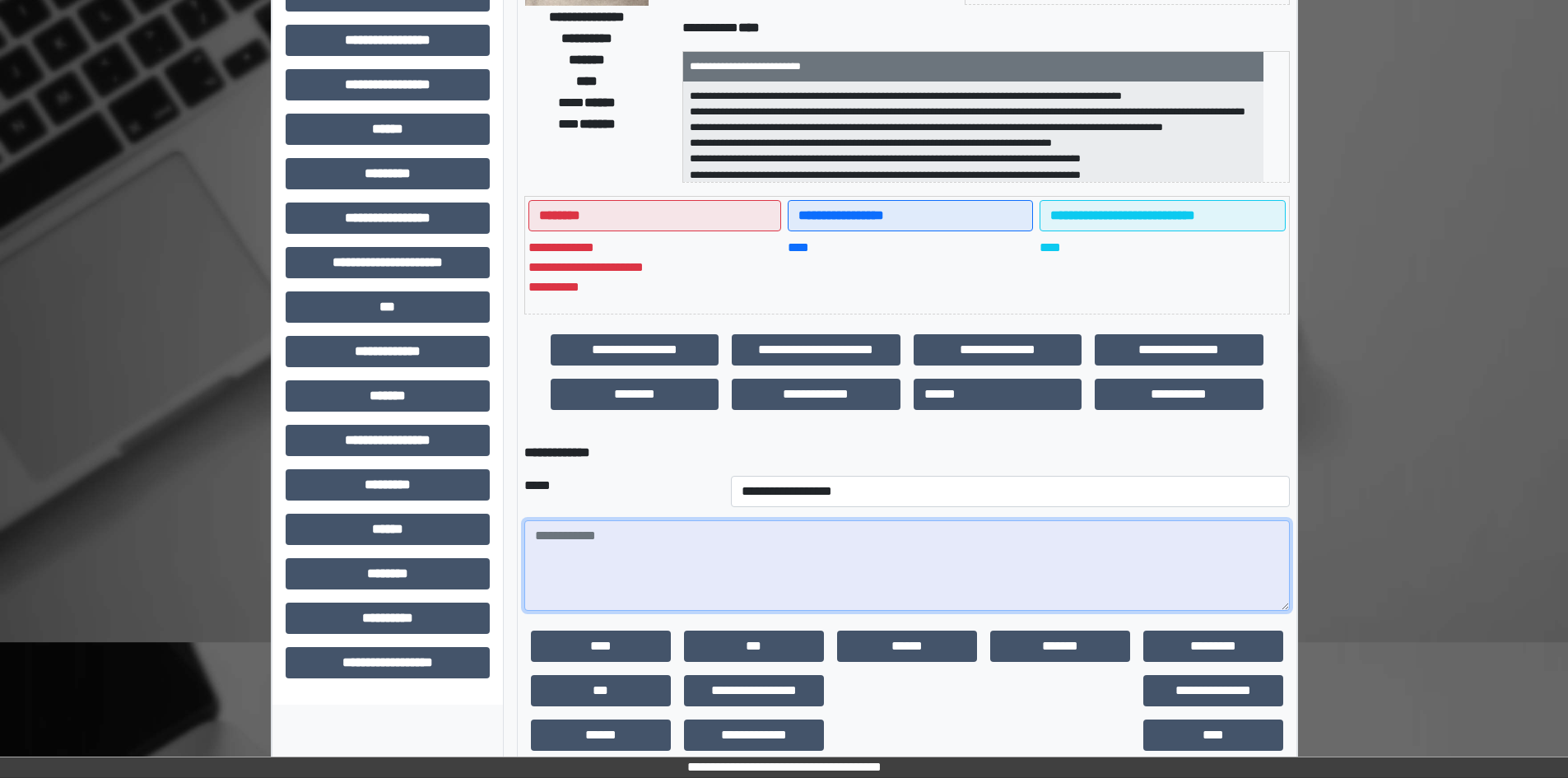 click at bounding box center (907, 566) 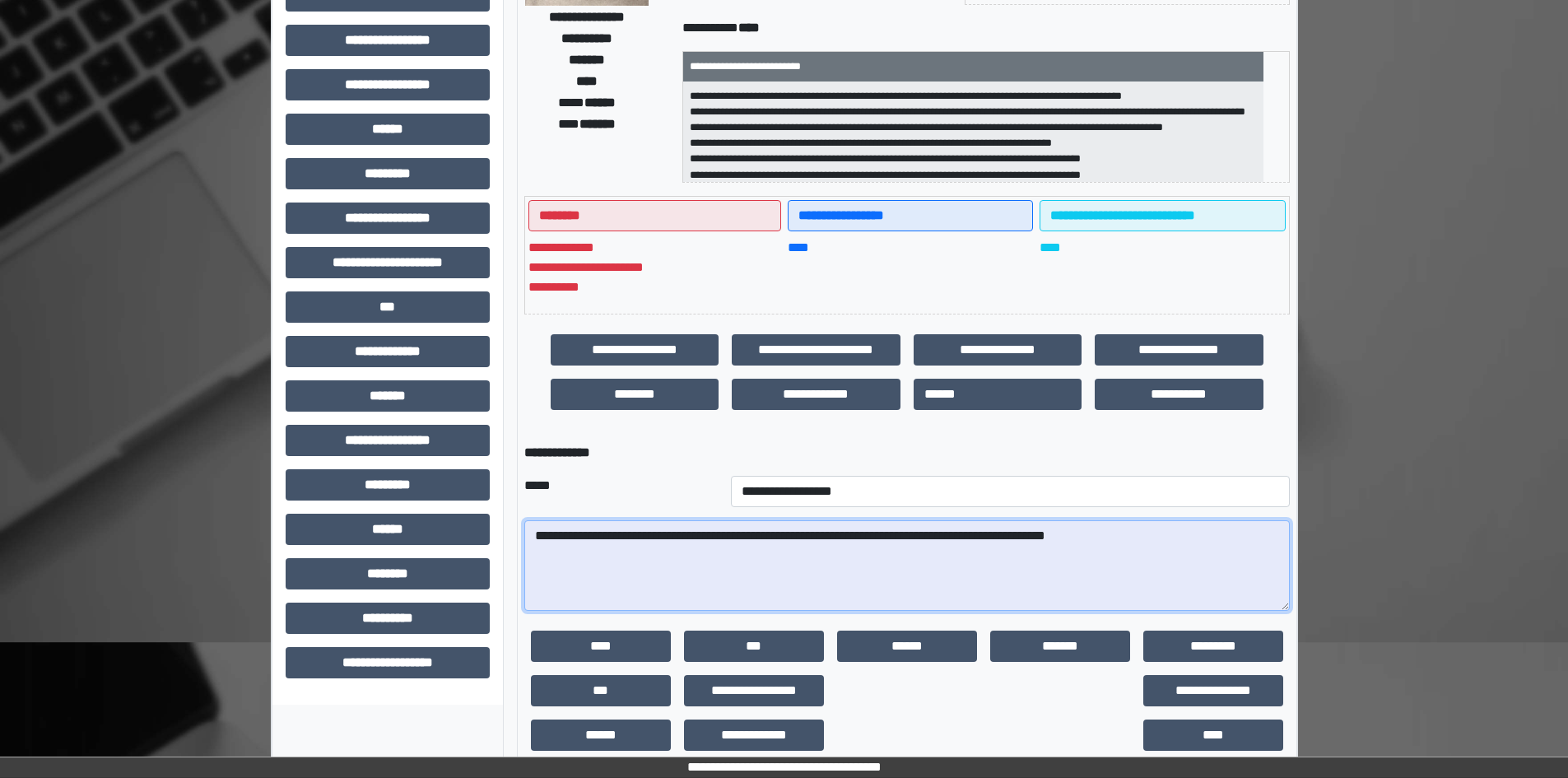 click on "**********" at bounding box center (907, 566) 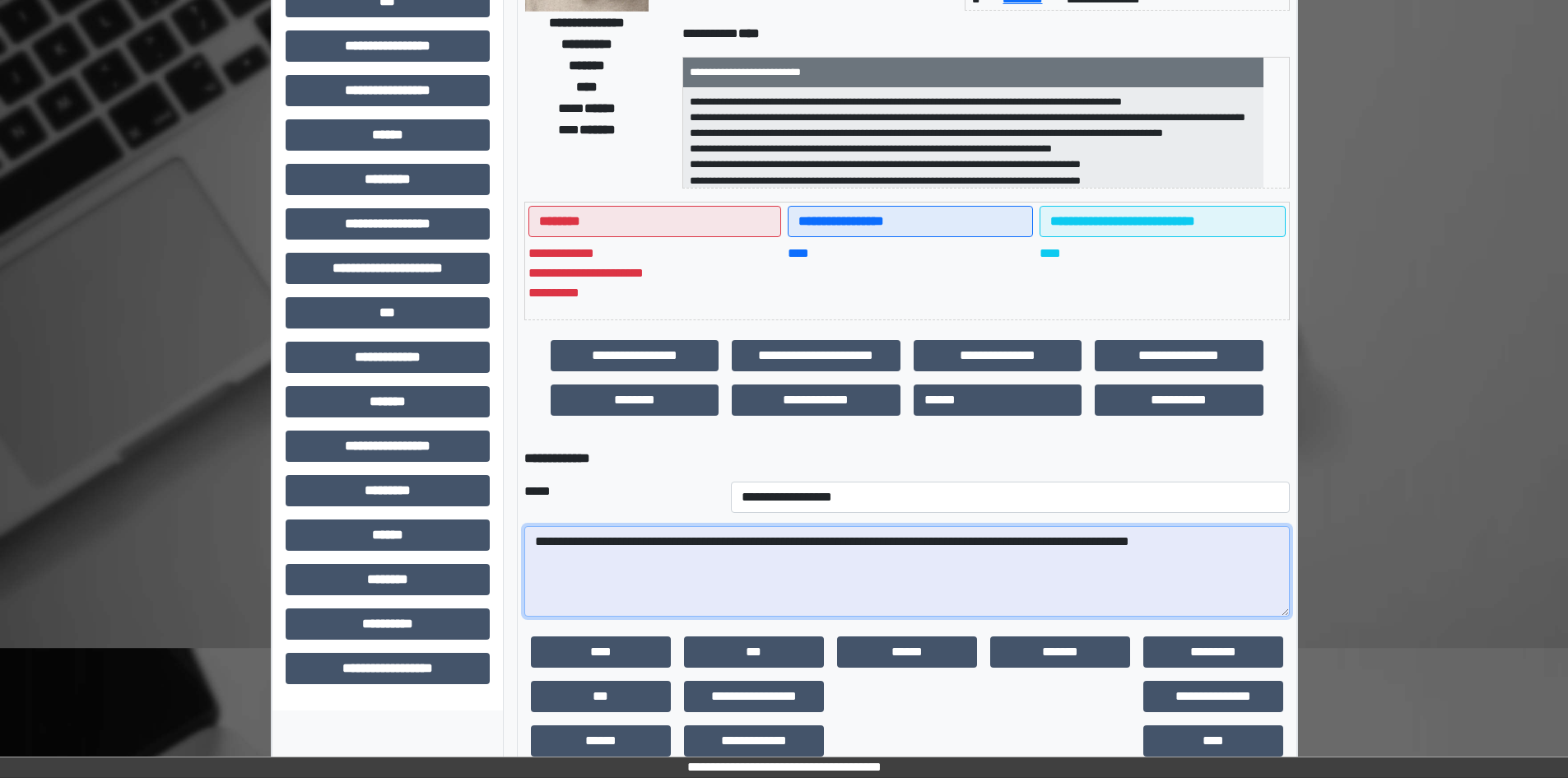 scroll, scrollTop: 247, scrollLeft: 0, axis: vertical 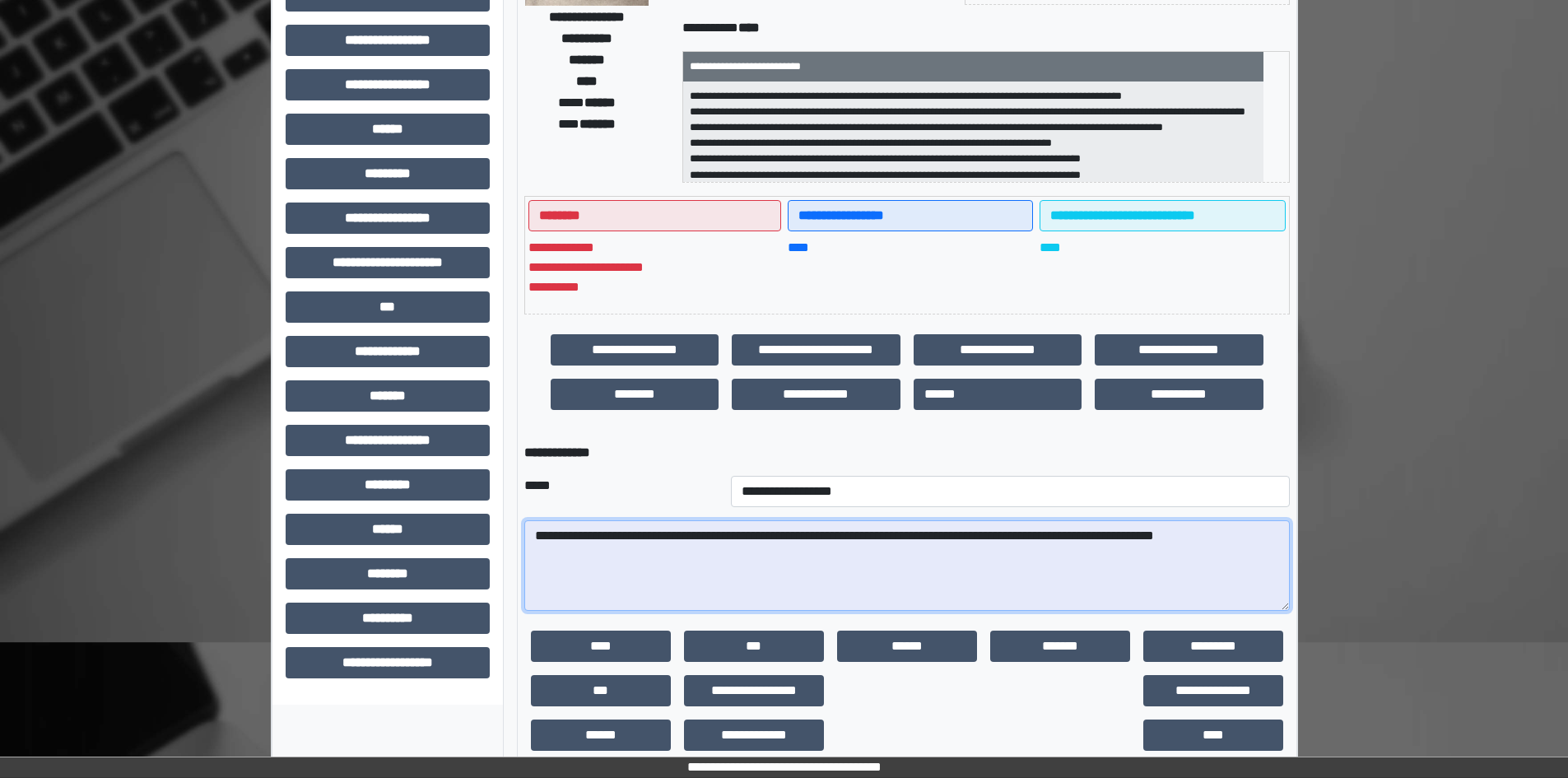 drag, startPoint x: 1283, startPoint y: 543, endPoint x: 530, endPoint y: 527, distance: 753.16997 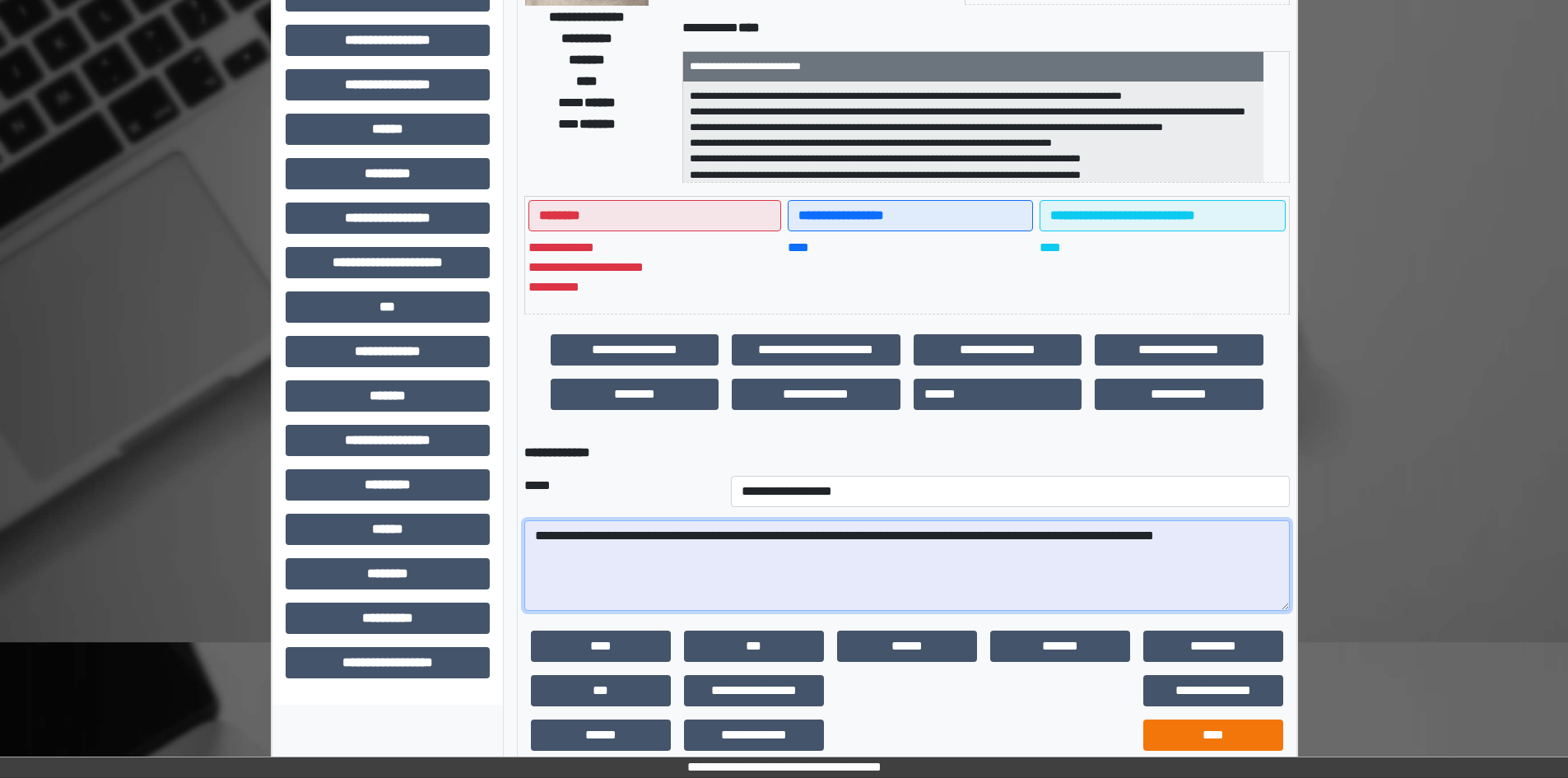 type on "**********" 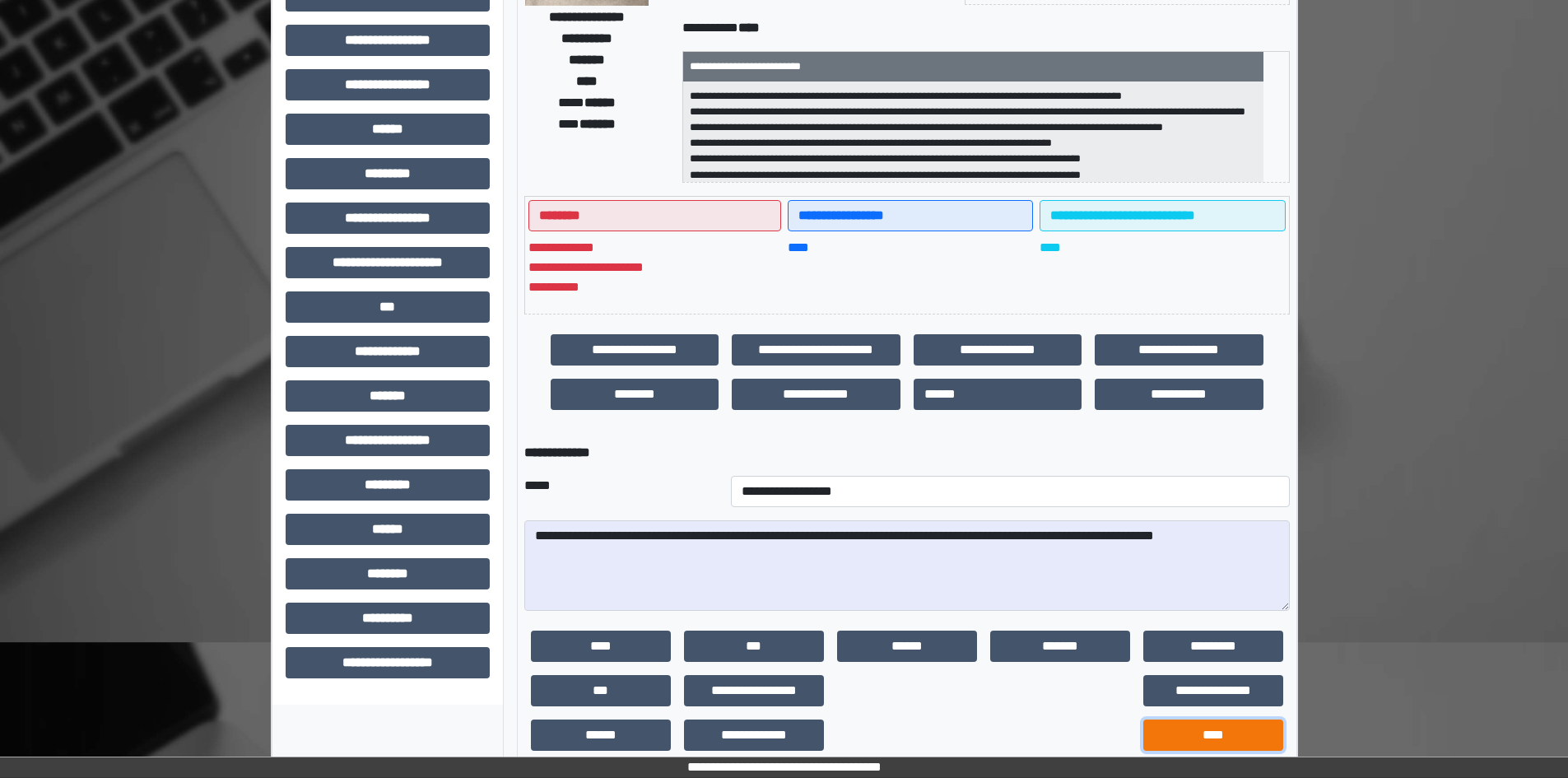 click on "****" at bounding box center [1213, 735] 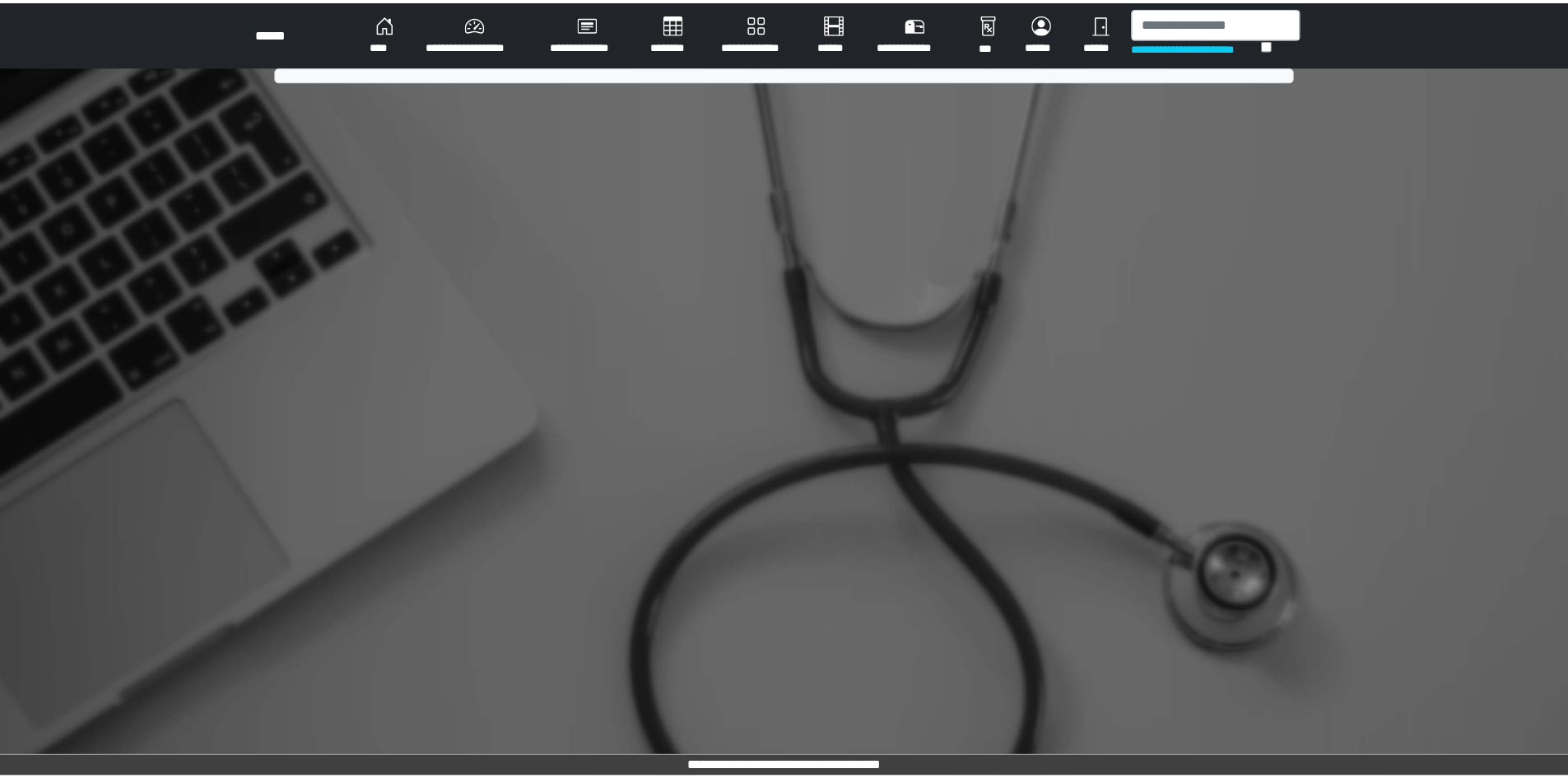 scroll, scrollTop: 0, scrollLeft: 0, axis: both 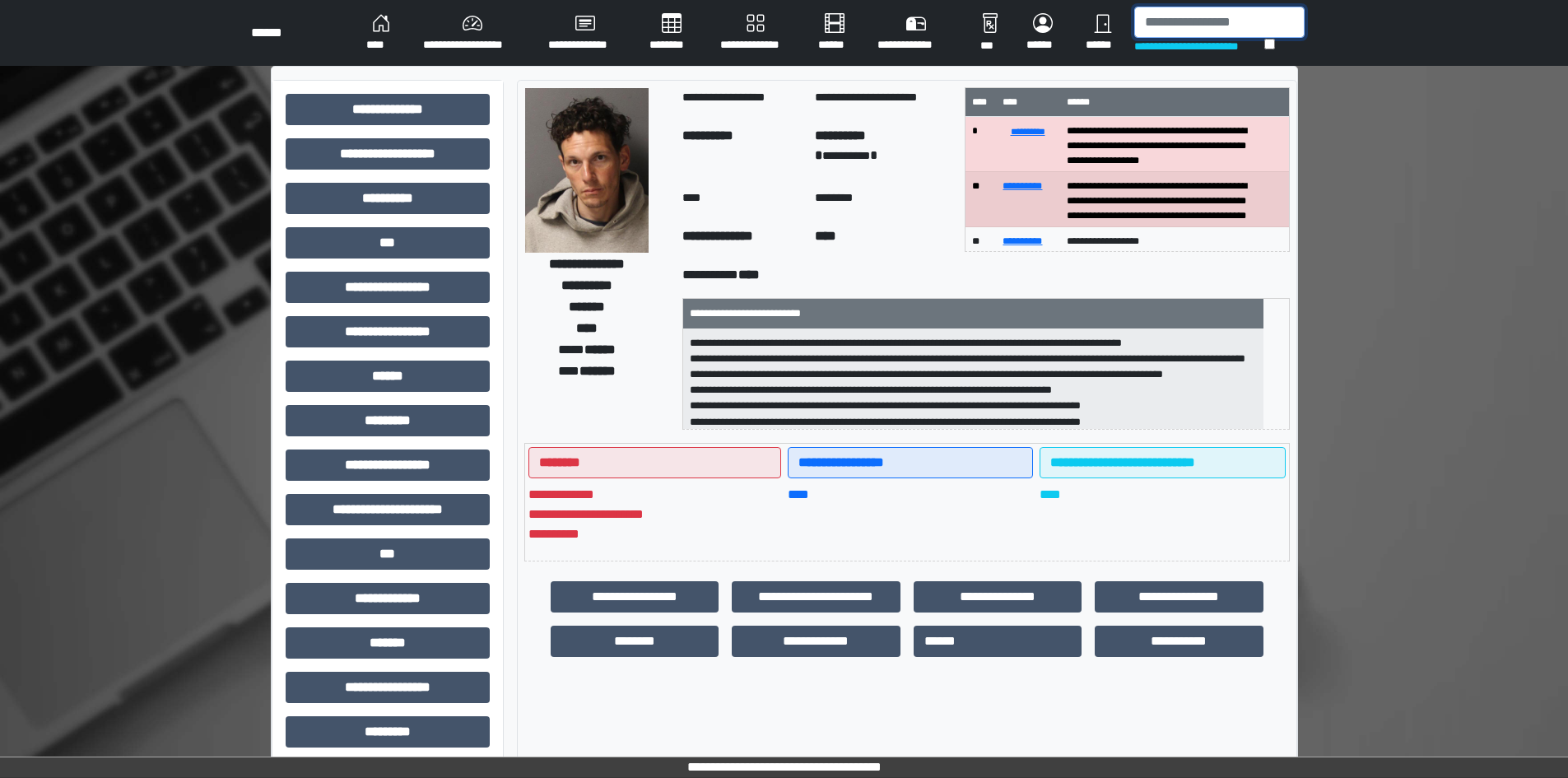 click at bounding box center (1219, 22) 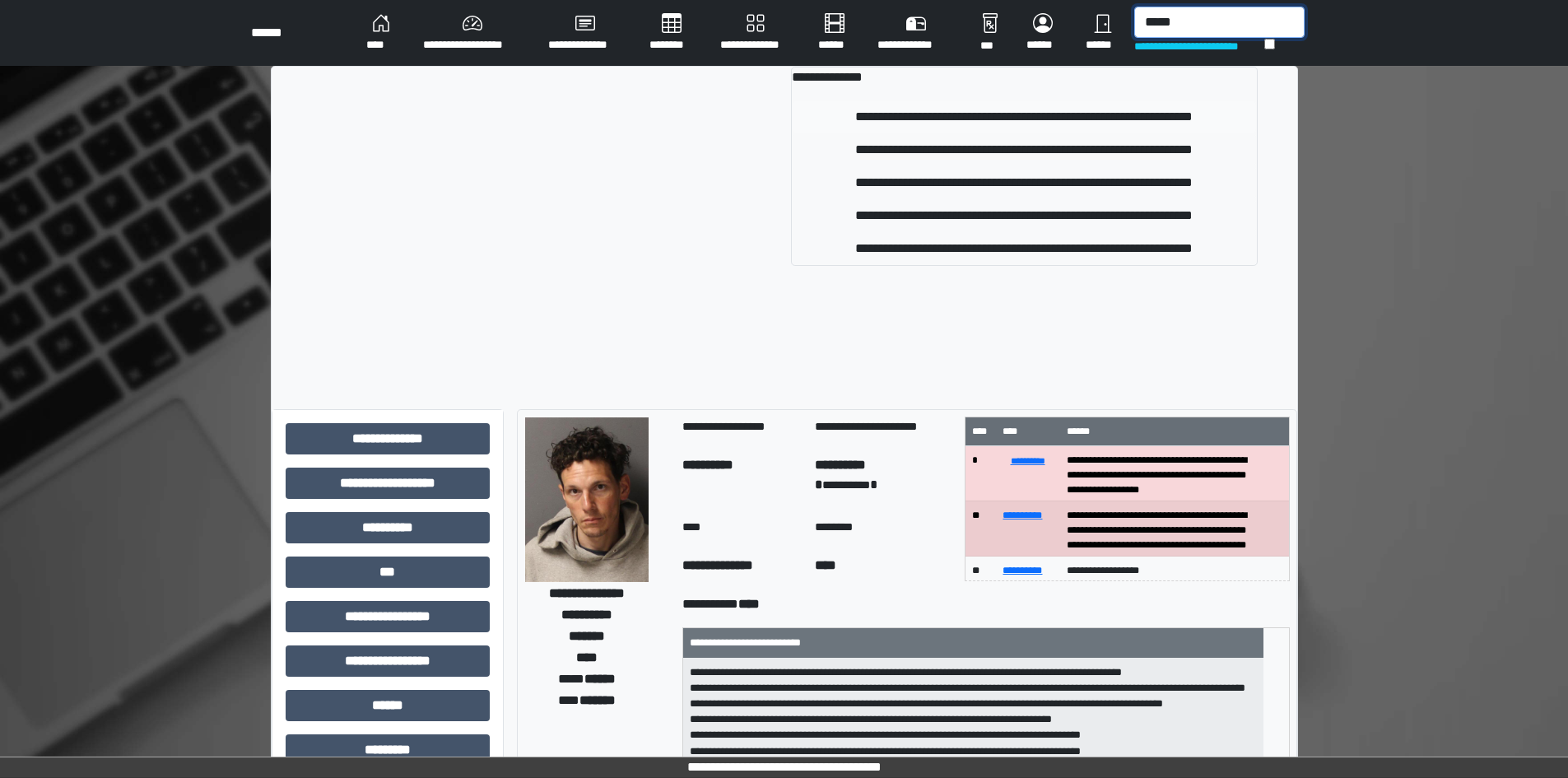 type on "*****" 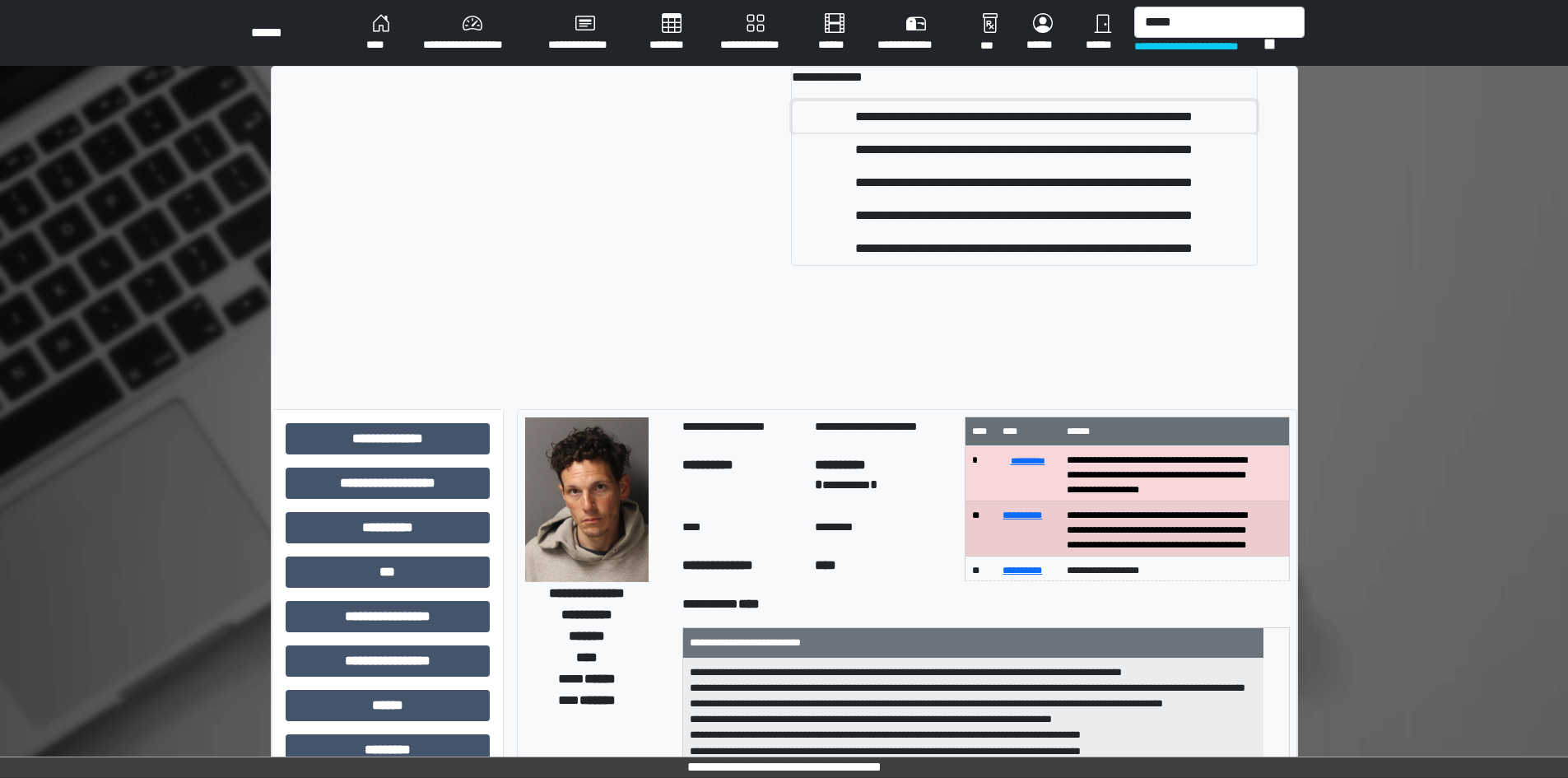 click on "**********" at bounding box center [1024, 117] 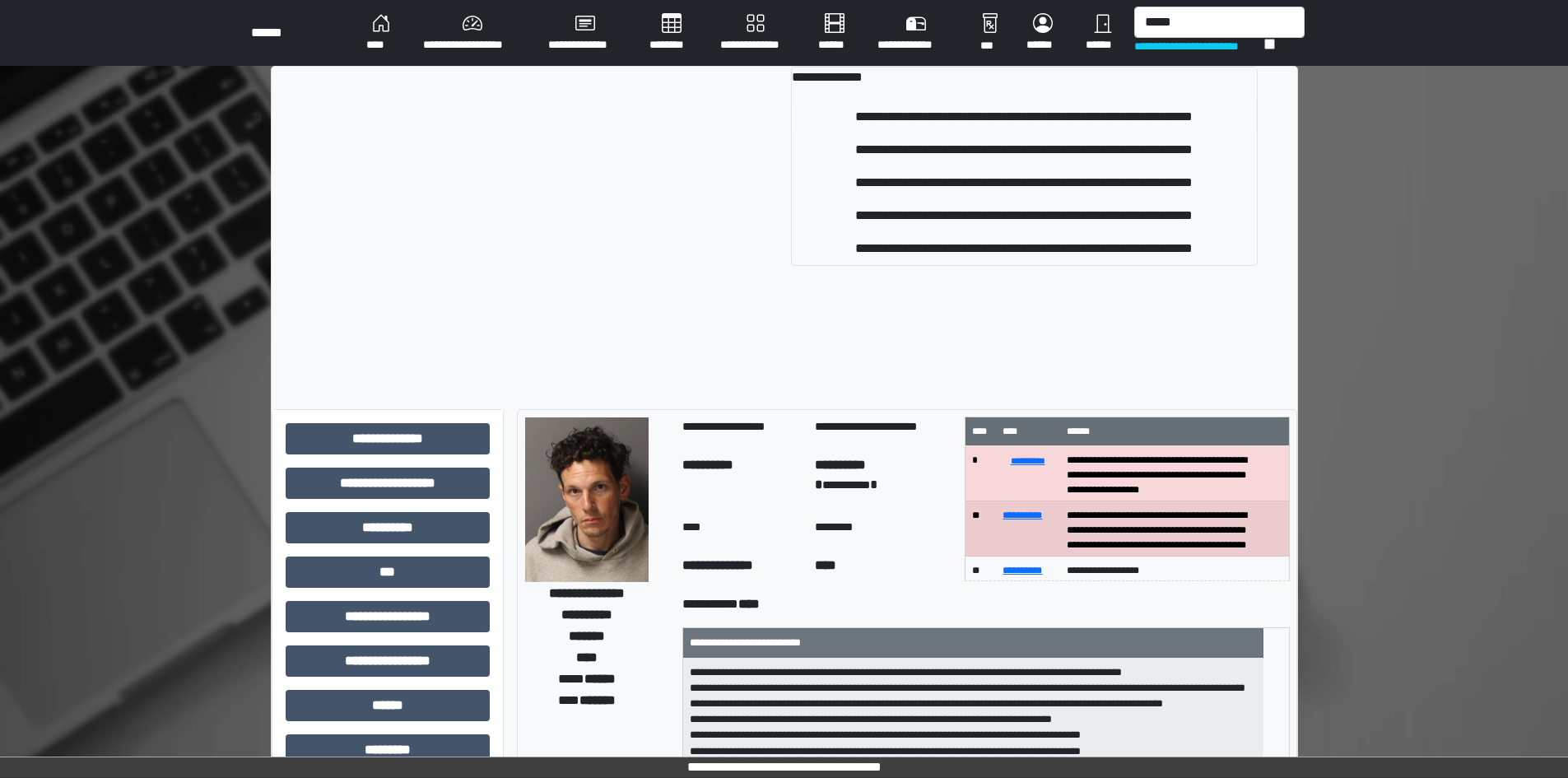 type 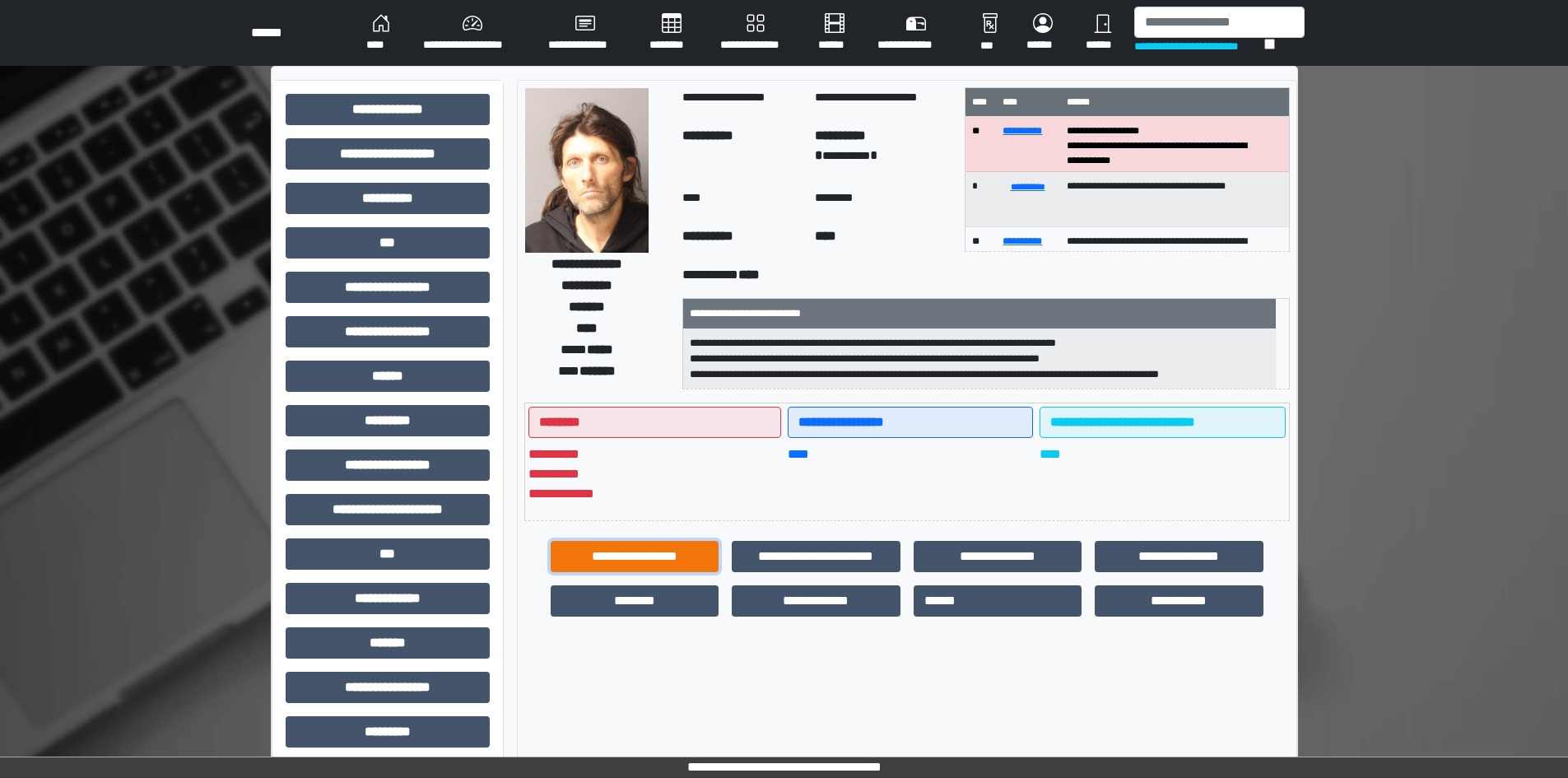 click on "**********" at bounding box center [635, 557] 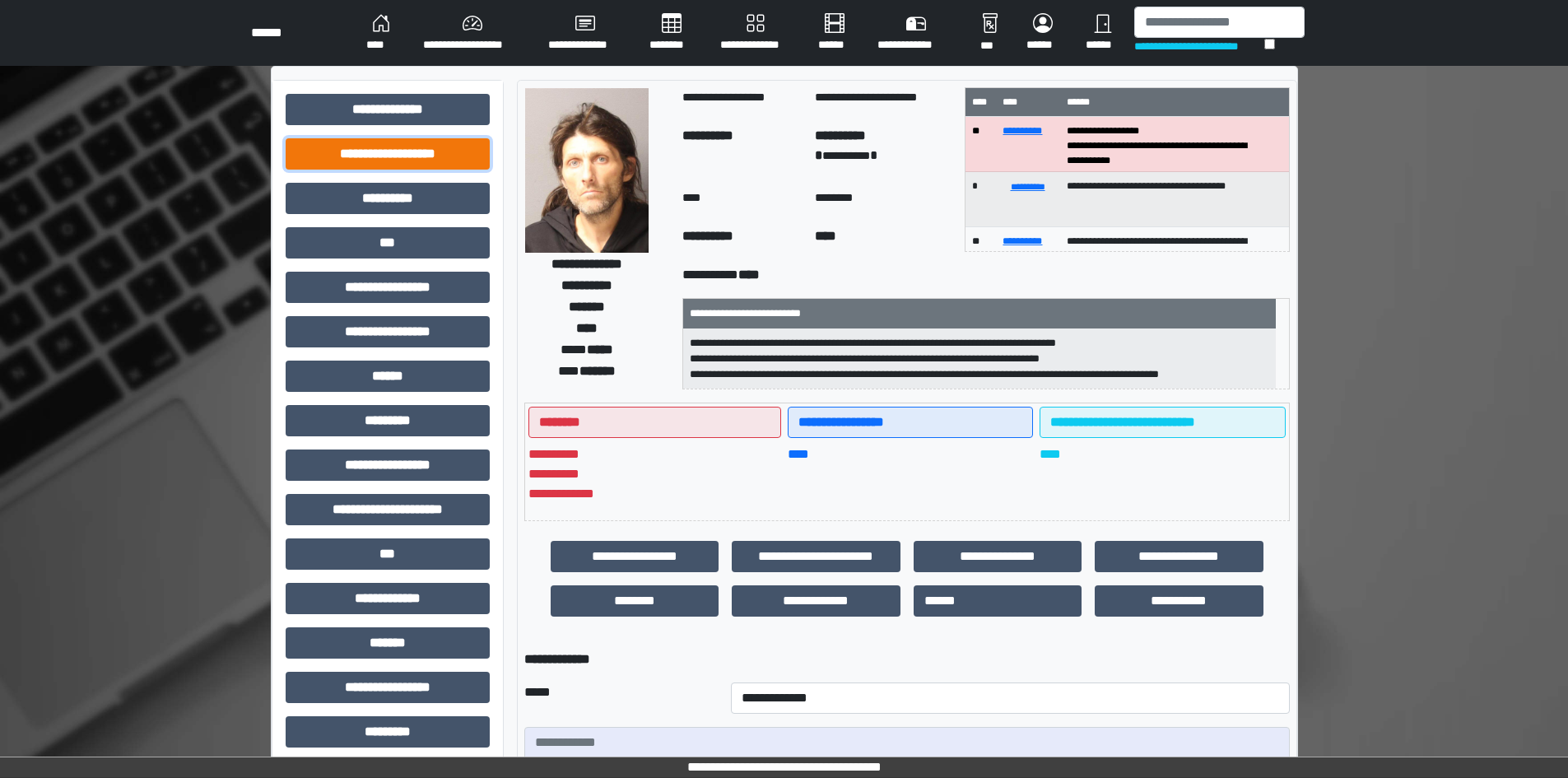 click on "**********" at bounding box center [388, 154] 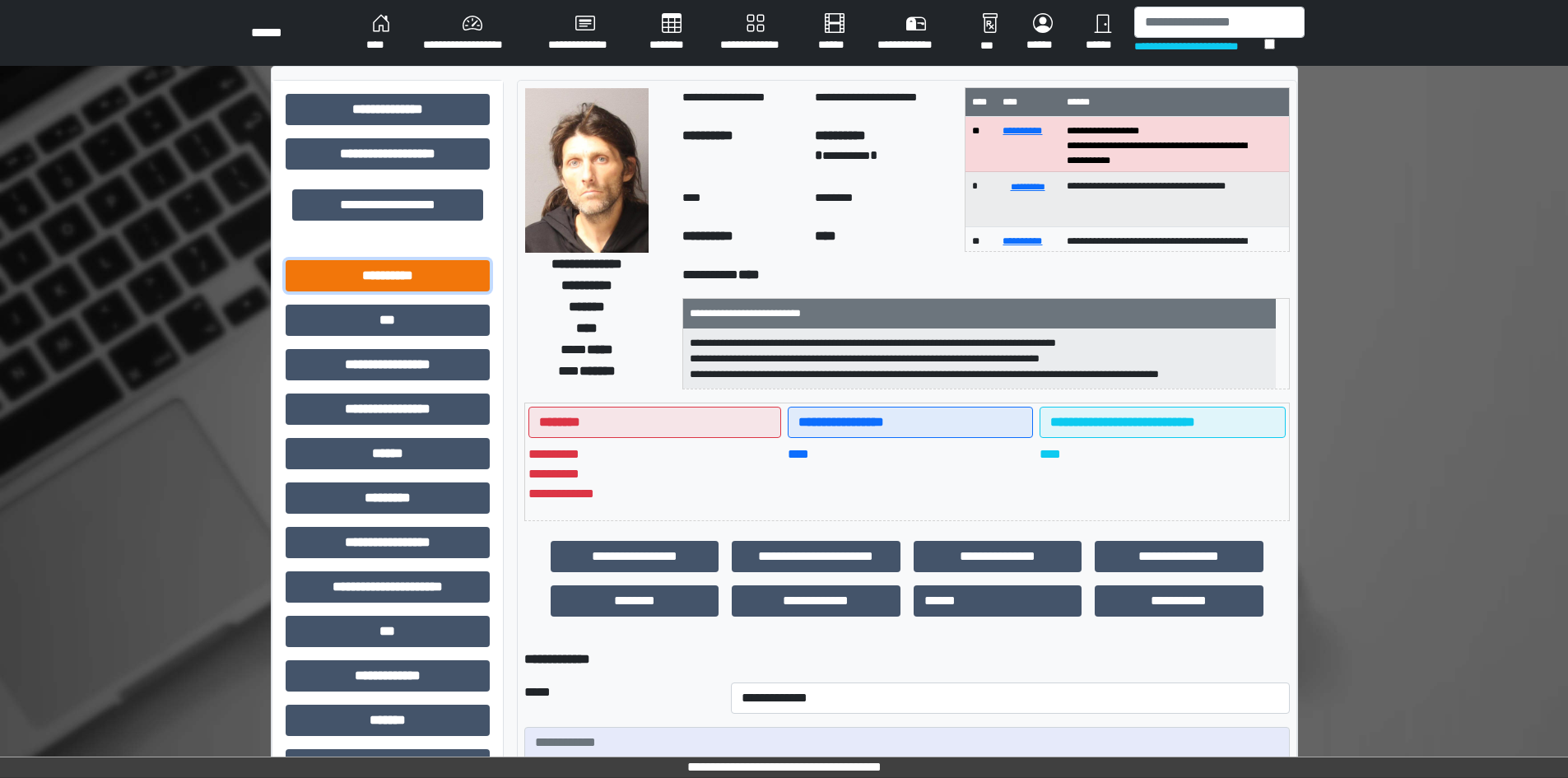 click on "**********" at bounding box center (388, 276) 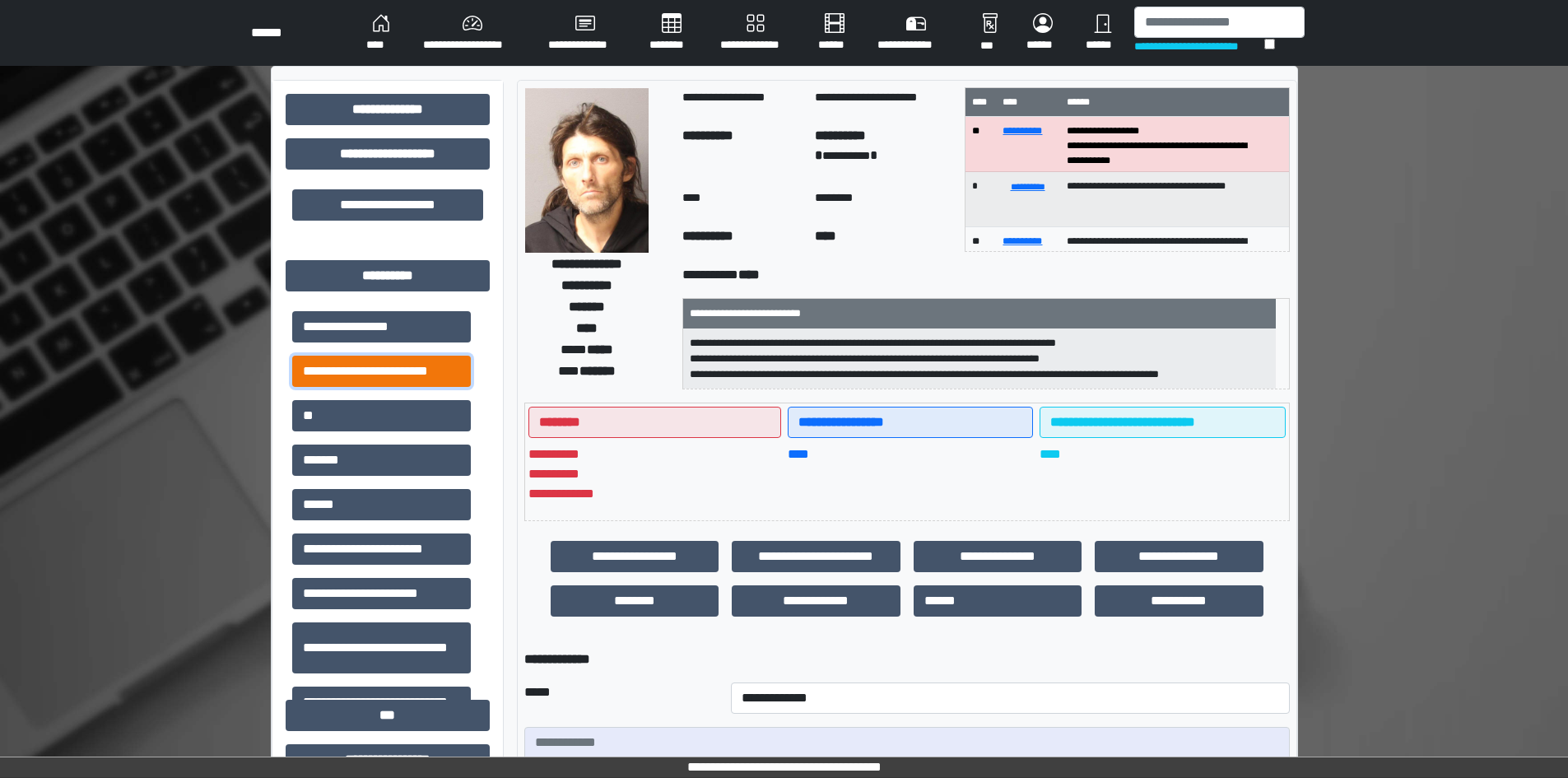 click on "**********" at bounding box center (381, 371) 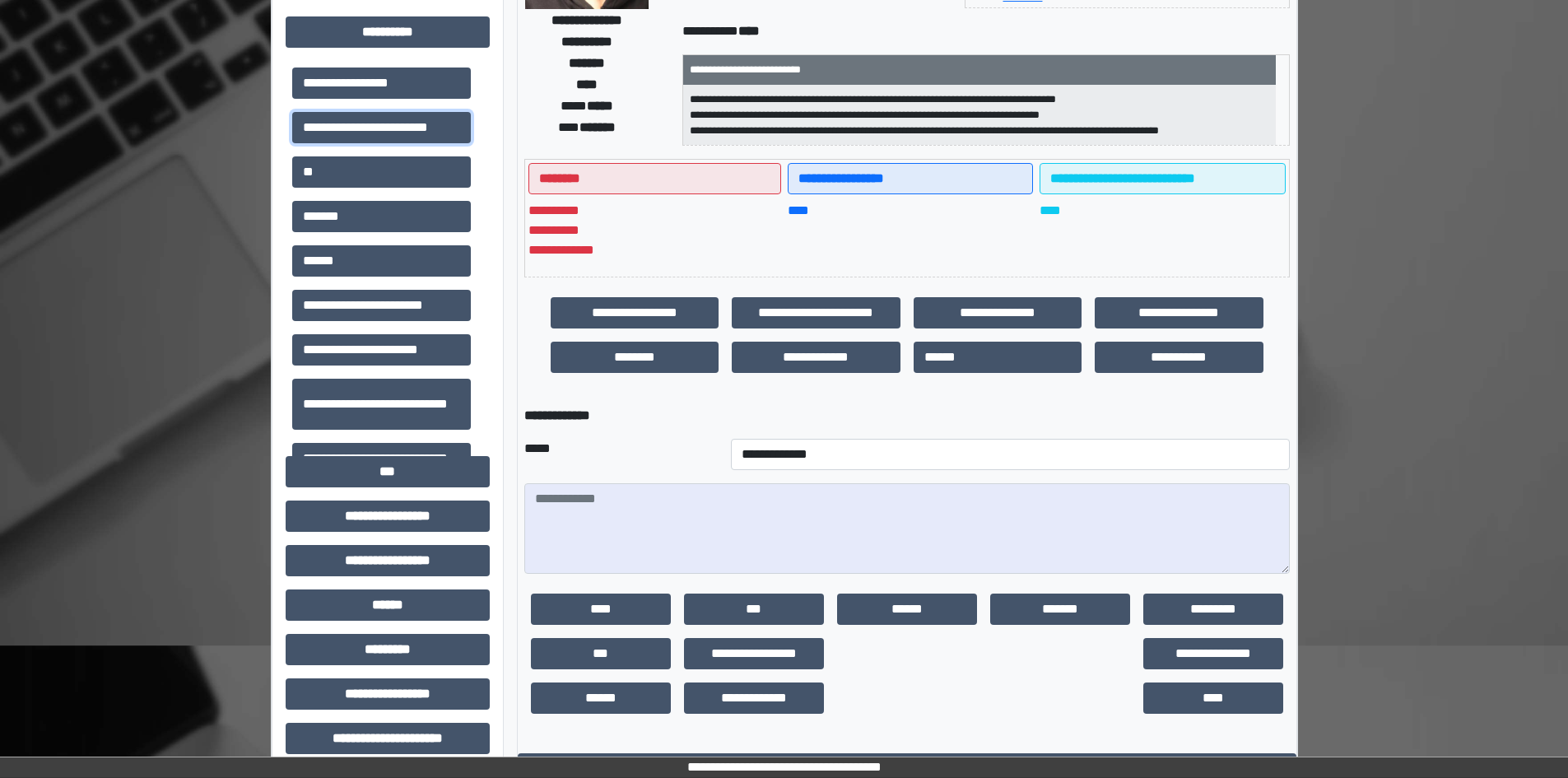 scroll, scrollTop: 247, scrollLeft: 0, axis: vertical 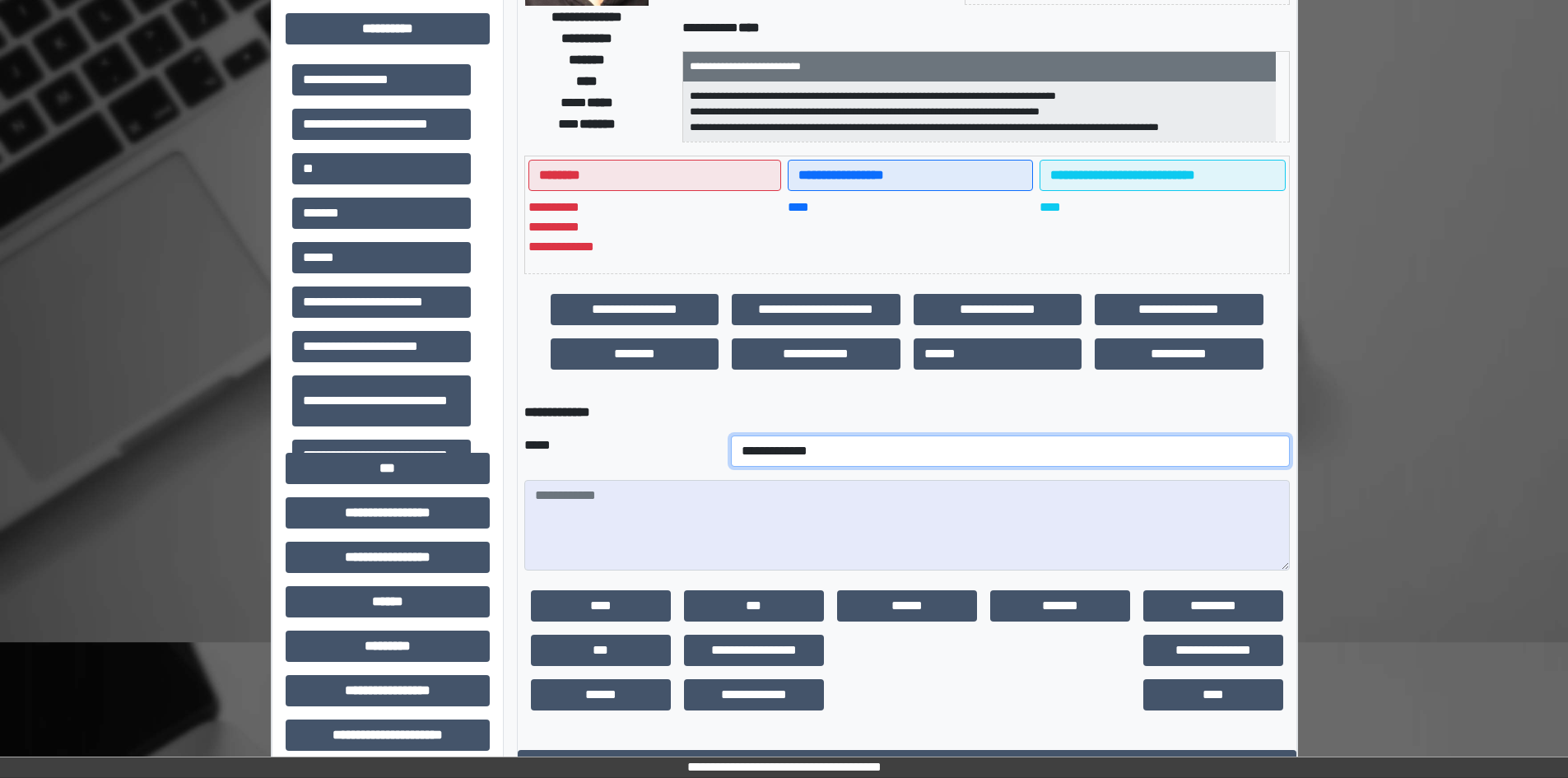 click on "**********" at bounding box center [1010, 451] 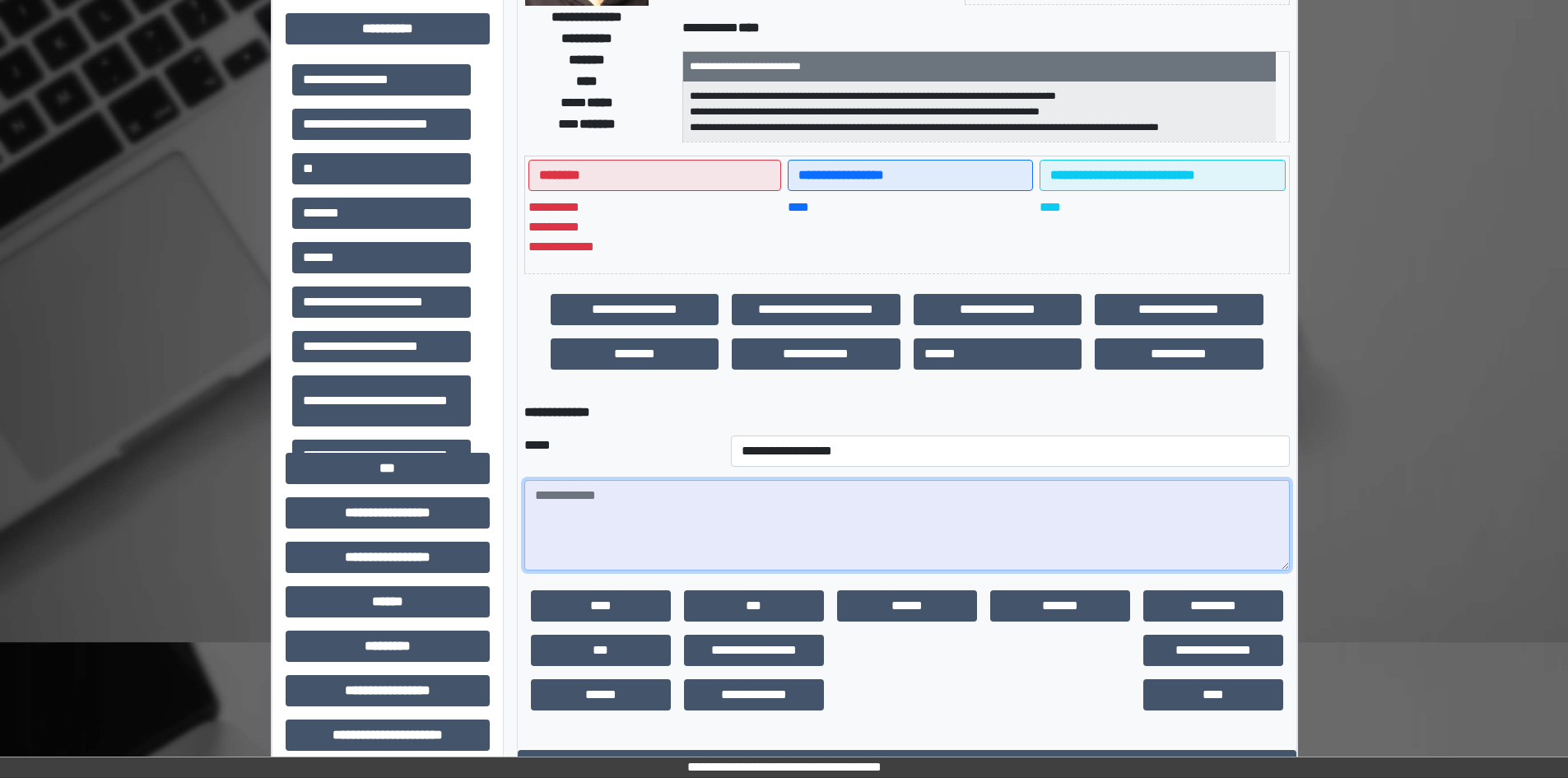 paste on "**********" 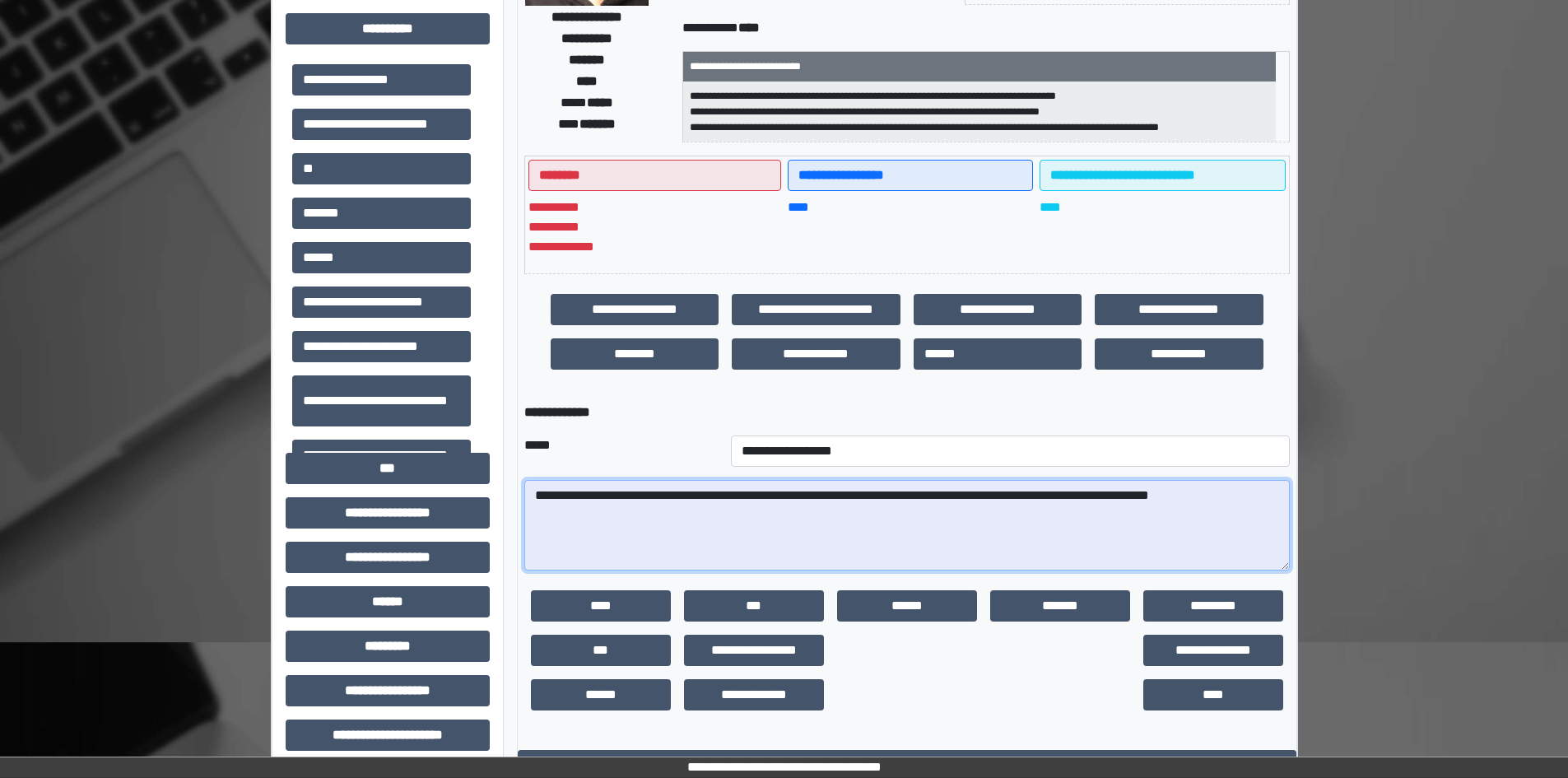 click on "**********" at bounding box center [907, 525] 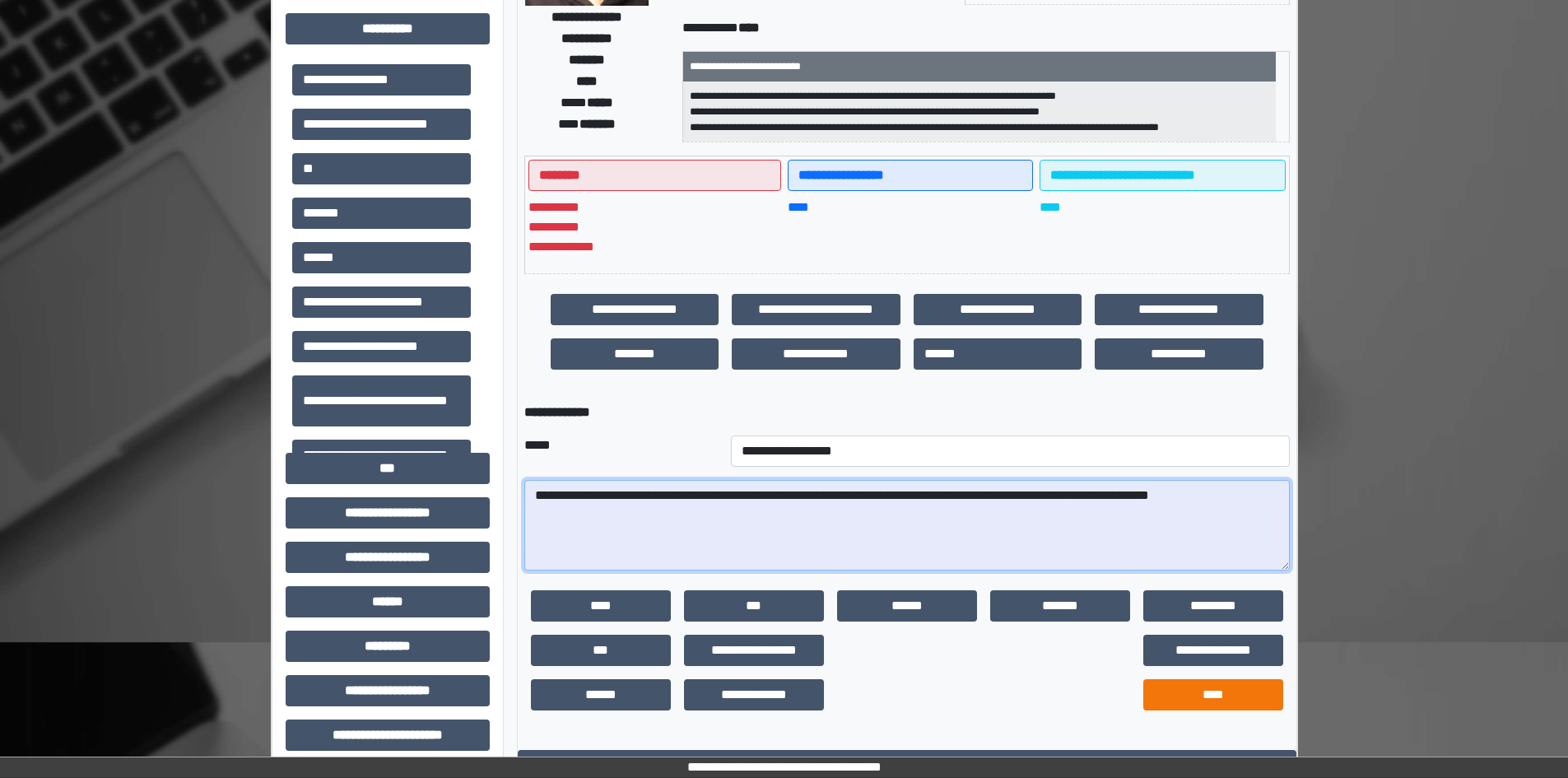 type on "**********" 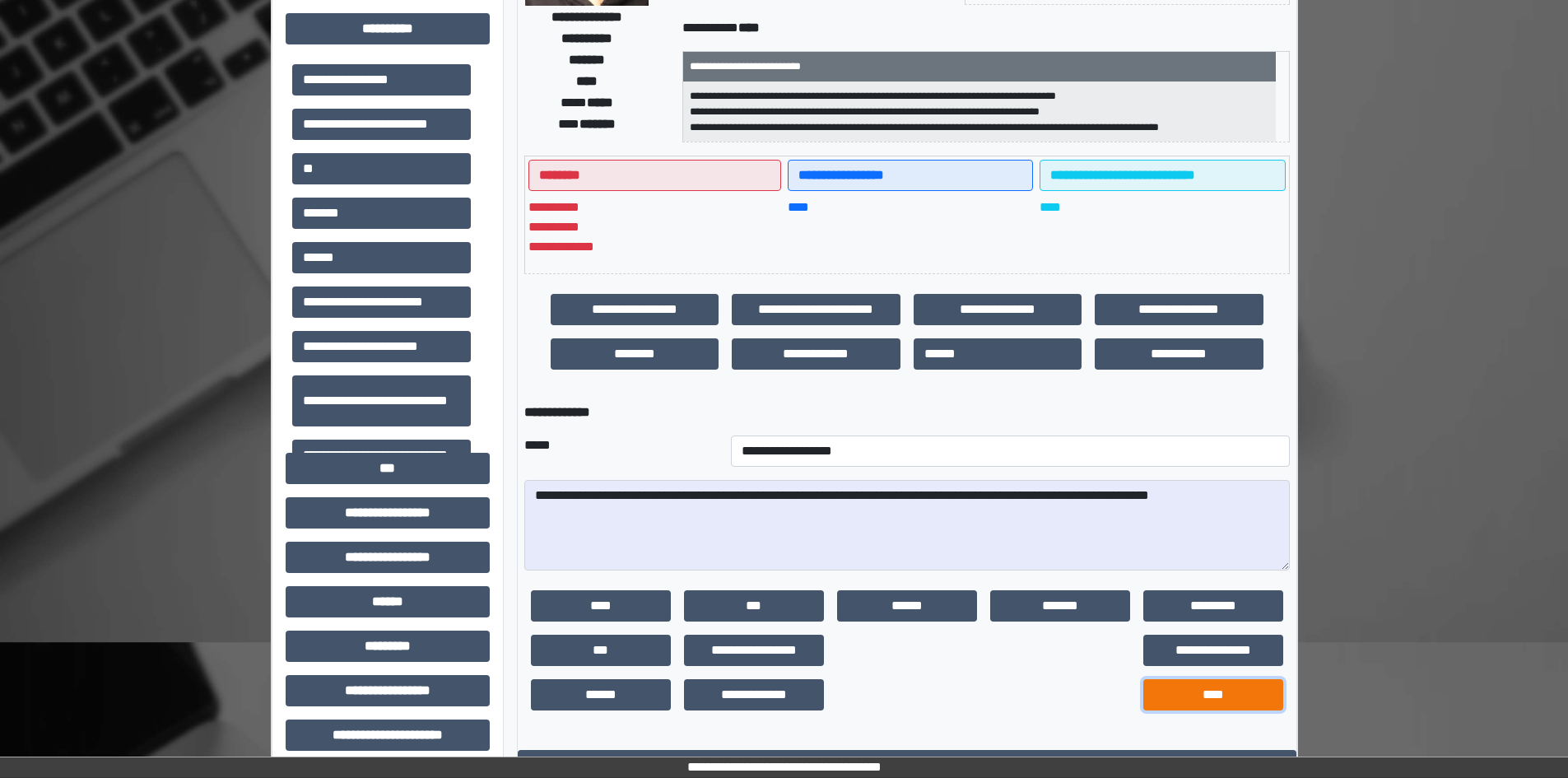 click on "****" at bounding box center [1213, 695] 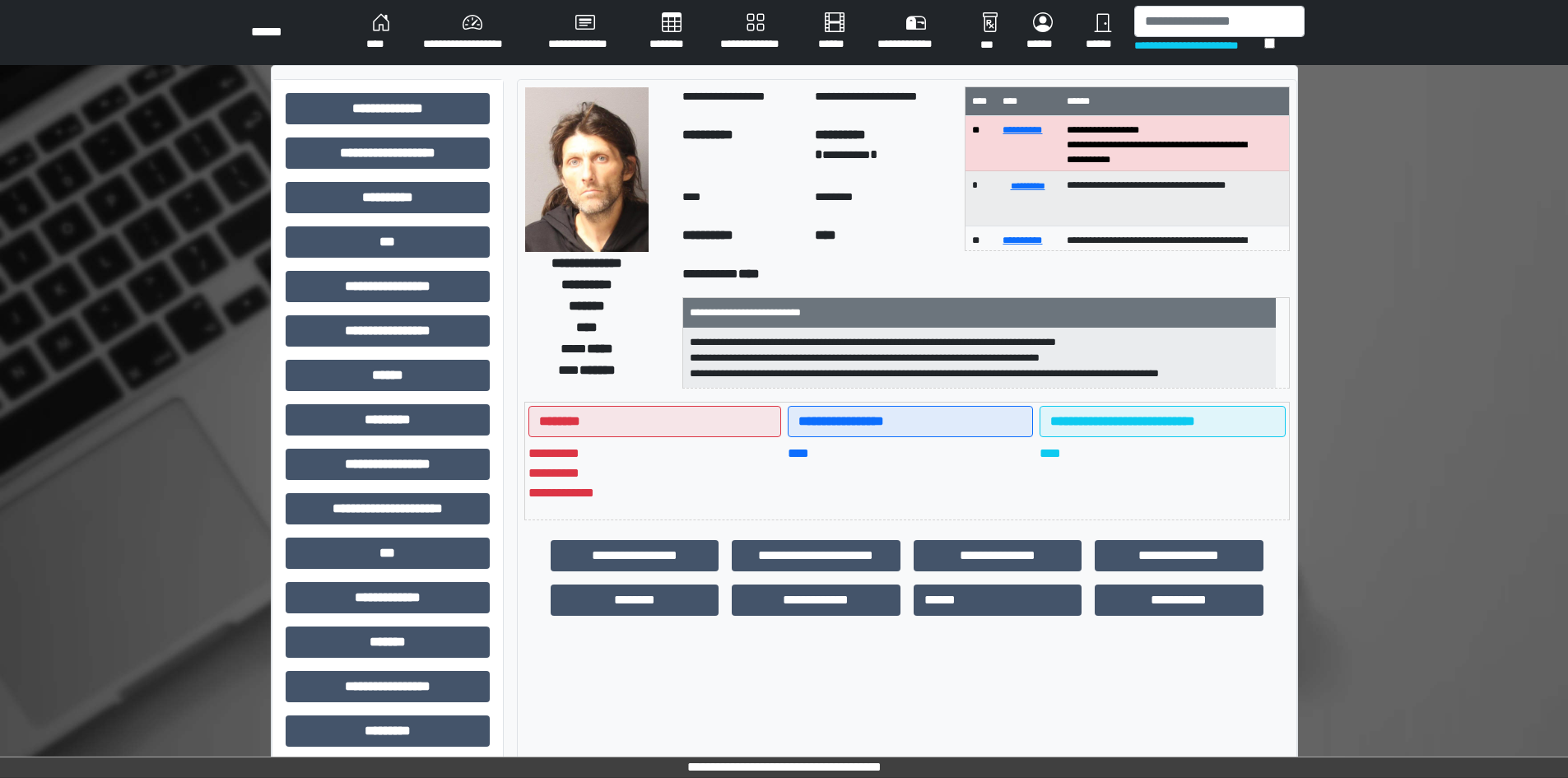 scroll, scrollTop: 0, scrollLeft: 0, axis: both 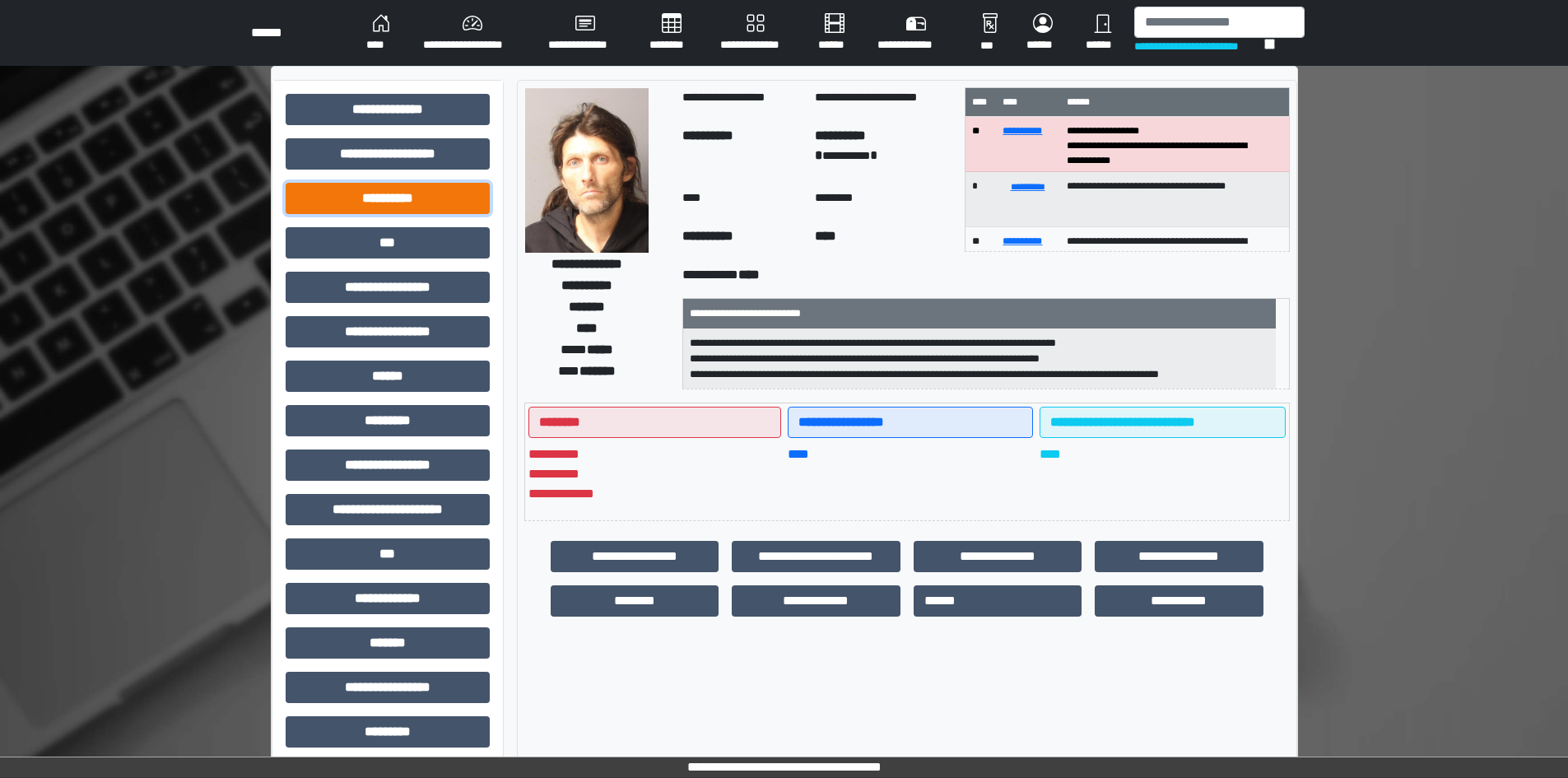 click on "**********" at bounding box center (388, 198) 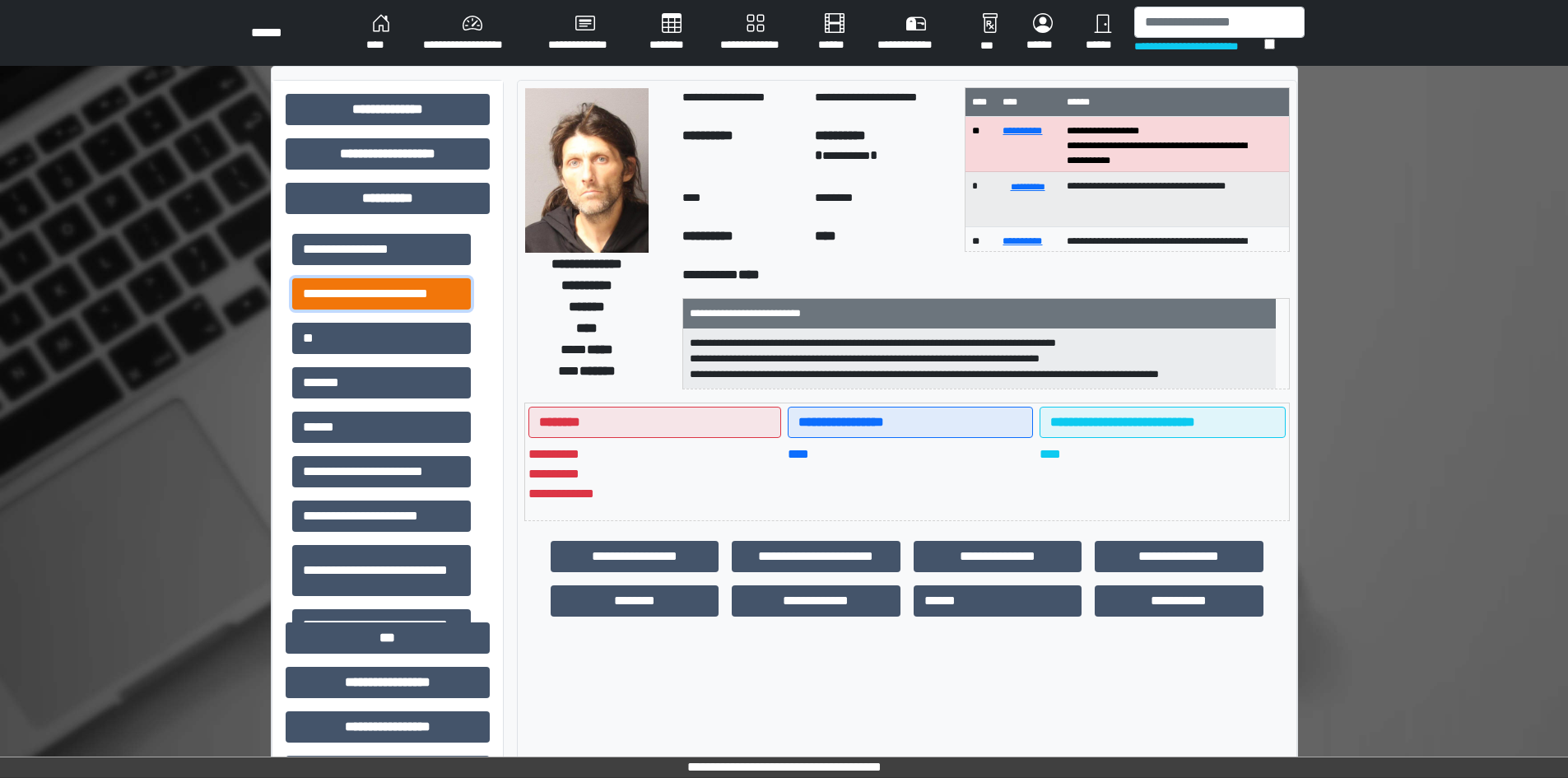 click on "**********" at bounding box center [381, 294] 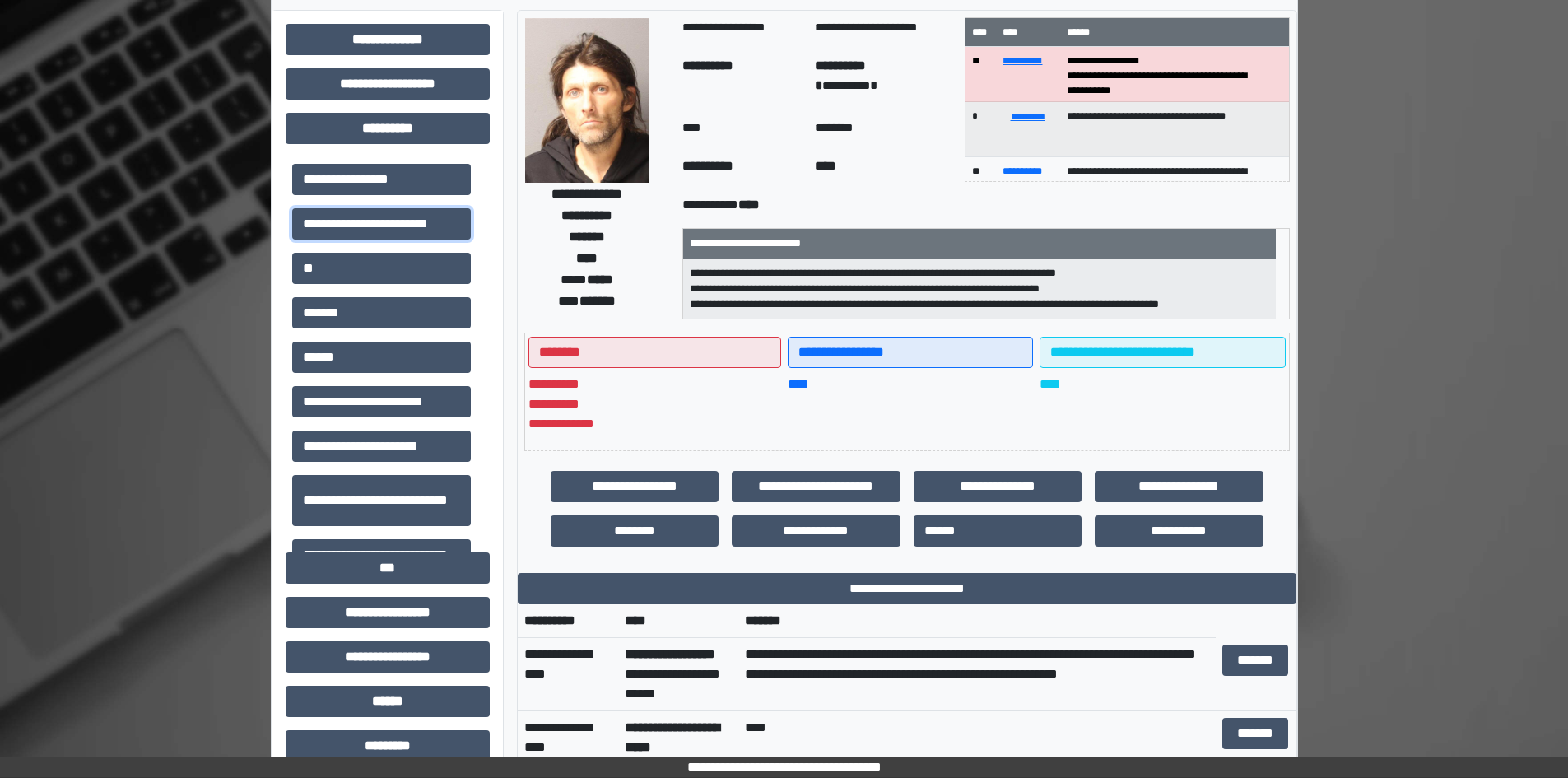 scroll, scrollTop: 247, scrollLeft: 0, axis: vertical 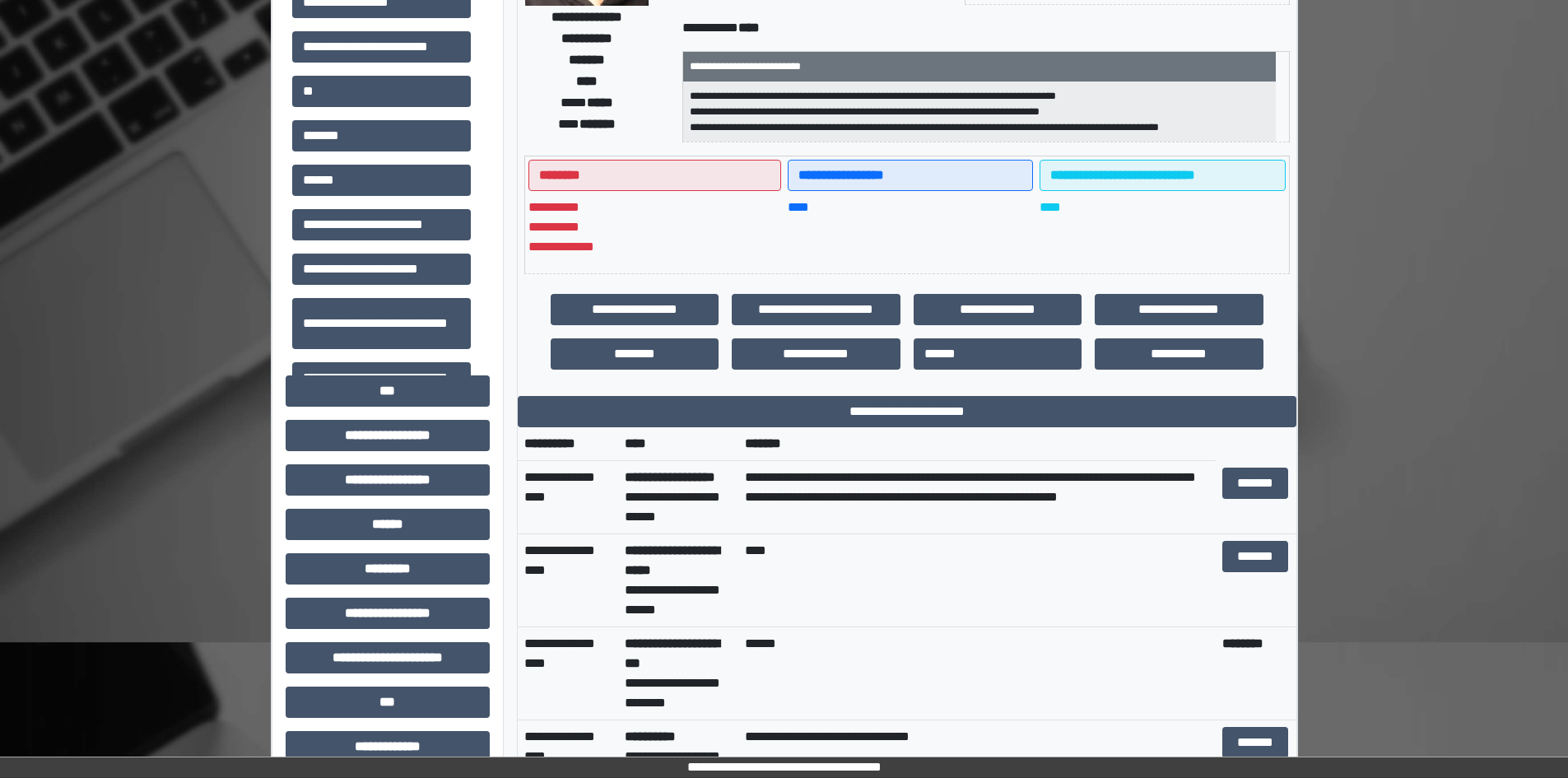 click on "*******" at bounding box center [977, 444] 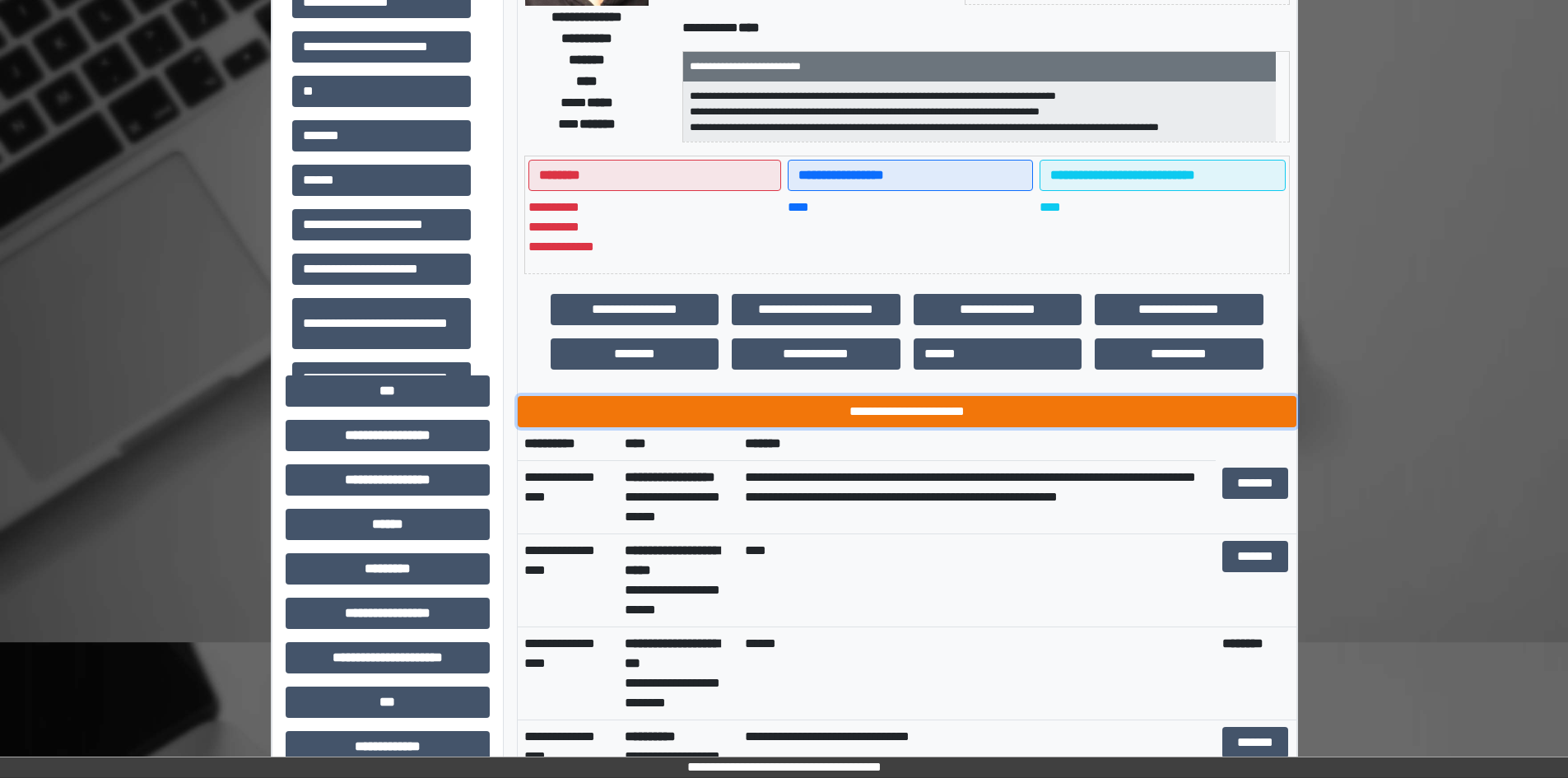 click on "**********" at bounding box center [907, 412] 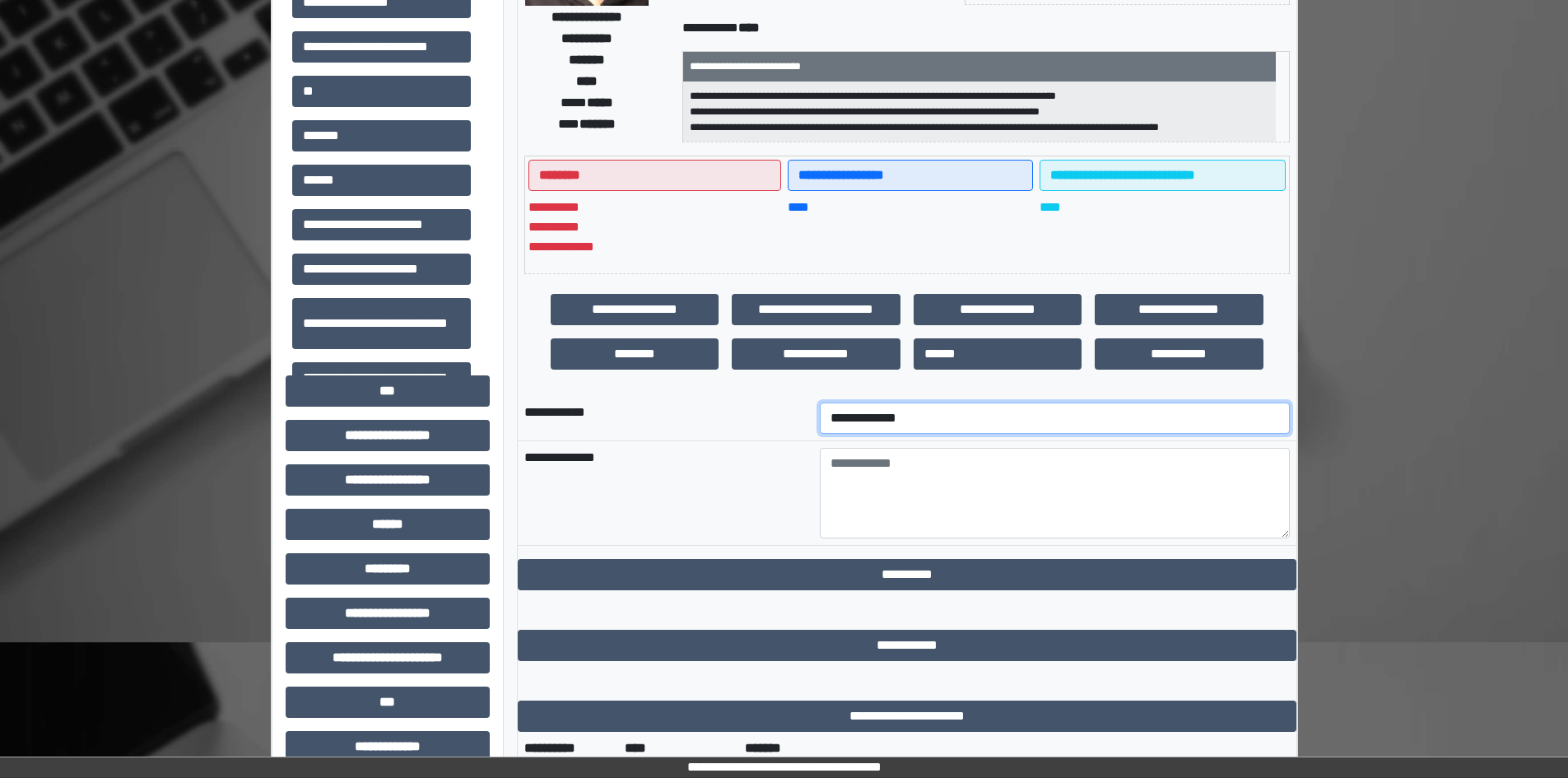 click on "**********" at bounding box center (1054, 418) 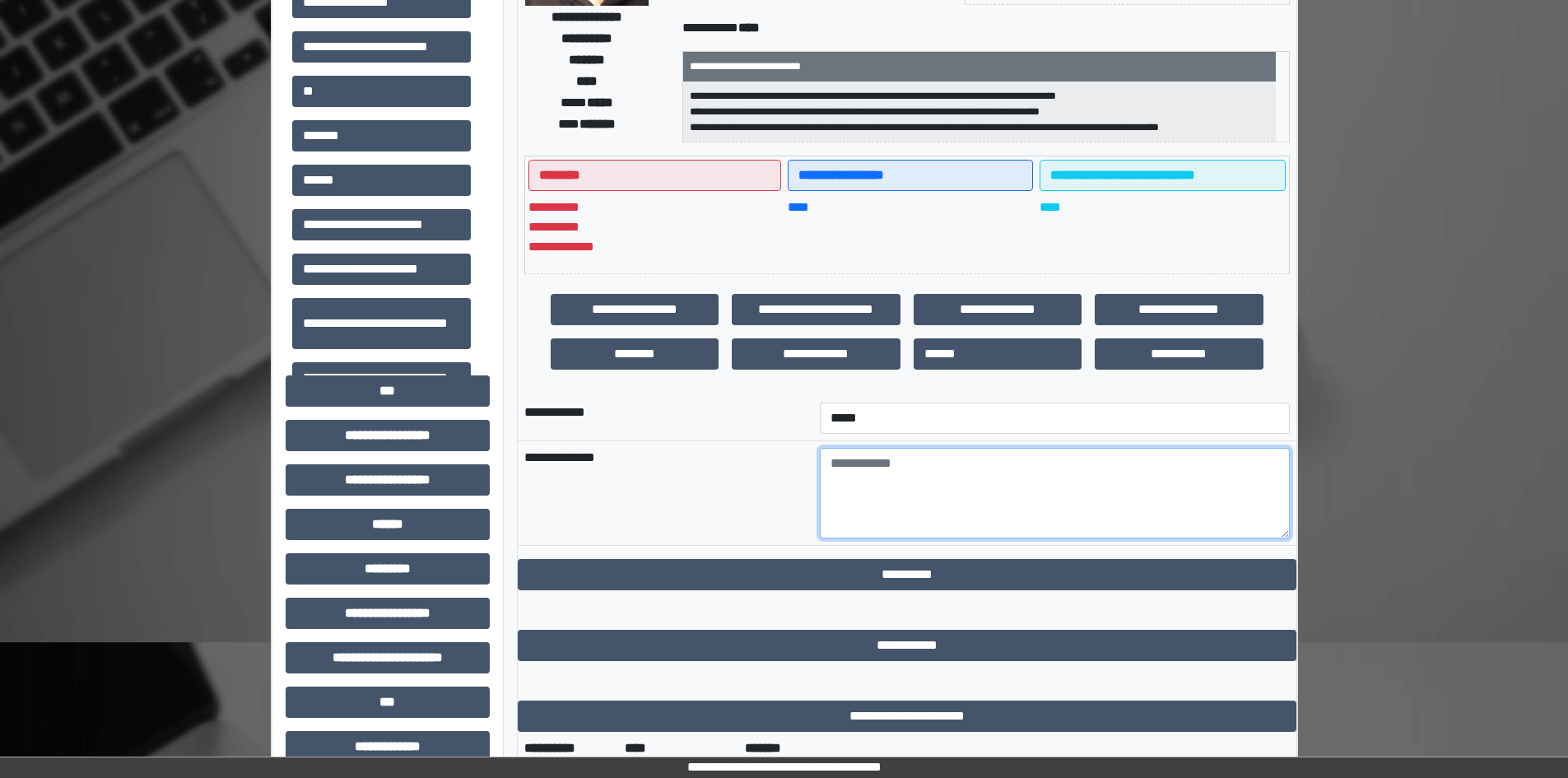 click at bounding box center (1054, 493) 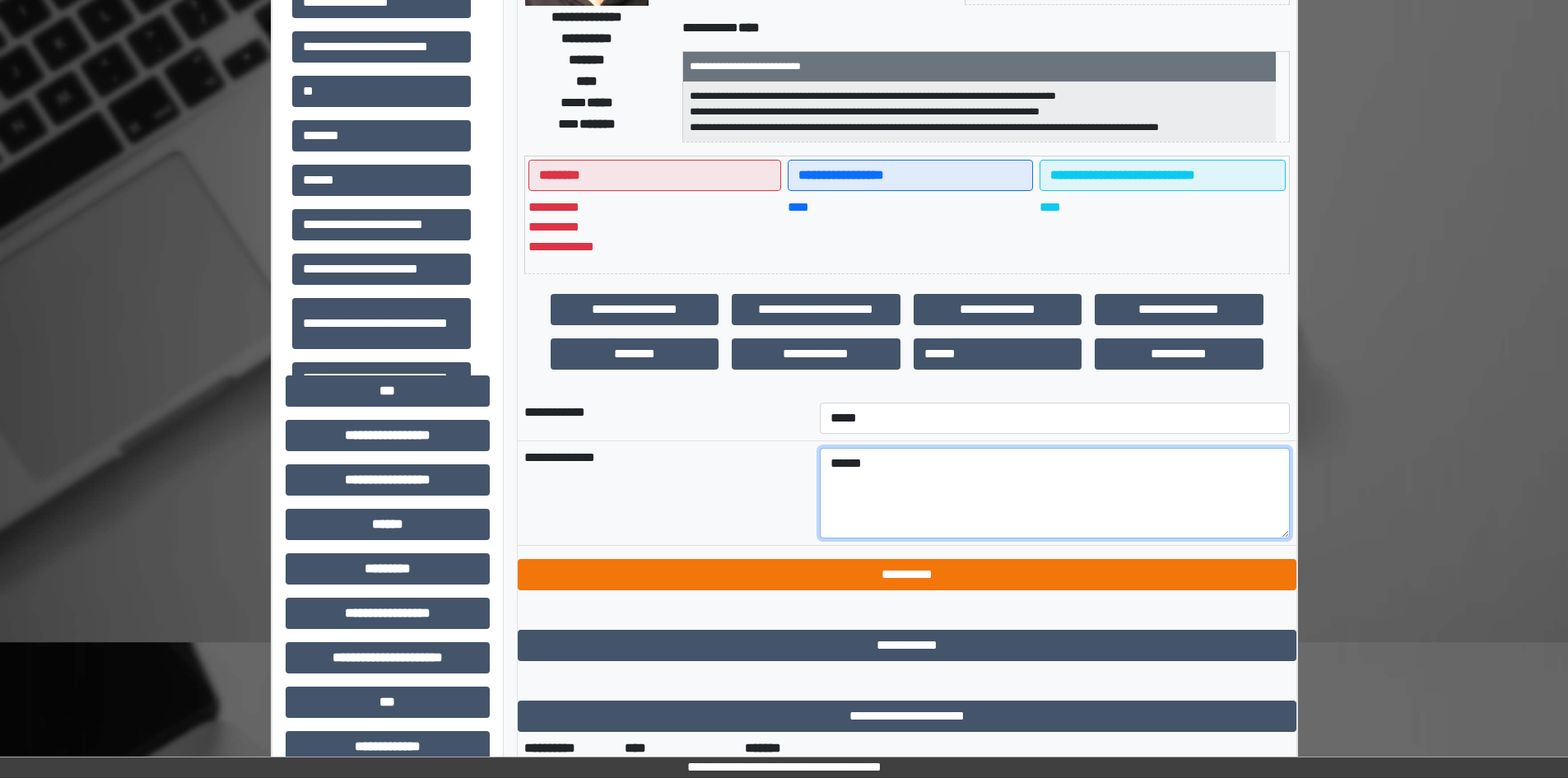 type on "******" 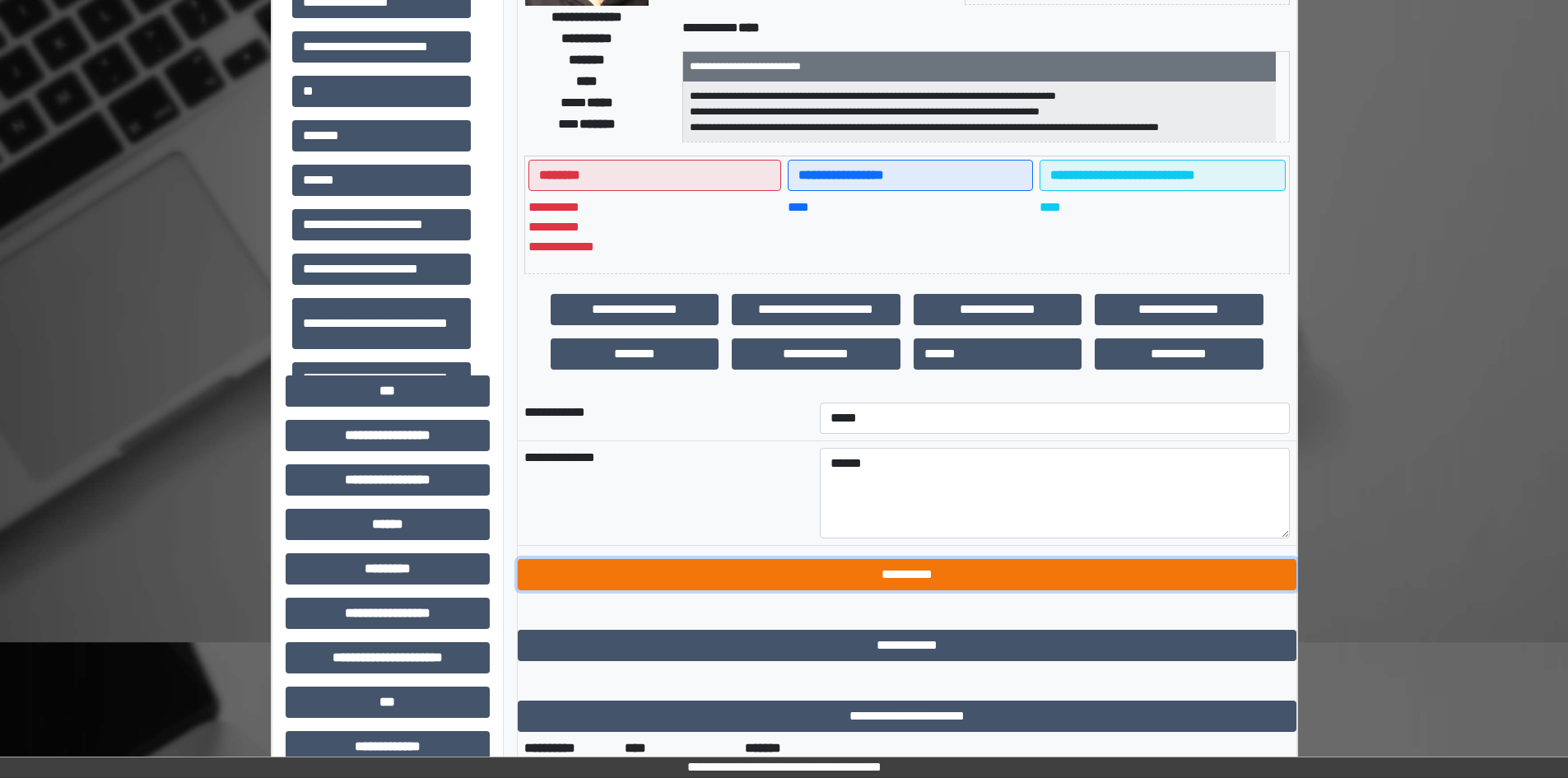 click on "**********" at bounding box center [907, 575] 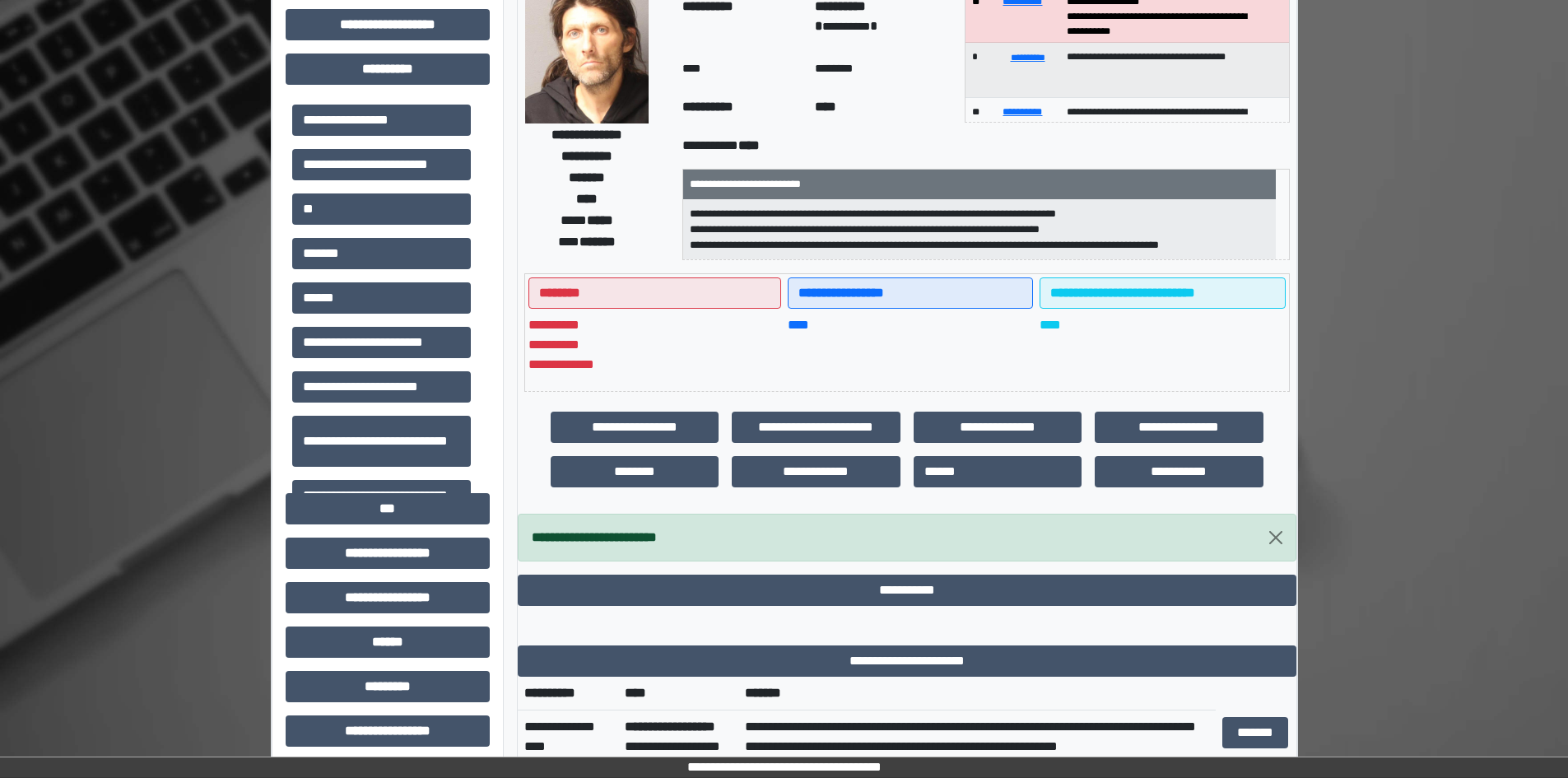 scroll, scrollTop: 0, scrollLeft: 0, axis: both 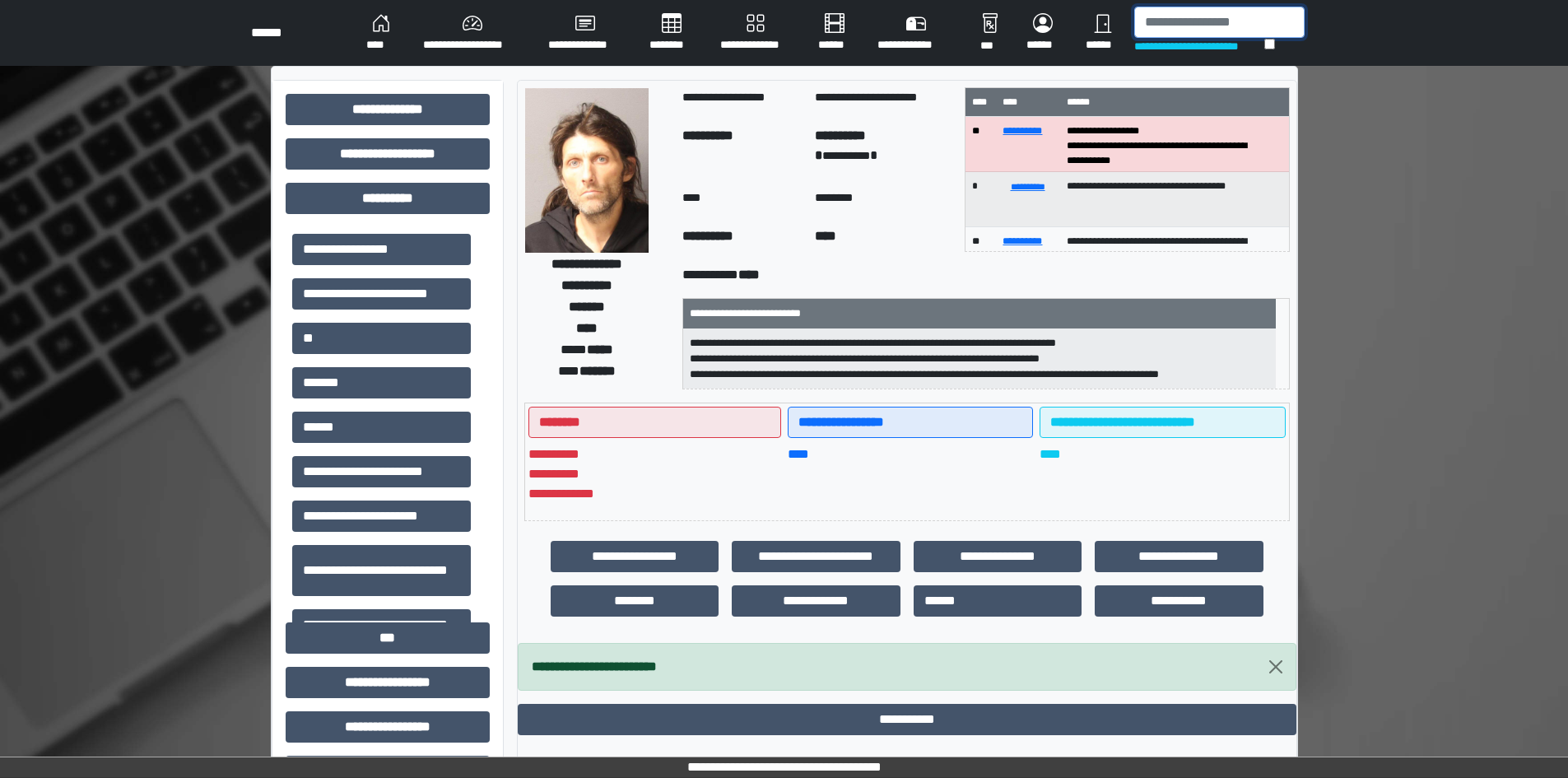 click at bounding box center (1219, 22) 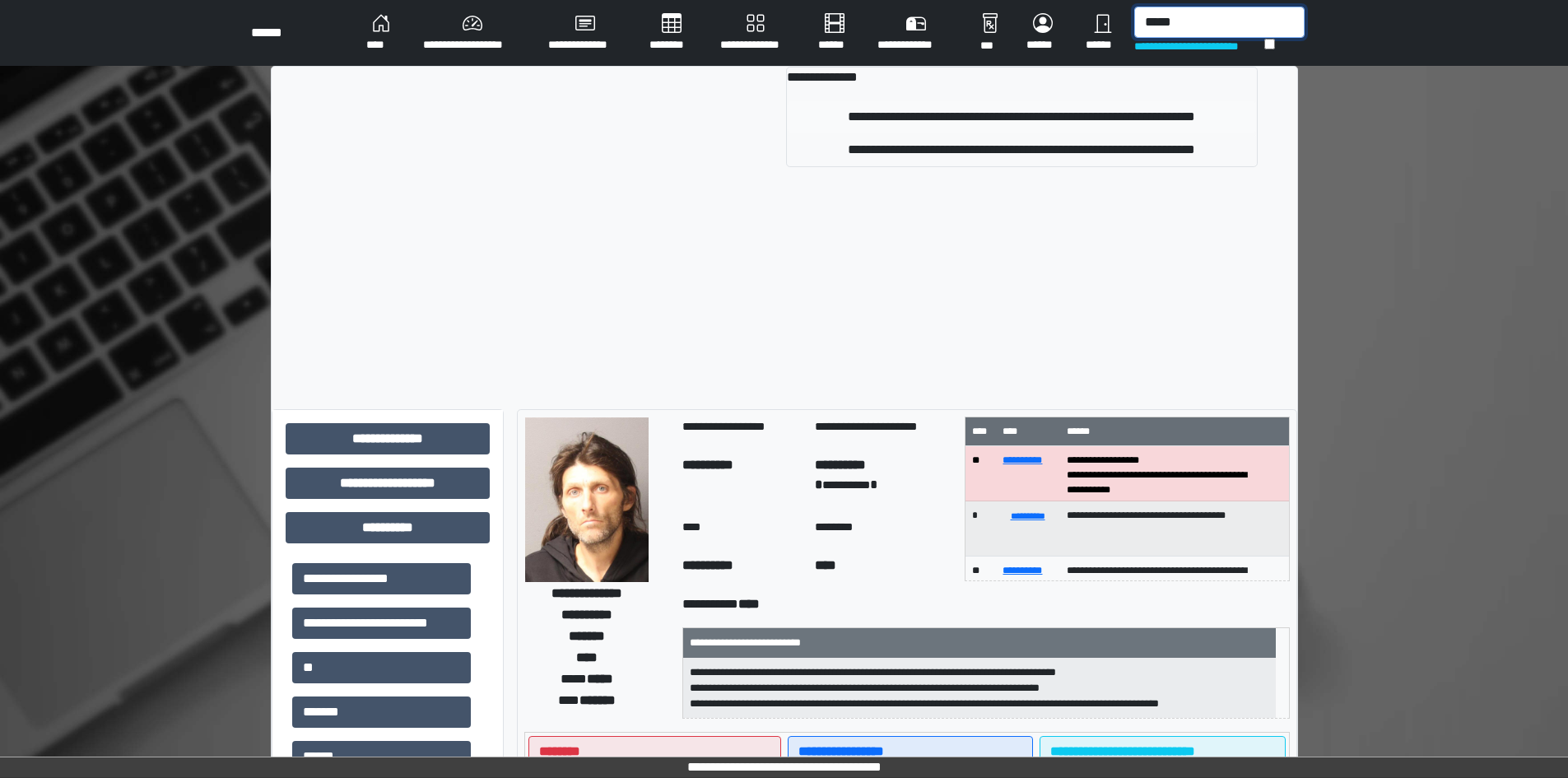 type on "*****" 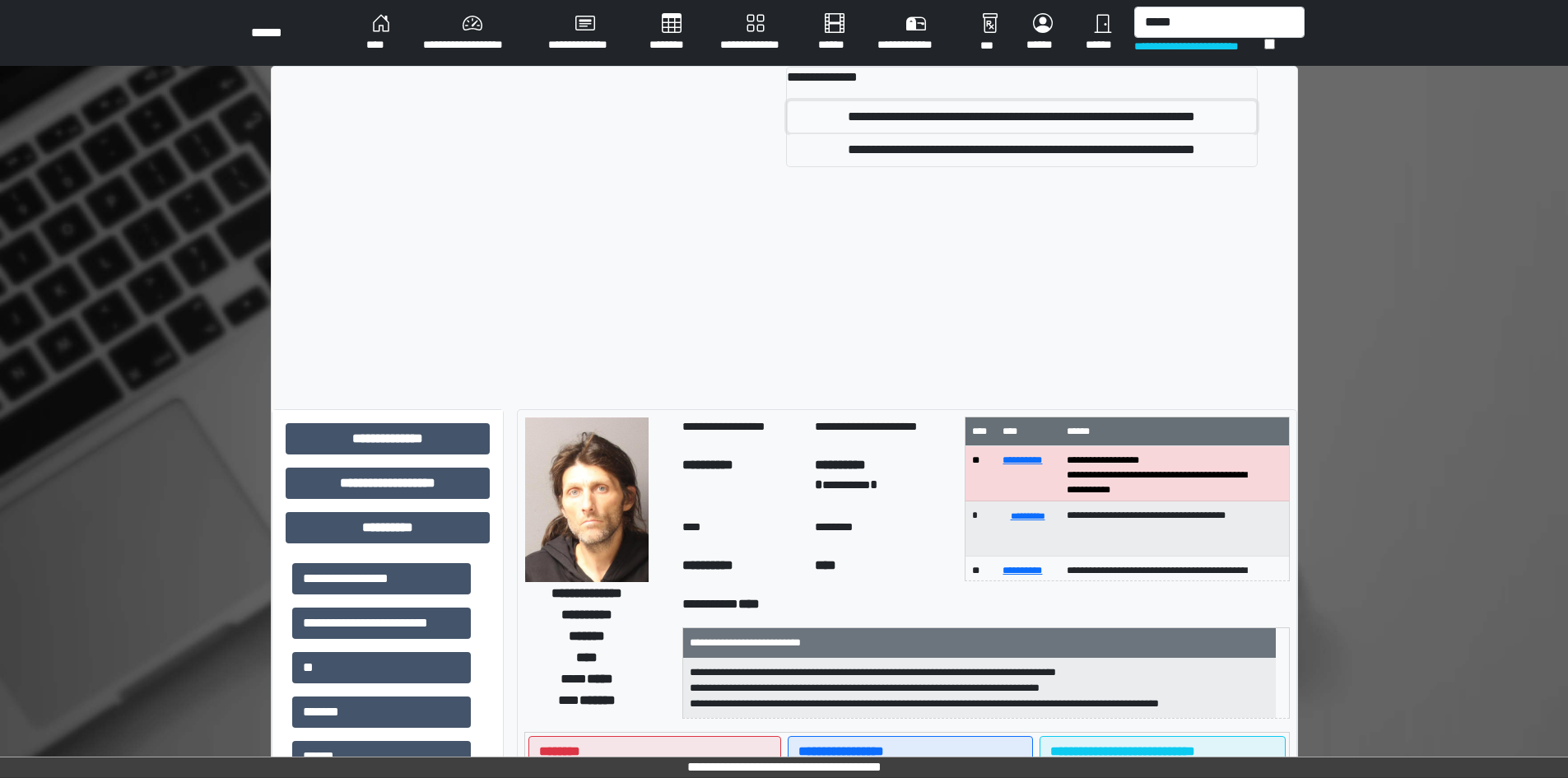 click on "**********" at bounding box center [1021, 117] 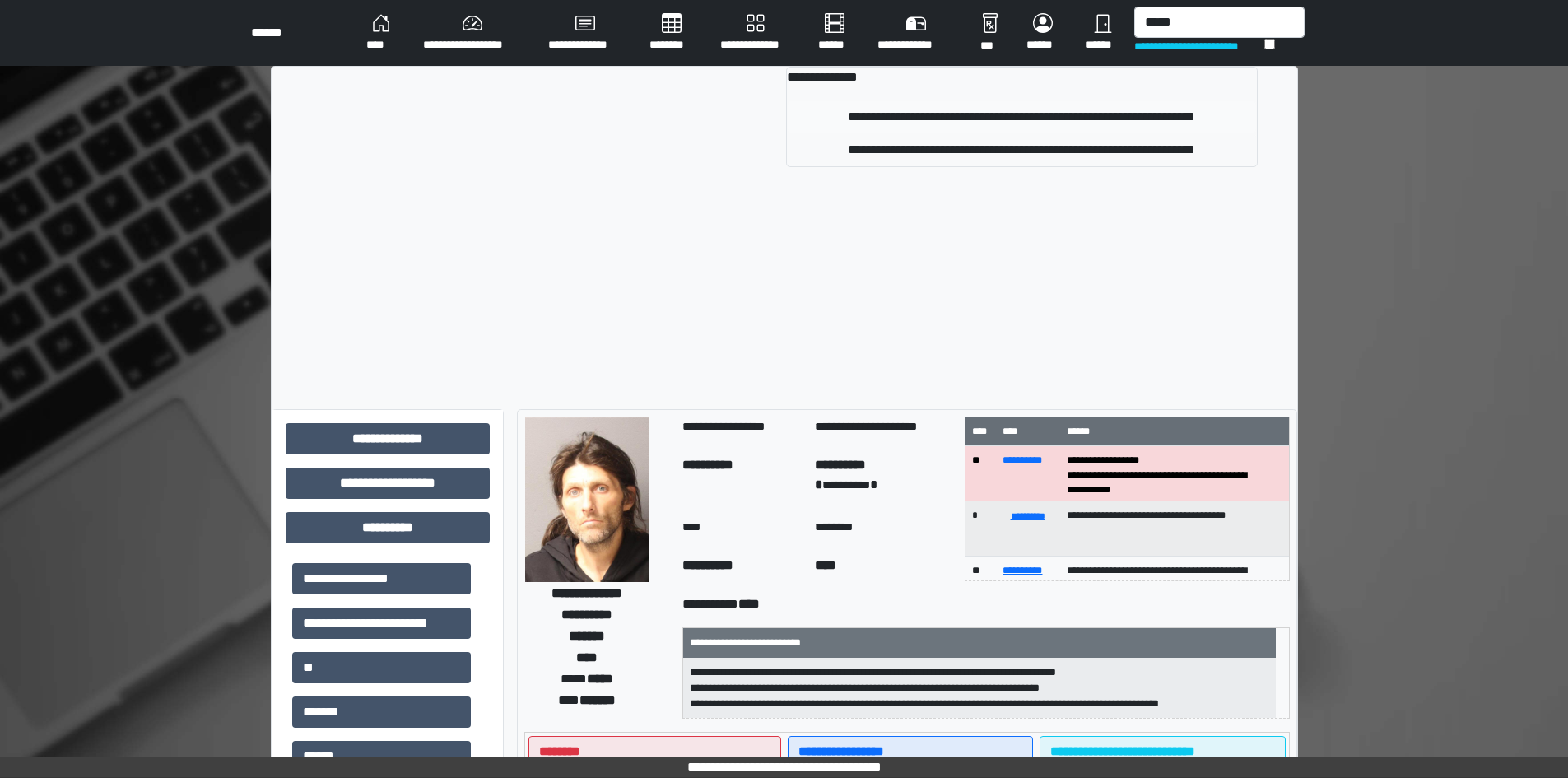 type 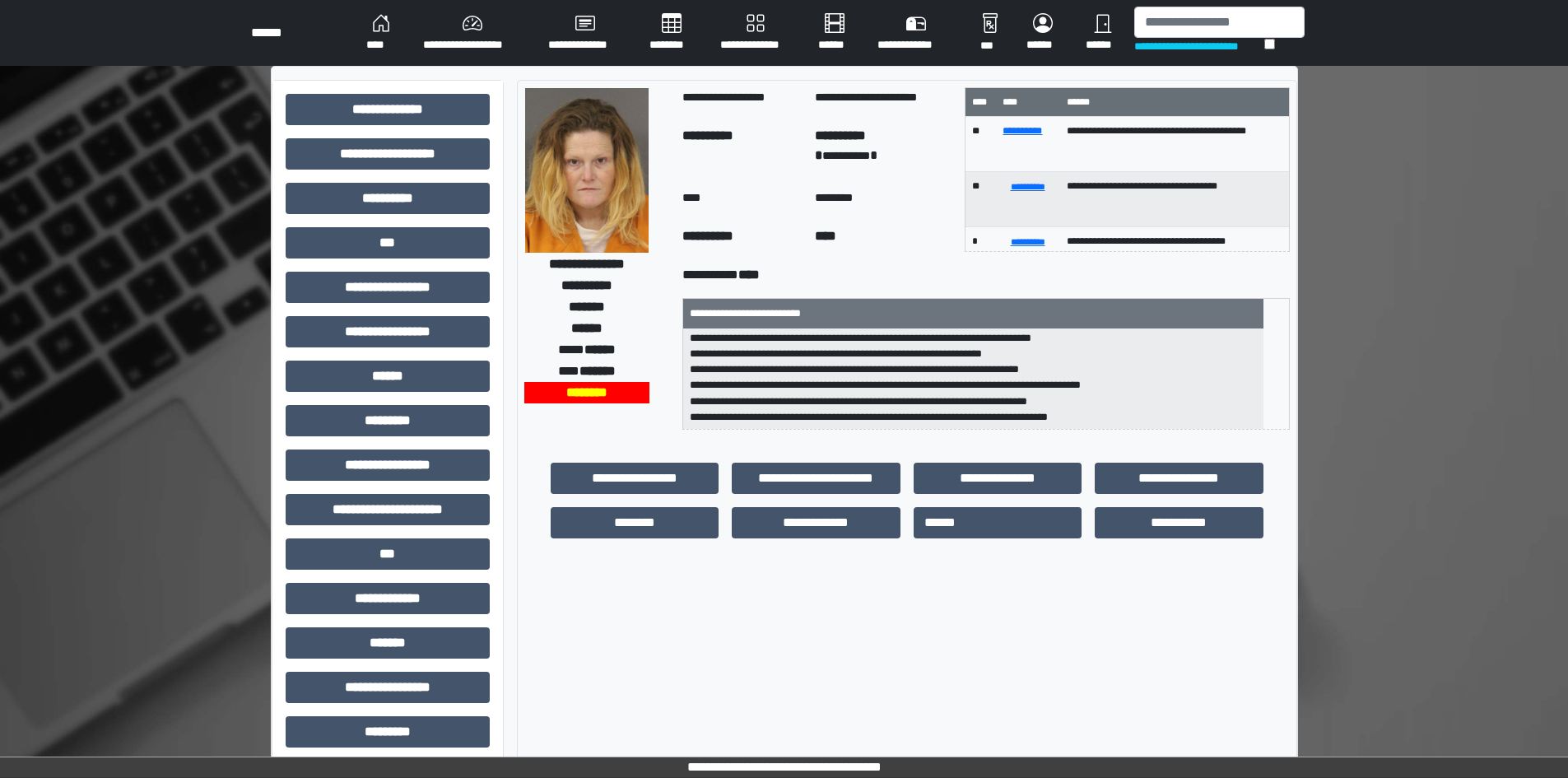 scroll, scrollTop: 0, scrollLeft: 0, axis: both 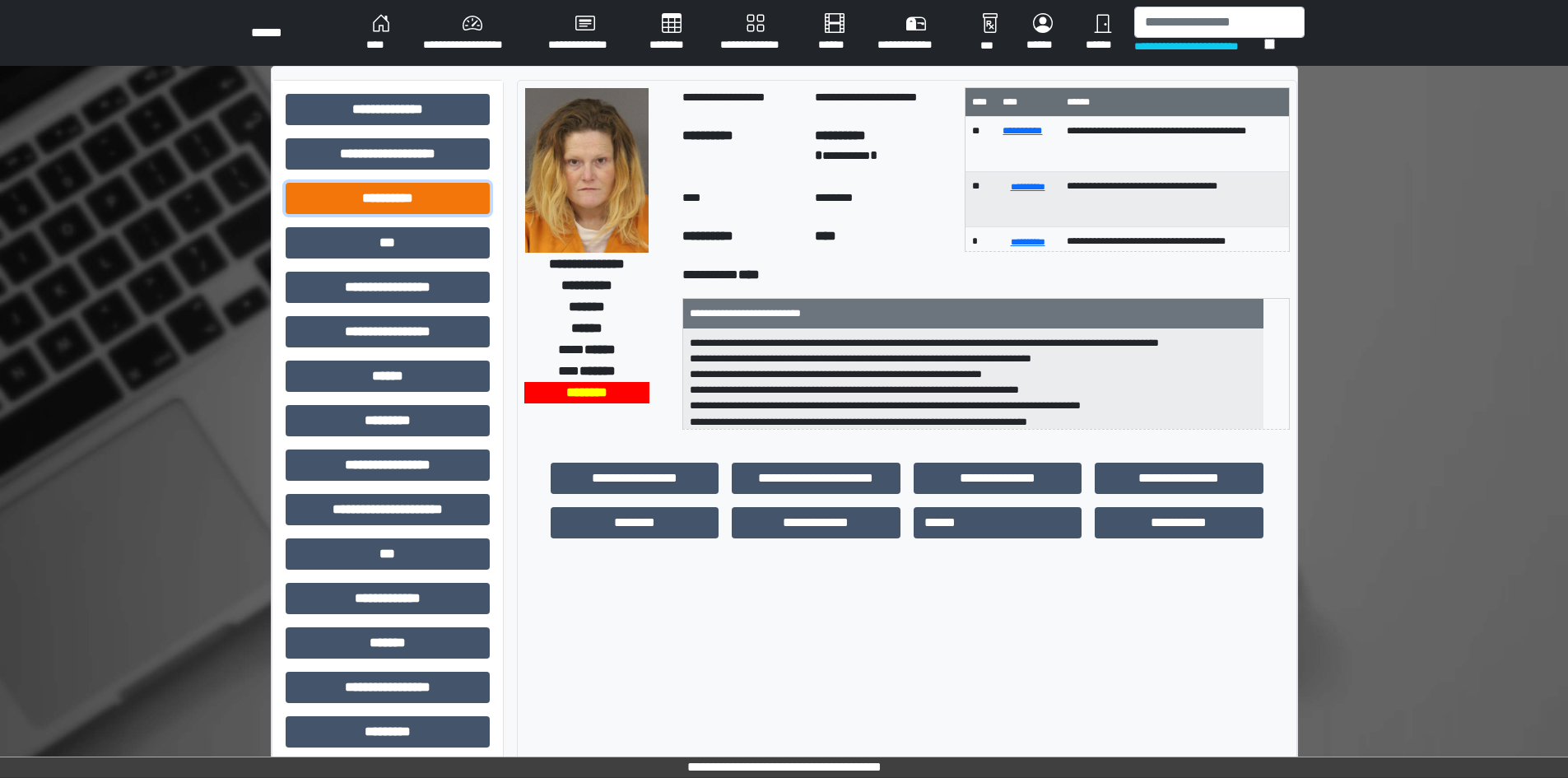 click on "**********" at bounding box center [388, 198] 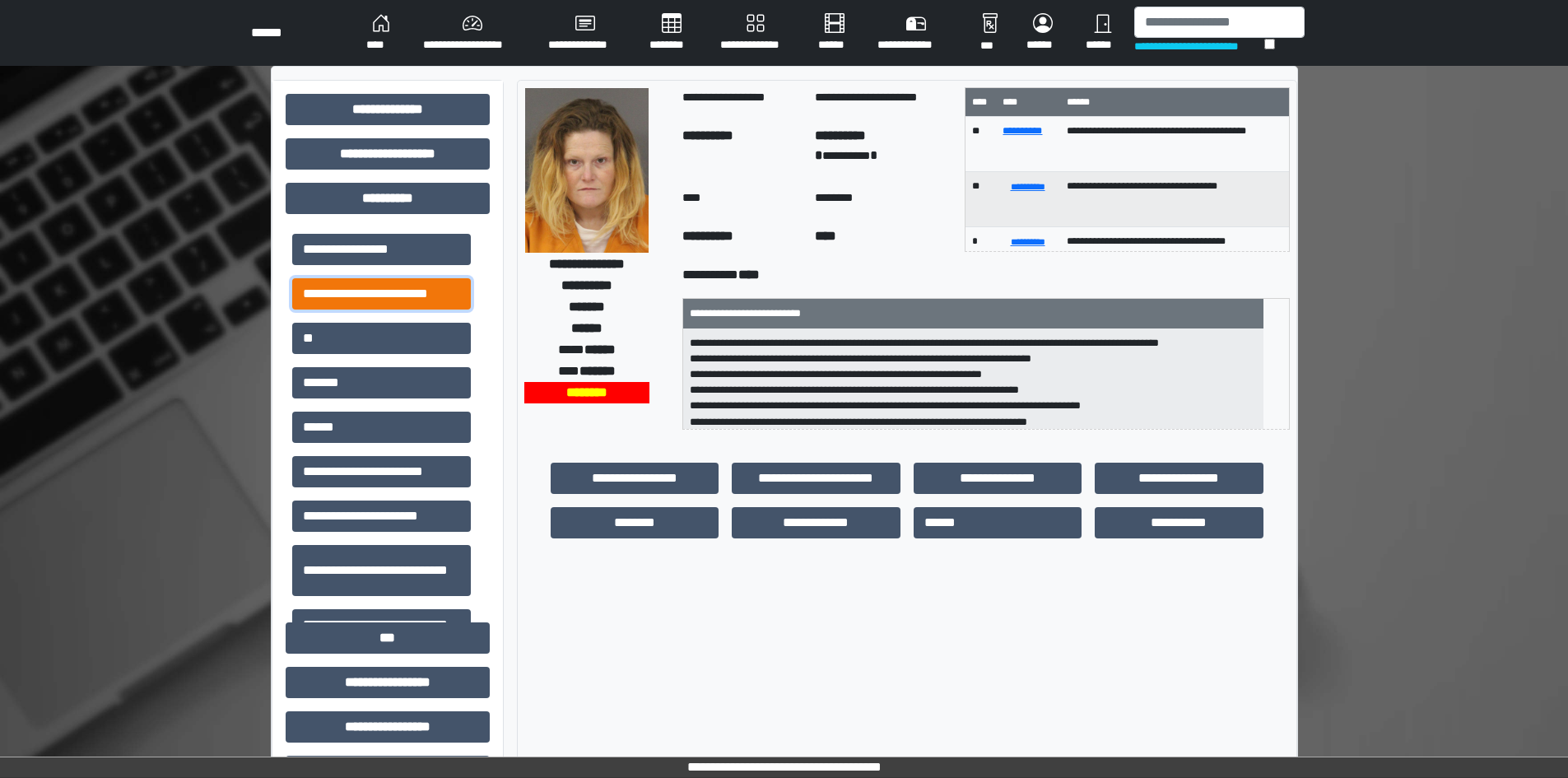 click on "**********" at bounding box center (381, 294) 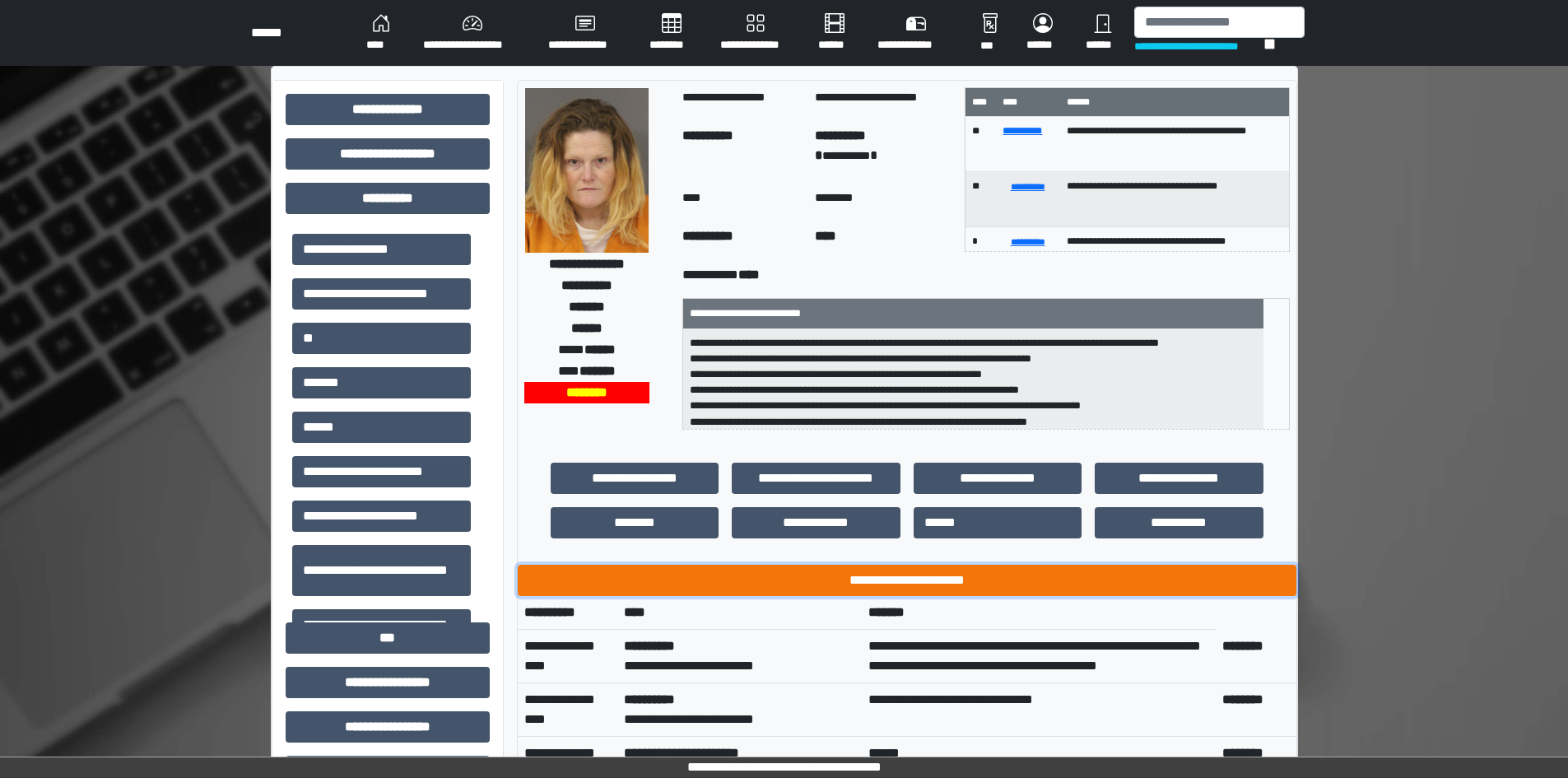 click on "**********" at bounding box center (907, 580) 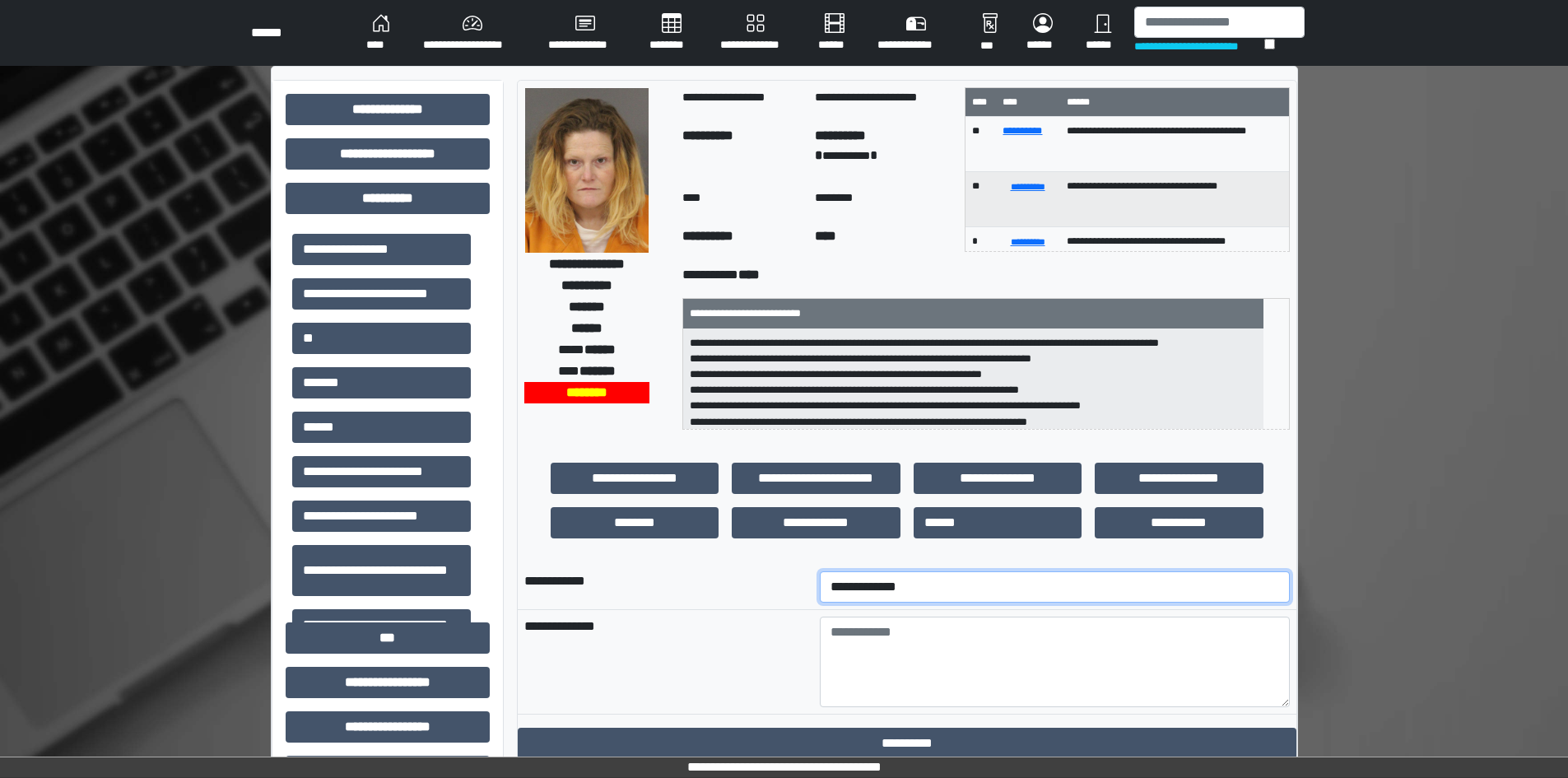 click on "**********" at bounding box center (1054, 587) 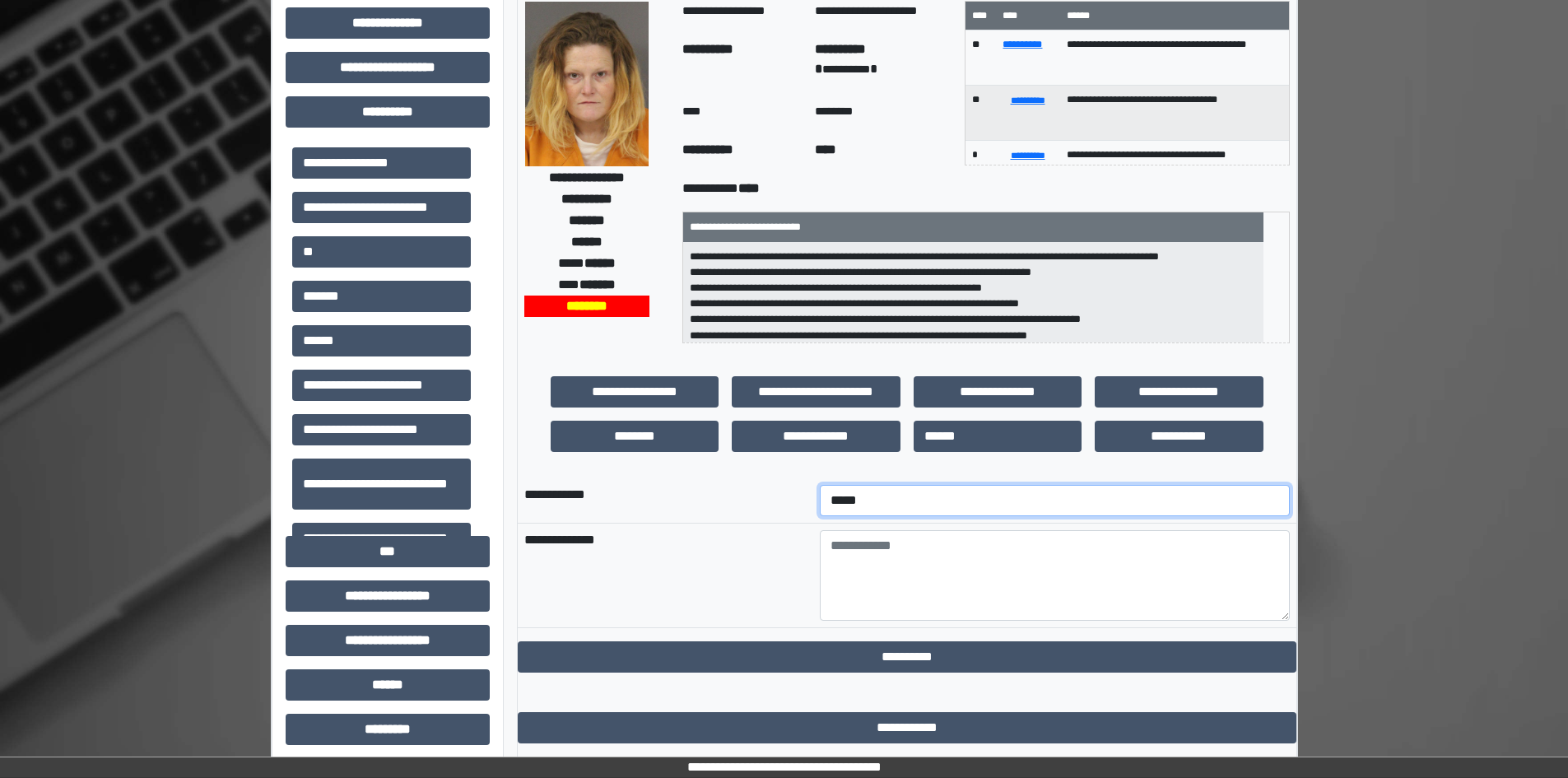 scroll, scrollTop: 165, scrollLeft: 0, axis: vertical 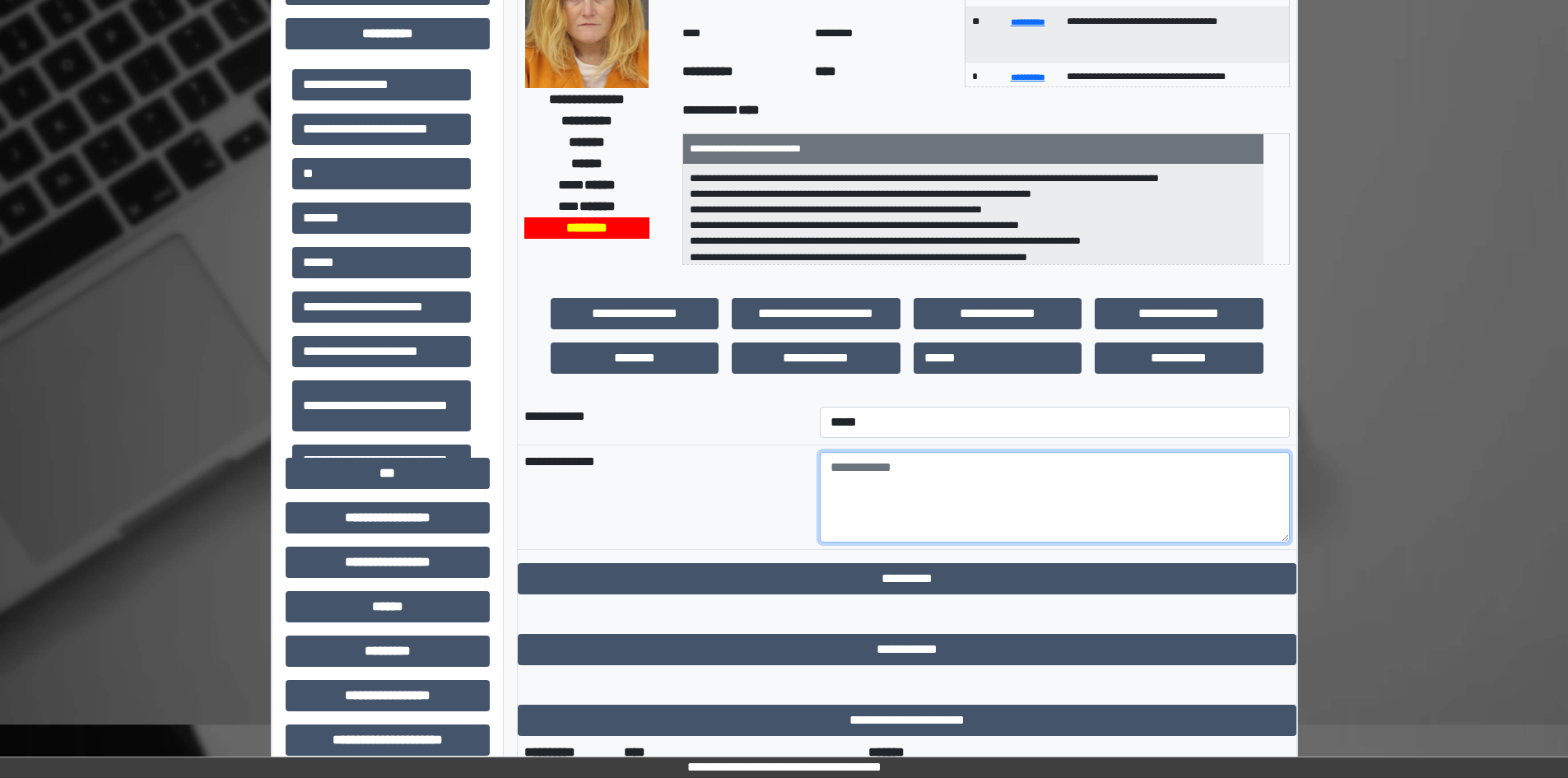 click at bounding box center (1054, 497) 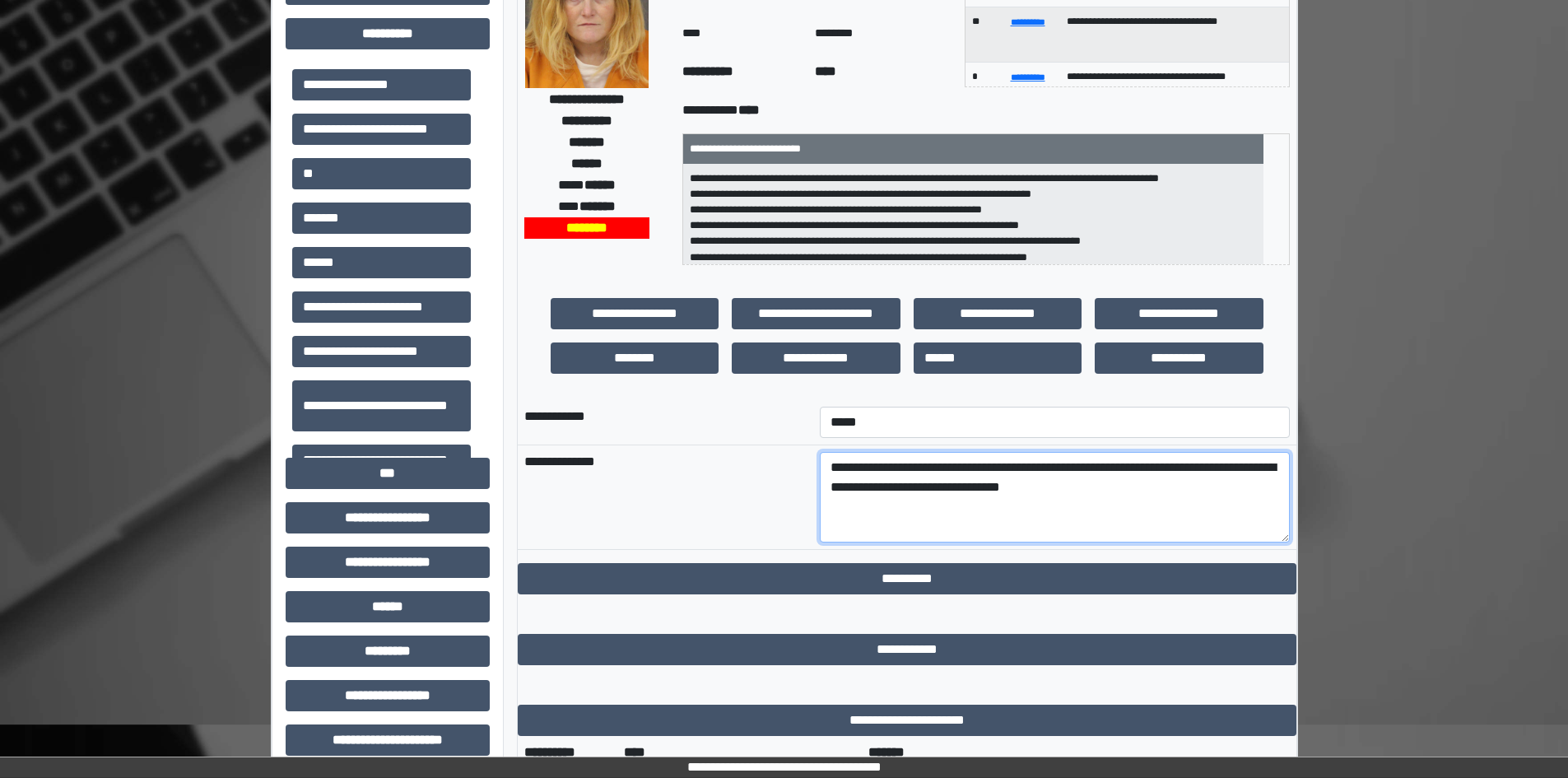 click on "**********" at bounding box center [1054, 497] 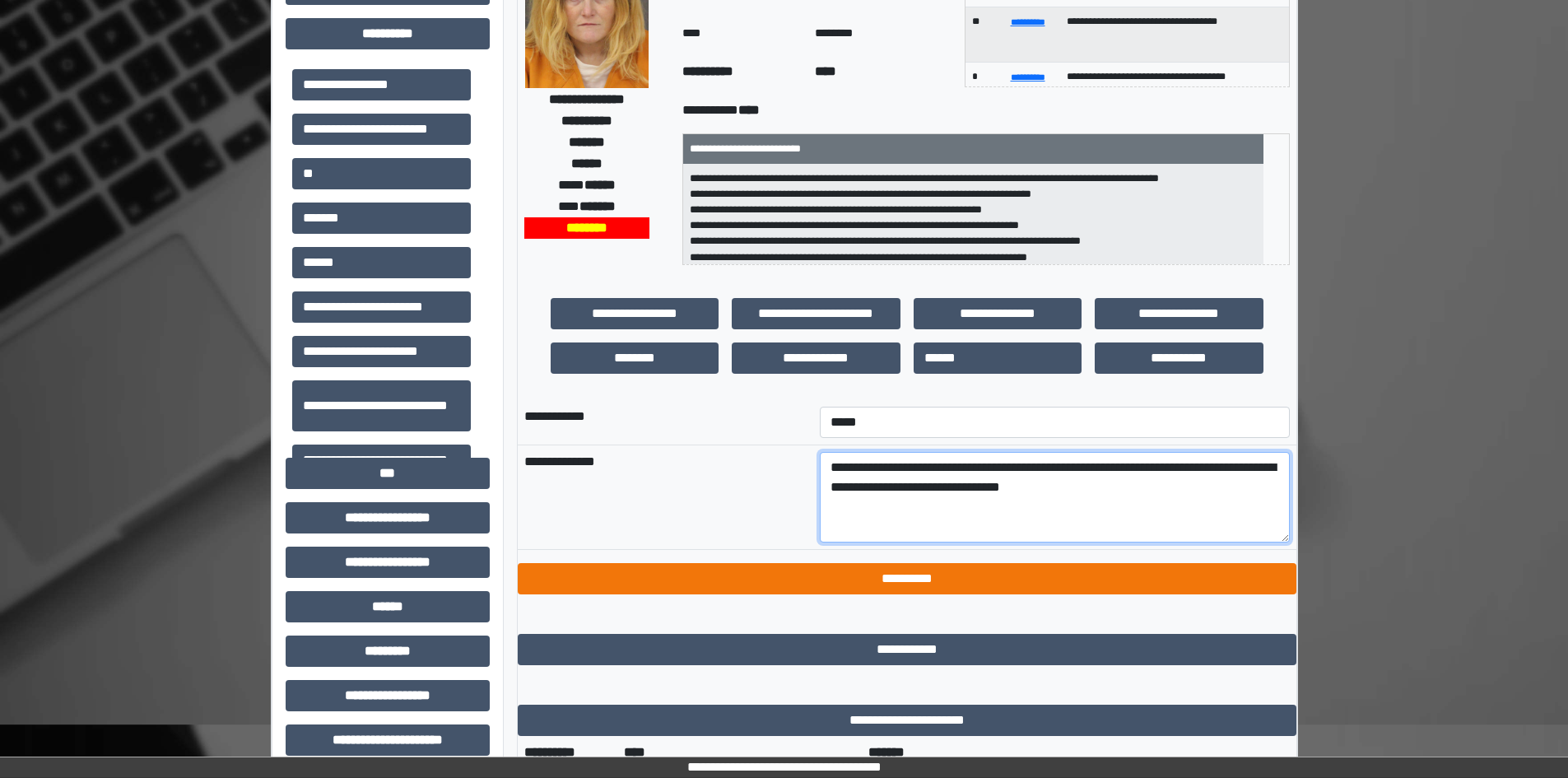 type on "**********" 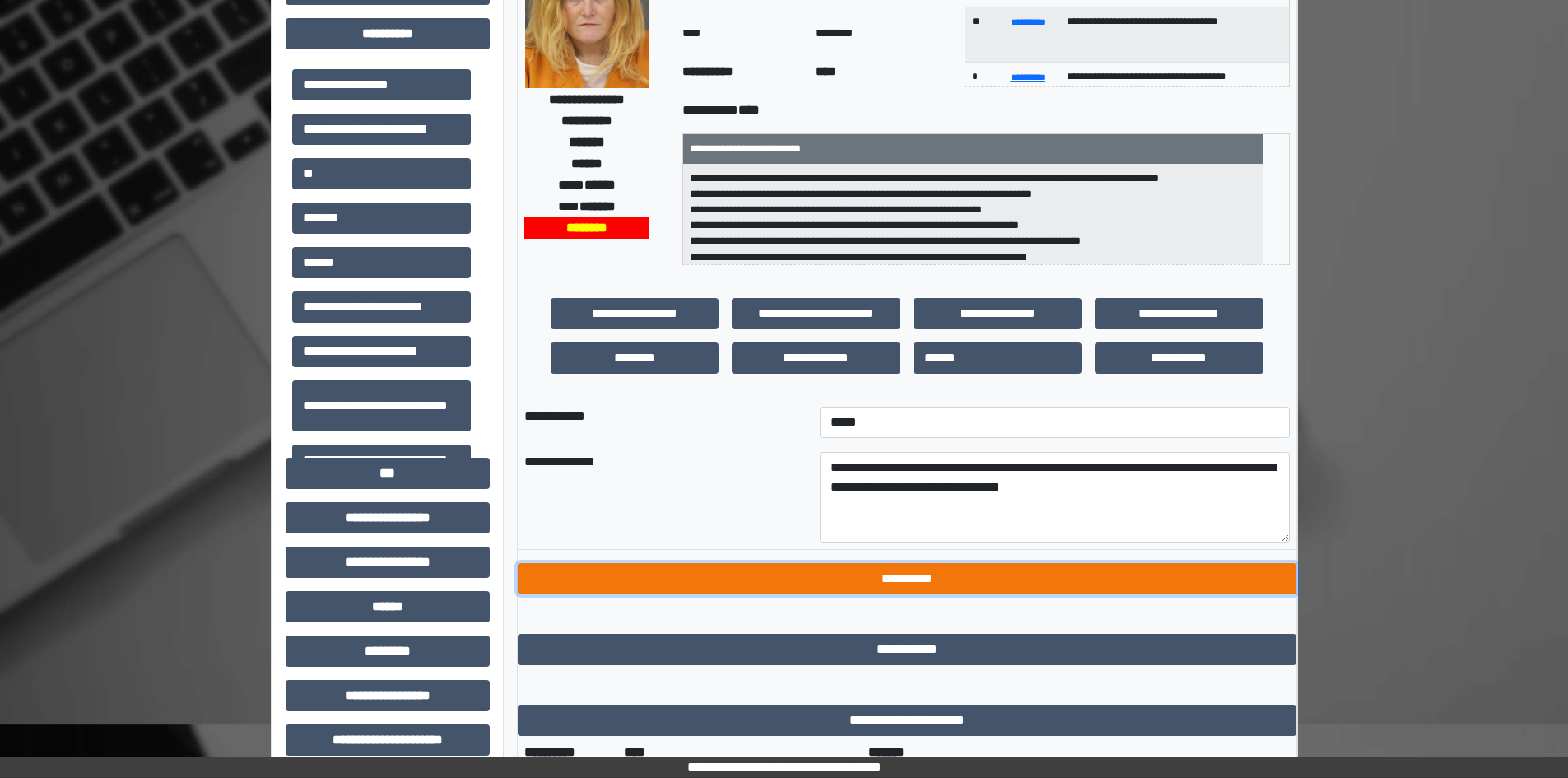click on "**********" at bounding box center [907, 579] 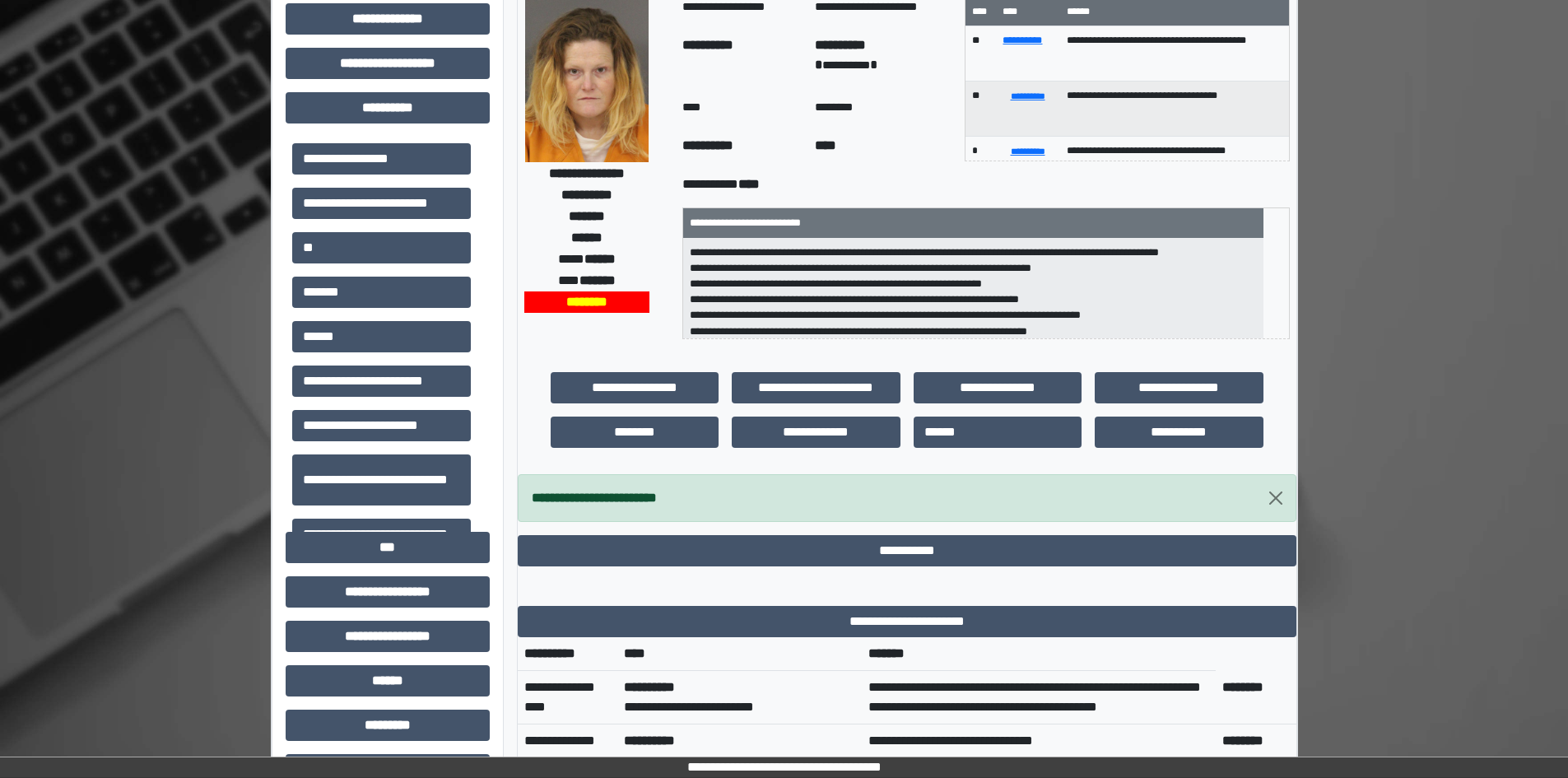 scroll, scrollTop: 0, scrollLeft: 0, axis: both 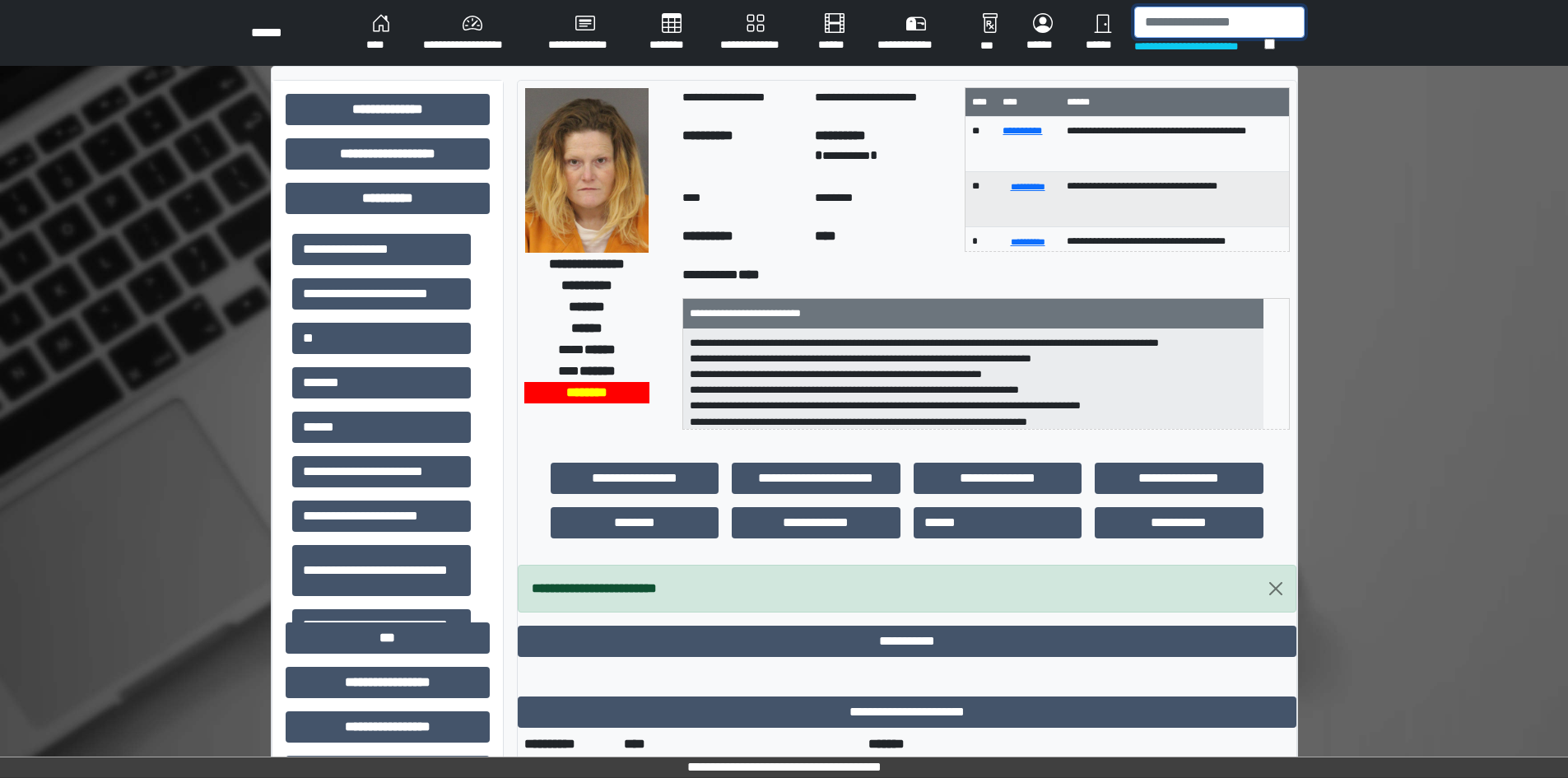 click at bounding box center (1219, 22) 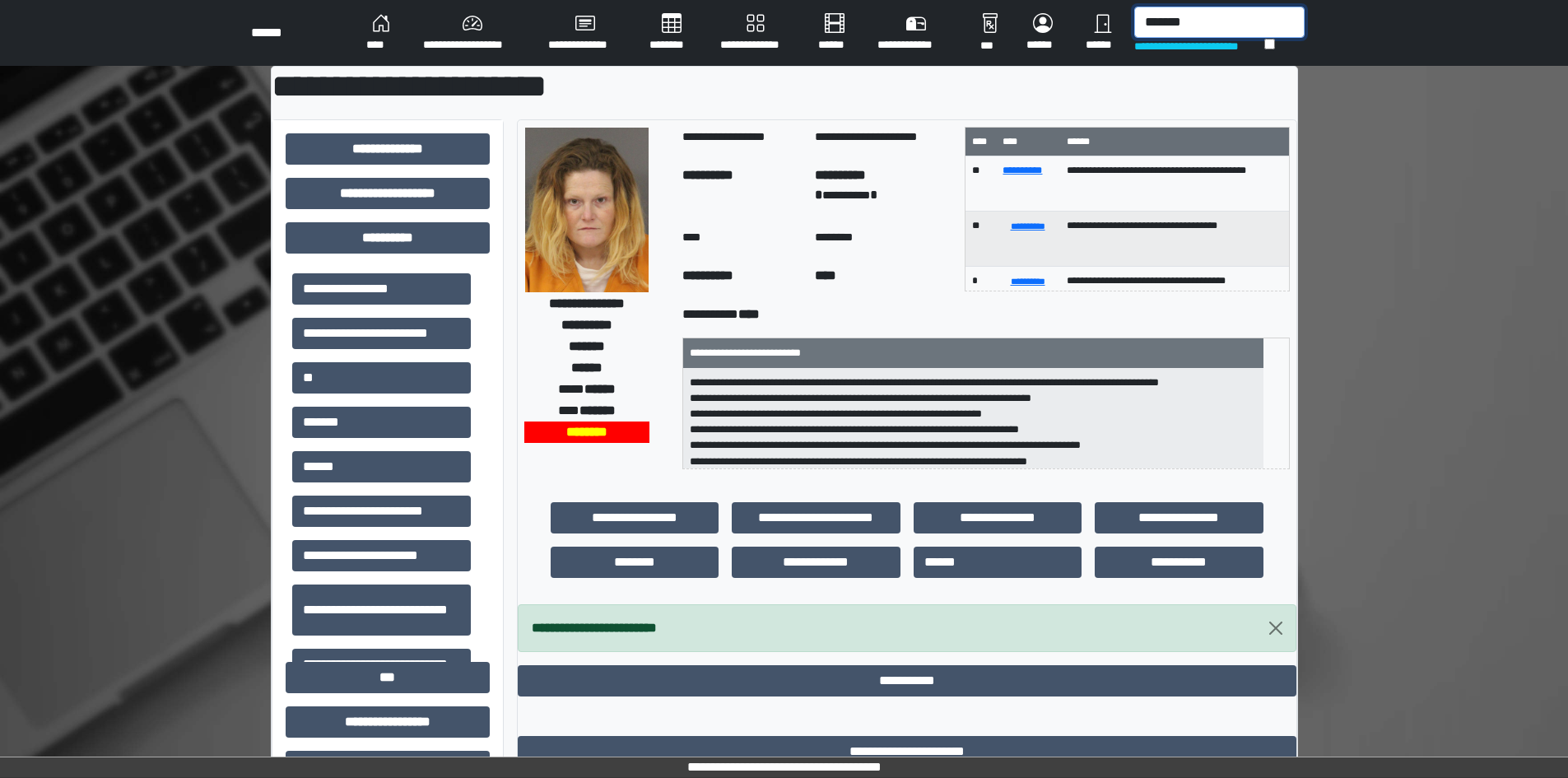 click on "*******" at bounding box center [1219, 22] 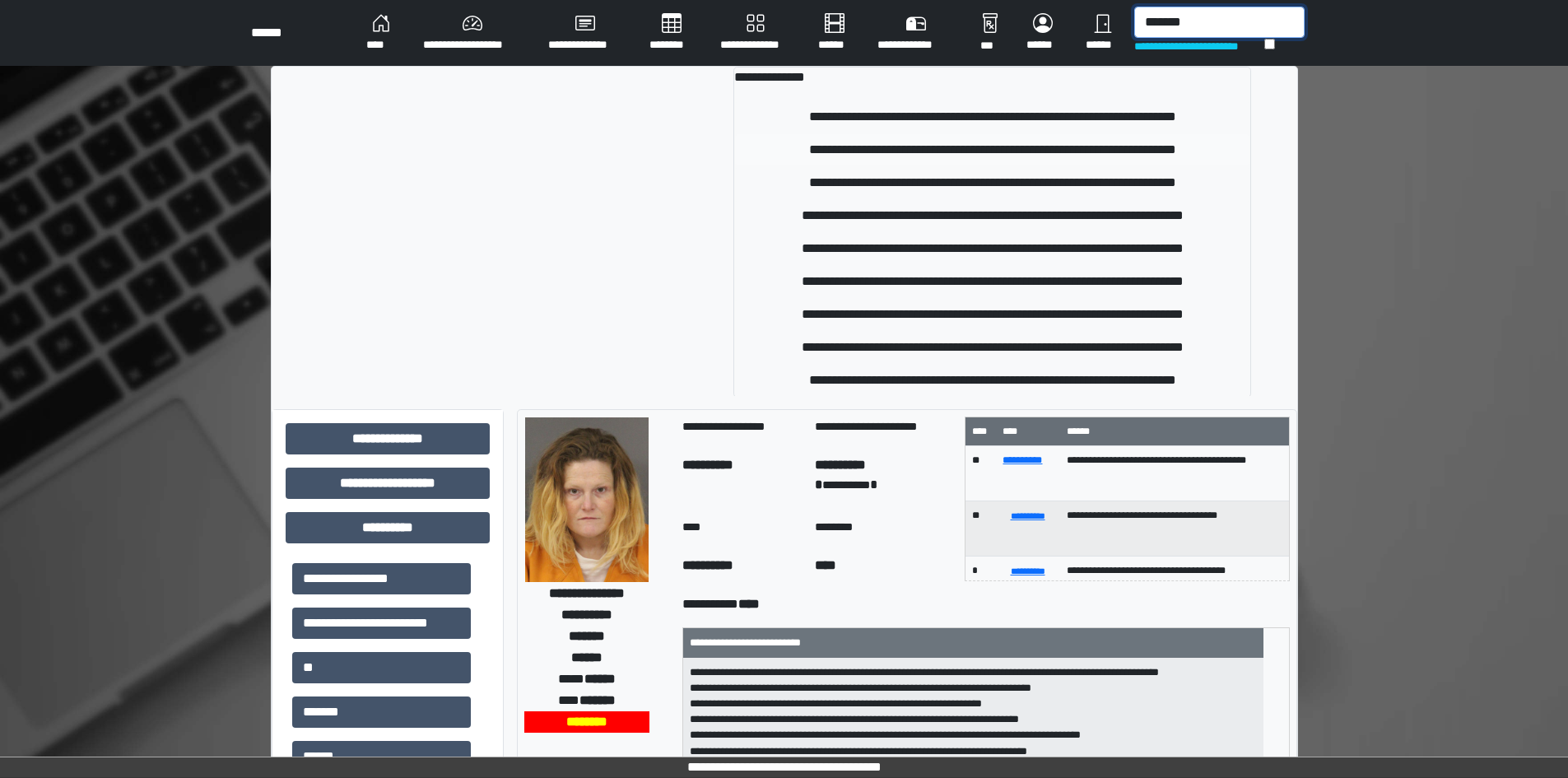 type on "*******" 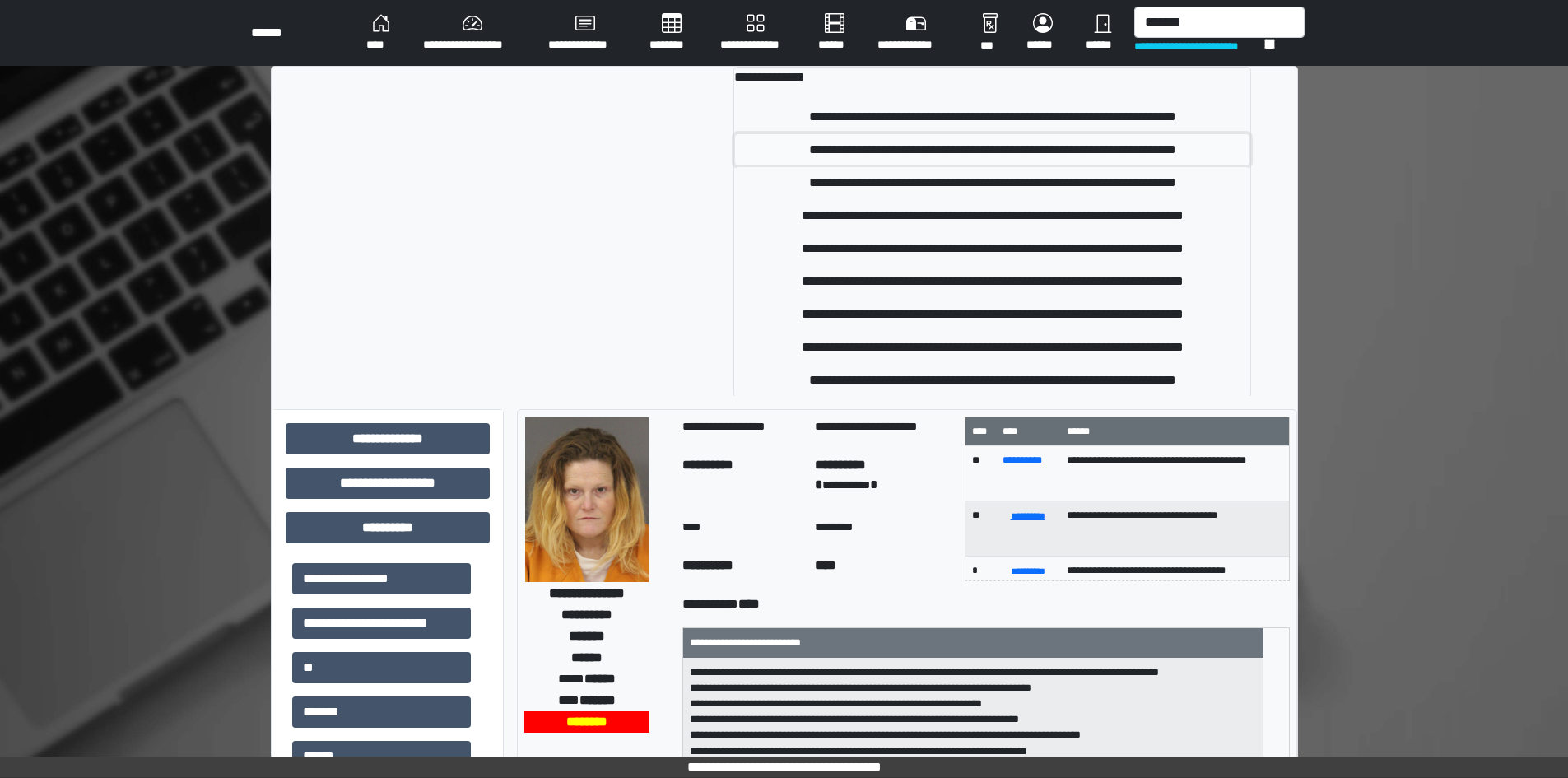 click on "**********" at bounding box center (992, 150) 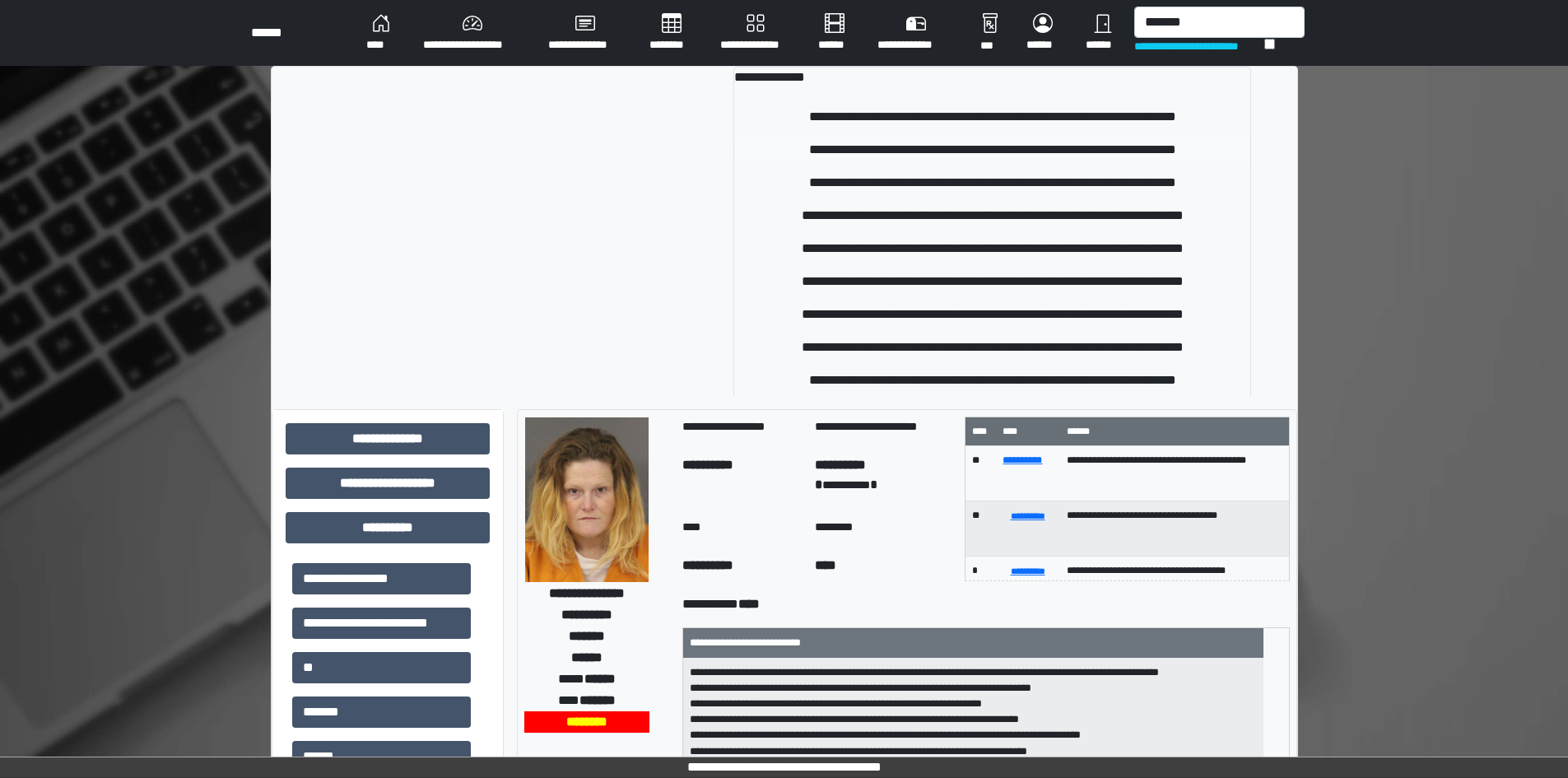 type 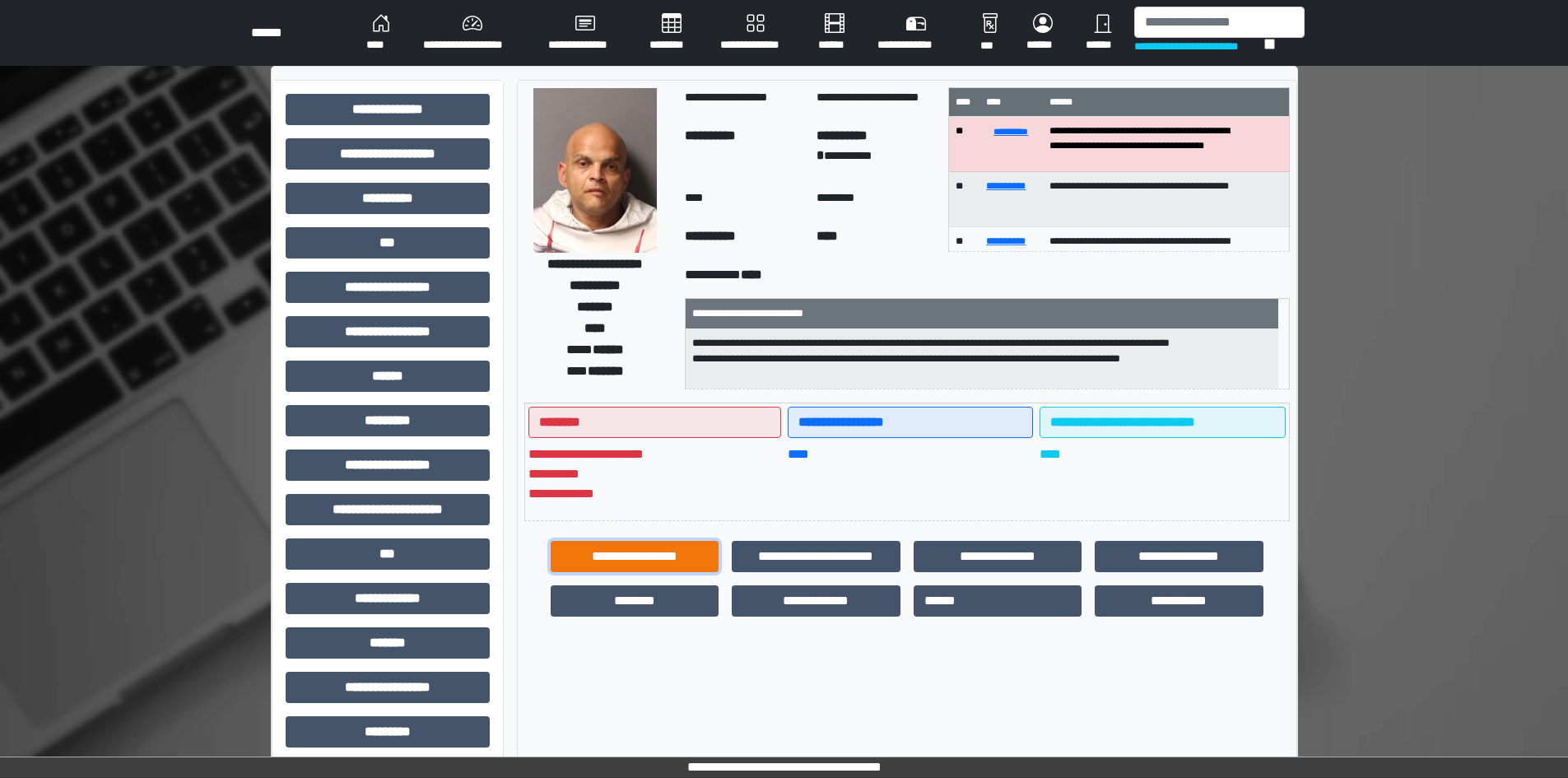click on "**********" at bounding box center (635, 557) 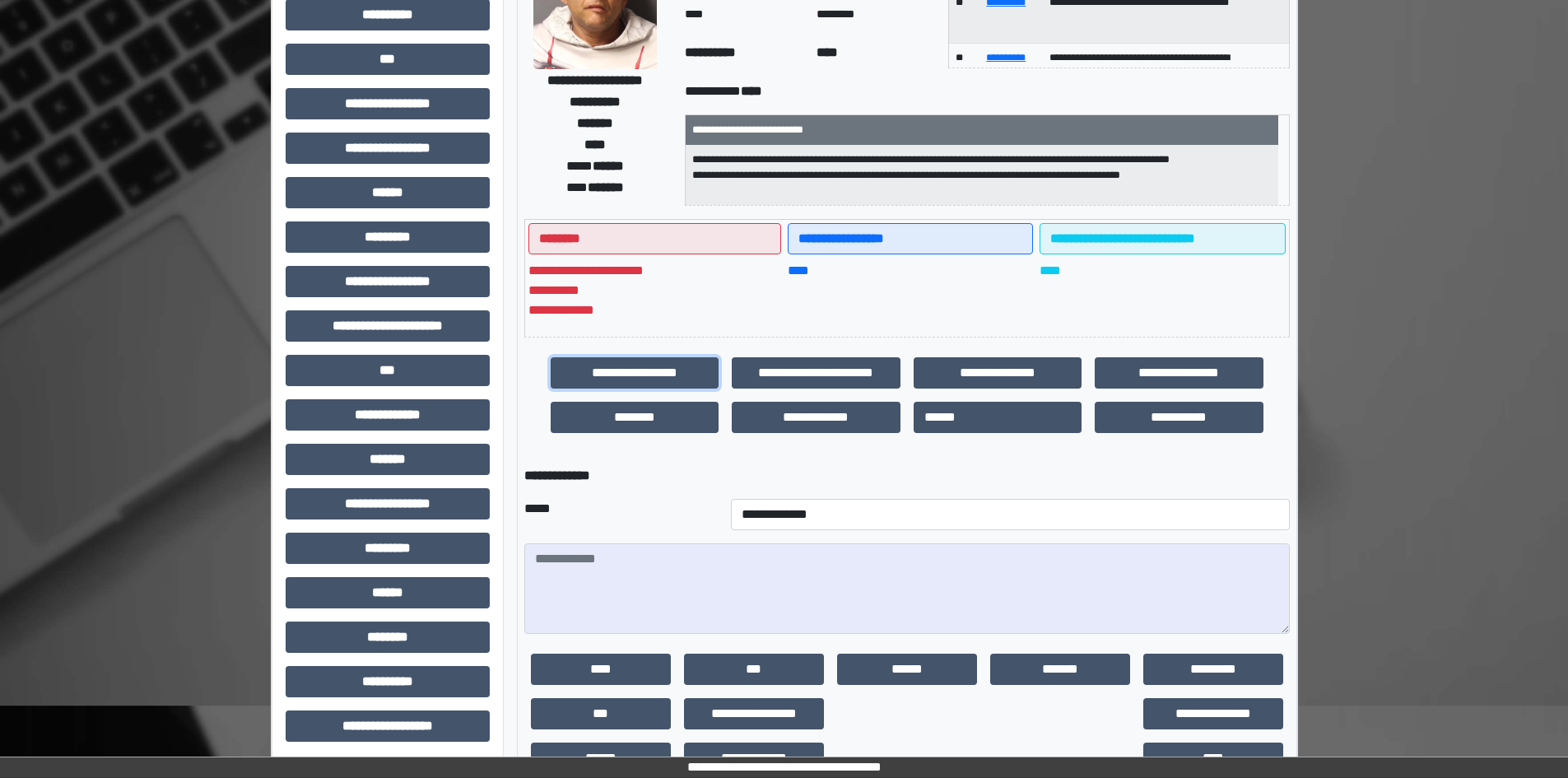 scroll, scrollTop: 234, scrollLeft: 0, axis: vertical 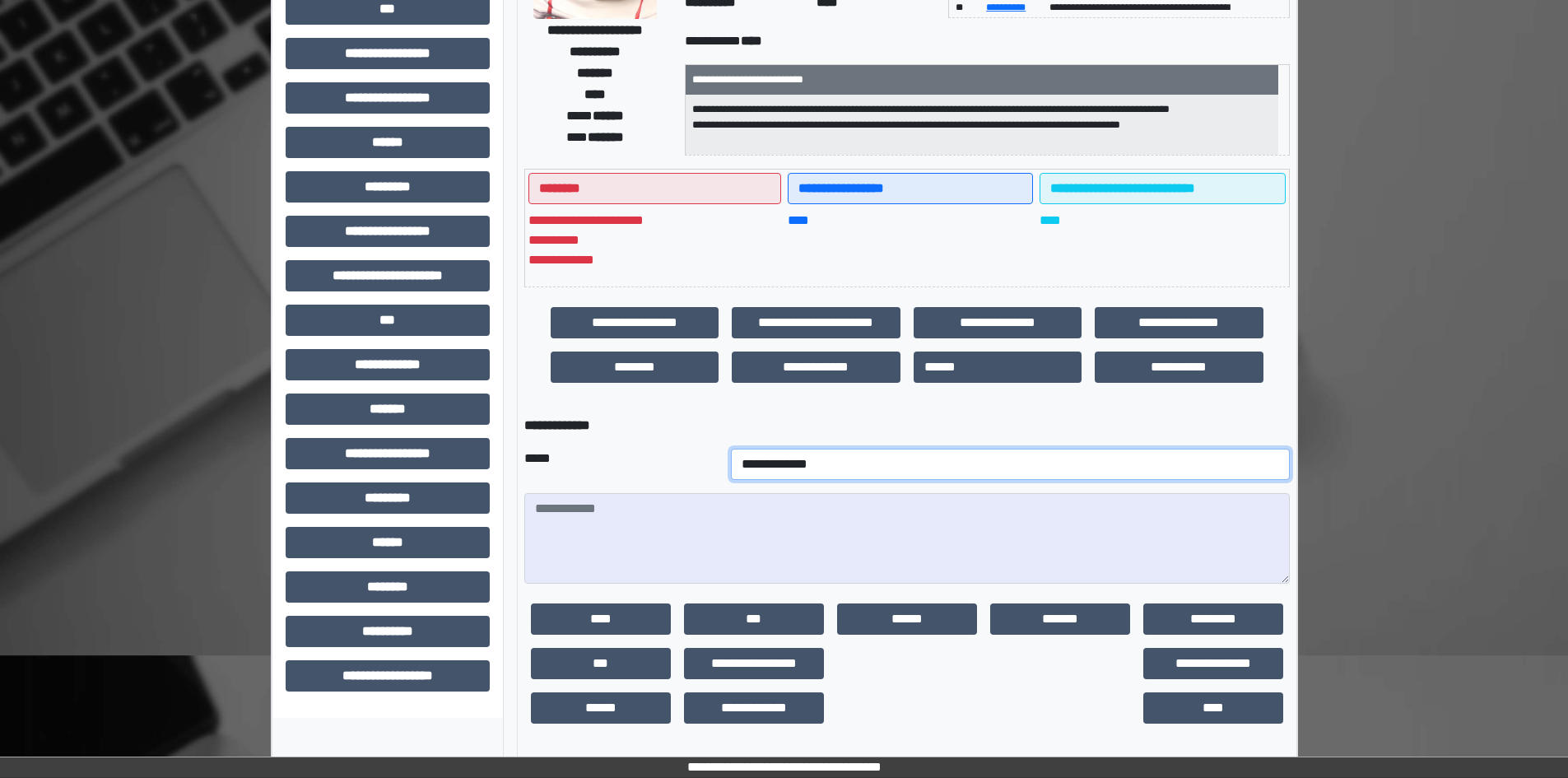 click on "**********" at bounding box center [1010, 464] 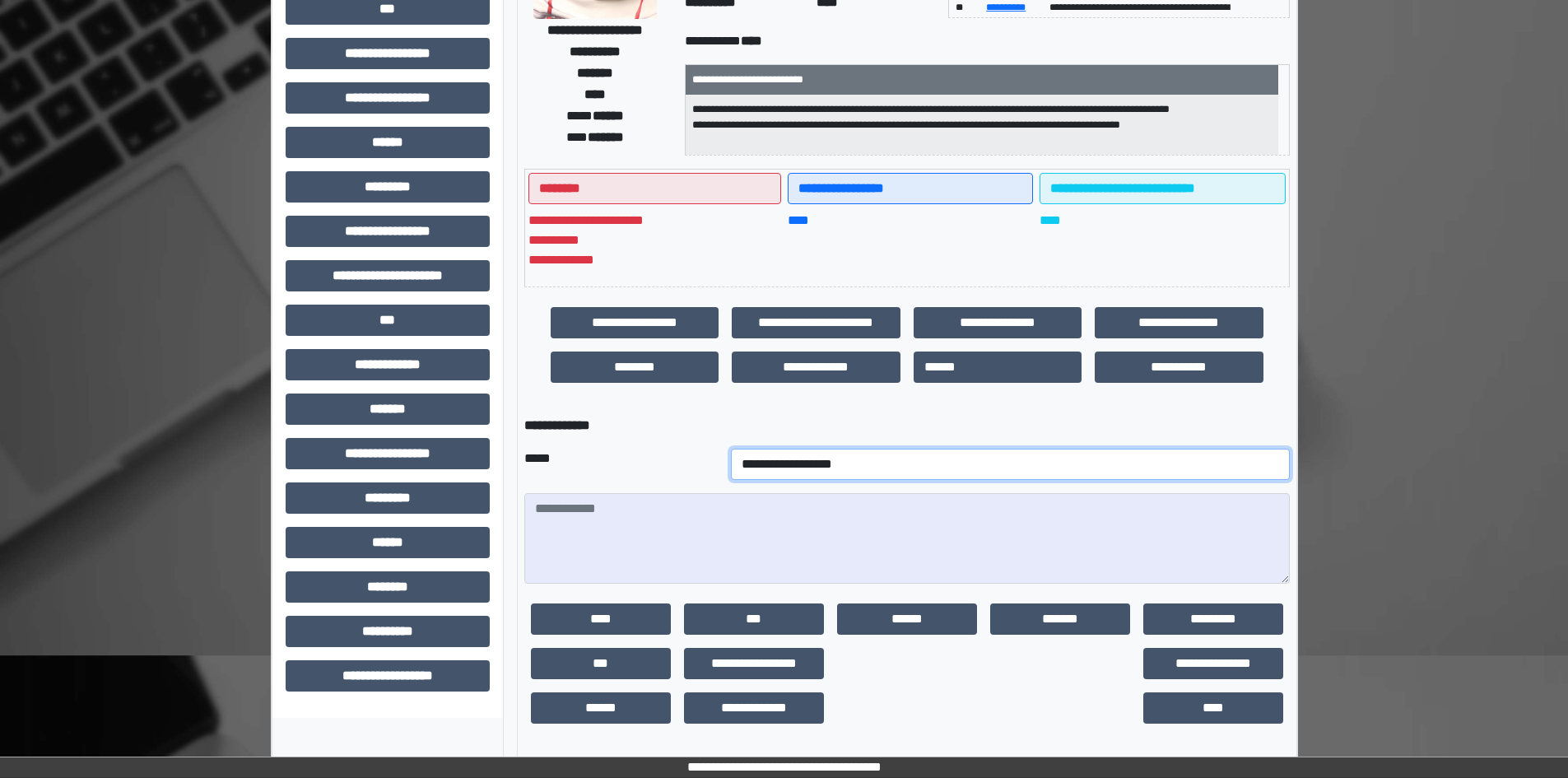click on "**********" at bounding box center [1010, 464] 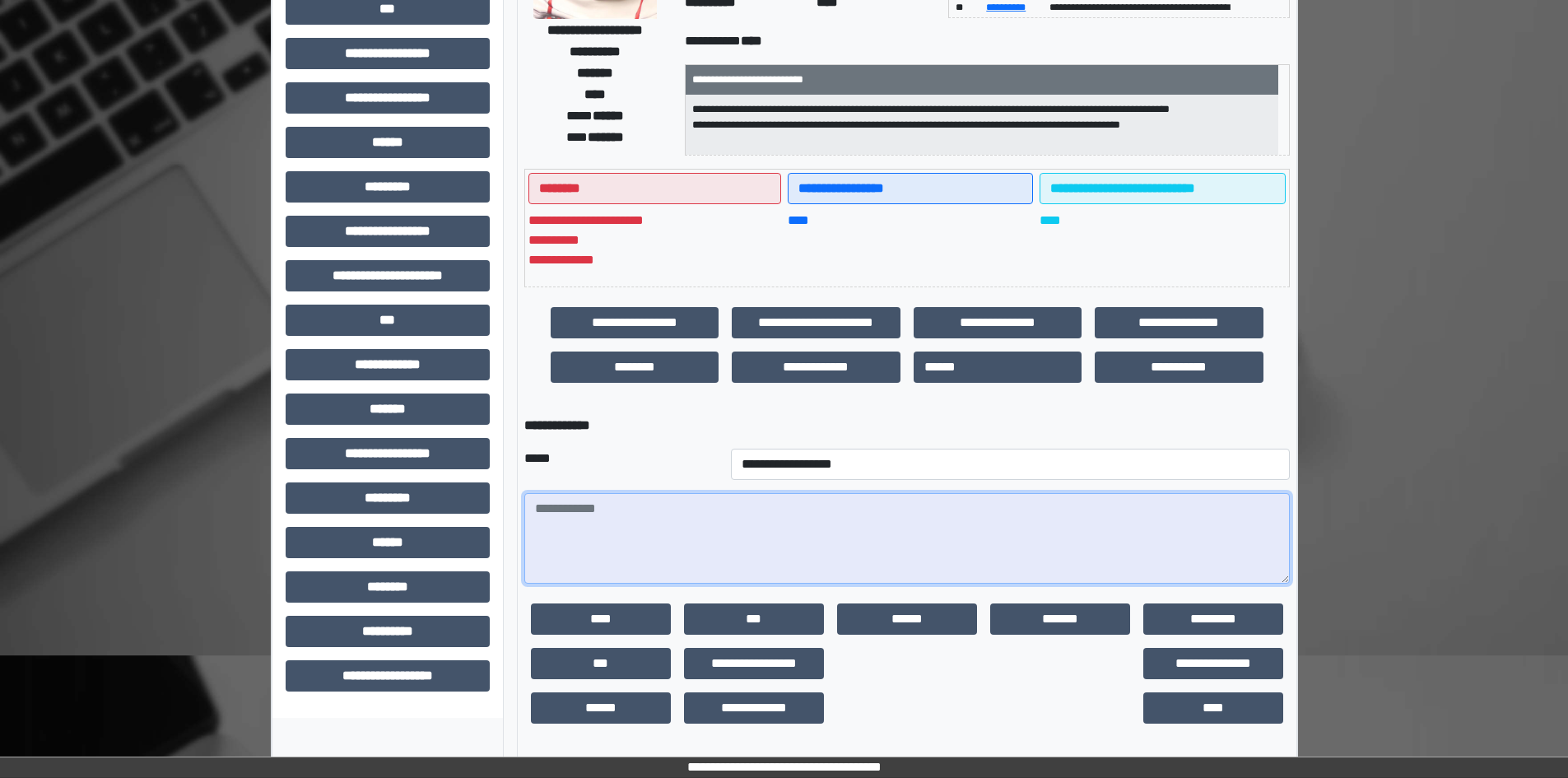 click at bounding box center (907, 538) 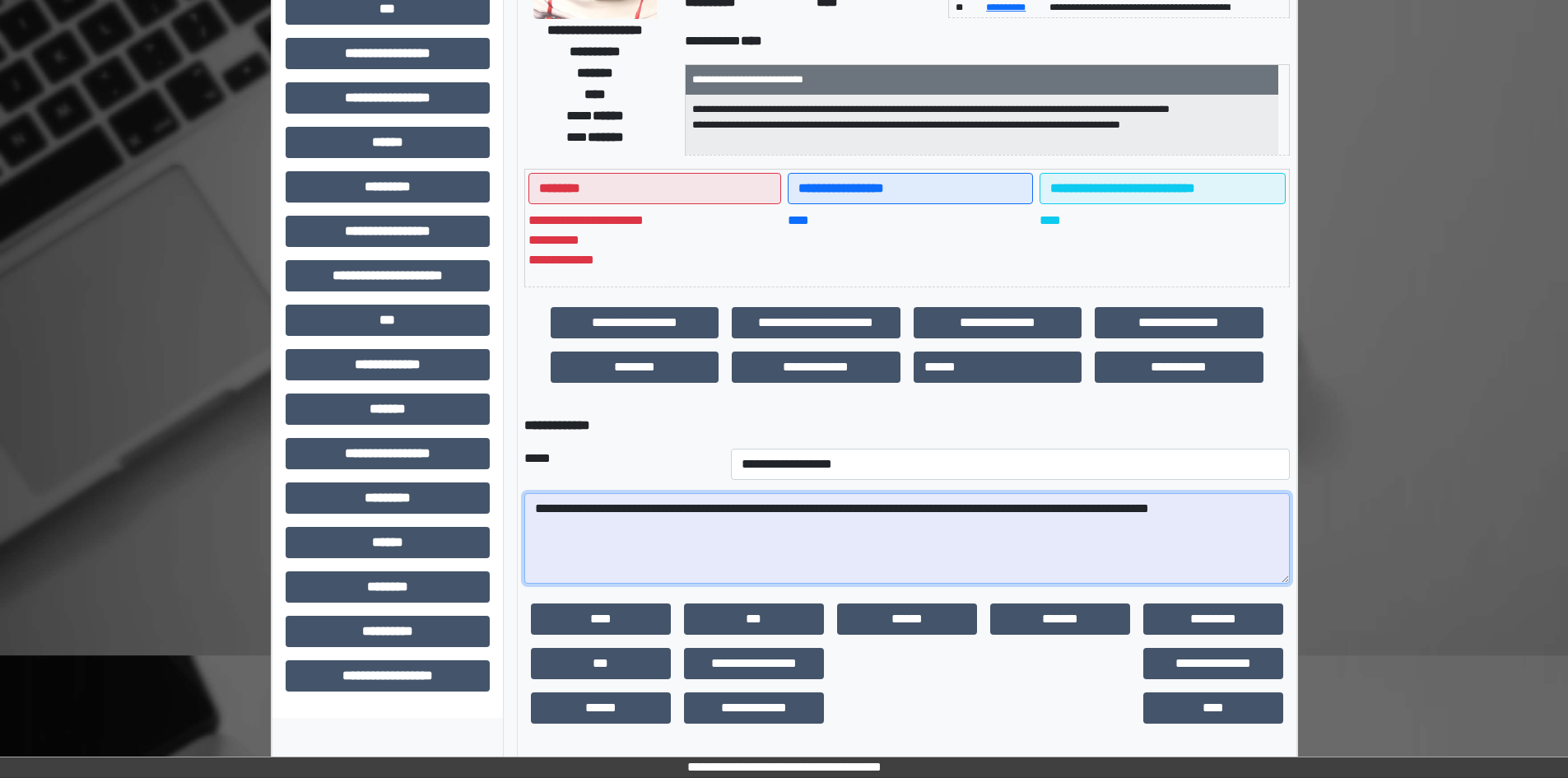 click on "**********" at bounding box center (907, 538) 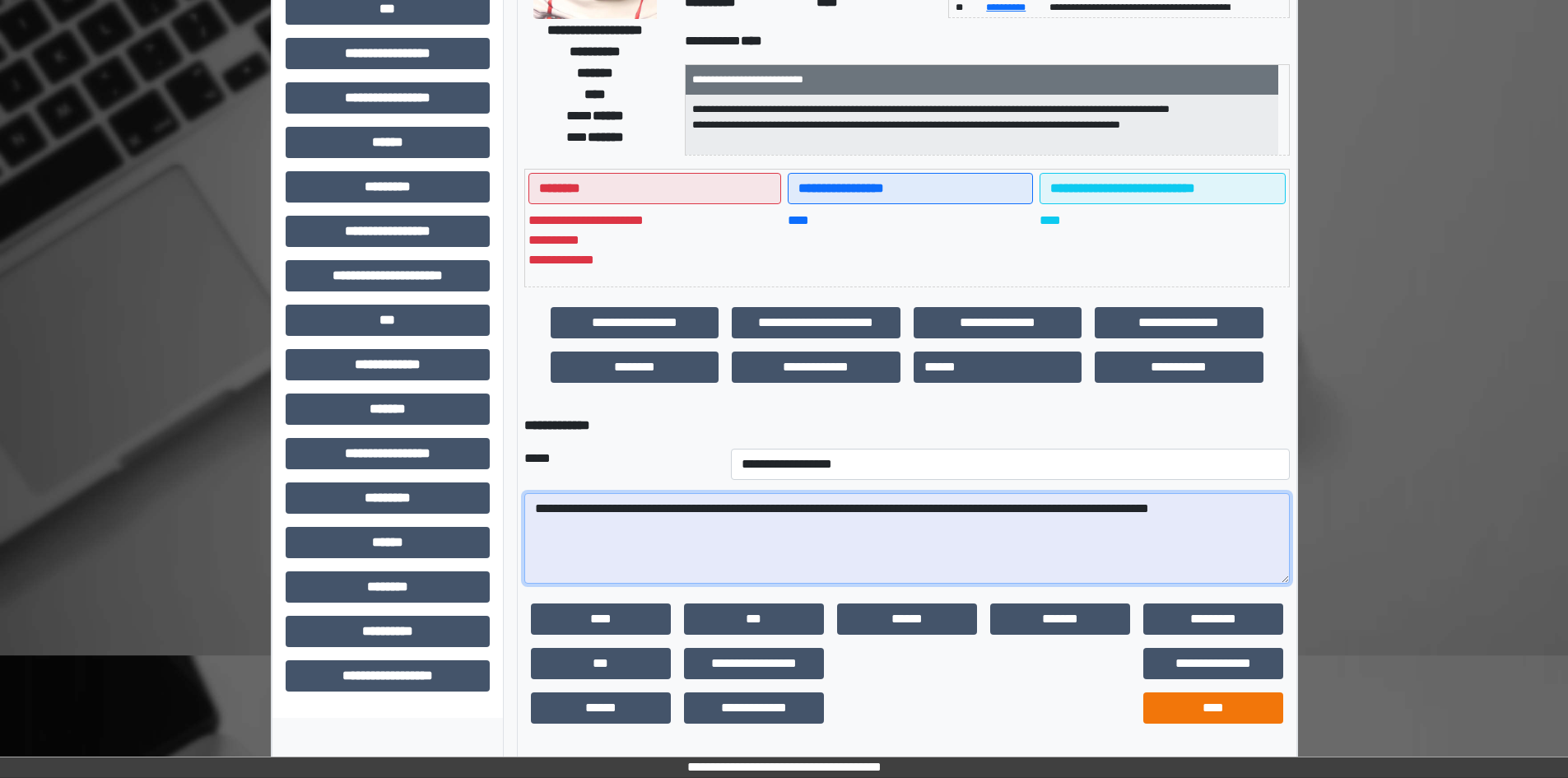 type on "**********" 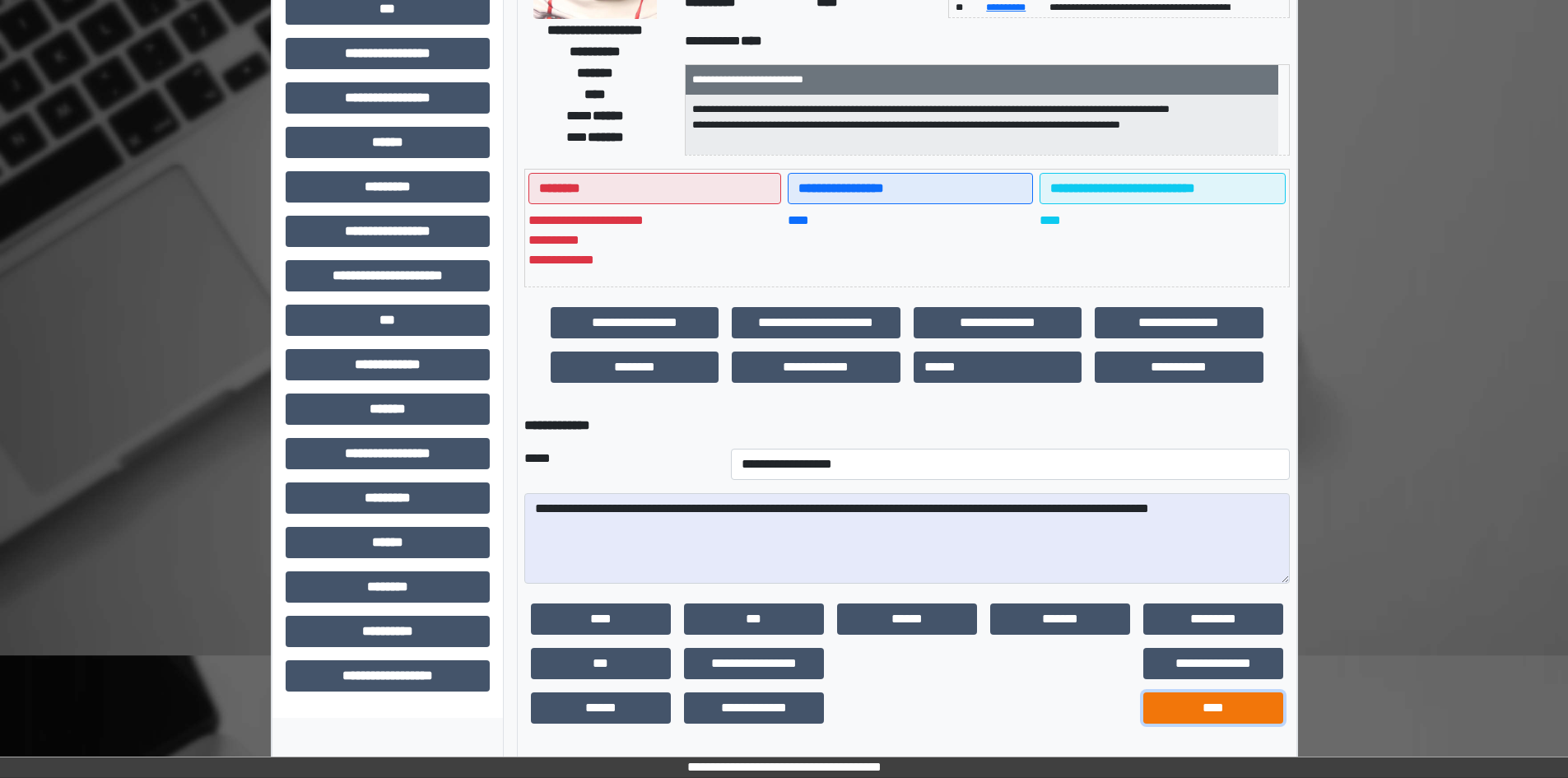 click on "****" at bounding box center [1213, 708] 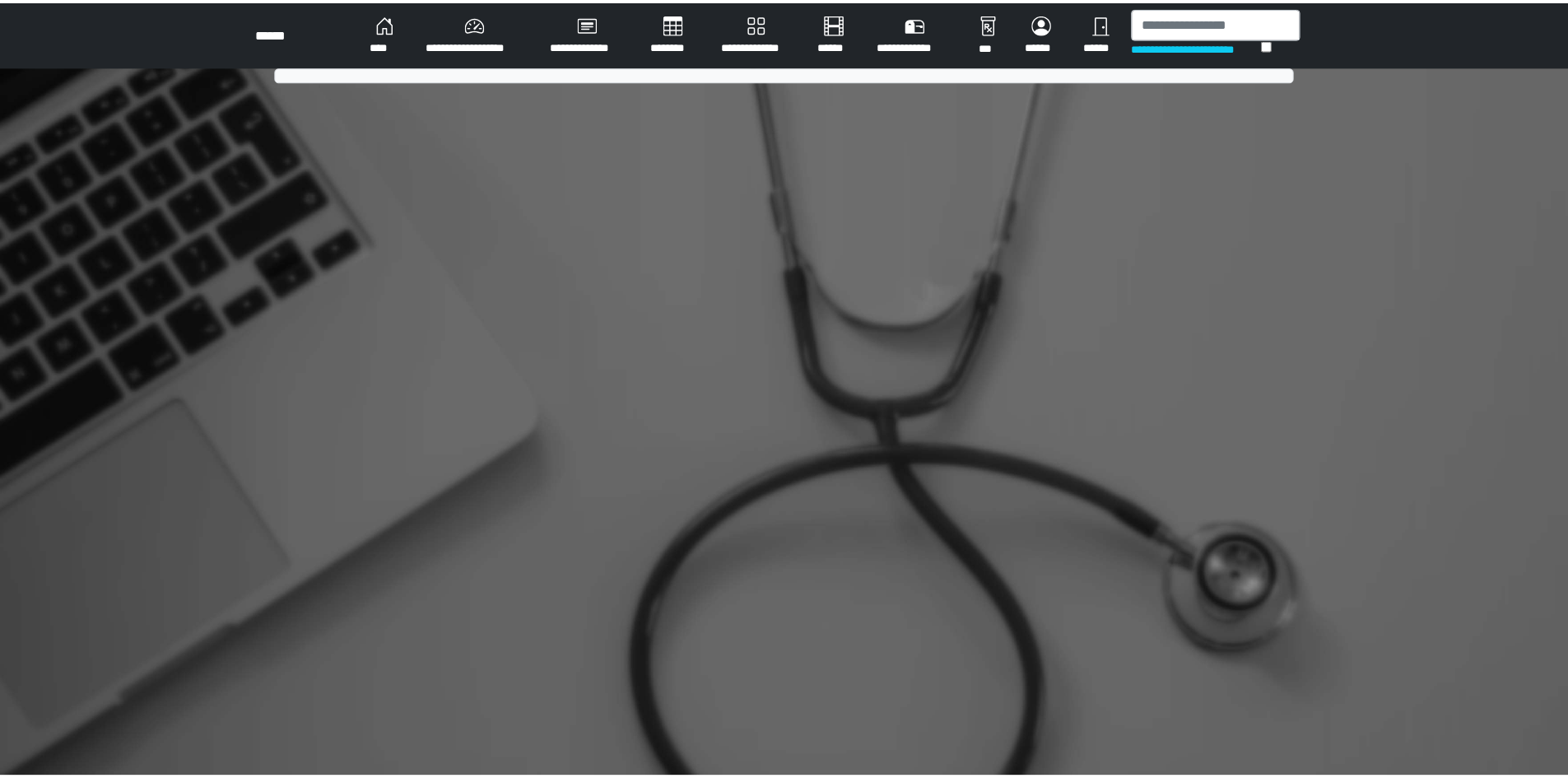 scroll, scrollTop: 0, scrollLeft: 0, axis: both 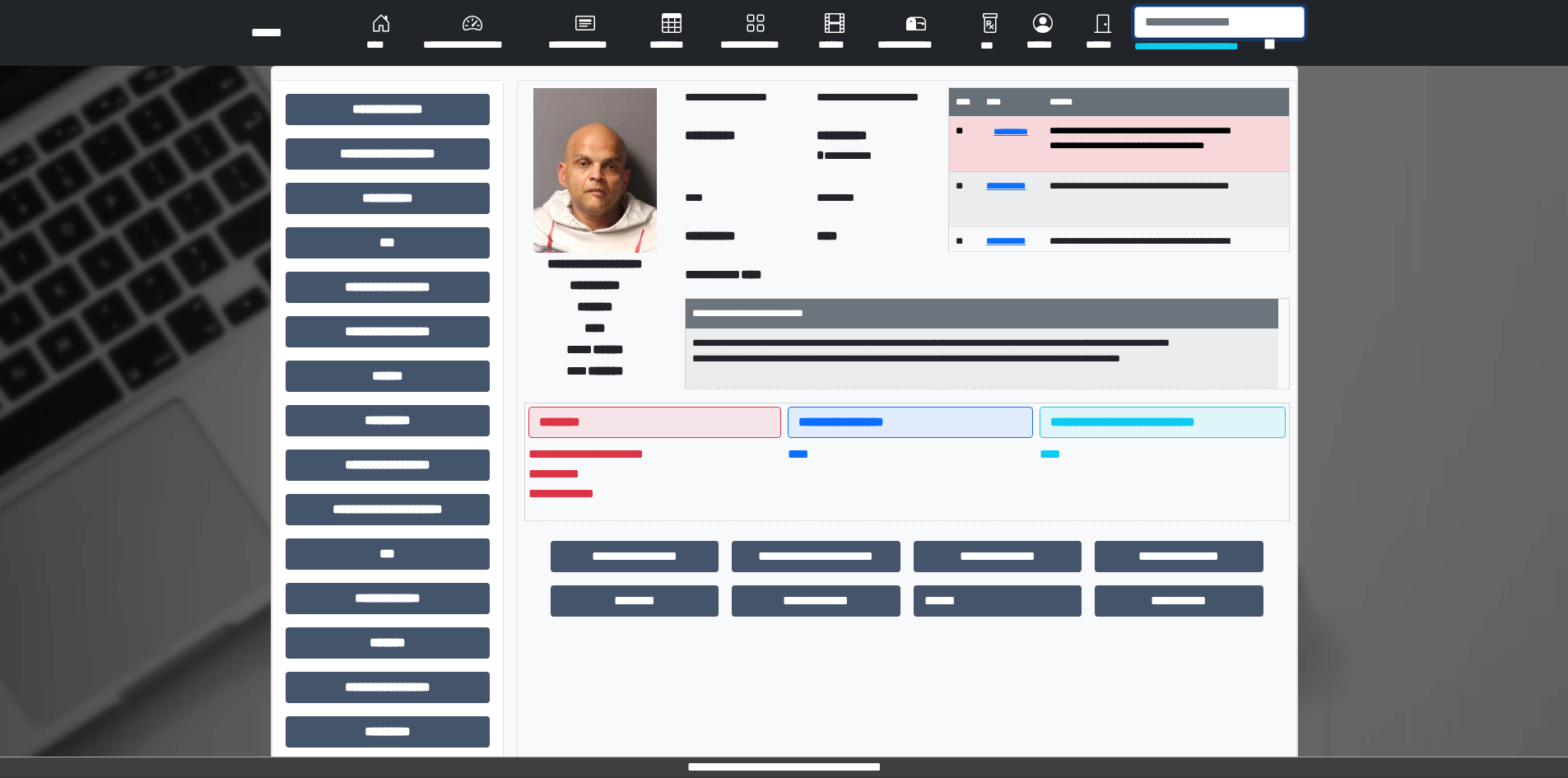 click at bounding box center [1219, 22] 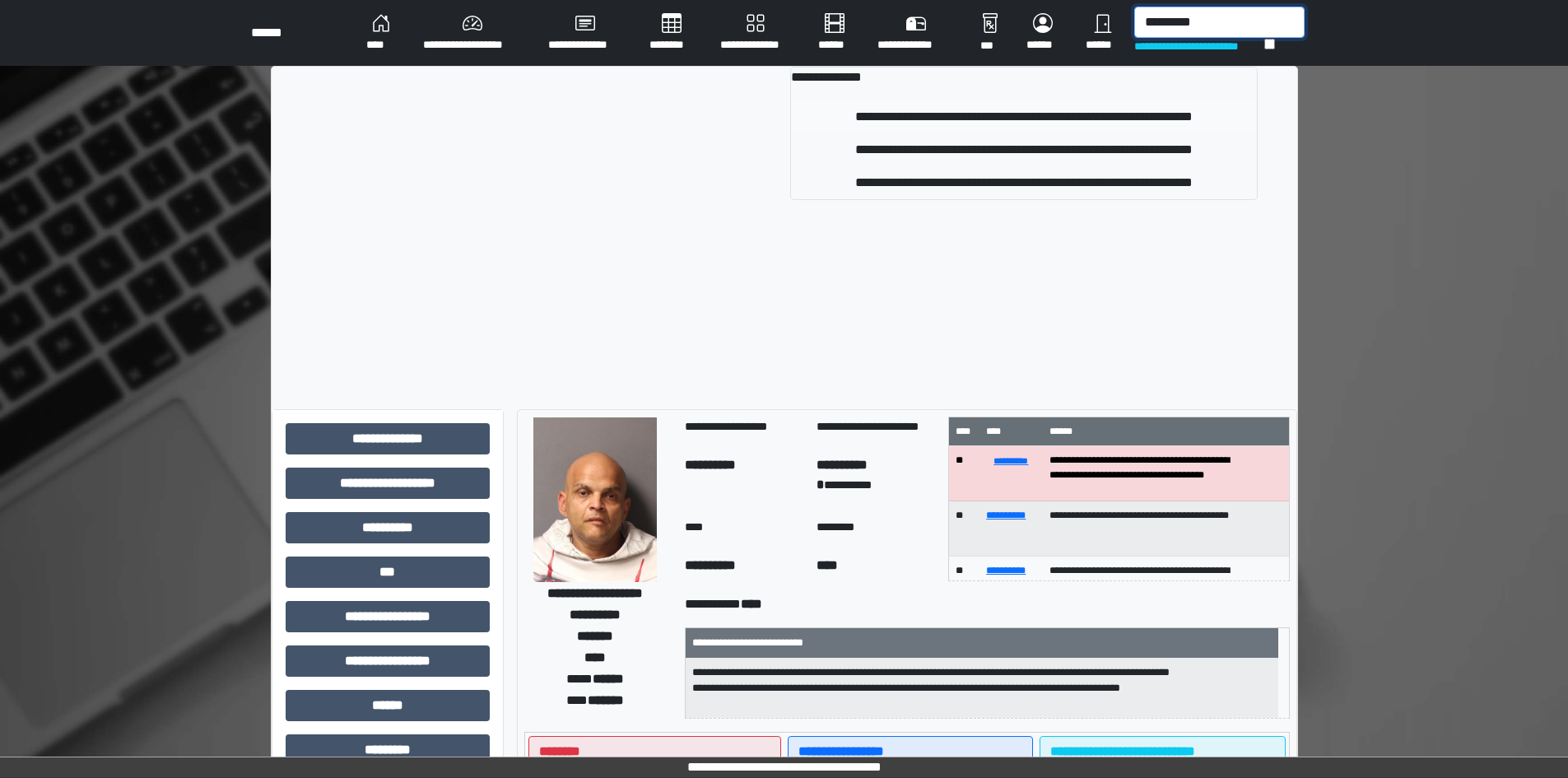 type on "*********" 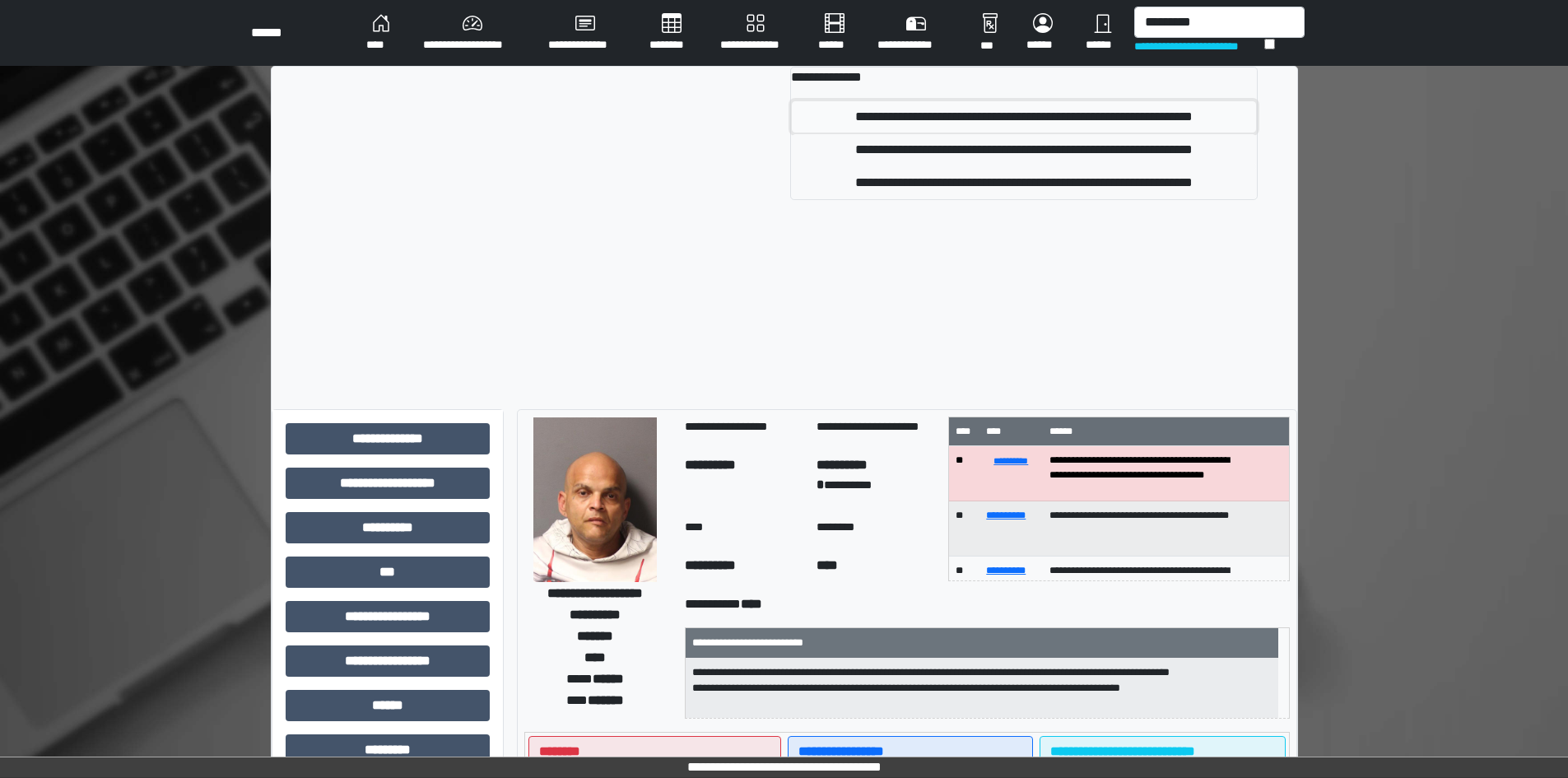 click on "**********" at bounding box center (1023, 117) 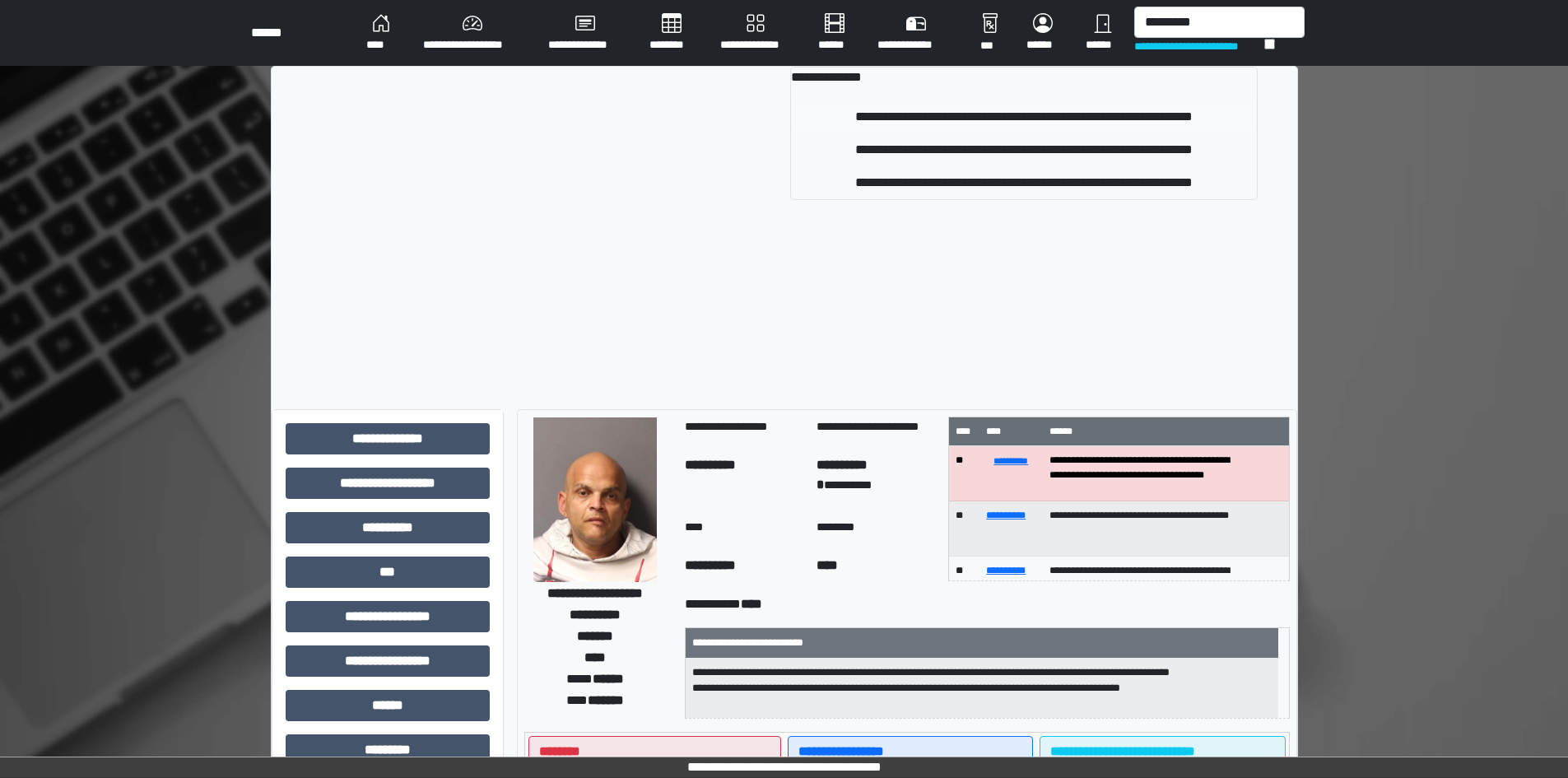 type 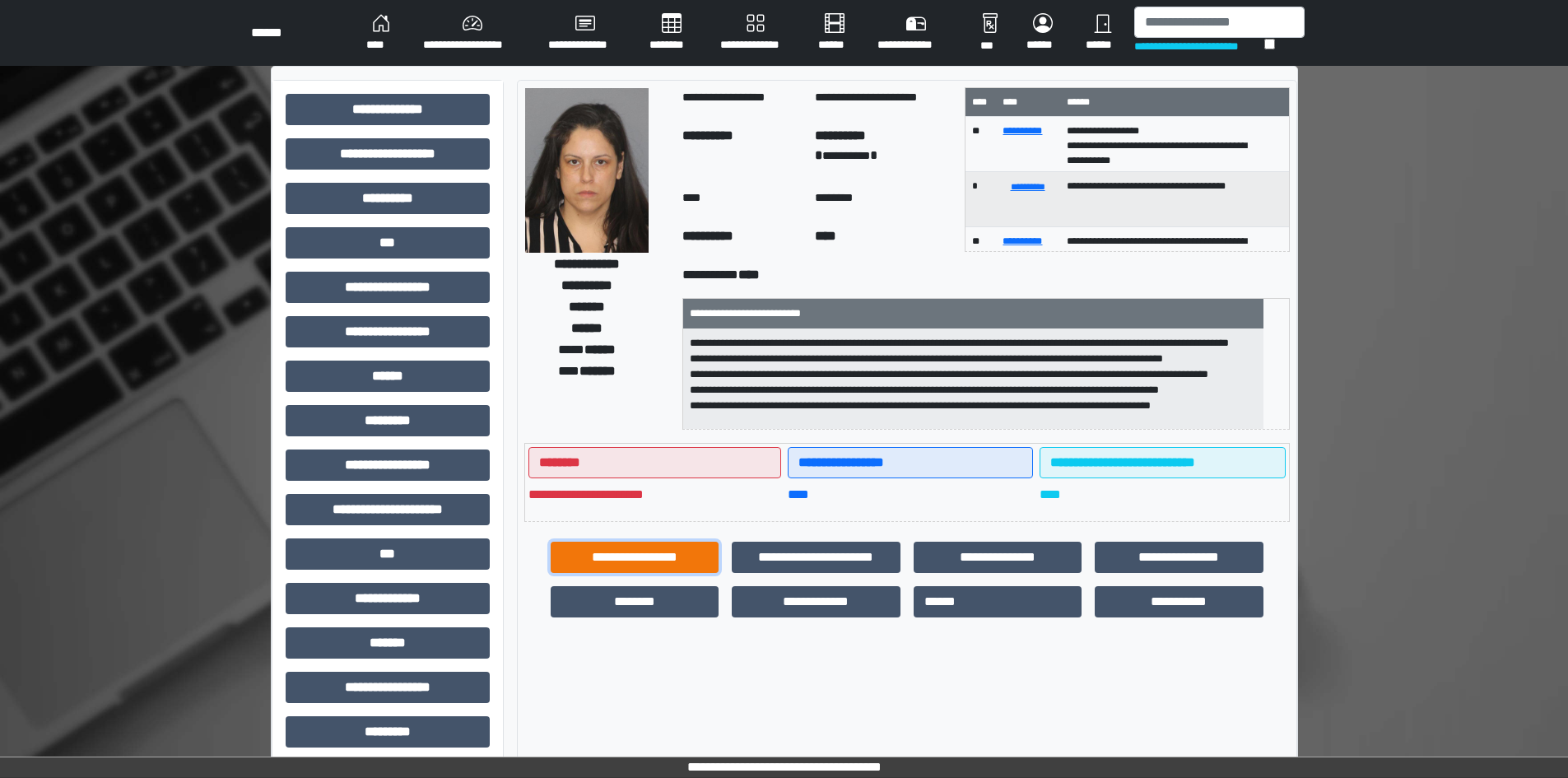 click on "**********" at bounding box center [635, 557] 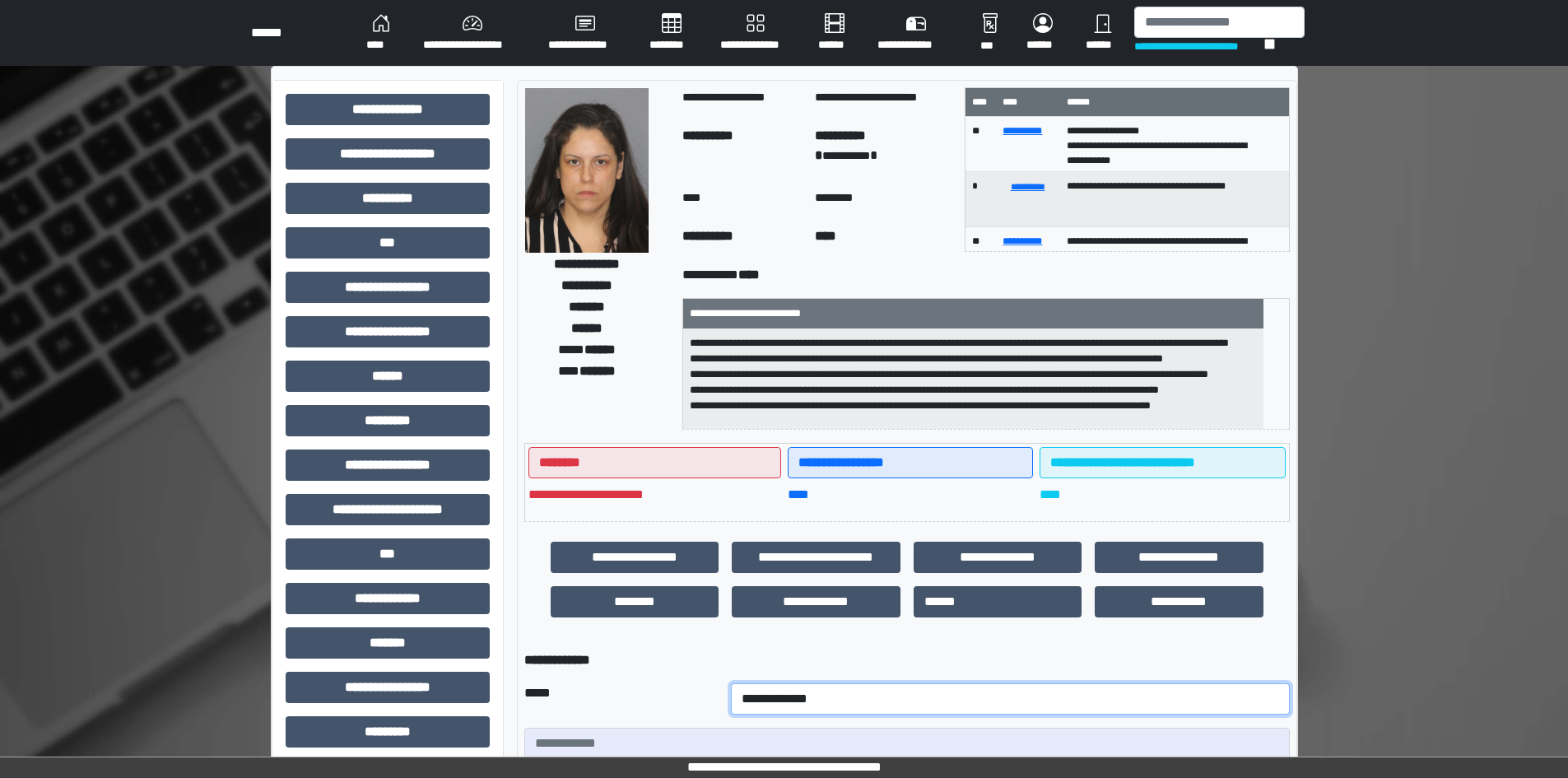 click on "**********" at bounding box center [1010, 699] 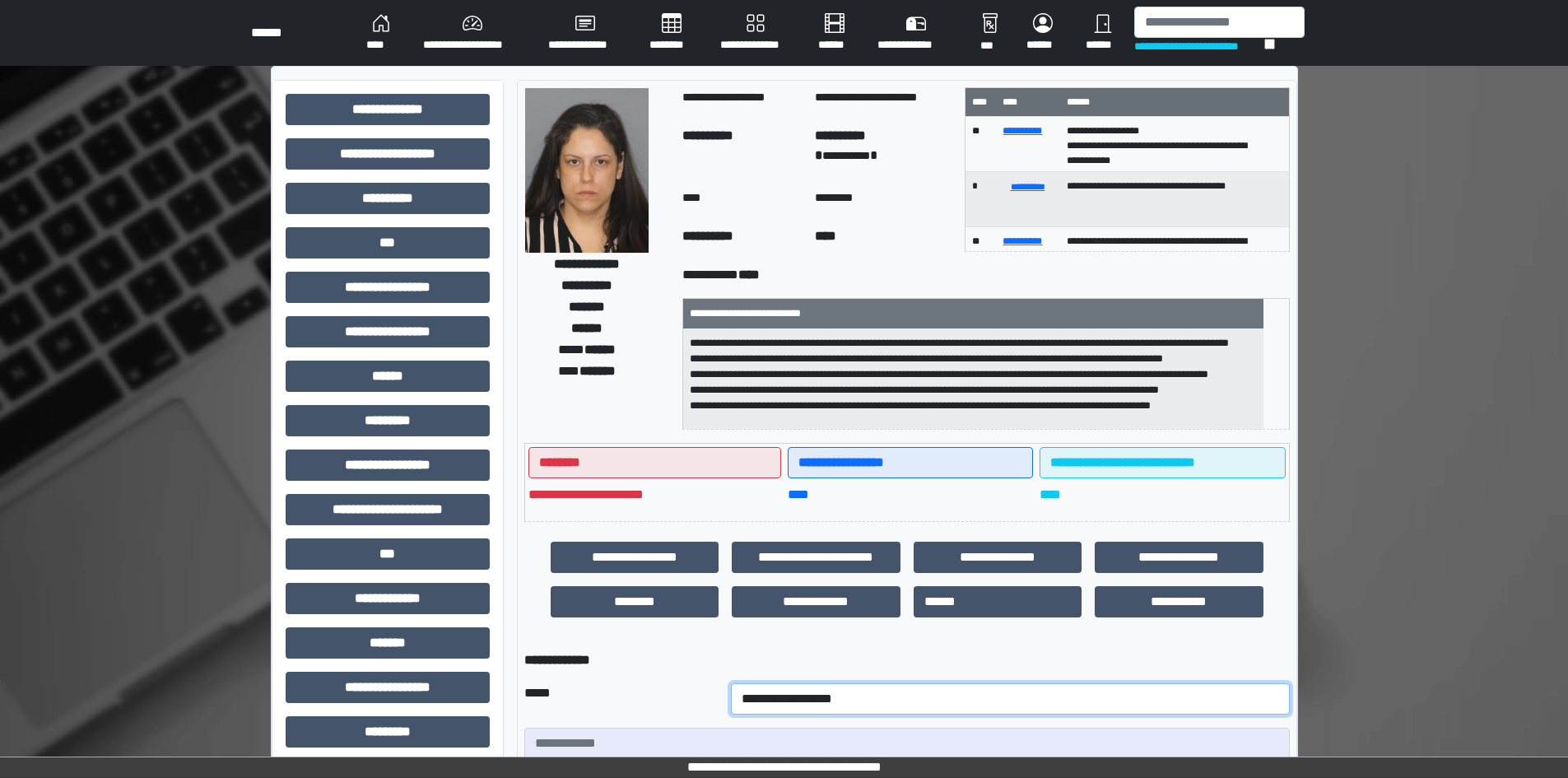 click on "**********" at bounding box center (1010, 699) 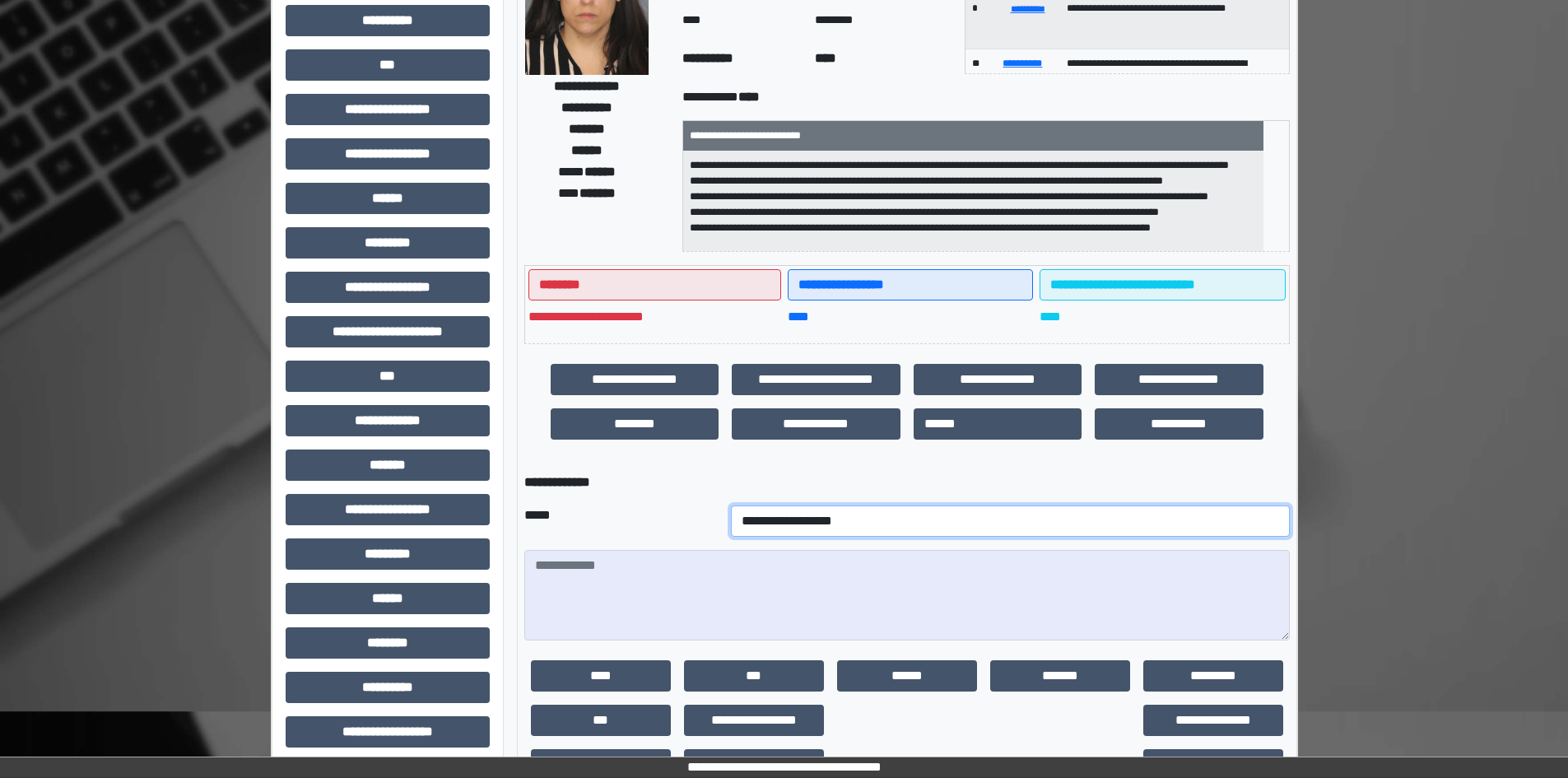 scroll, scrollTop: 235, scrollLeft: 0, axis: vertical 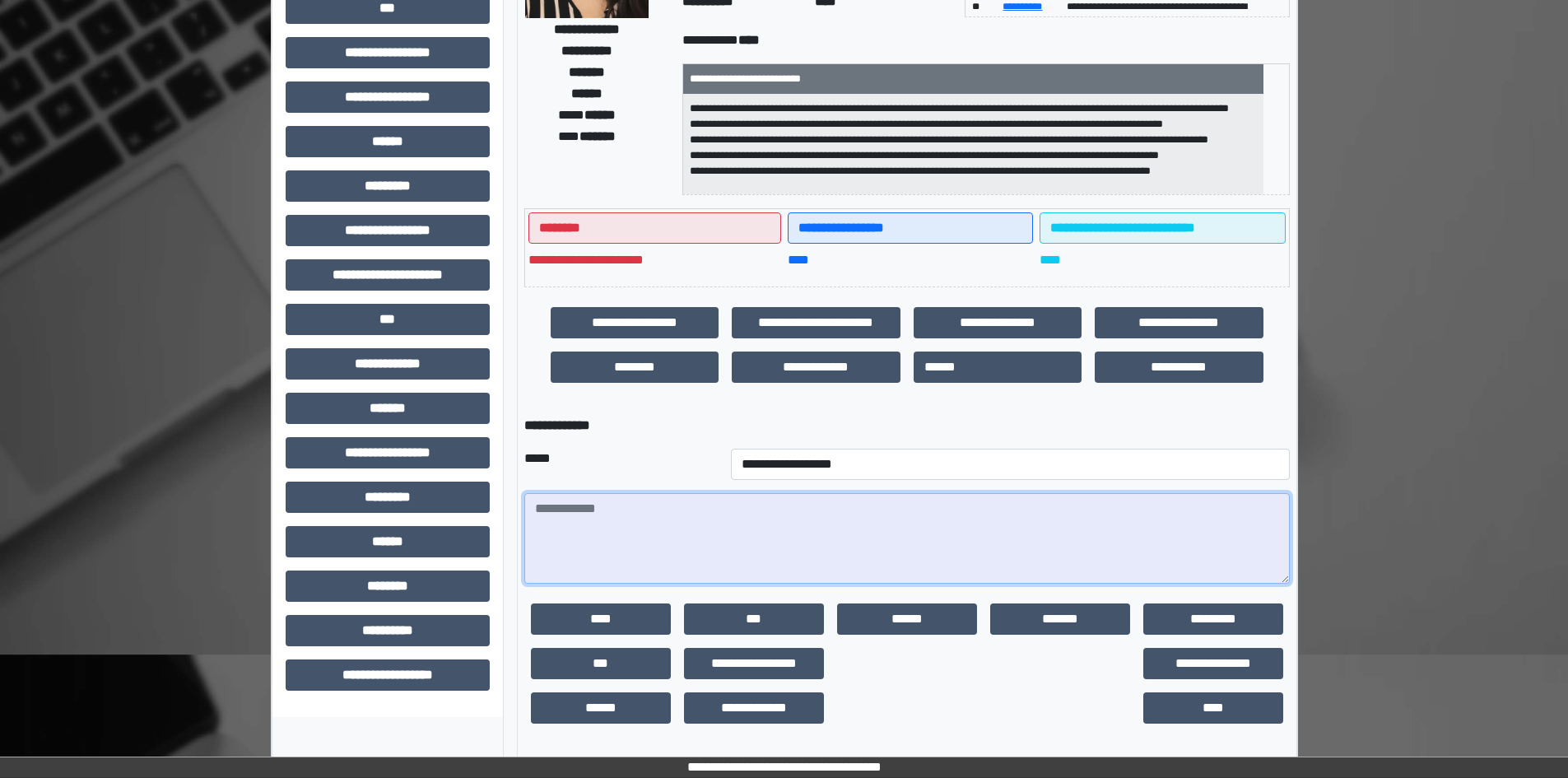 click at bounding box center [907, 538] 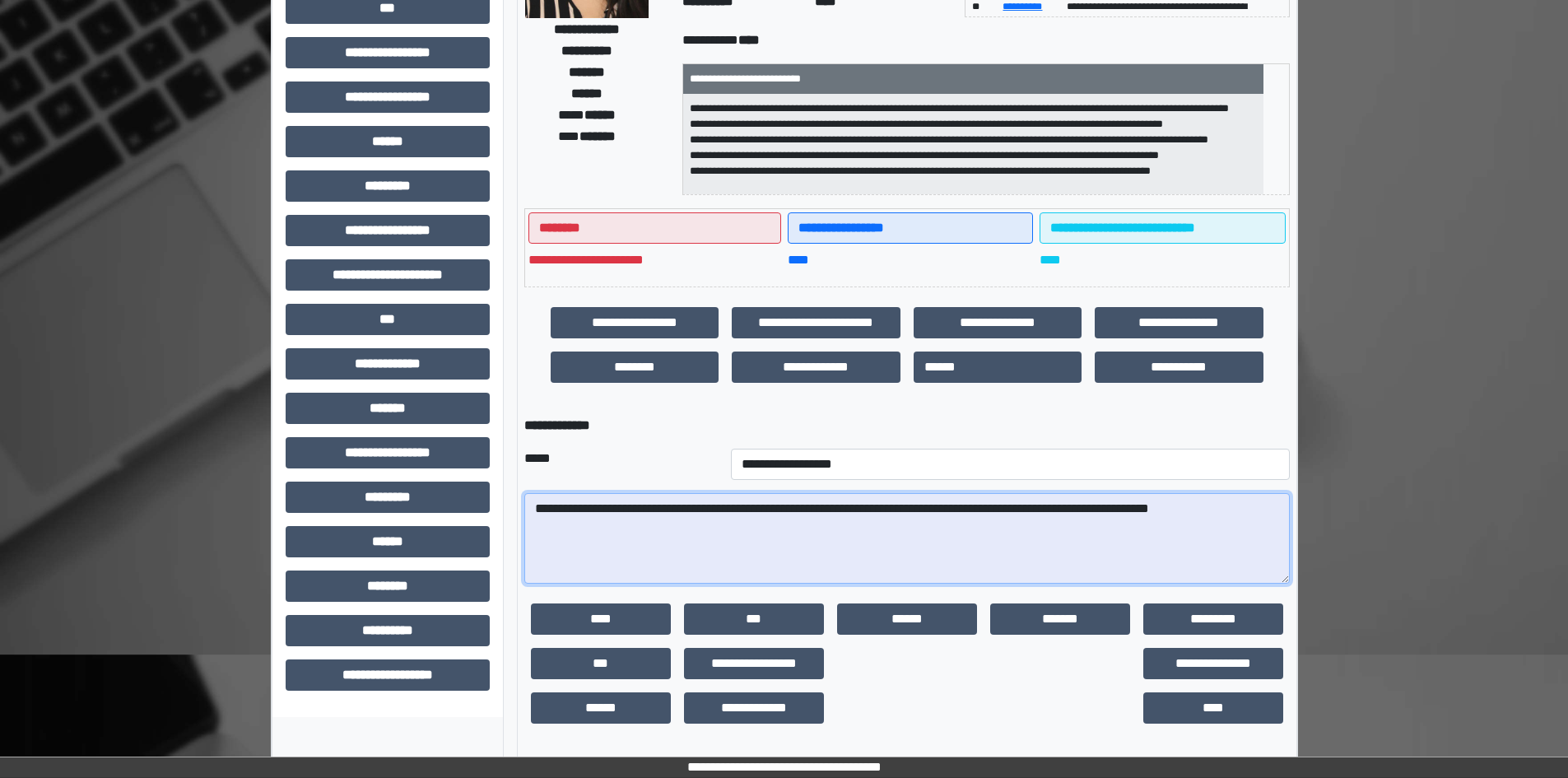 click on "**********" at bounding box center (907, 538) 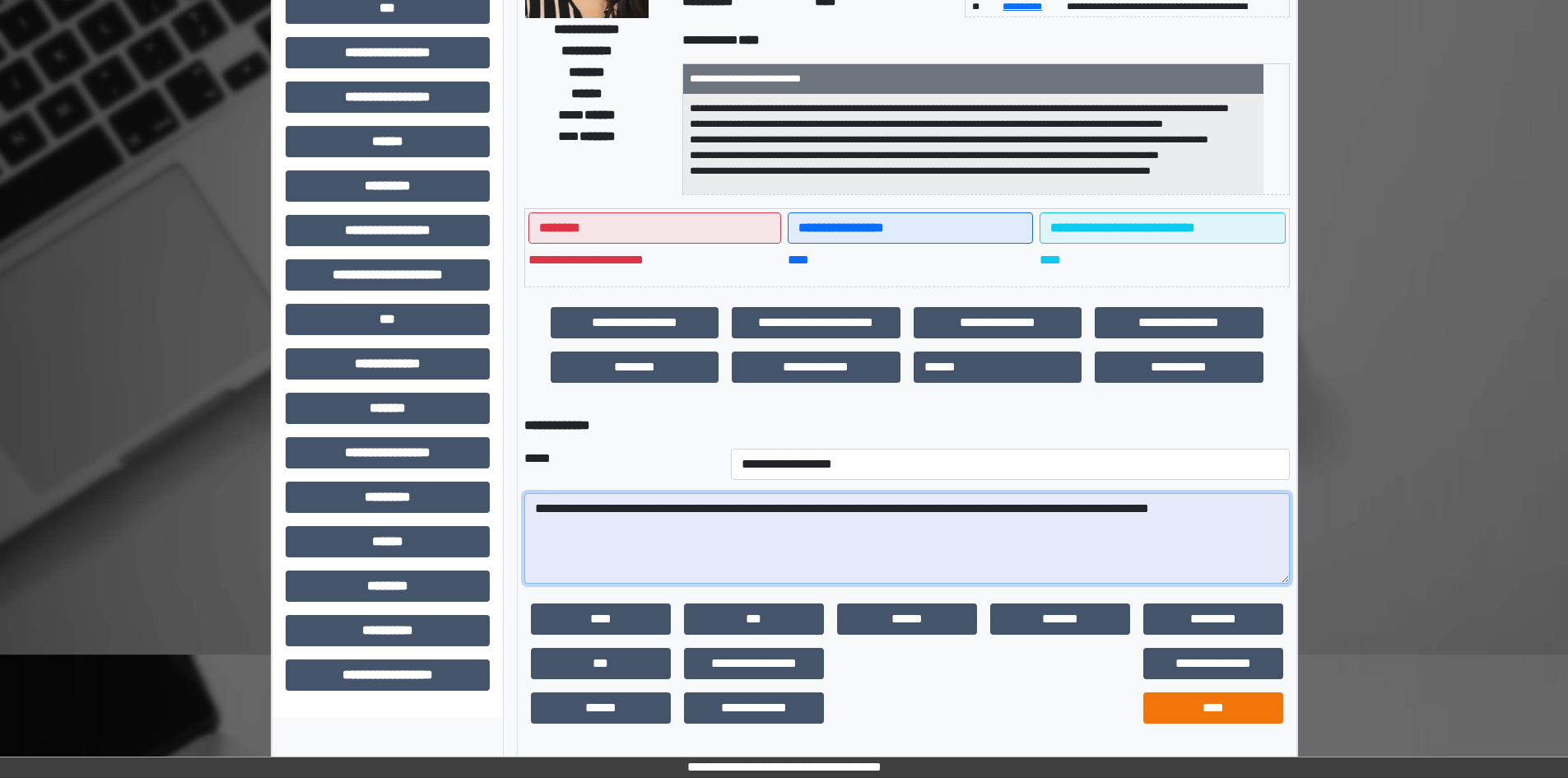 type on "**********" 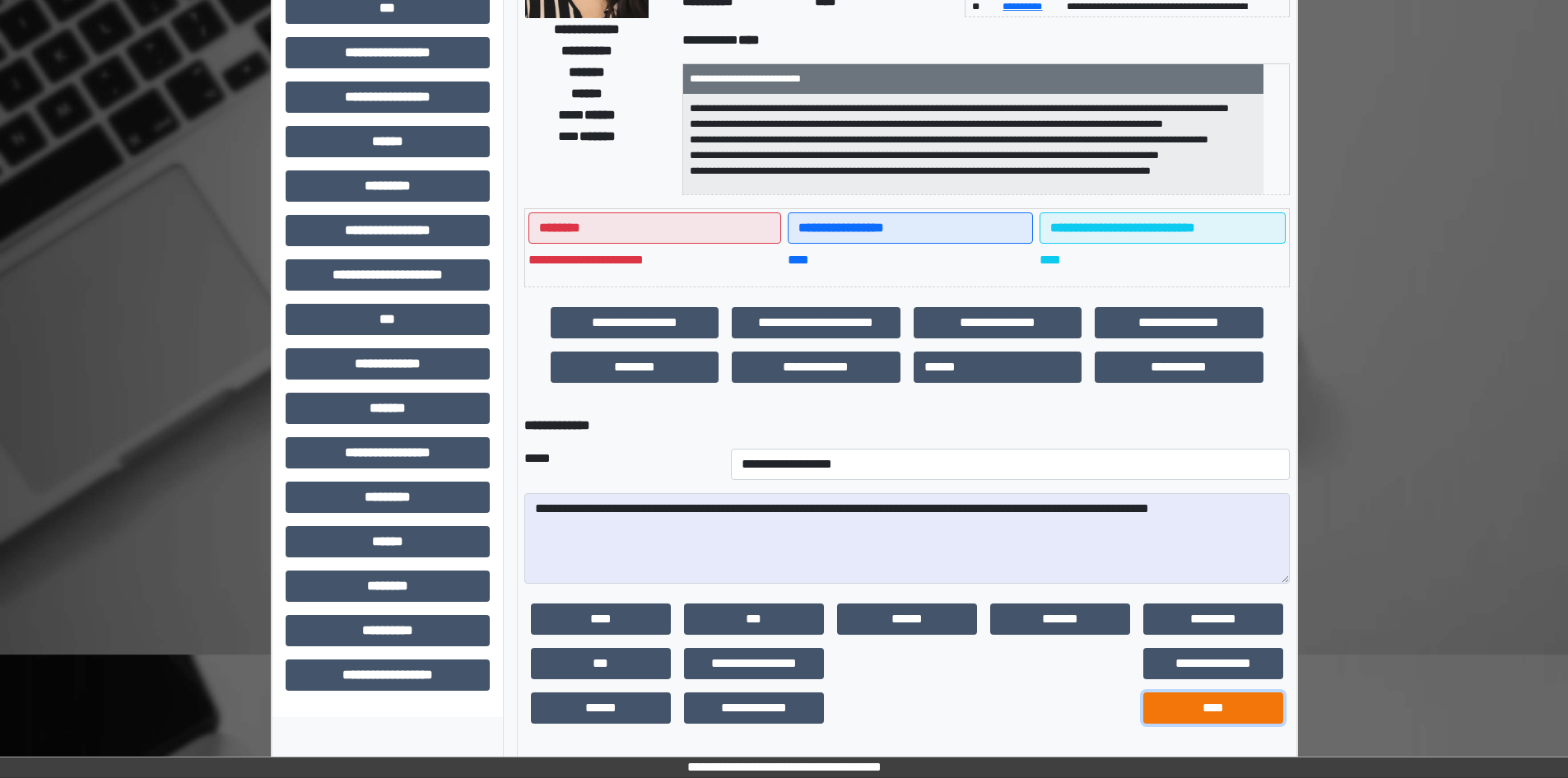click on "****" at bounding box center (1213, 708) 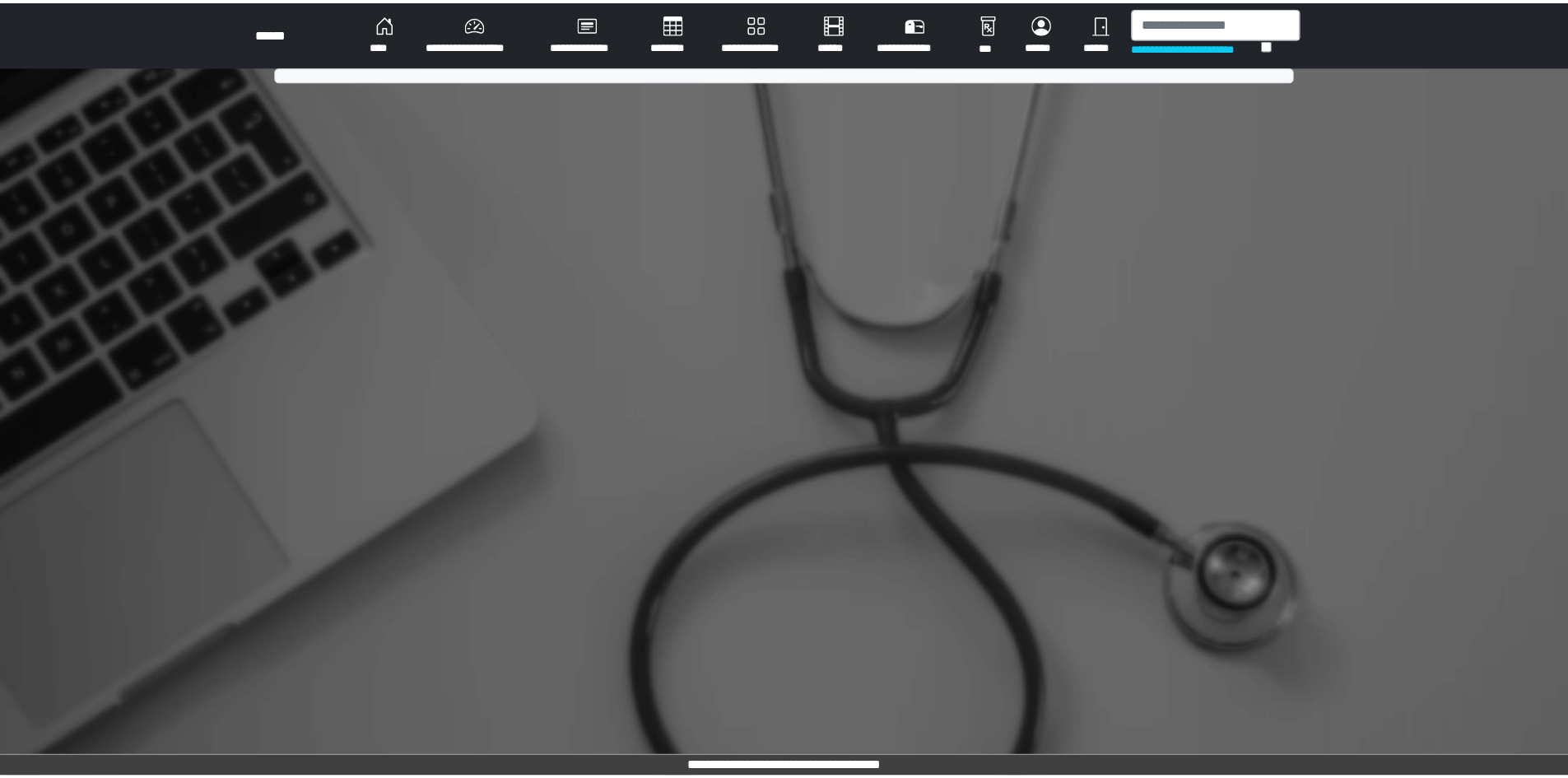 scroll, scrollTop: 0, scrollLeft: 0, axis: both 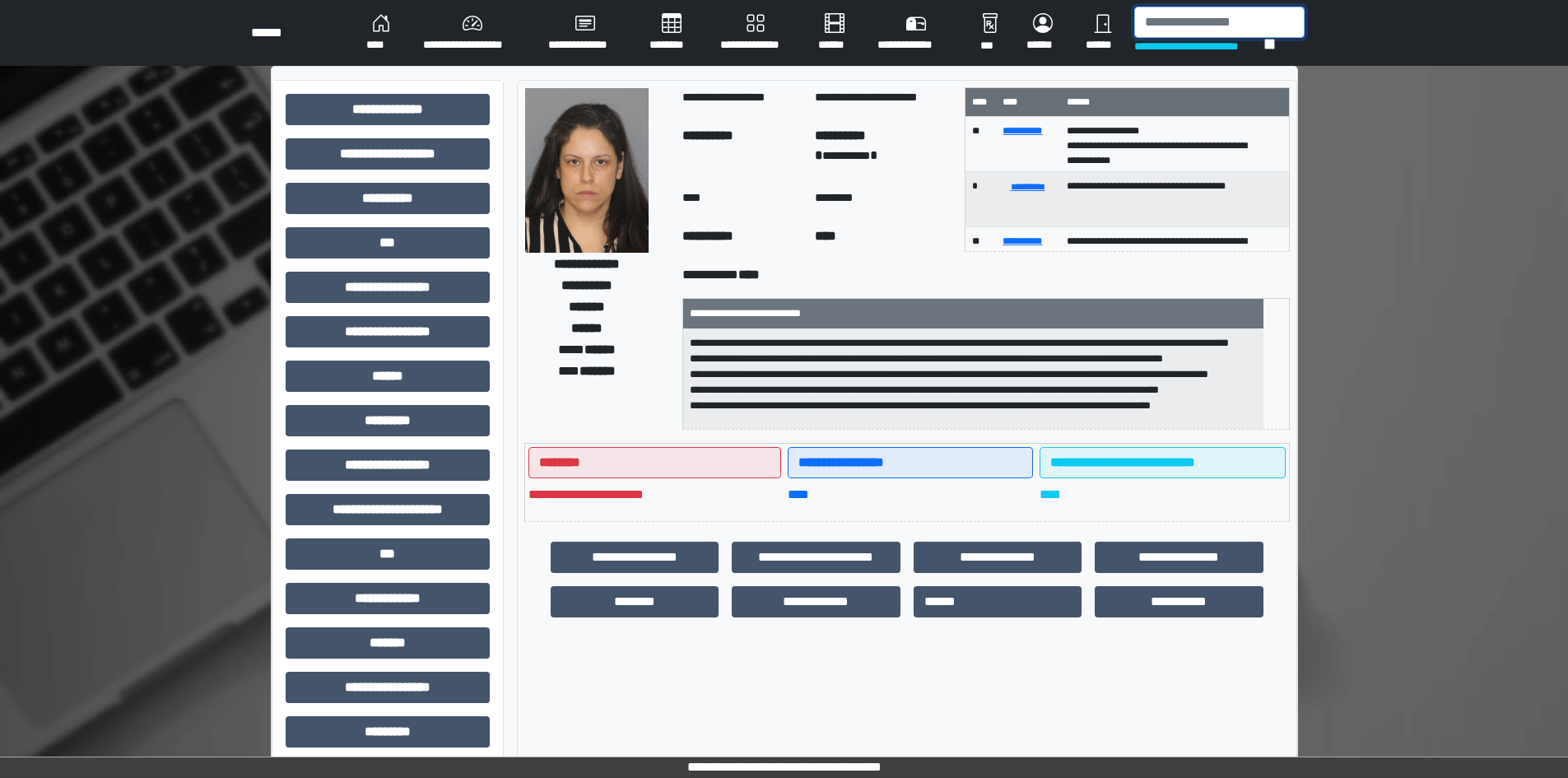 click at bounding box center (1219, 22) 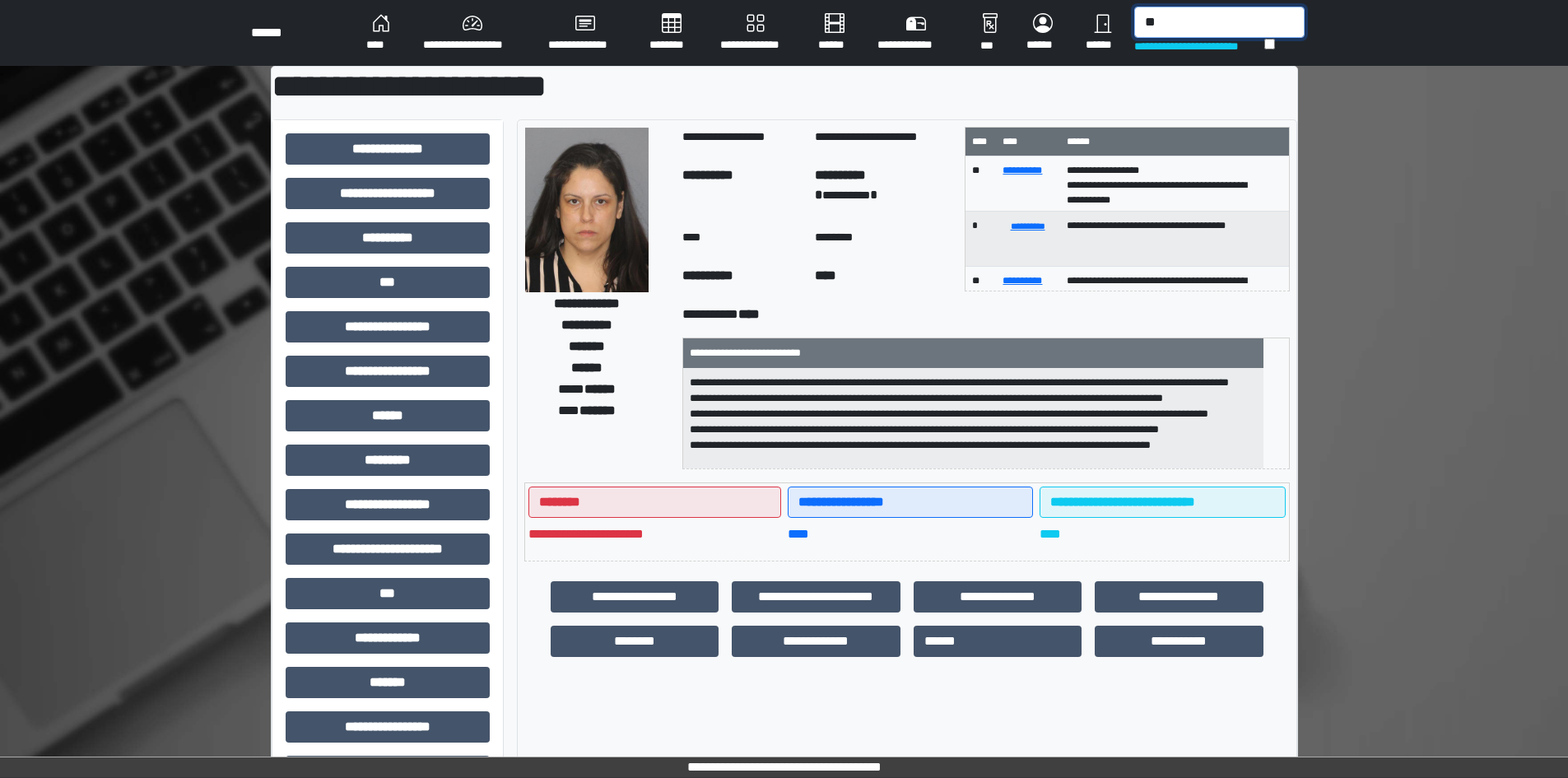 type on "*" 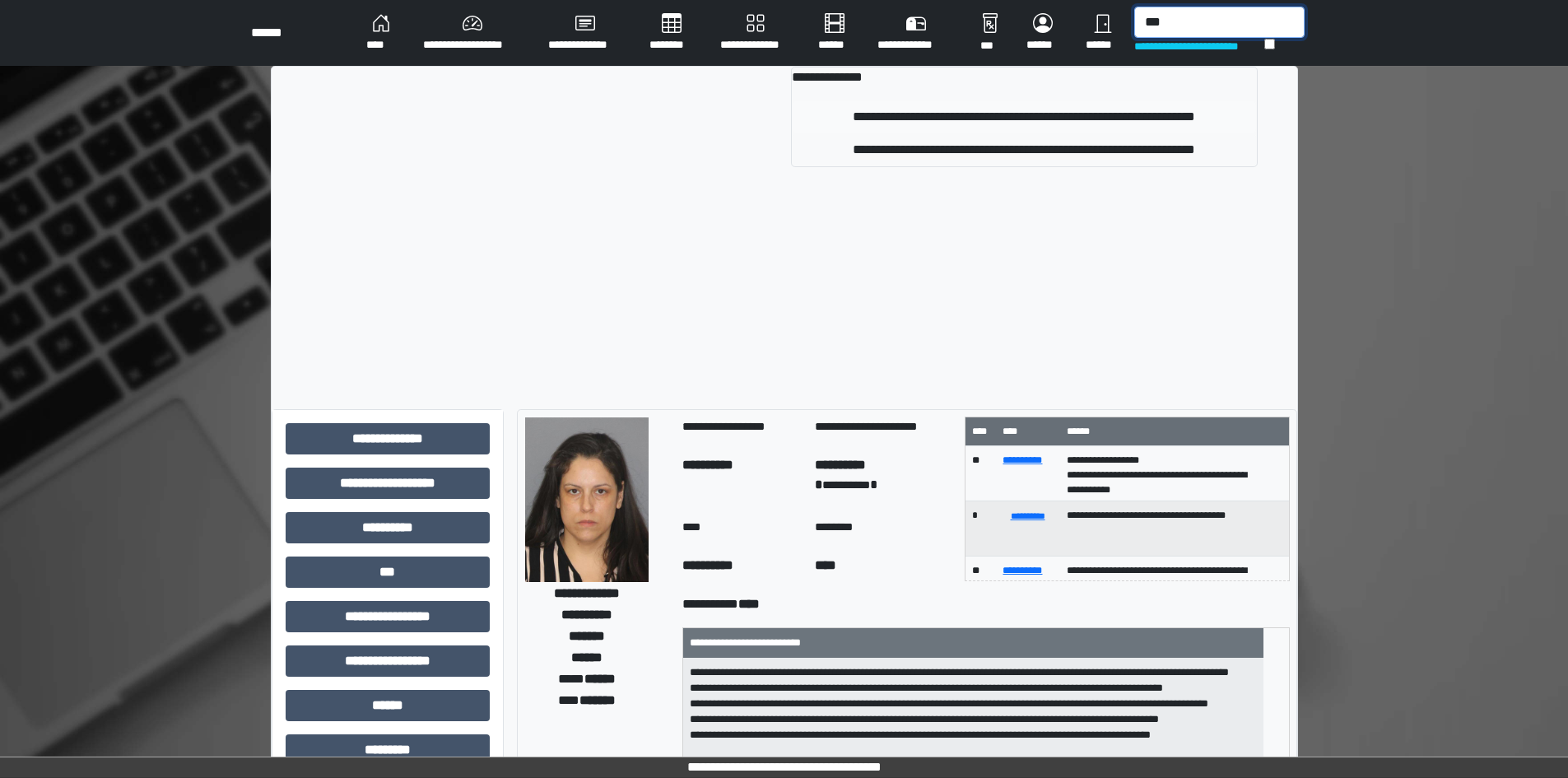 type on "***" 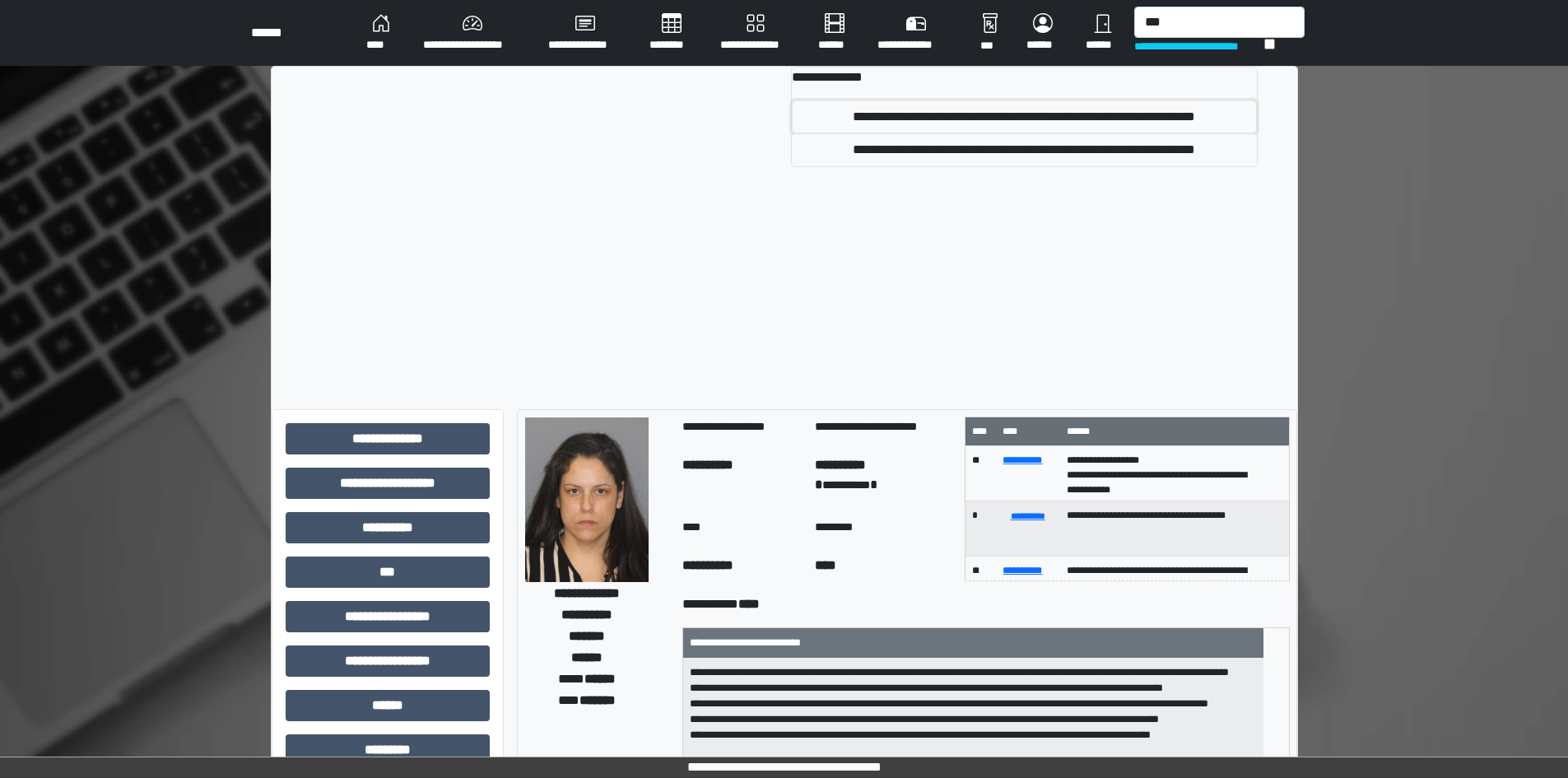 click on "**********" at bounding box center (1024, 117) 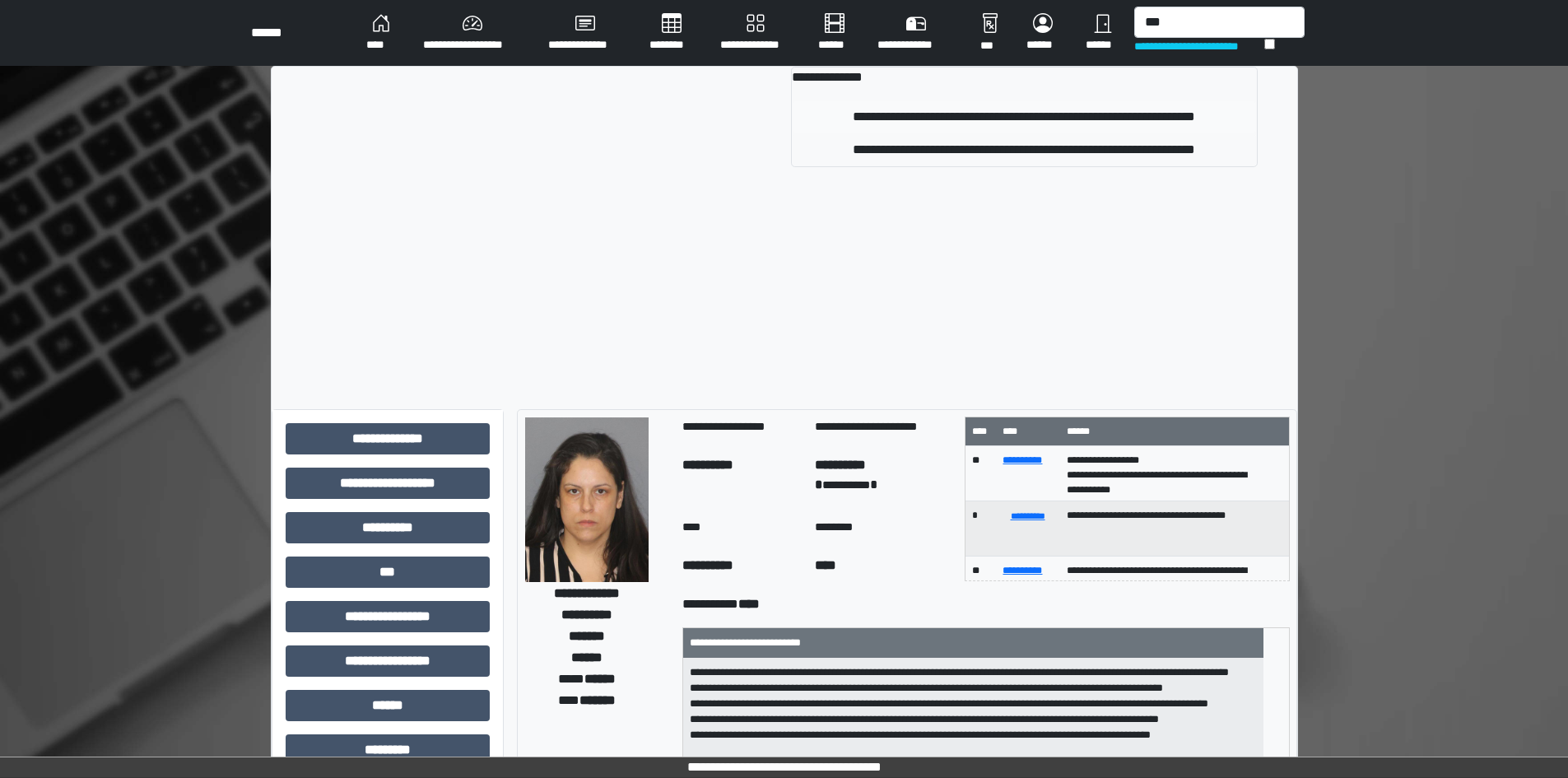 type 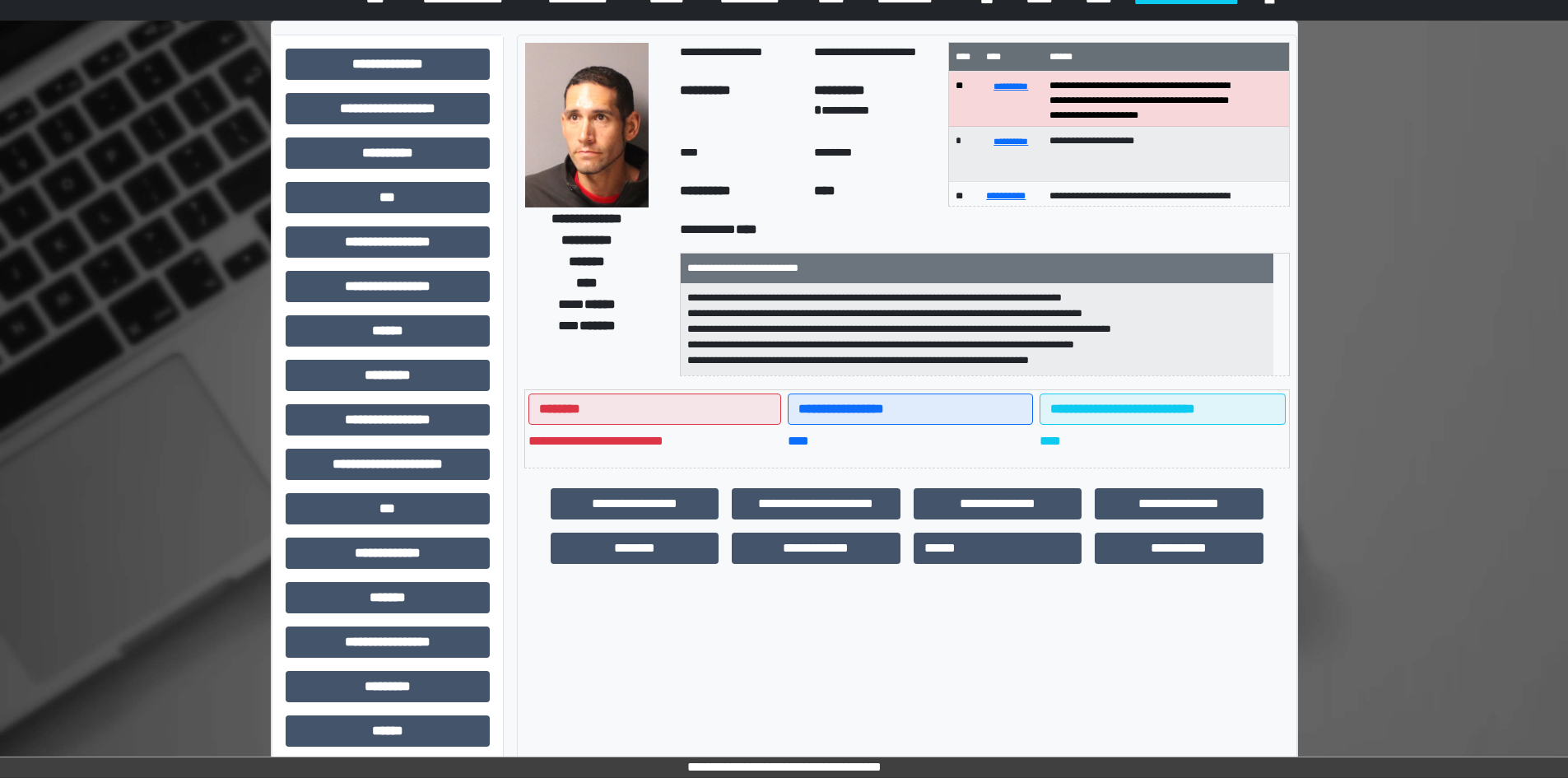 scroll, scrollTop: 82, scrollLeft: 0, axis: vertical 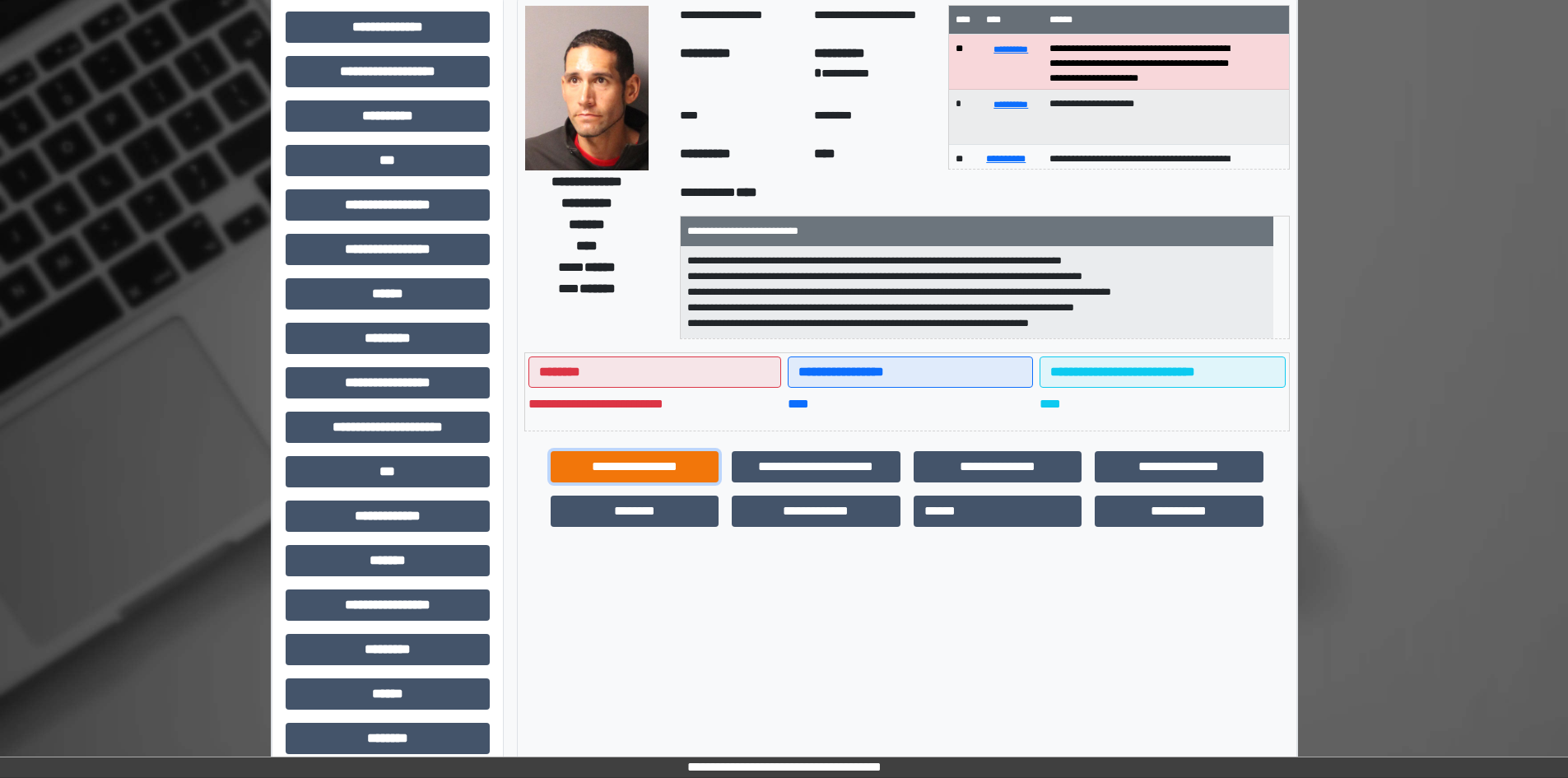 click on "**********" at bounding box center [635, 467] 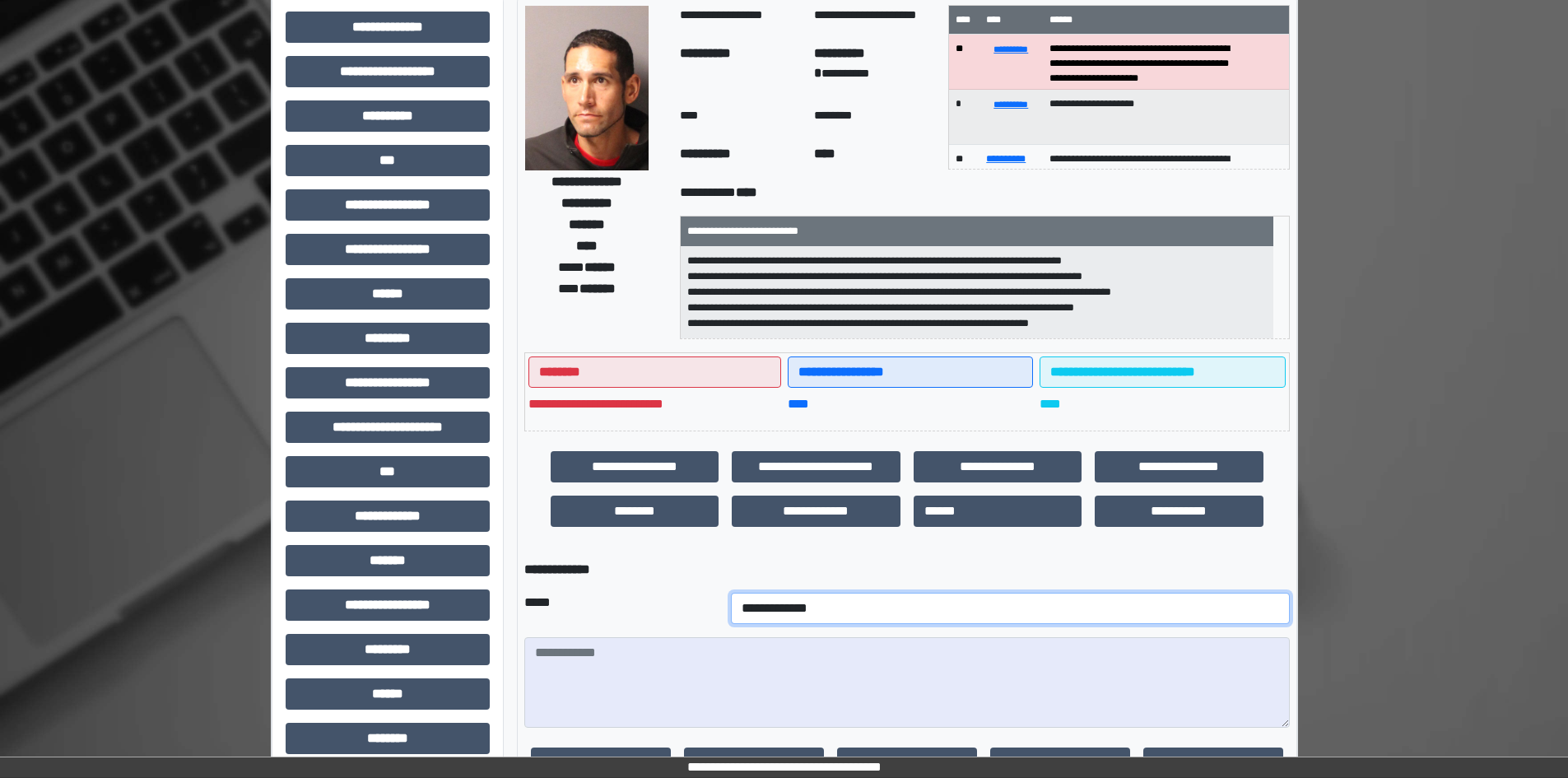 click on "**********" at bounding box center (1010, 608) 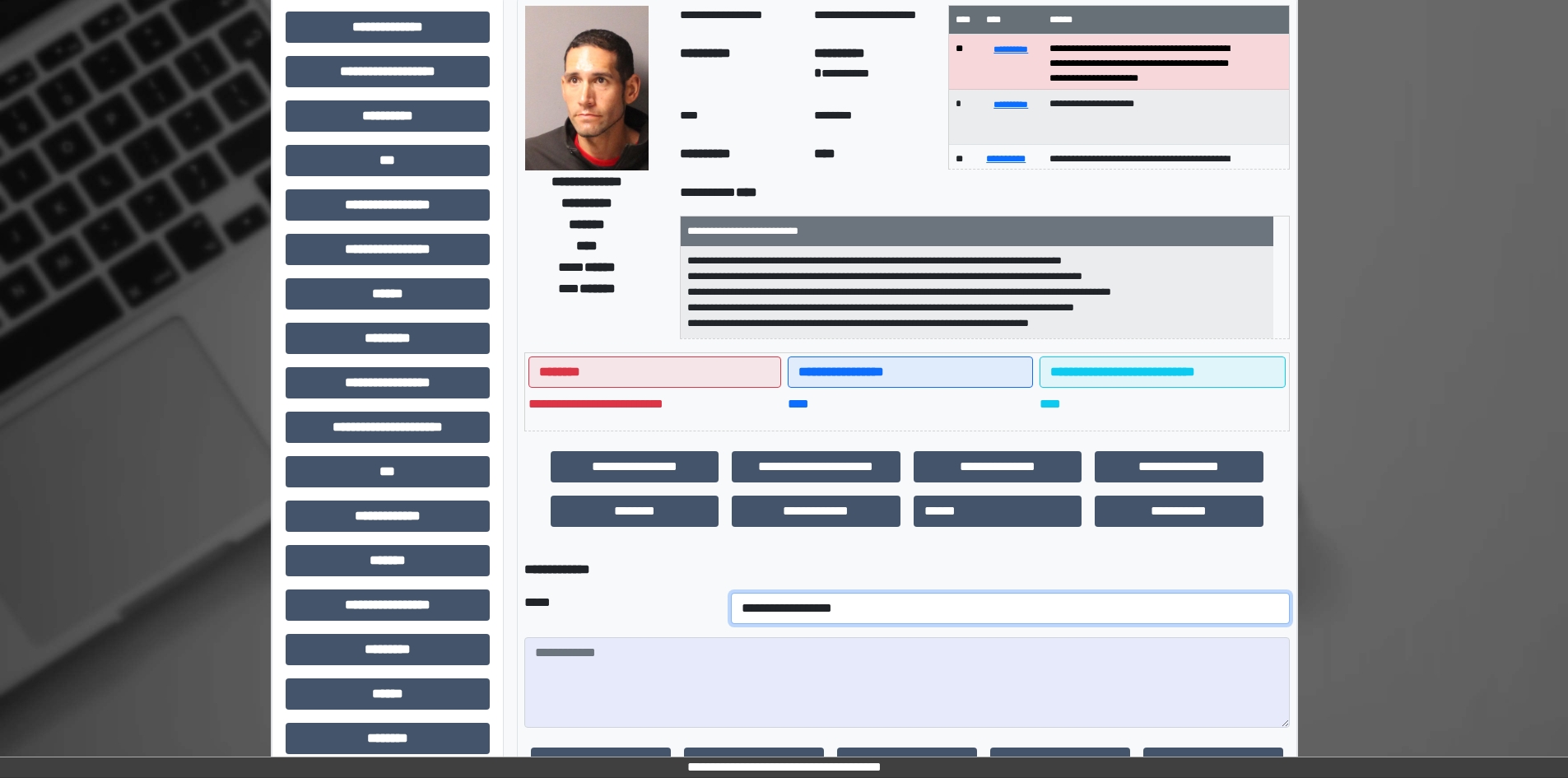 click on "**********" at bounding box center [1010, 608] 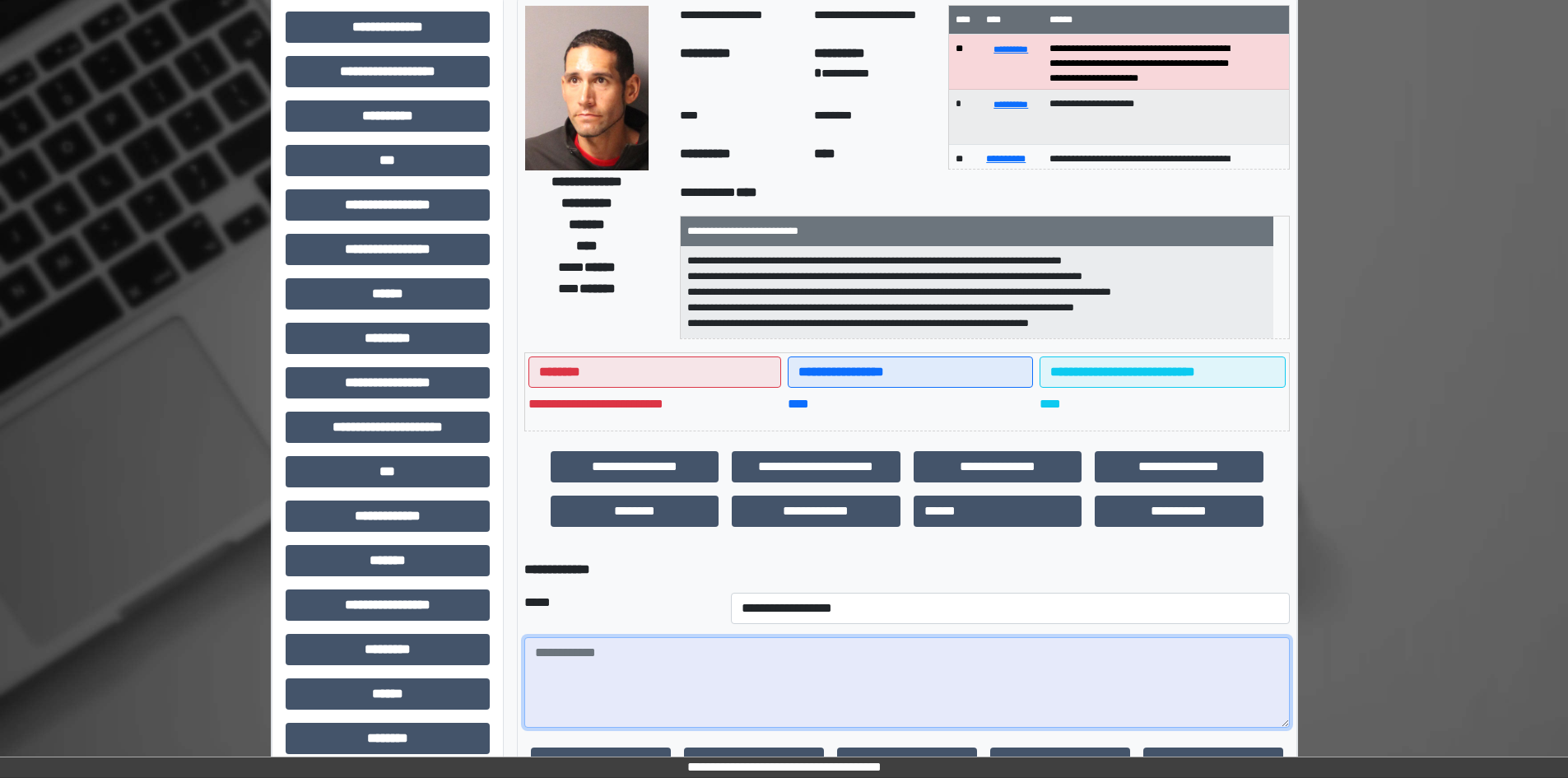 click at bounding box center [907, 682] 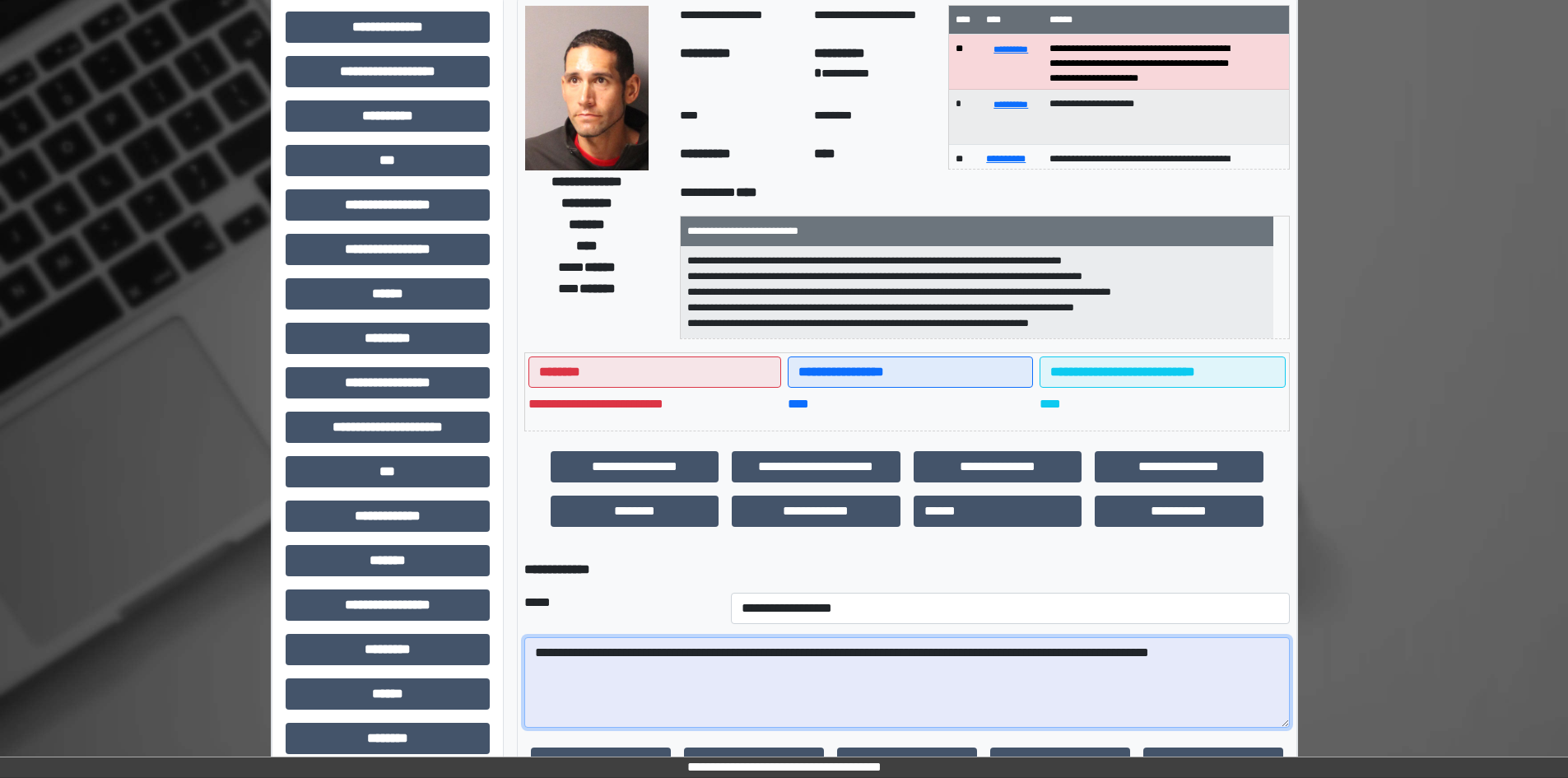 drag, startPoint x: 920, startPoint y: 651, endPoint x: 802, endPoint y: 642, distance: 118.34272 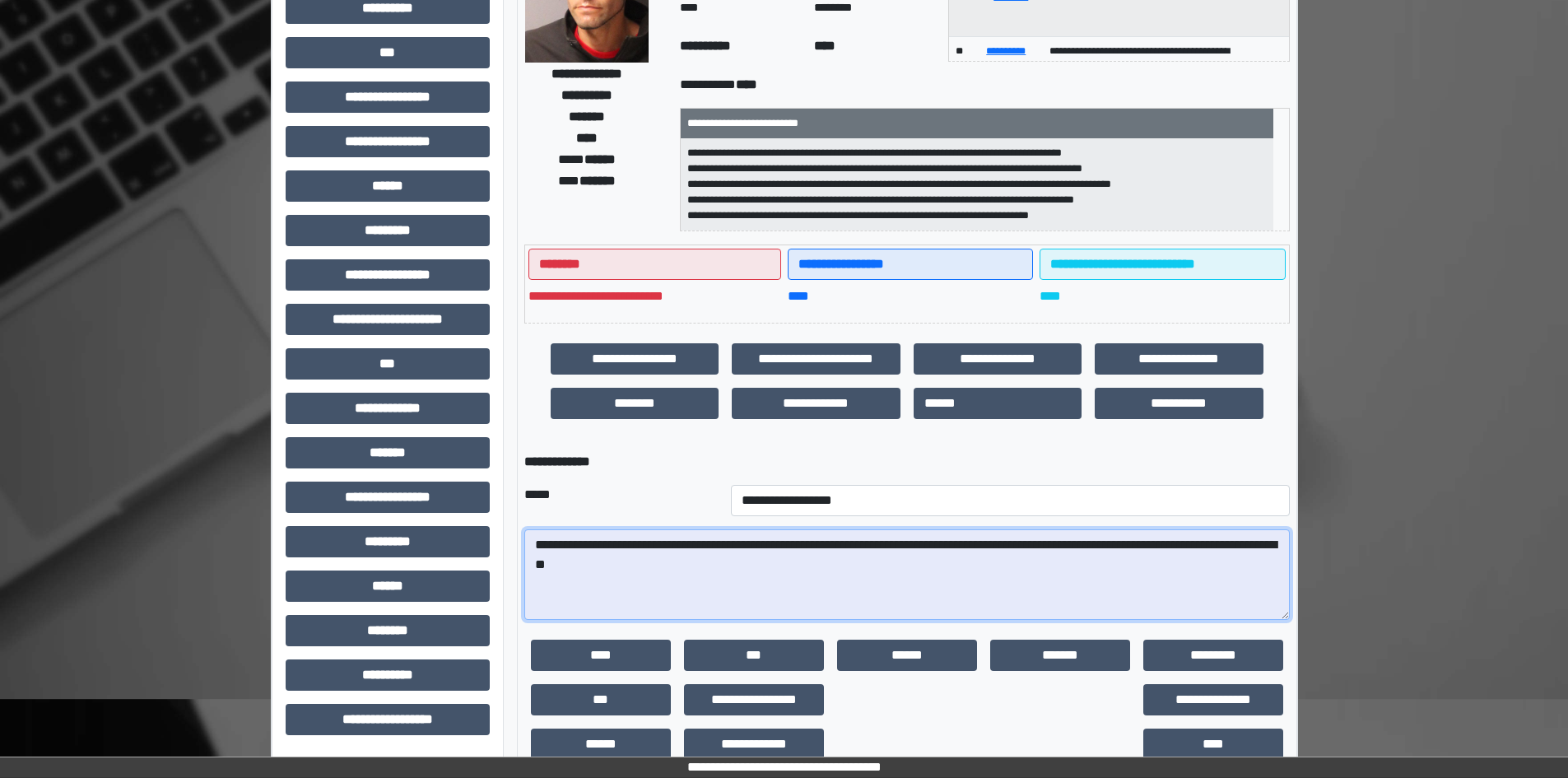 scroll, scrollTop: 226, scrollLeft: 0, axis: vertical 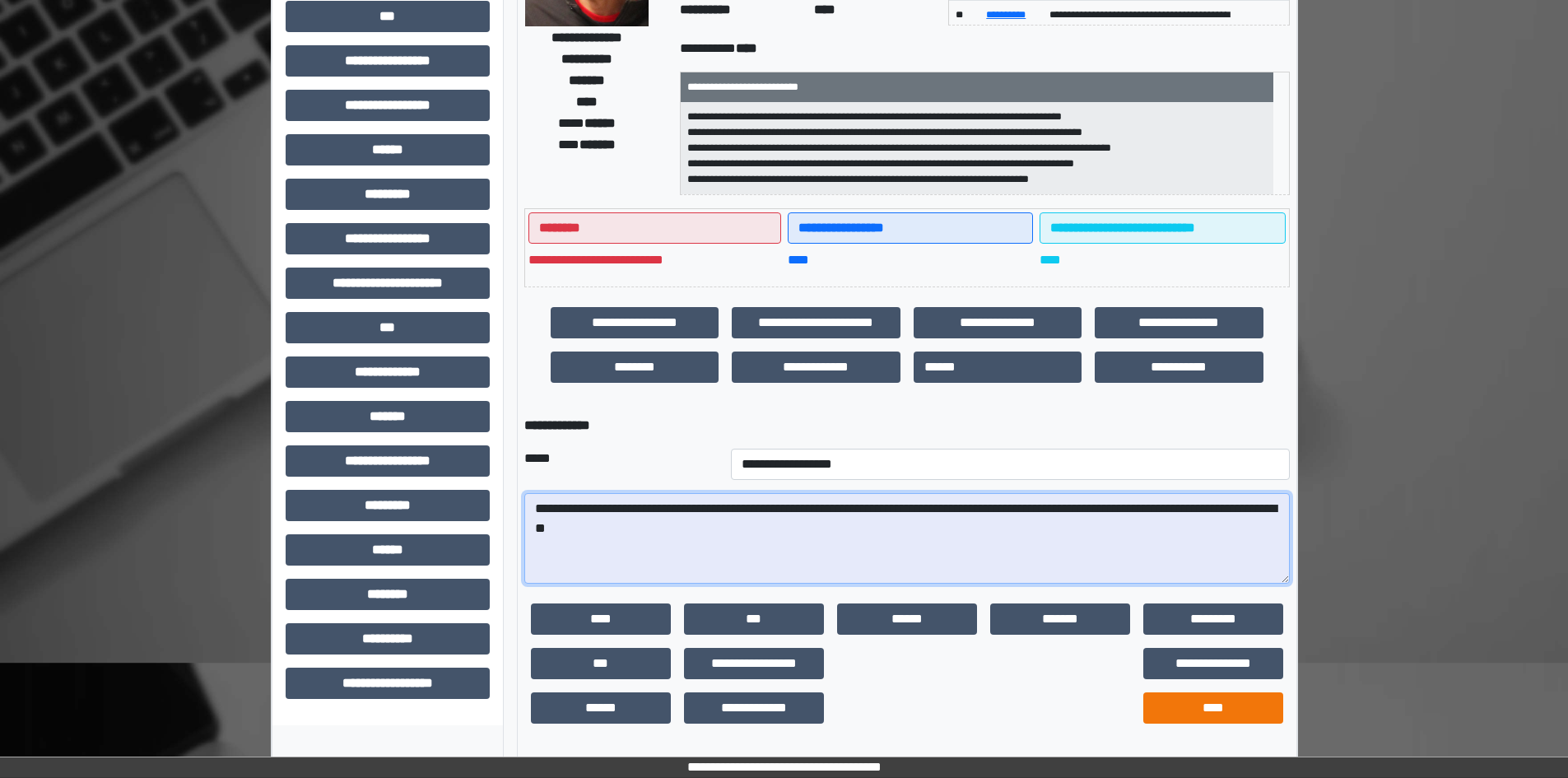 type on "**********" 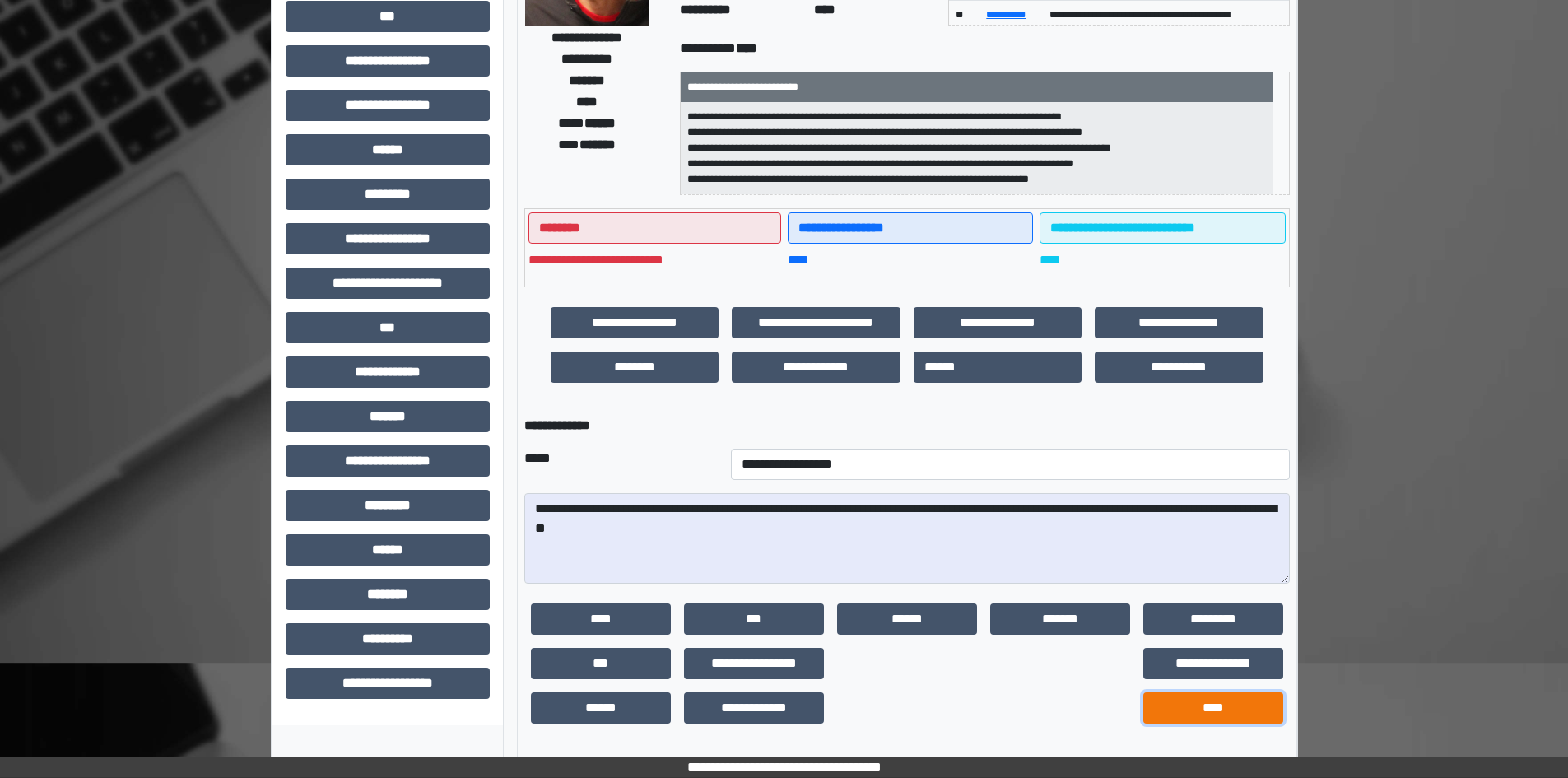 click on "****" at bounding box center (1213, 708) 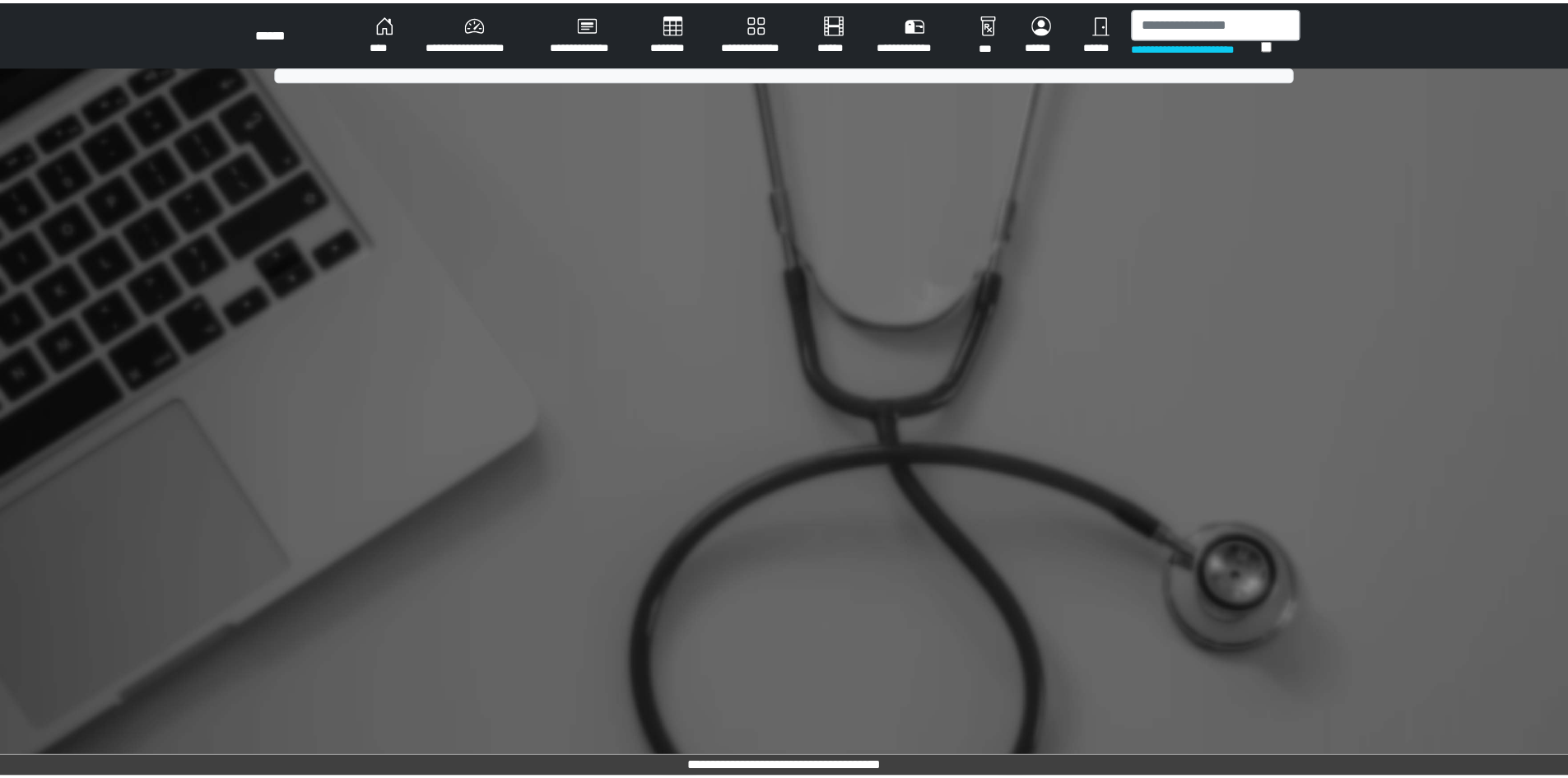 scroll, scrollTop: 0, scrollLeft: 0, axis: both 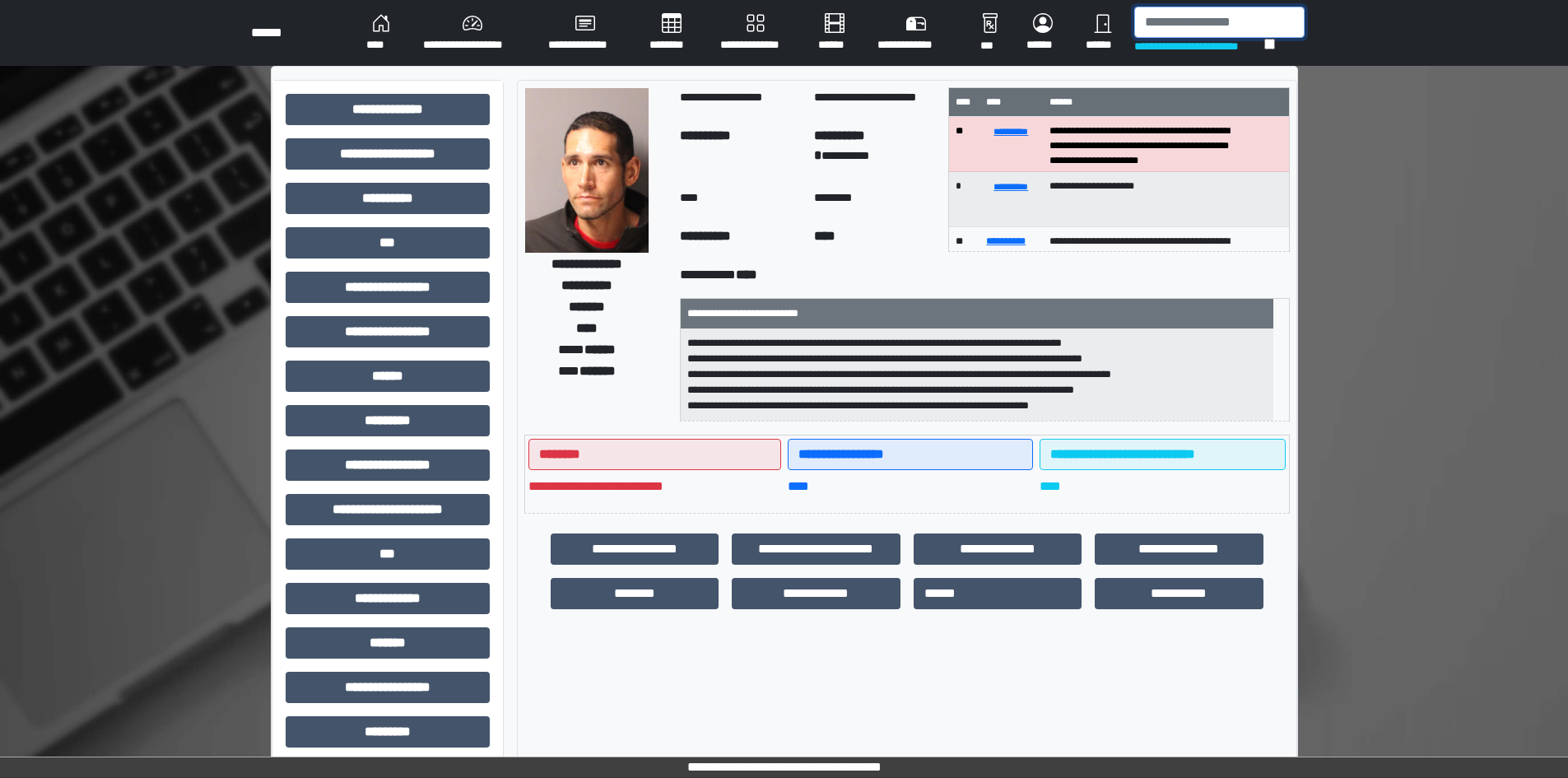 click at bounding box center [1219, 22] 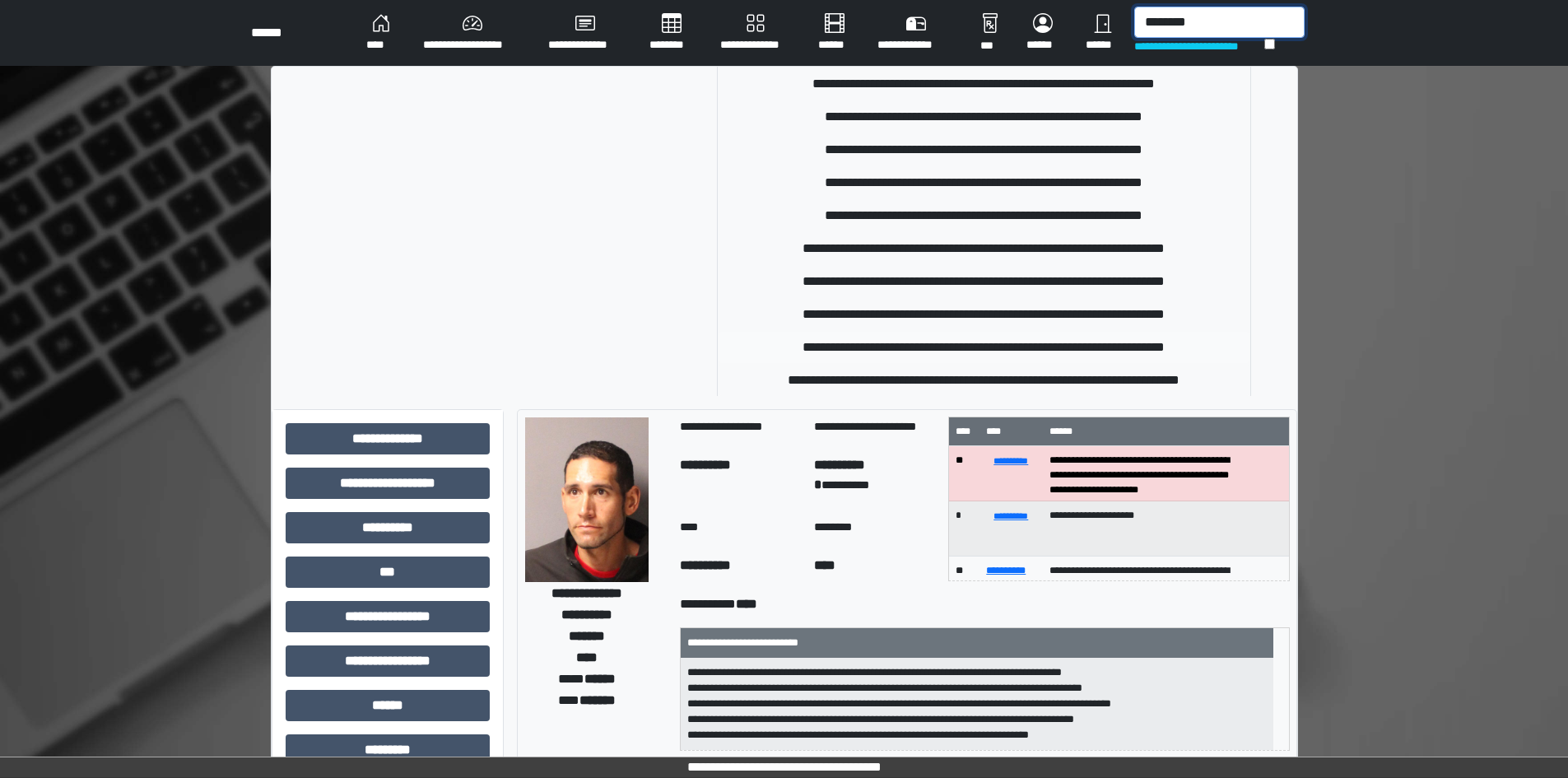 scroll, scrollTop: 245, scrollLeft: 0, axis: vertical 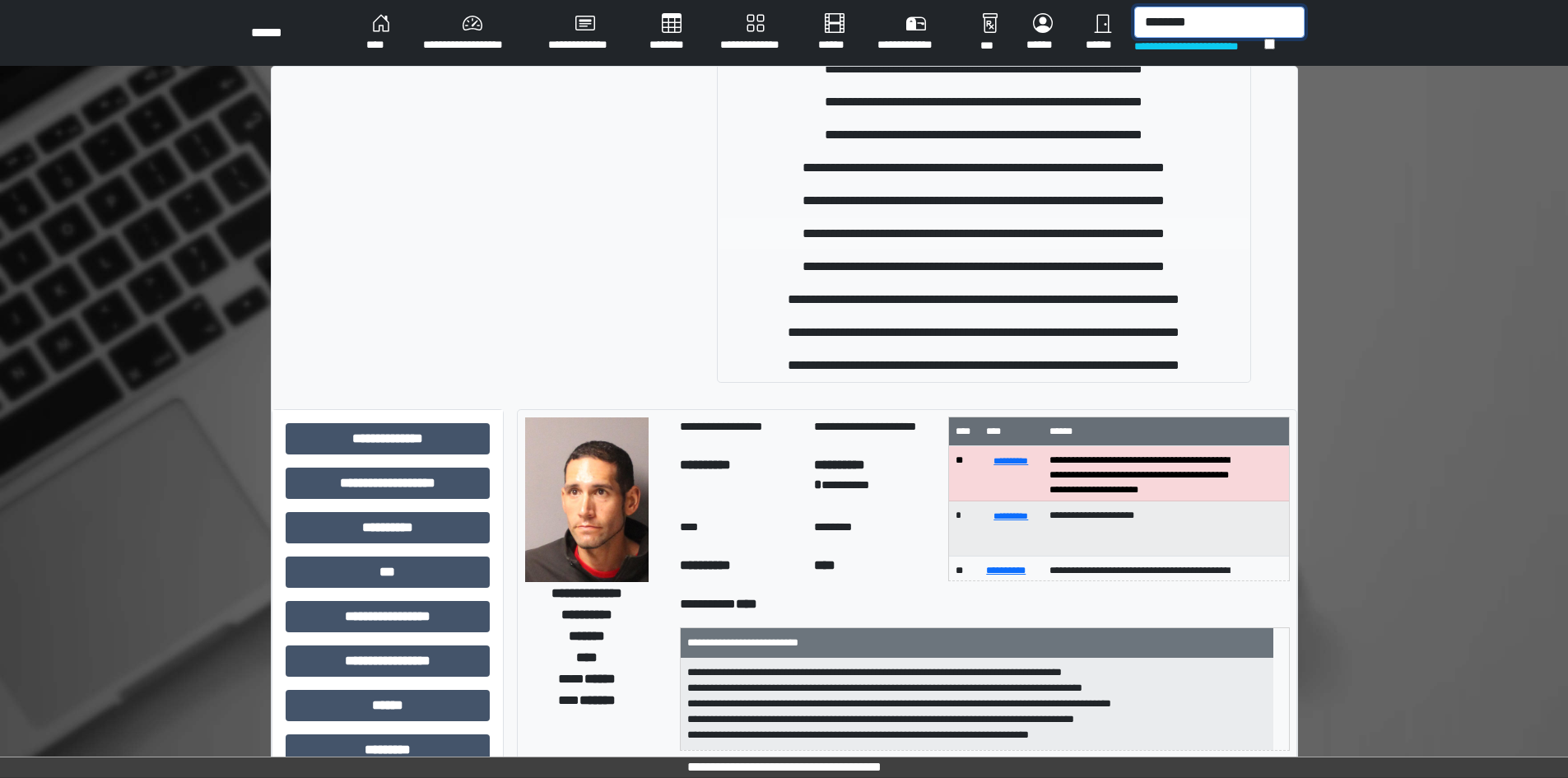 type on "********" 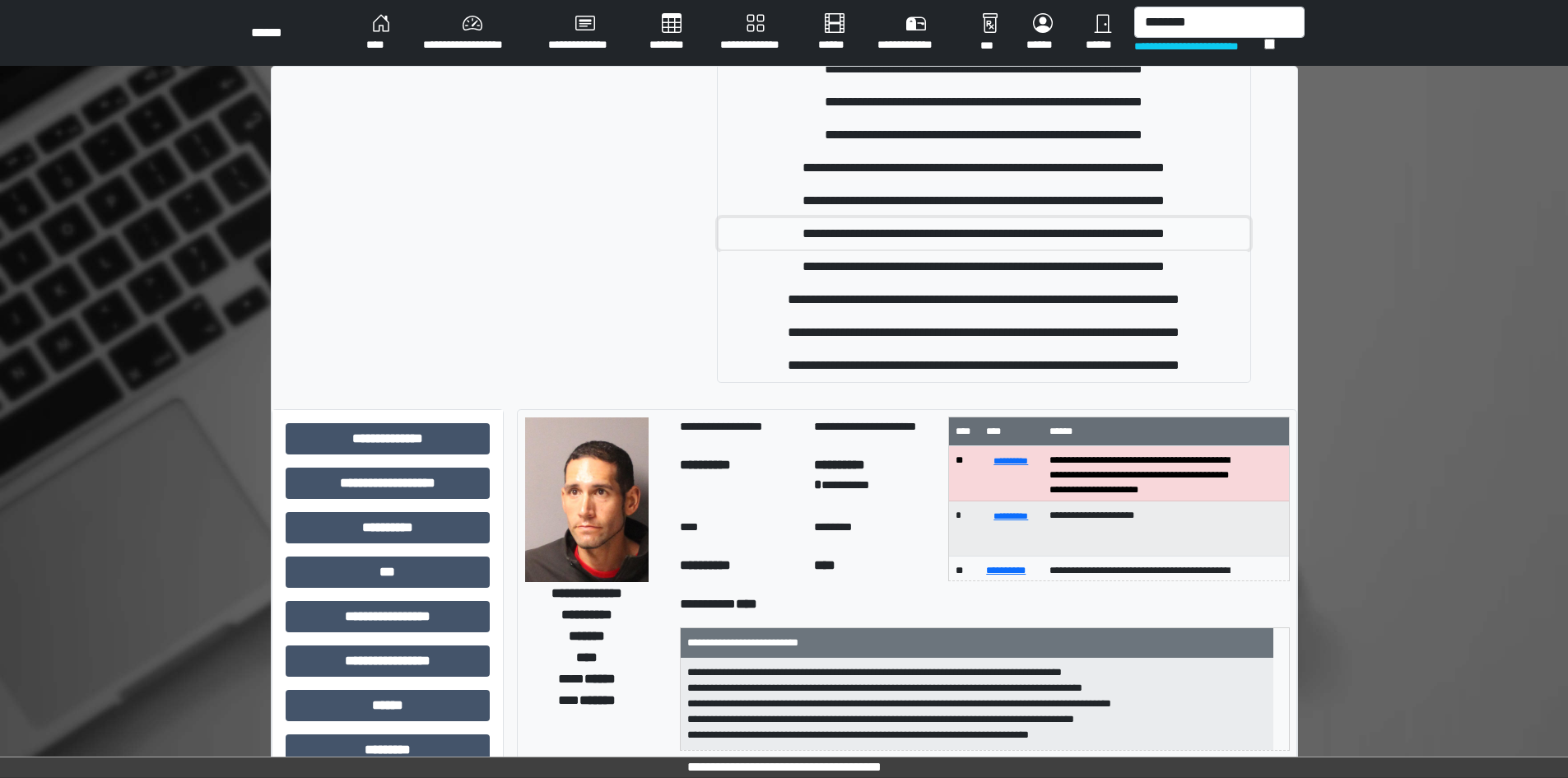 click on "**********" at bounding box center [984, 234] 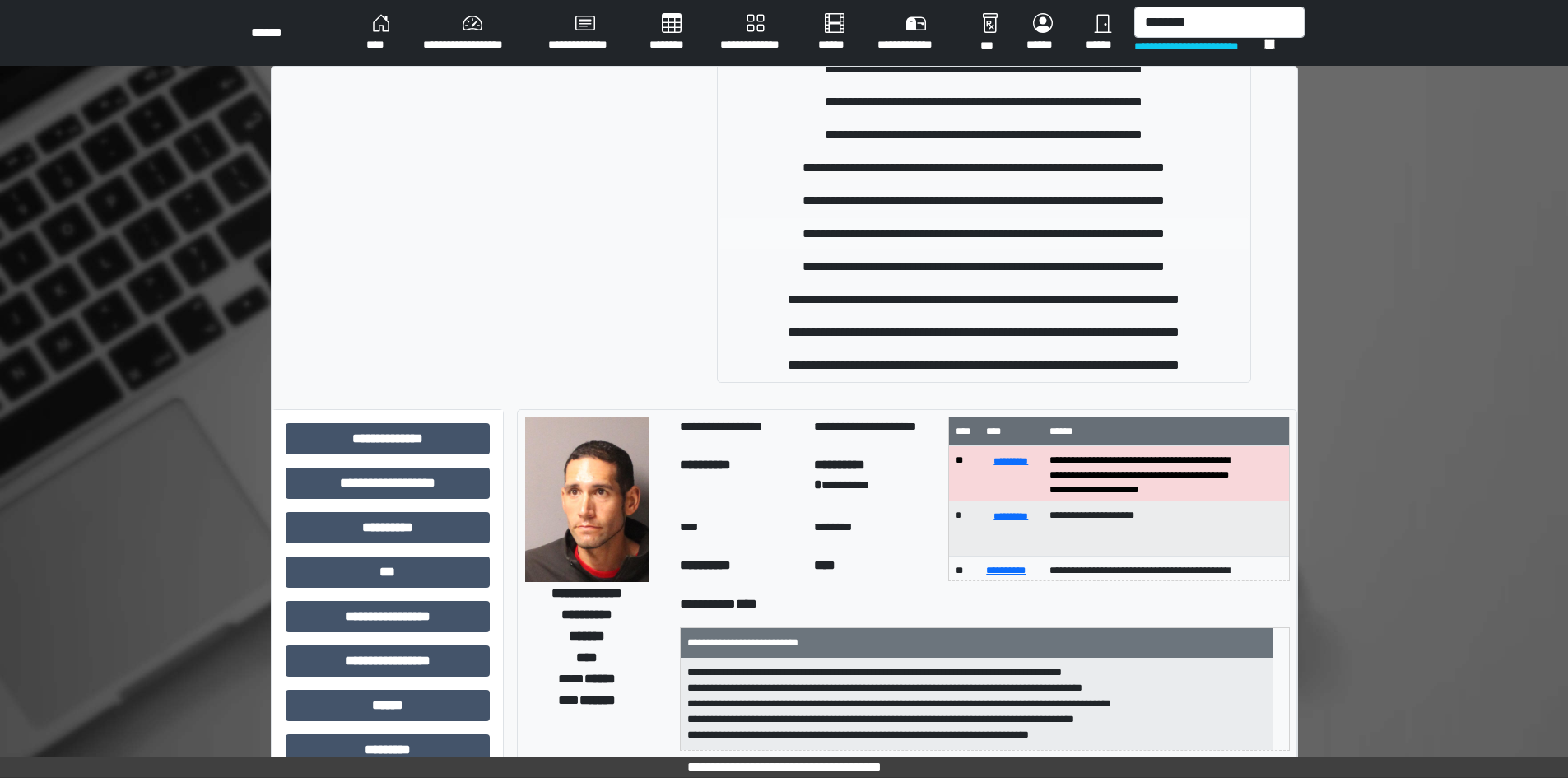 type 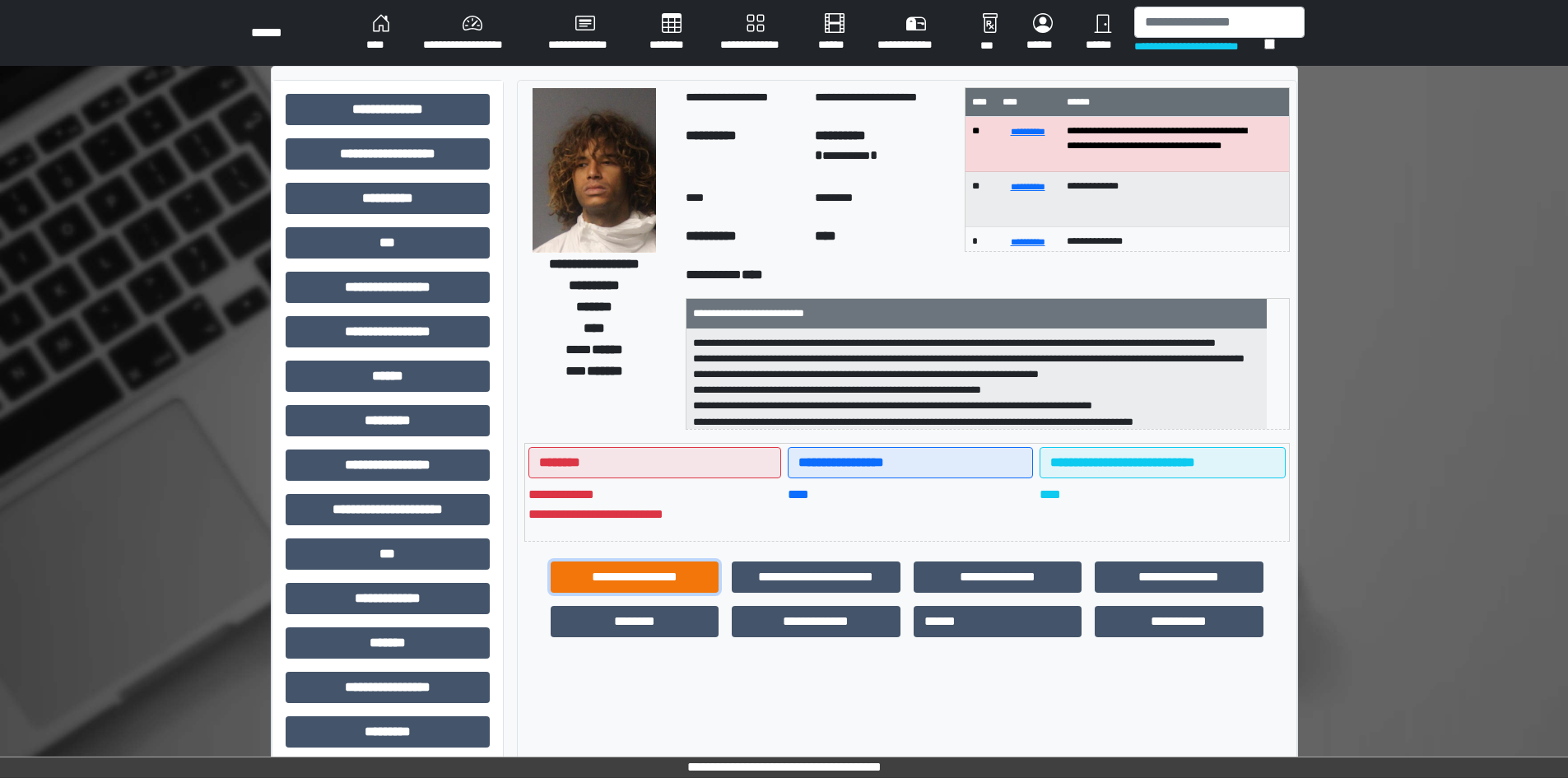 click on "**********" at bounding box center (635, 577) 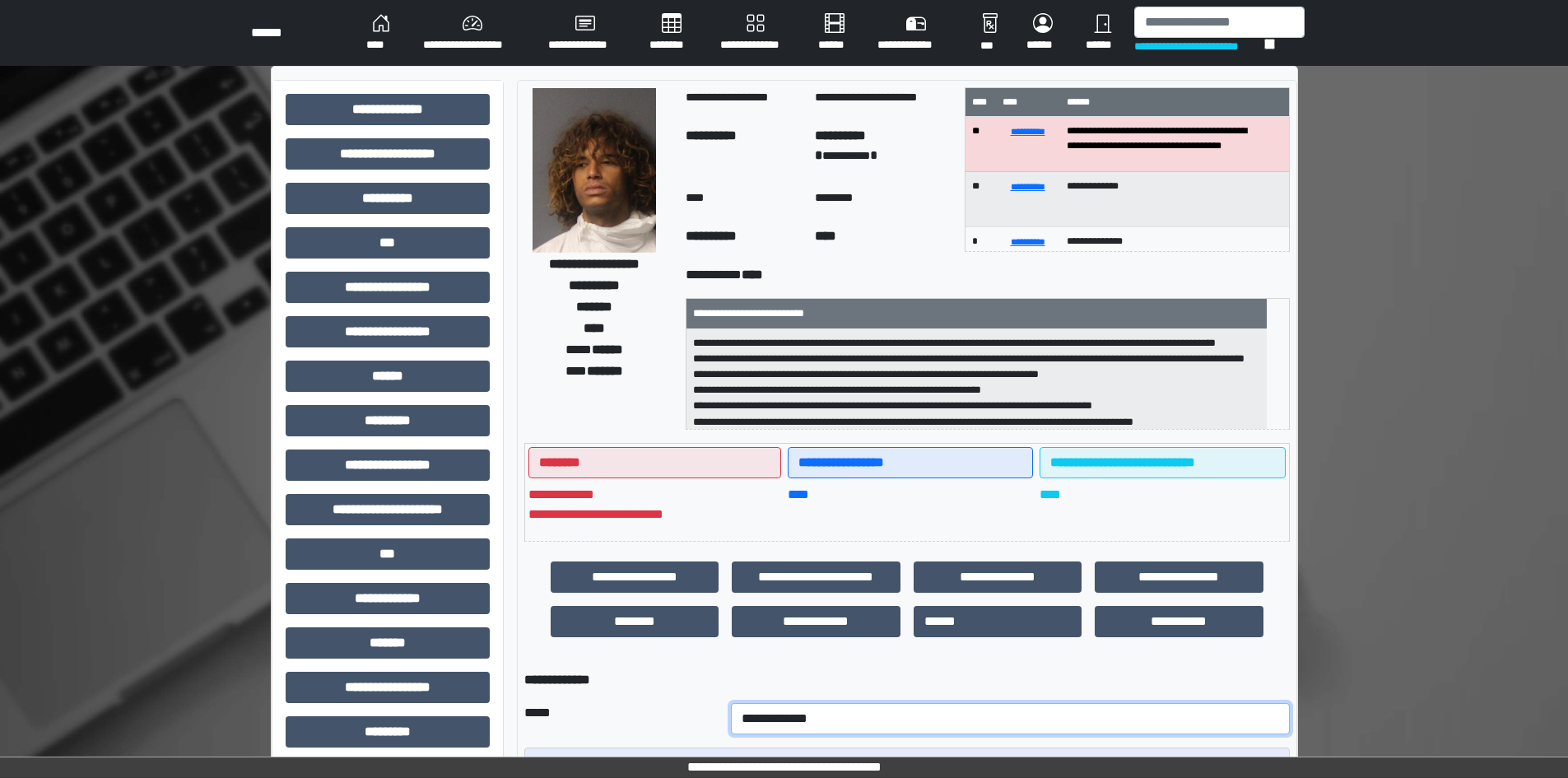 click on "**********" at bounding box center (1010, 719) 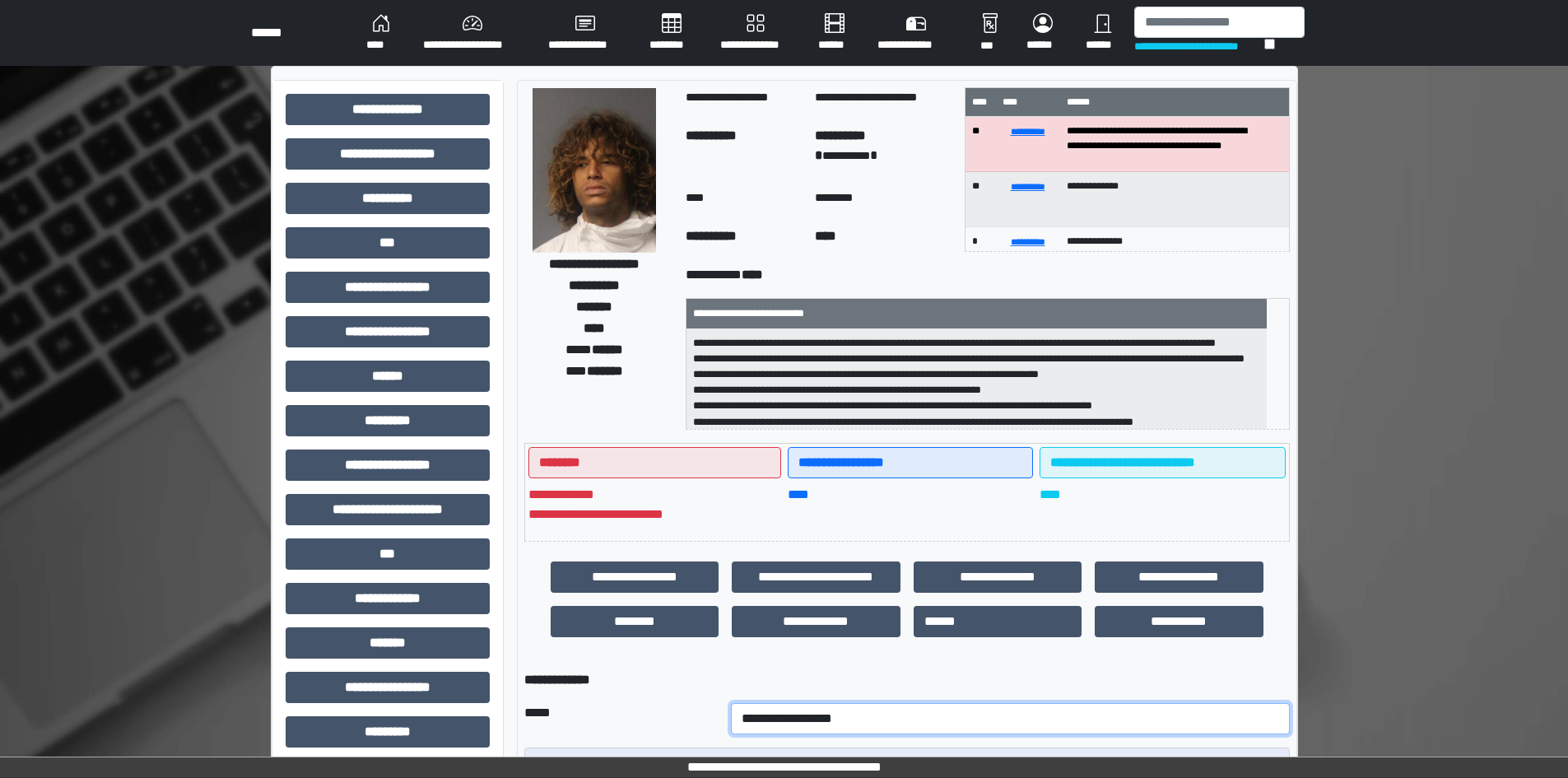 click on "**********" at bounding box center (1010, 719) 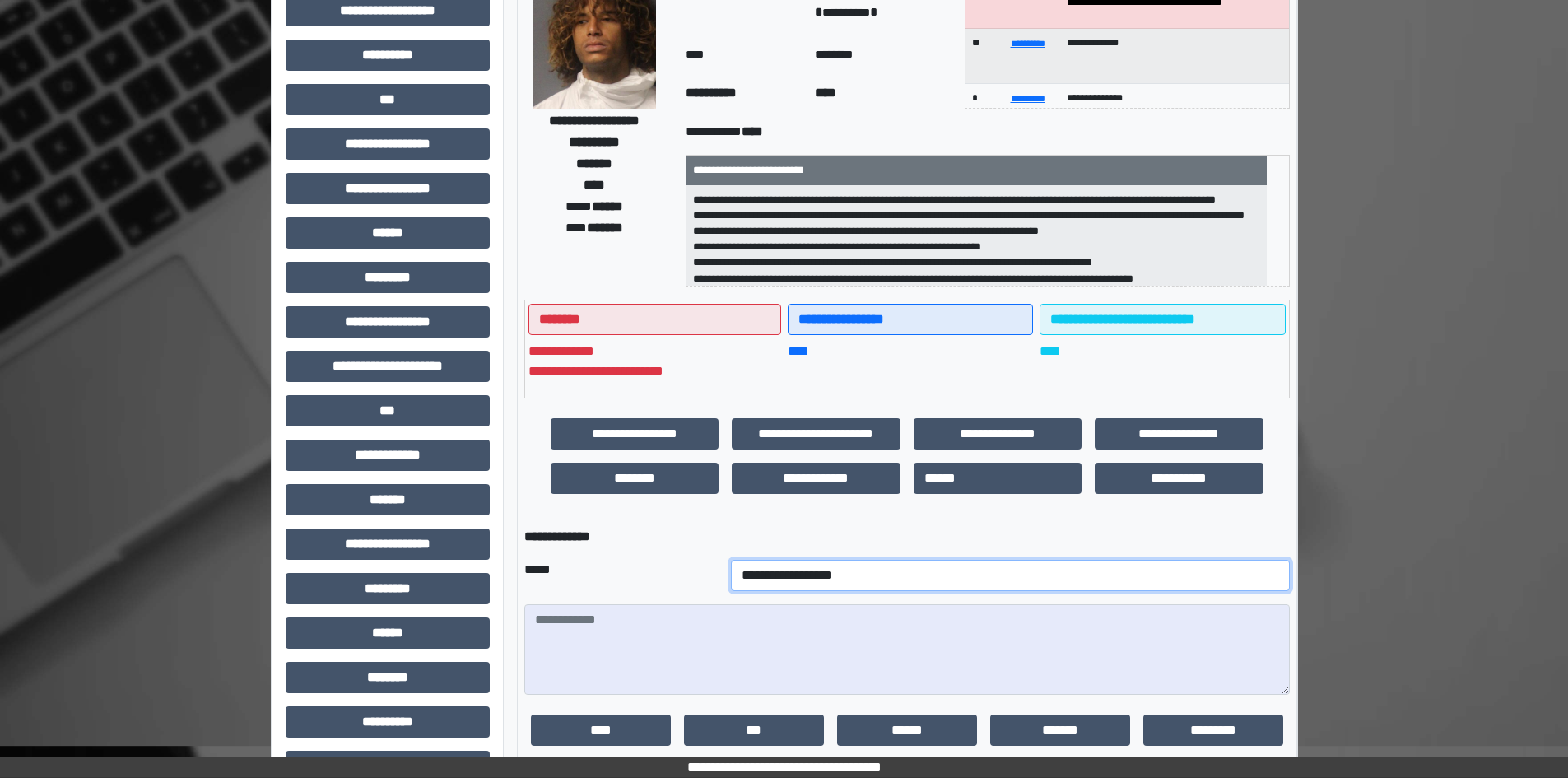 scroll, scrollTop: 165, scrollLeft: 0, axis: vertical 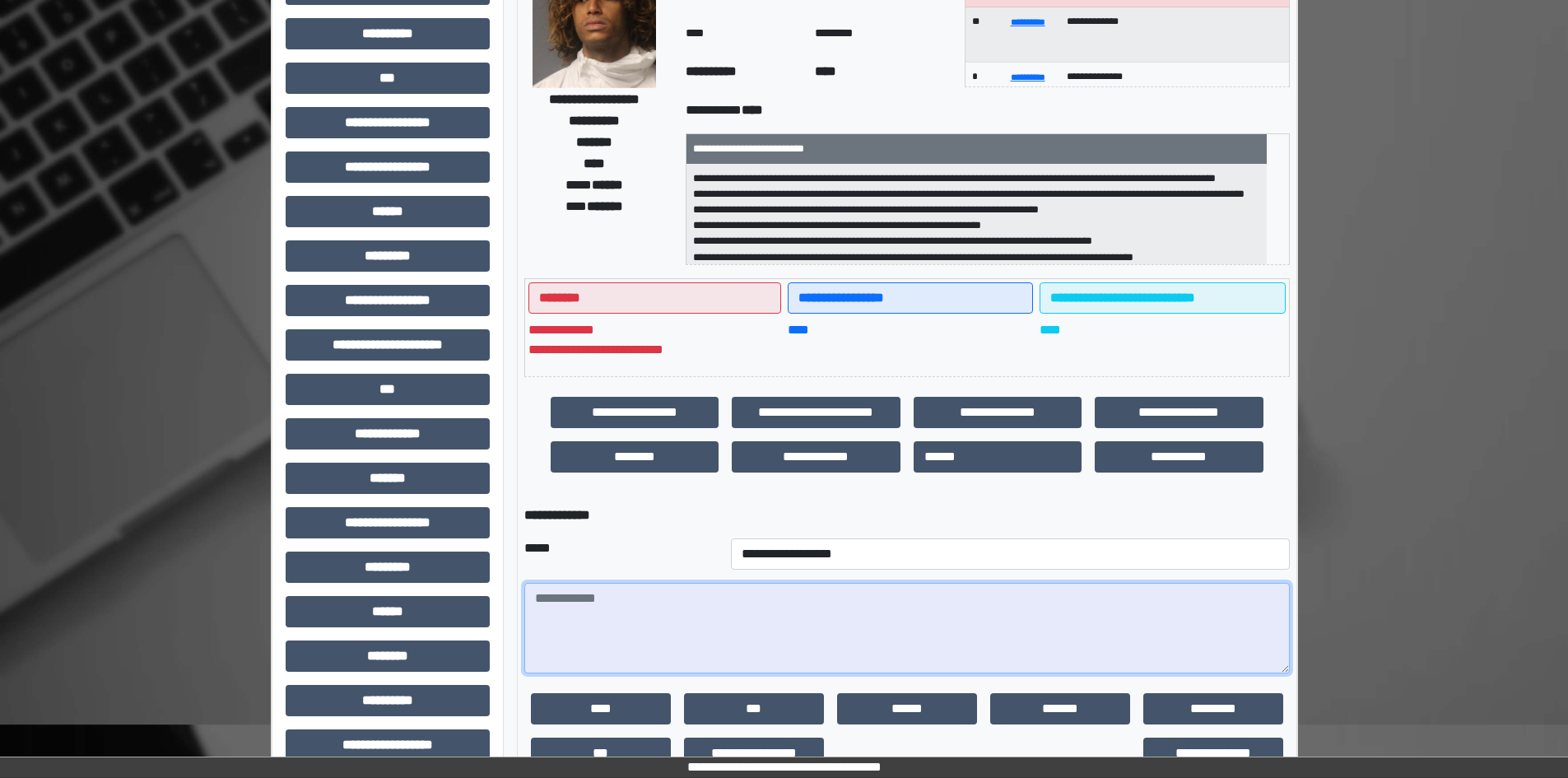 click at bounding box center (907, 628) 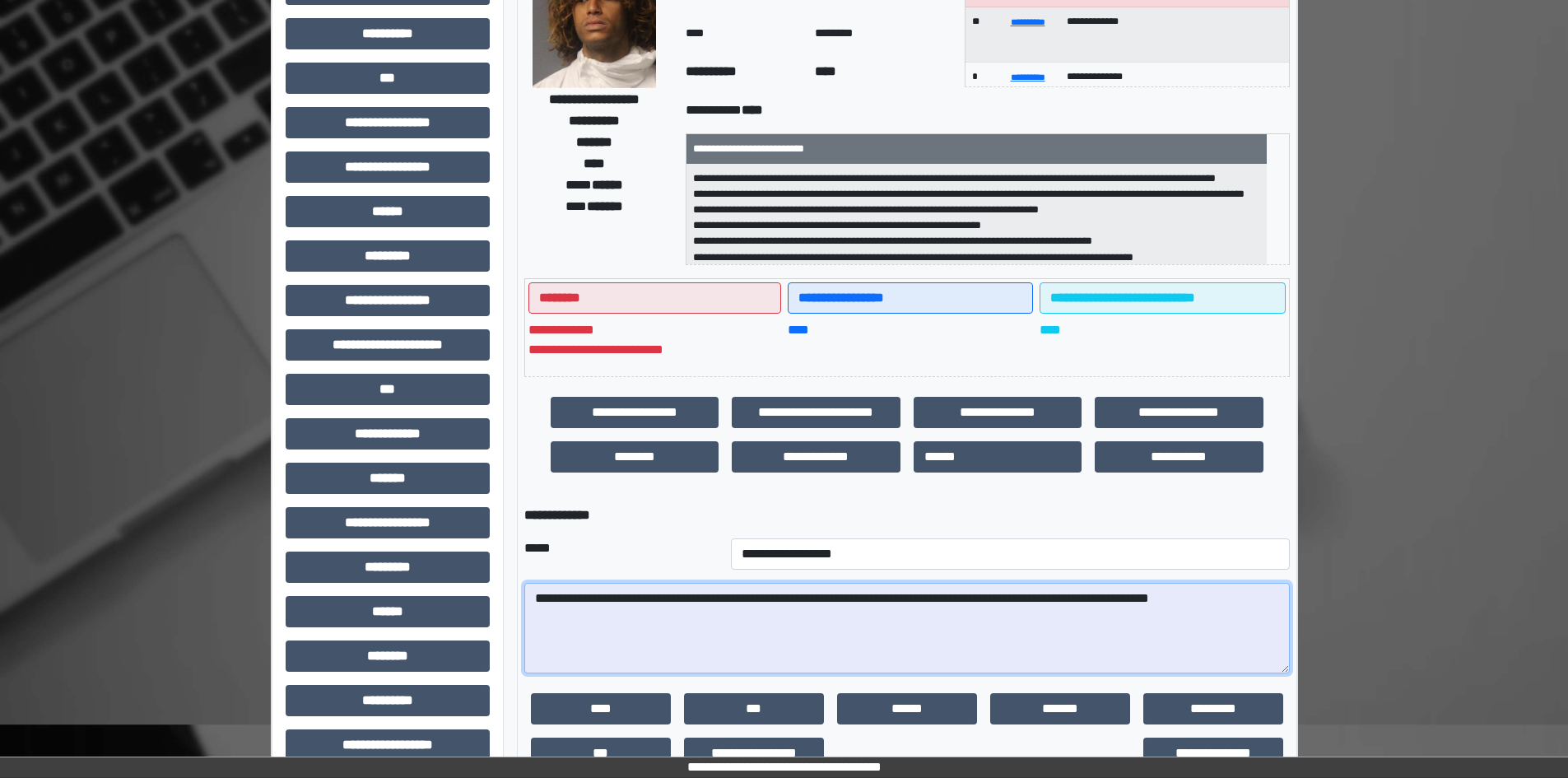 drag, startPoint x: 795, startPoint y: 596, endPoint x: 921, endPoint y: 604, distance: 126.25371 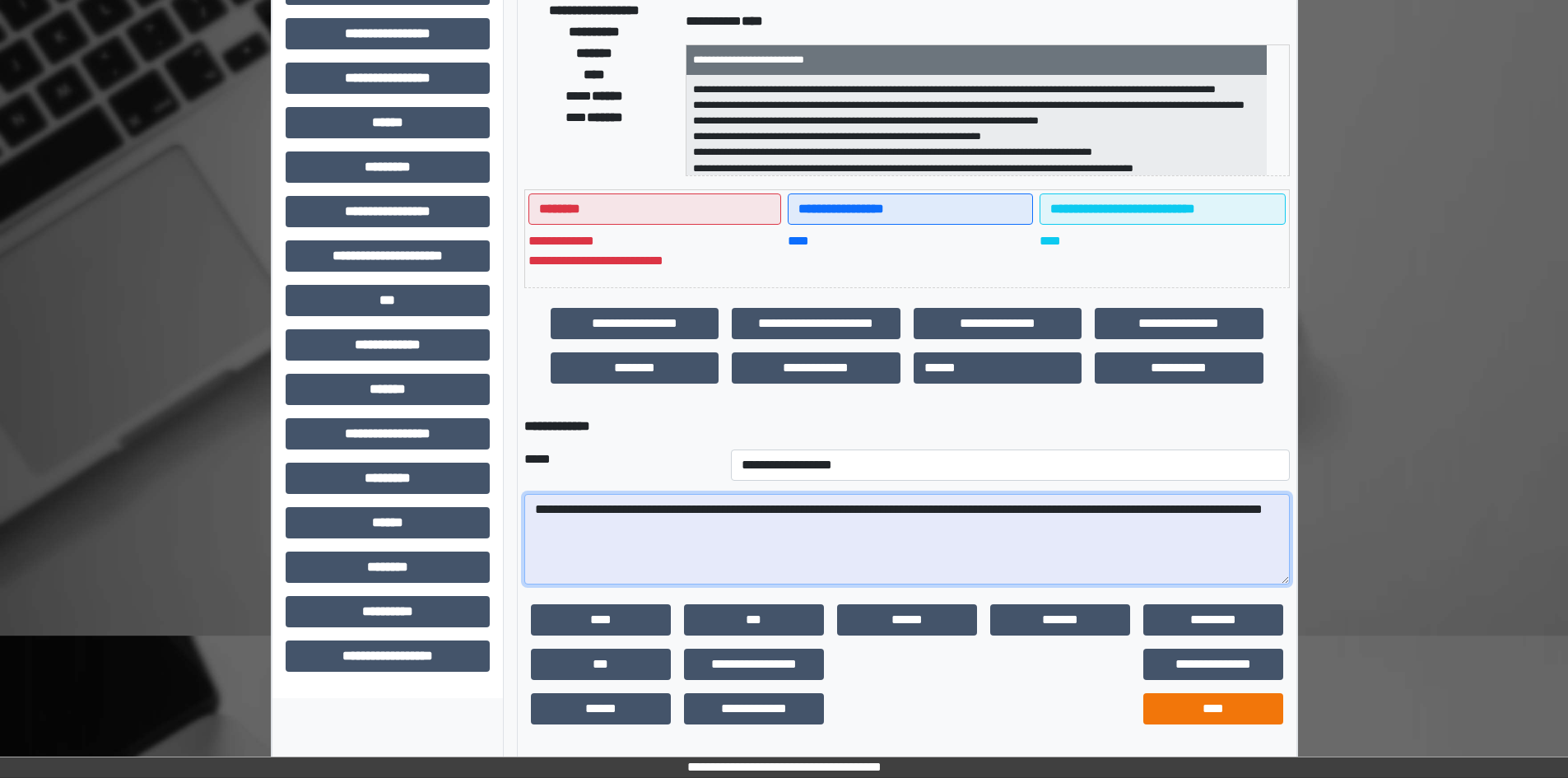 scroll, scrollTop: 254, scrollLeft: 0, axis: vertical 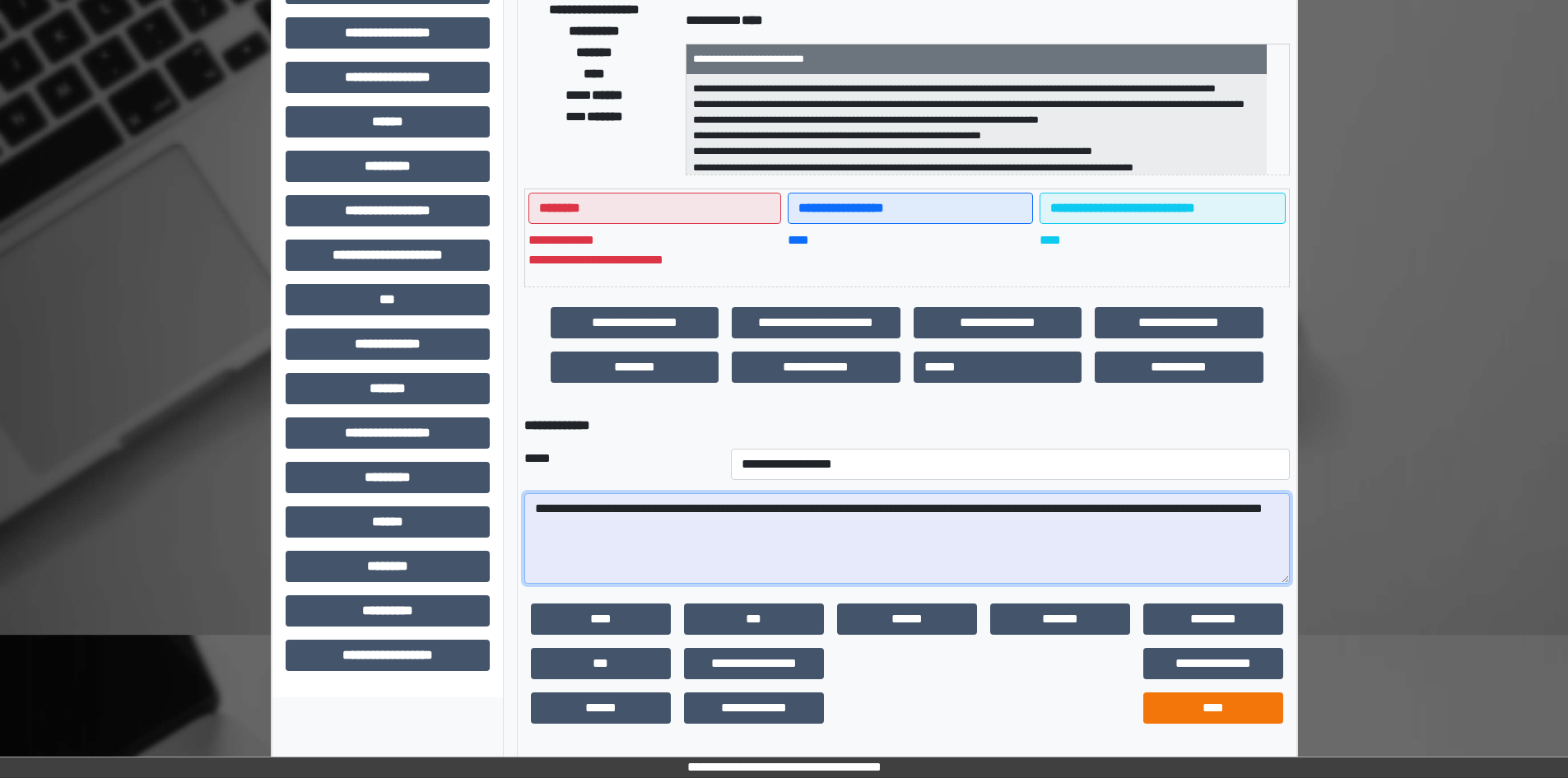 type on "**********" 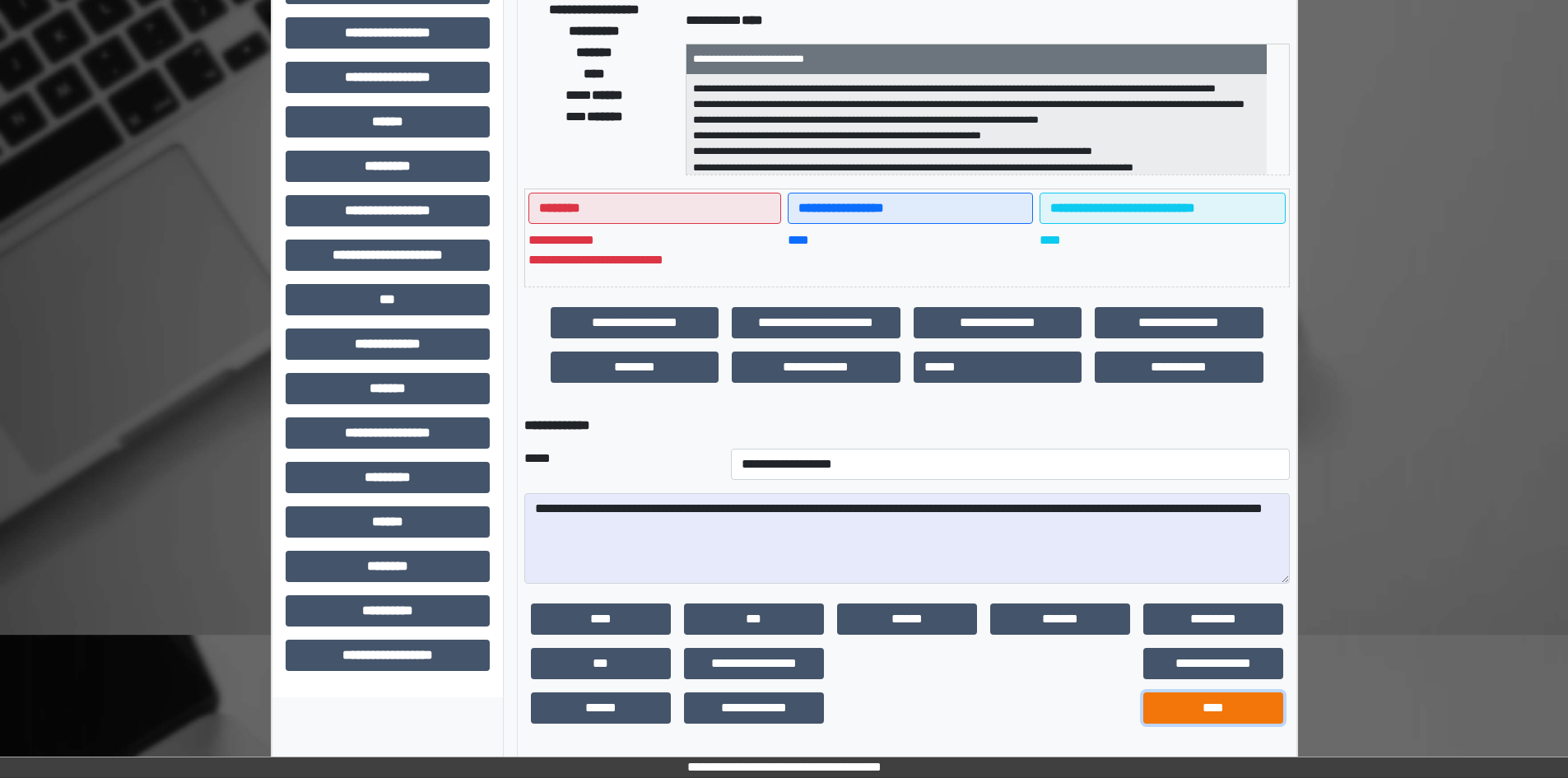 click on "****" at bounding box center (1213, 708) 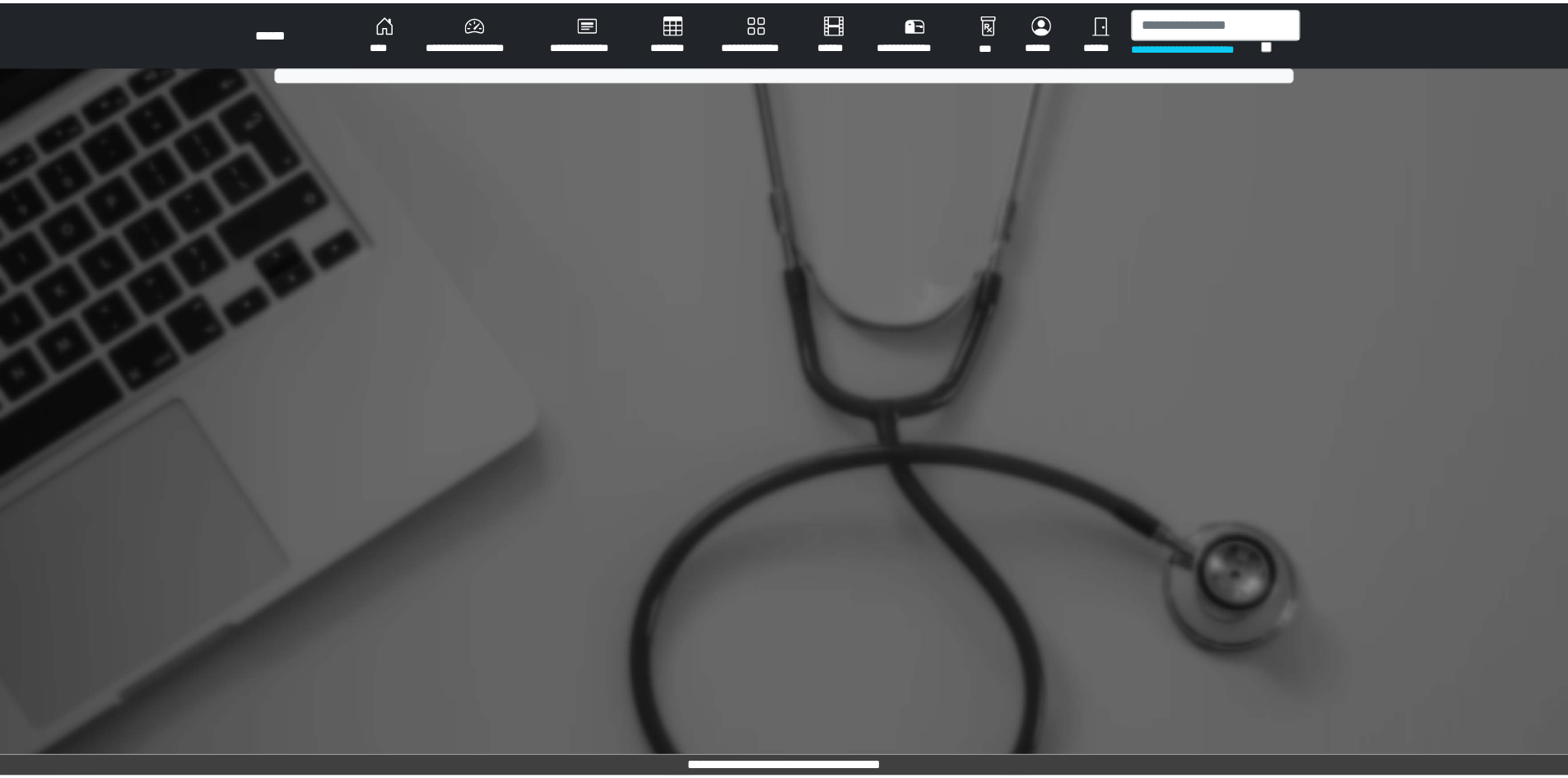 scroll, scrollTop: 0, scrollLeft: 0, axis: both 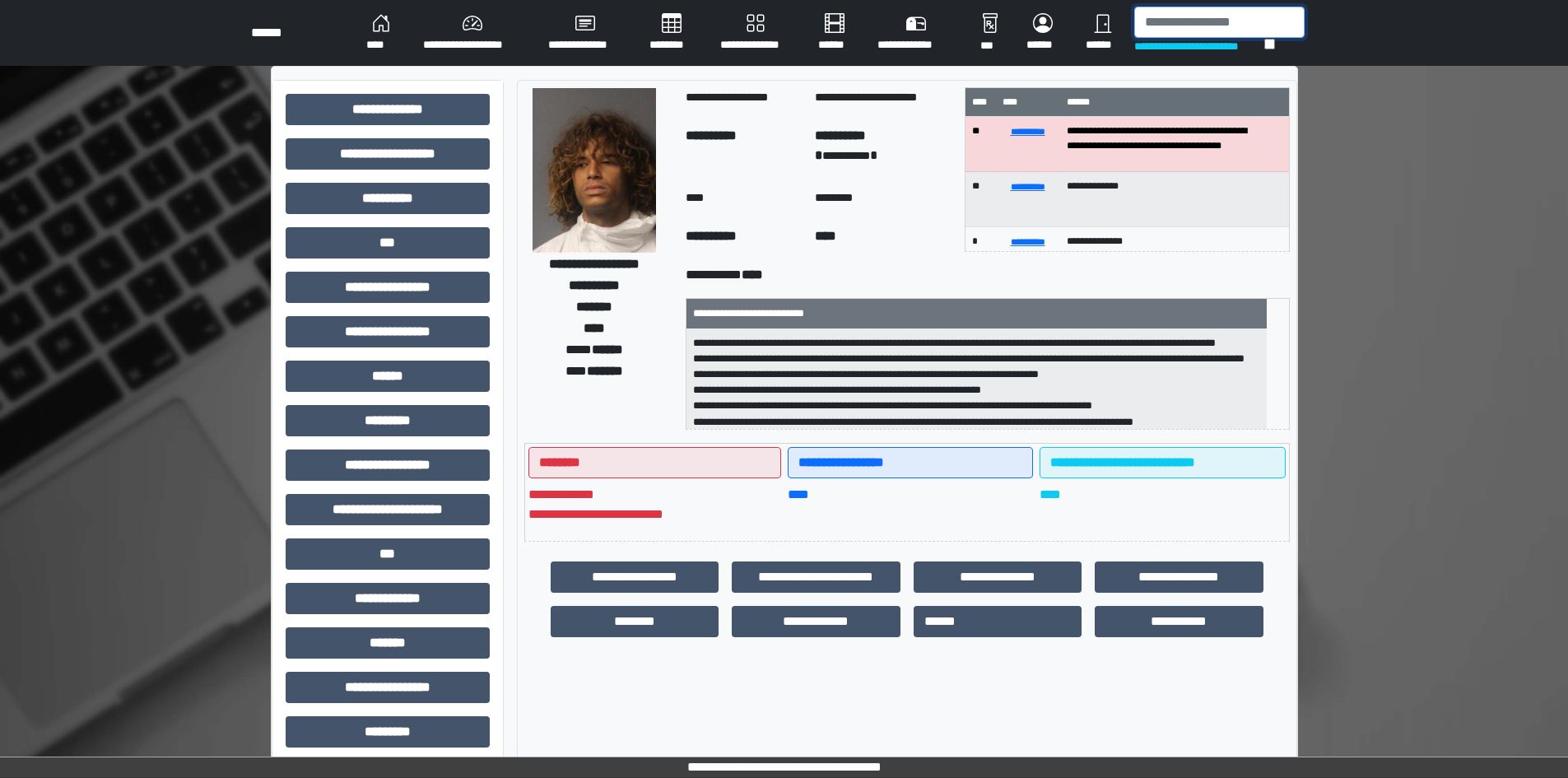 click at bounding box center [1219, 22] 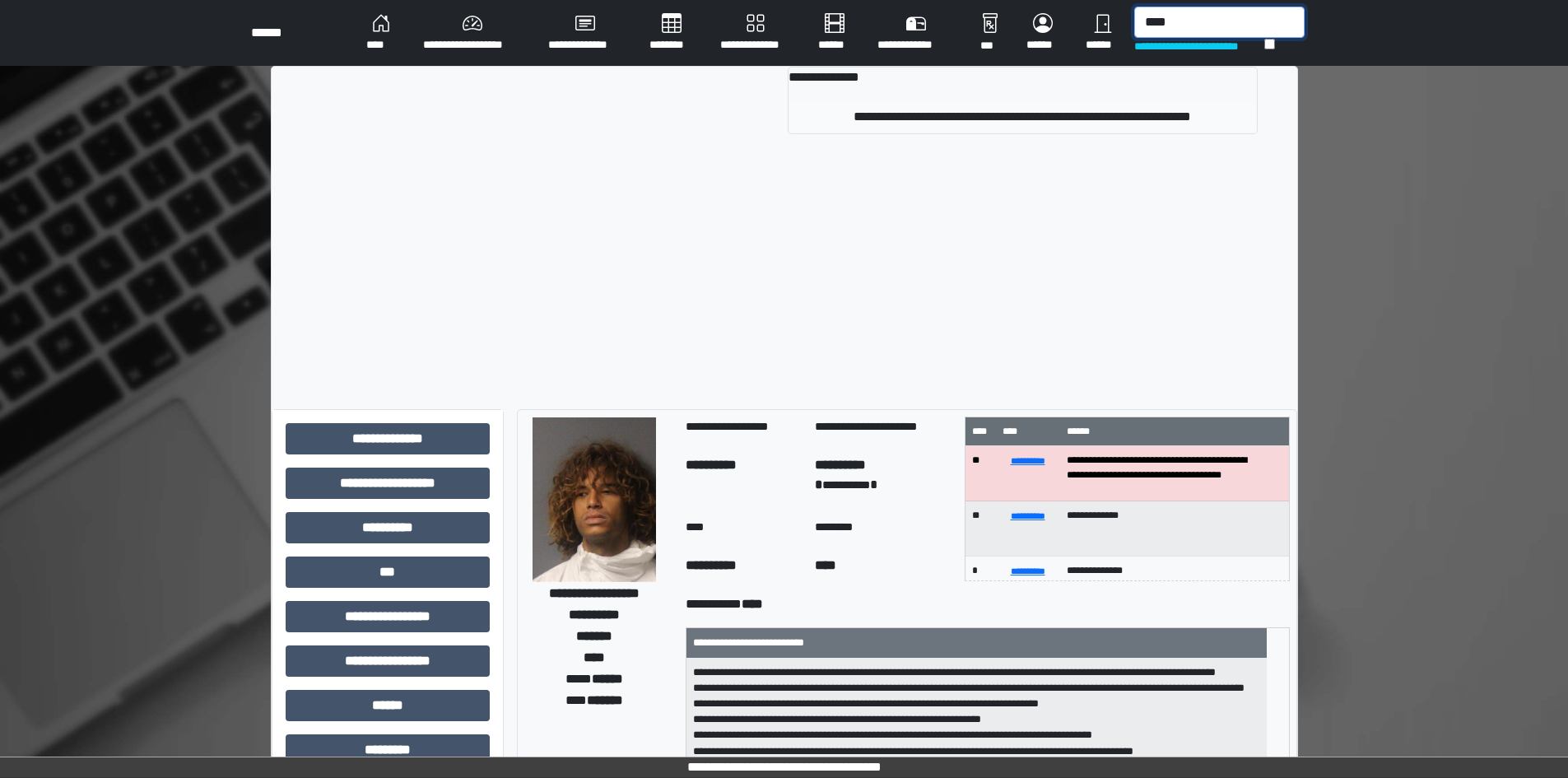 type on "****" 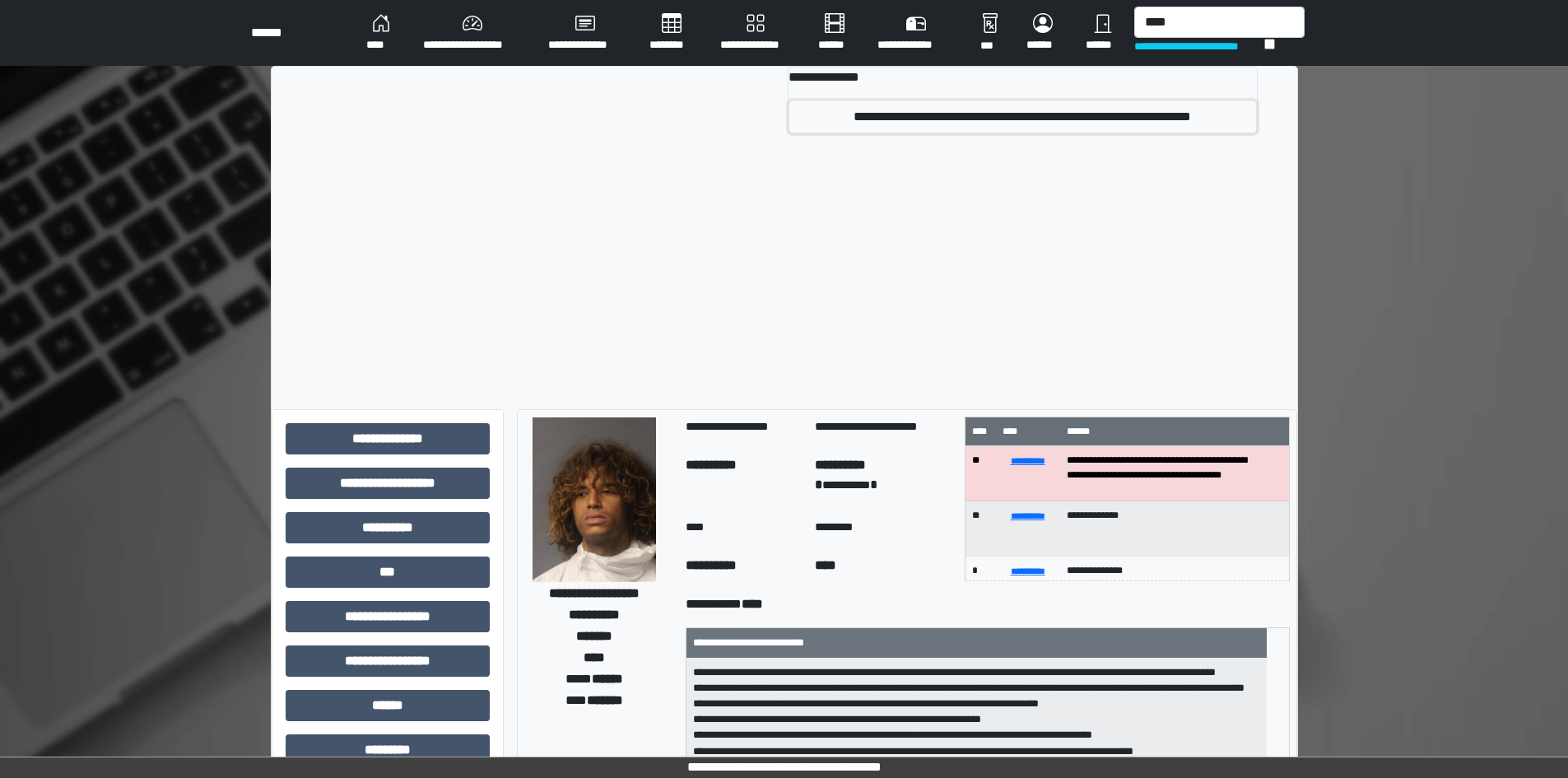 click on "**********" at bounding box center (1022, 117) 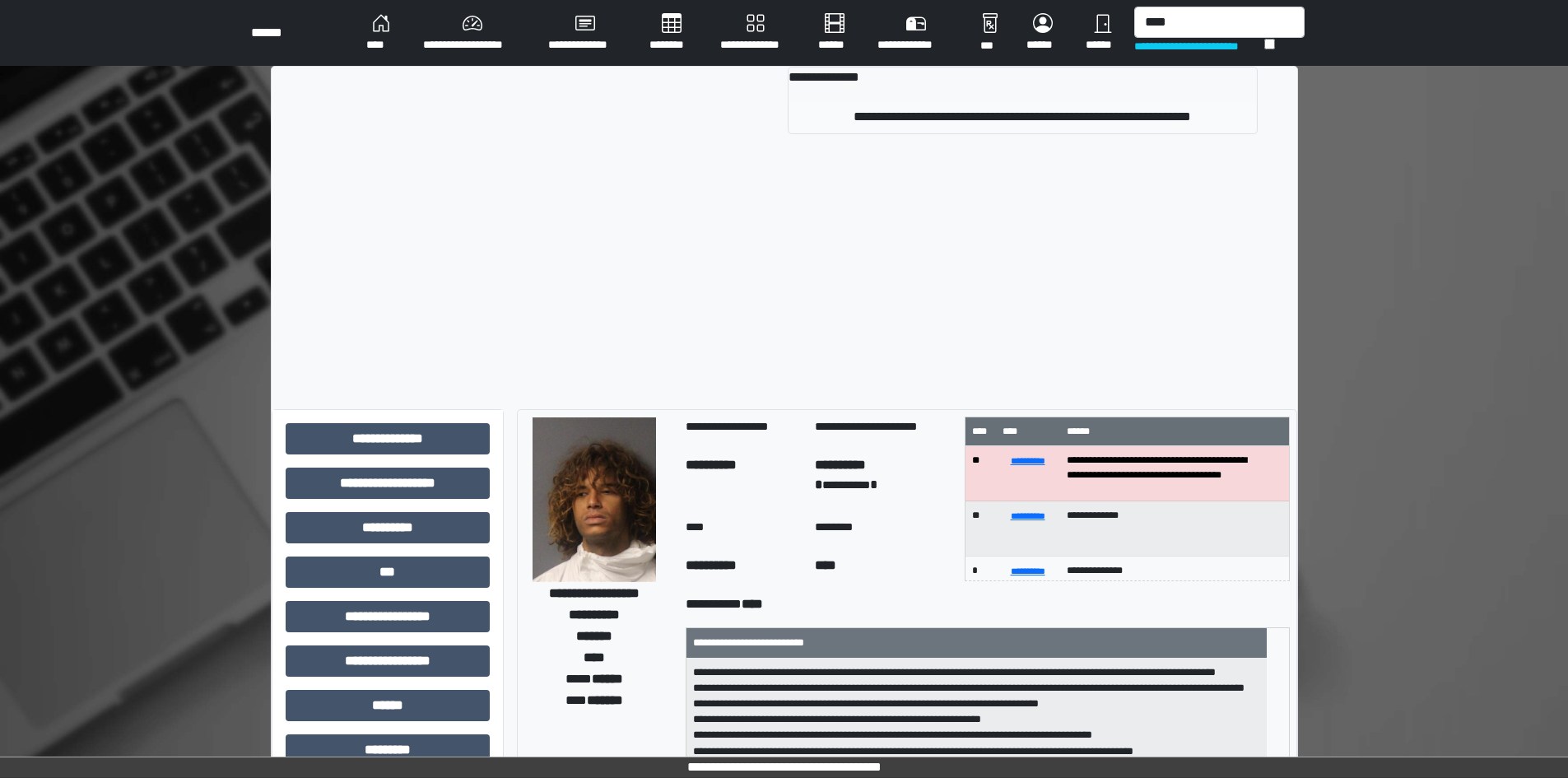 type 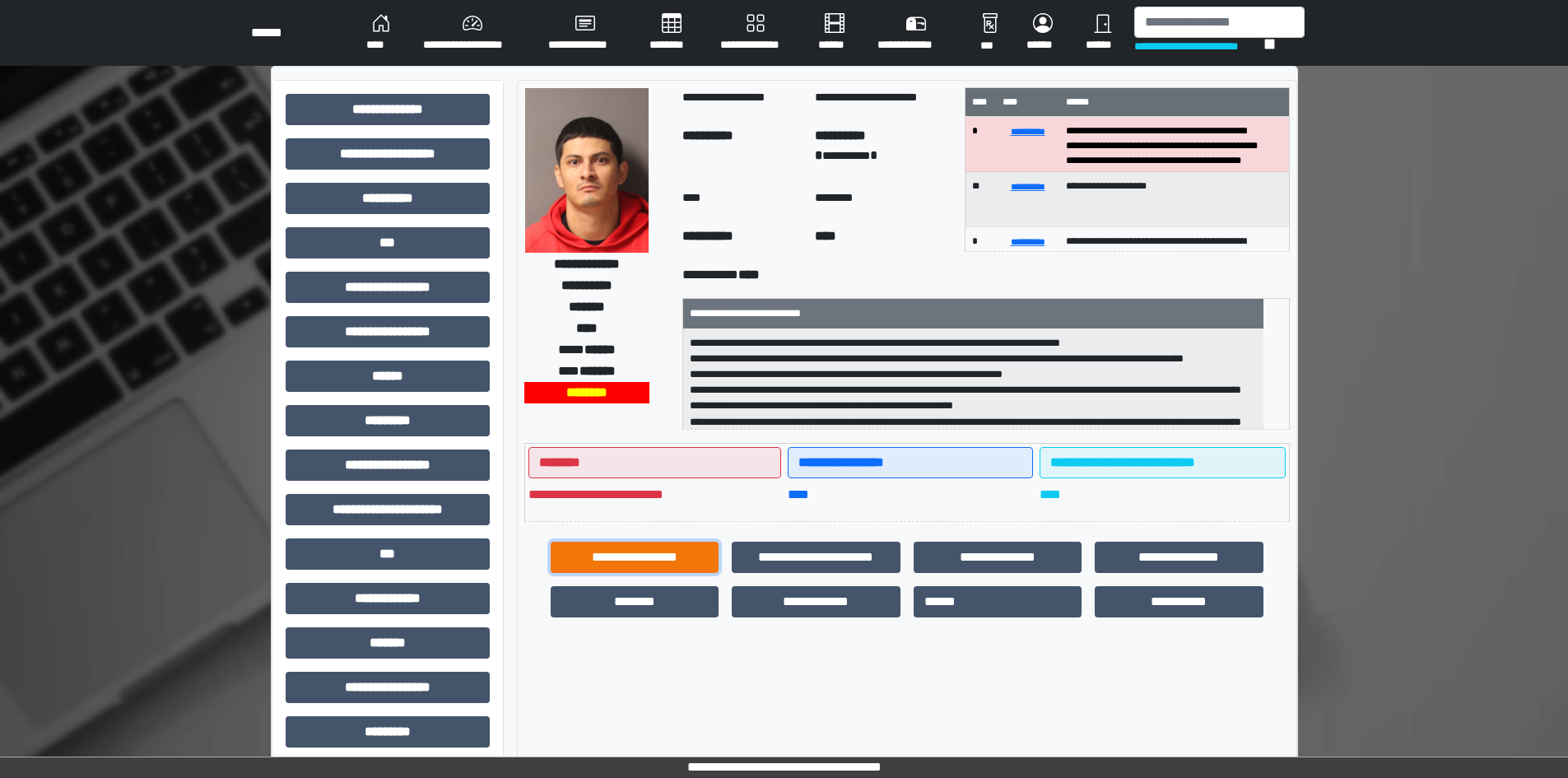 click on "**********" at bounding box center (635, 557) 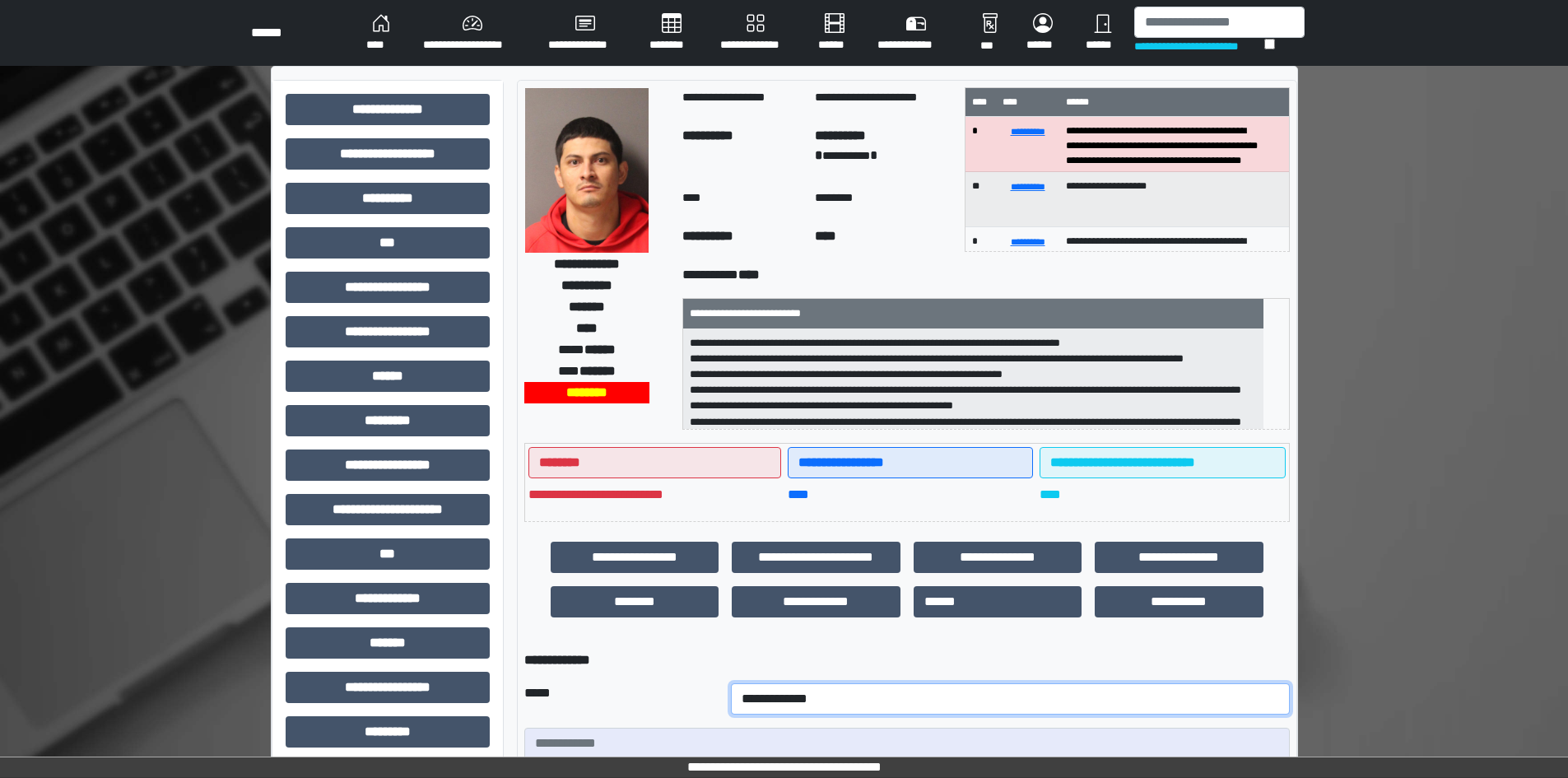 click on "**********" at bounding box center (1010, 699) 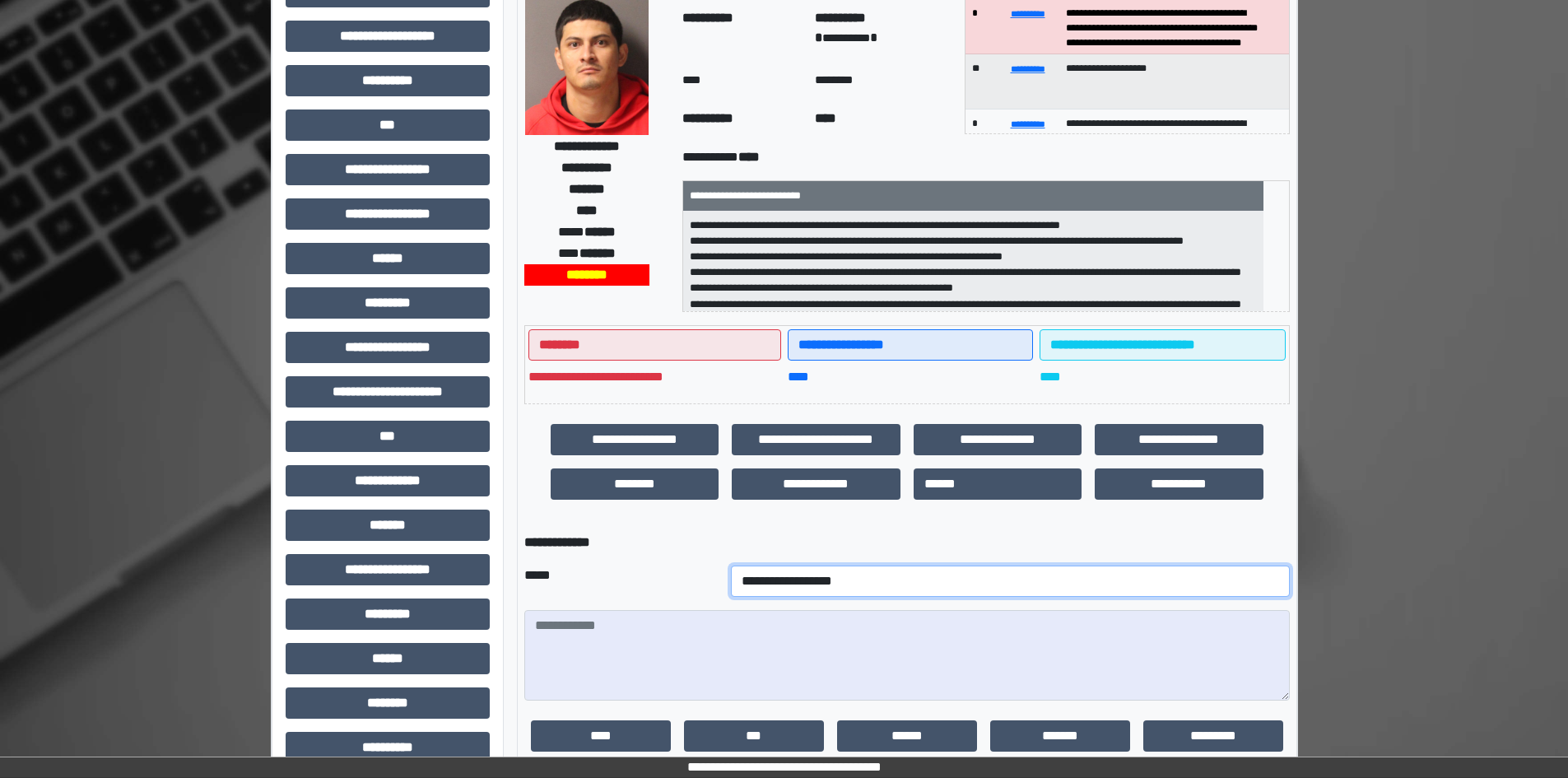 scroll, scrollTop: 165, scrollLeft: 0, axis: vertical 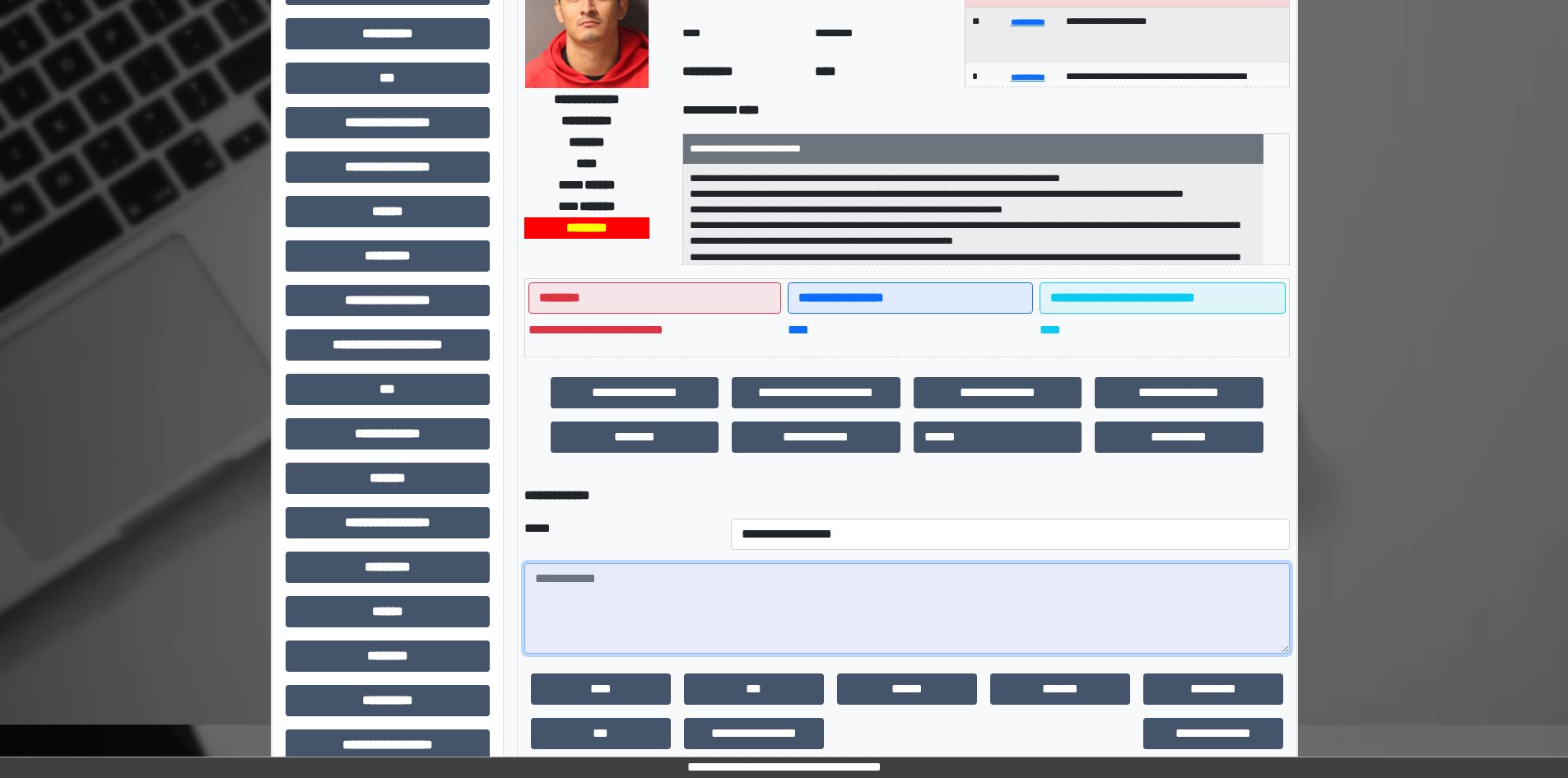 click at bounding box center [907, 608] 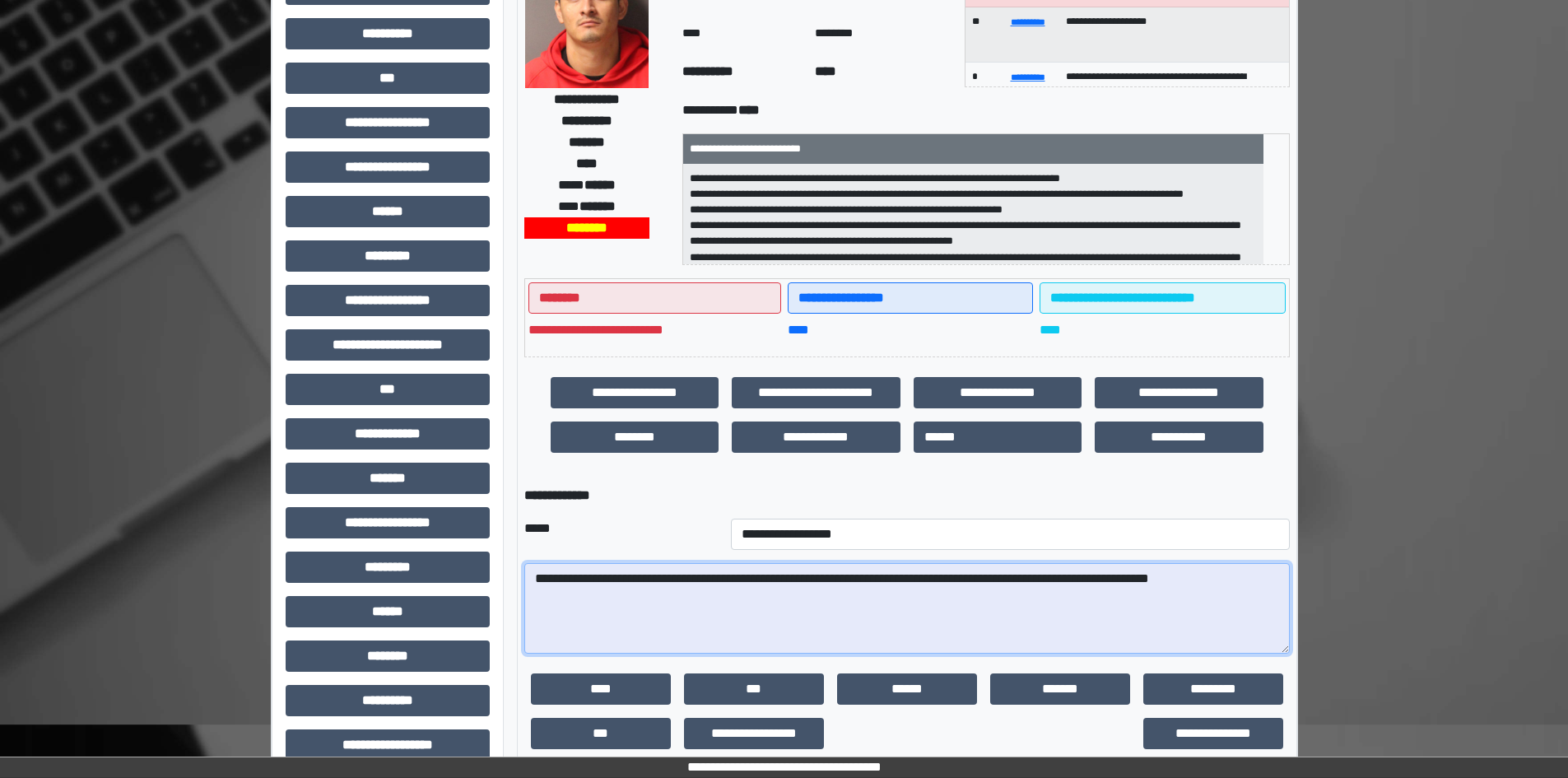 drag, startPoint x: 795, startPoint y: 580, endPoint x: 923, endPoint y: 587, distance: 128.19126 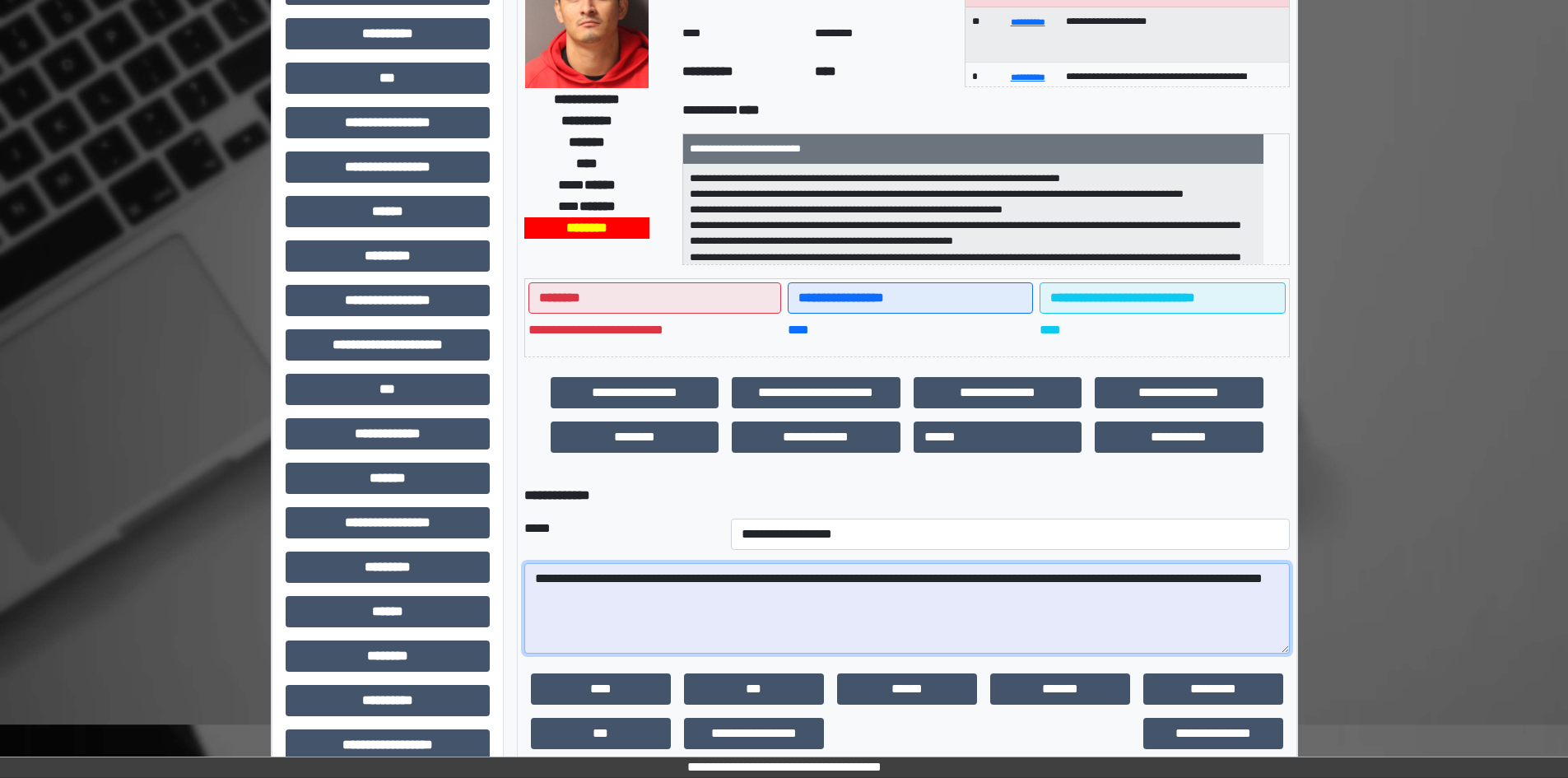 click on "**********" at bounding box center [907, 608] 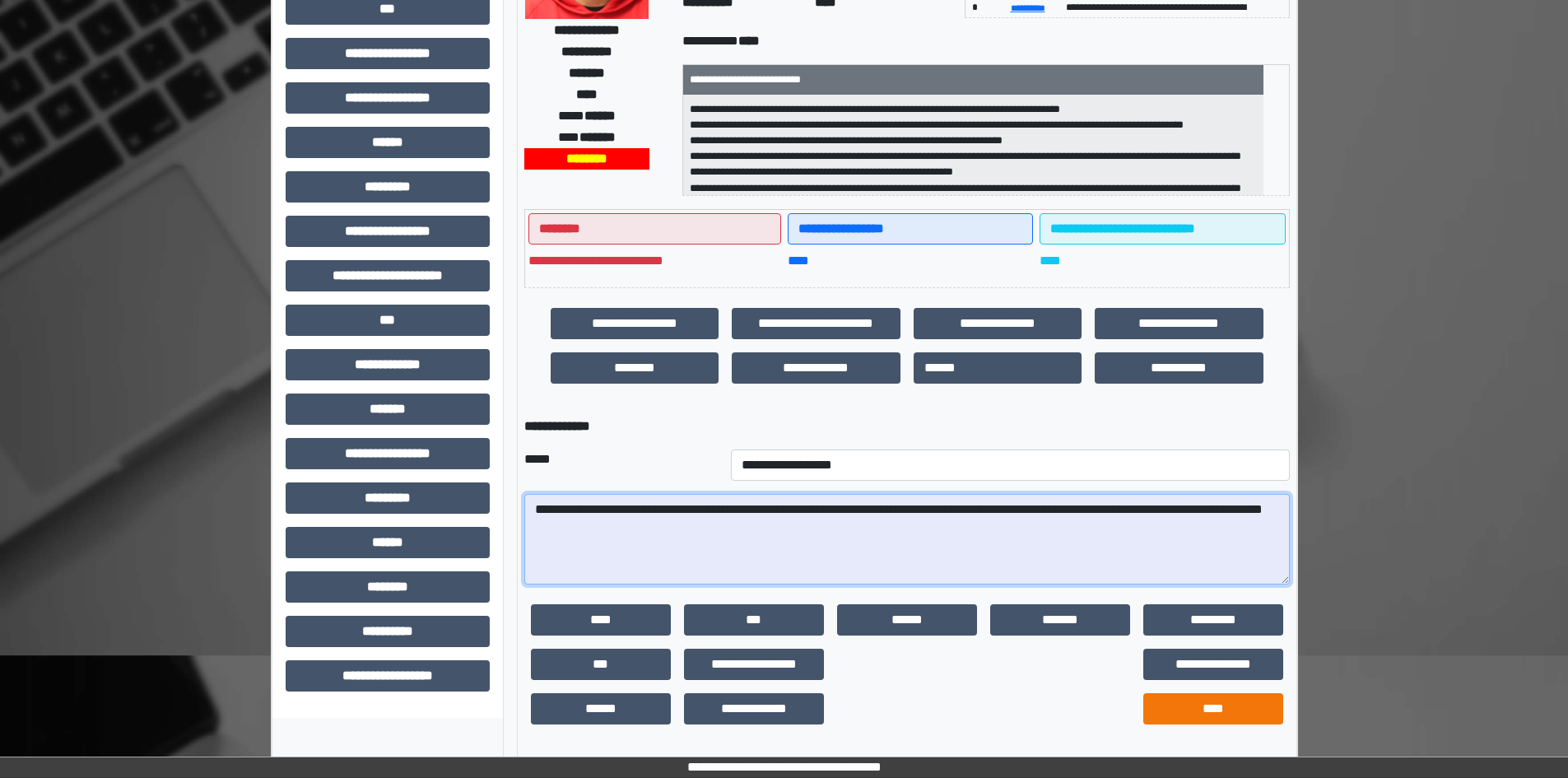 scroll, scrollTop: 235, scrollLeft: 0, axis: vertical 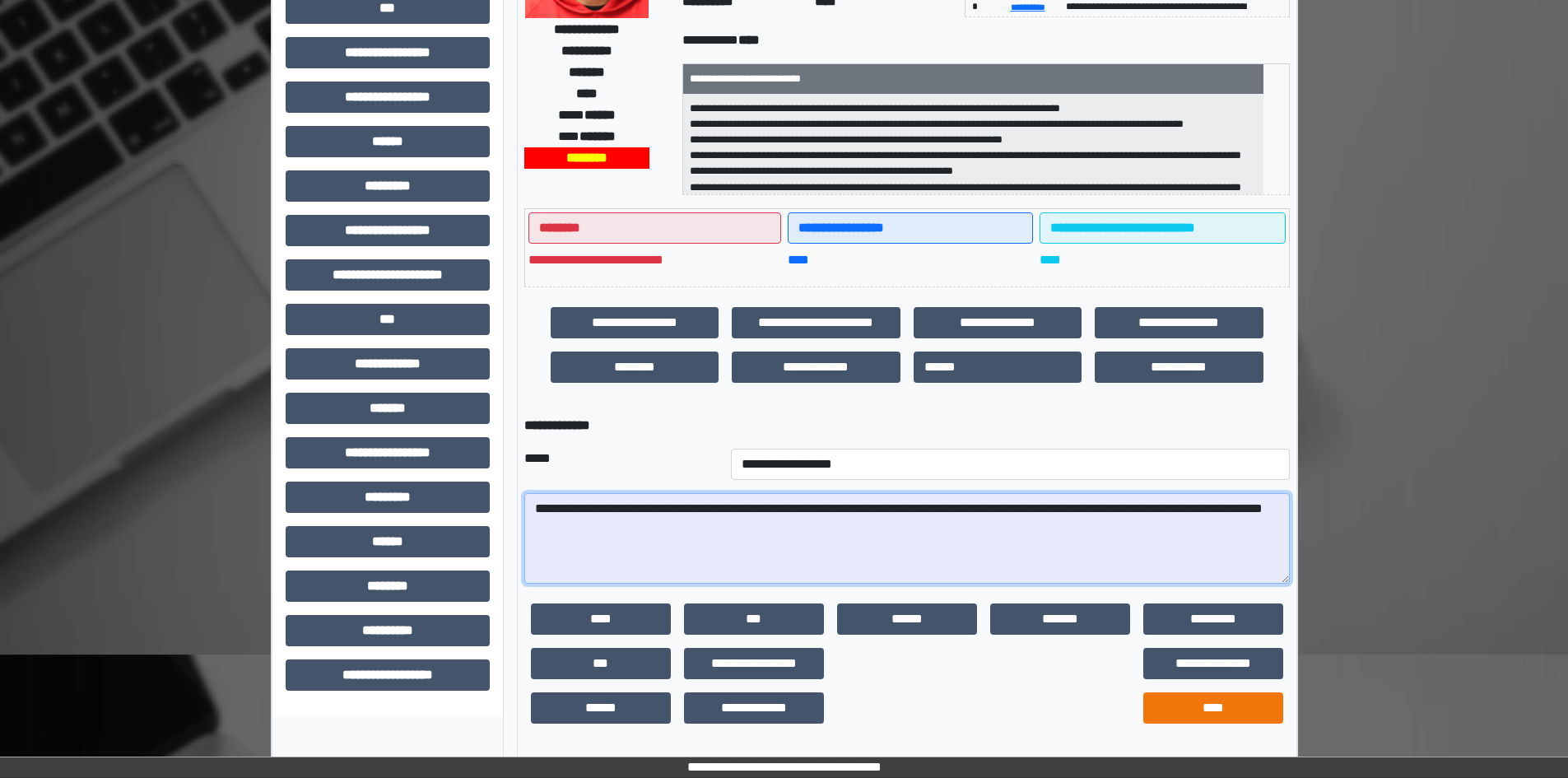 type on "**********" 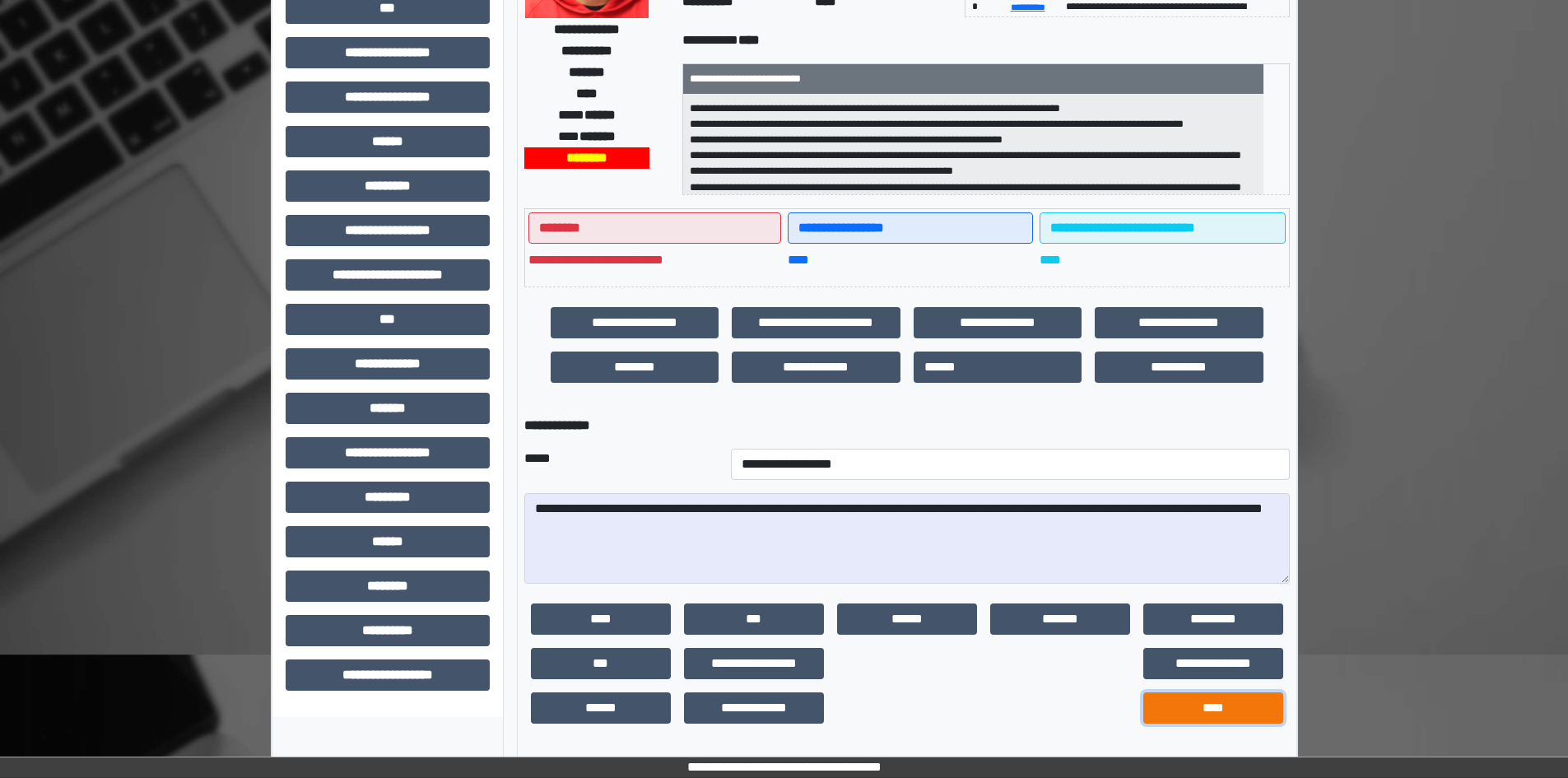 click on "****" at bounding box center (1213, 708) 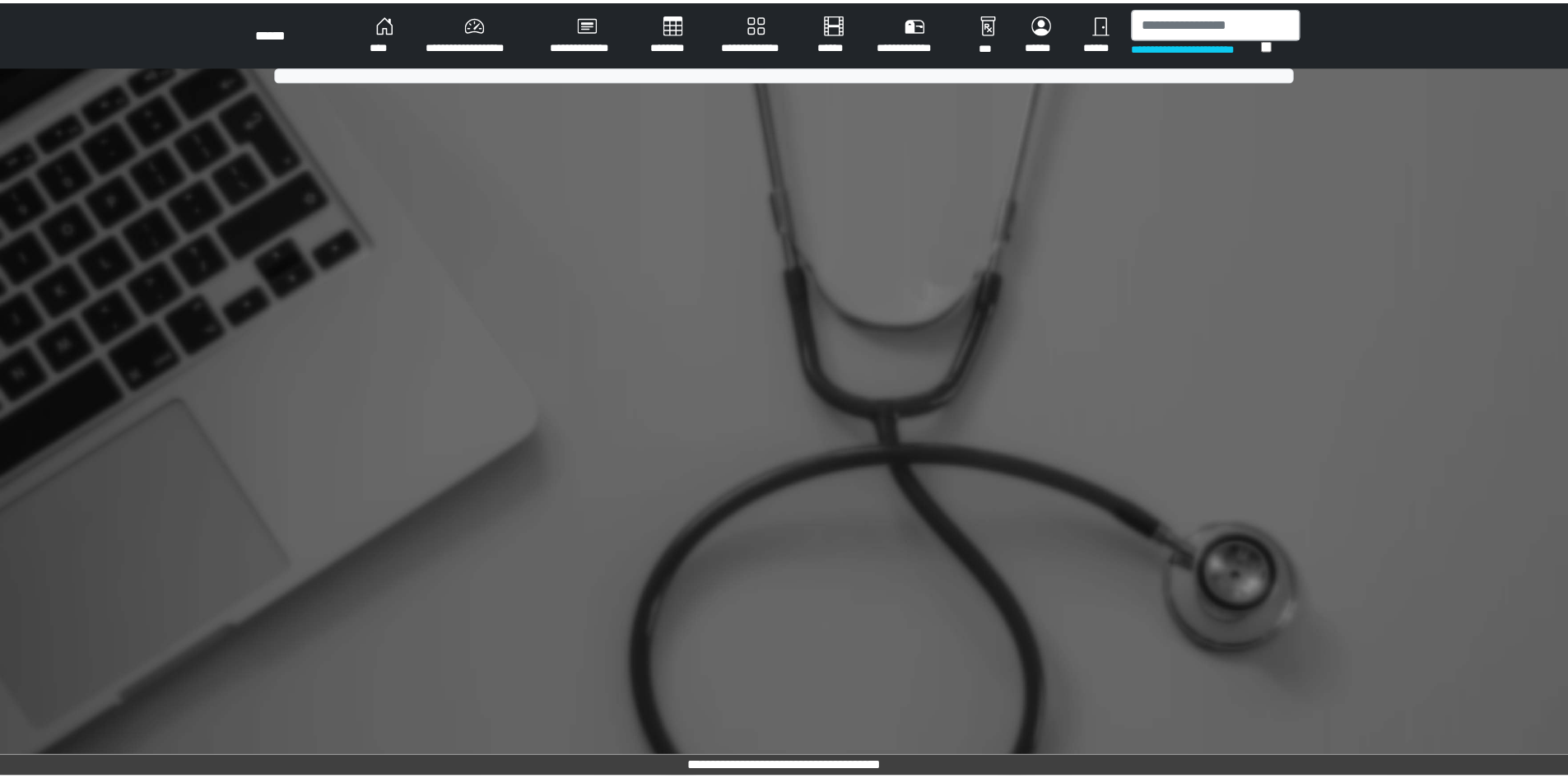 scroll, scrollTop: 0, scrollLeft: 0, axis: both 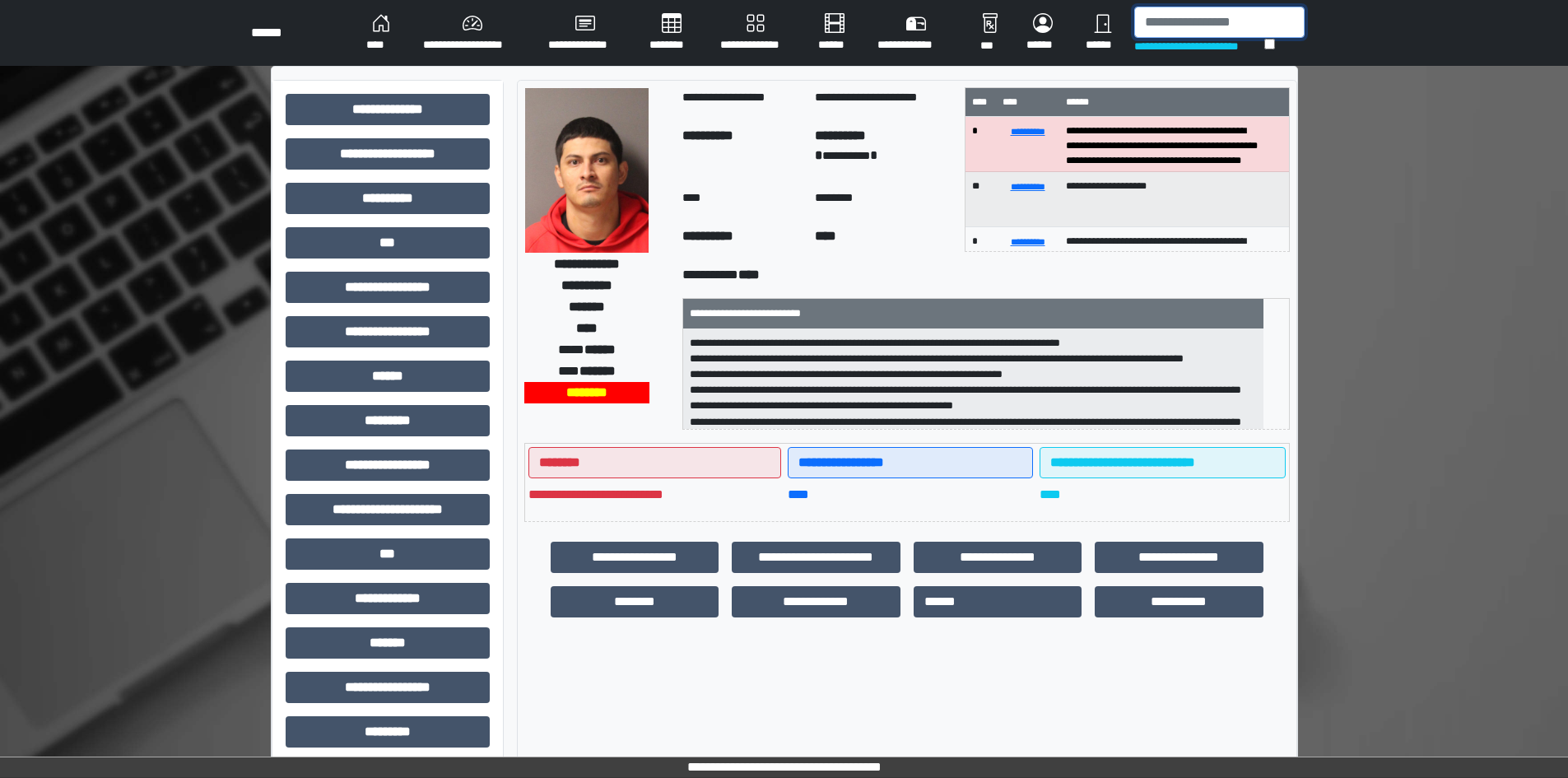 click at bounding box center [1219, 22] 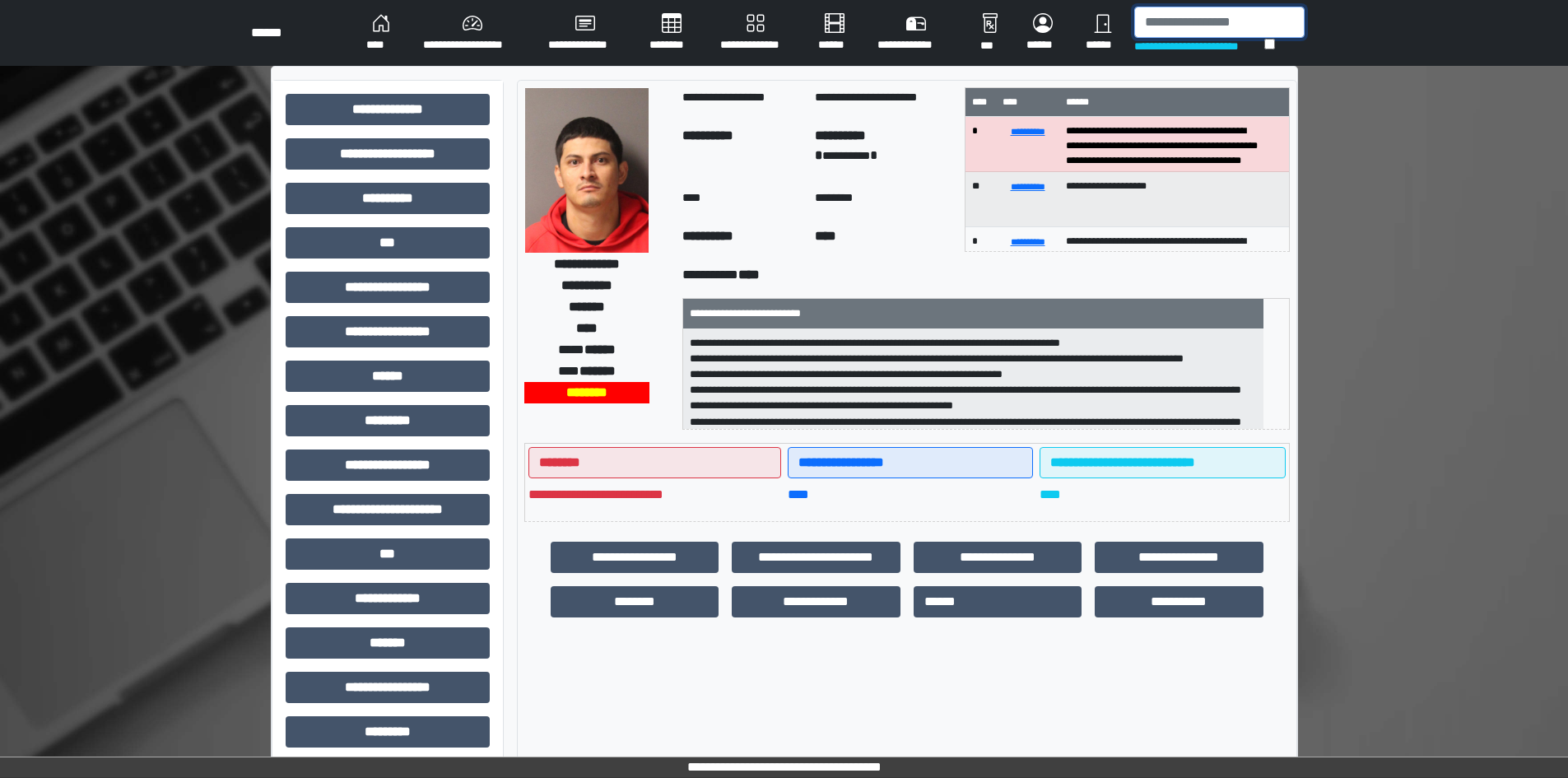 click at bounding box center [1219, 22] 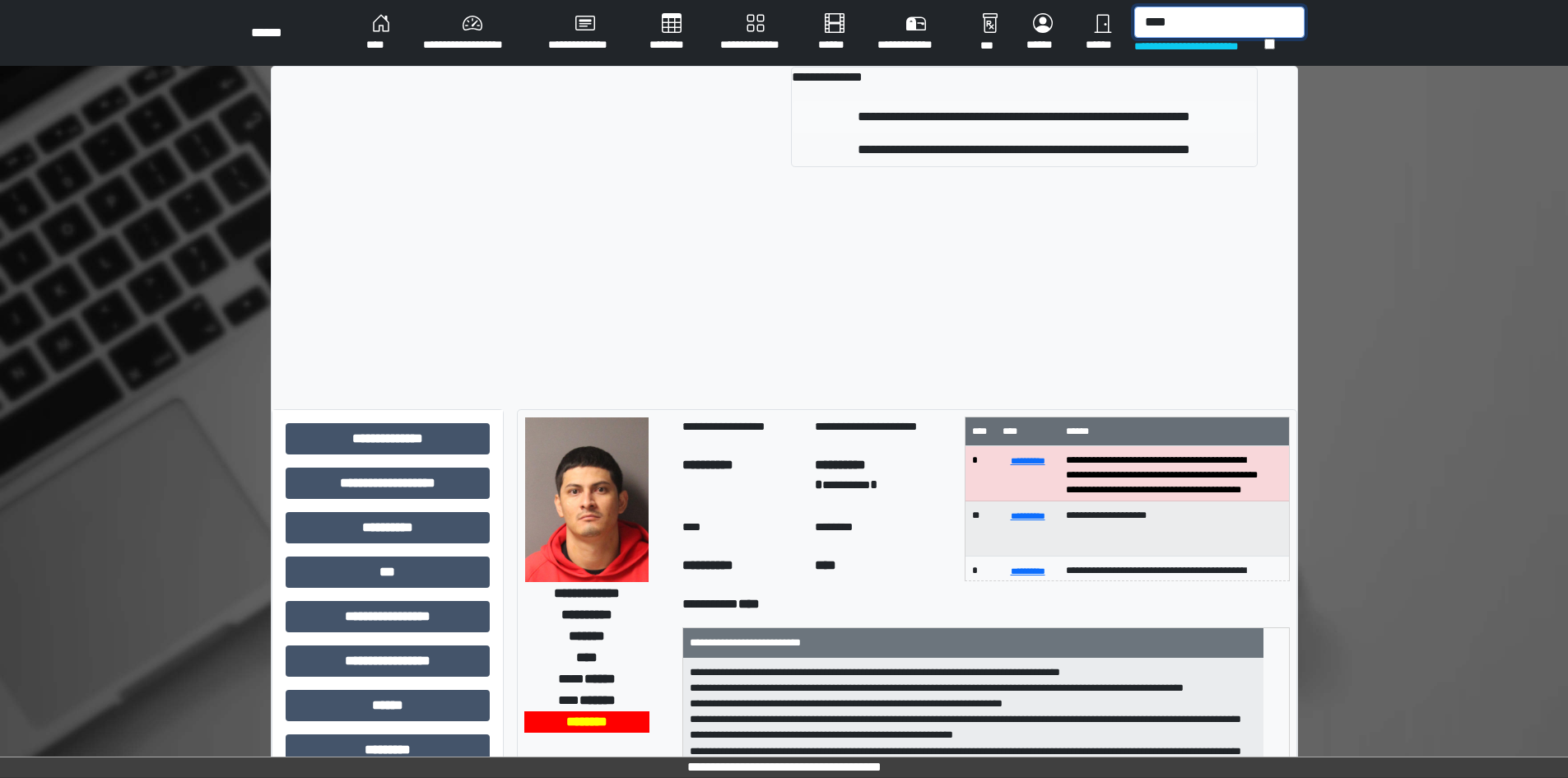 type on "****" 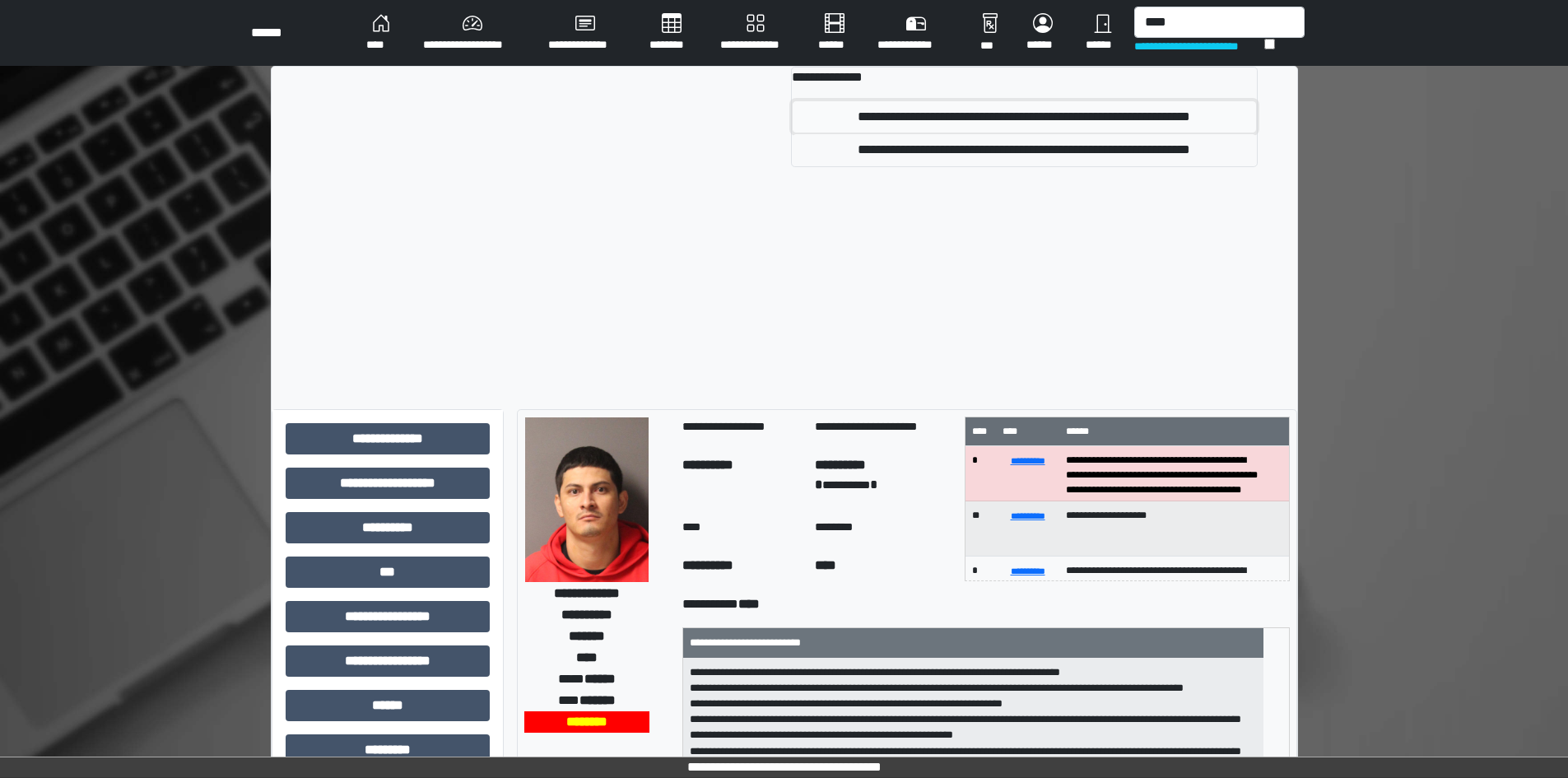 click on "**********" at bounding box center [1024, 117] 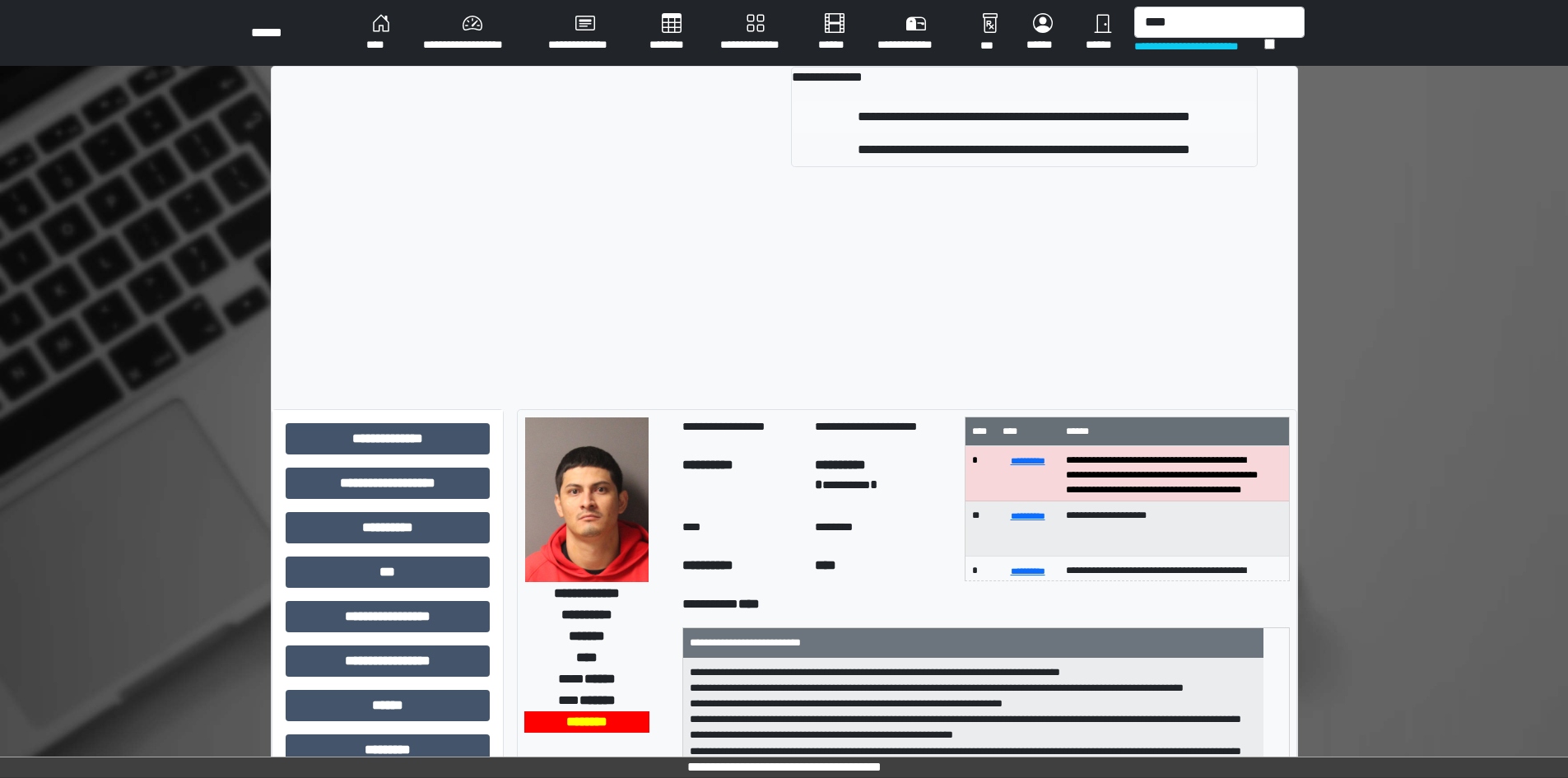 type 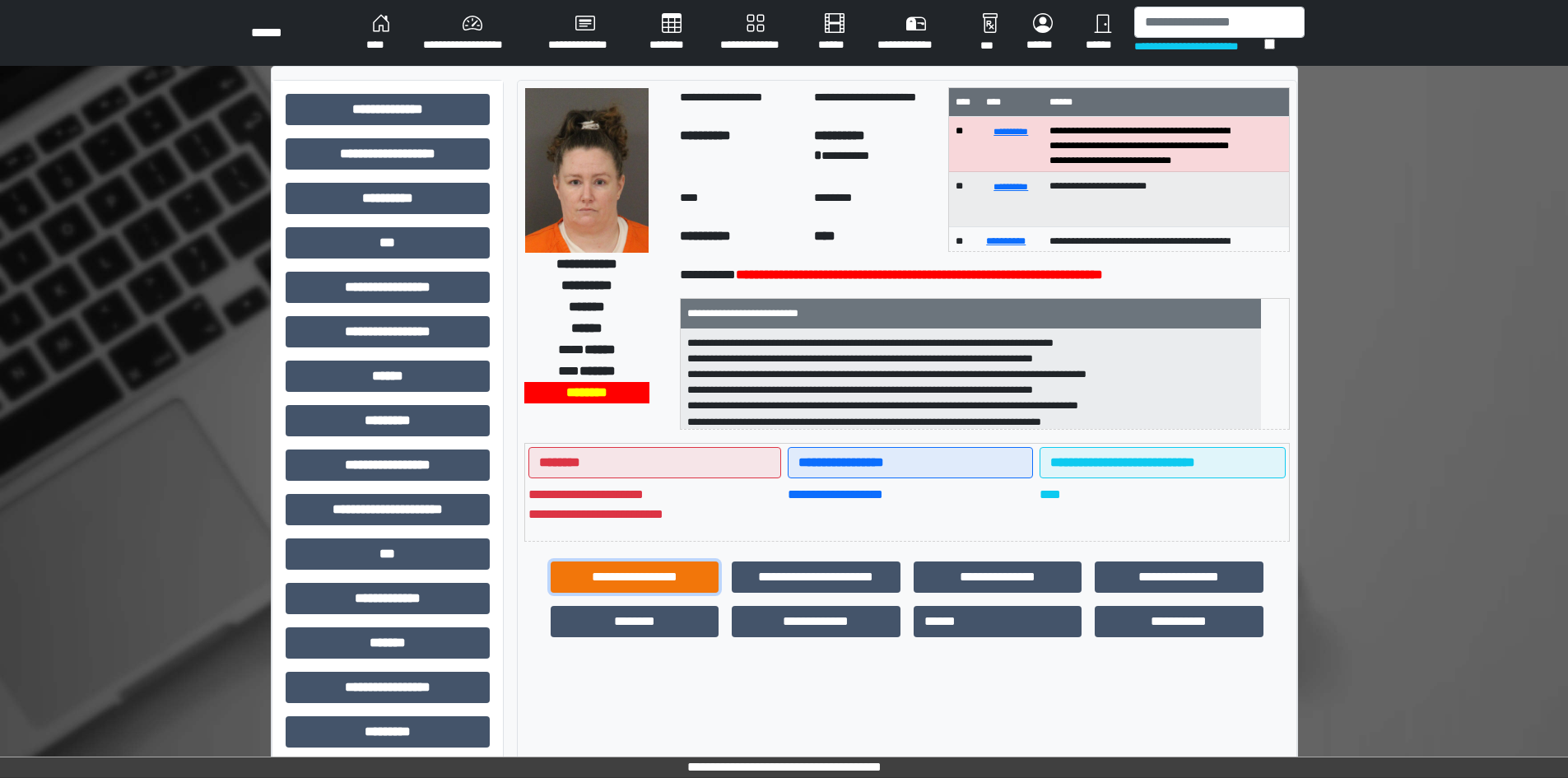click on "**********" at bounding box center [635, 577] 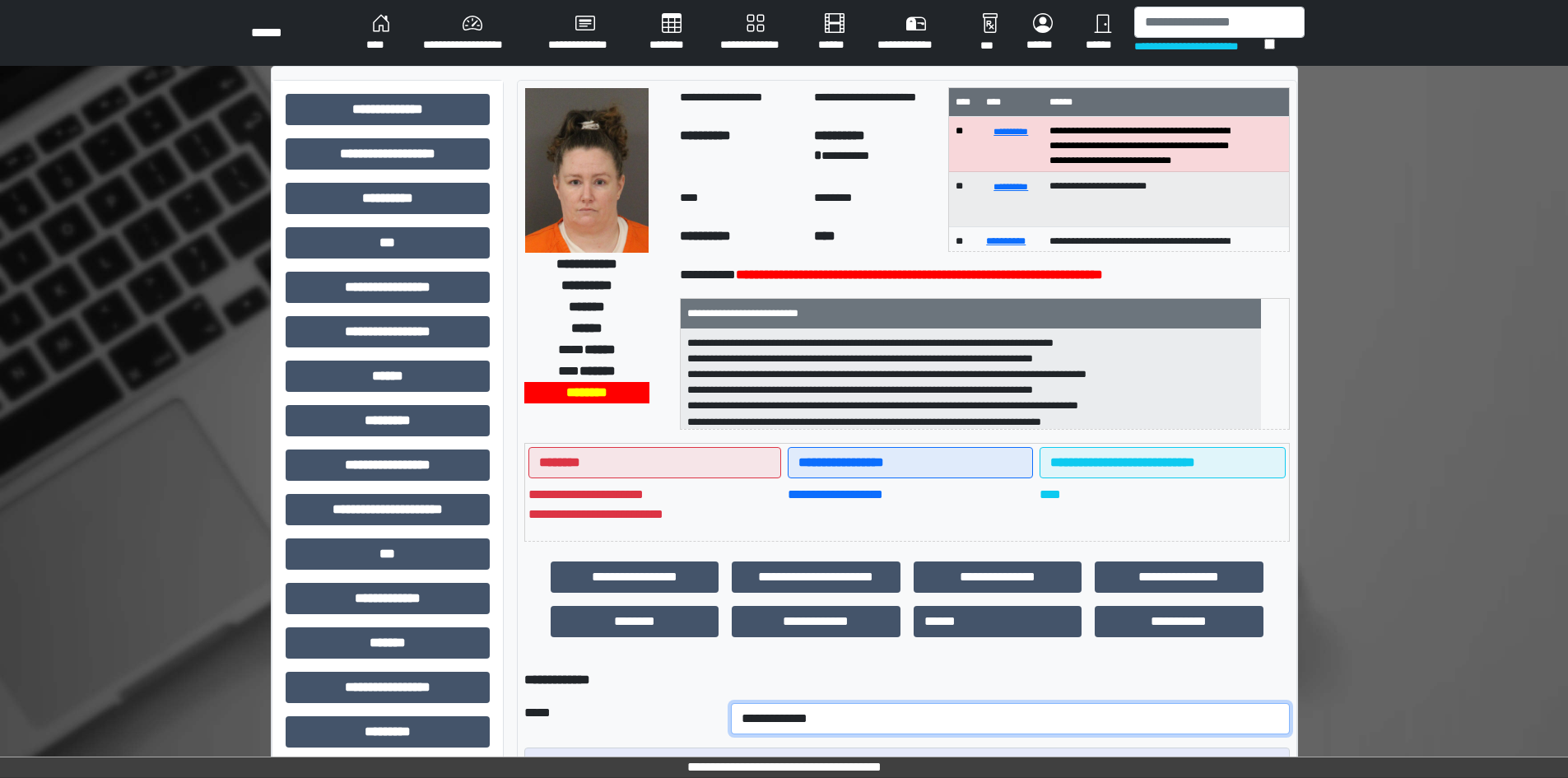 click on "**********" at bounding box center (1010, 719) 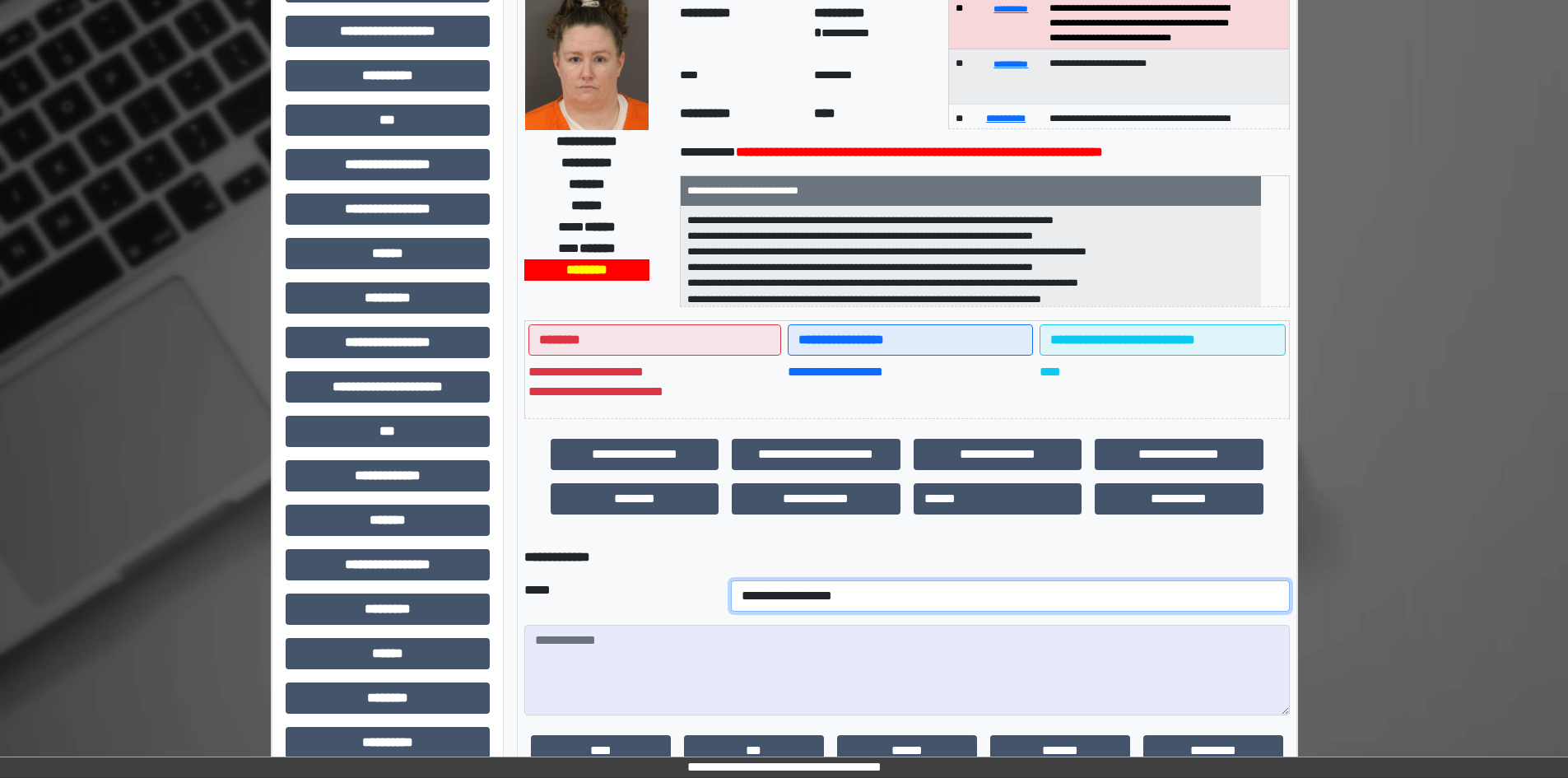 scroll, scrollTop: 165, scrollLeft: 0, axis: vertical 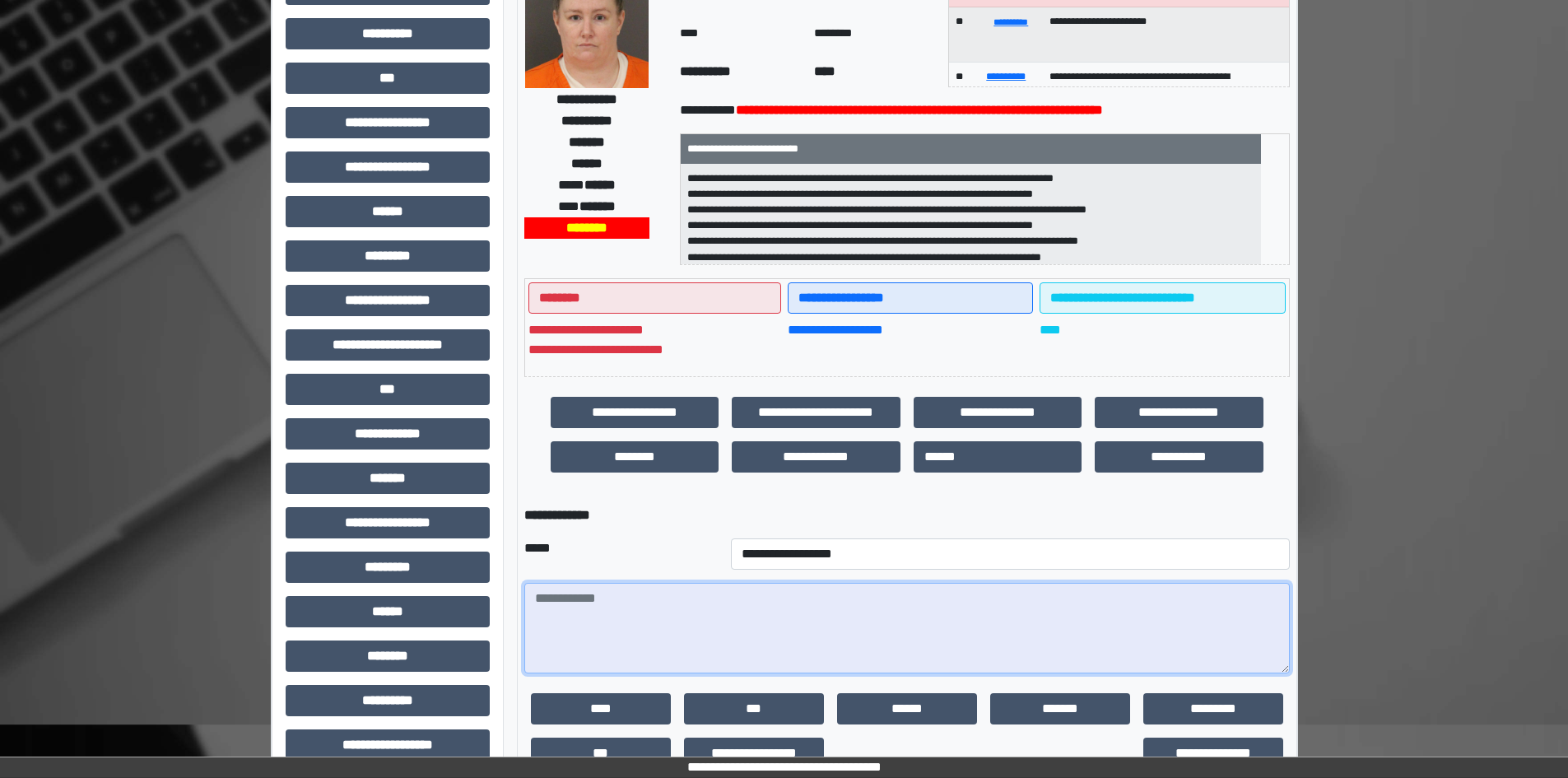 click at bounding box center (907, 628) 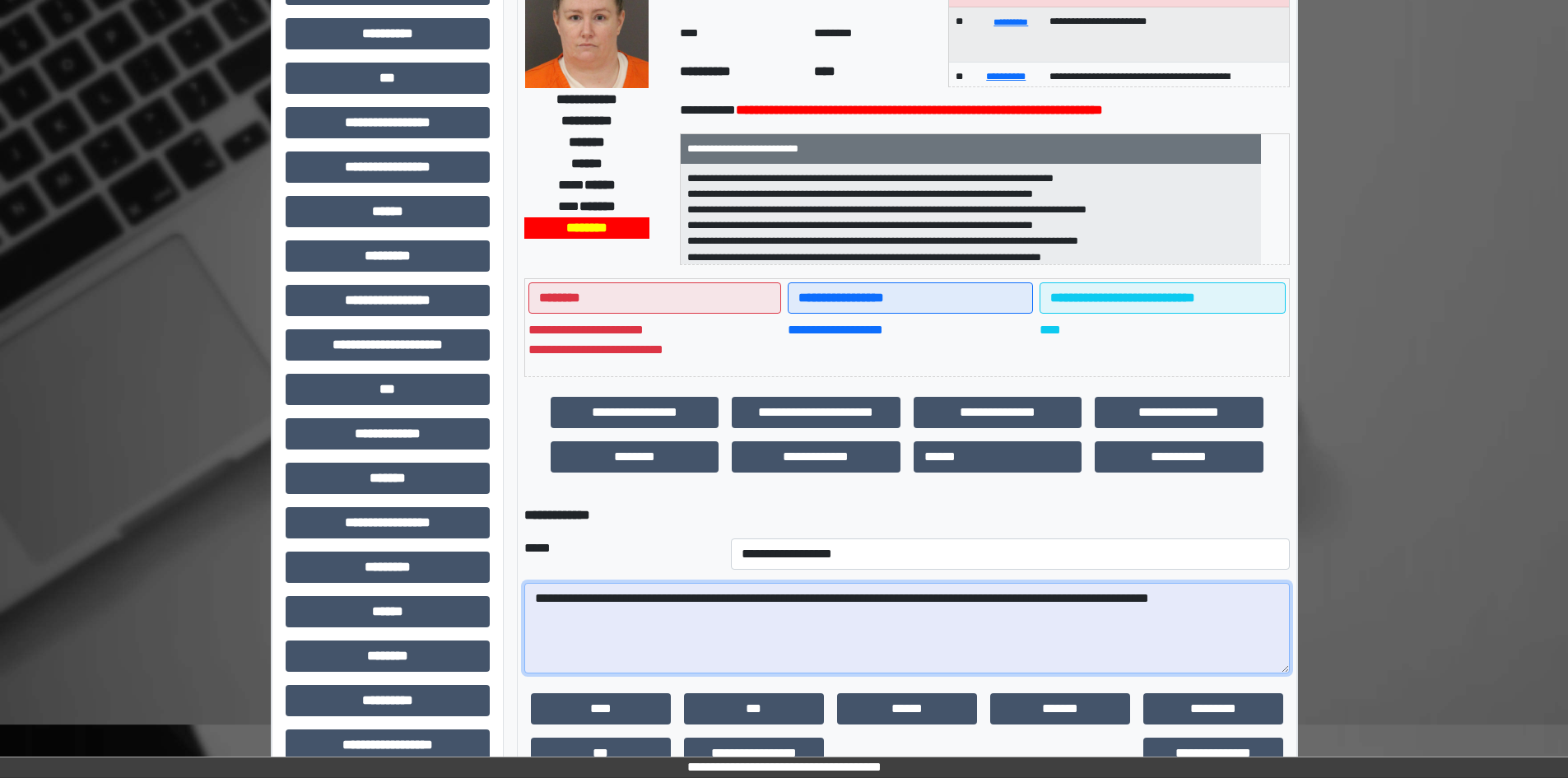 drag, startPoint x: 790, startPoint y: 599, endPoint x: 923, endPoint y: 606, distance: 133.18408 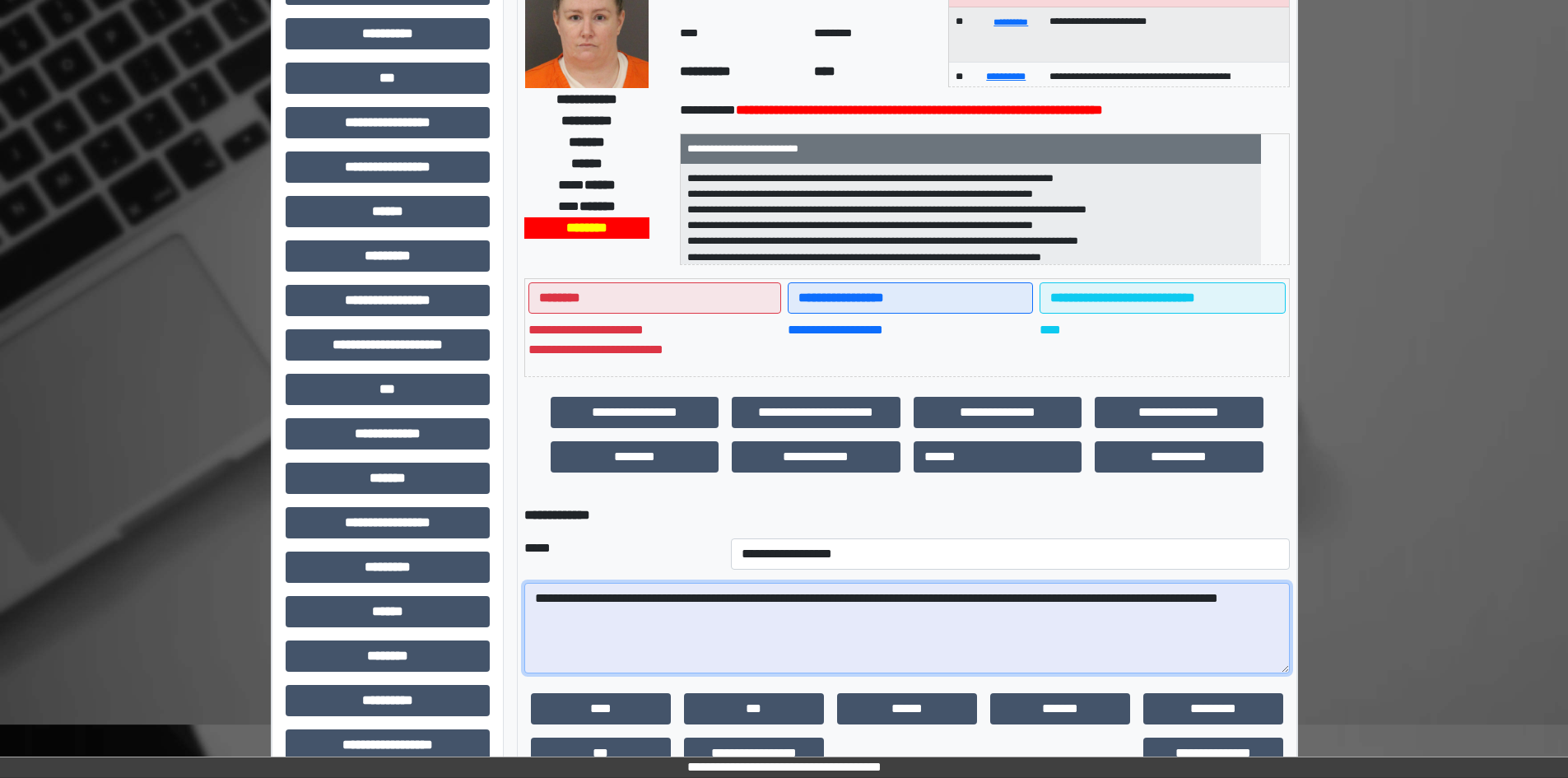 drag, startPoint x: 659, startPoint y: 613, endPoint x: 525, endPoint y: 564, distance: 142.67796 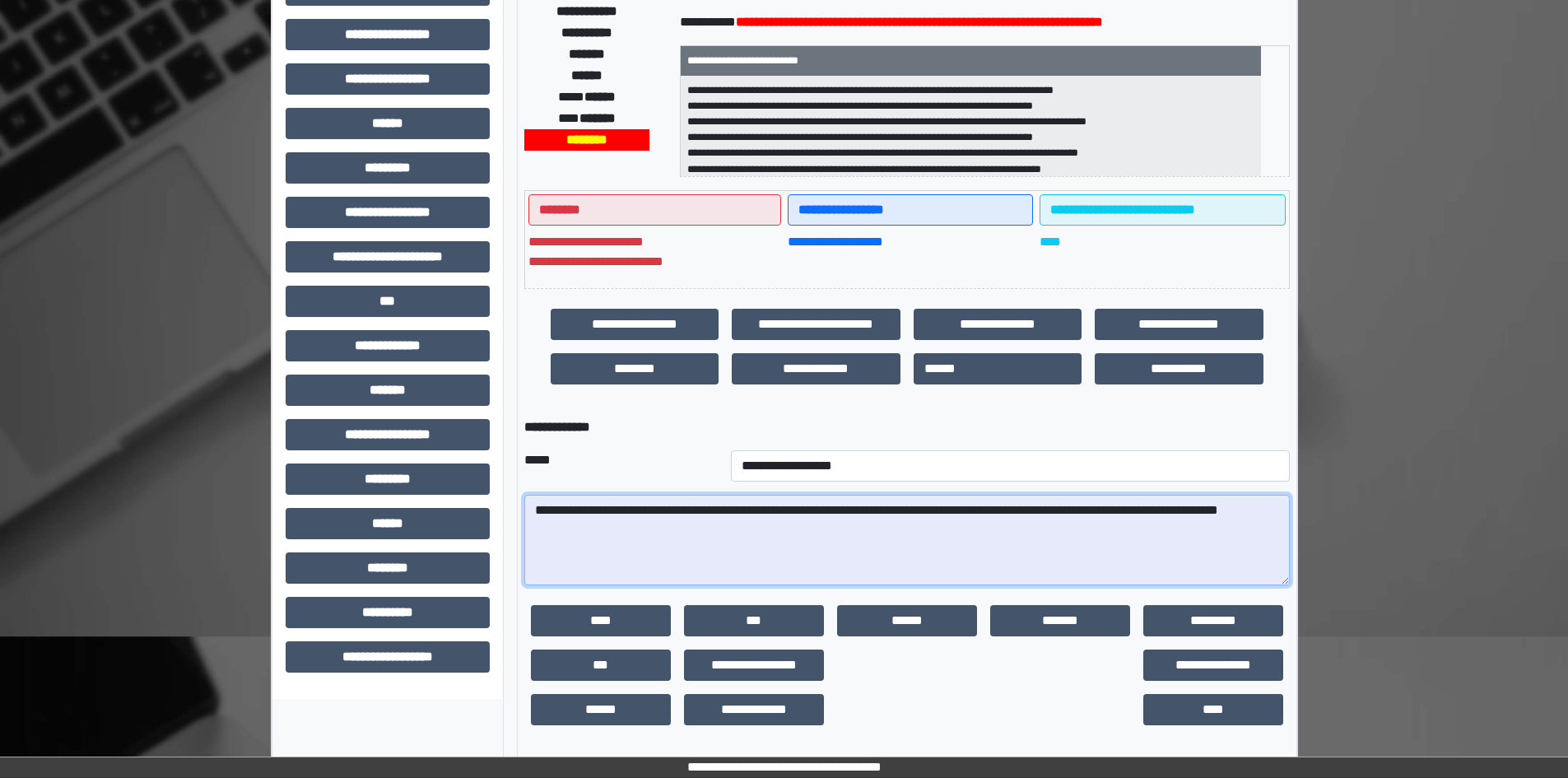 scroll, scrollTop: 254, scrollLeft: 0, axis: vertical 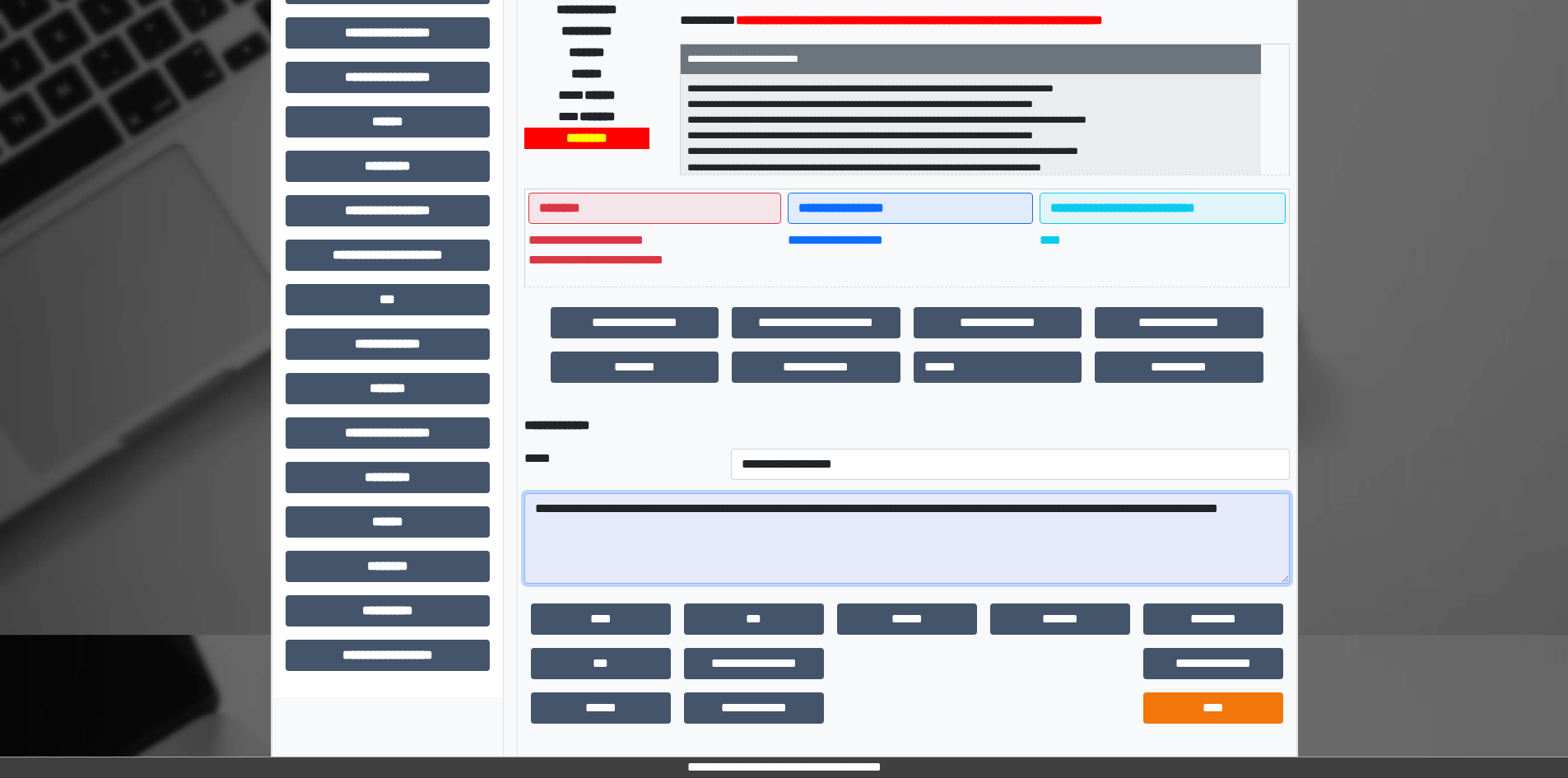type on "**********" 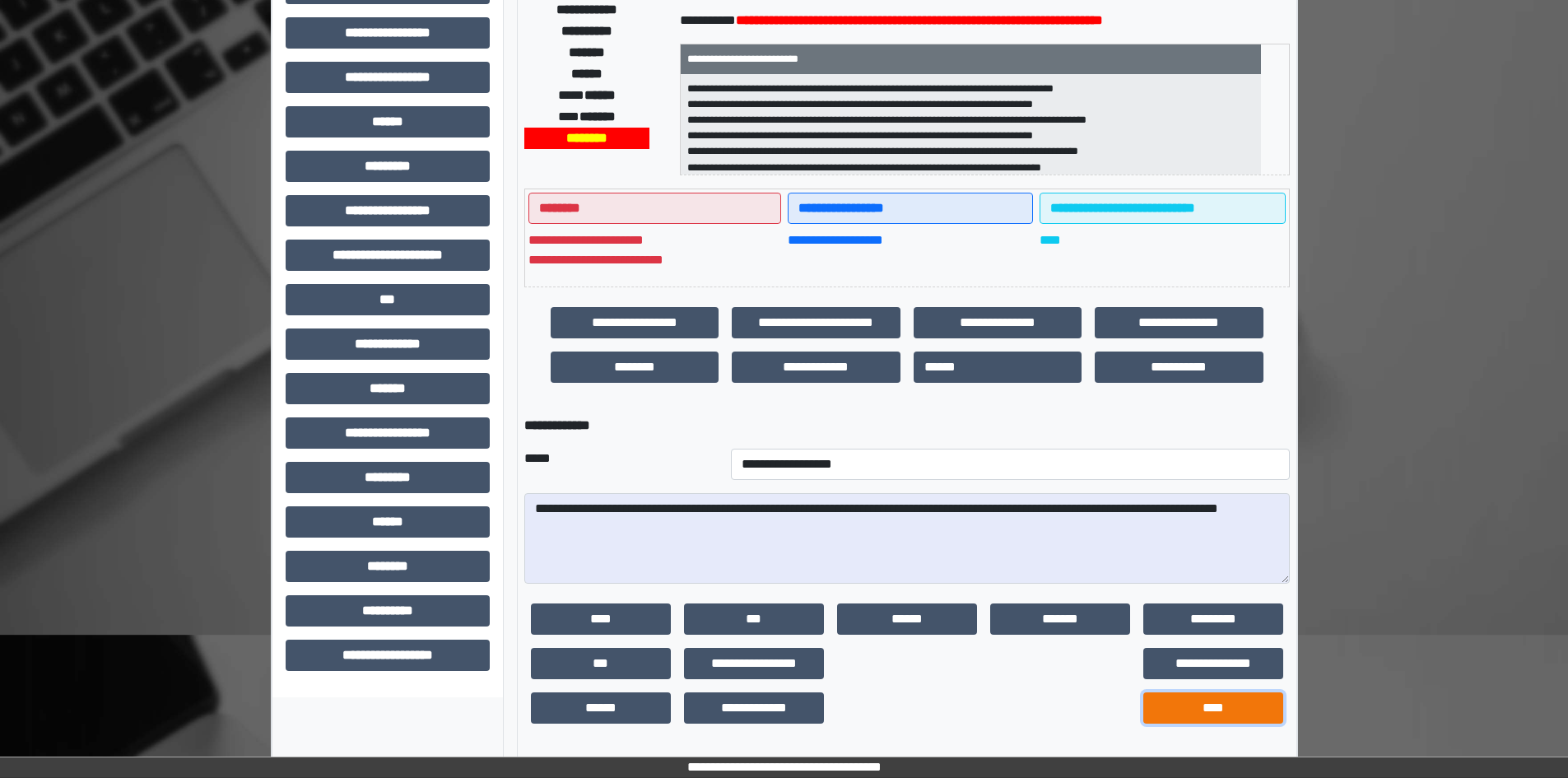 click on "****" at bounding box center (1213, 708) 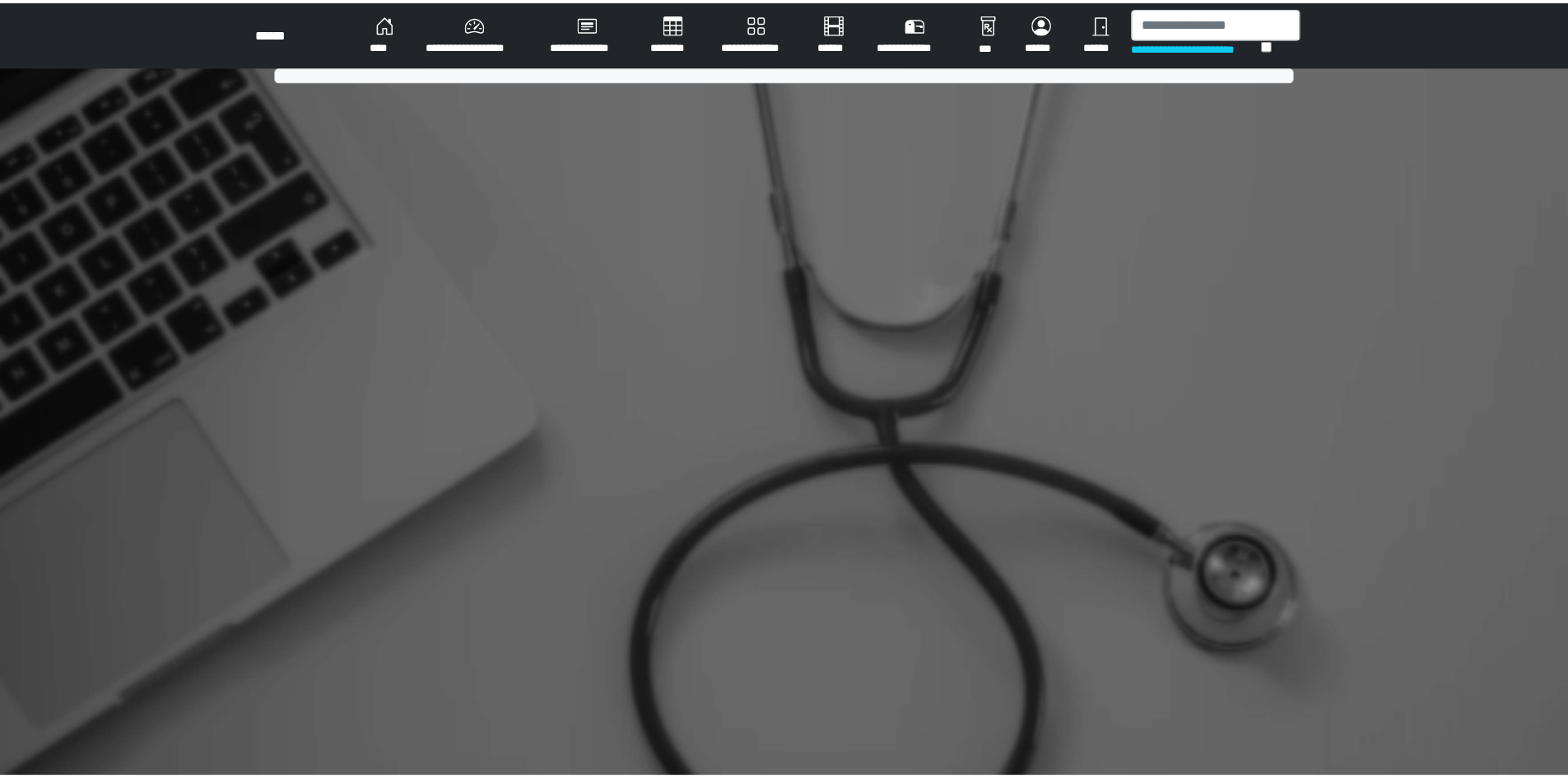 scroll, scrollTop: 0, scrollLeft: 0, axis: both 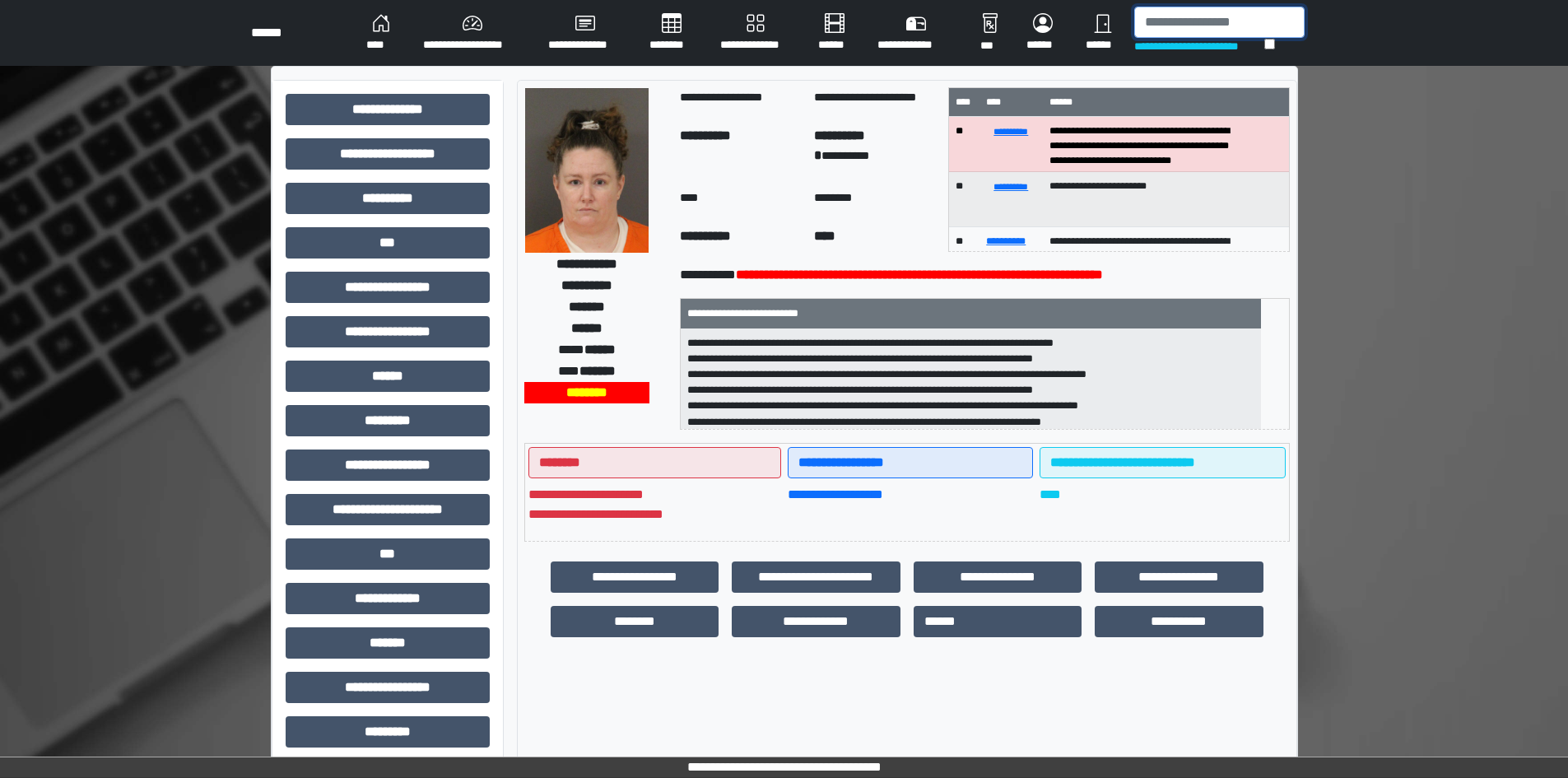 click at bounding box center [1219, 22] 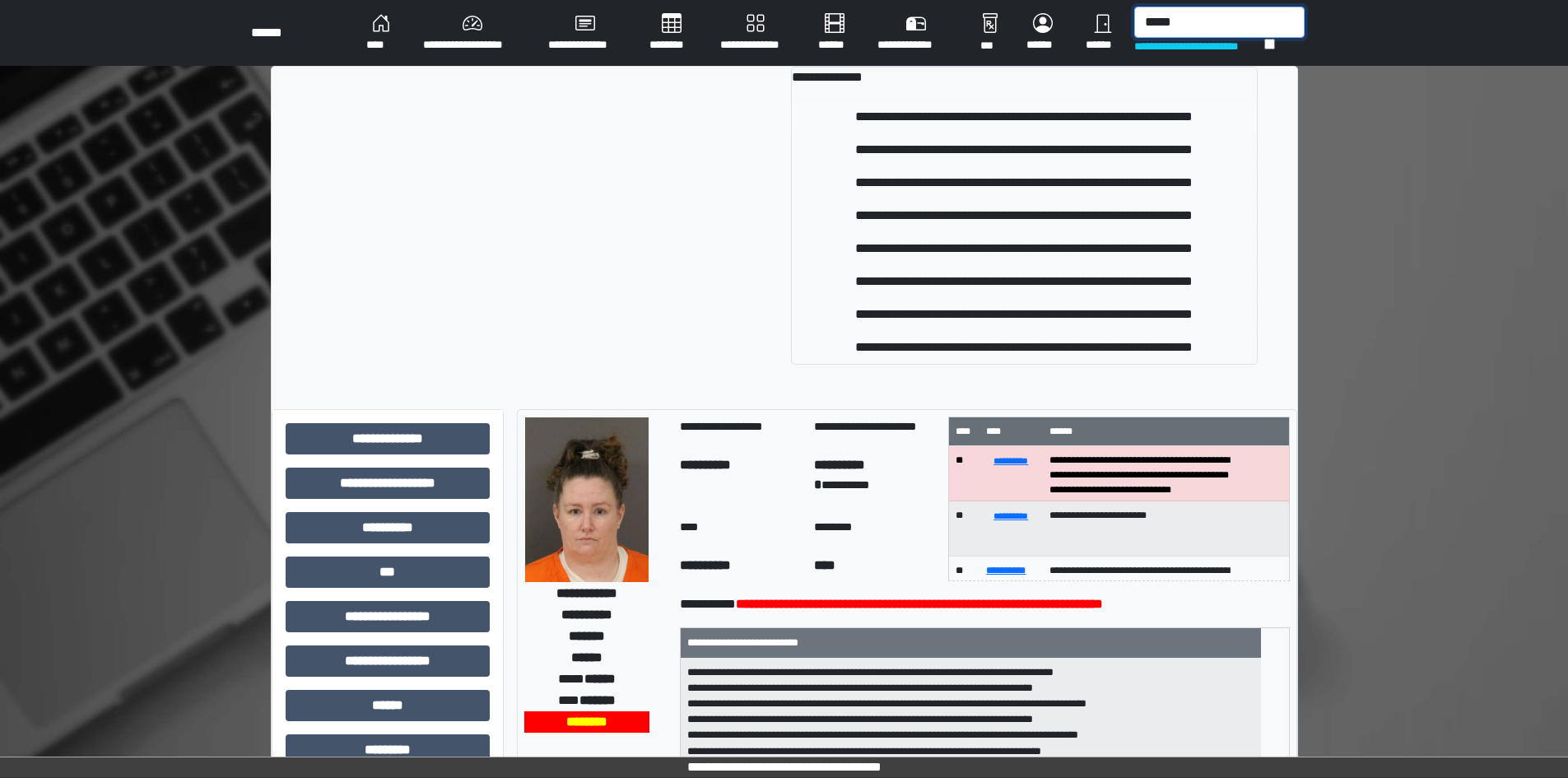 type on "*****" 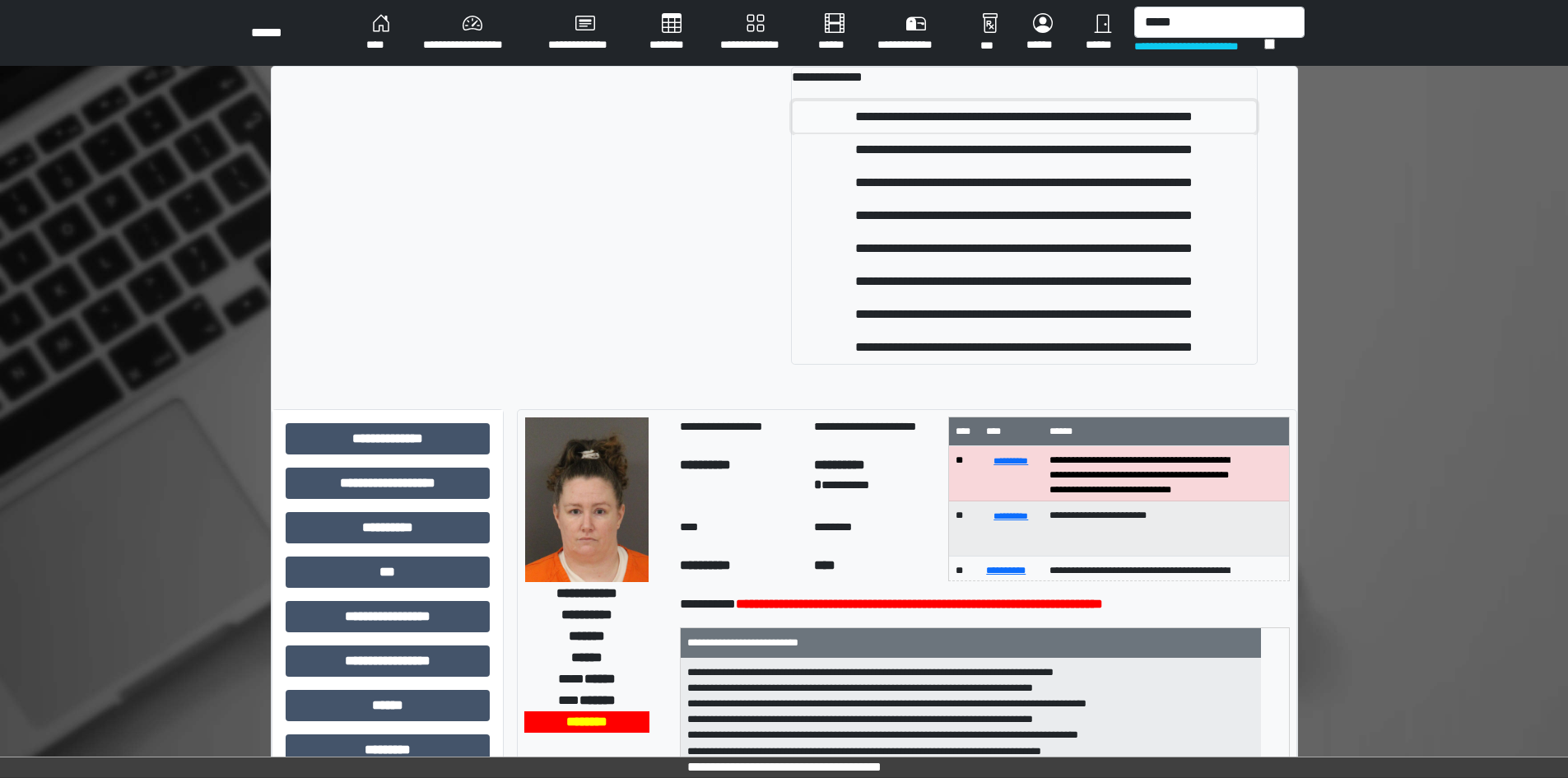 click on "**********" at bounding box center [1024, 117] 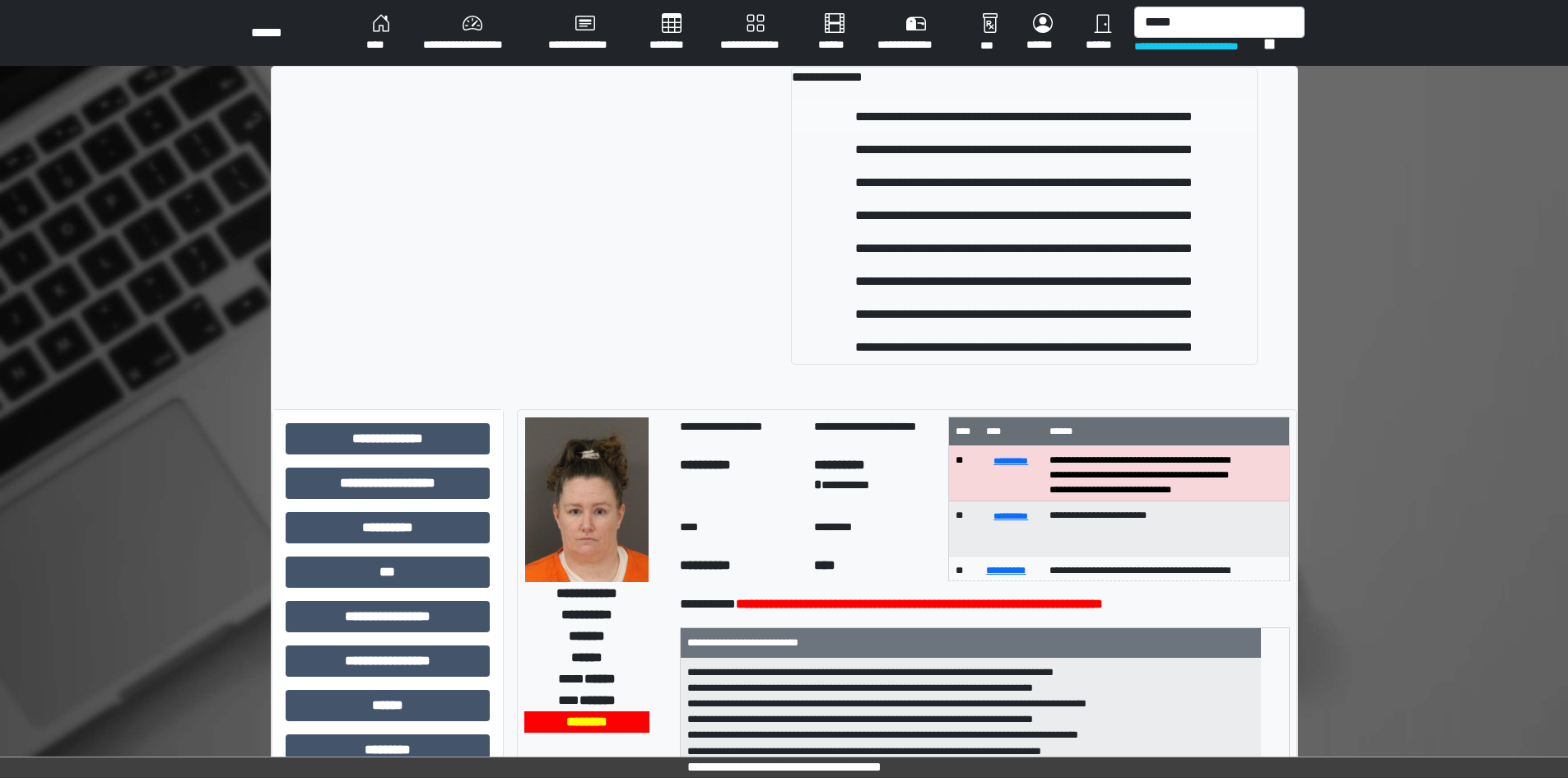 type 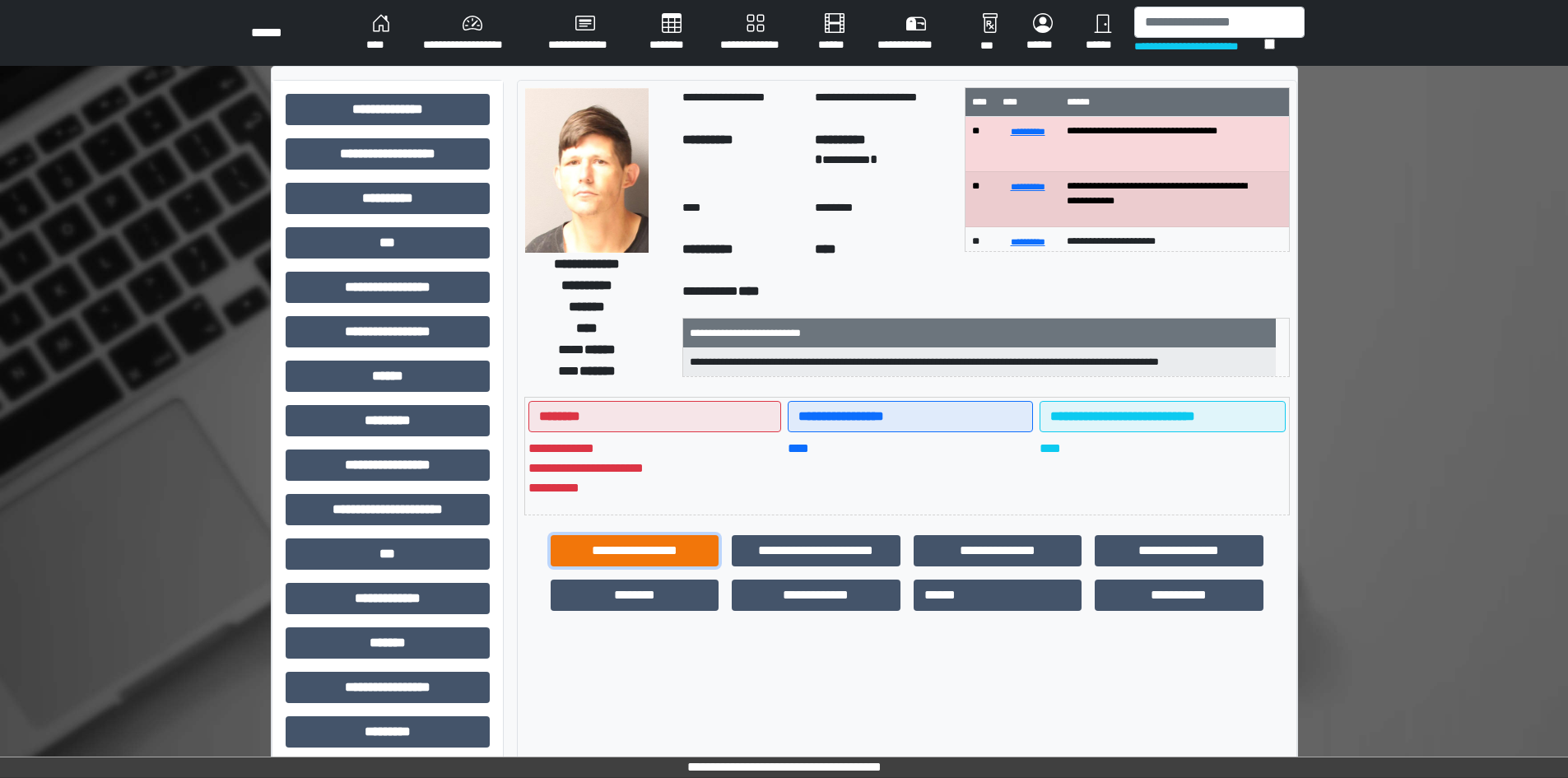 click on "**********" at bounding box center [635, 551] 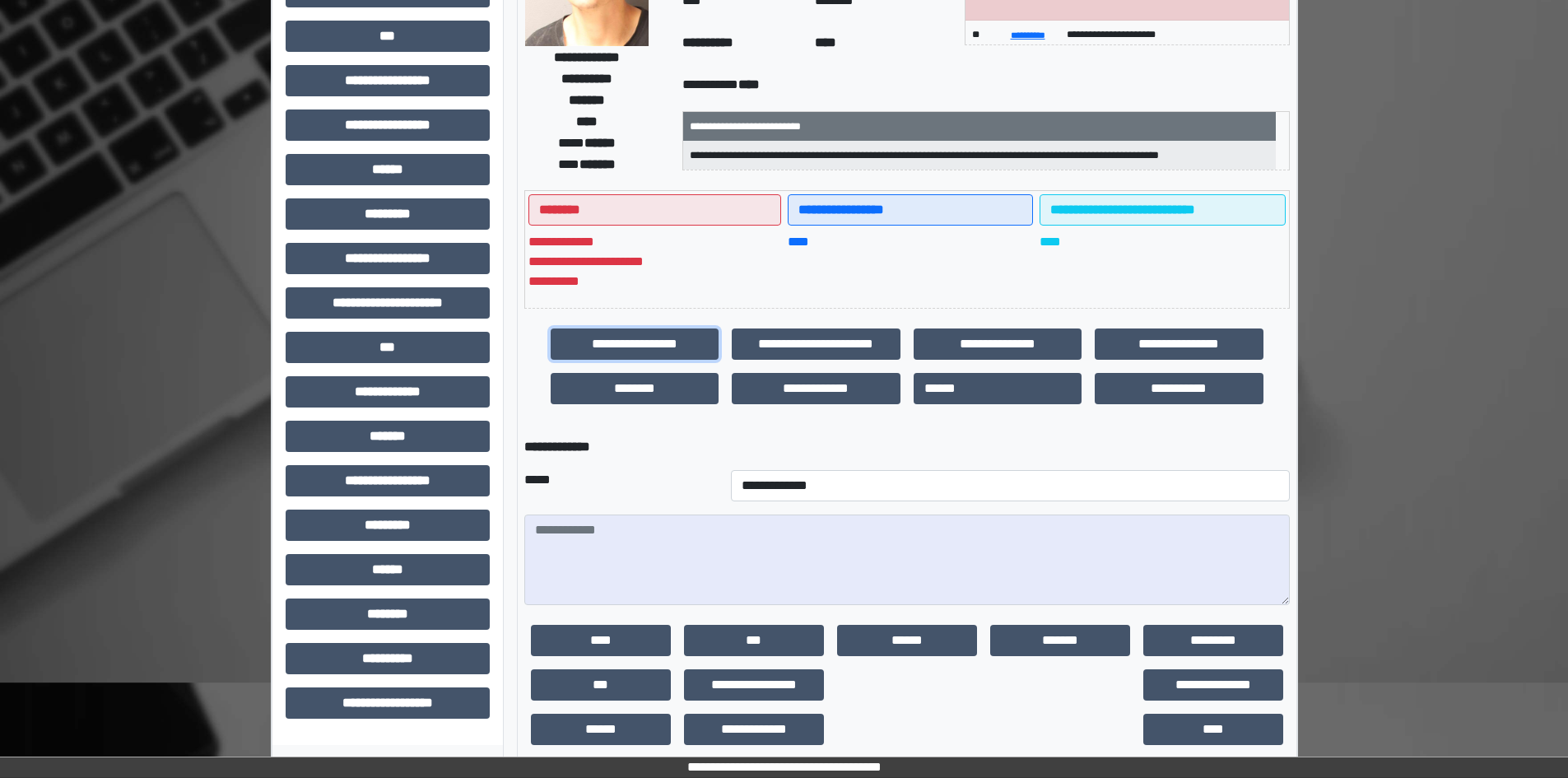 scroll, scrollTop: 228, scrollLeft: 0, axis: vertical 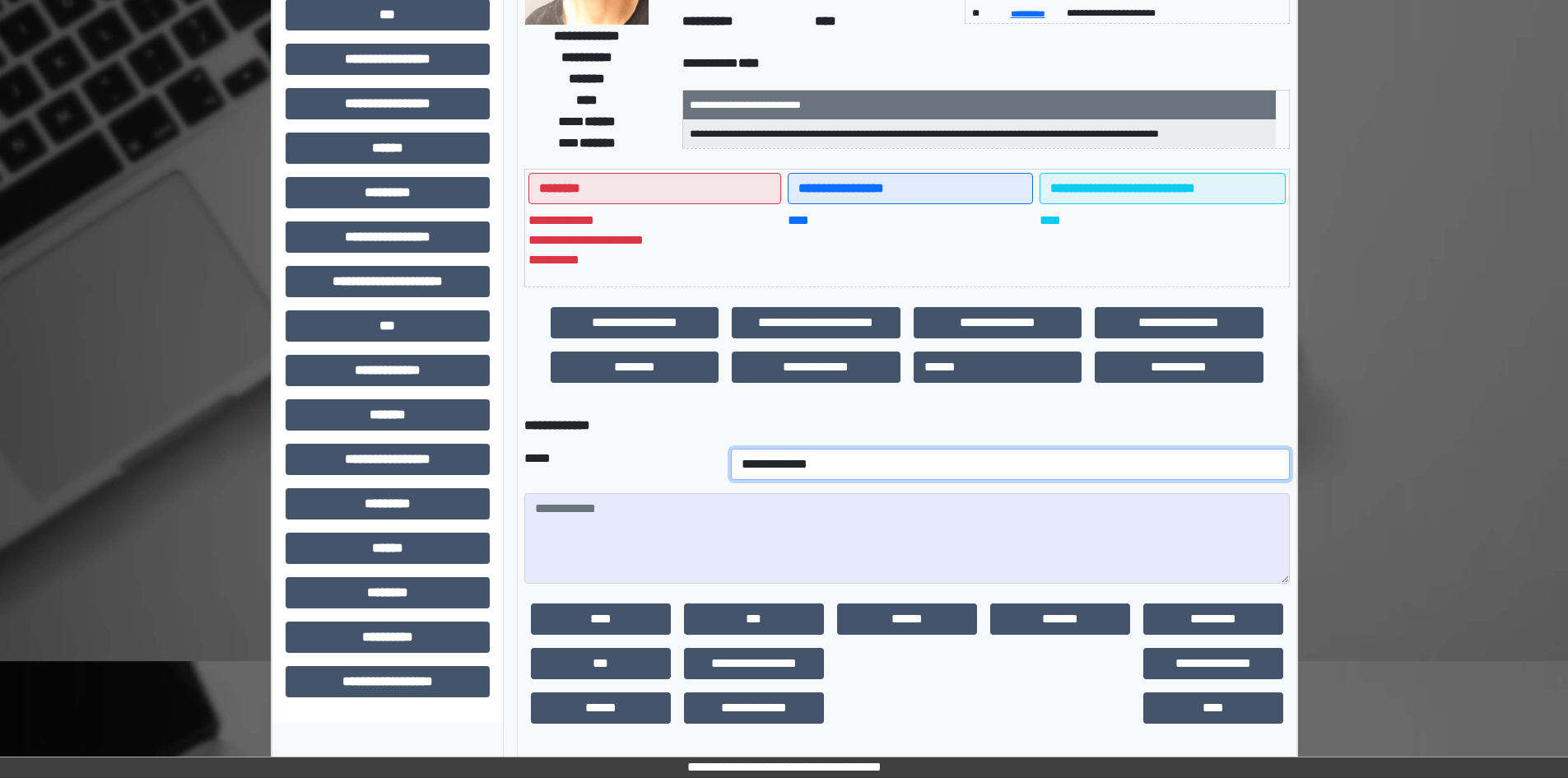 click on "**********" at bounding box center (1010, 464) 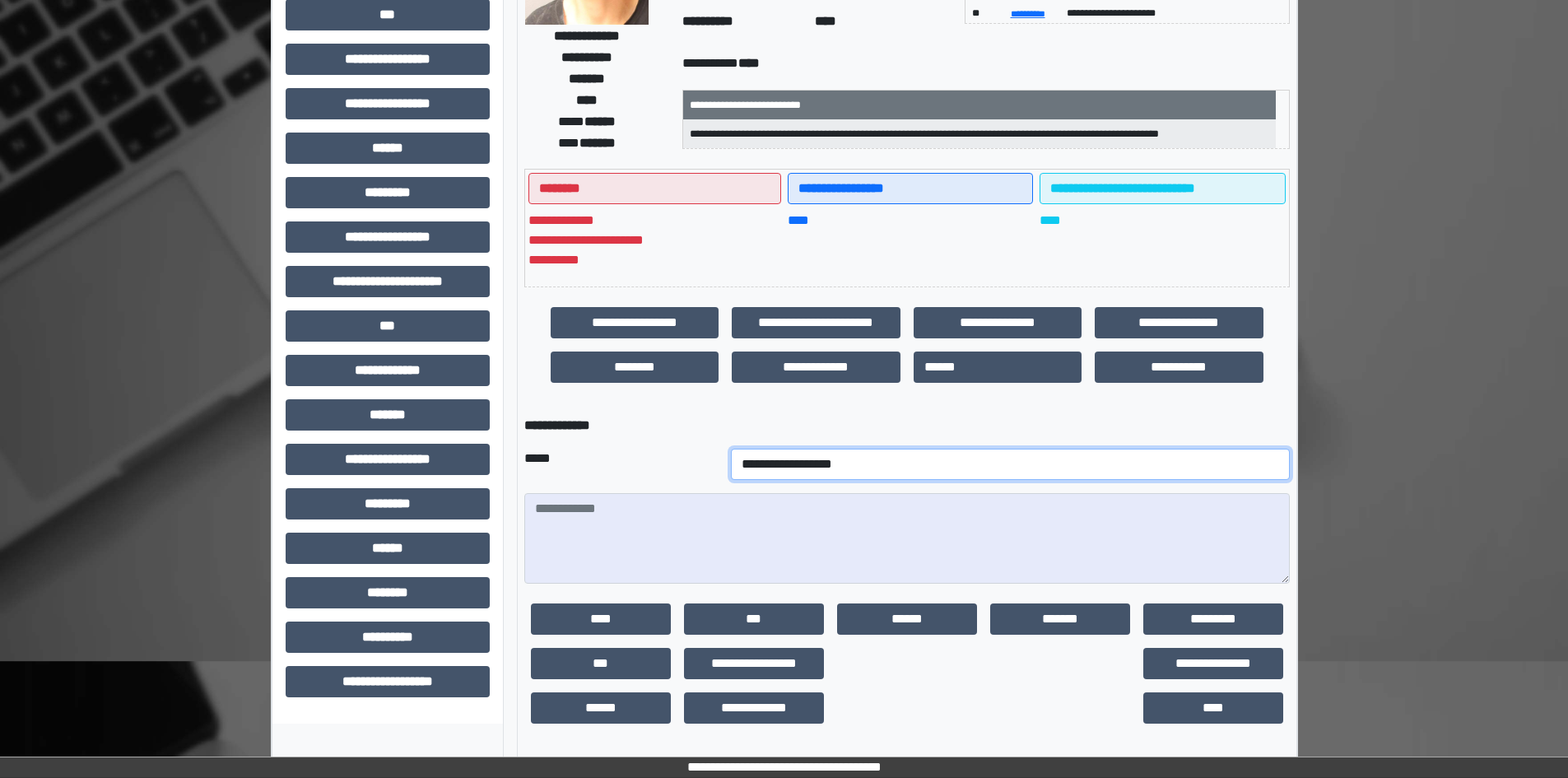click on "**********" at bounding box center [1010, 464] 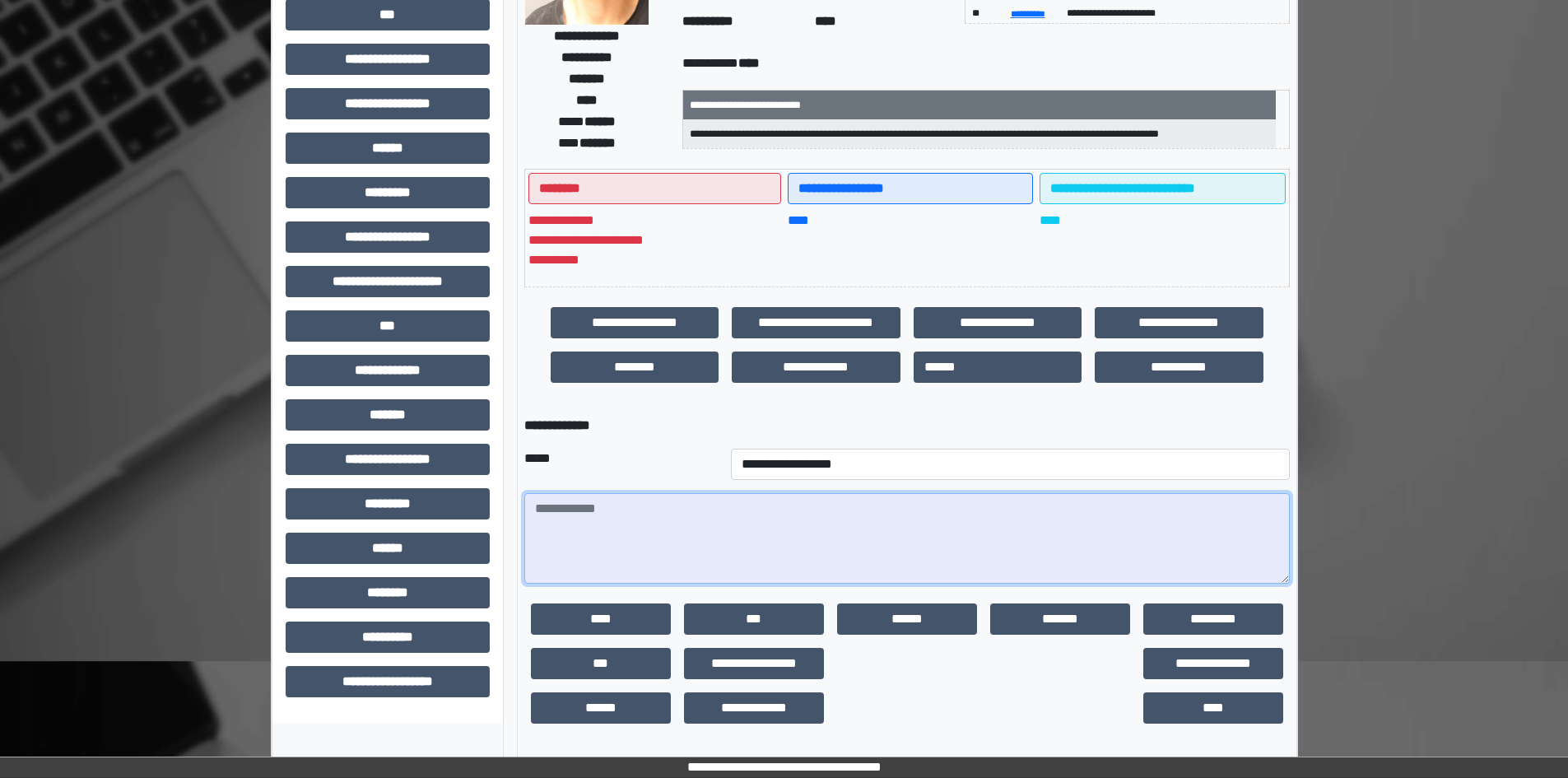 click at bounding box center [907, 538] 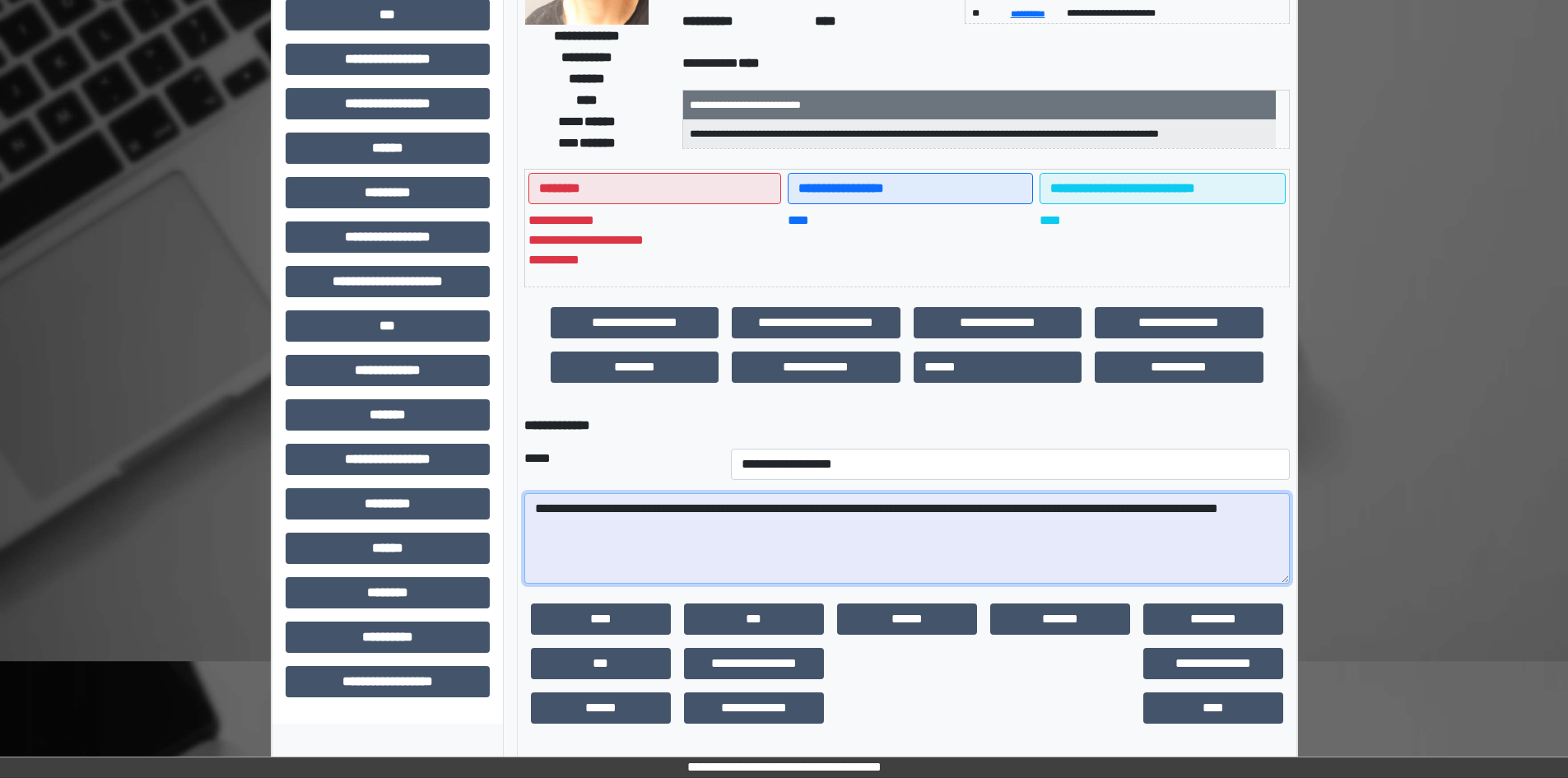 drag, startPoint x: 957, startPoint y: 508, endPoint x: 976, endPoint y: 513, distance: 19.646883 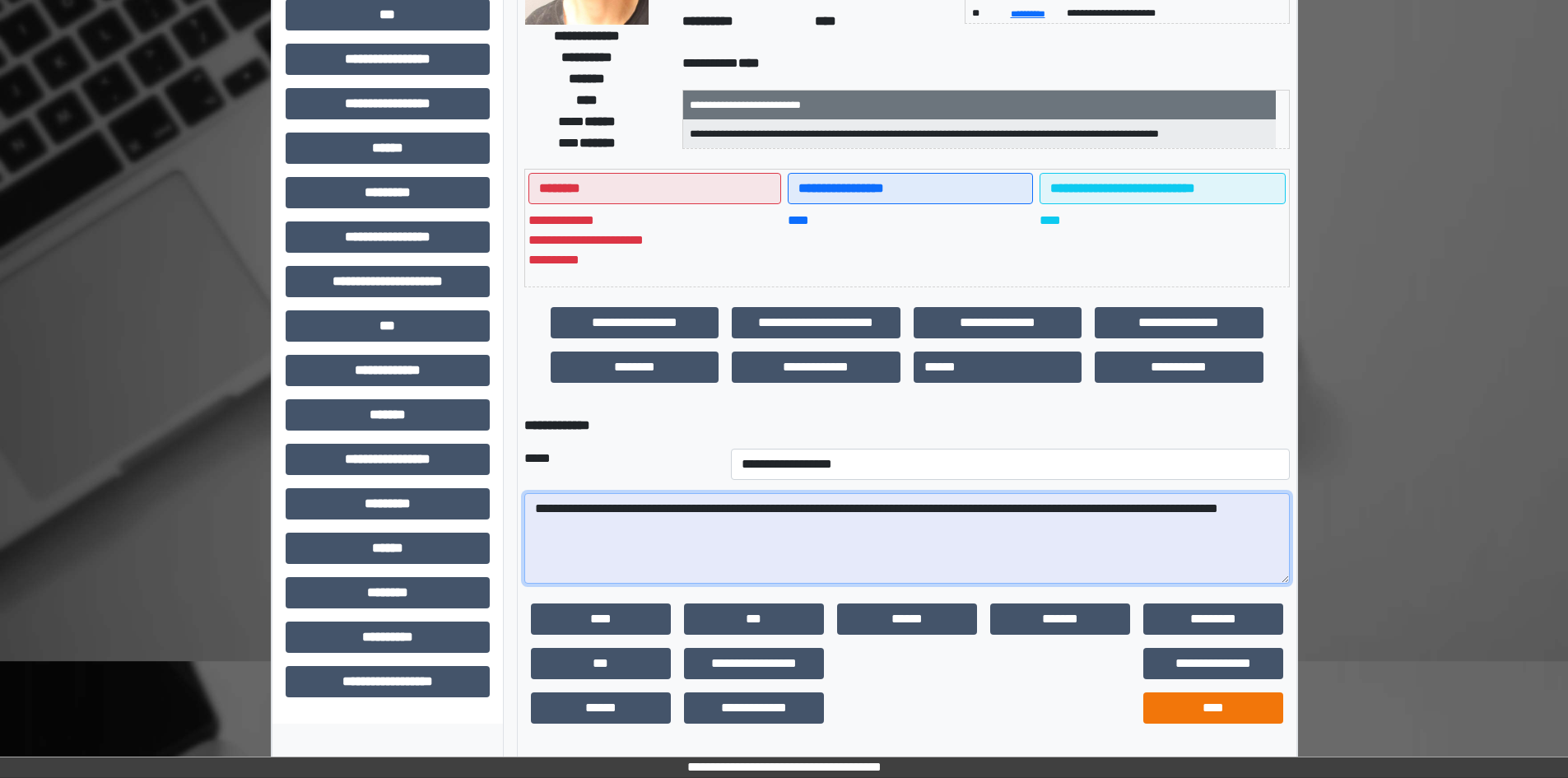 type on "**********" 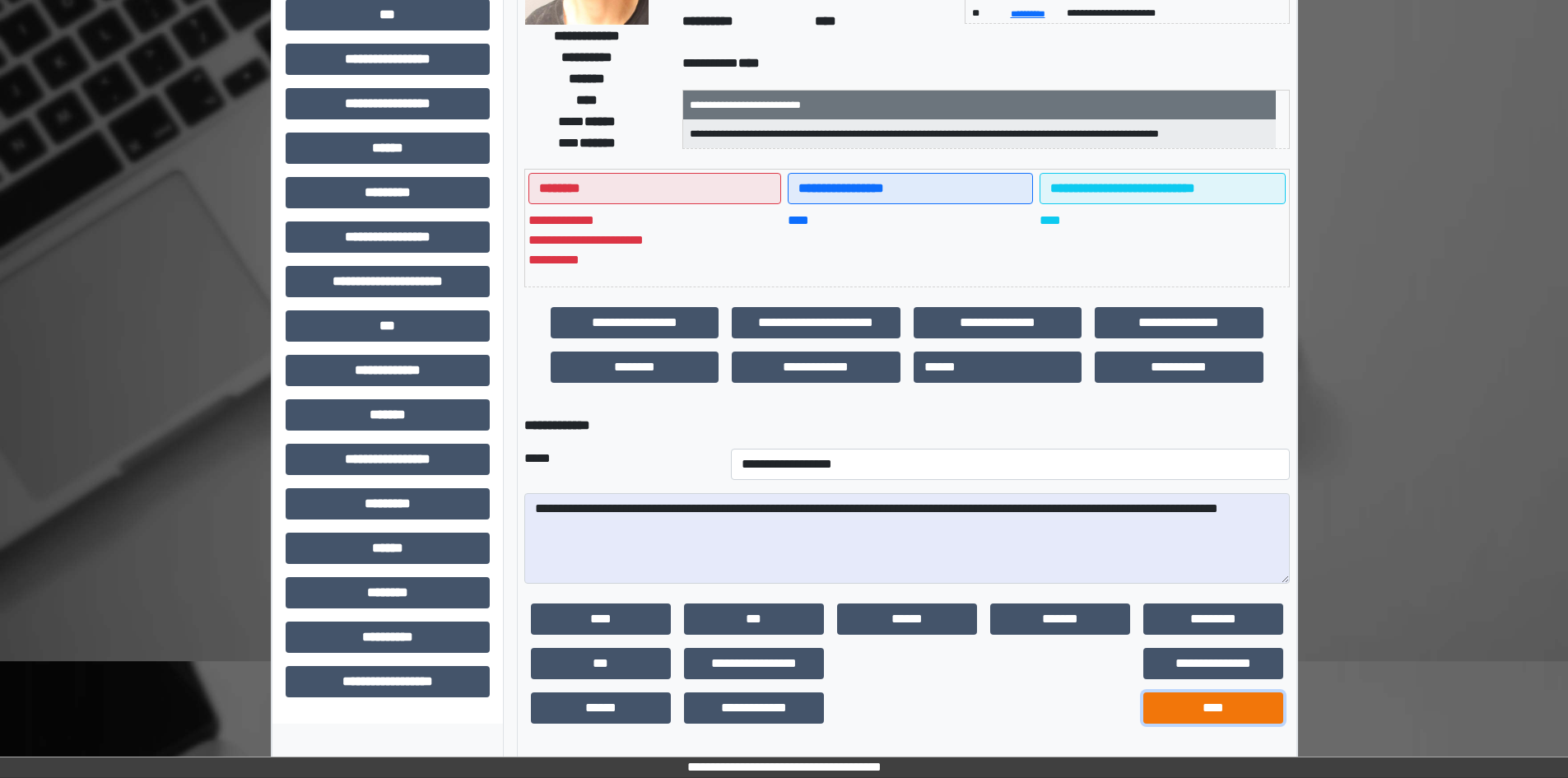 click on "****" at bounding box center [1213, 708] 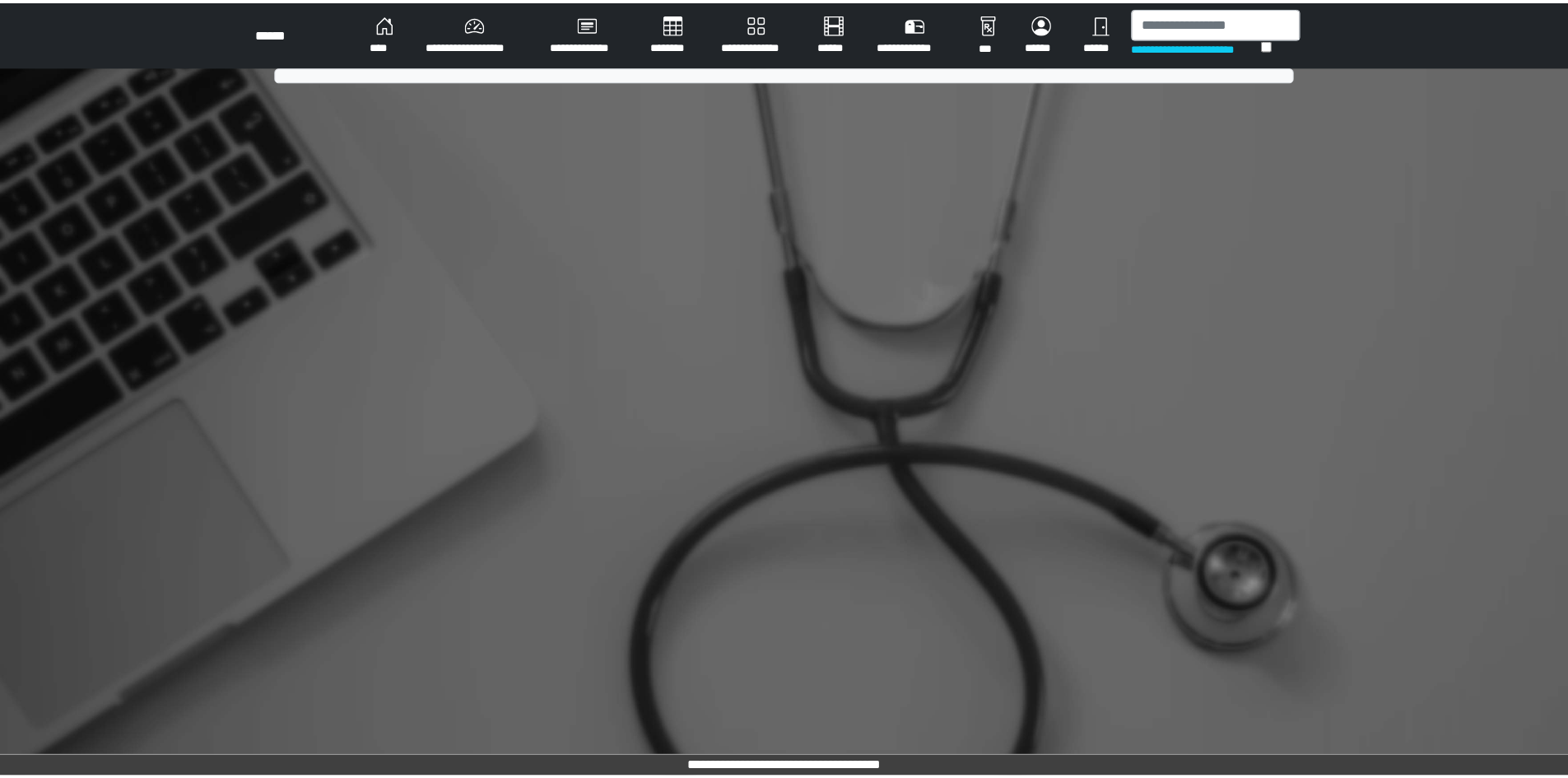 scroll, scrollTop: 0, scrollLeft: 0, axis: both 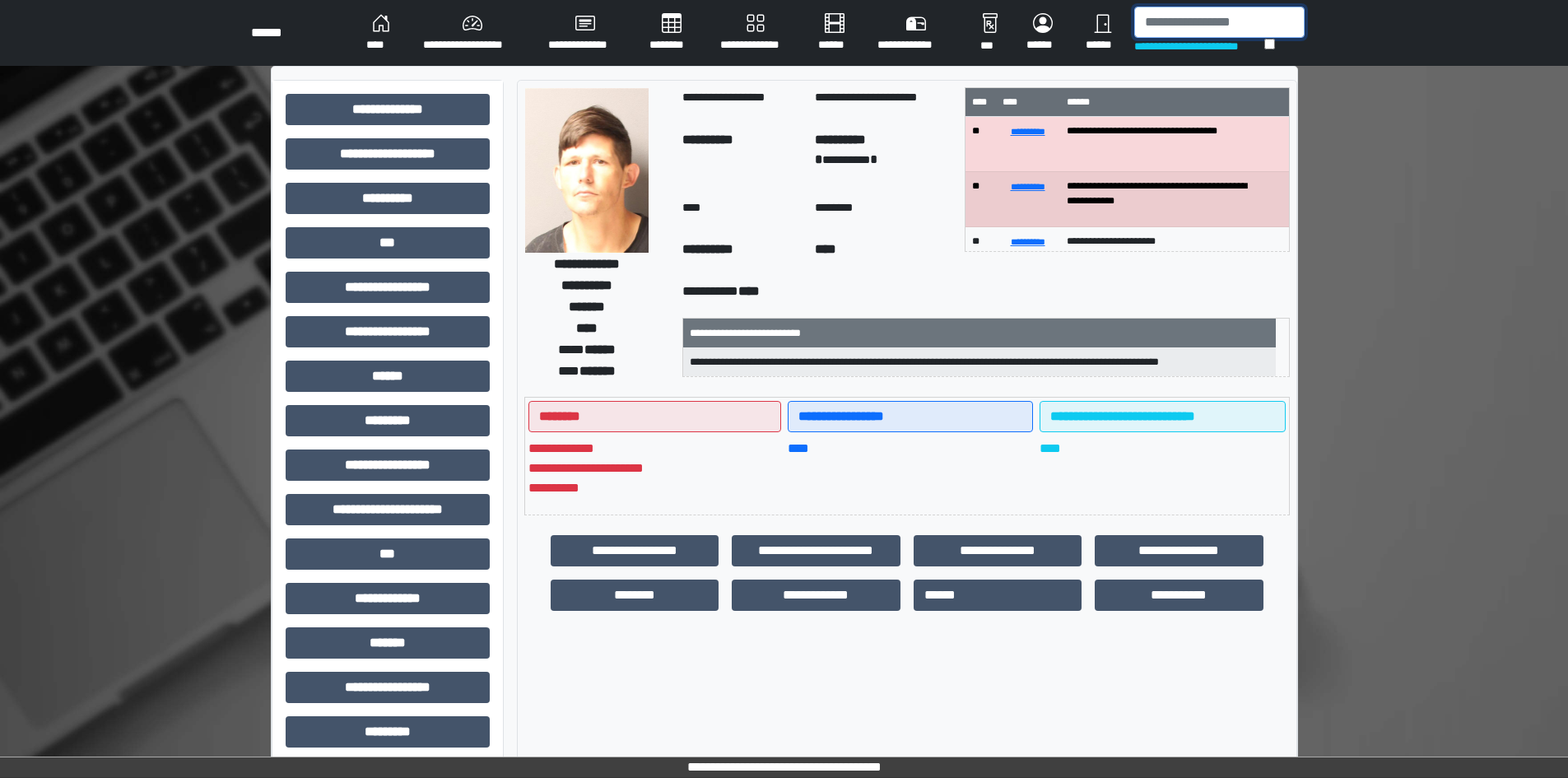 click at bounding box center (1219, 22) 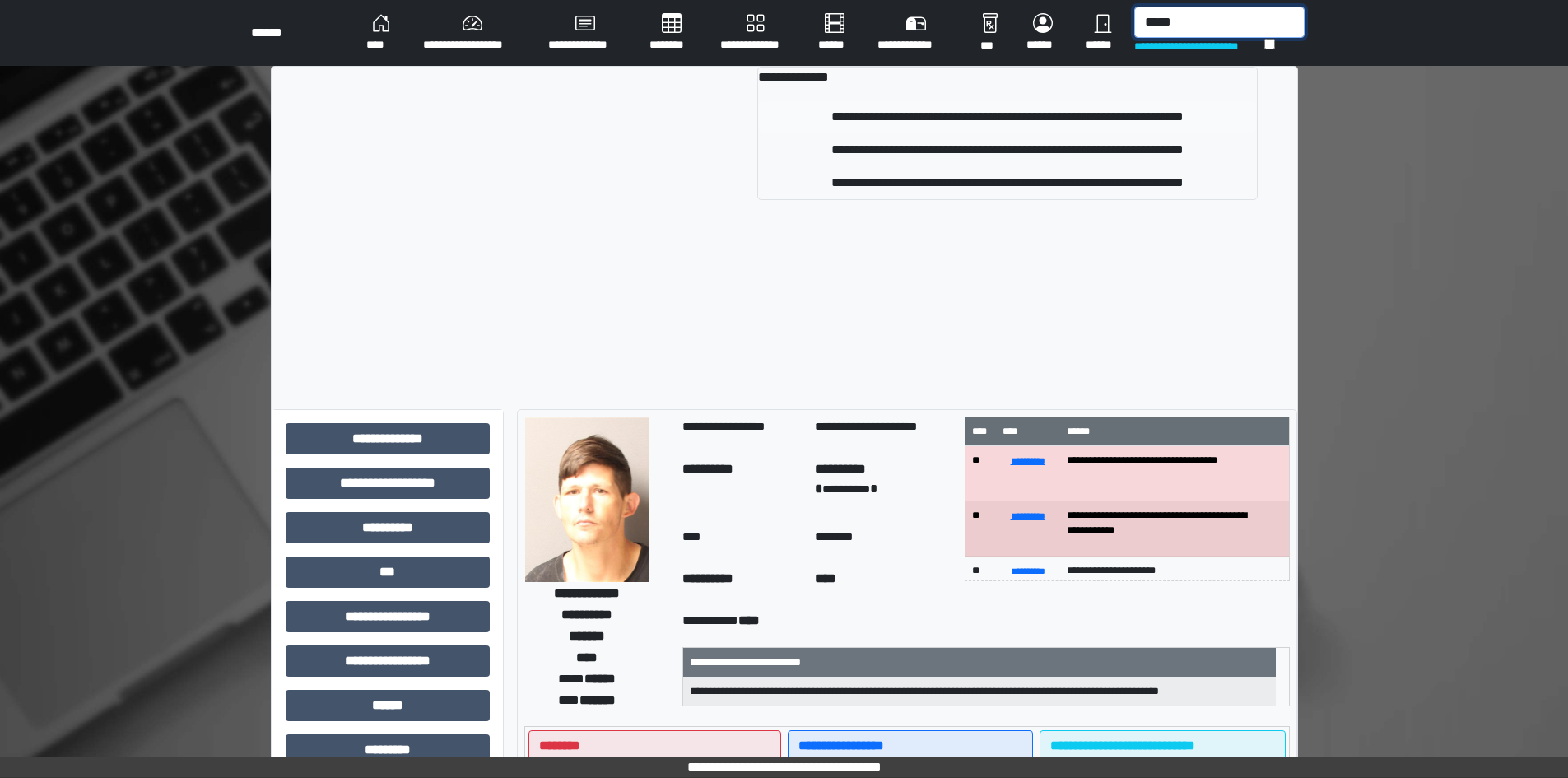 type on "*****" 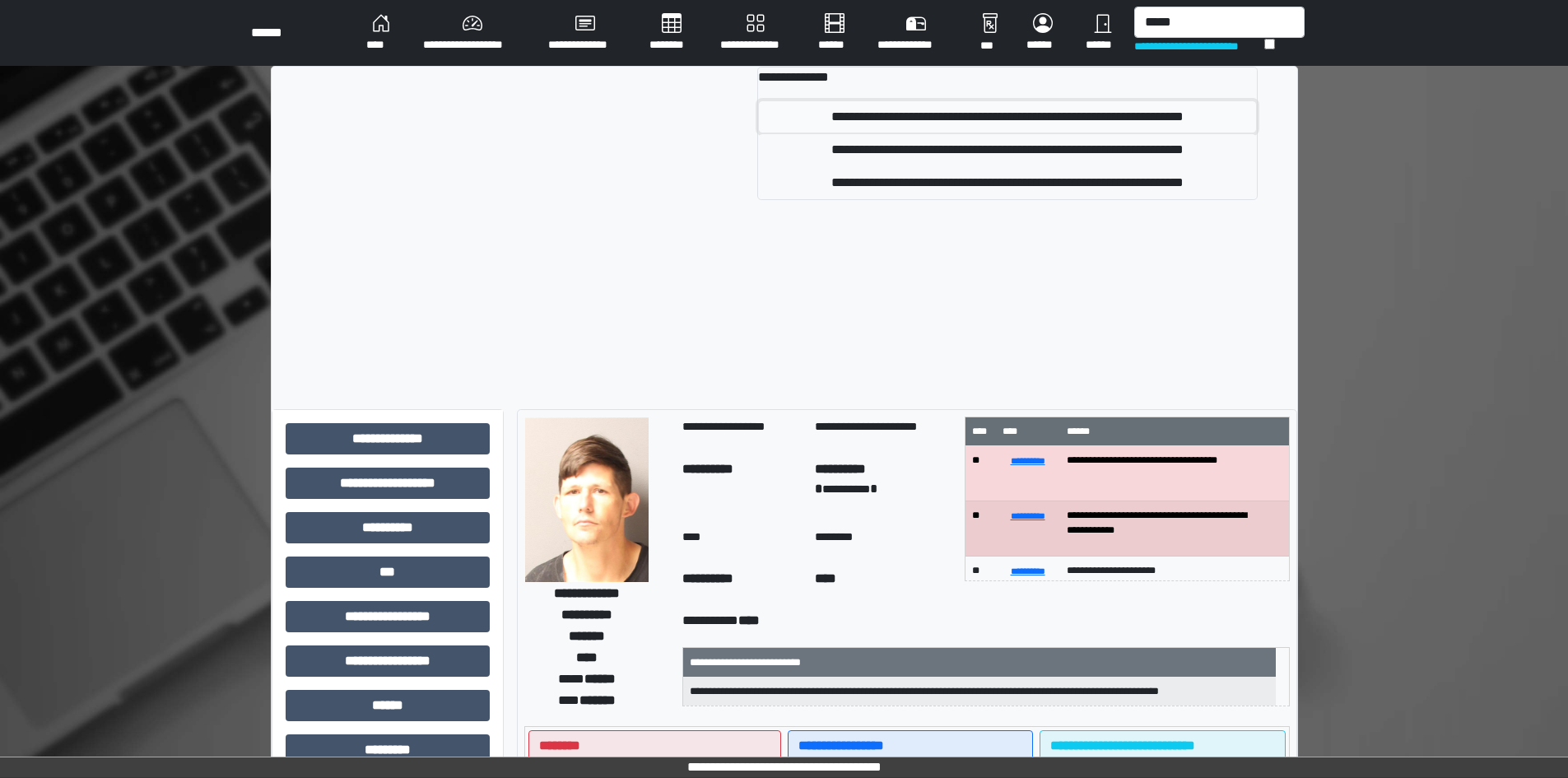 click on "**********" at bounding box center [1007, 117] 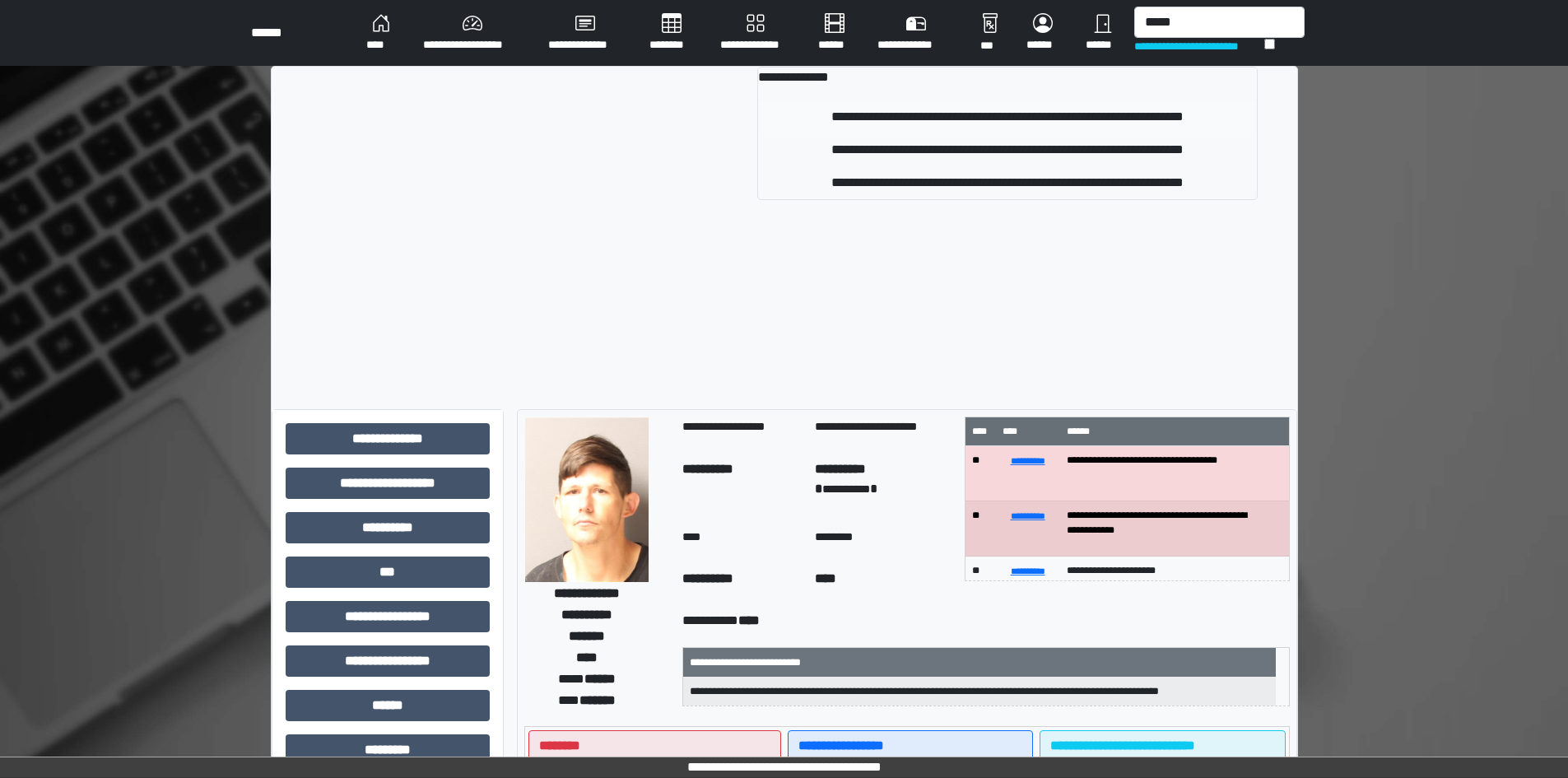 type 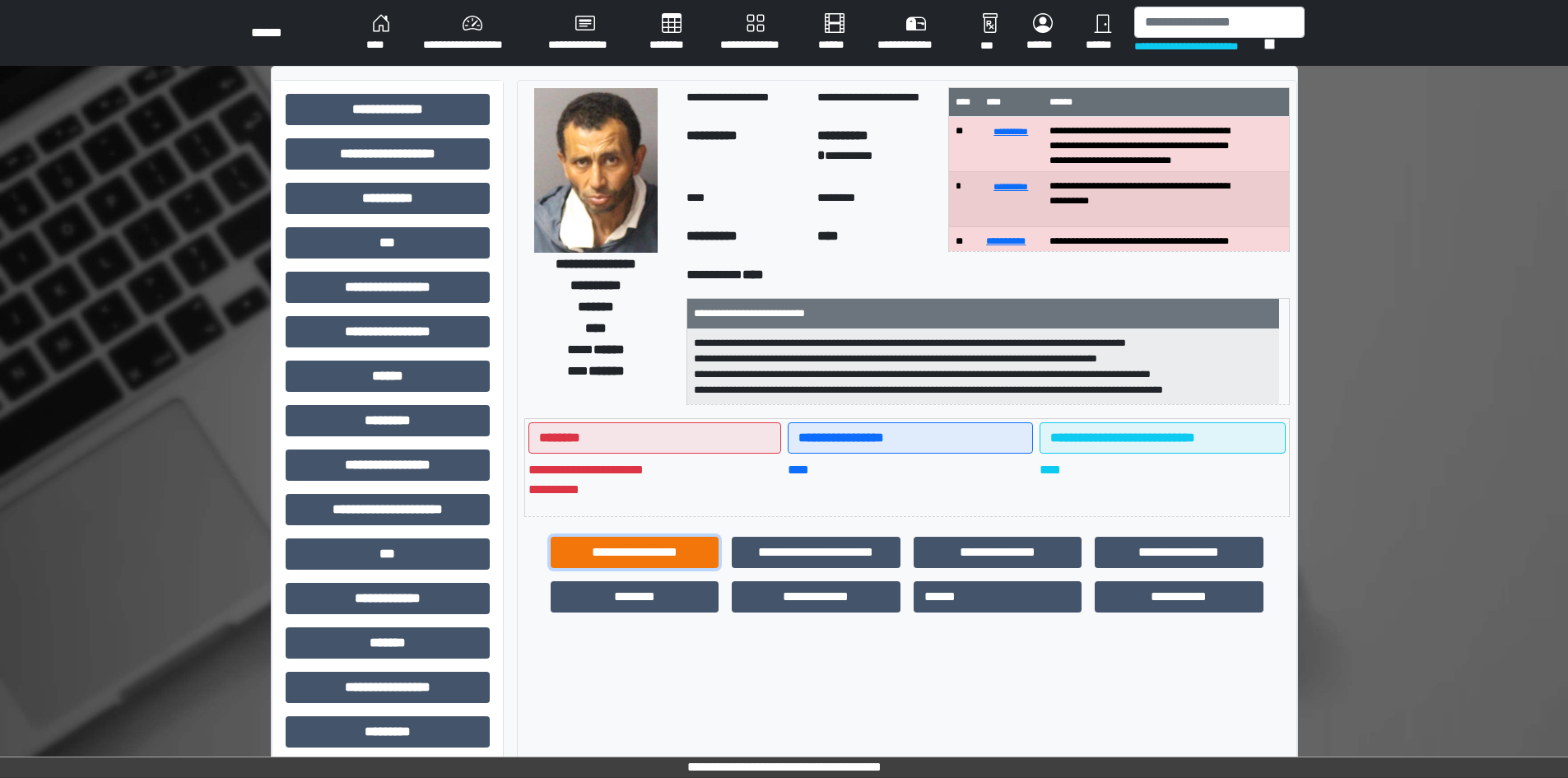 click on "**********" at bounding box center (635, 552) 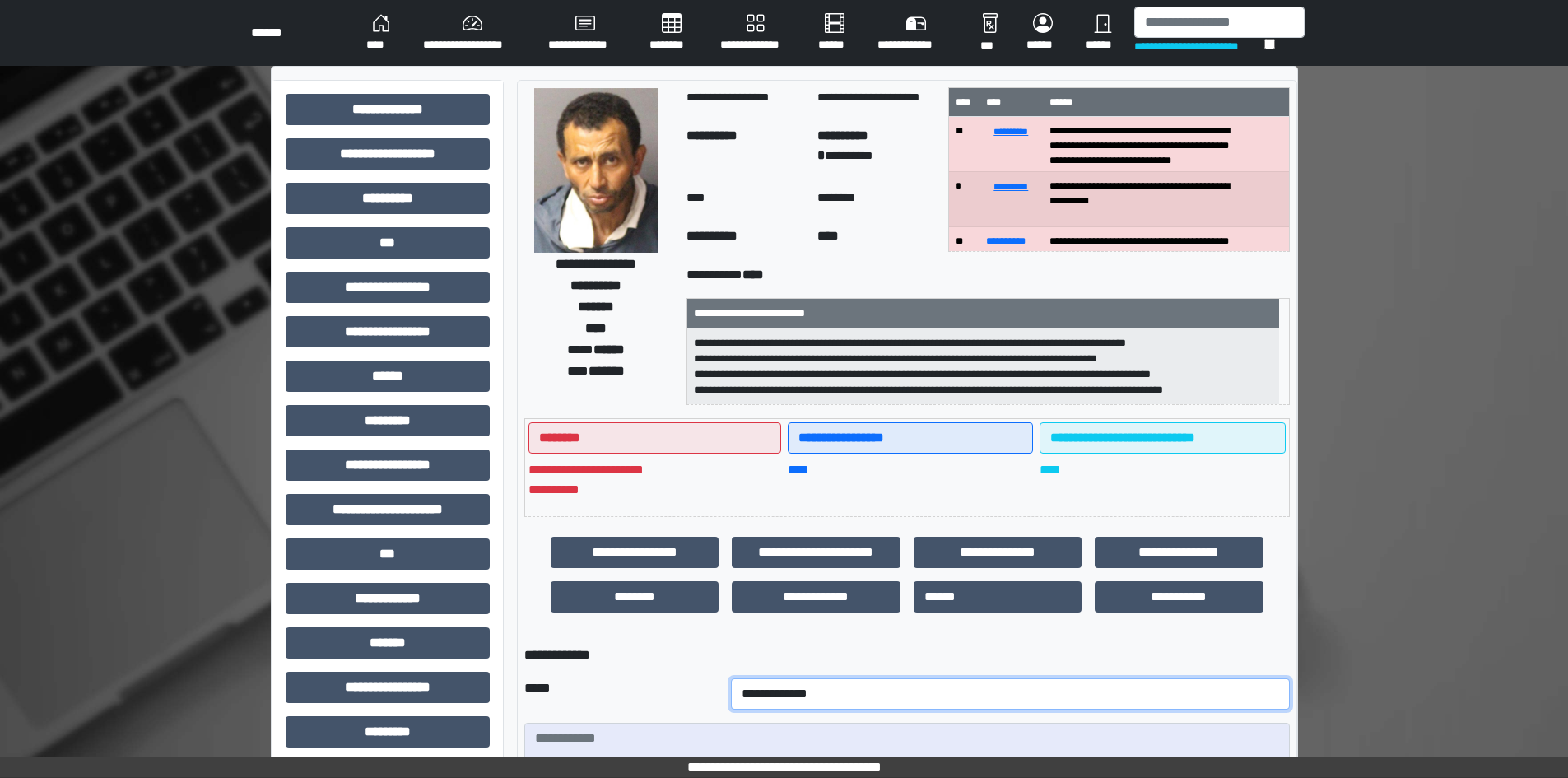 click on "**********" at bounding box center [1010, 694] 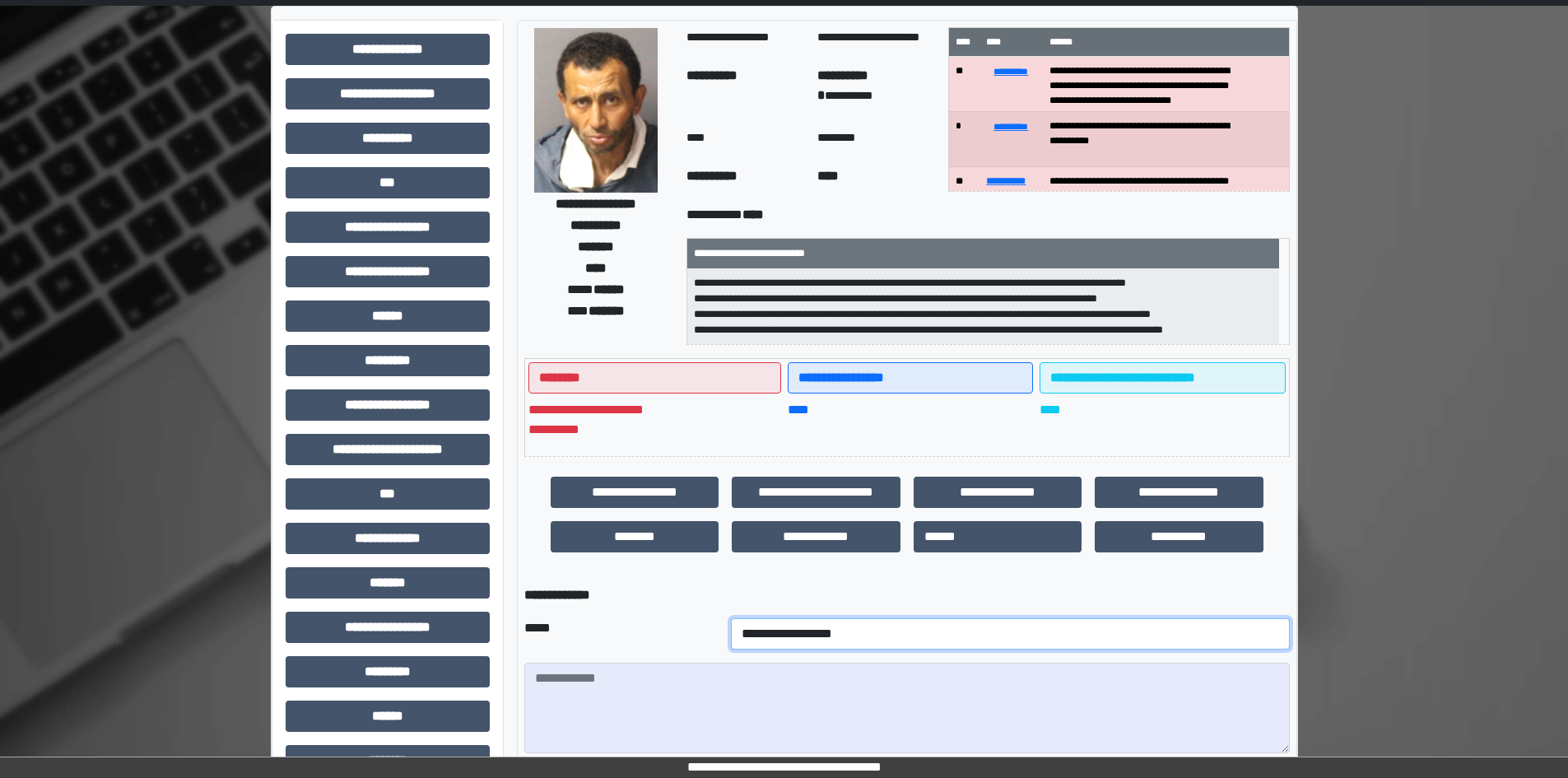 scroll, scrollTop: 165, scrollLeft: 0, axis: vertical 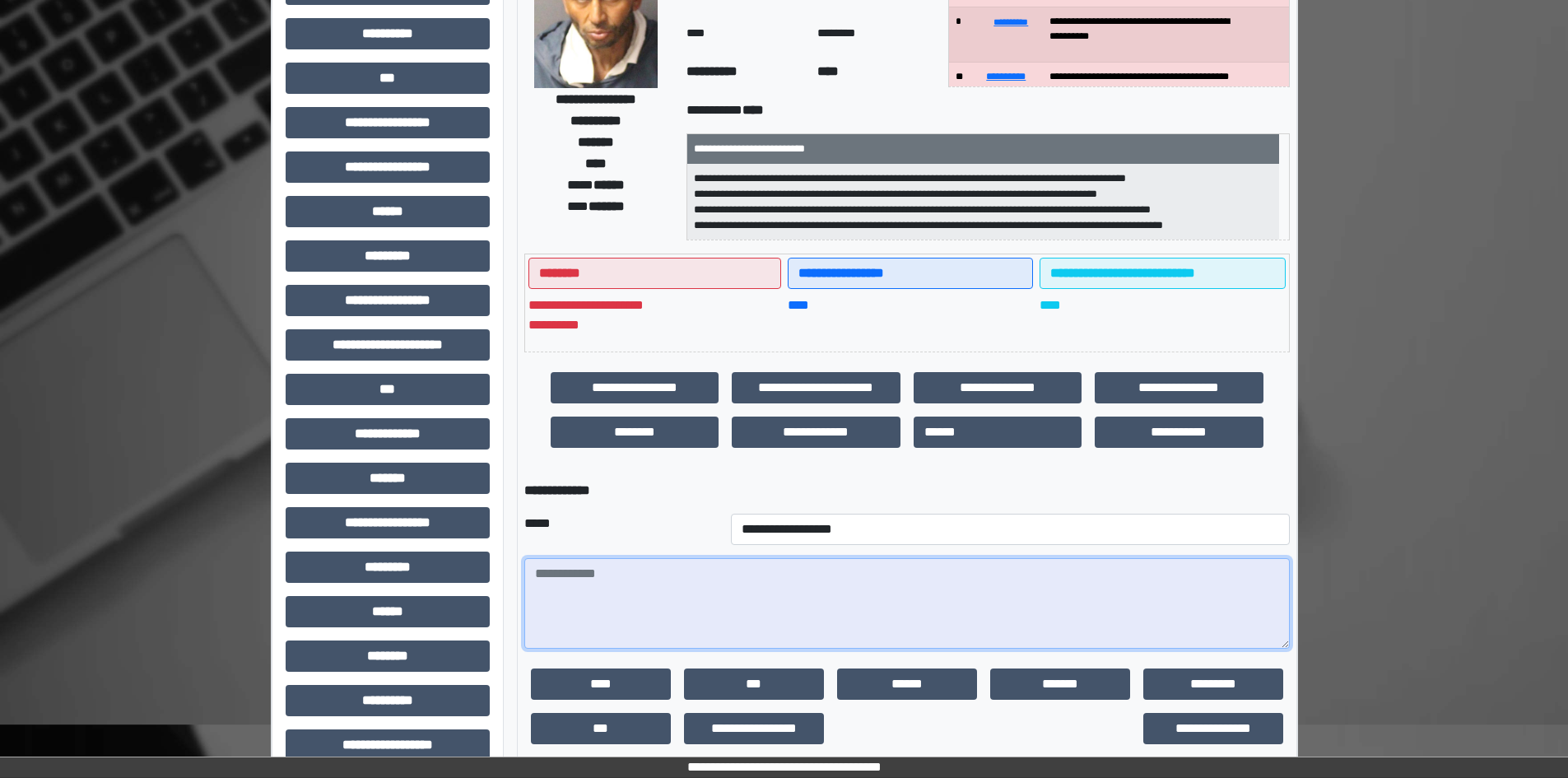 click at bounding box center (907, 603) 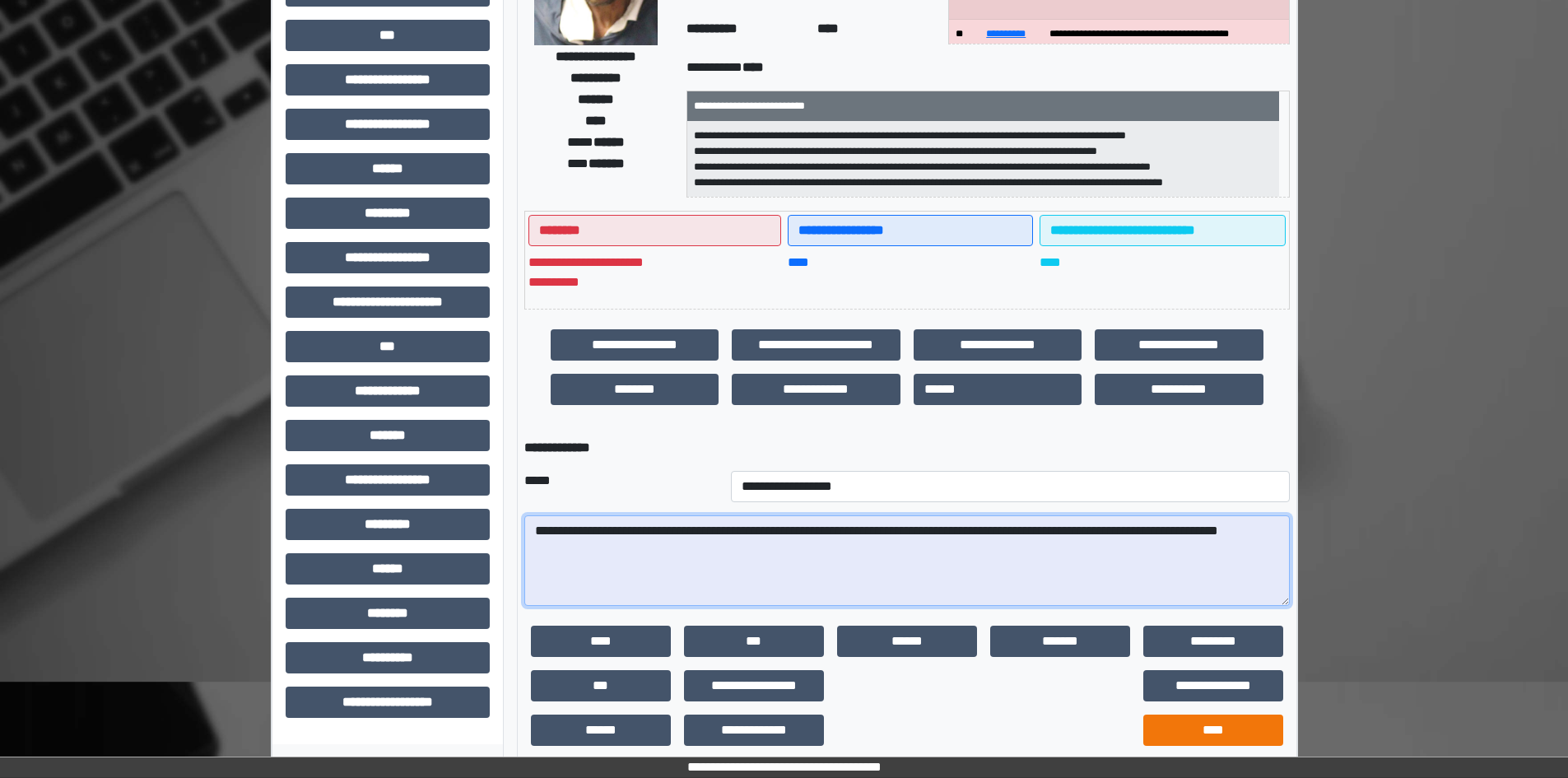 scroll, scrollTop: 230, scrollLeft: 0, axis: vertical 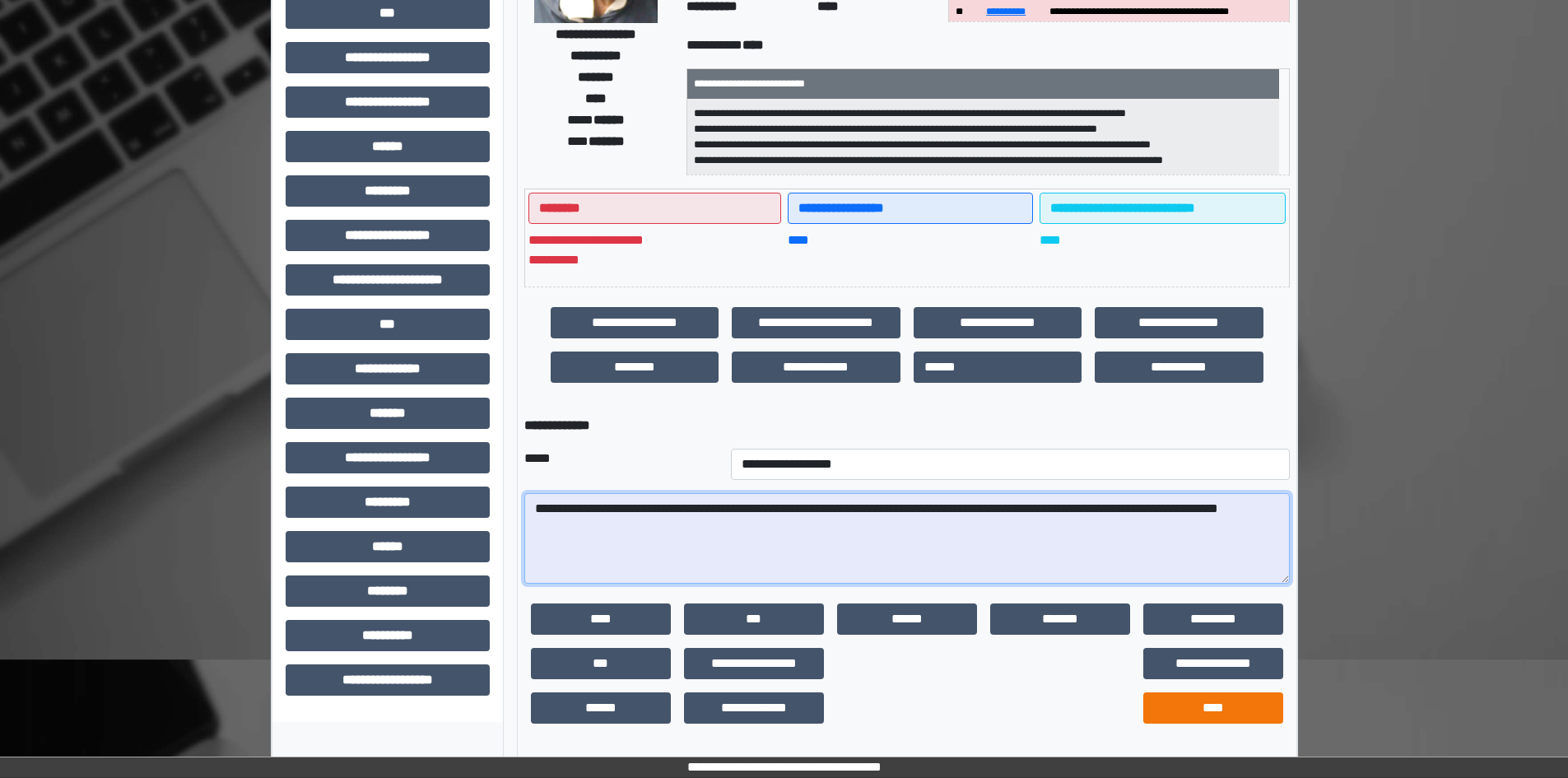 type on "**********" 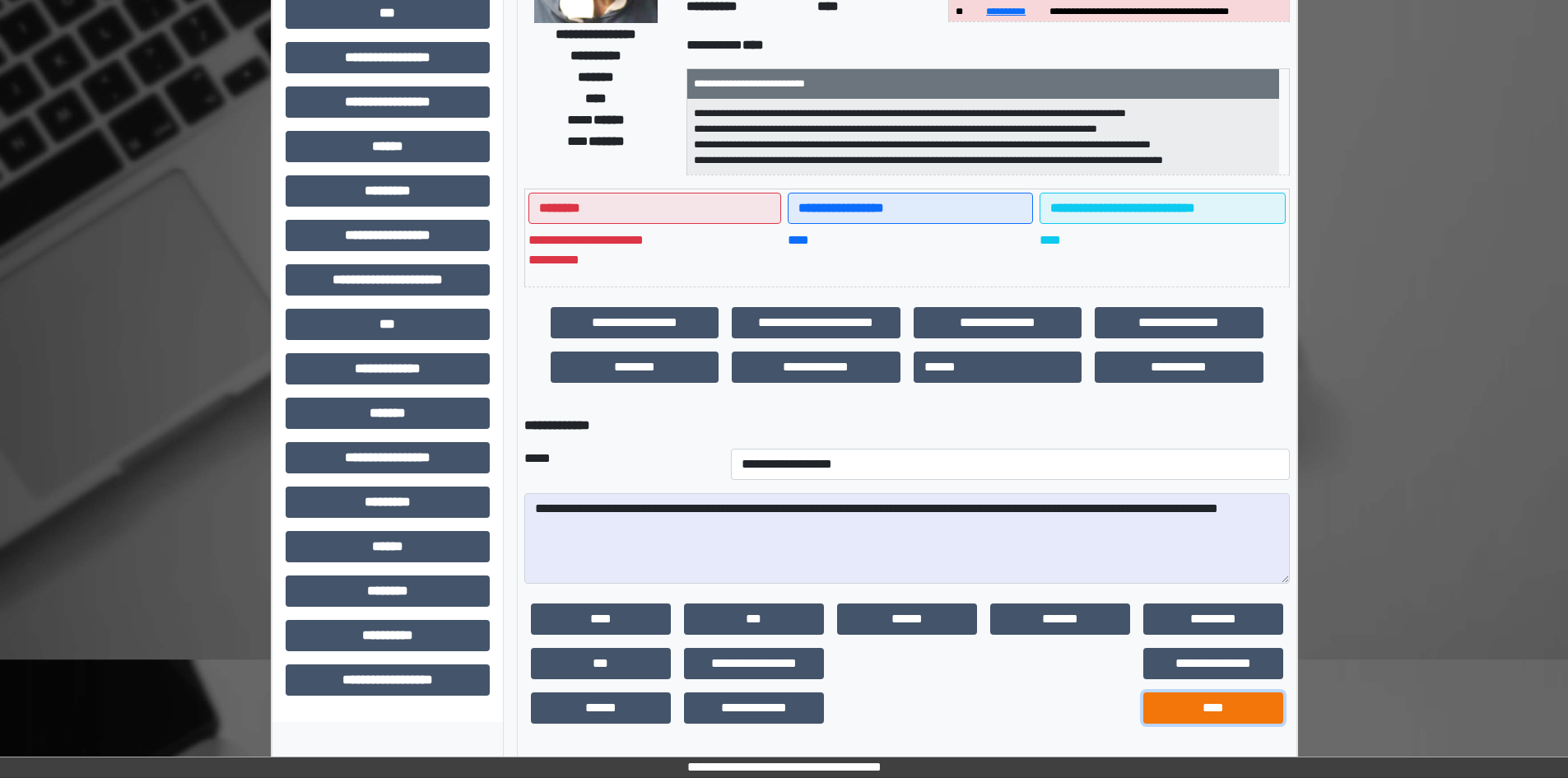 click on "****" at bounding box center [1213, 708] 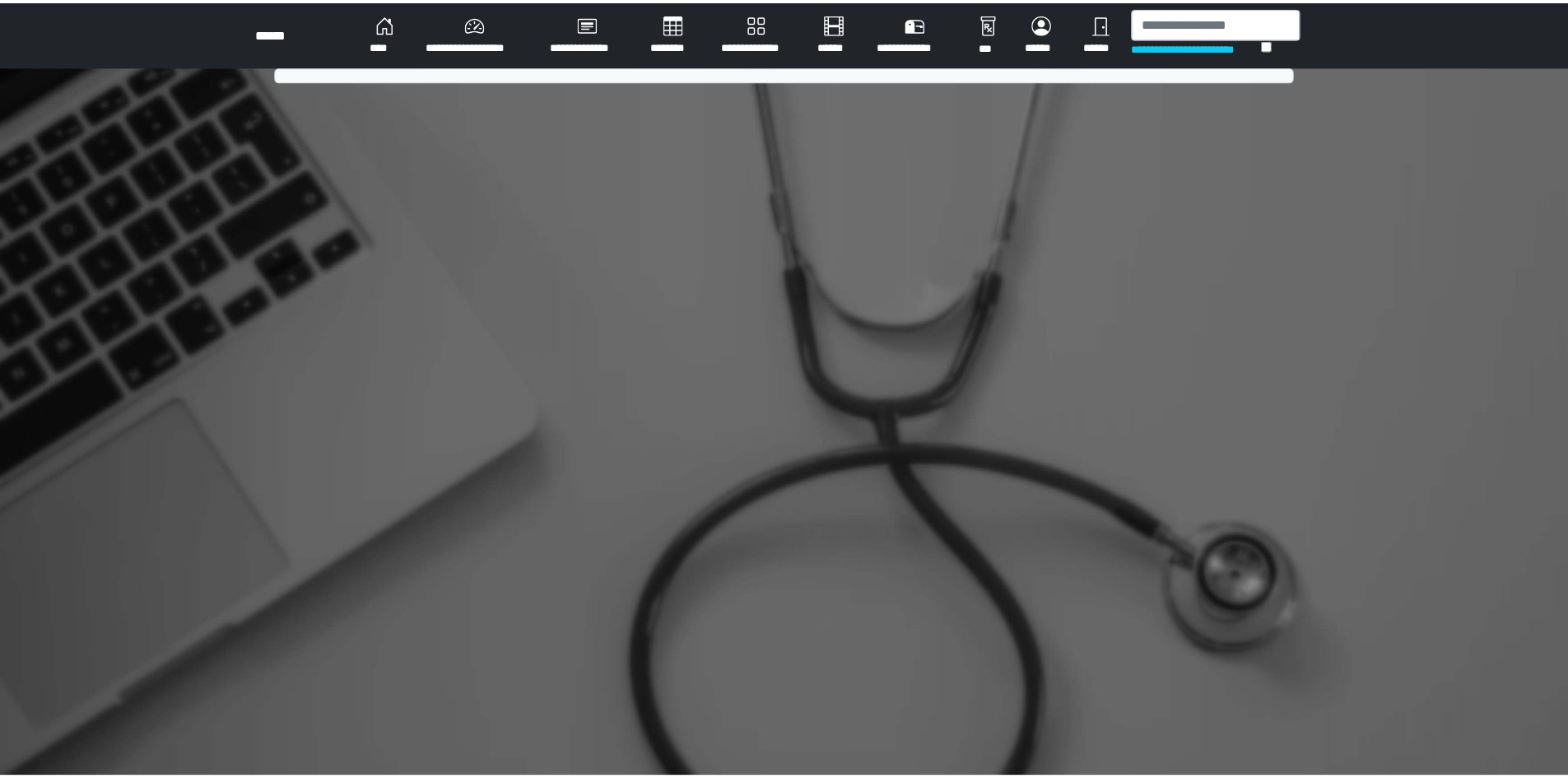 scroll, scrollTop: 0, scrollLeft: 0, axis: both 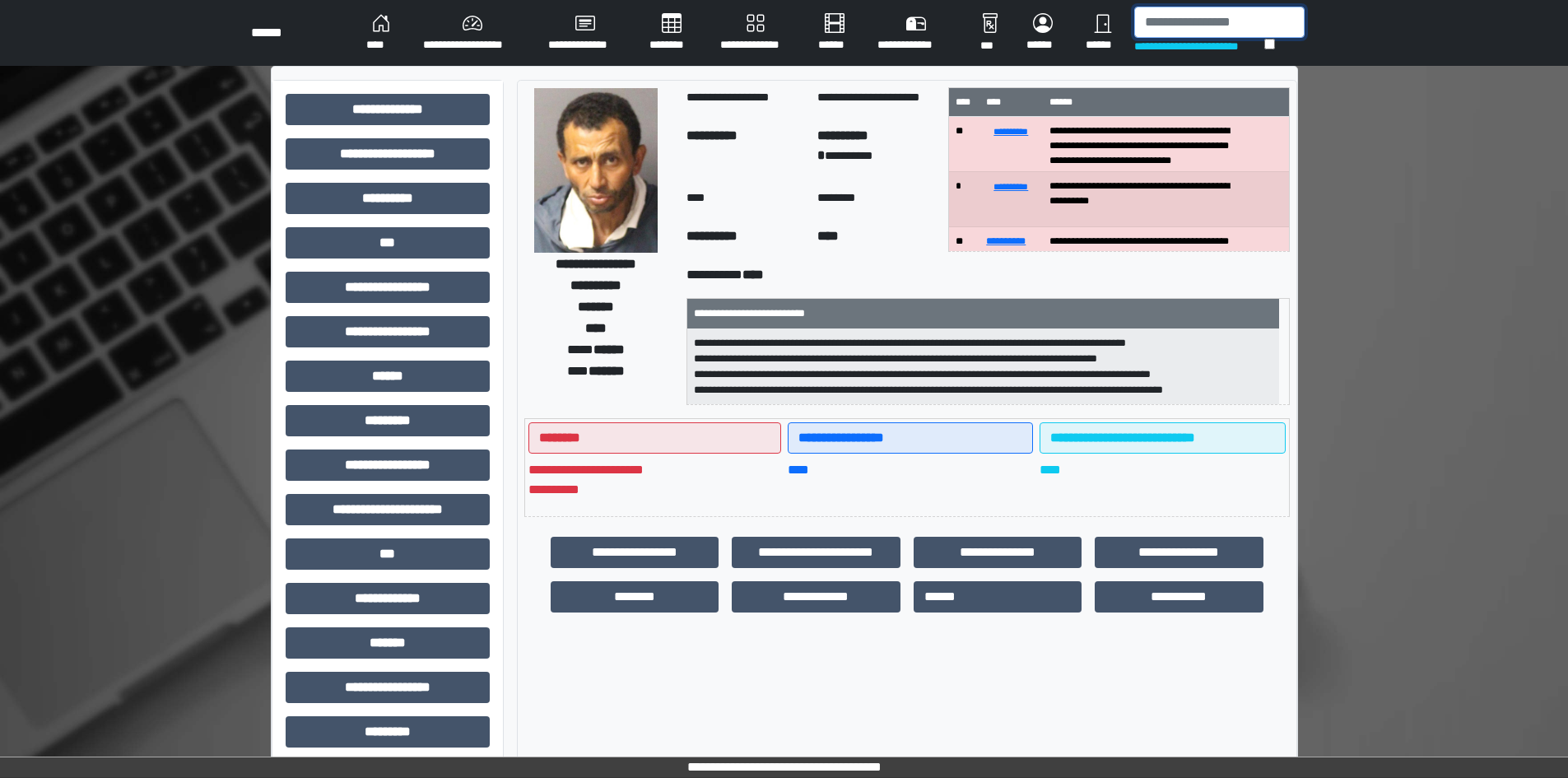 click at bounding box center [1219, 22] 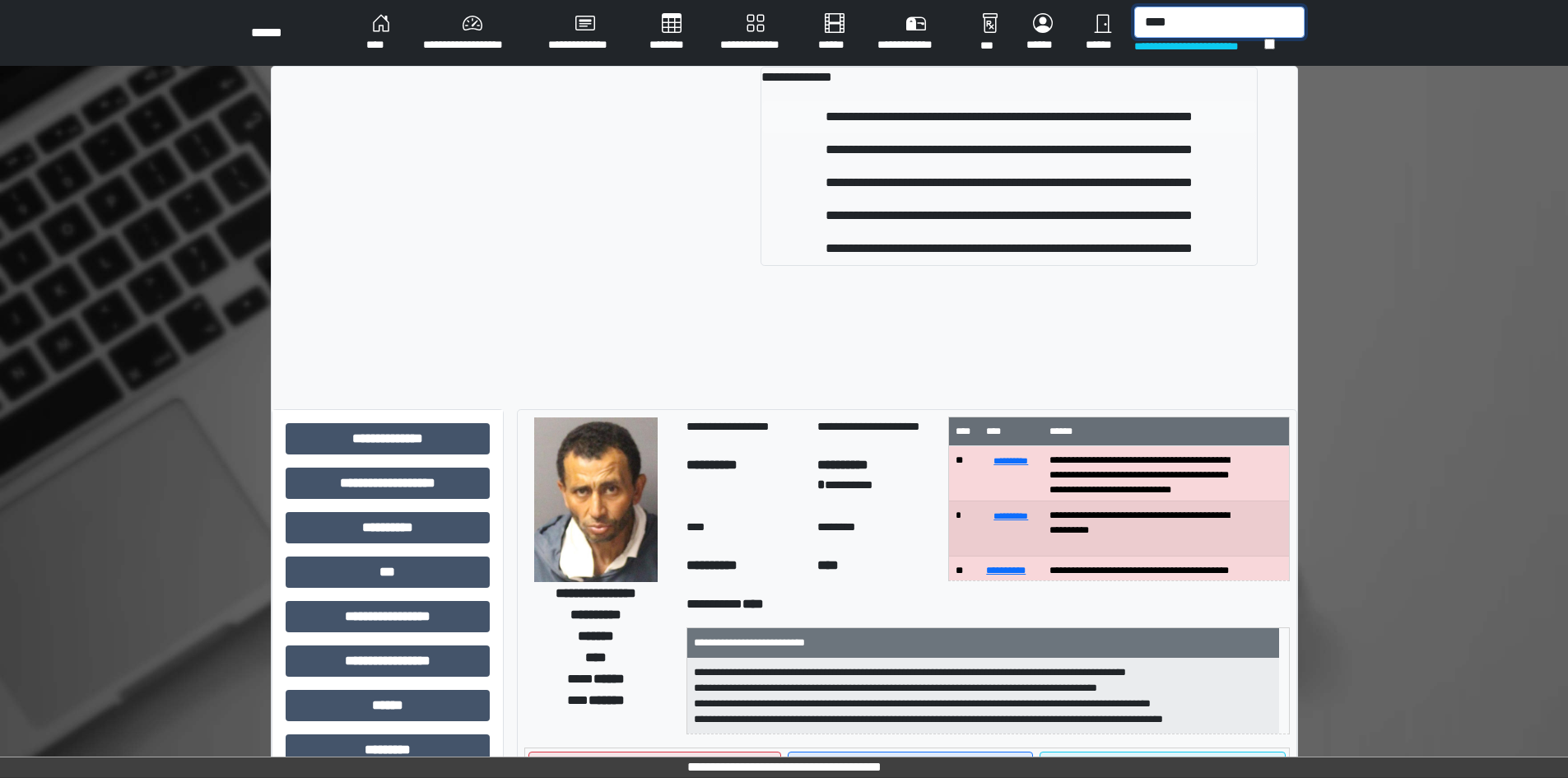 type on "****" 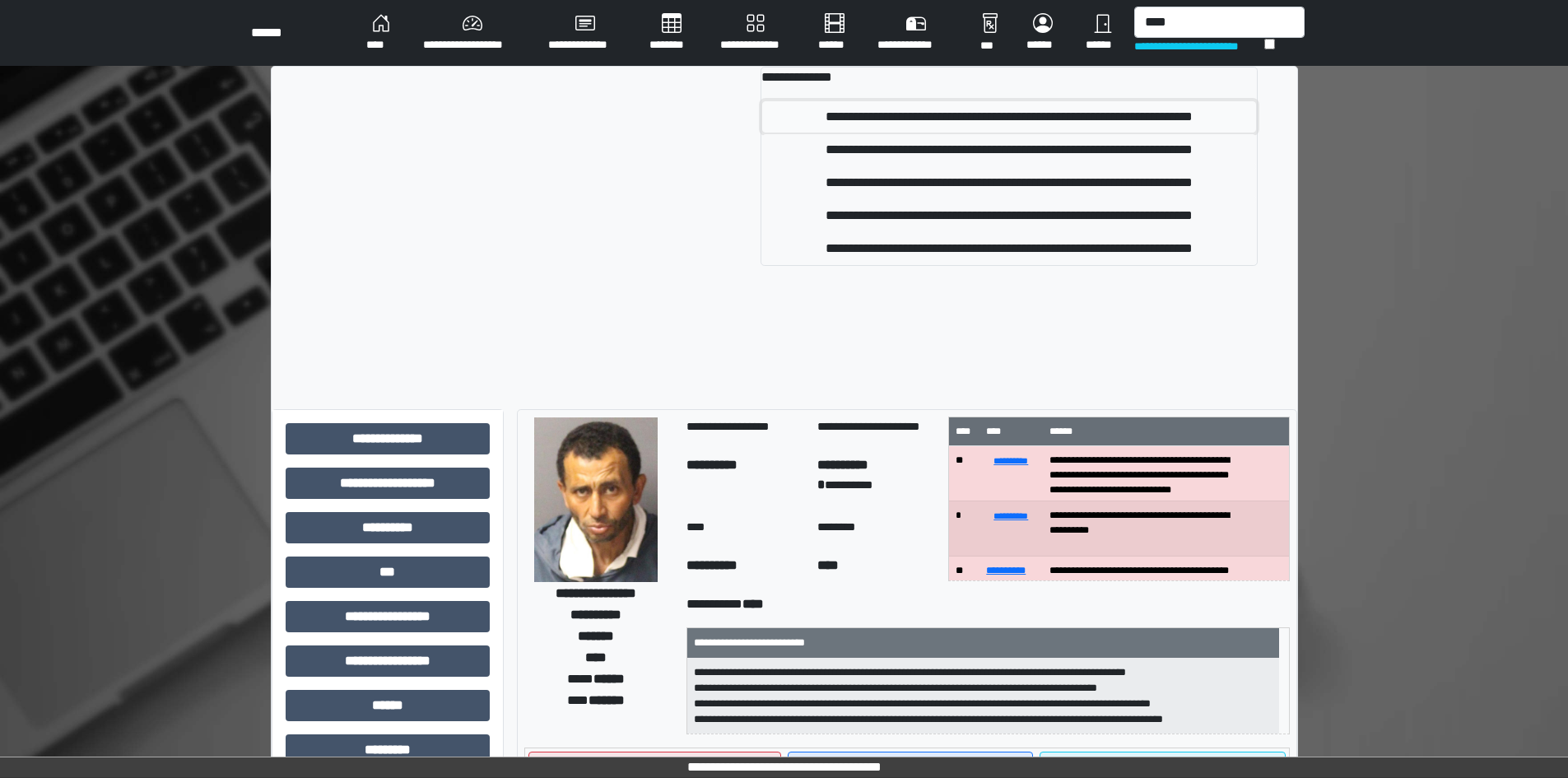 click on "**********" at bounding box center (1009, 117) 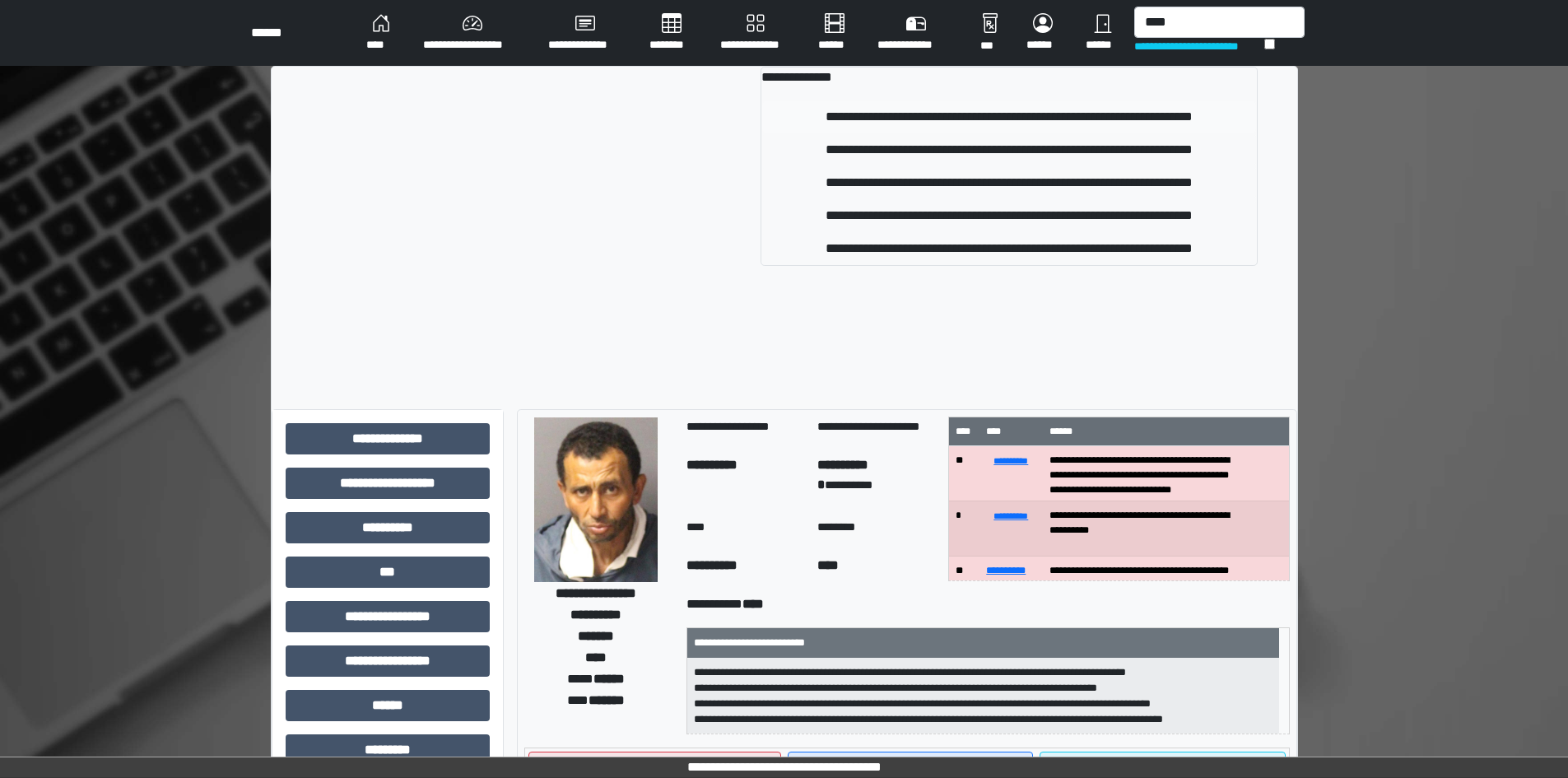 type 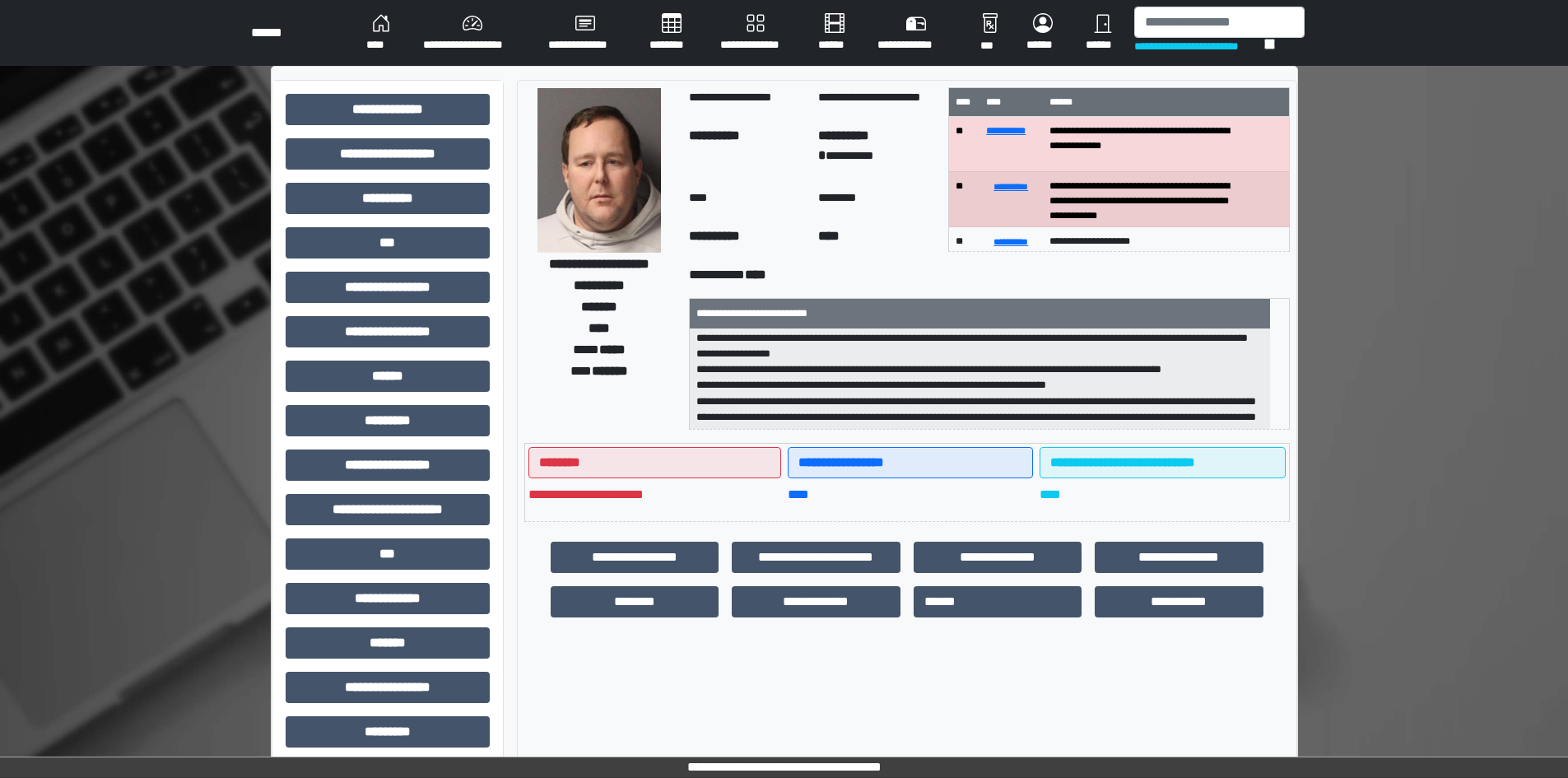 scroll, scrollTop: 96, scrollLeft: 0, axis: vertical 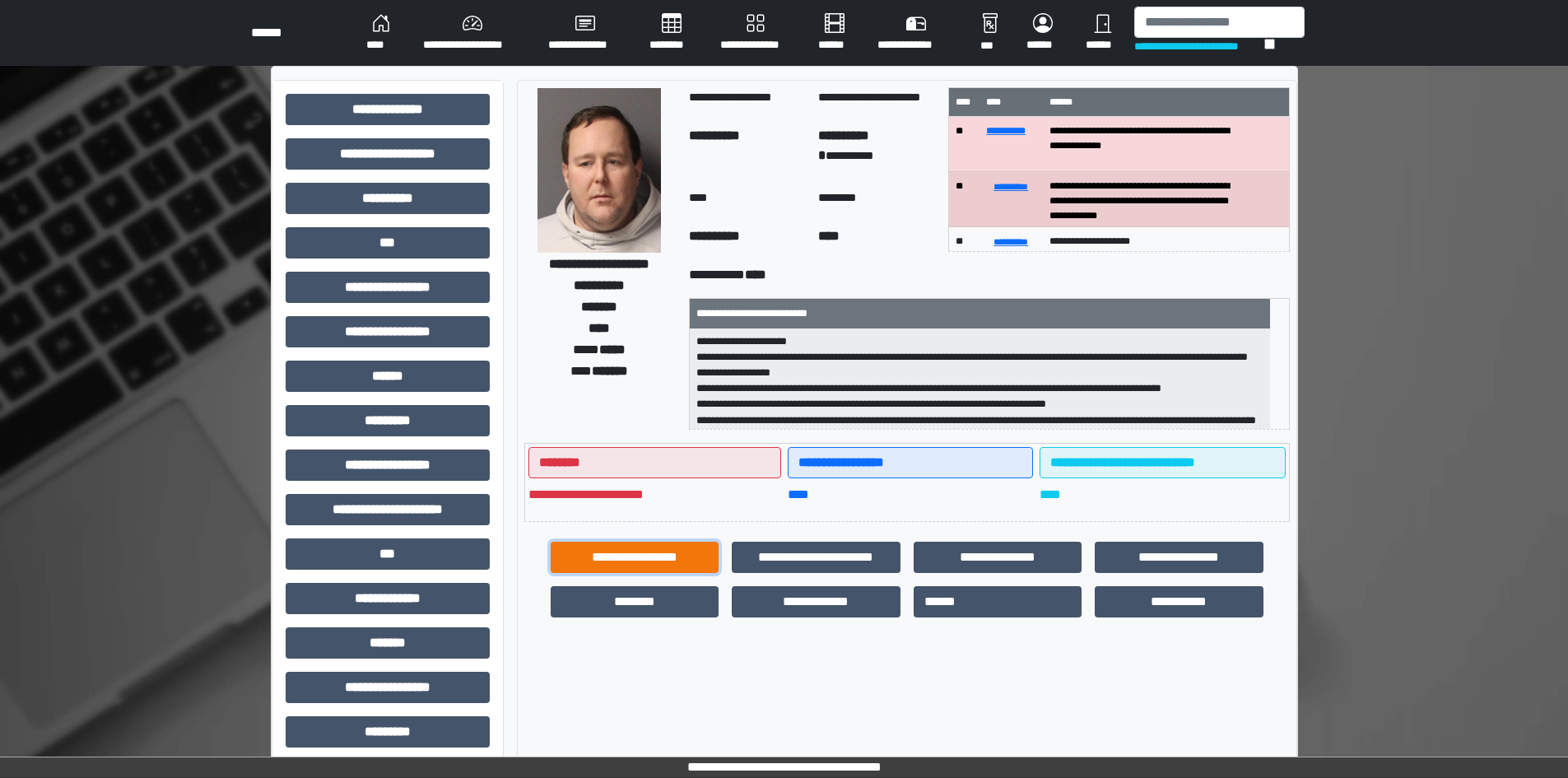 click on "**********" at bounding box center [635, 557] 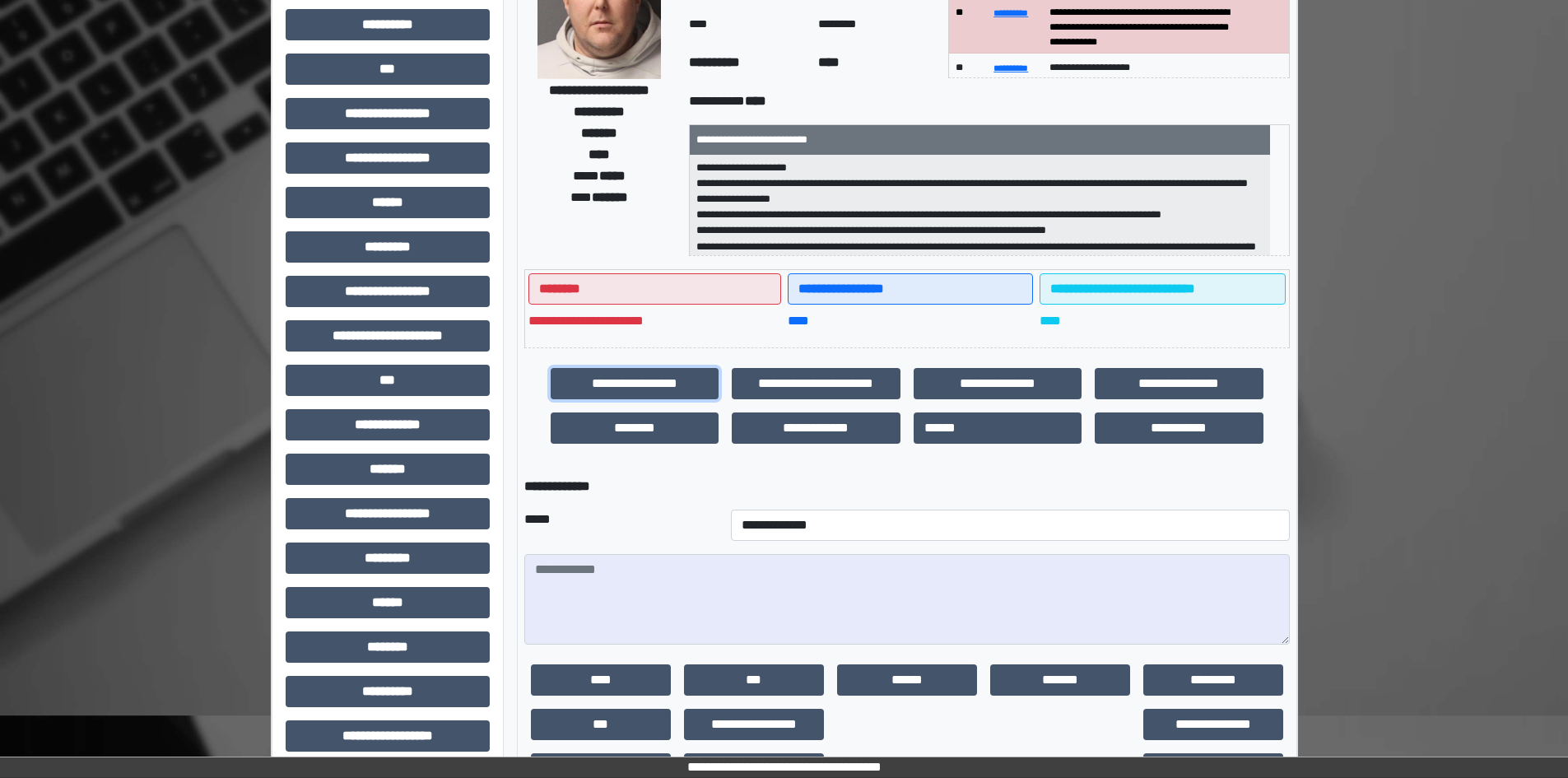 scroll, scrollTop: 235, scrollLeft: 0, axis: vertical 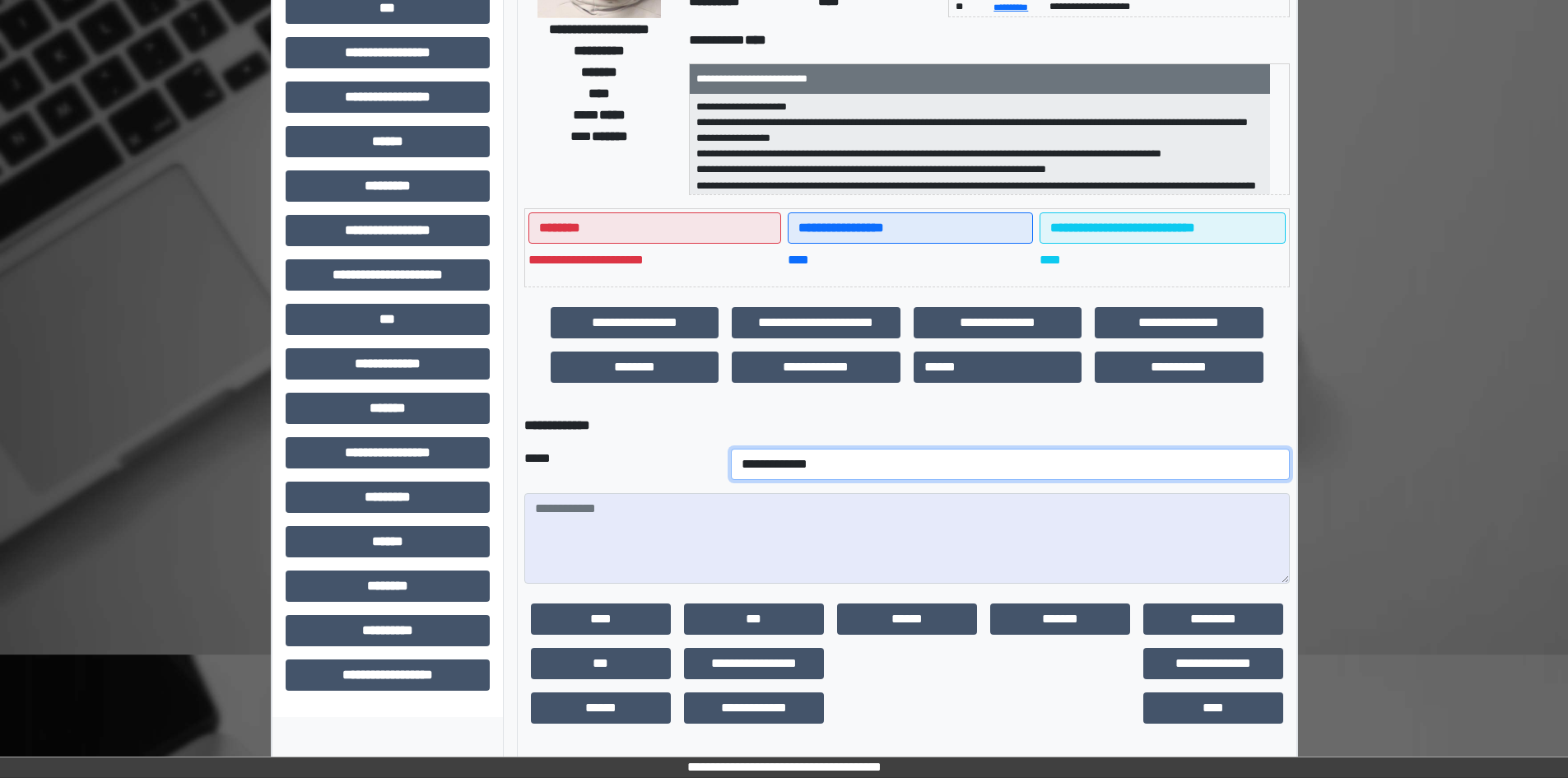 click on "**********" at bounding box center (1010, 464) 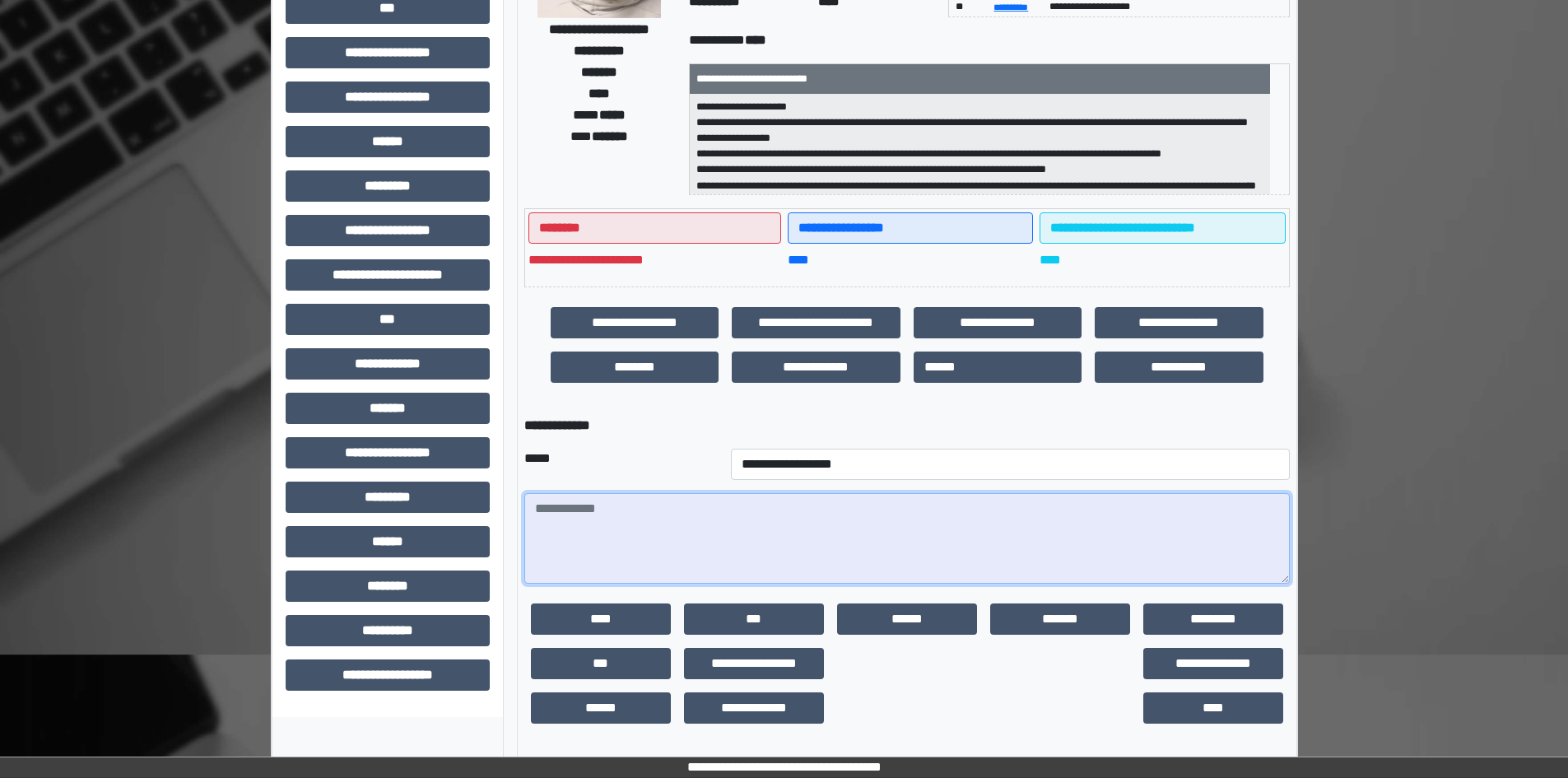 click at bounding box center [907, 538] 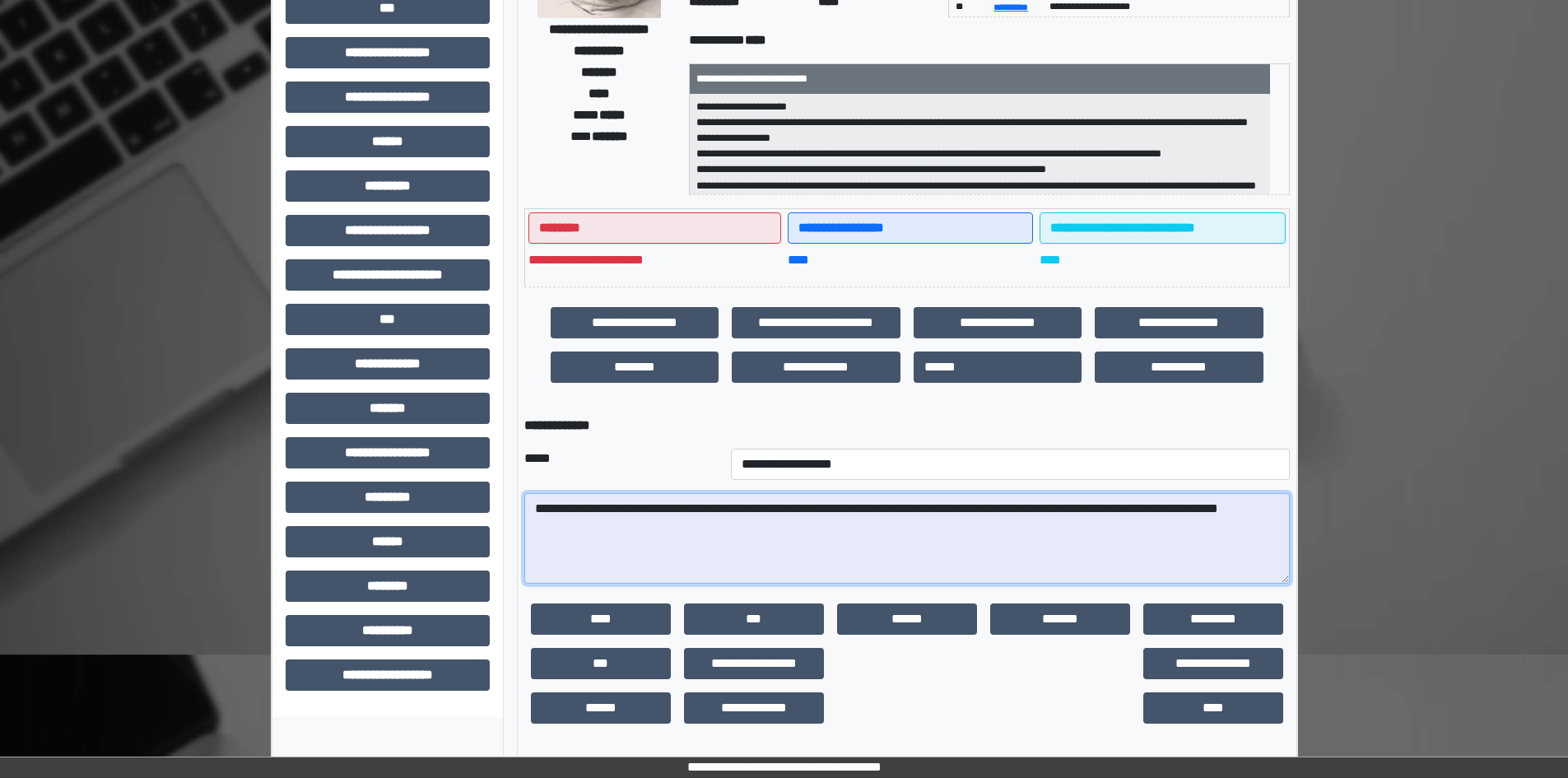 drag, startPoint x: 967, startPoint y: 510, endPoint x: 975, endPoint y: 511, distance: 8.062258 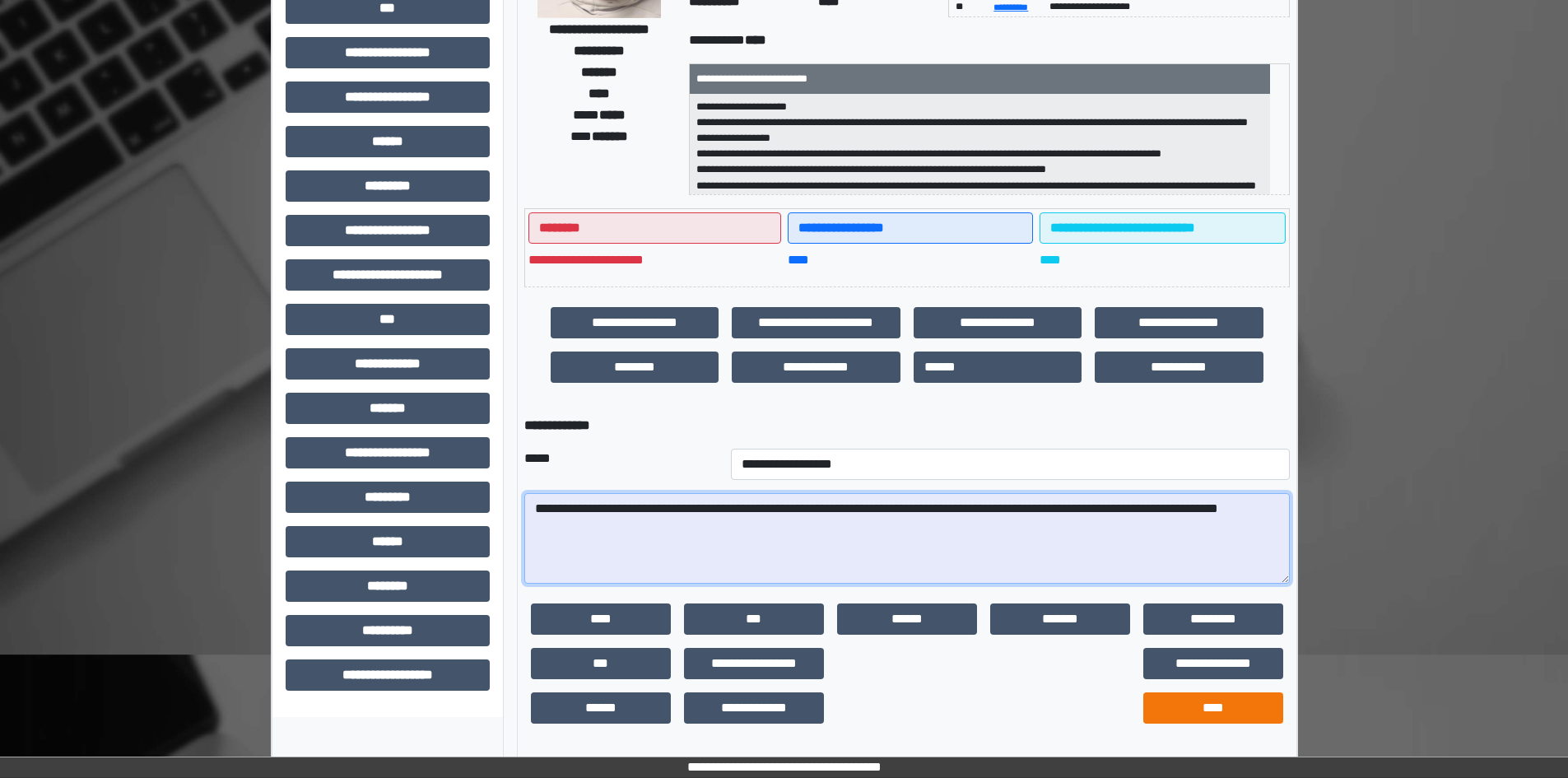 type on "**********" 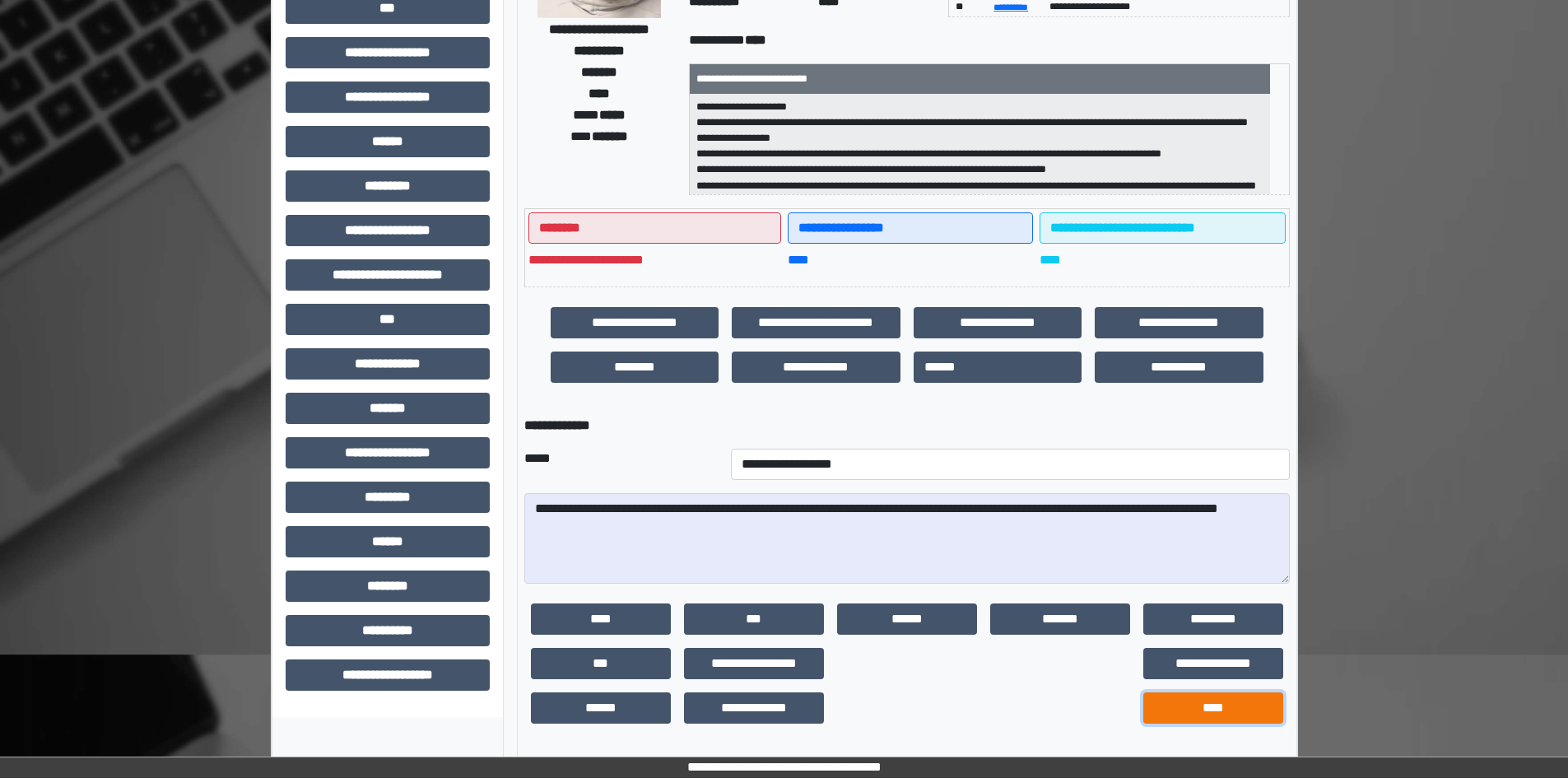 click on "****" at bounding box center [1213, 708] 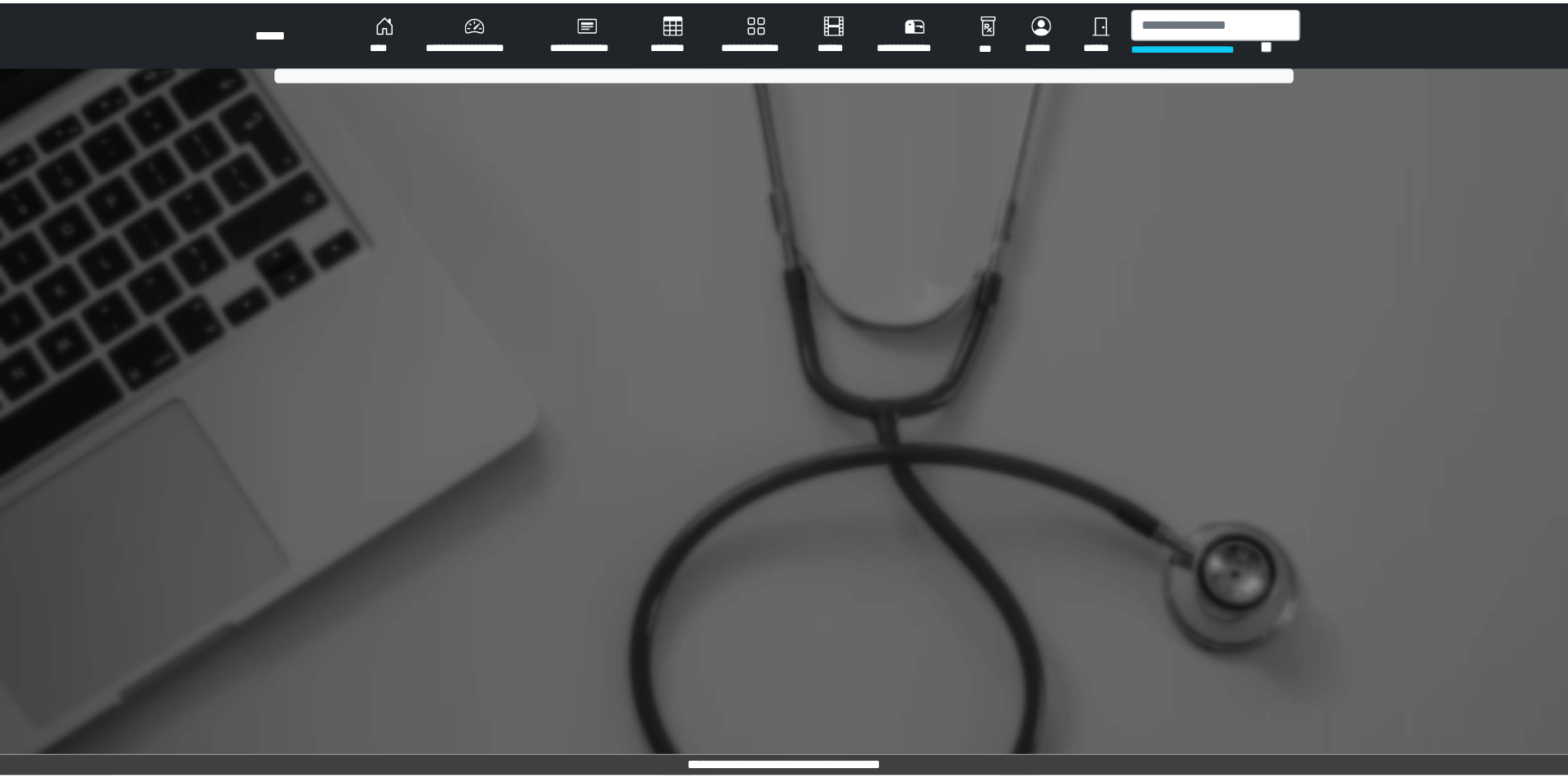 scroll, scrollTop: 0, scrollLeft: 0, axis: both 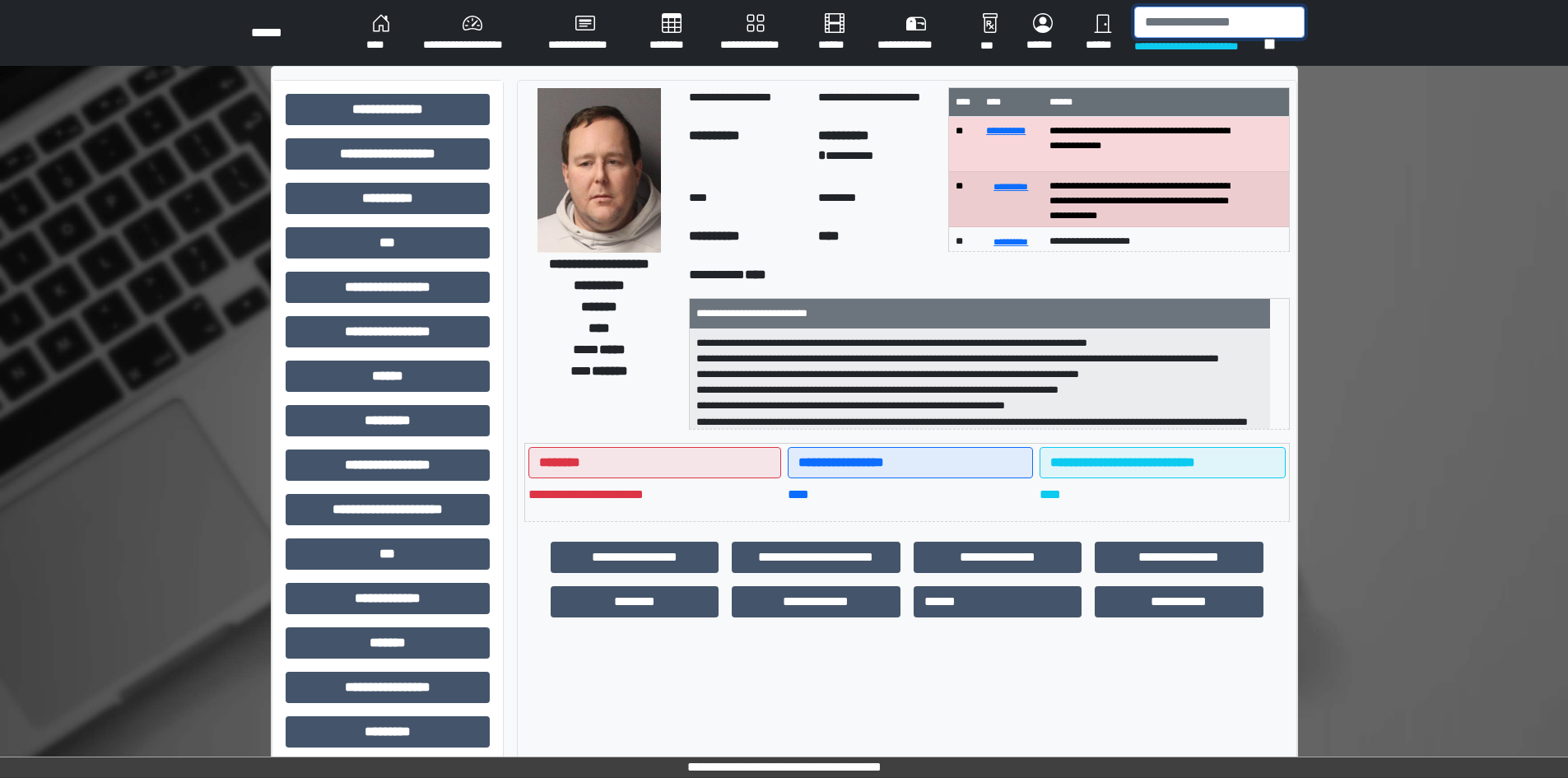 click at bounding box center [1219, 22] 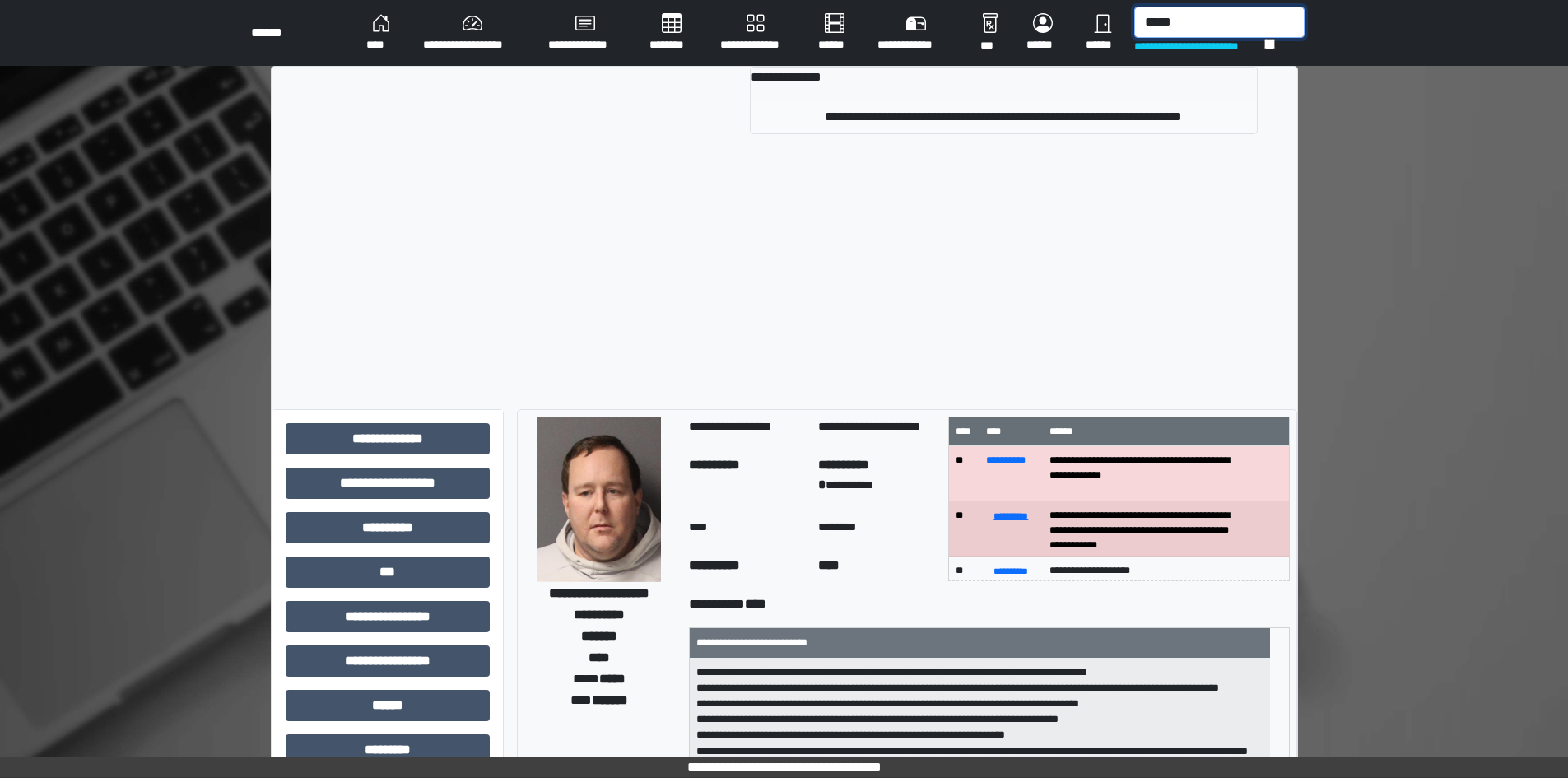 type on "*****" 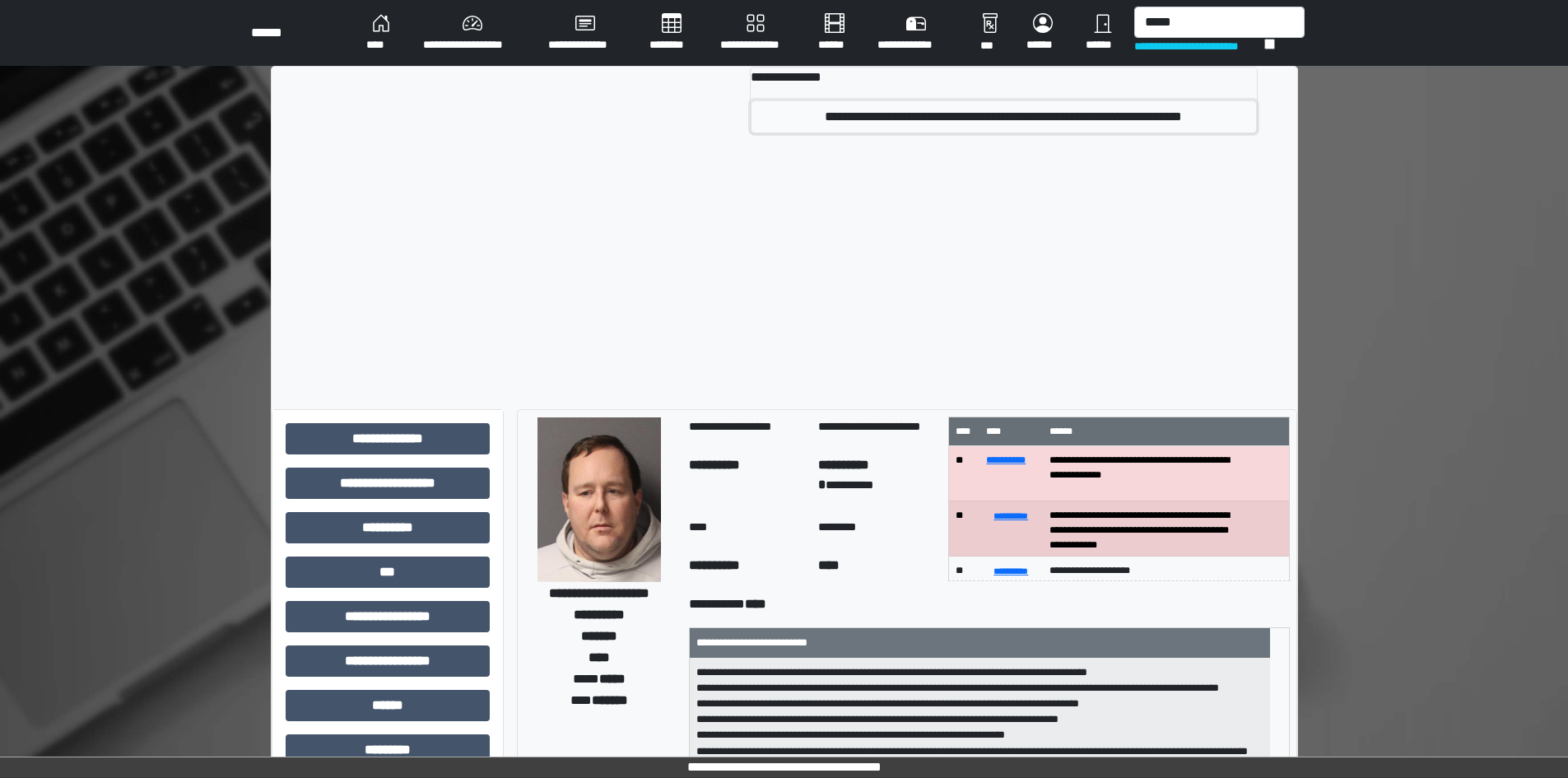 click on "**********" at bounding box center [1003, 117] 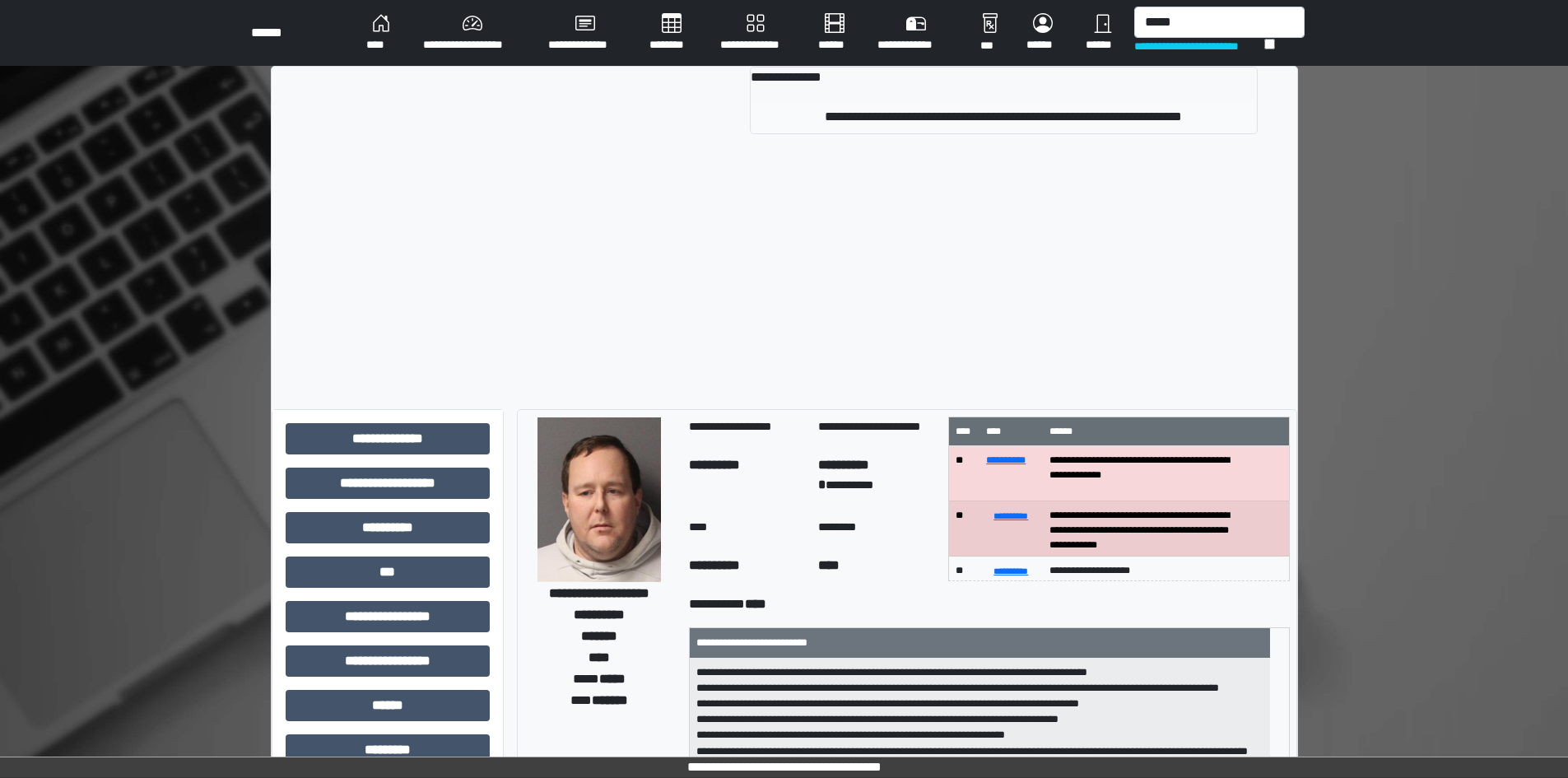 type 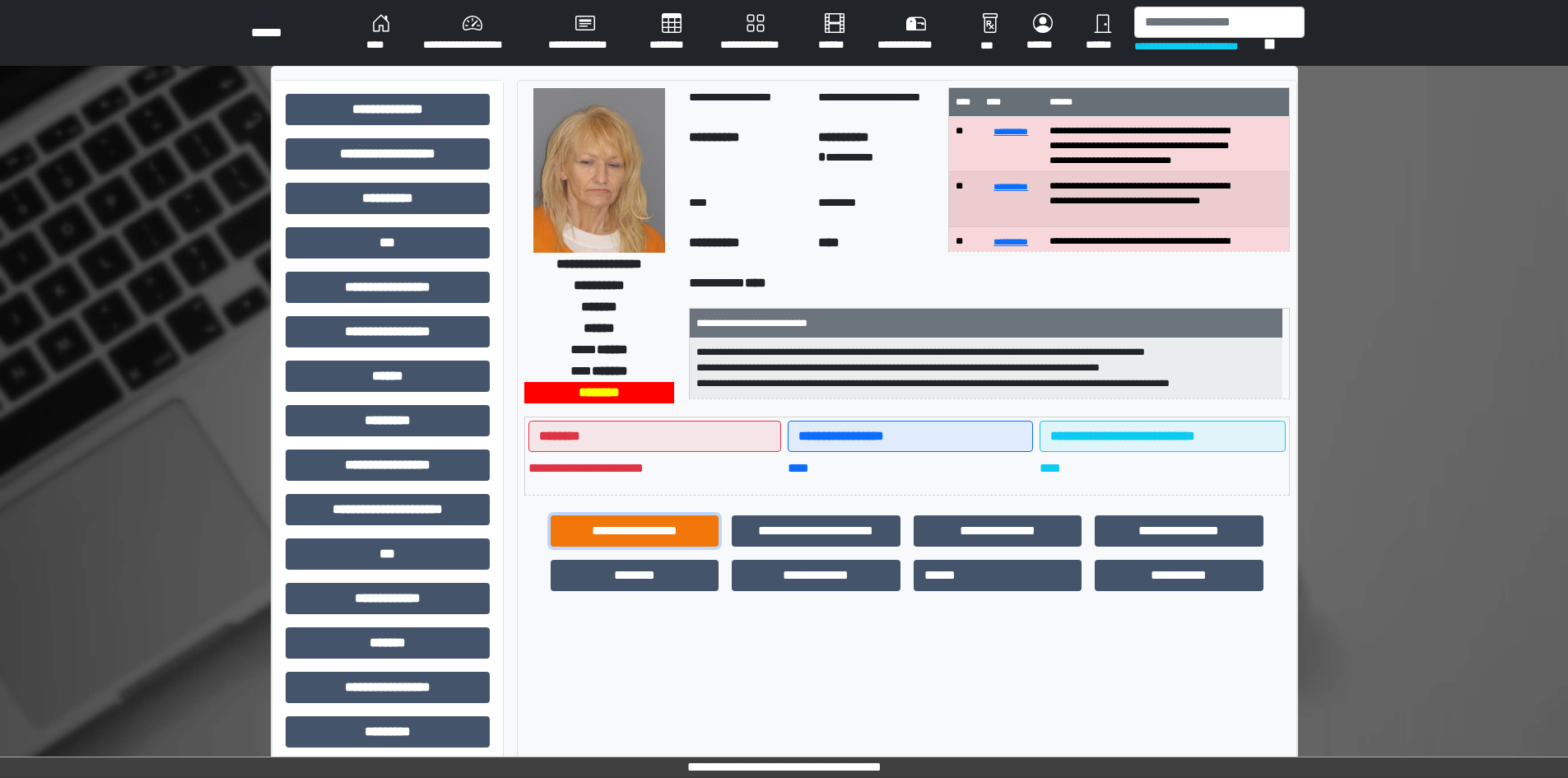 click on "**********" at bounding box center (635, 531) 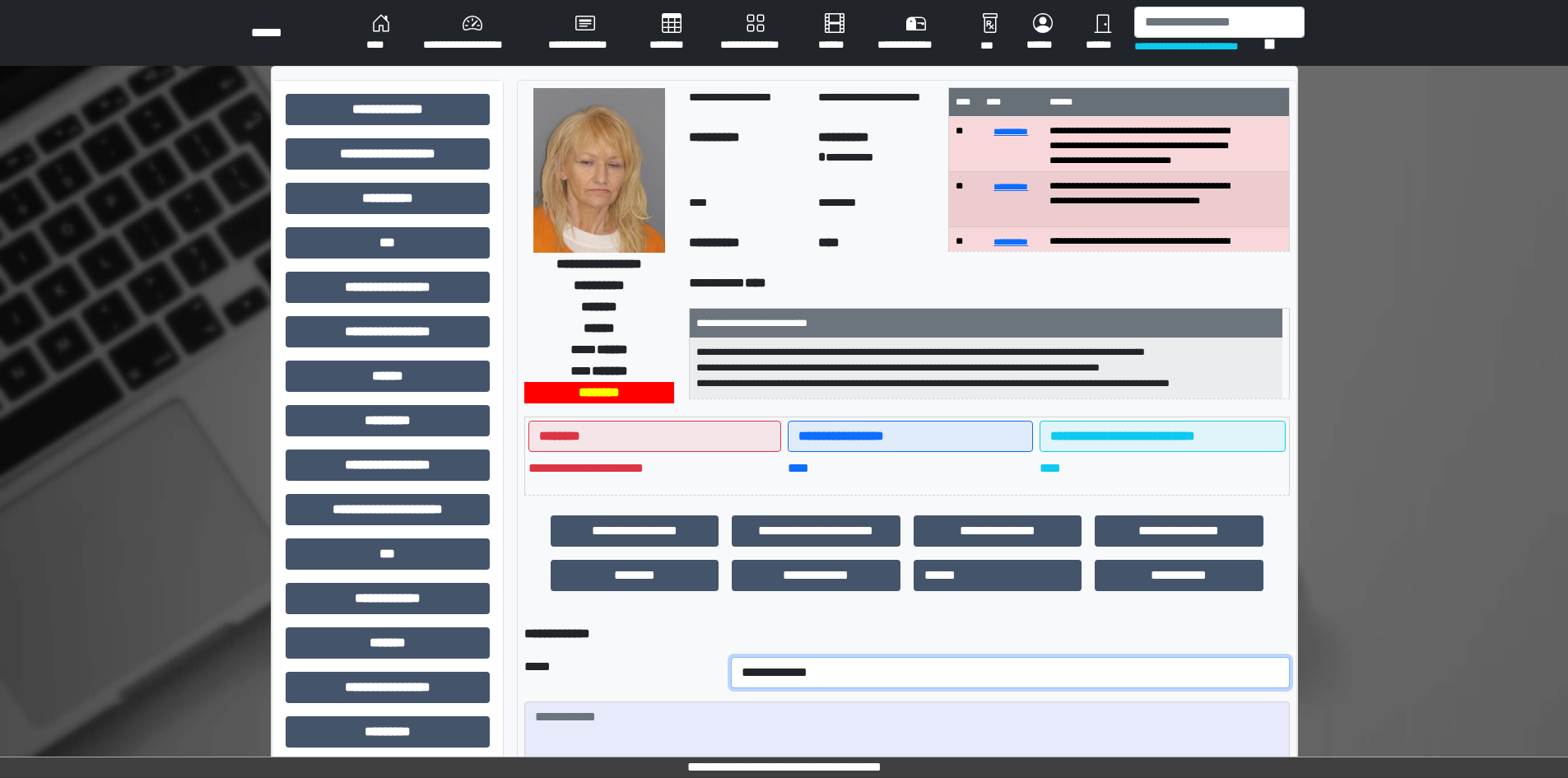 click on "**********" at bounding box center [1010, 673] 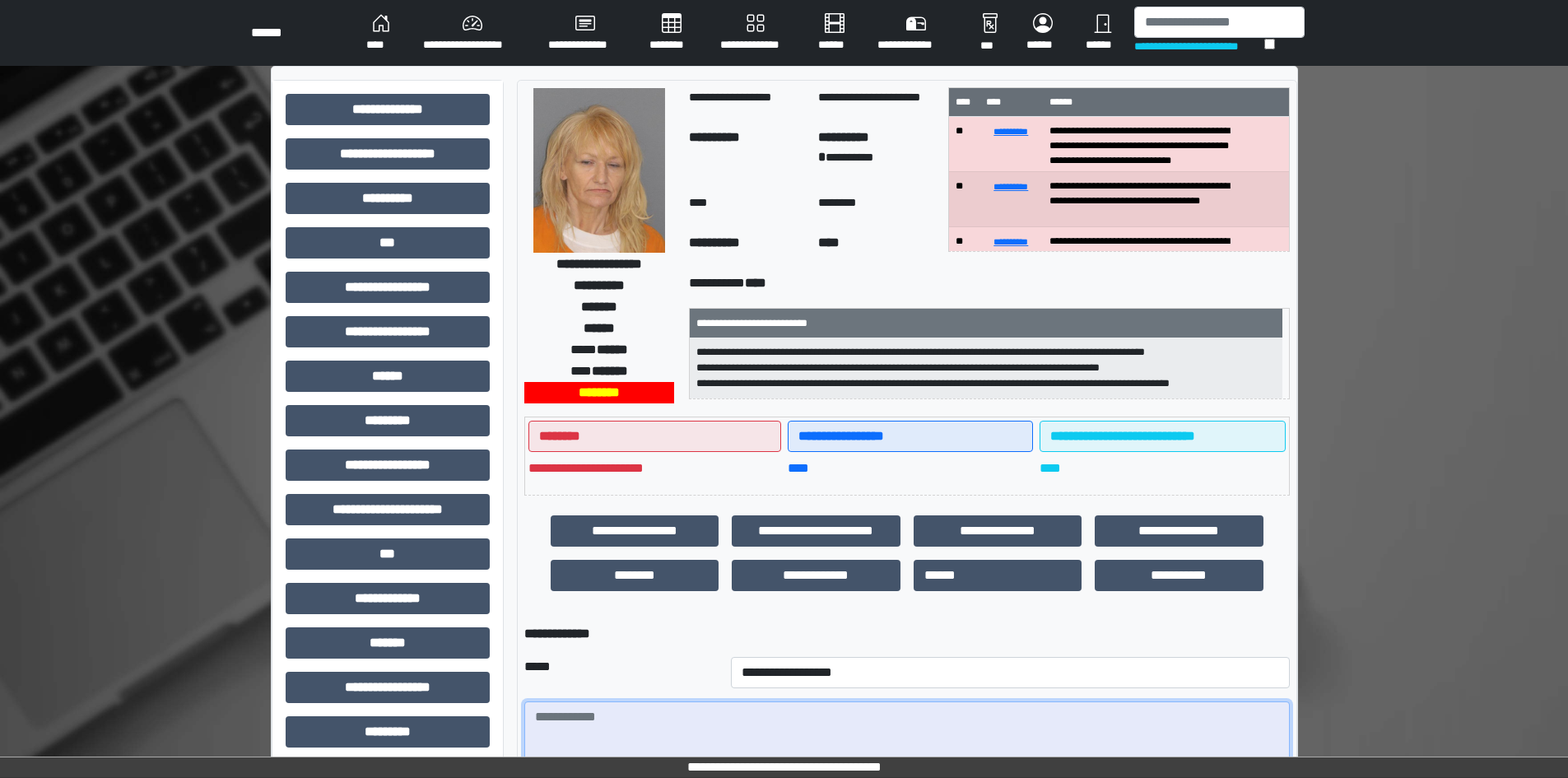 click at bounding box center (907, 747) 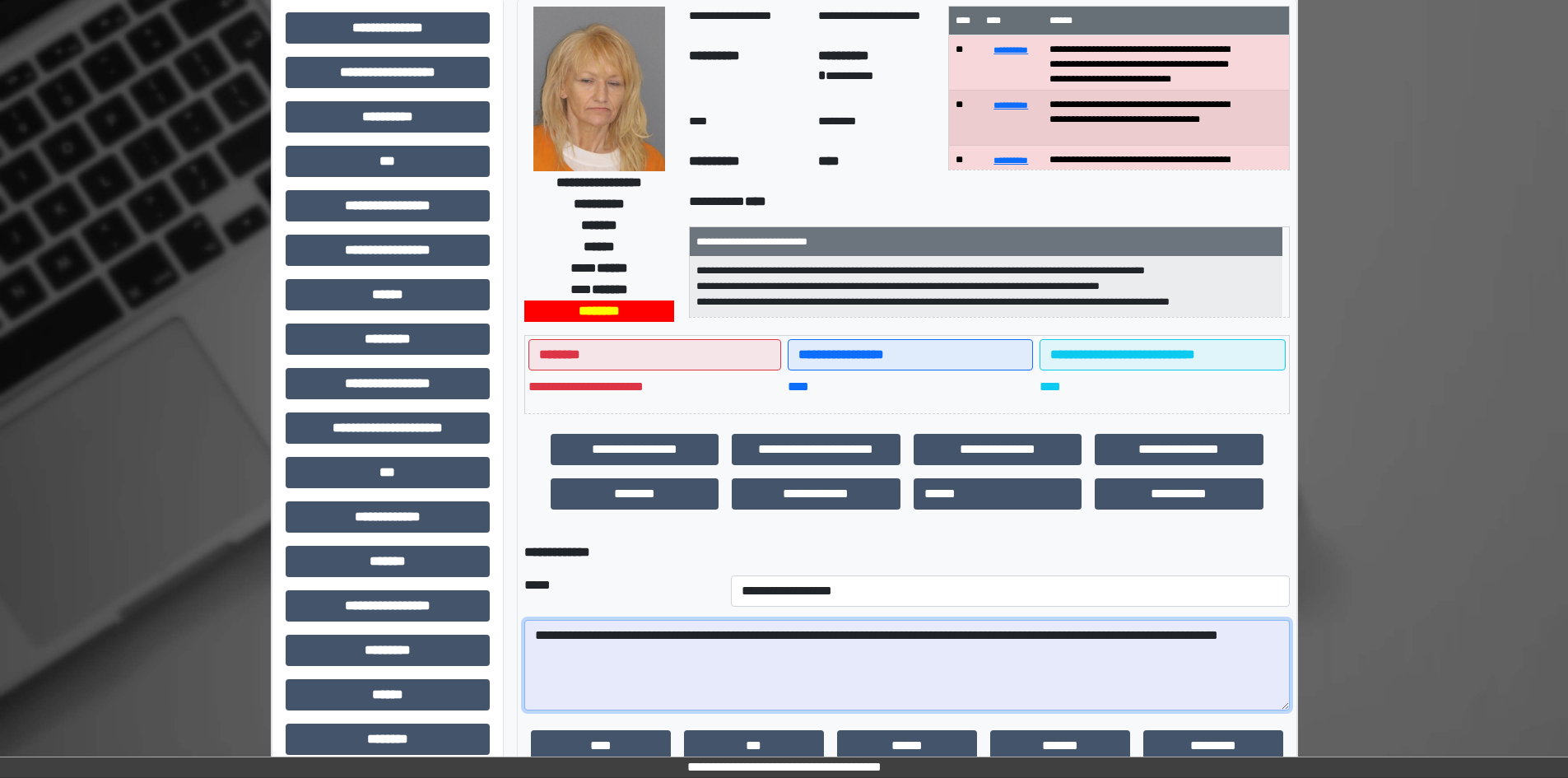 scroll, scrollTop: 82, scrollLeft: 0, axis: vertical 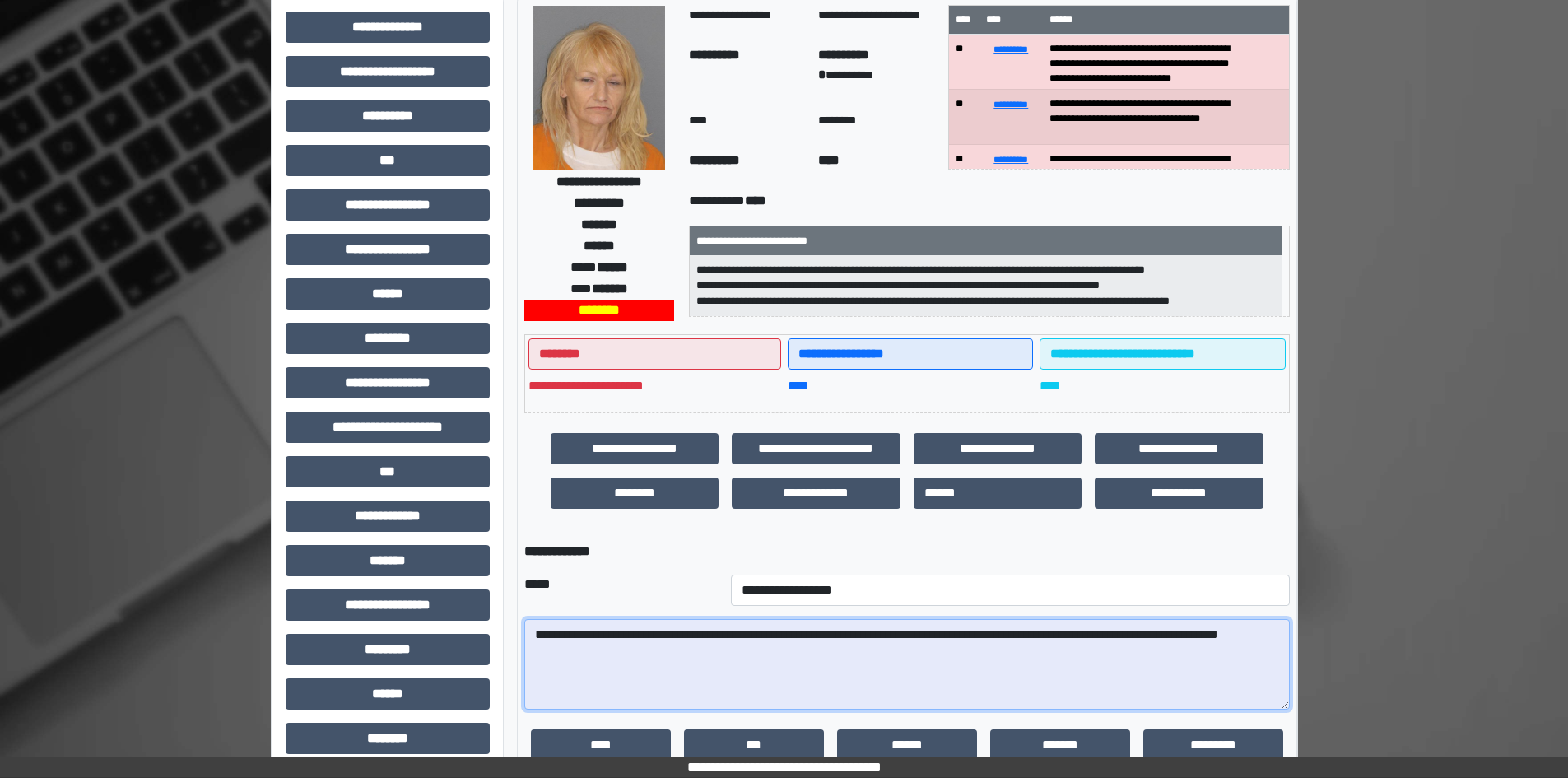 drag, startPoint x: 874, startPoint y: 631, endPoint x: 883, endPoint y: 632, distance: 9.055385 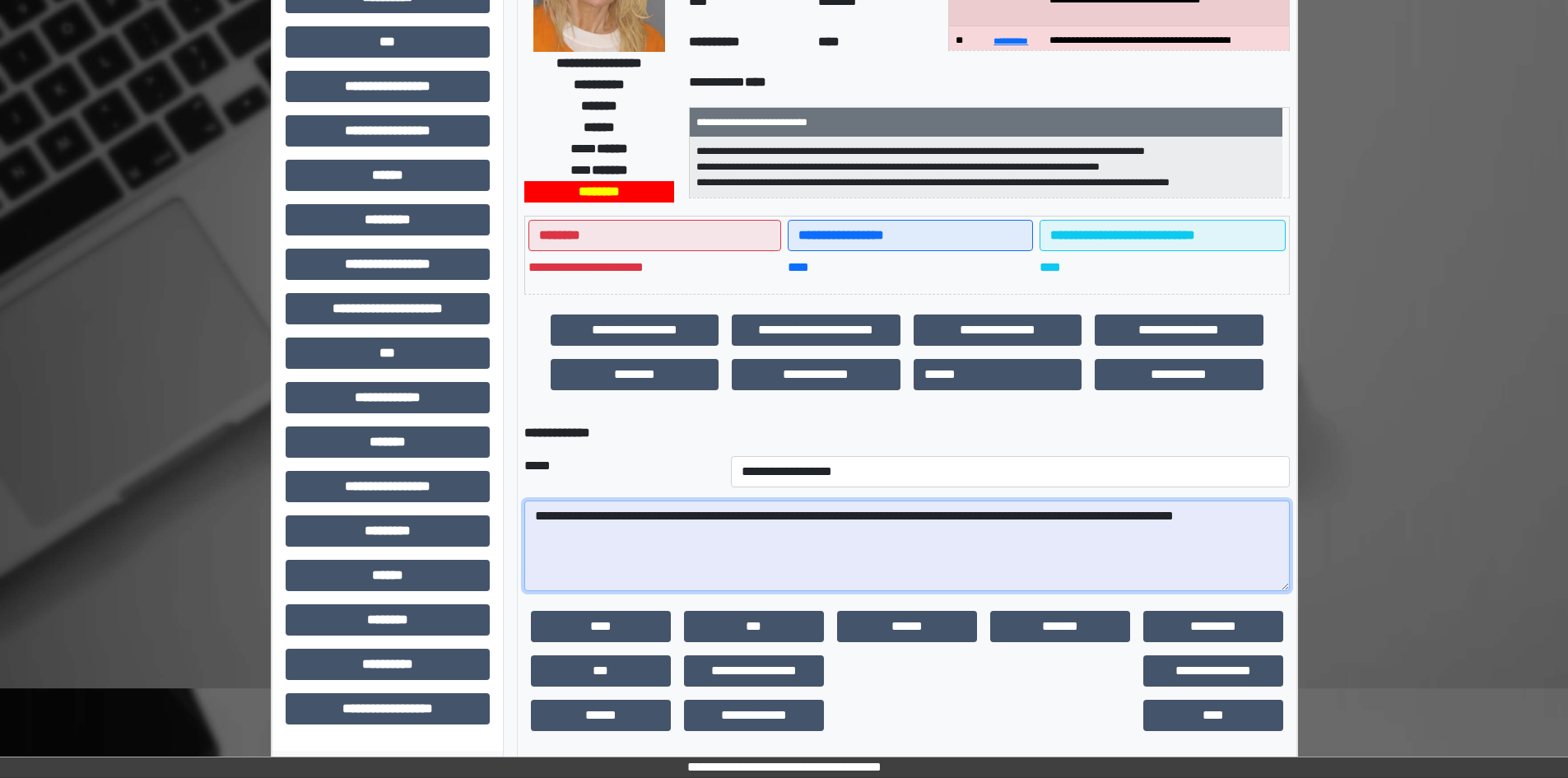 scroll, scrollTop: 208, scrollLeft: 0, axis: vertical 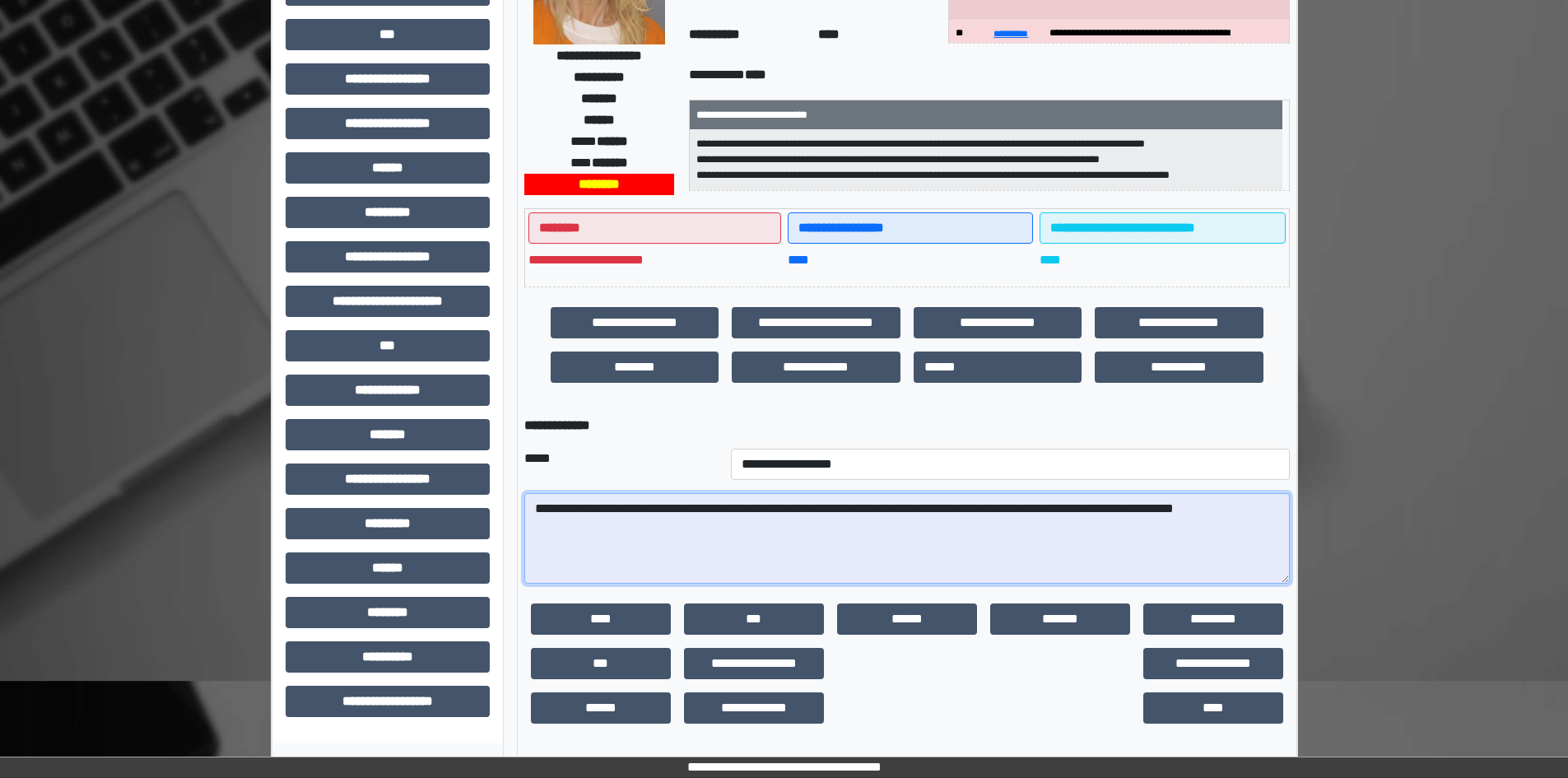 drag, startPoint x: 876, startPoint y: 547, endPoint x: 471, endPoint y: 459, distance: 414.45024 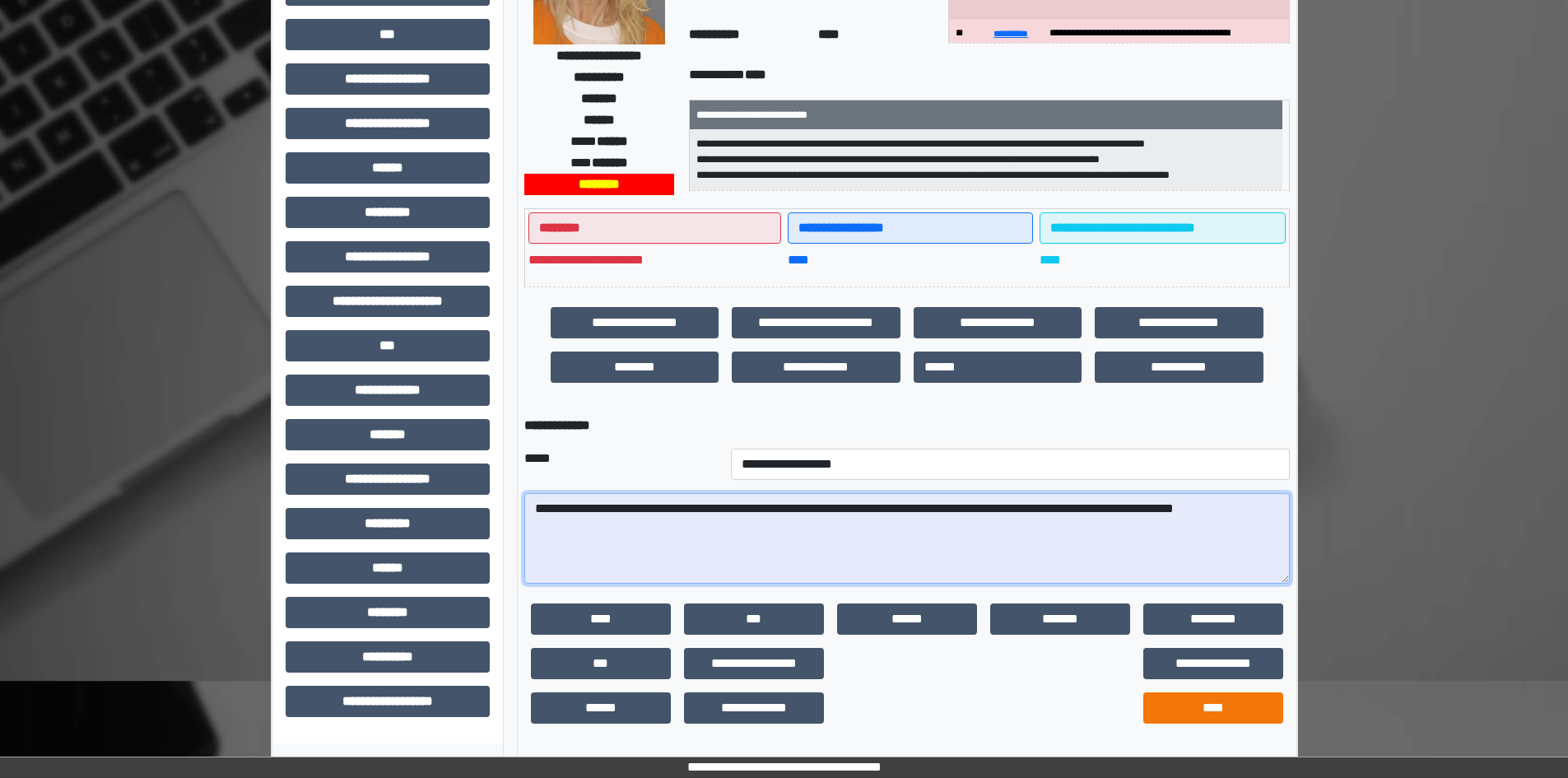 type on "**********" 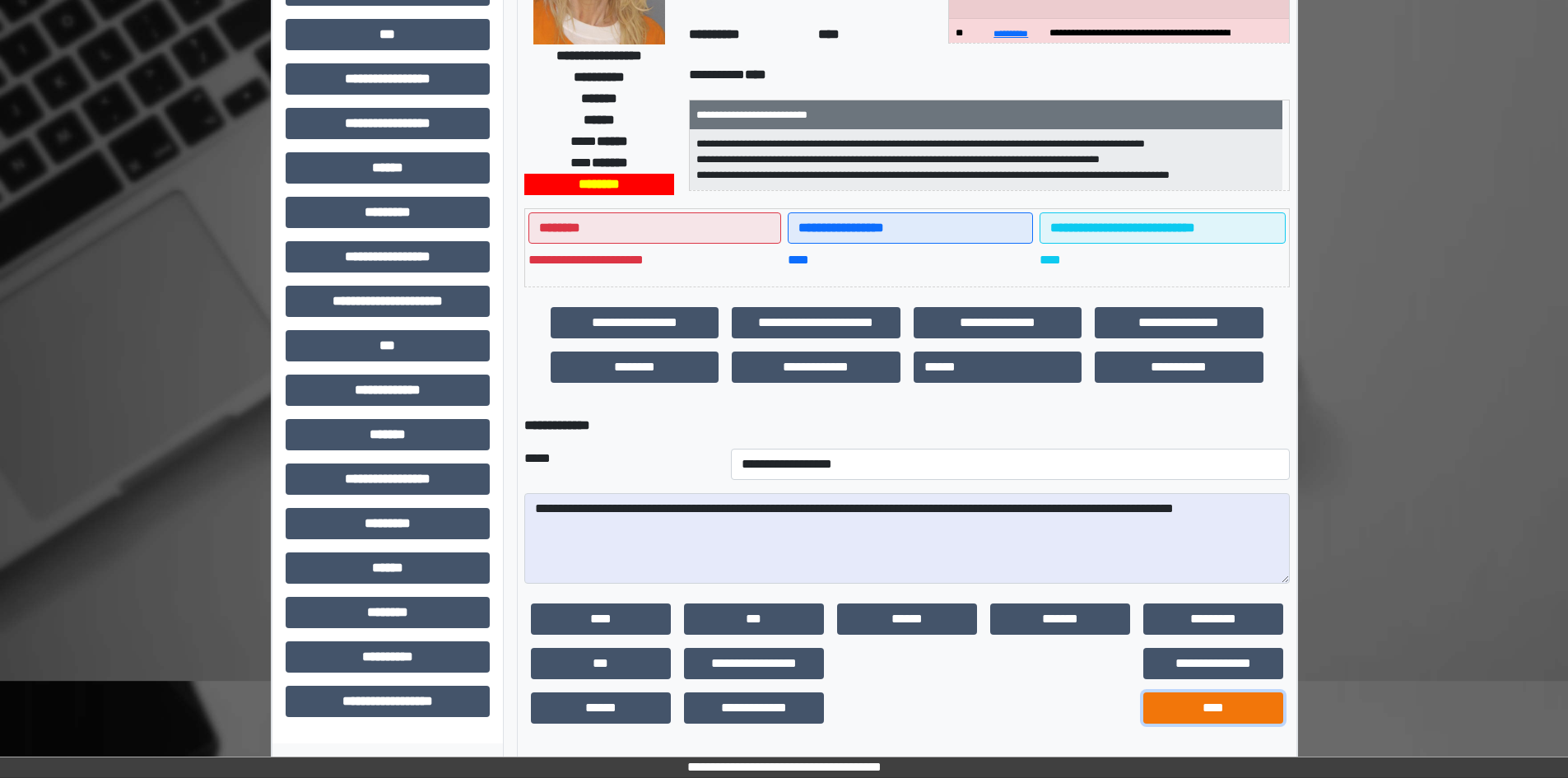 click on "****" at bounding box center [1213, 708] 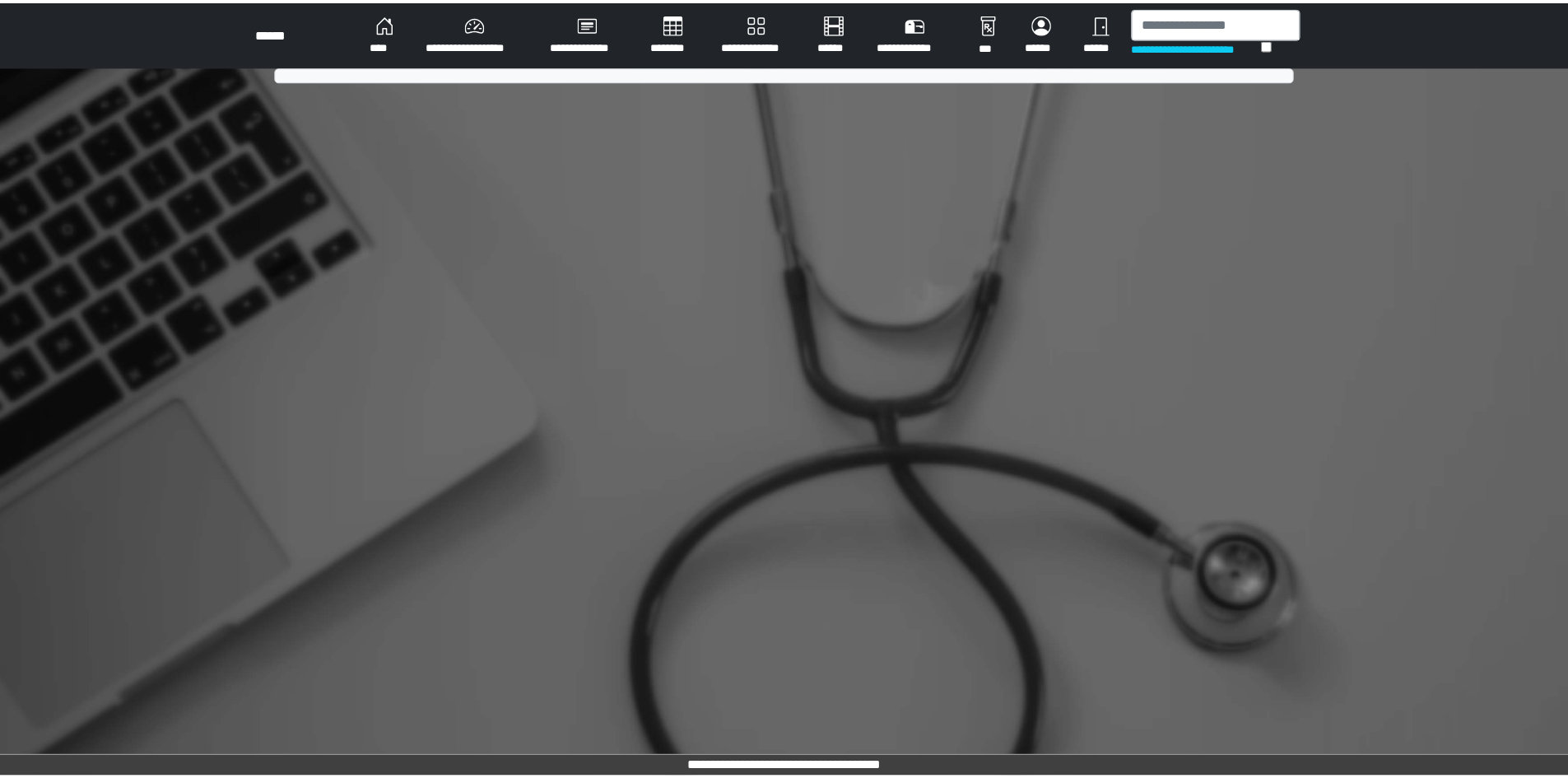 scroll, scrollTop: 0, scrollLeft: 0, axis: both 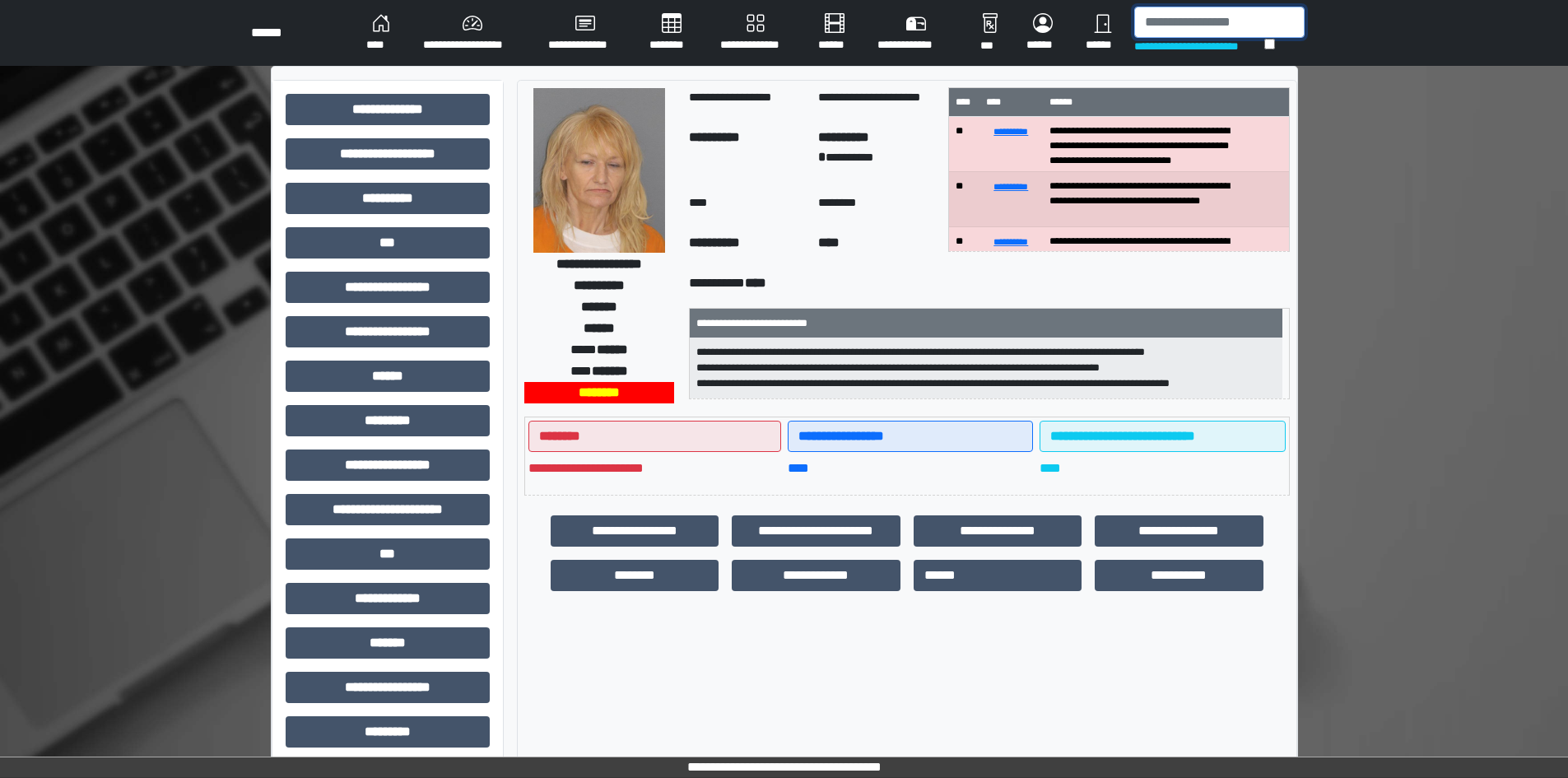 click at bounding box center (1219, 22) 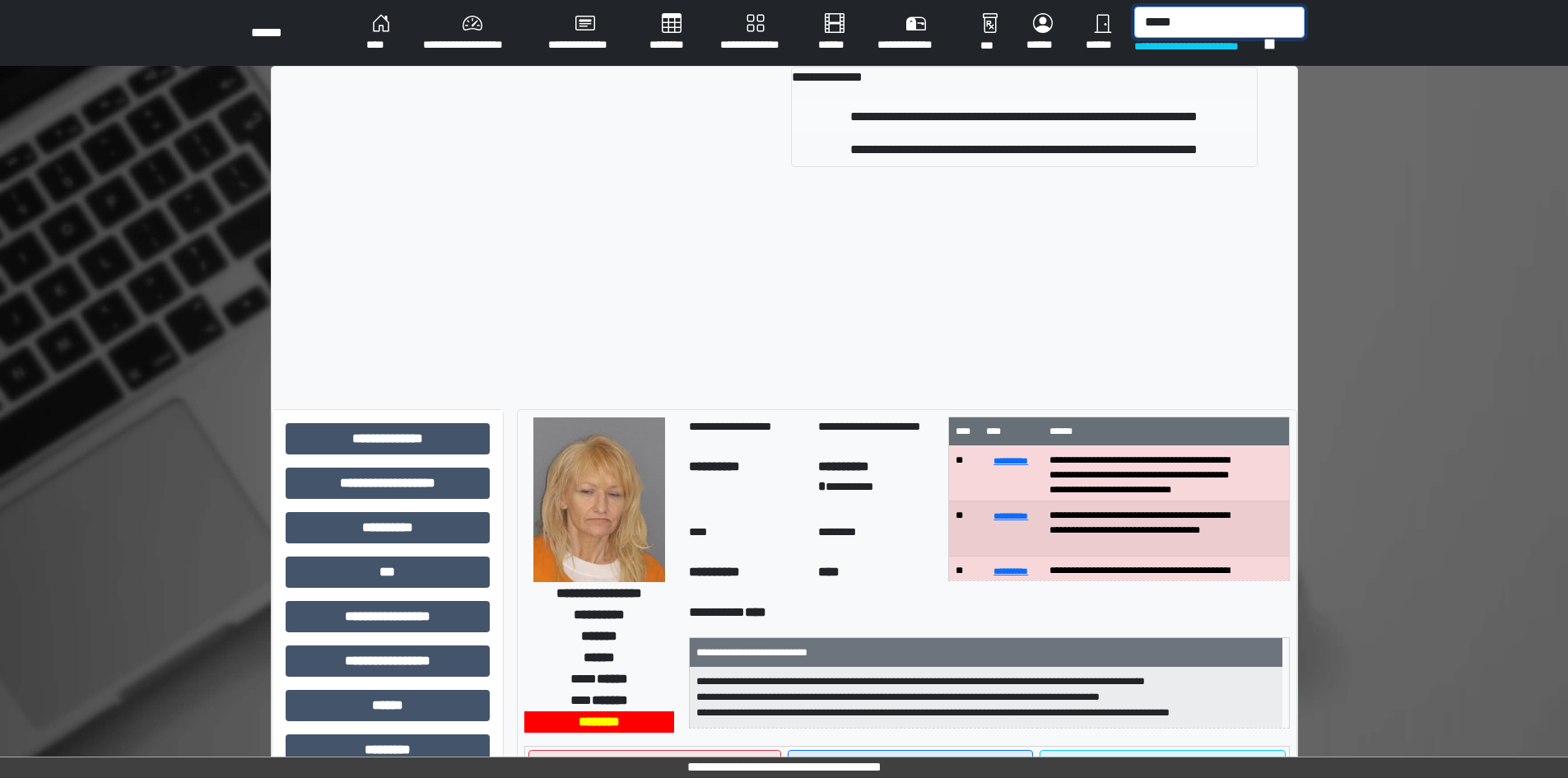 type on "*****" 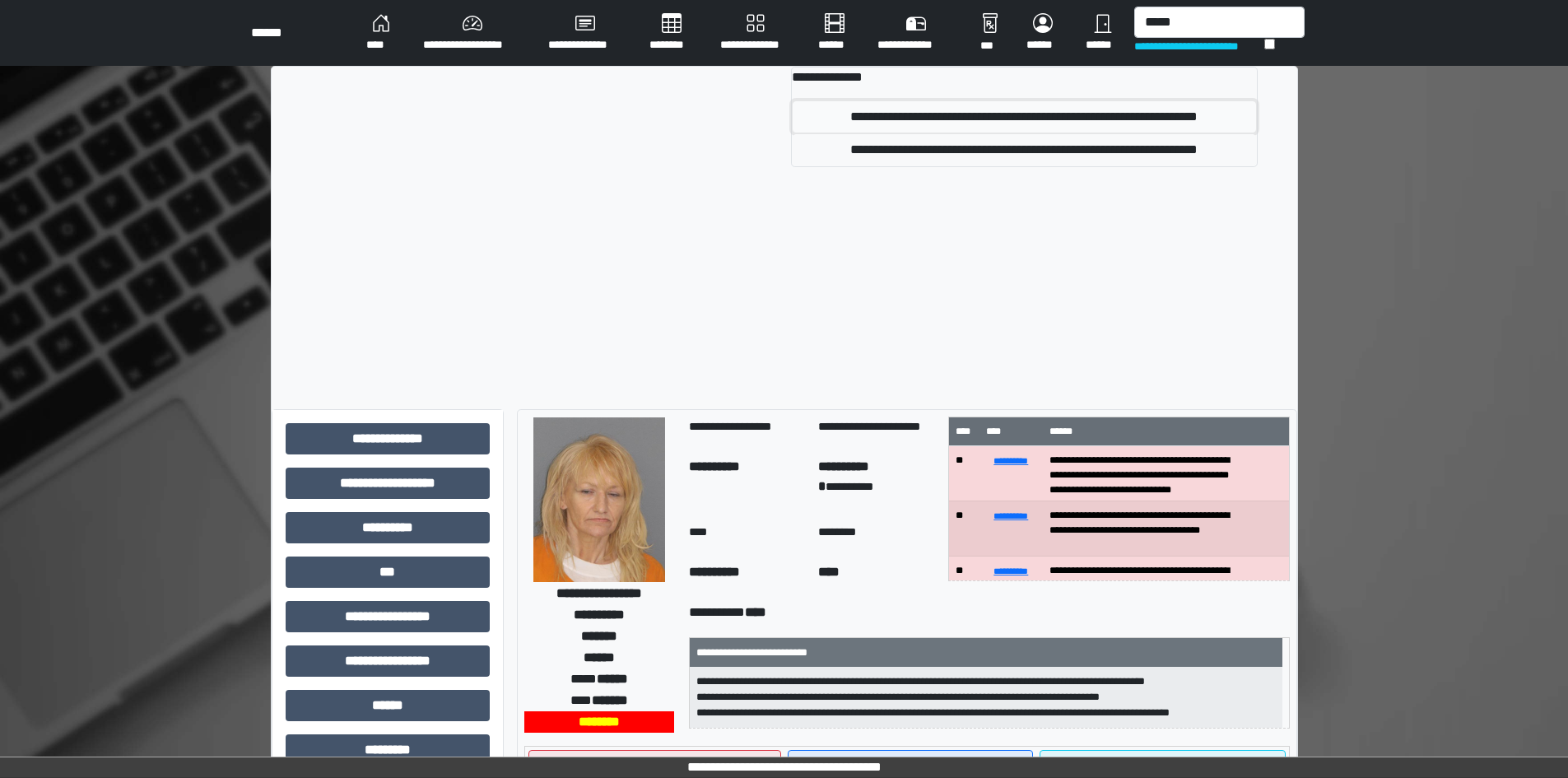 click on "**********" at bounding box center [1024, 117] 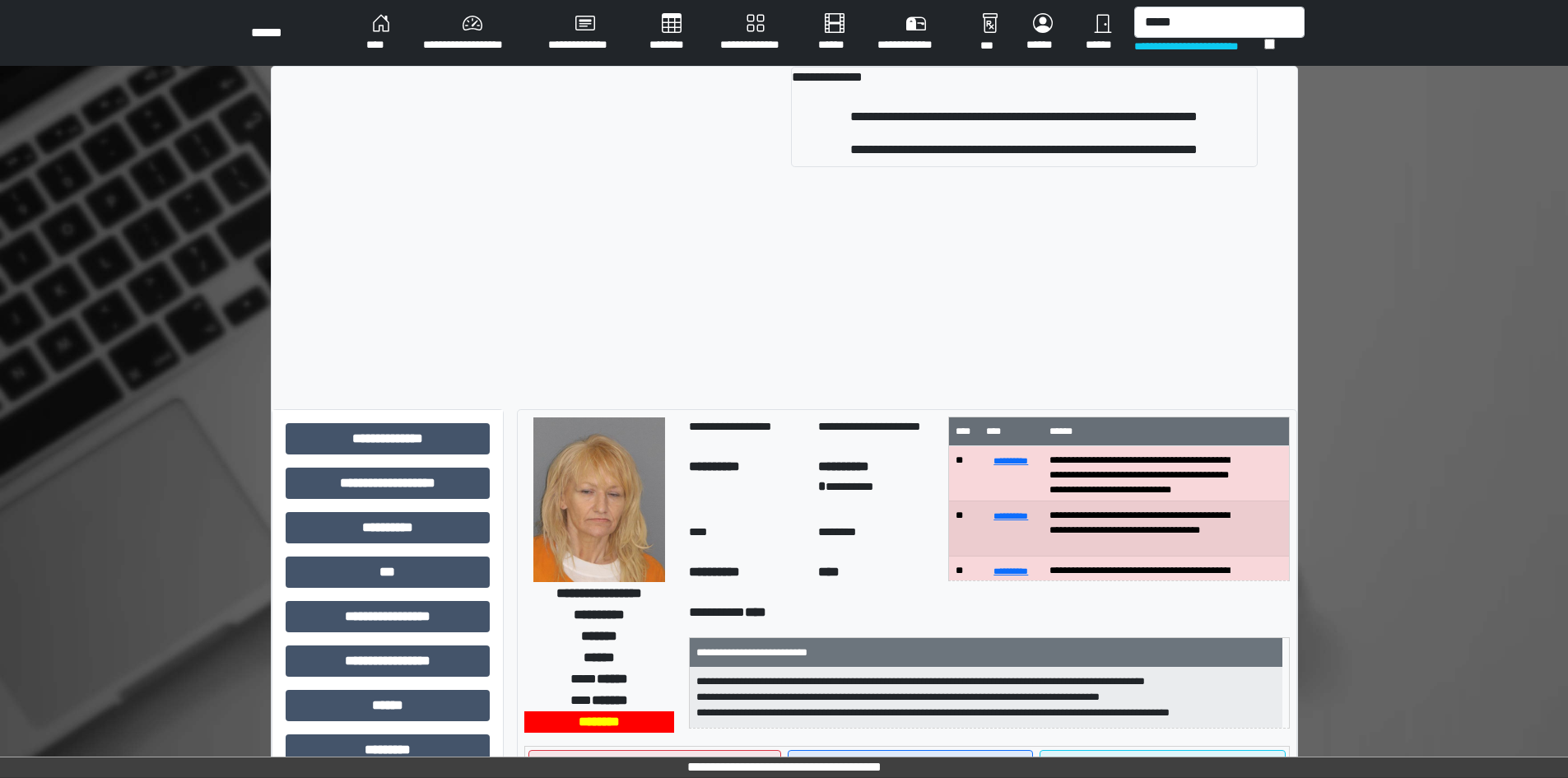 type 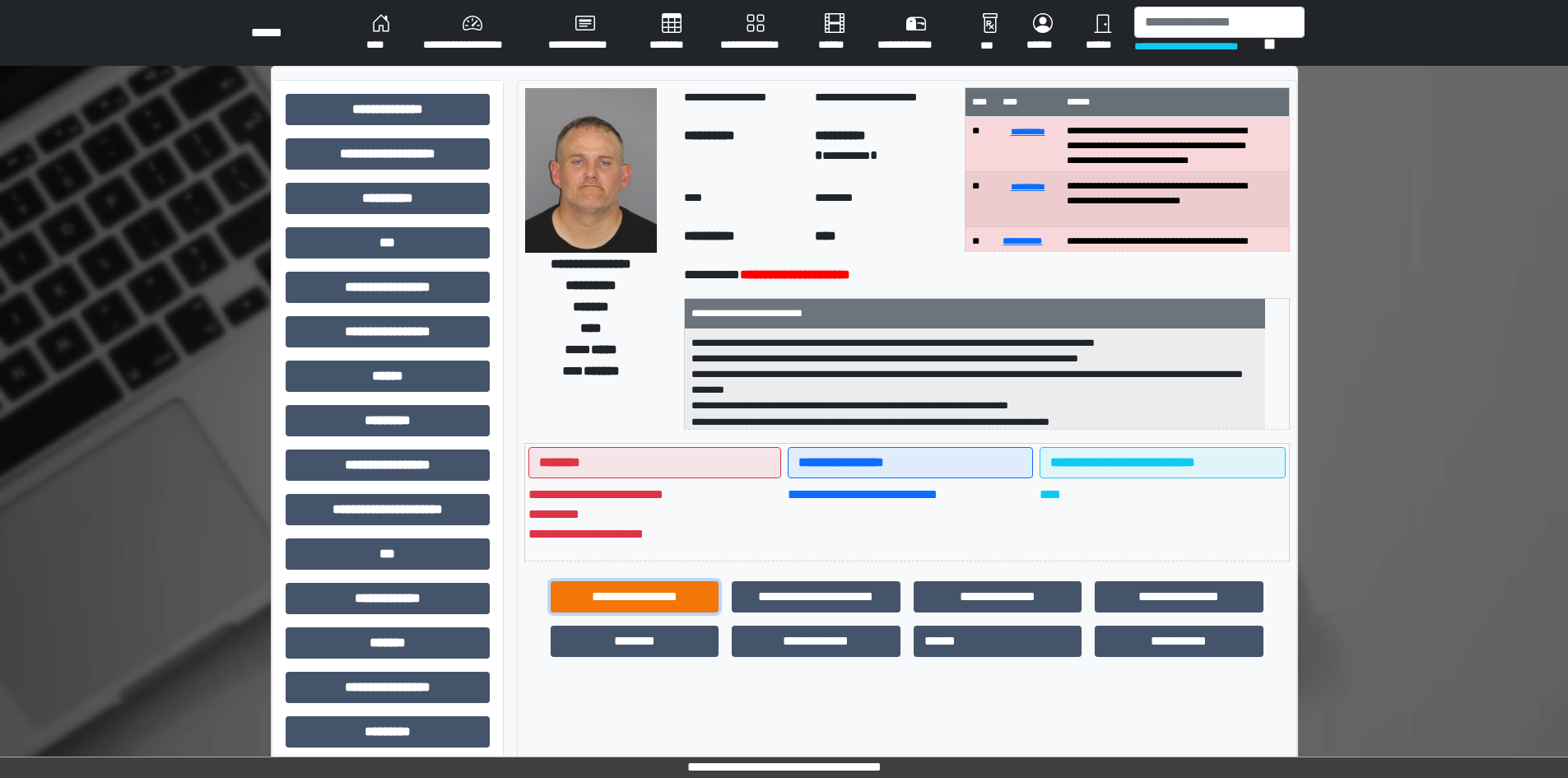 click on "**********" at bounding box center (635, 597) 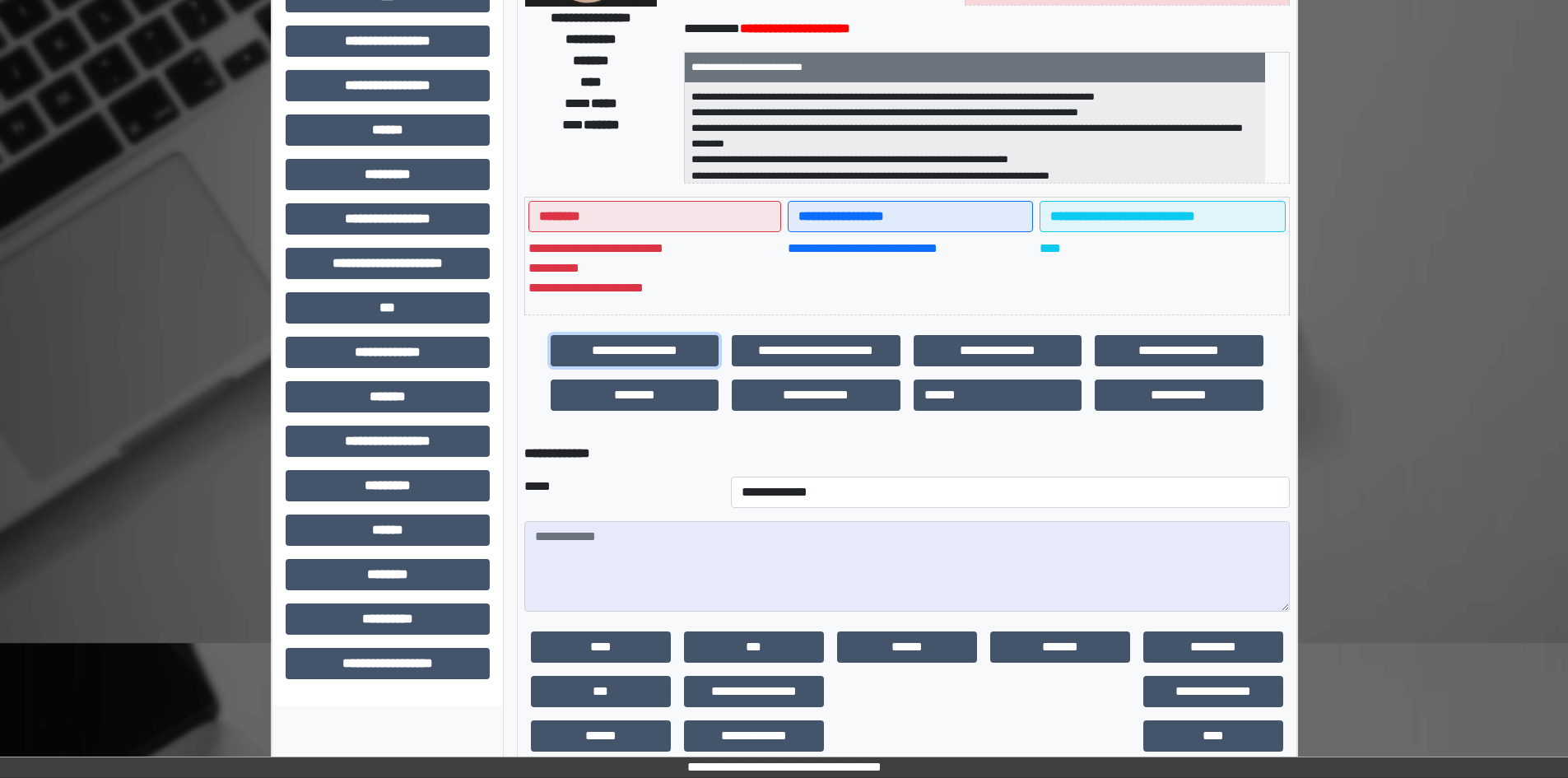 scroll, scrollTop: 247, scrollLeft: 0, axis: vertical 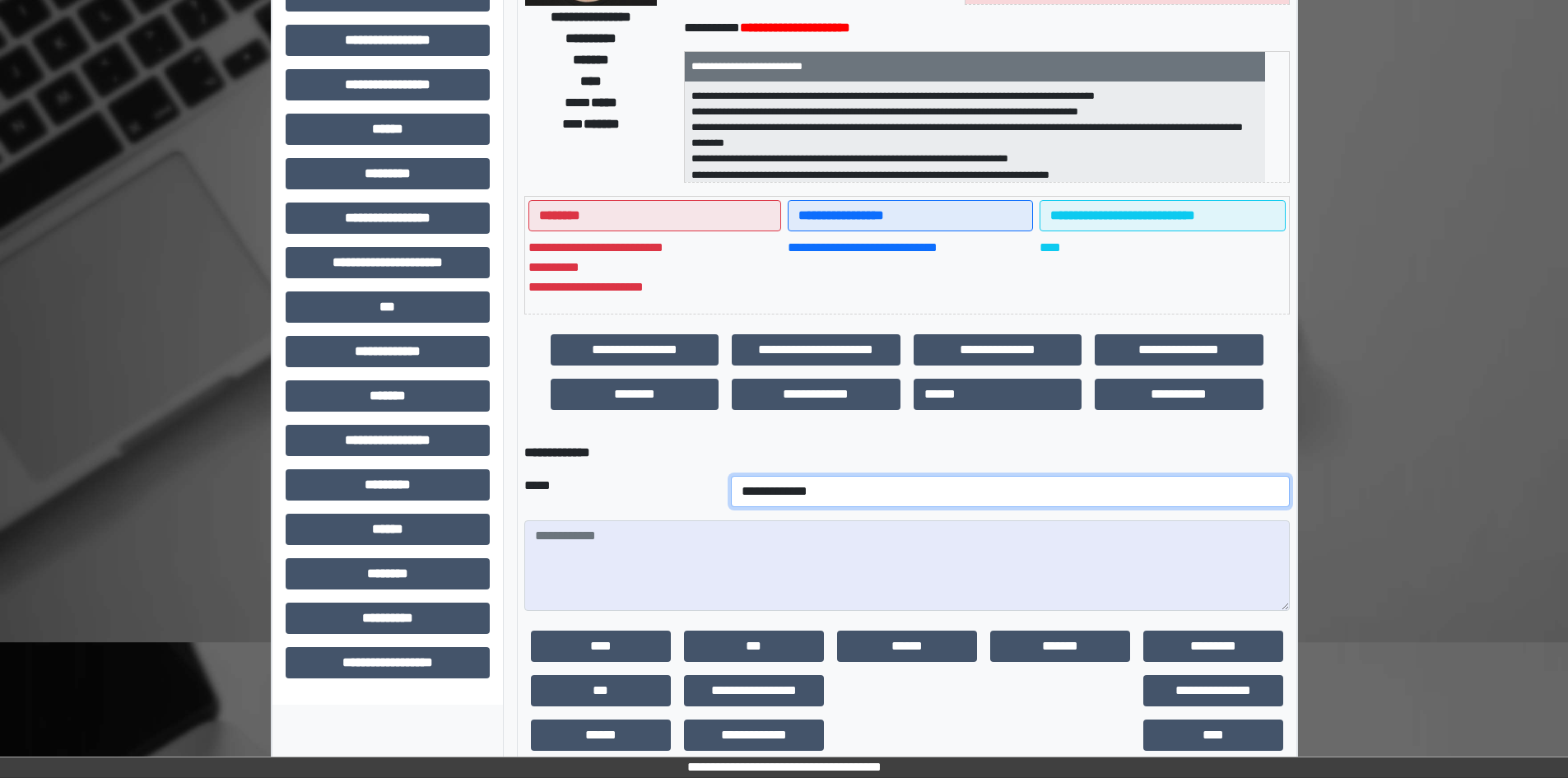 click on "**********" at bounding box center [1010, 491] 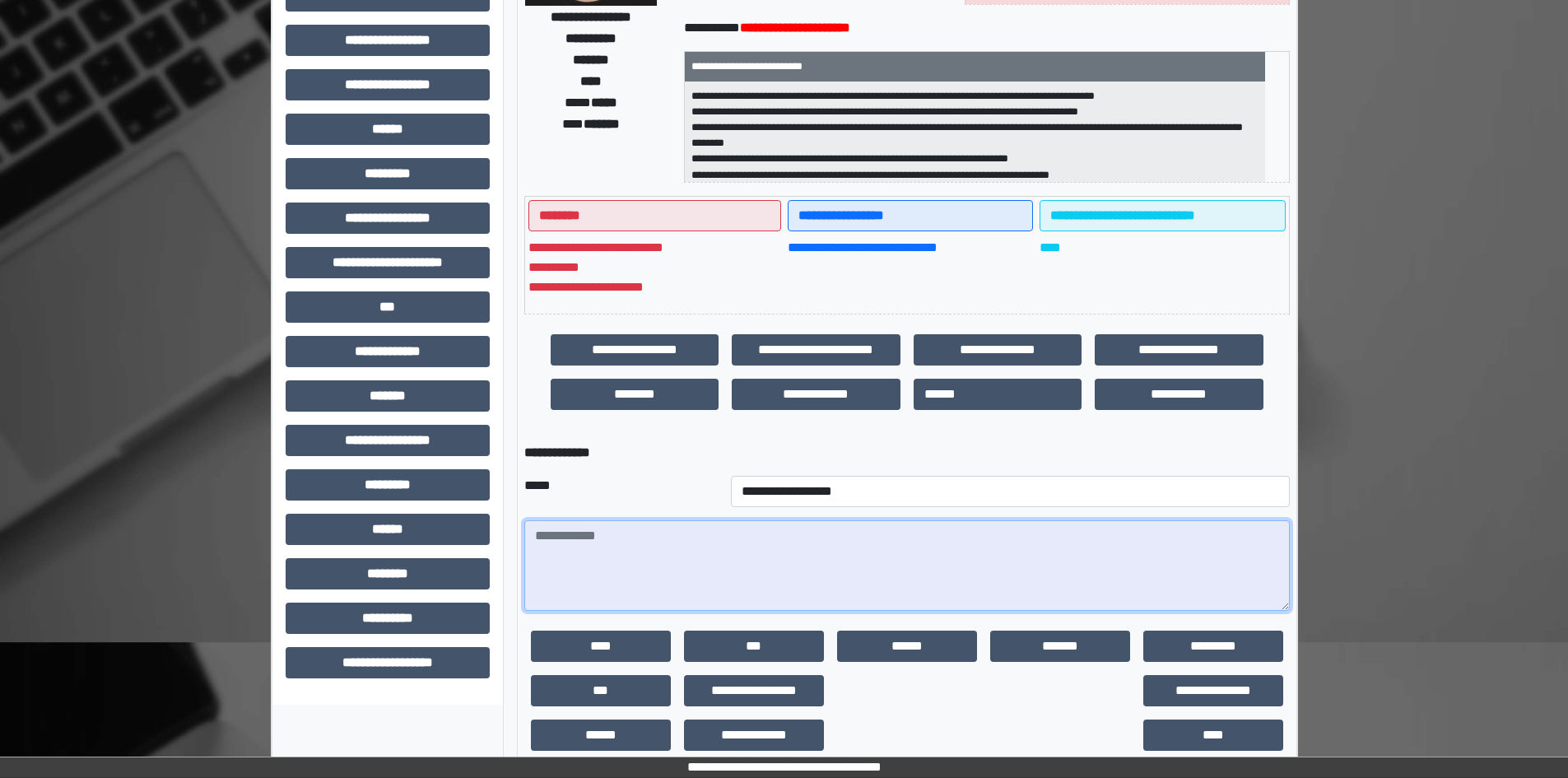 click at bounding box center [907, 566] 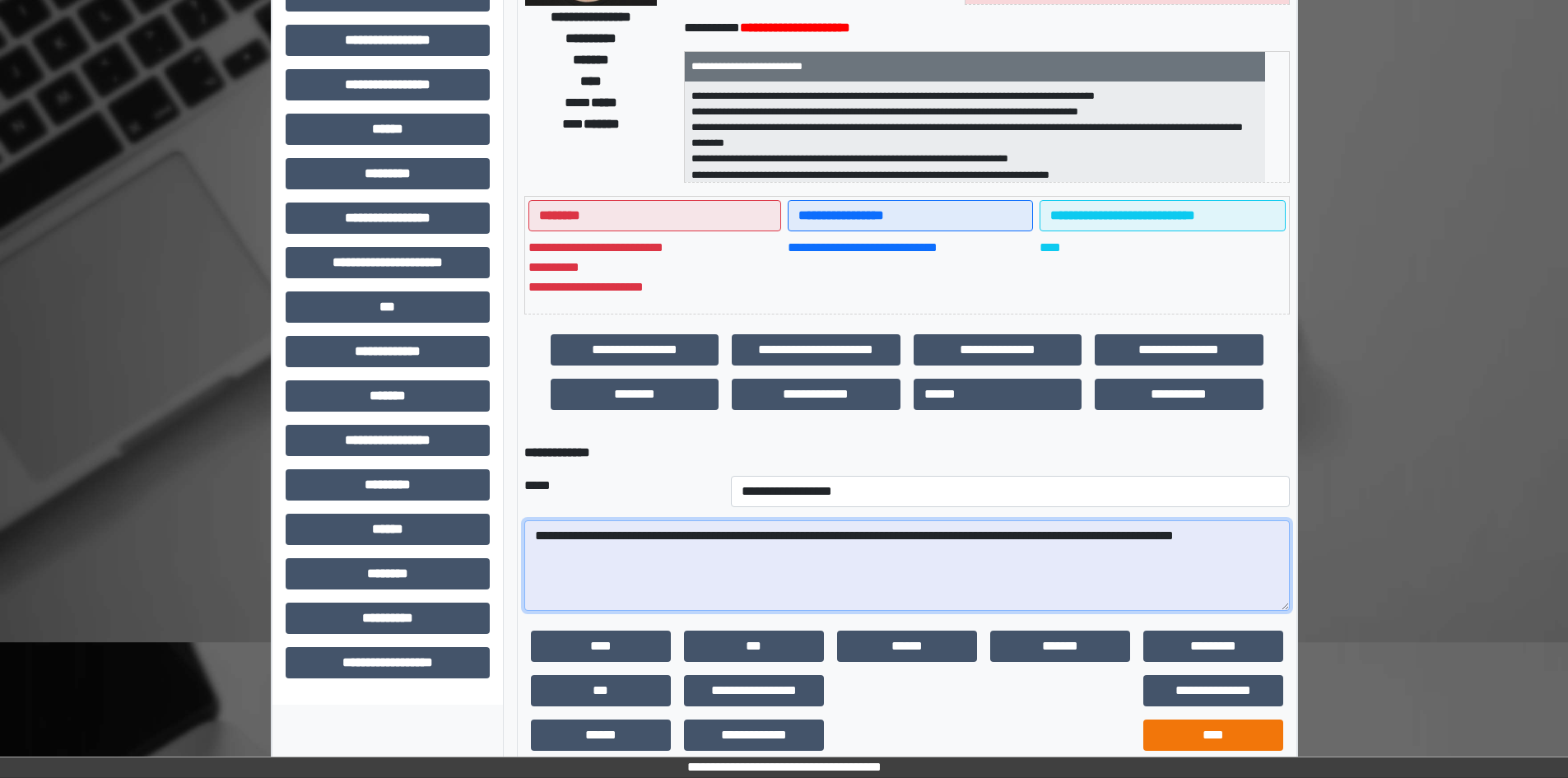 type on "**********" 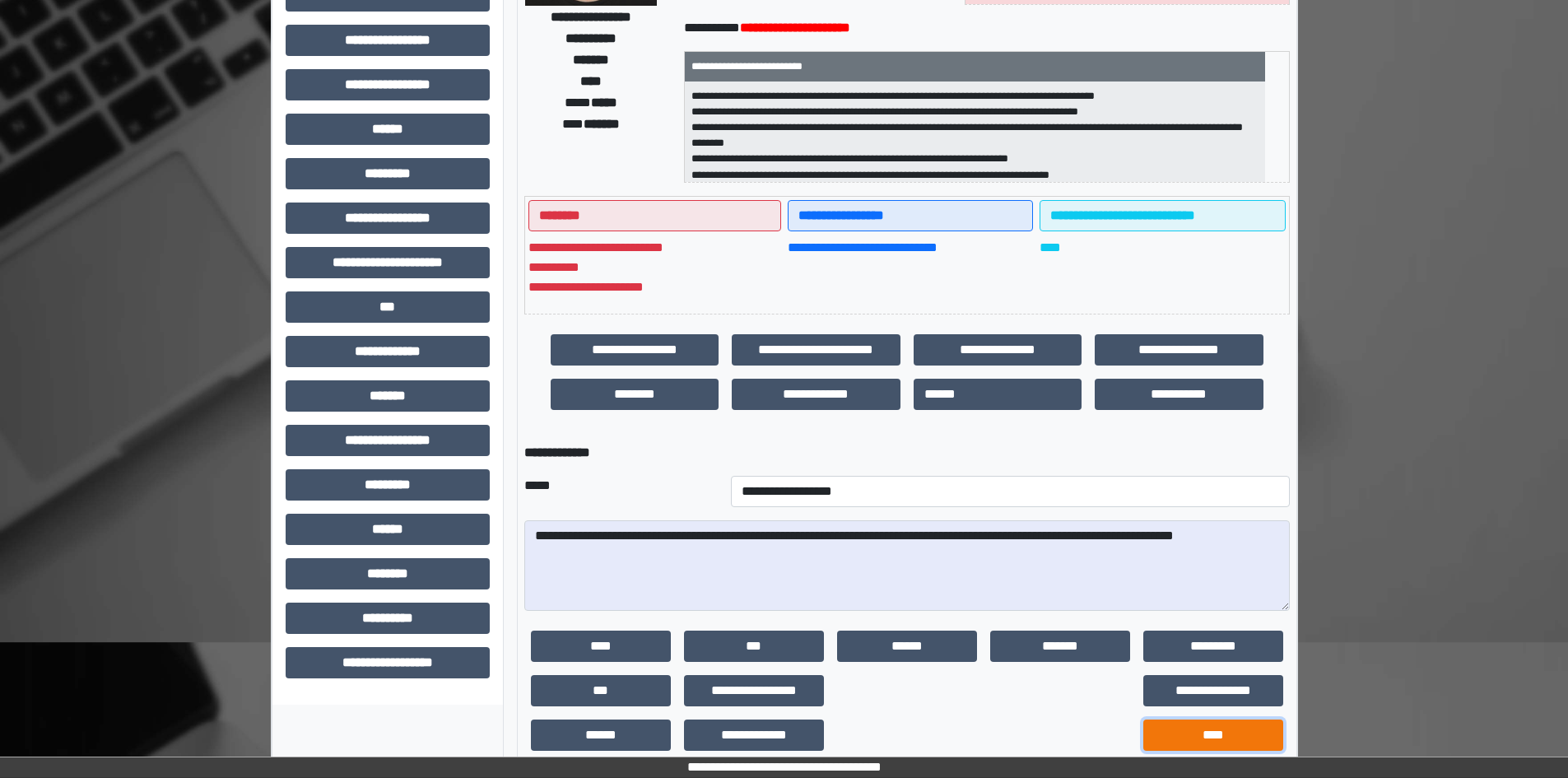 click on "****" at bounding box center (1213, 735) 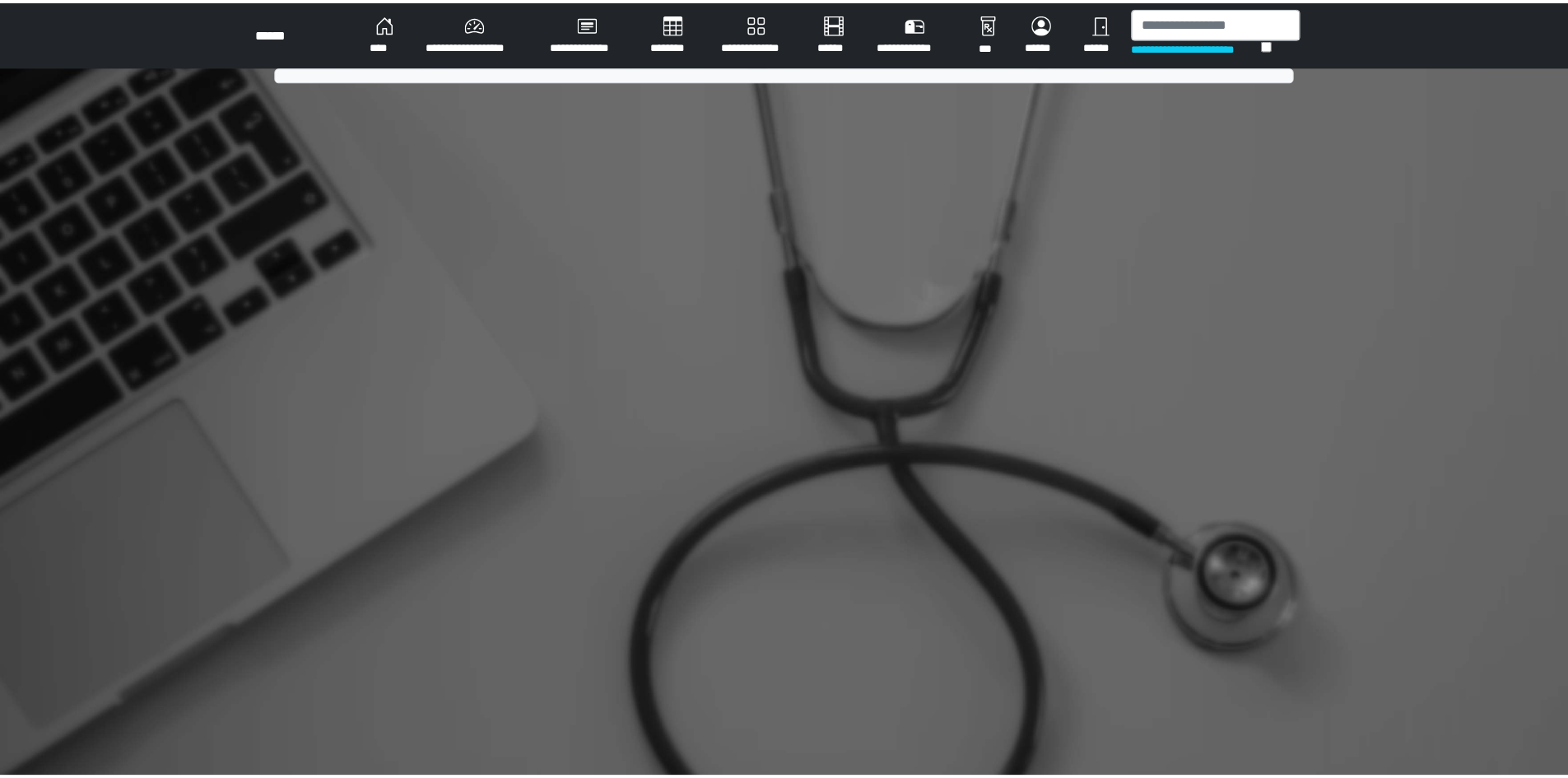 scroll, scrollTop: 0, scrollLeft: 0, axis: both 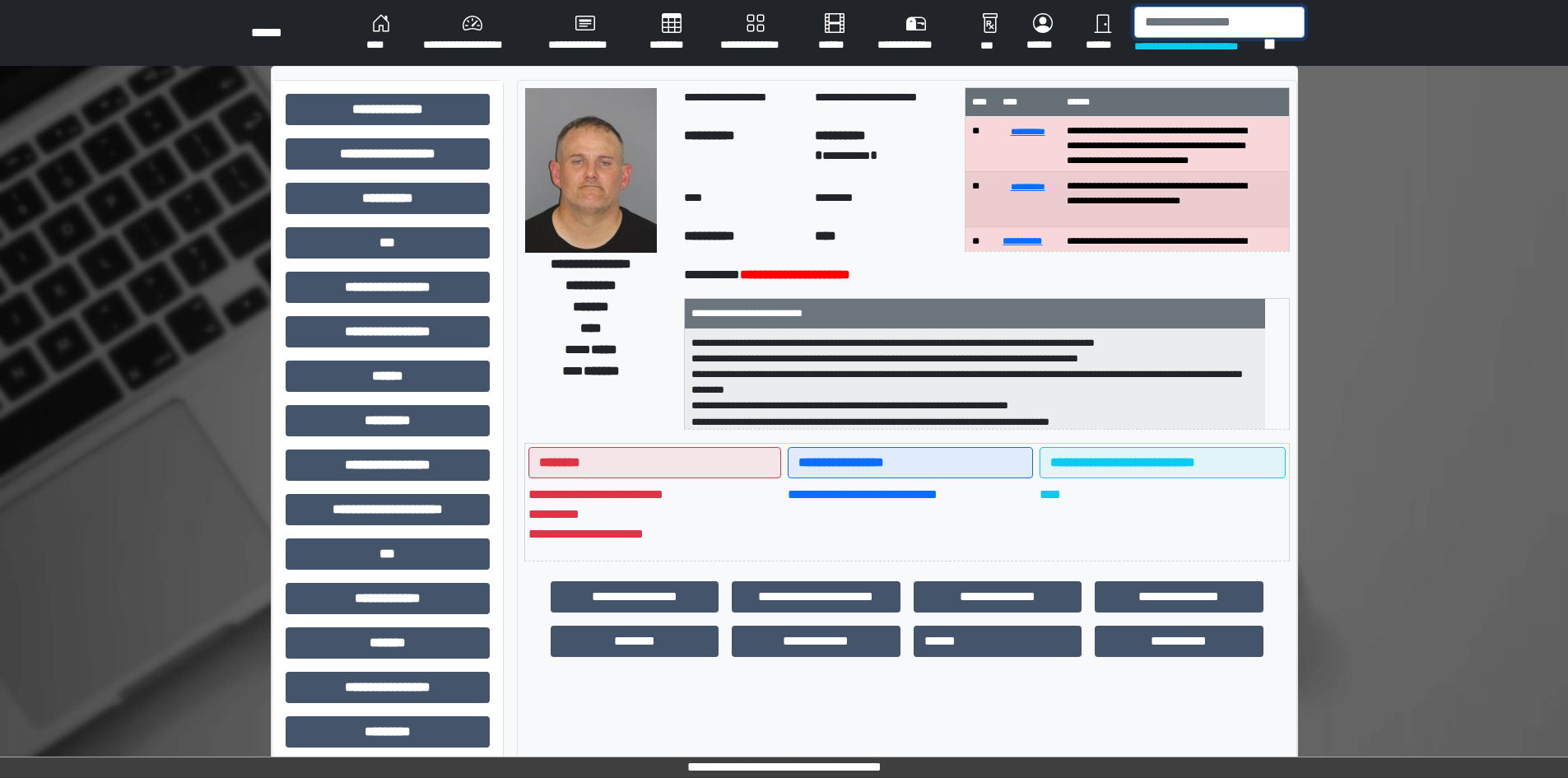 click at bounding box center (1219, 22) 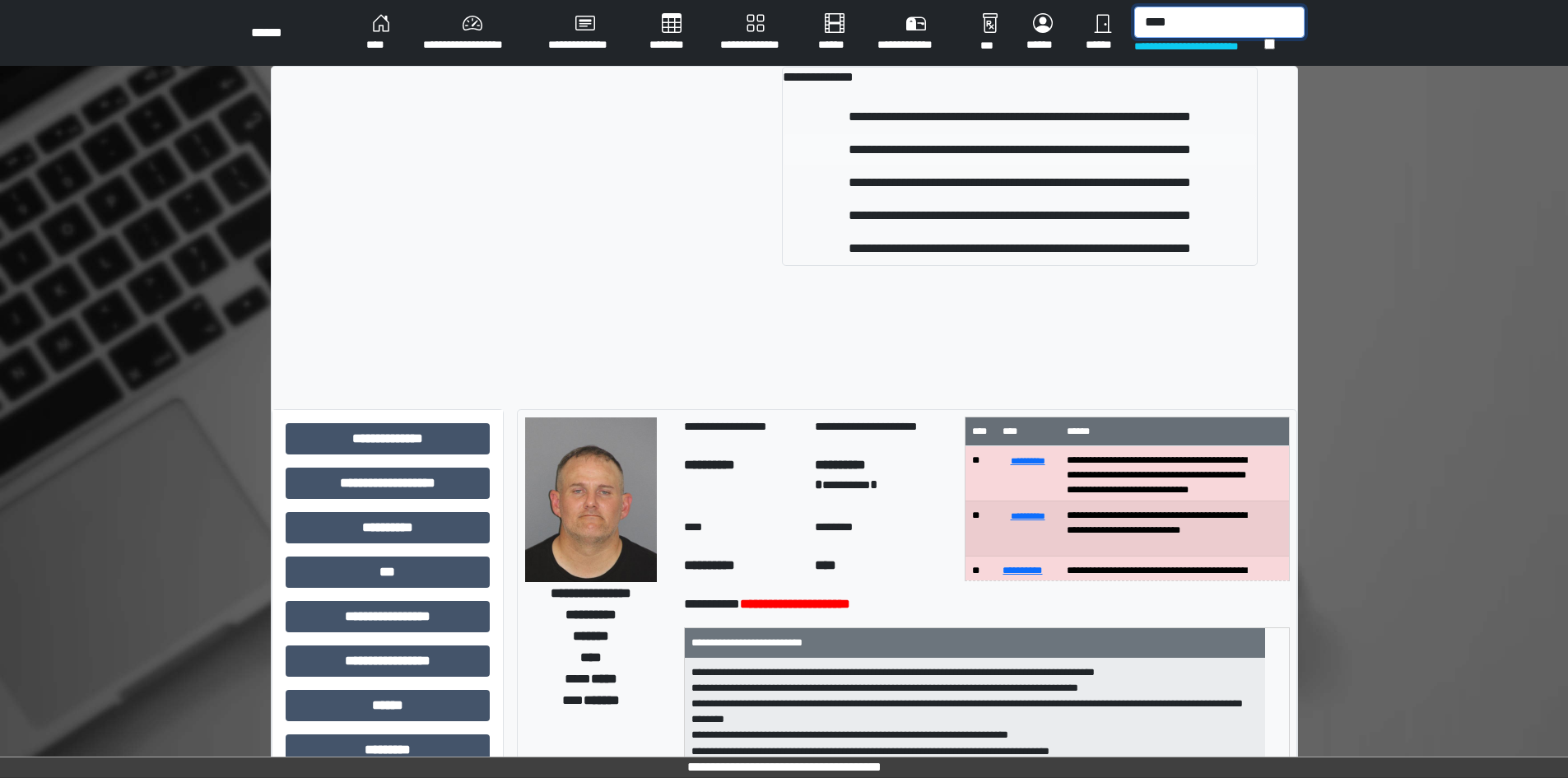 type on "****" 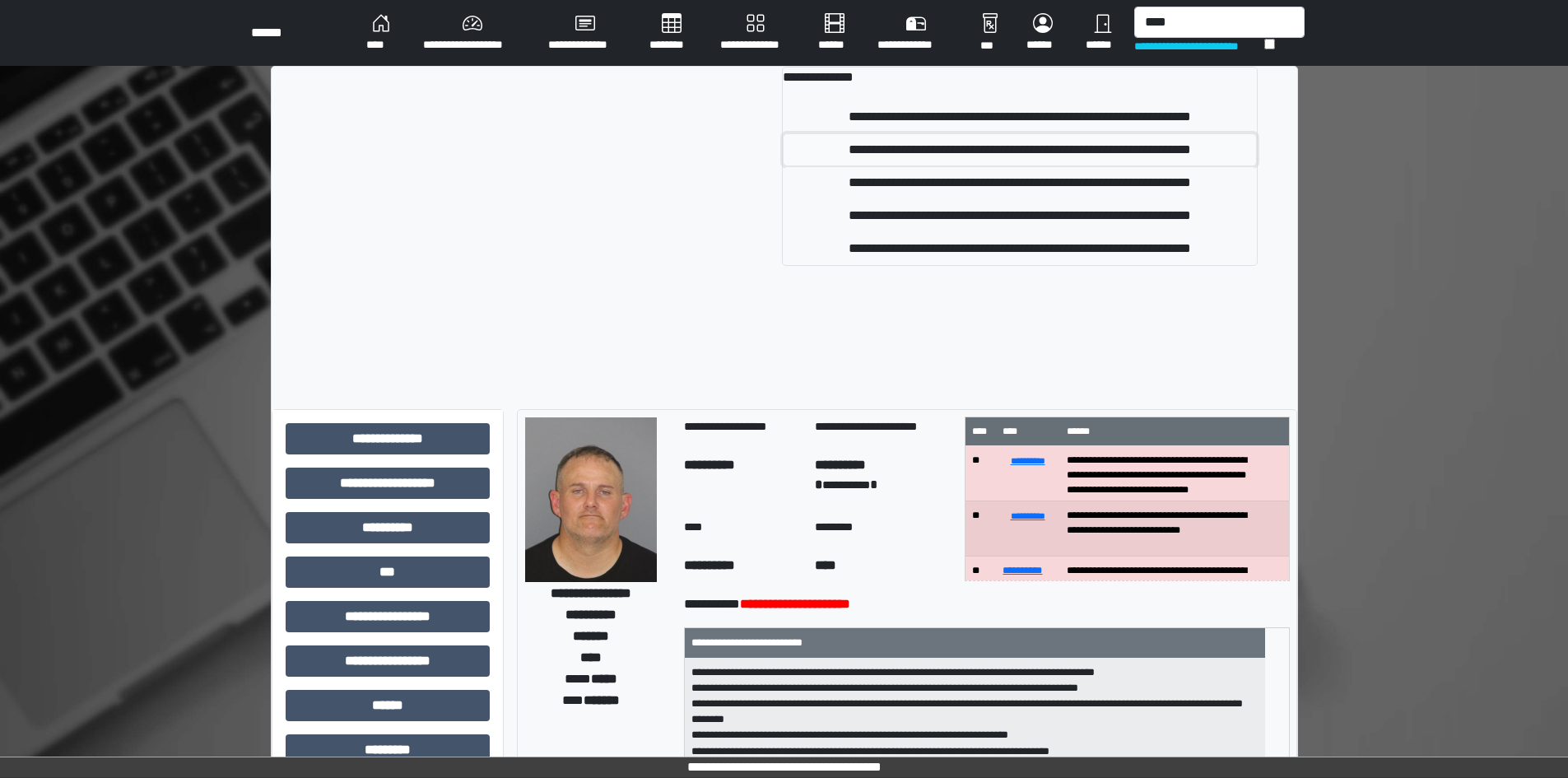 click on "**********" at bounding box center (1020, 150) 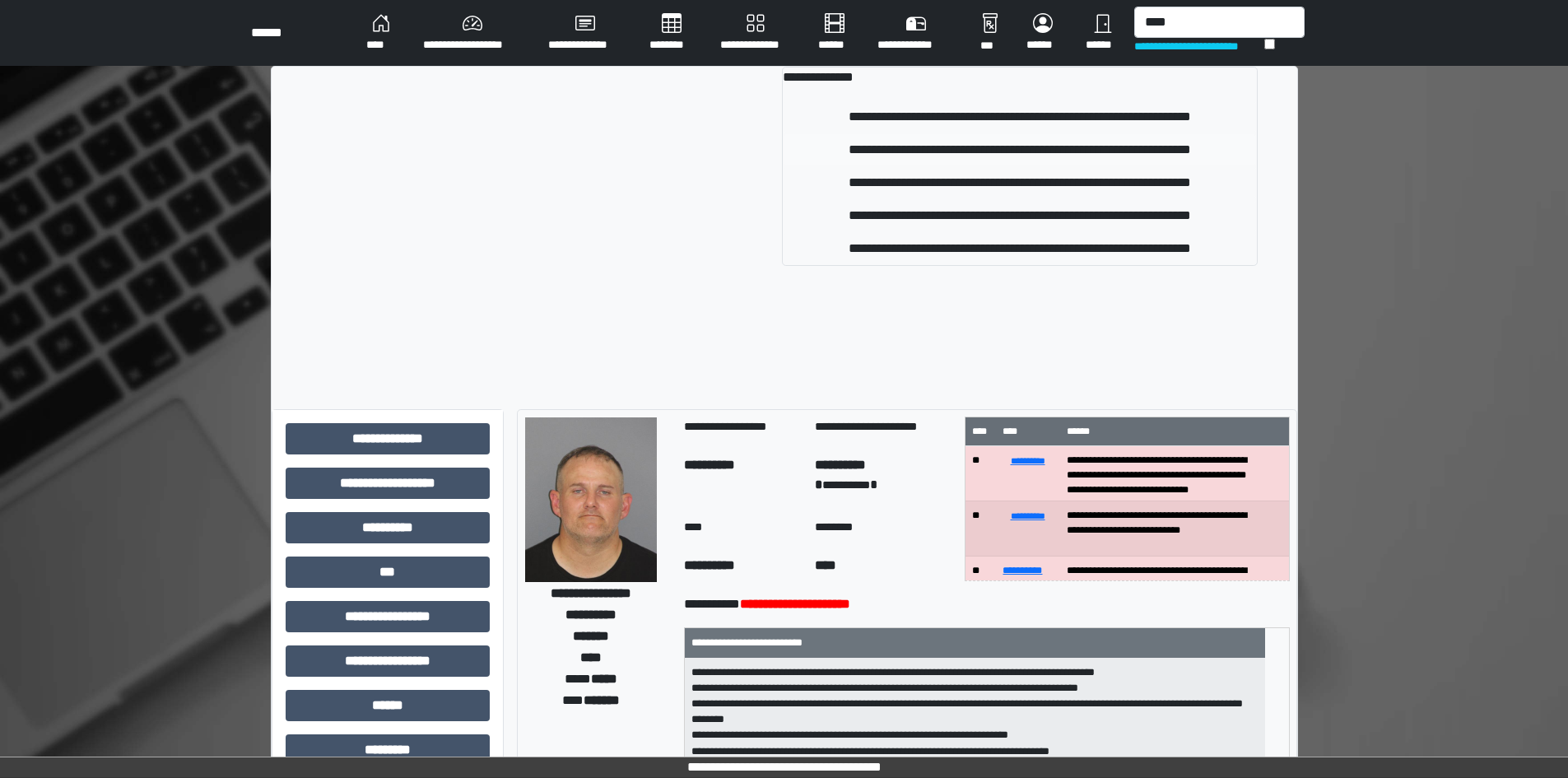 type 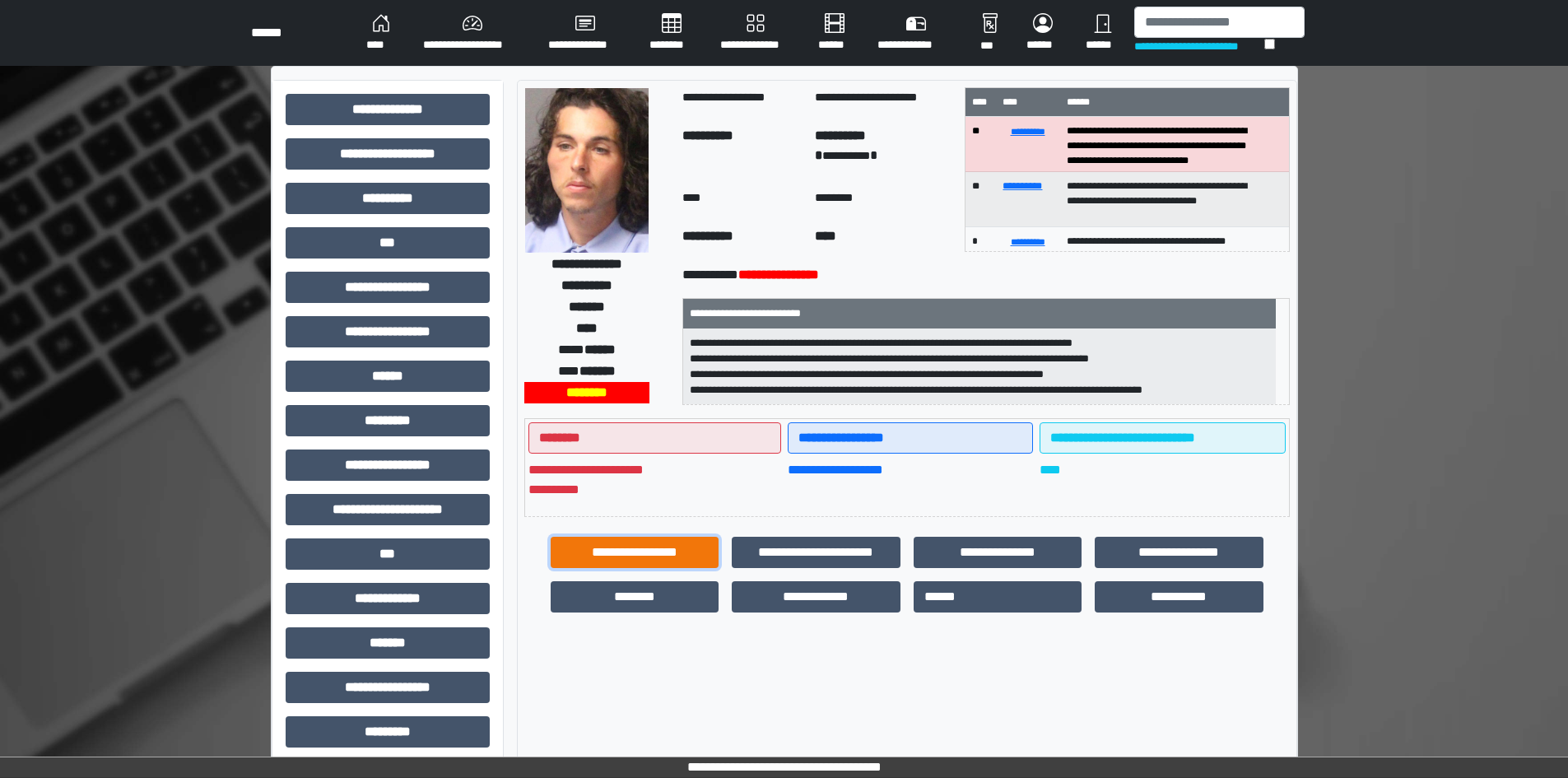 click on "**********" at bounding box center (635, 552) 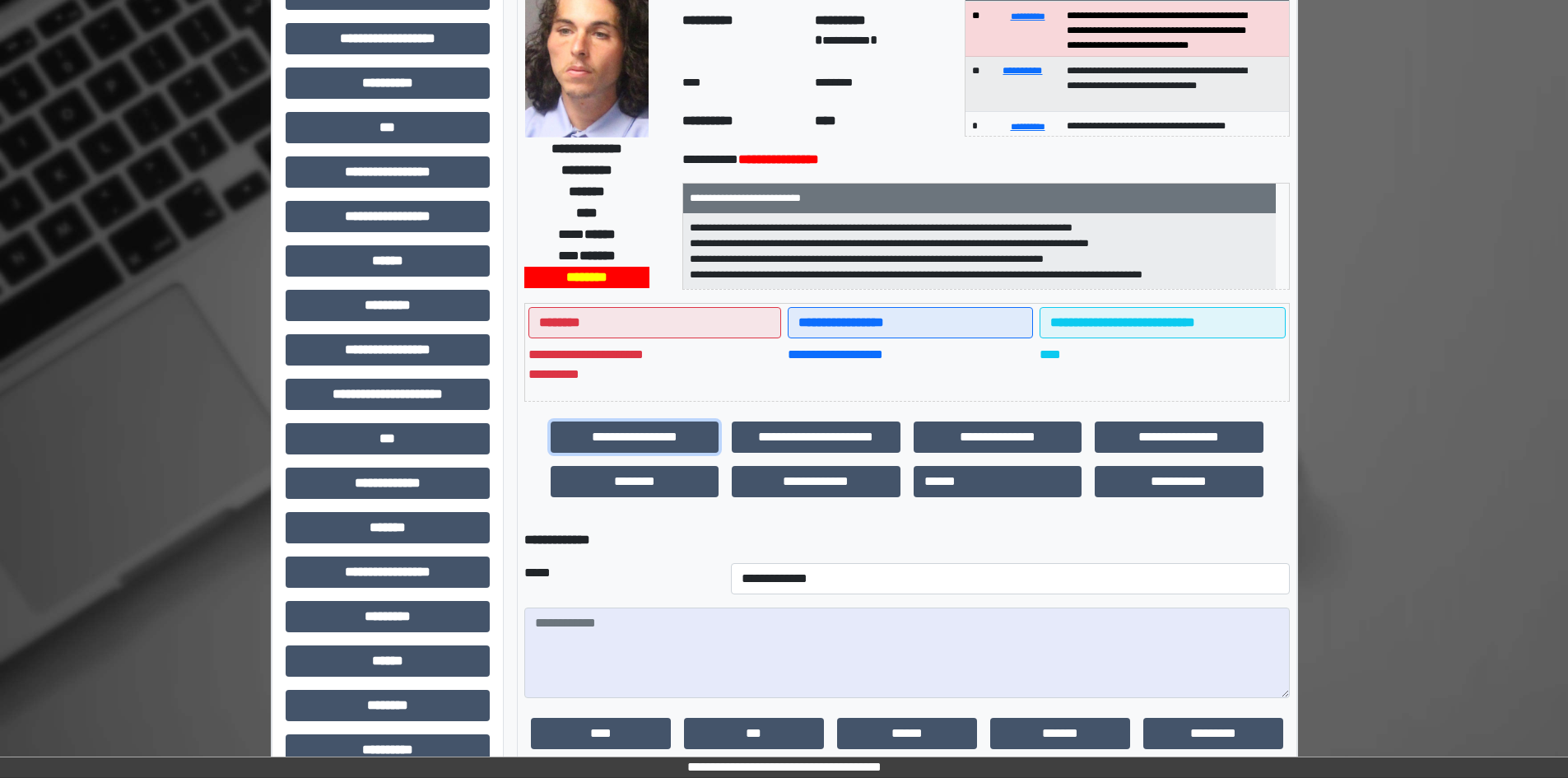 scroll, scrollTop: 165, scrollLeft: 0, axis: vertical 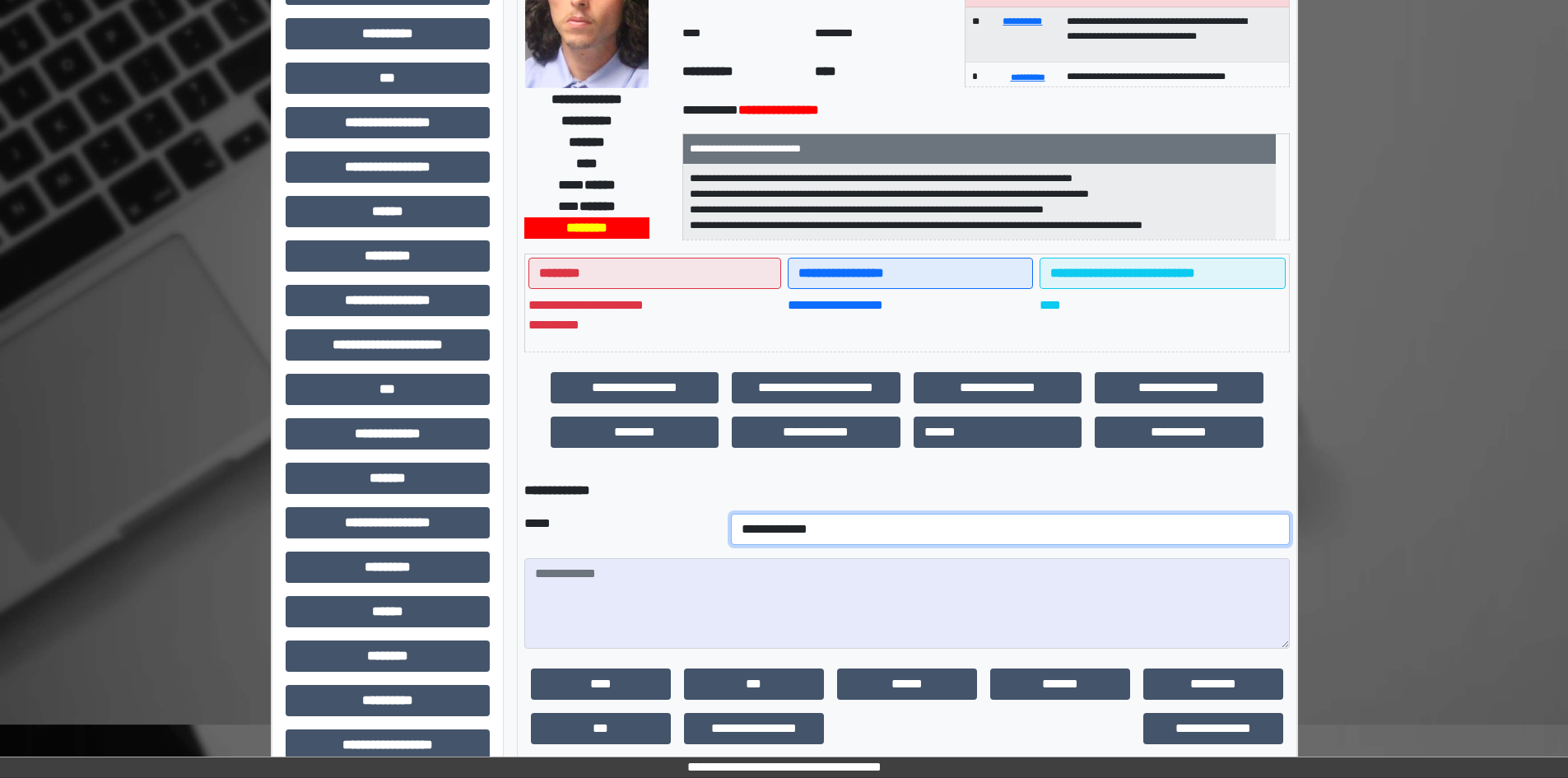 click on "**********" at bounding box center [1010, 529] 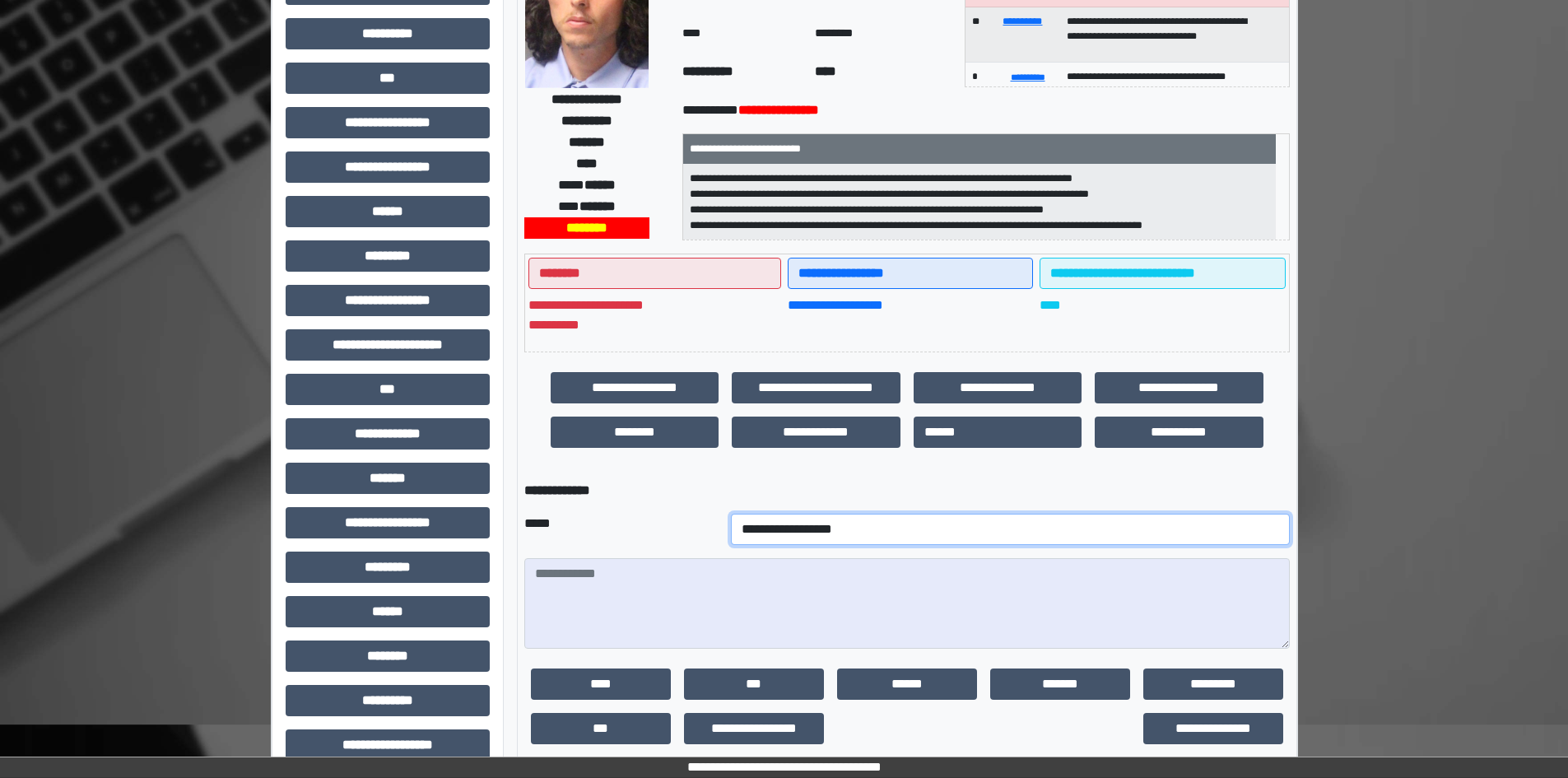 click on "**********" at bounding box center (1010, 529) 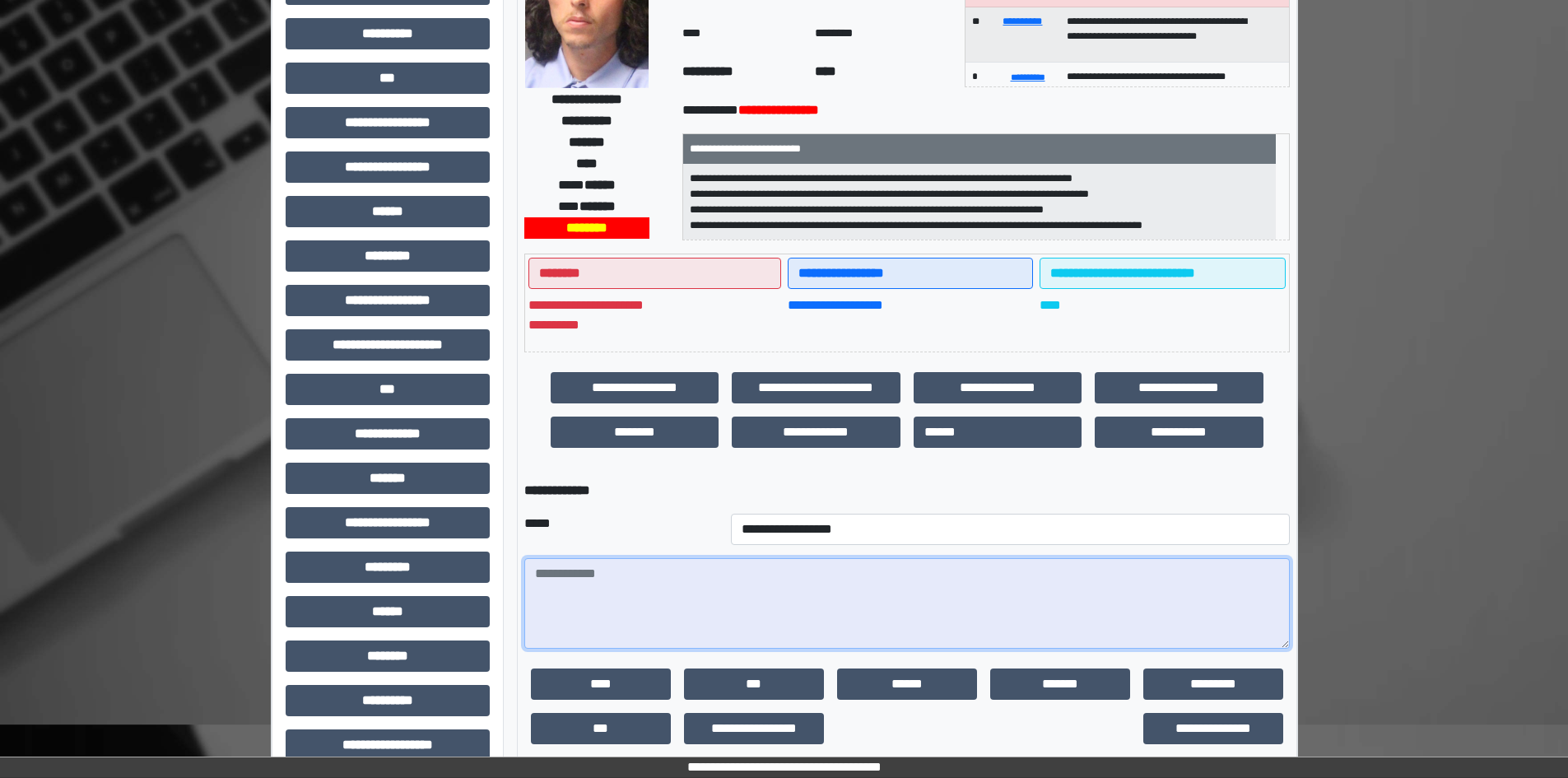 click at bounding box center [907, 603] 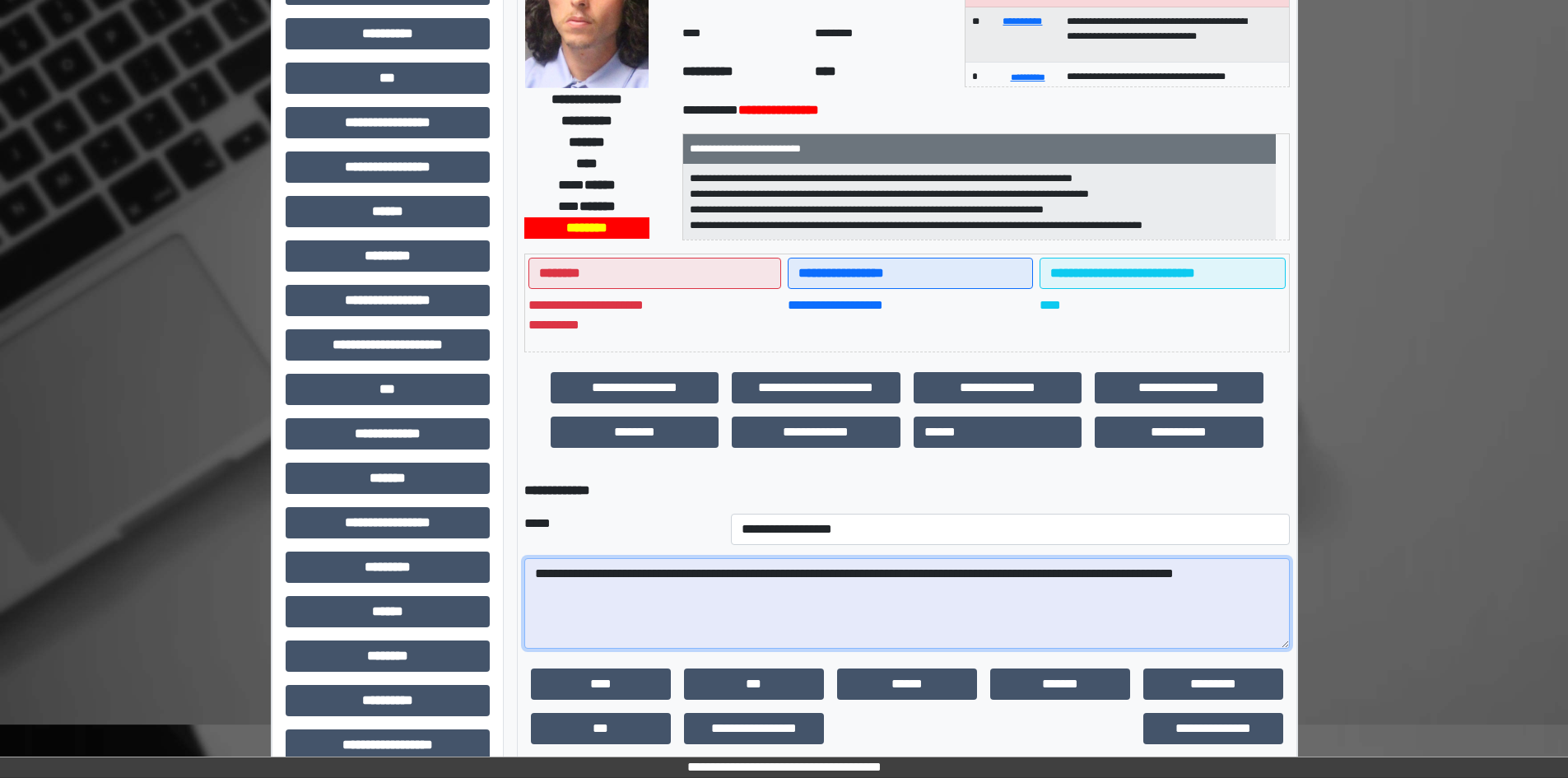click on "**********" at bounding box center [907, 603] 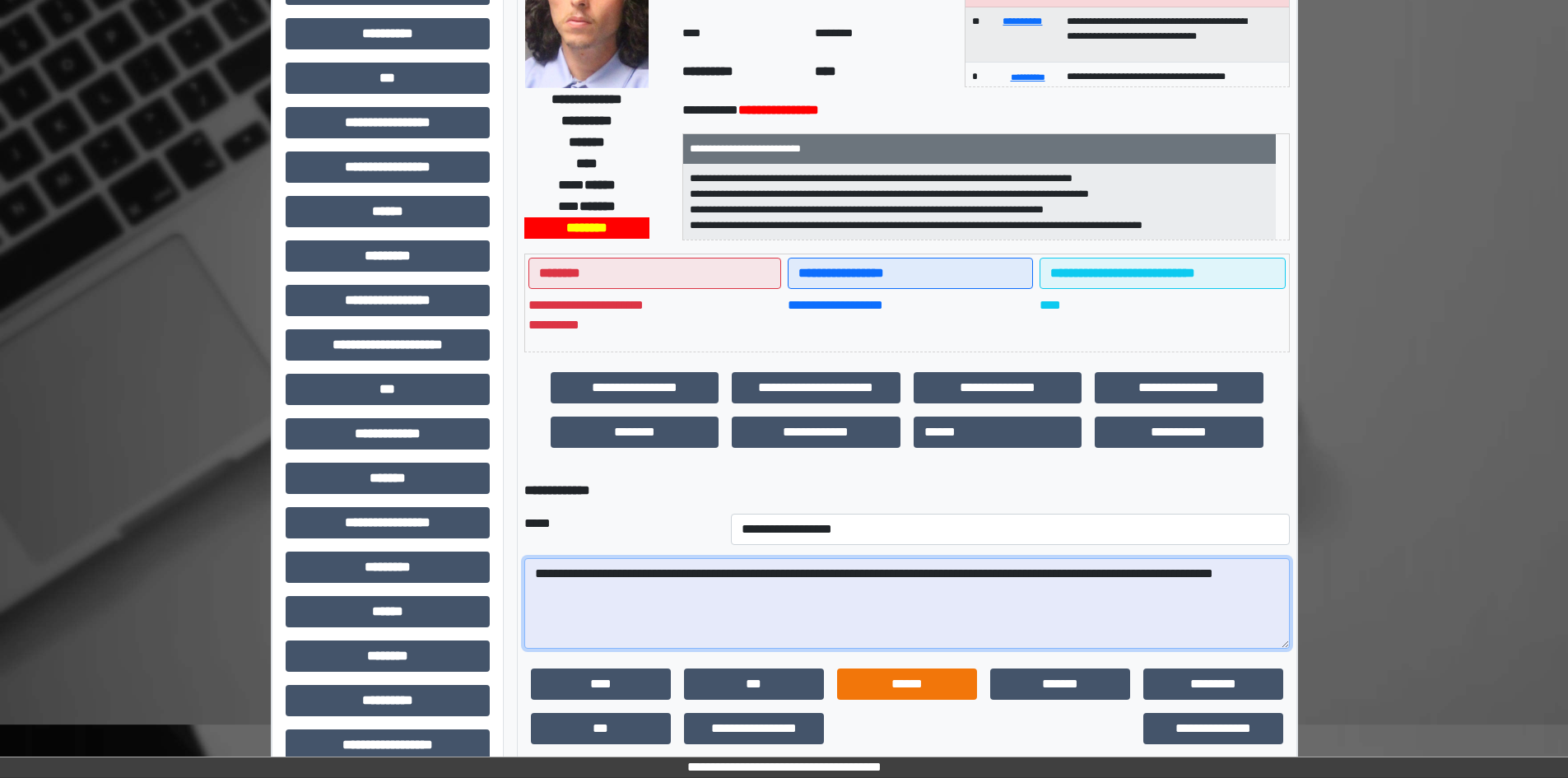 drag, startPoint x: 942, startPoint y: 575, endPoint x: 886, endPoint y: 669, distance: 109.41663 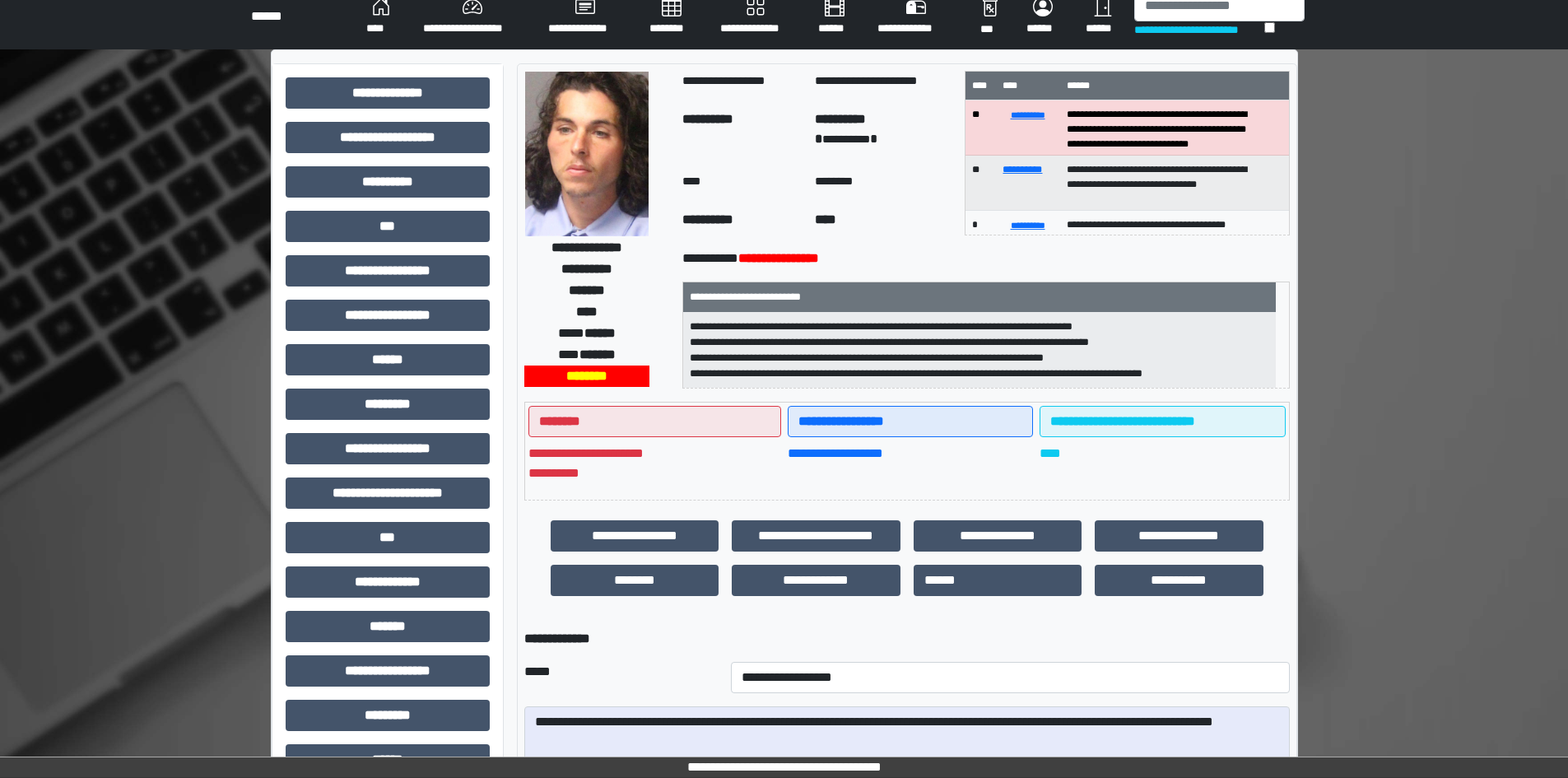 scroll, scrollTop: 0, scrollLeft: 0, axis: both 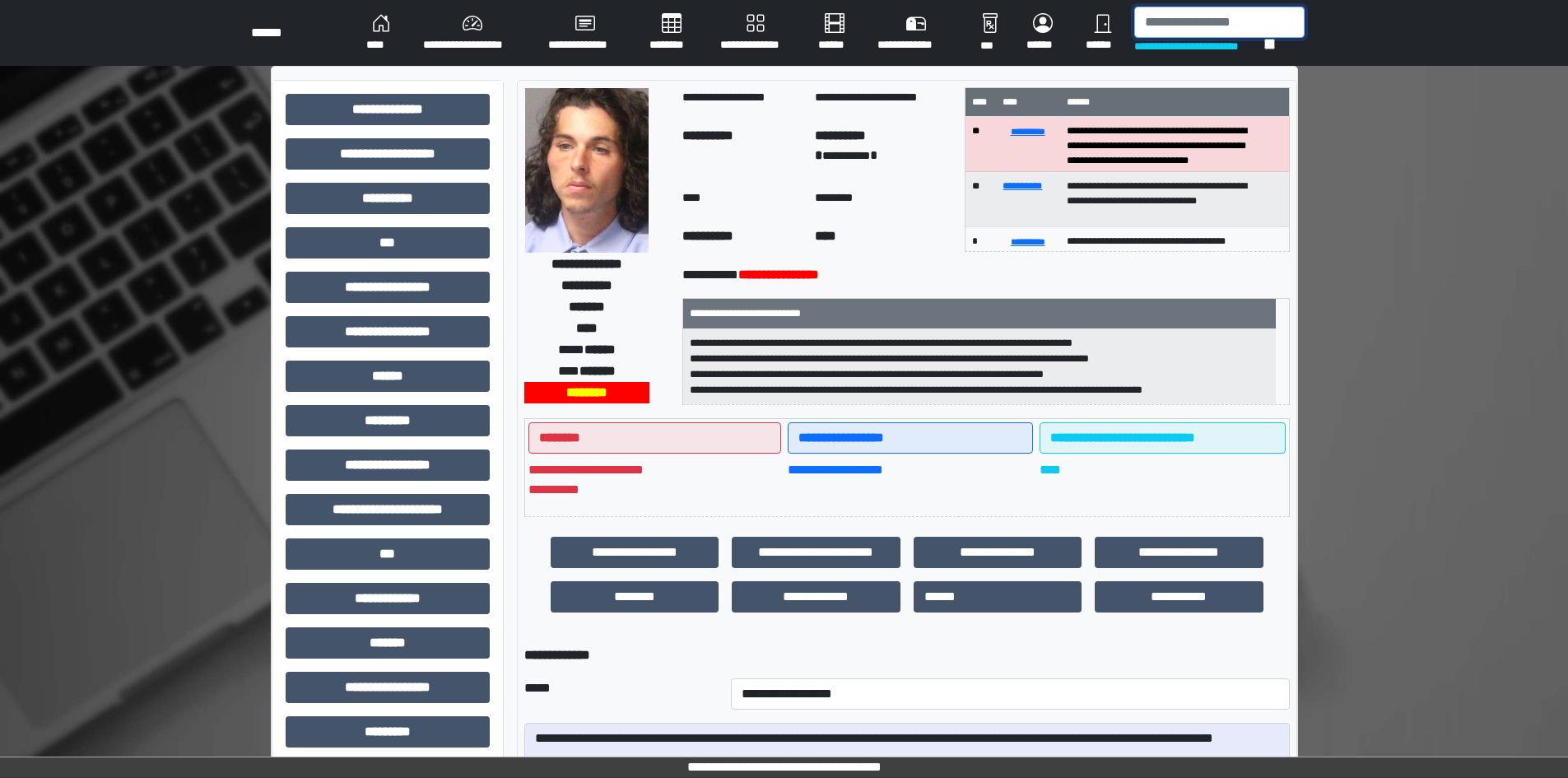 click at bounding box center [1219, 22] 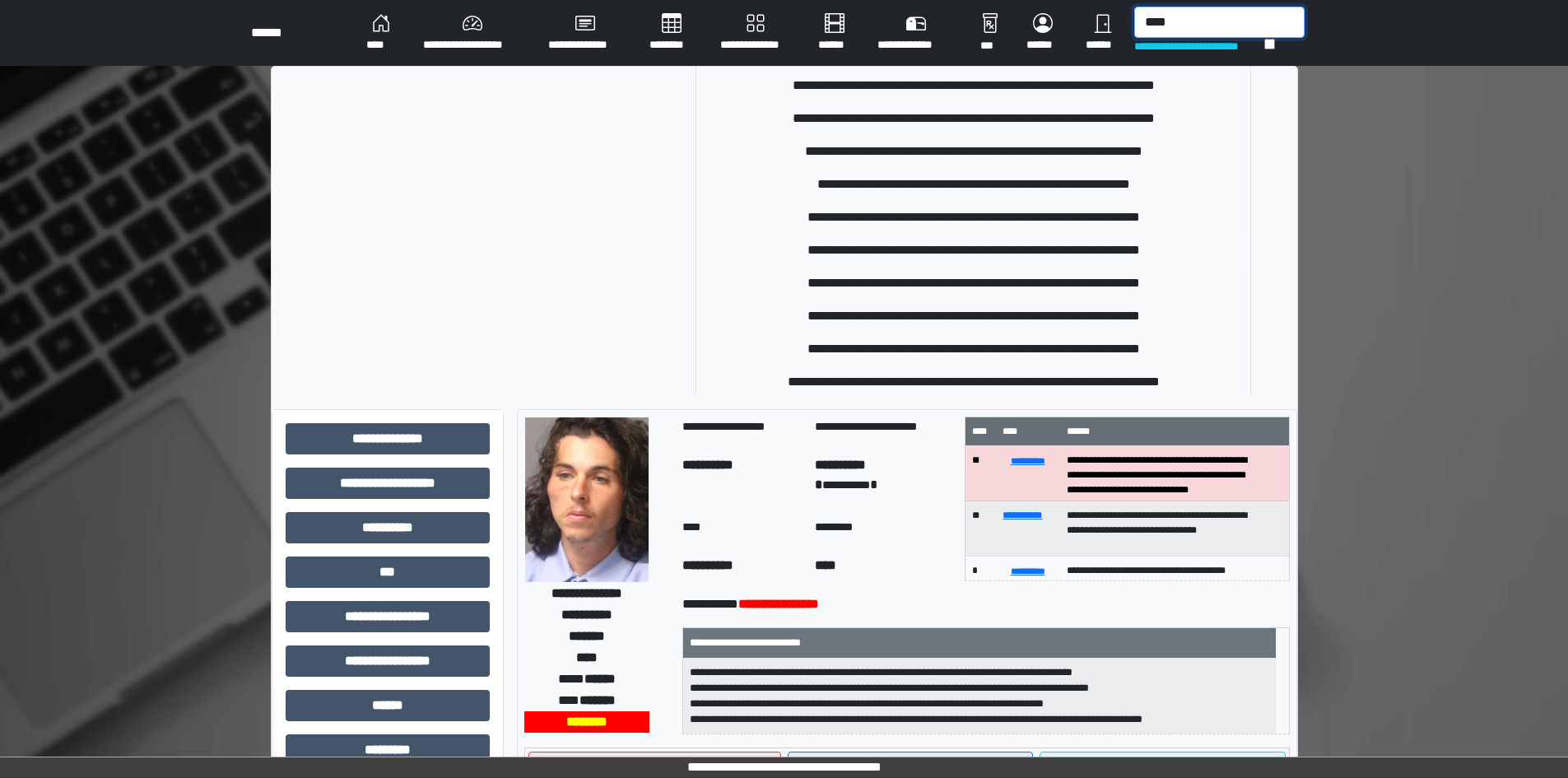 scroll, scrollTop: 165, scrollLeft: 0, axis: vertical 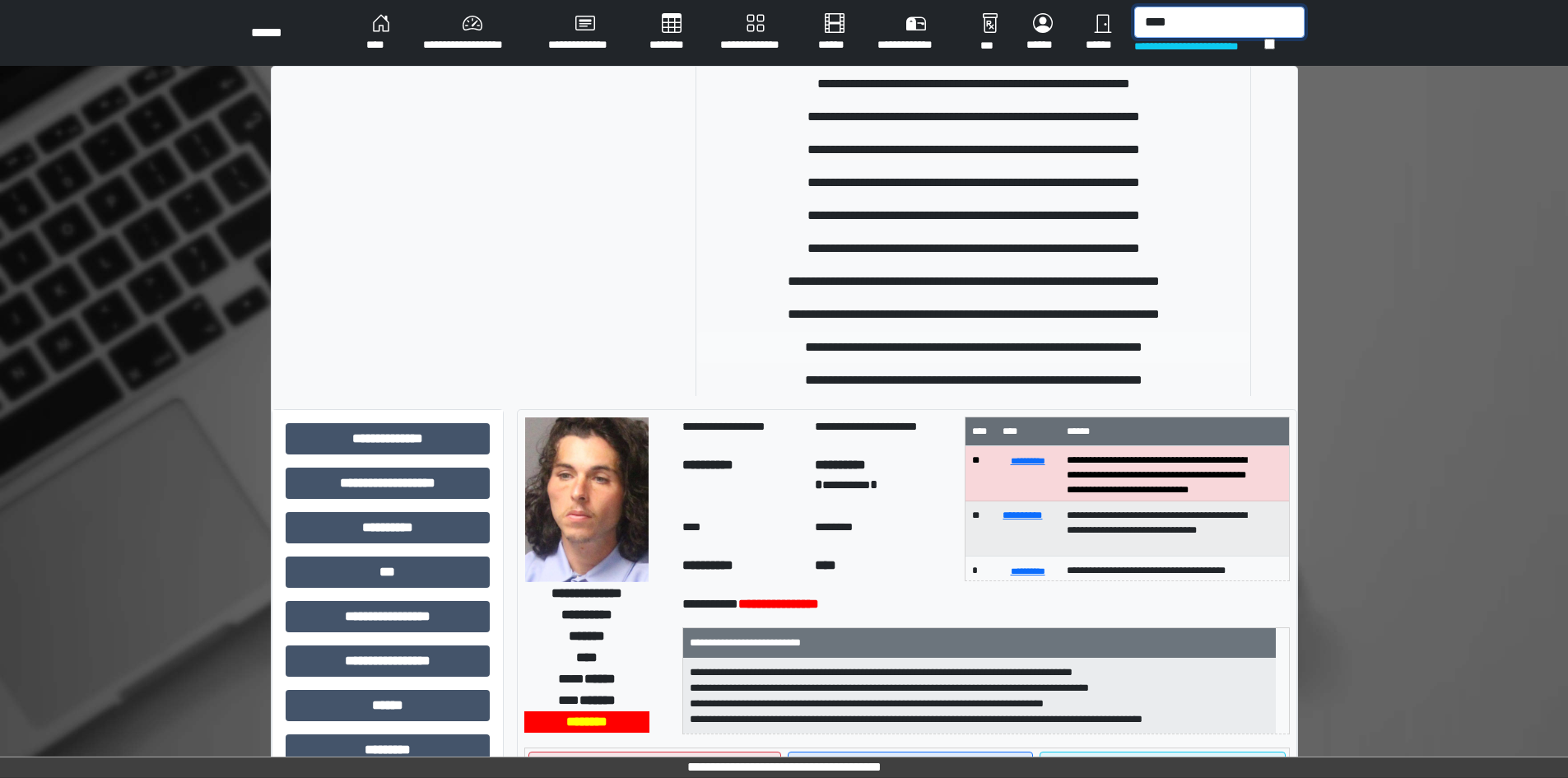 type on "****" 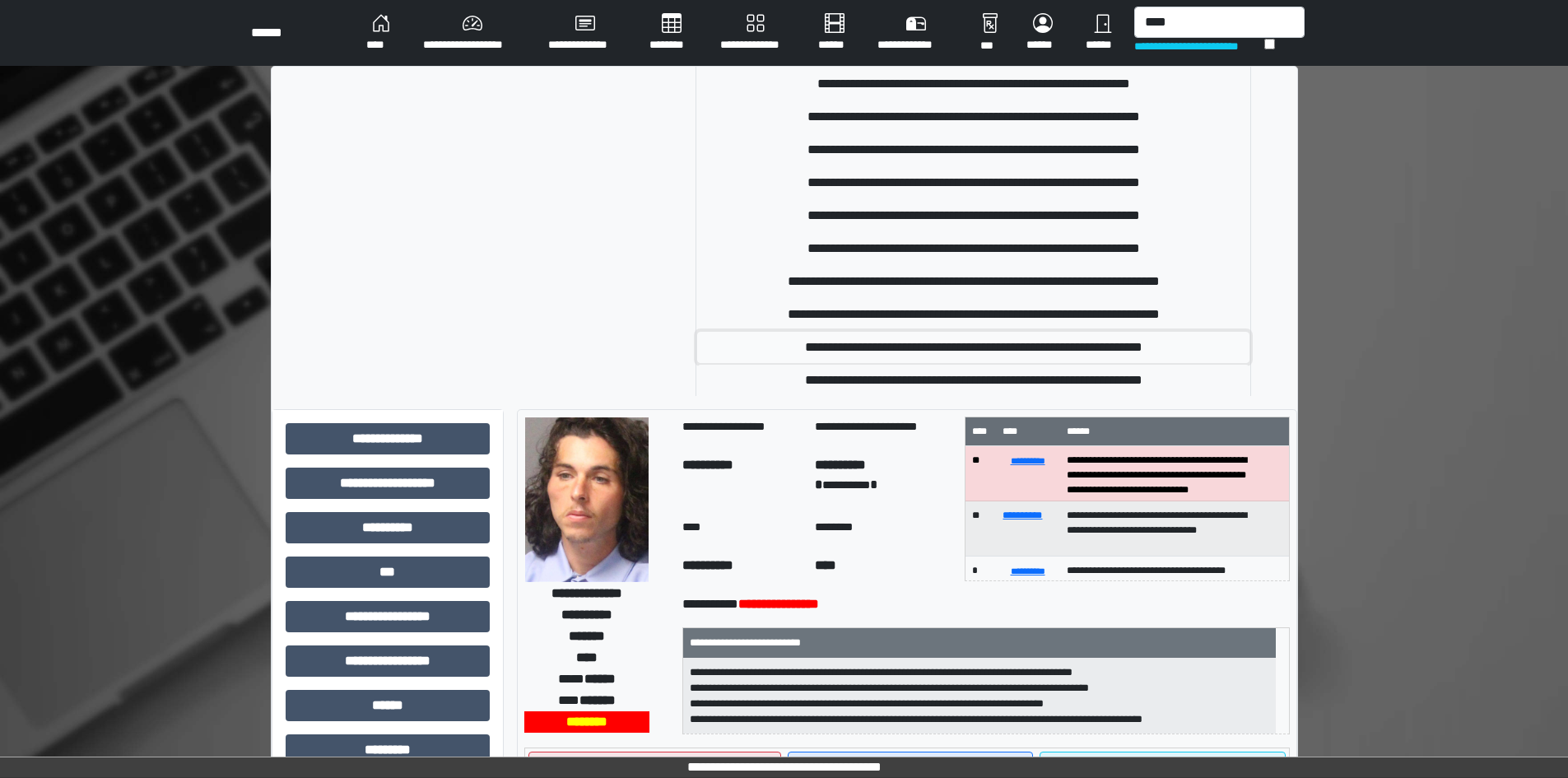 click on "**********" at bounding box center (973, 347) 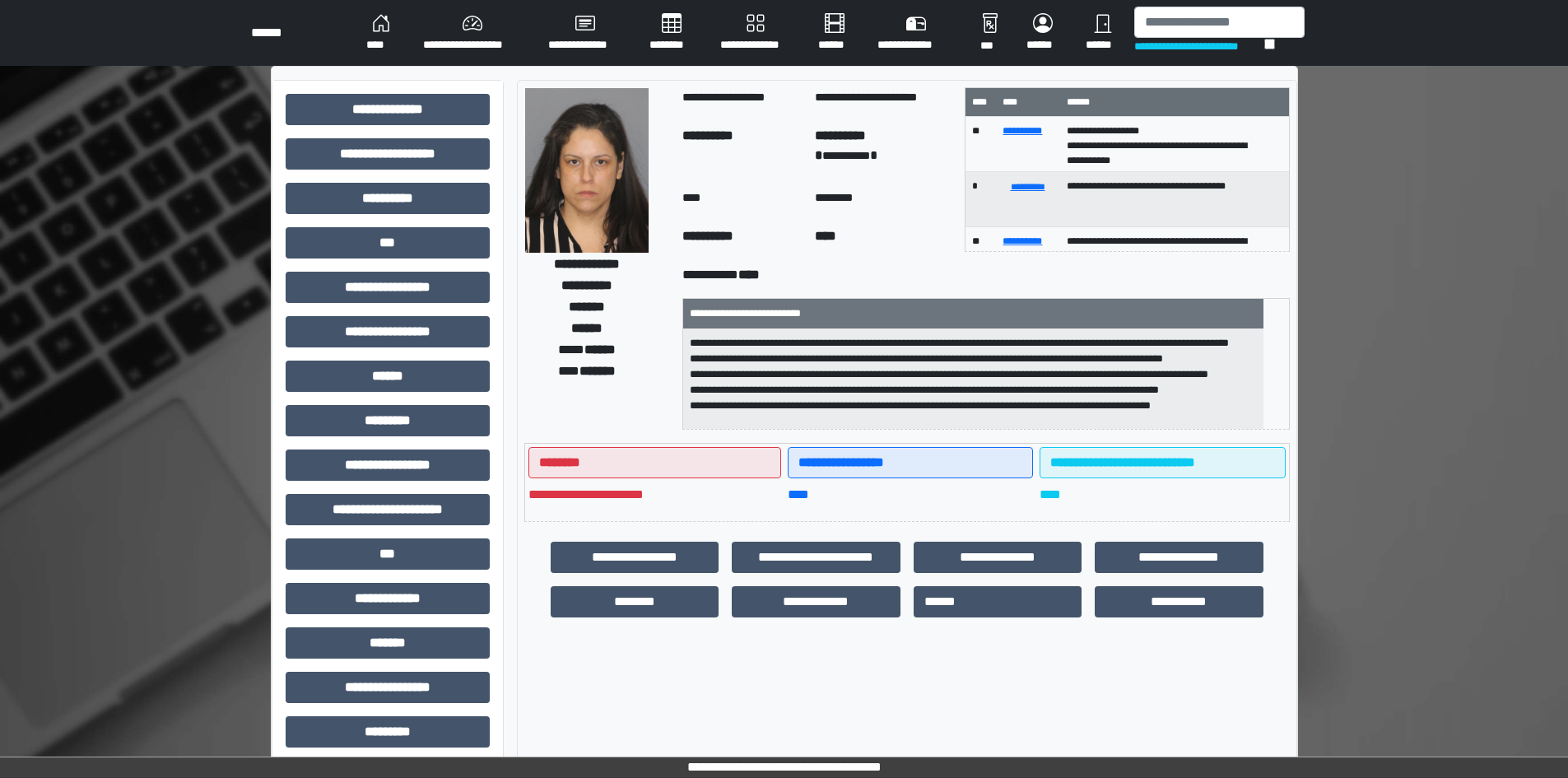 scroll, scrollTop: 52, scrollLeft: 0, axis: vertical 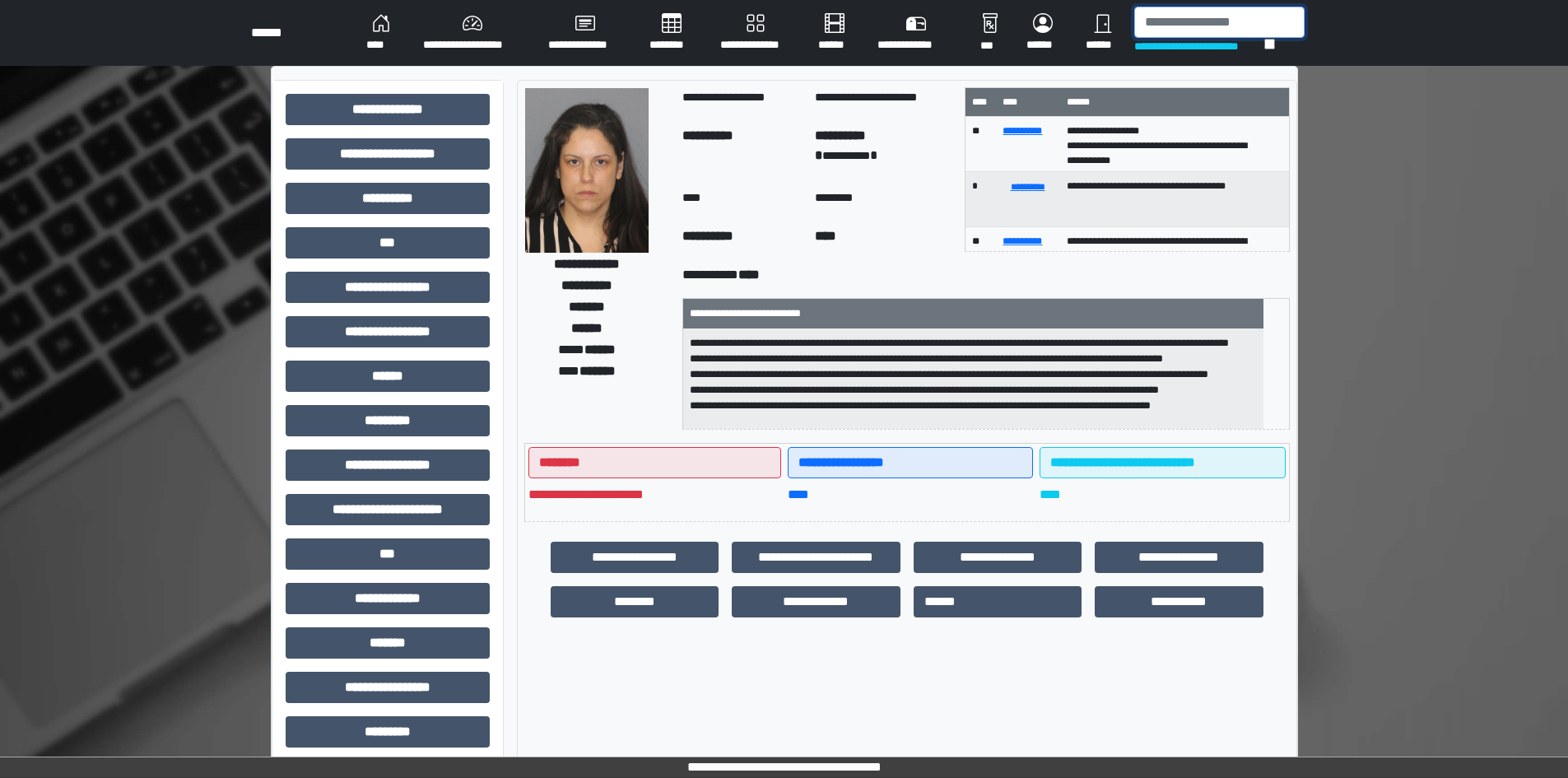 click at bounding box center [1219, 22] 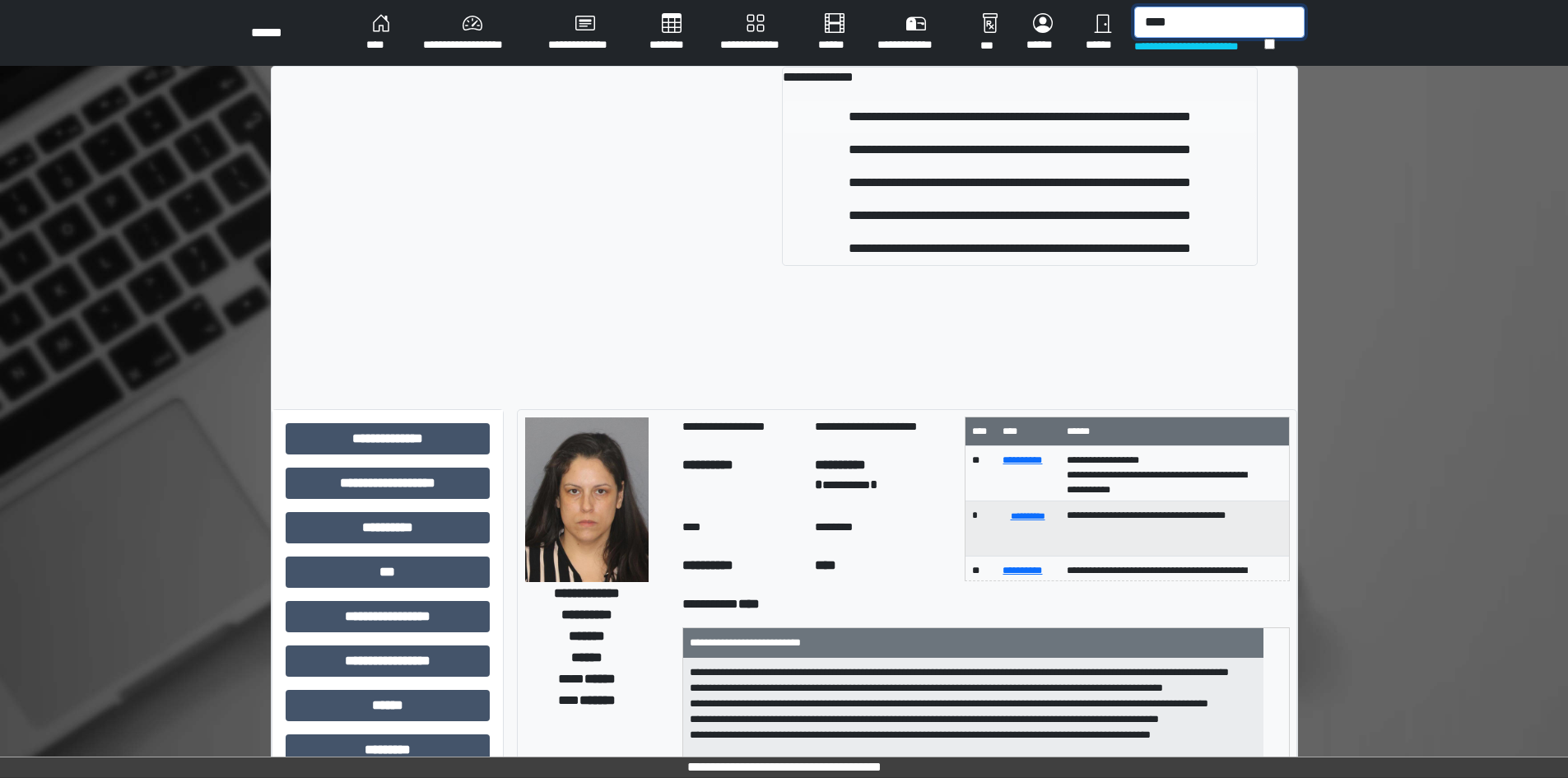type on "****" 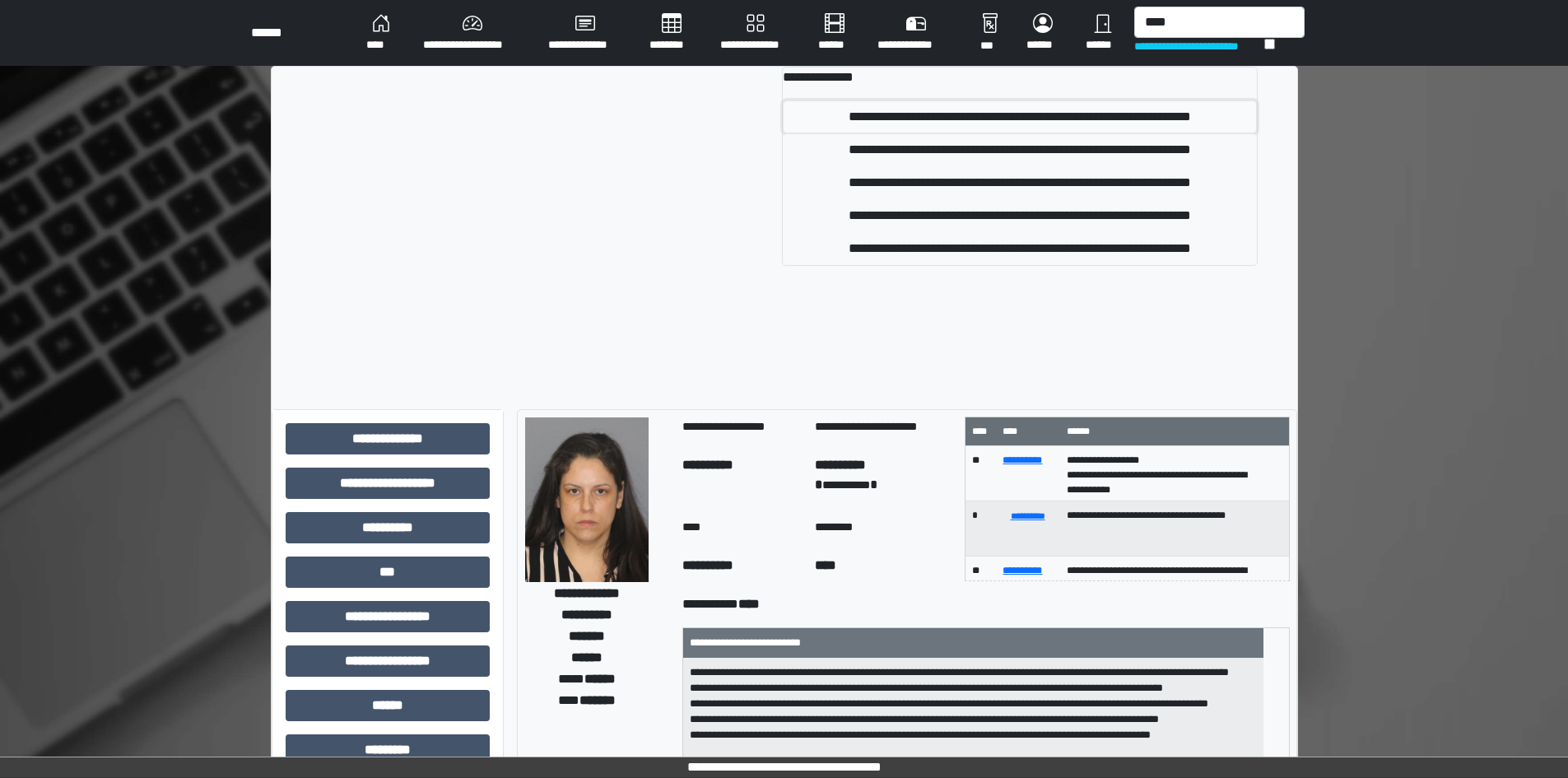 click on "**********" at bounding box center [1020, 117] 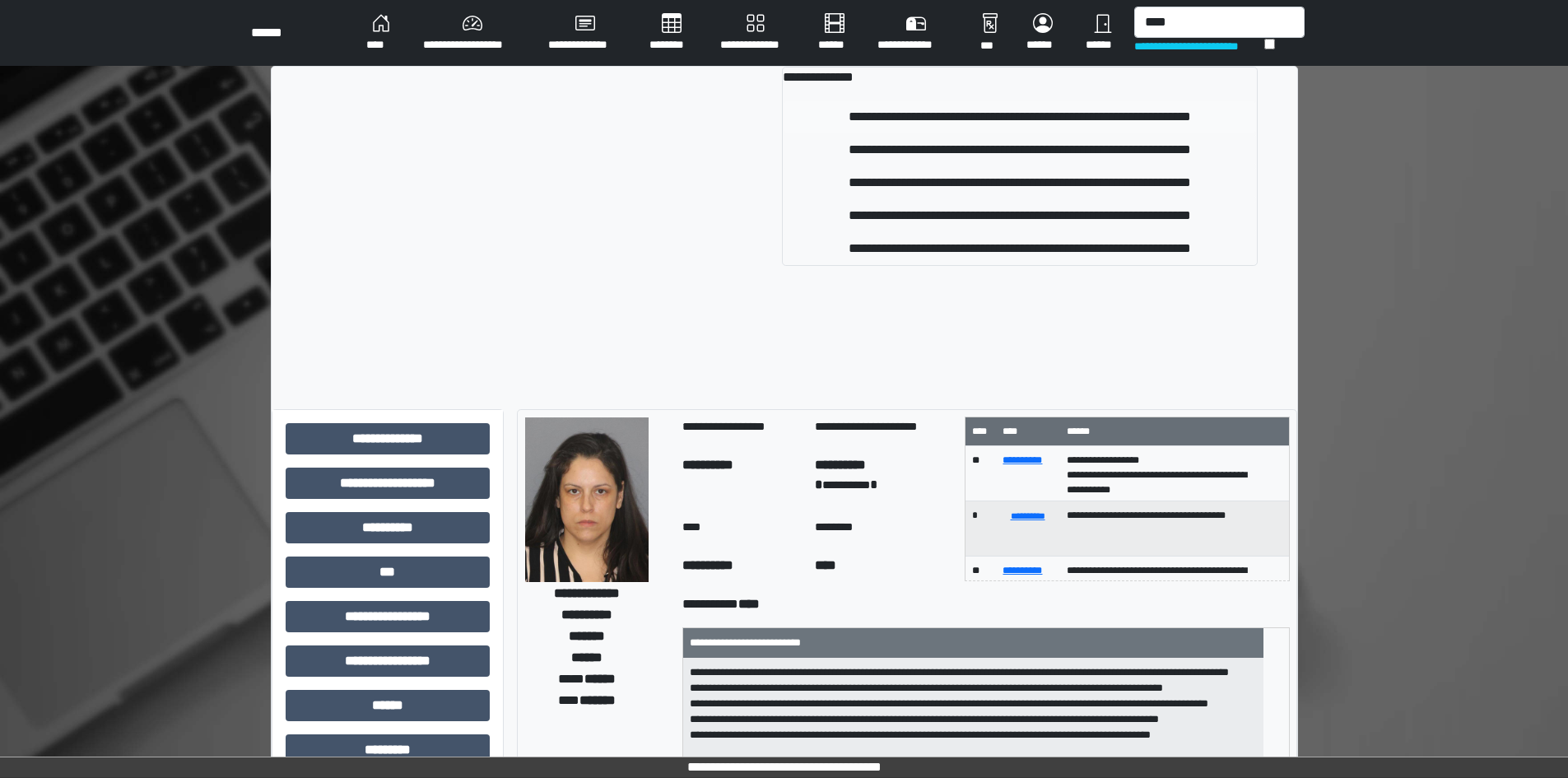 type 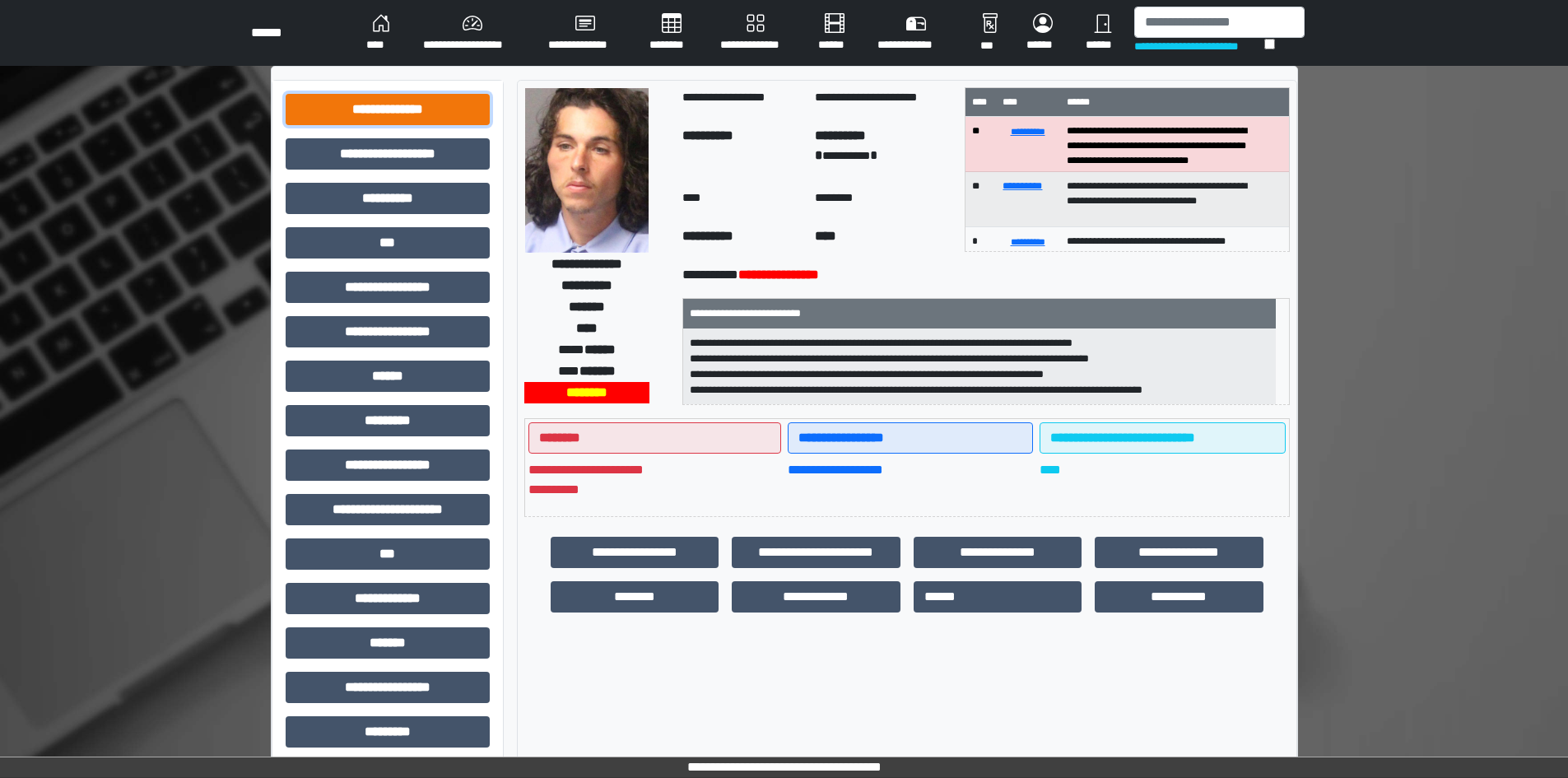 click on "**********" at bounding box center (388, 109) 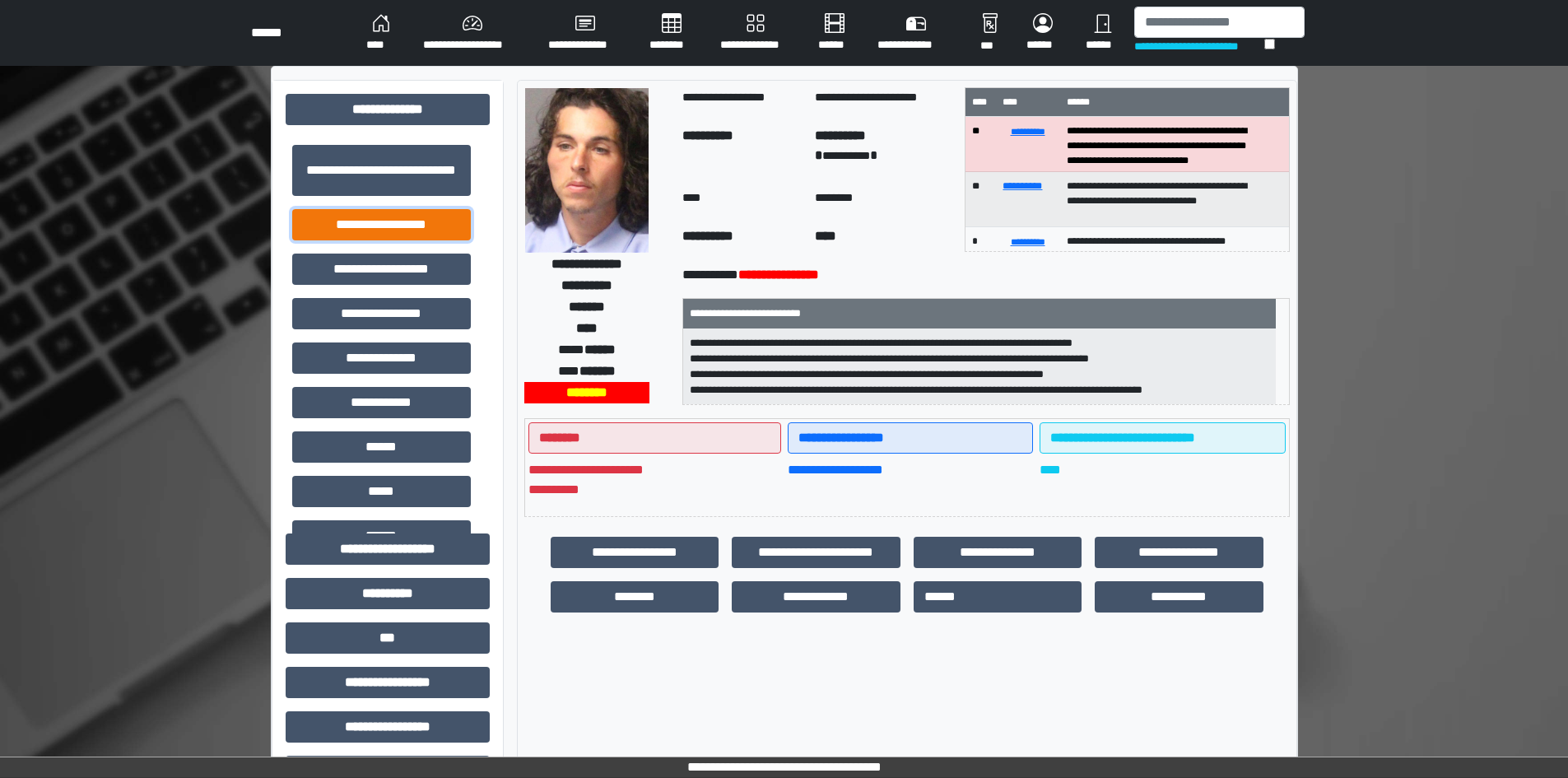 click on "**********" at bounding box center (381, 225) 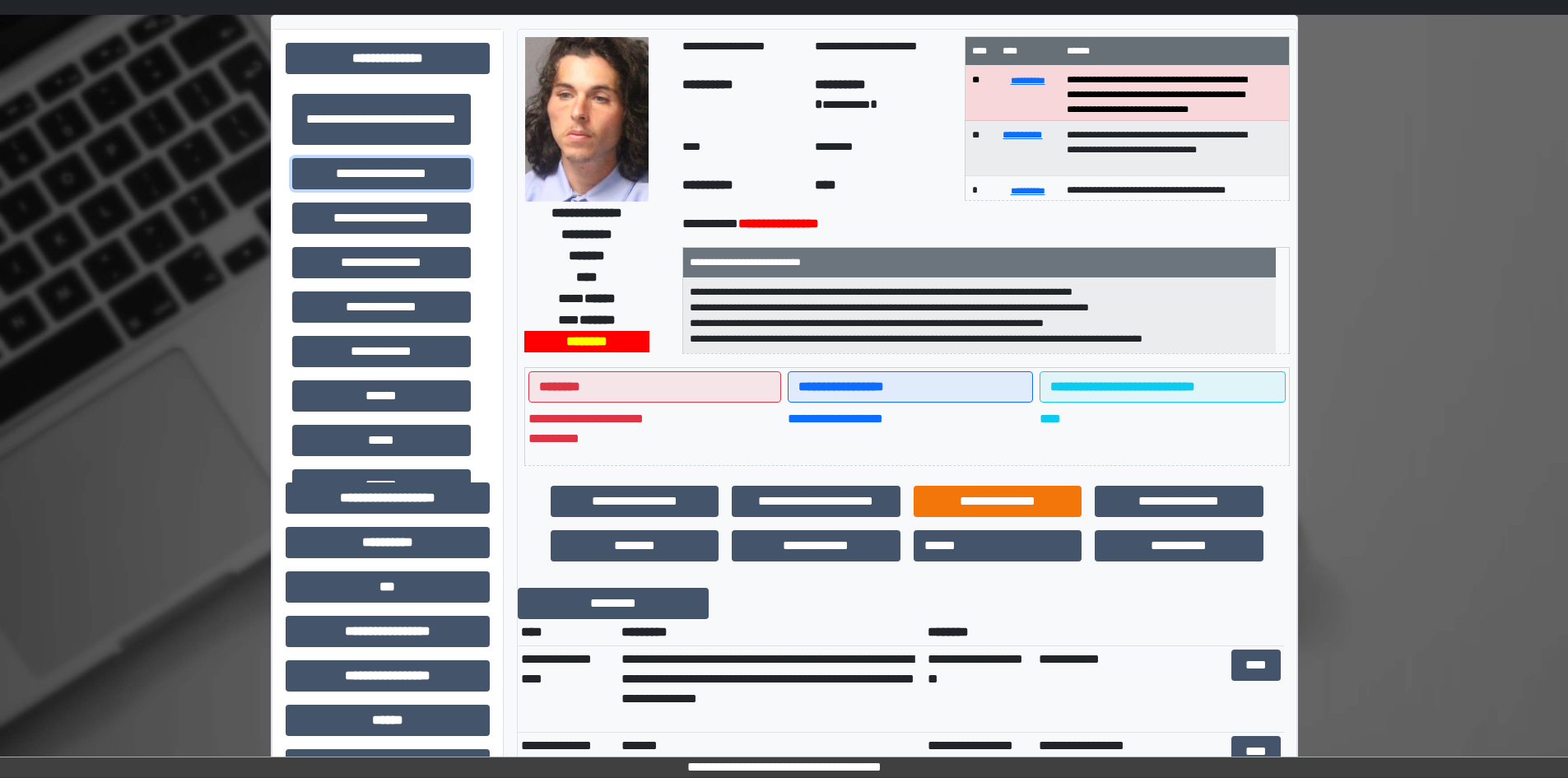 scroll, scrollTop: 0, scrollLeft: 0, axis: both 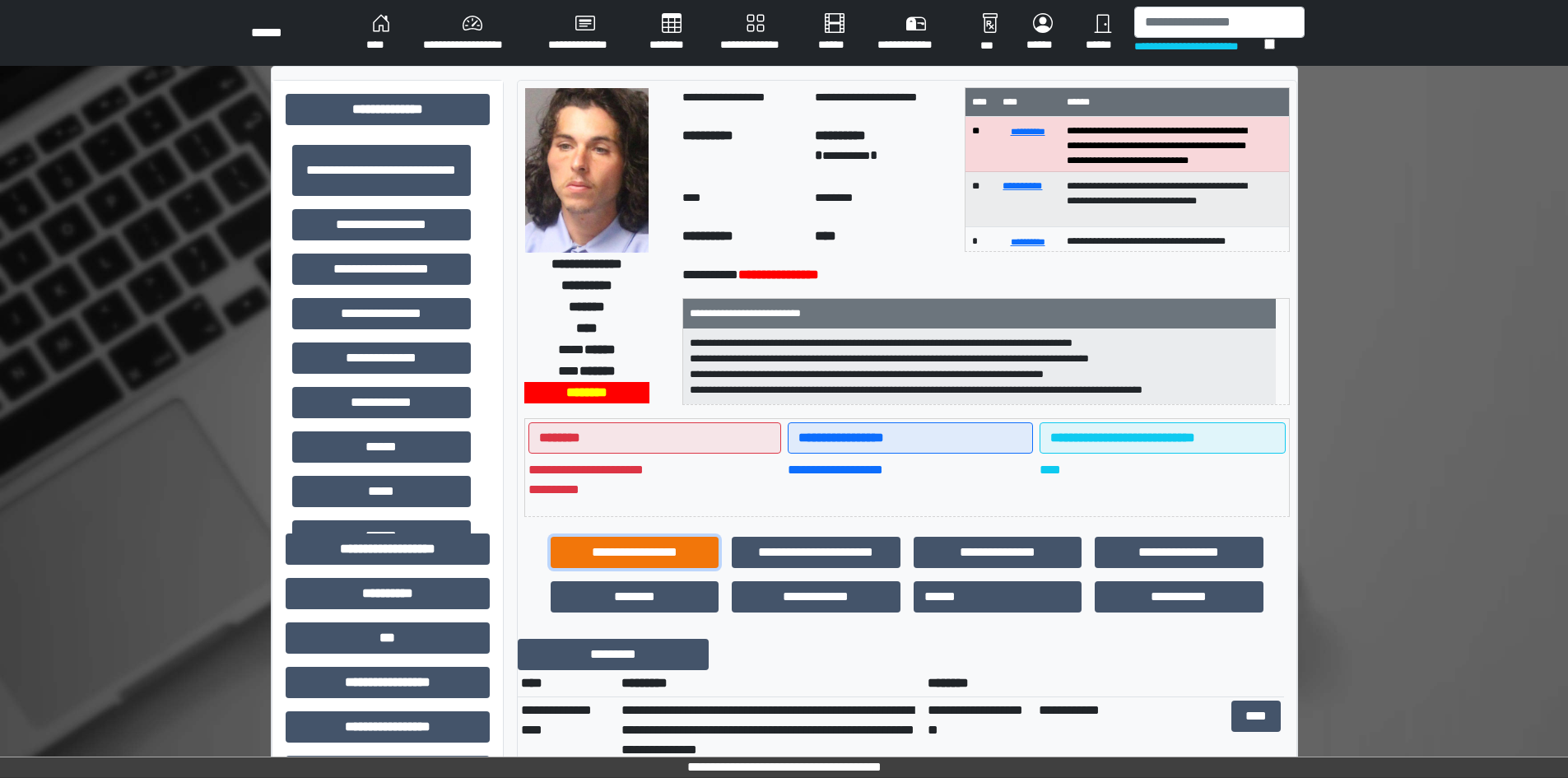 click on "**********" at bounding box center [635, 552] 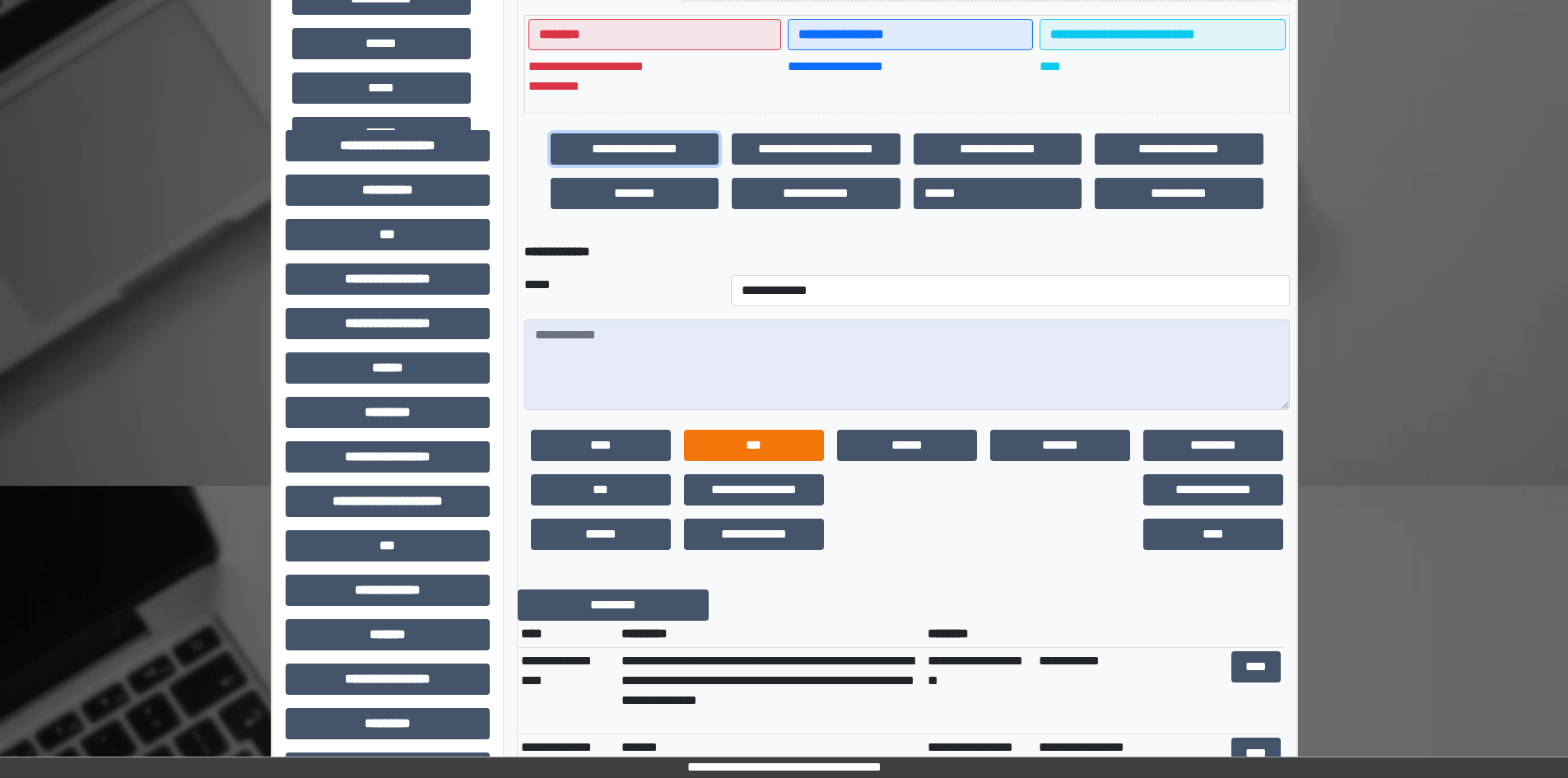 scroll, scrollTop: 412, scrollLeft: 0, axis: vertical 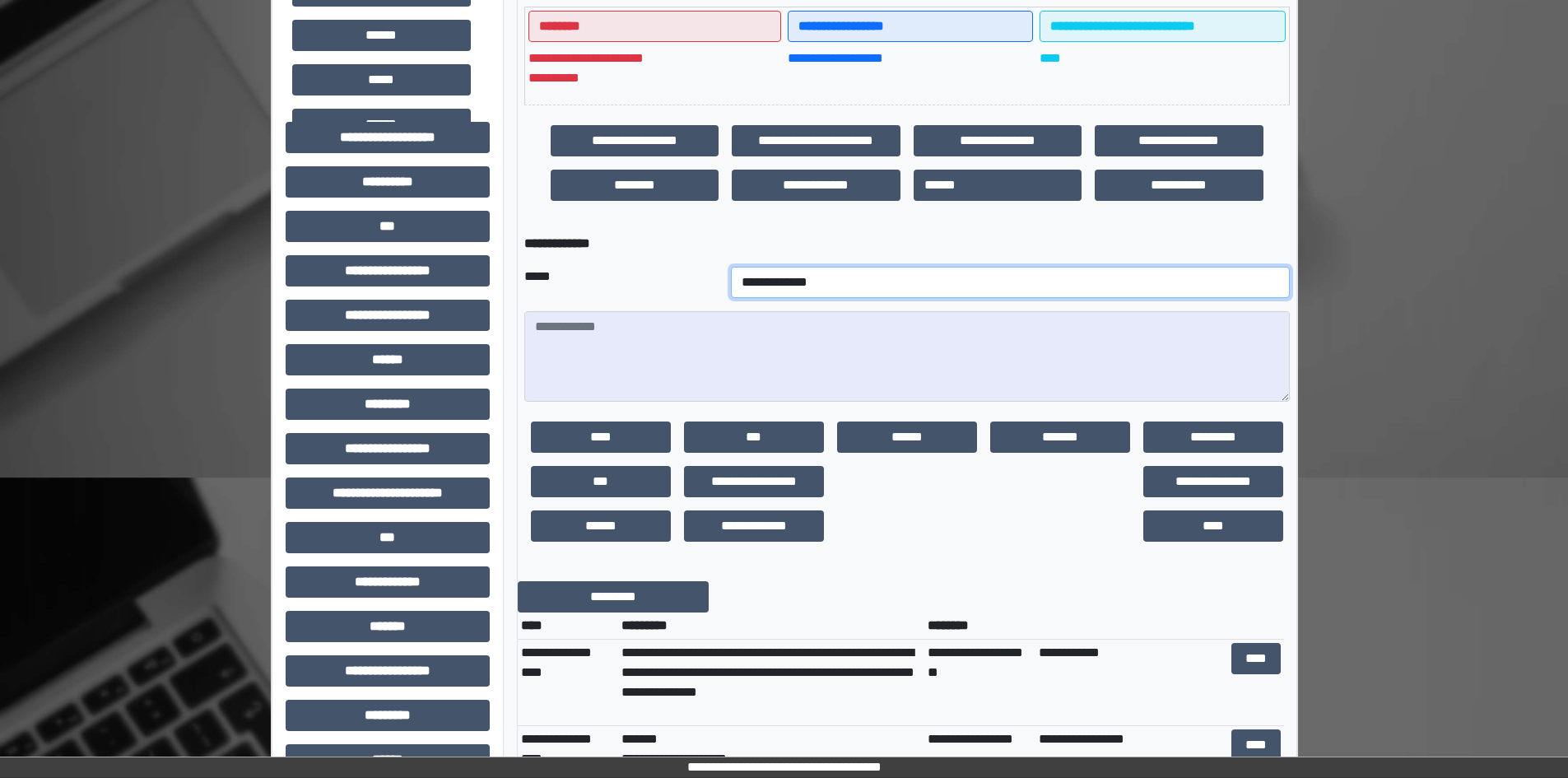 click on "**********" at bounding box center [1010, 282] 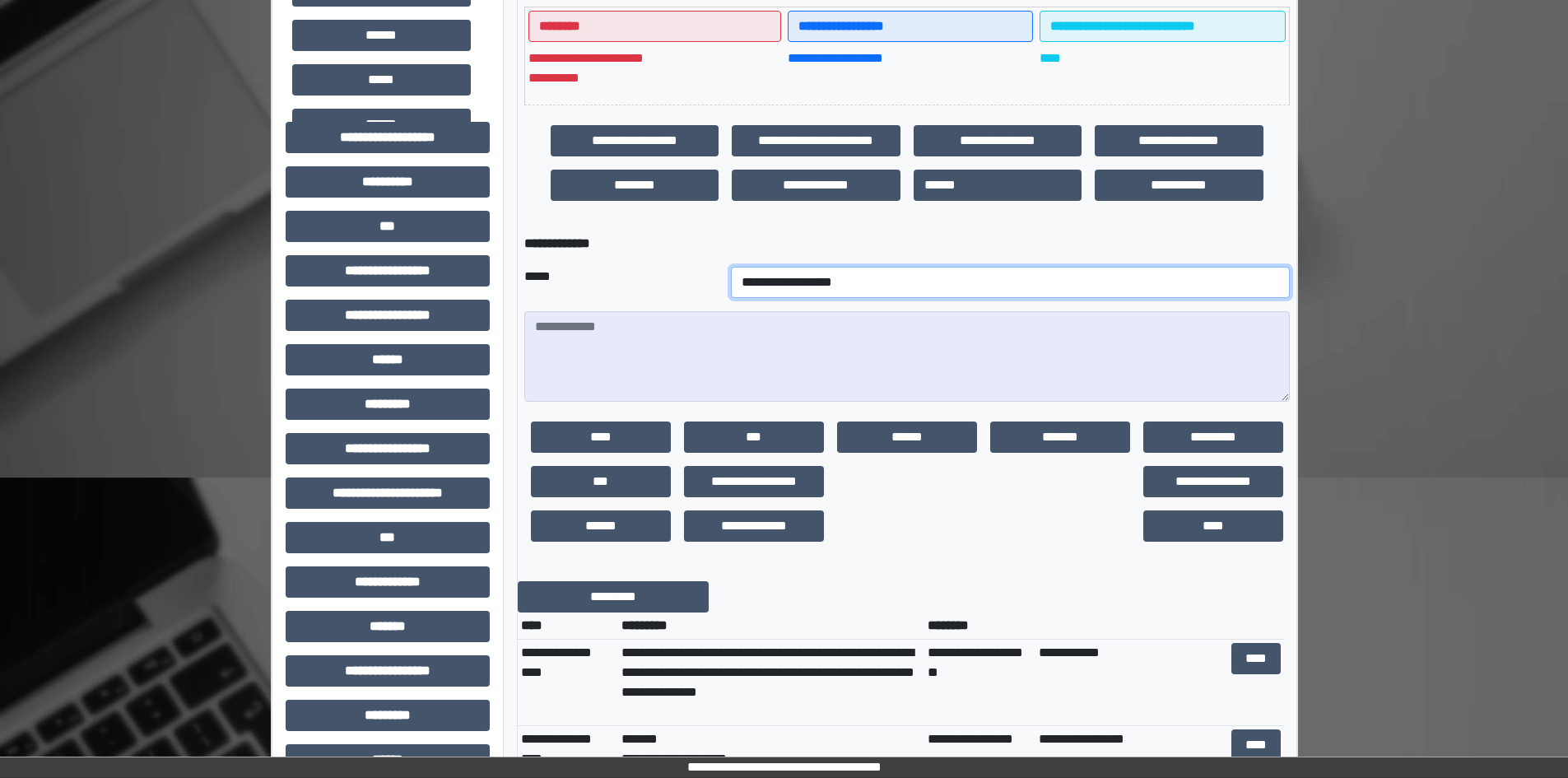 click on "**********" at bounding box center (1010, 282) 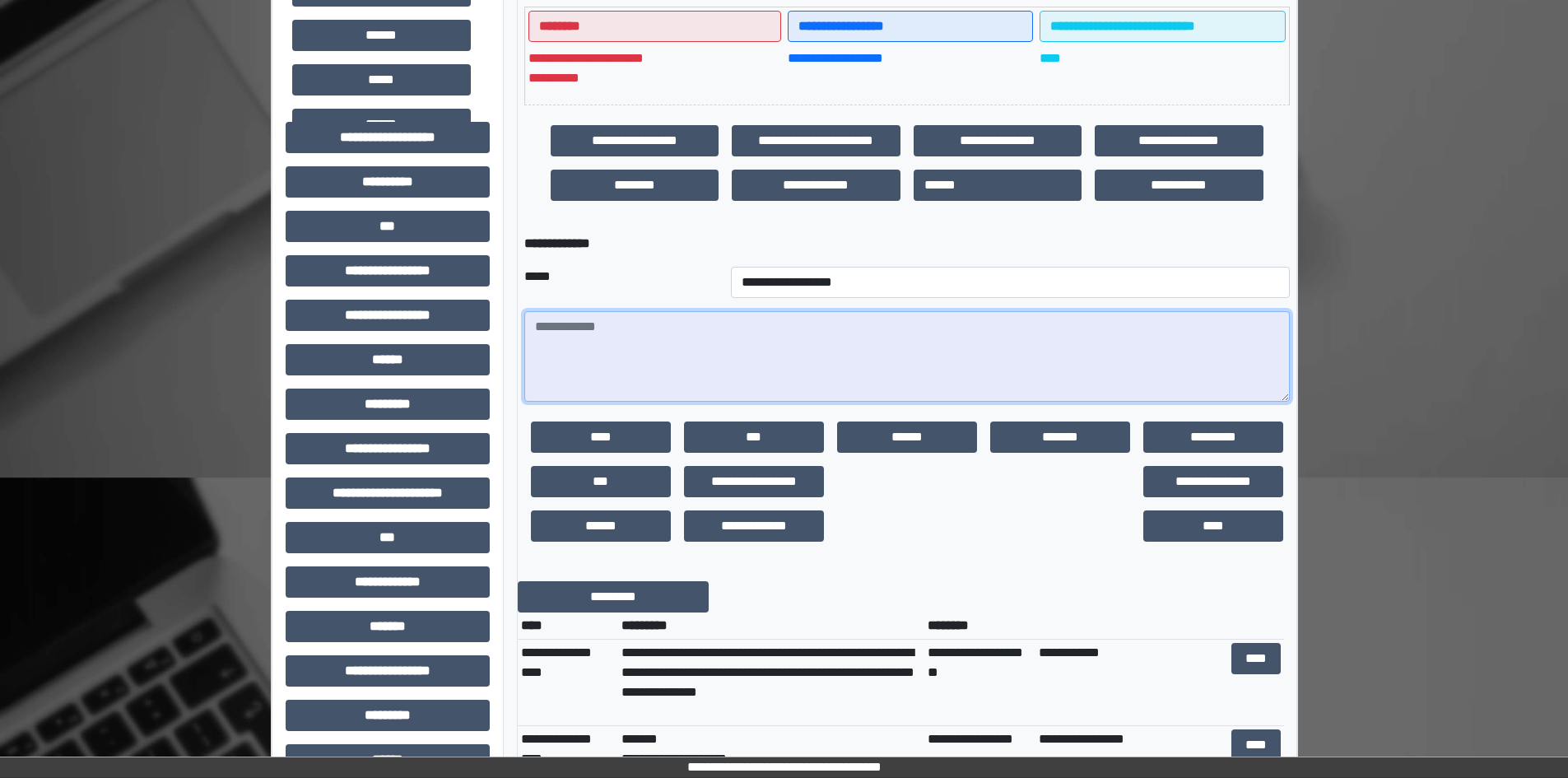 click at bounding box center (907, 356) 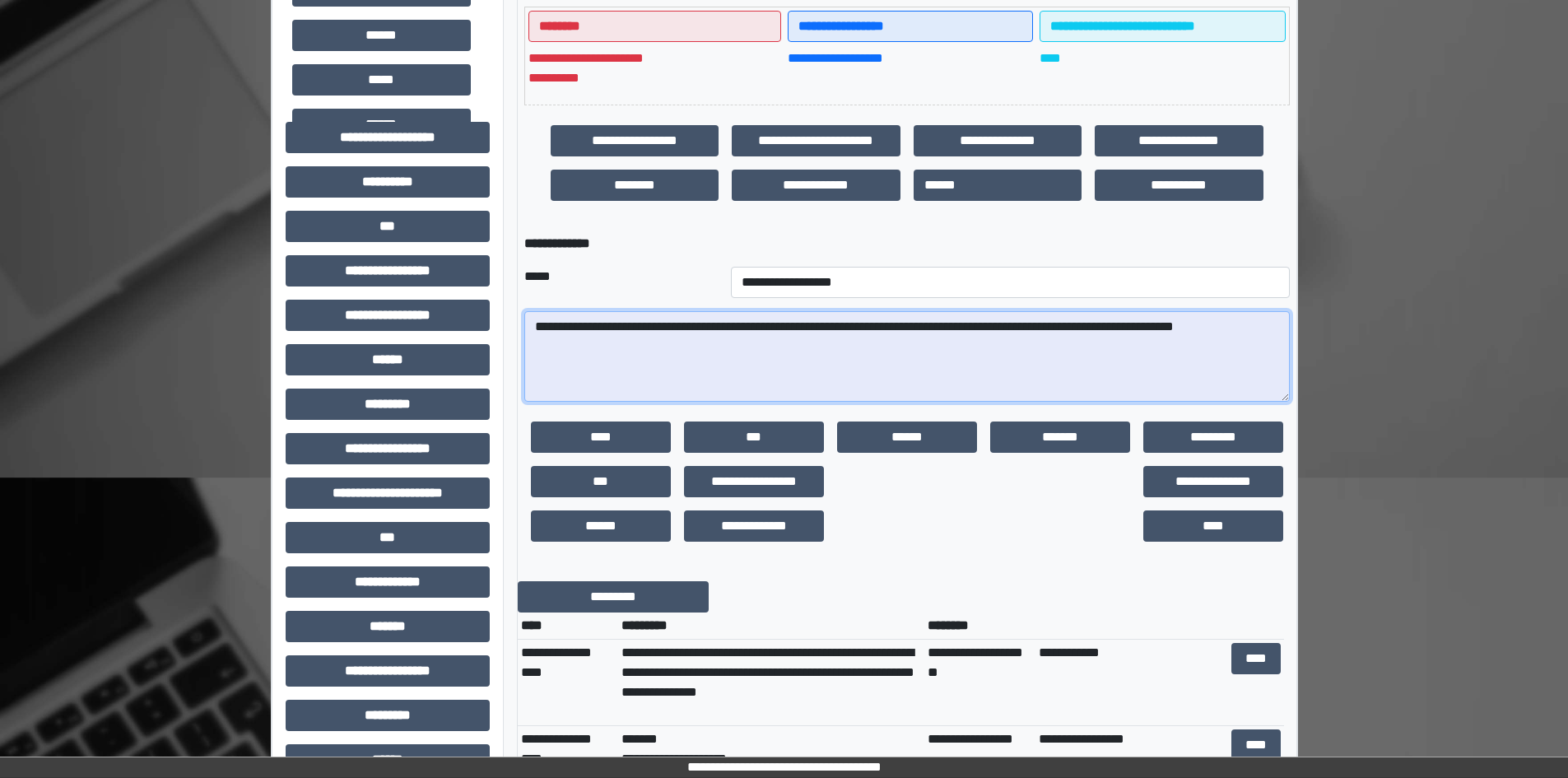 click on "**********" at bounding box center (907, 356) 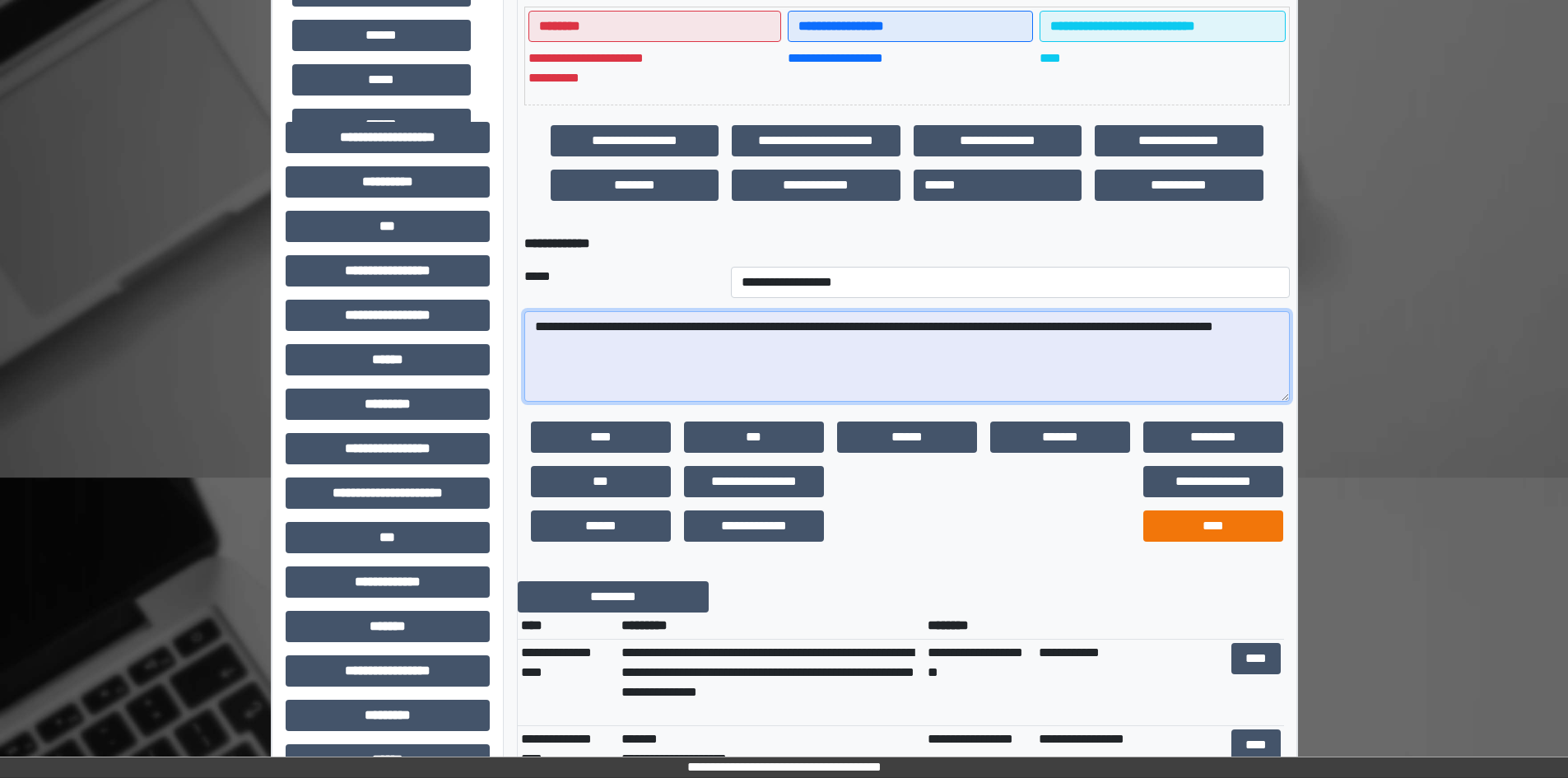type on "**********" 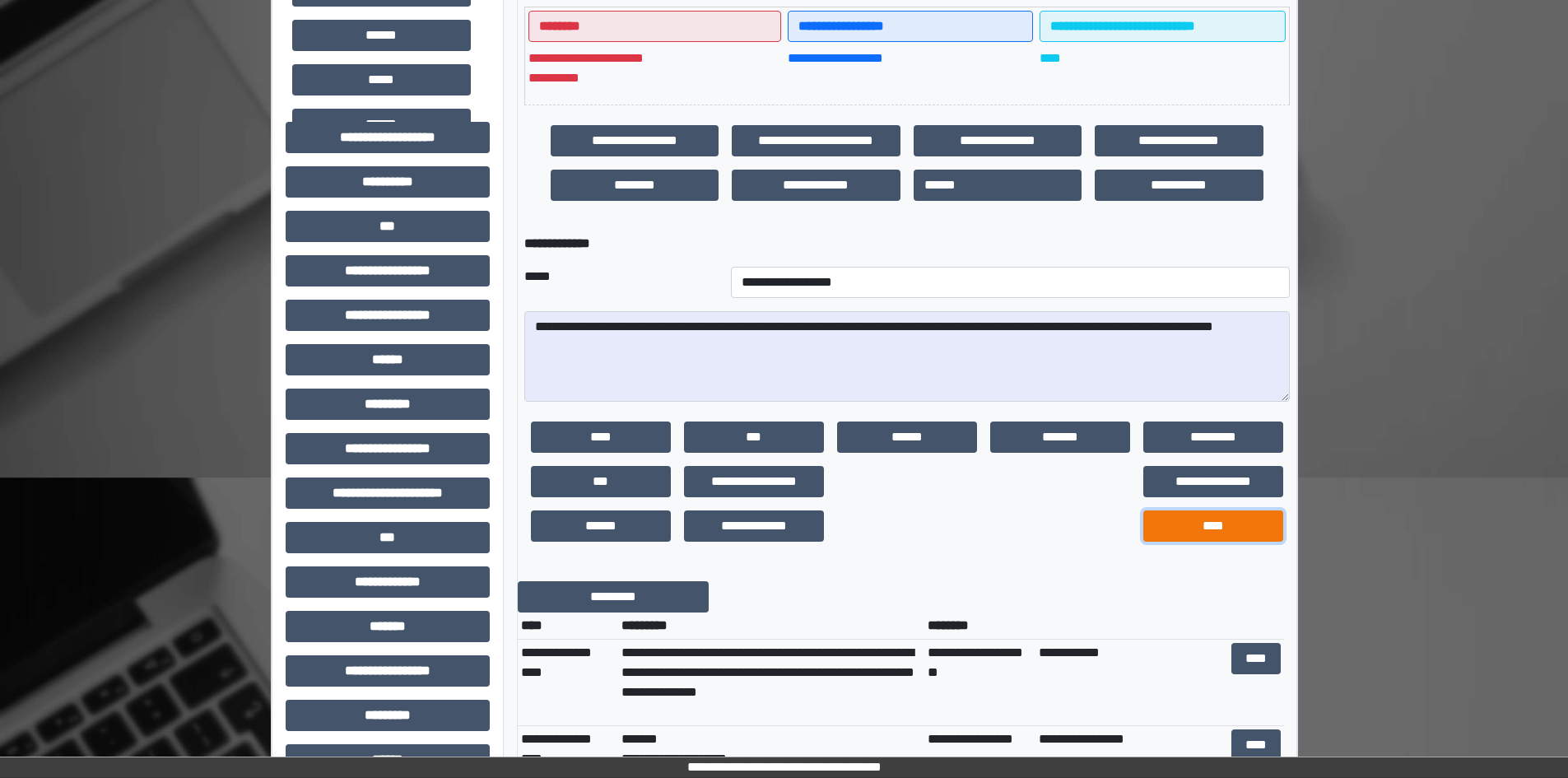 click on "****" at bounding box center [1213, 526] 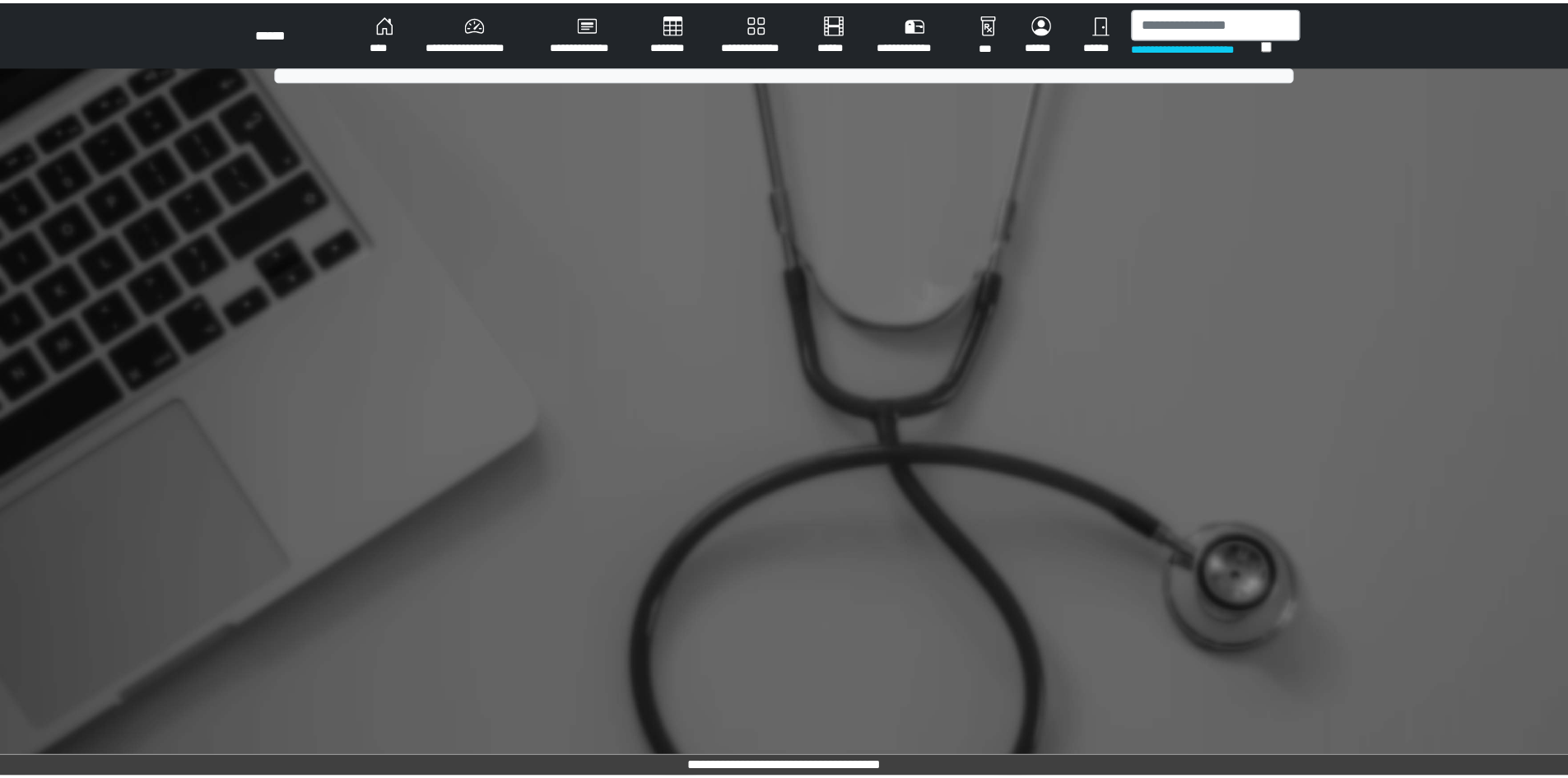 scroll, scrollTop: 0, scrollLeft: 0, axis: both 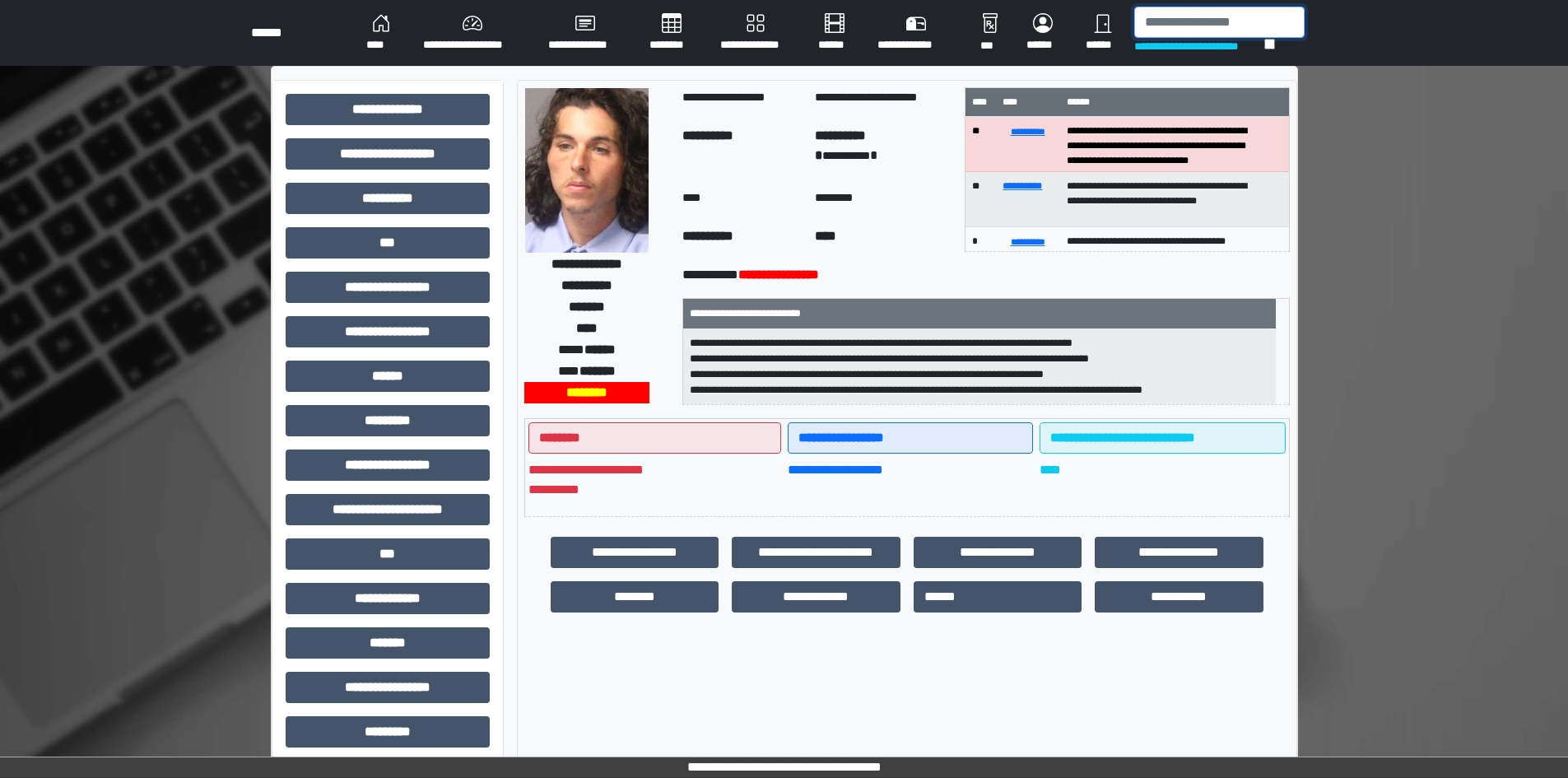 click at bounding box center (1219, 22) 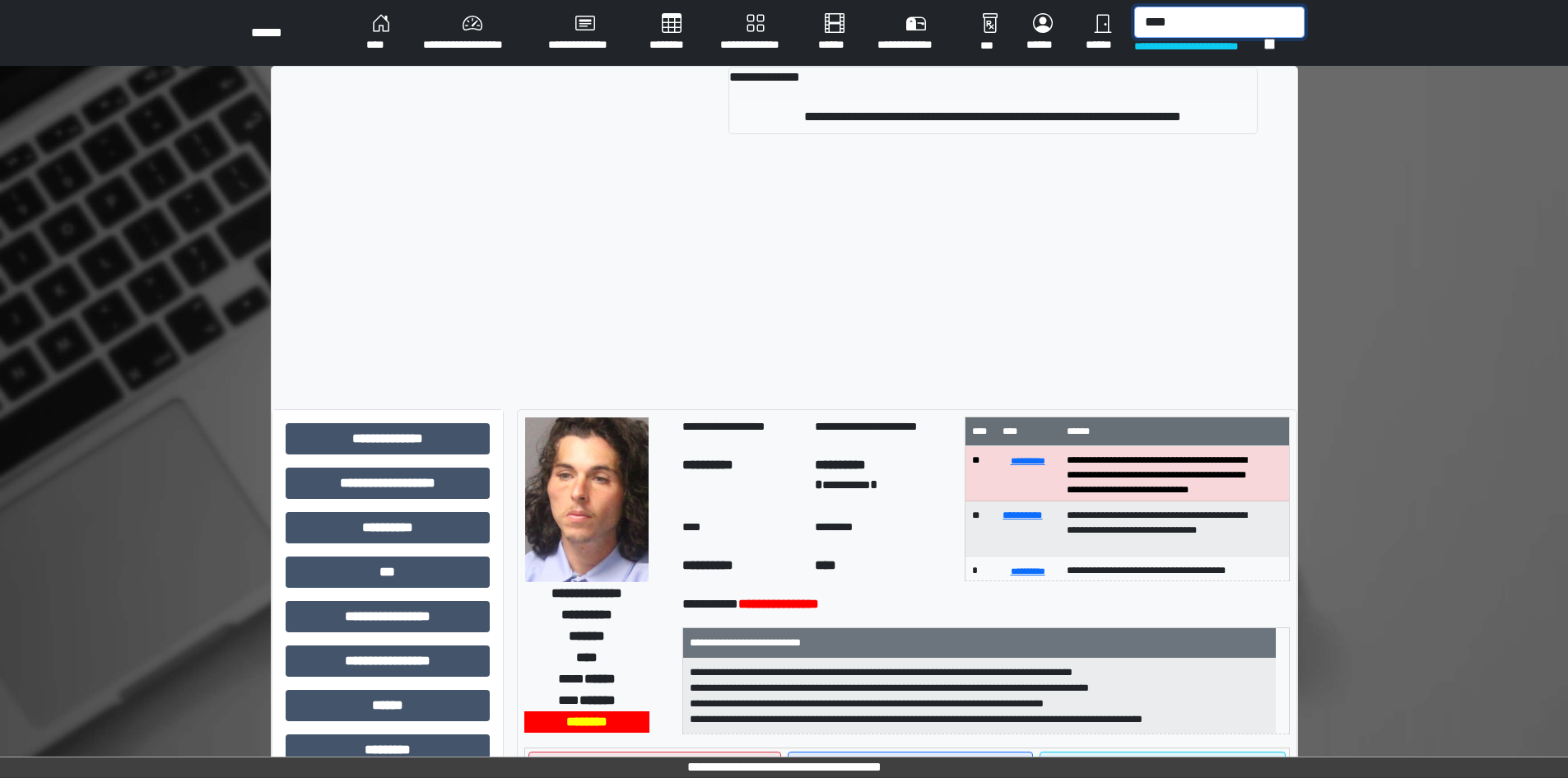 type on "****" 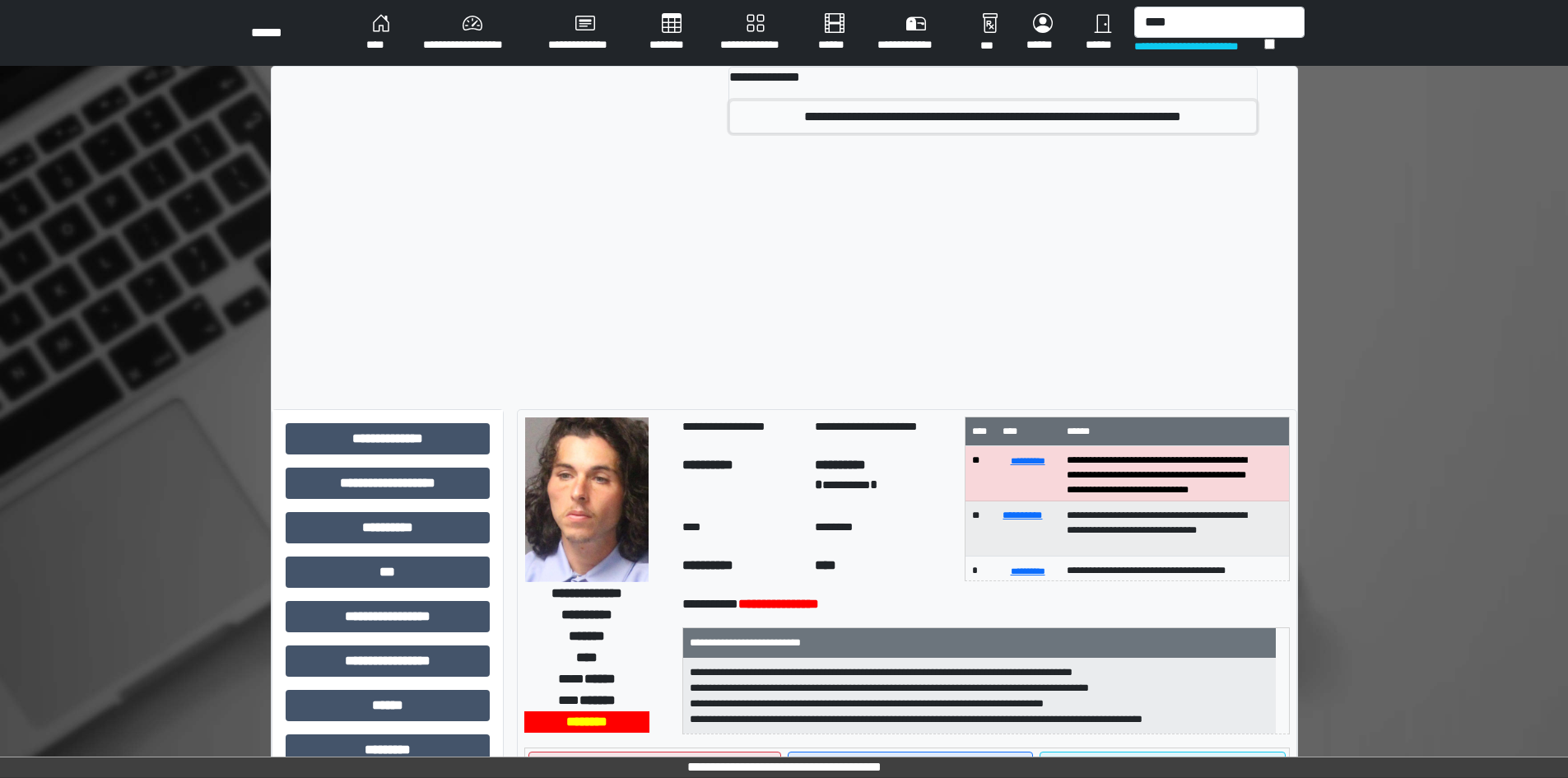 click on "**********" at bounding box center [993, 117] 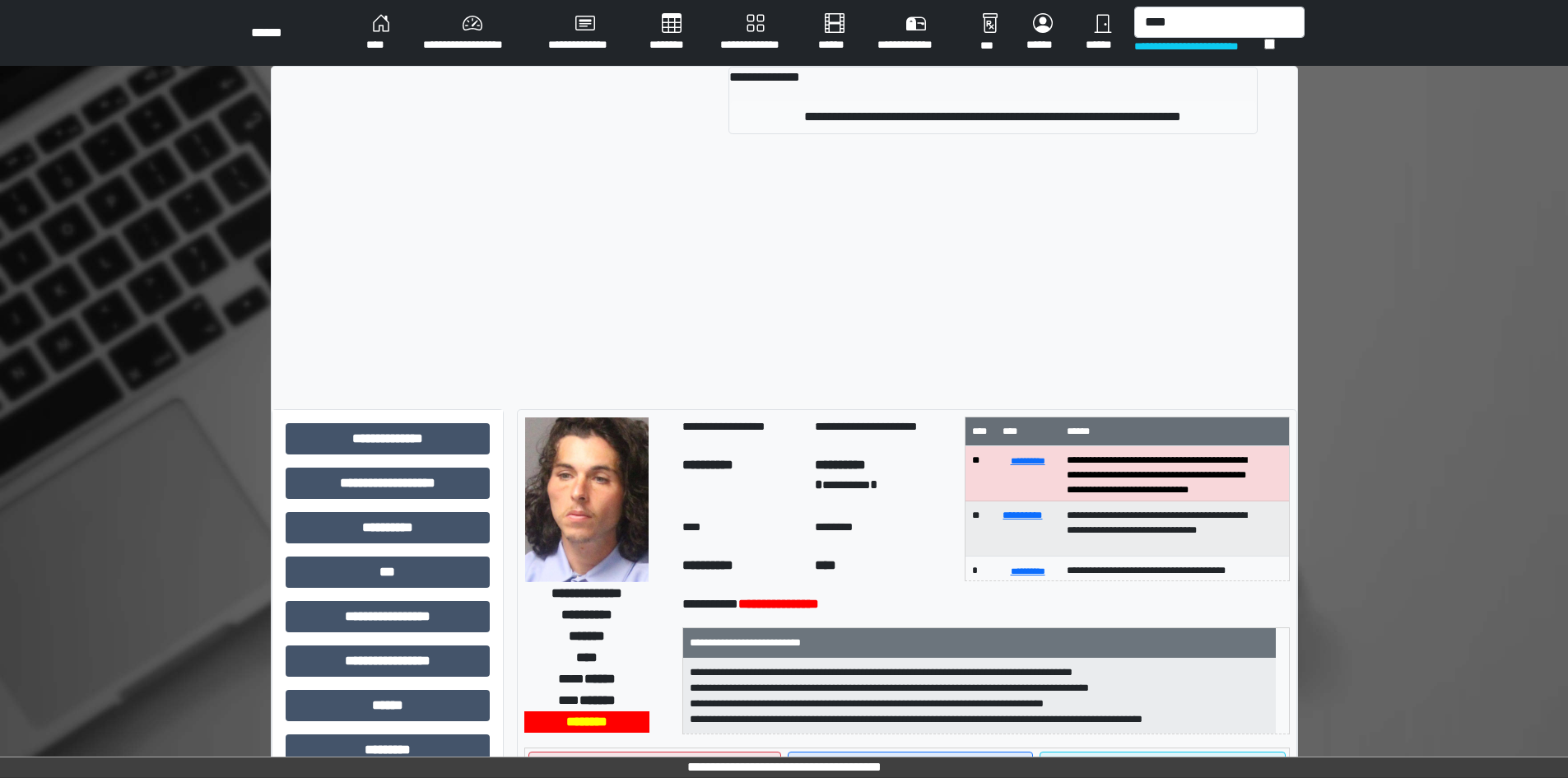 type 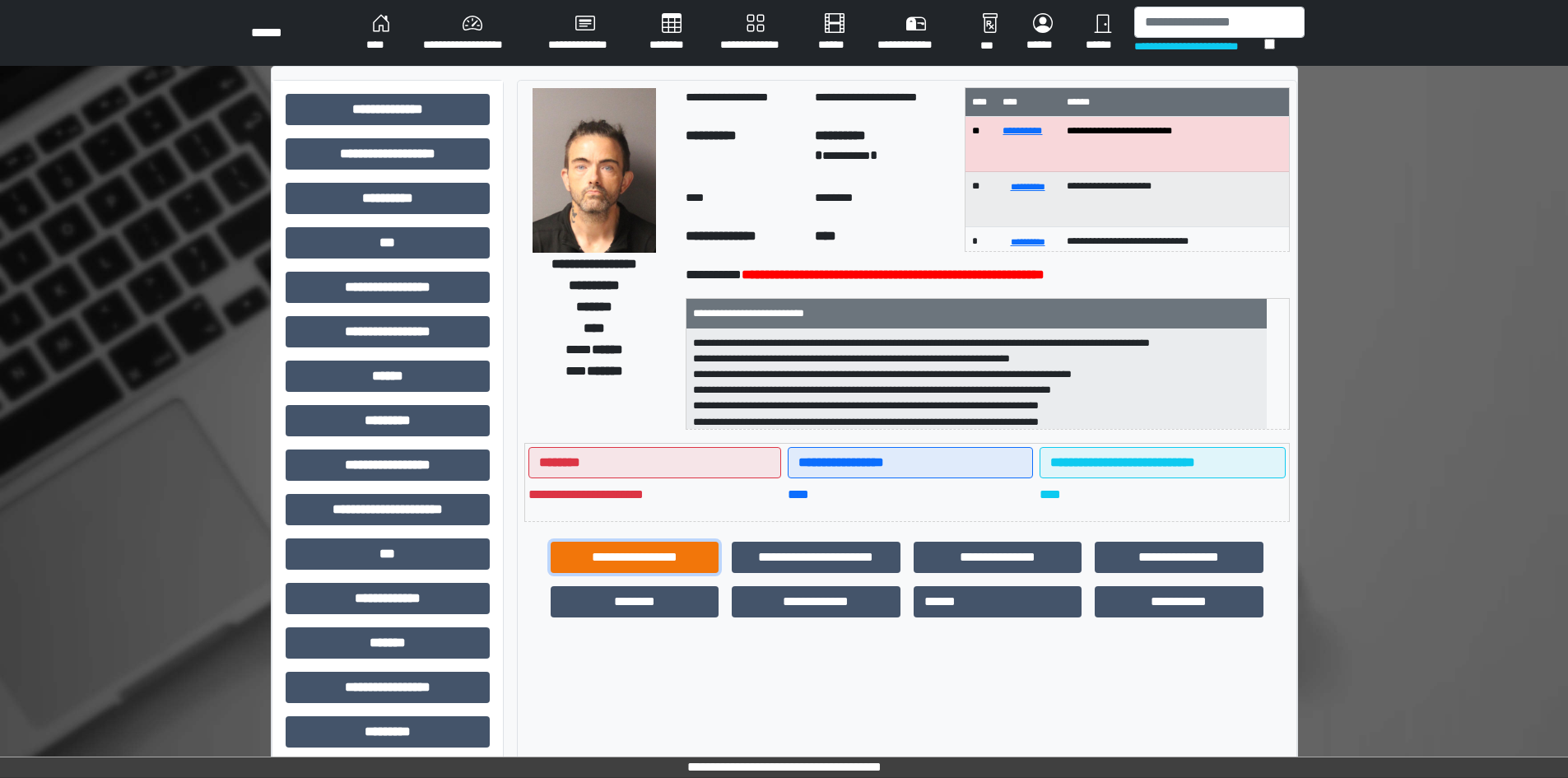 click on "**********" at bounding box center [635, 557] 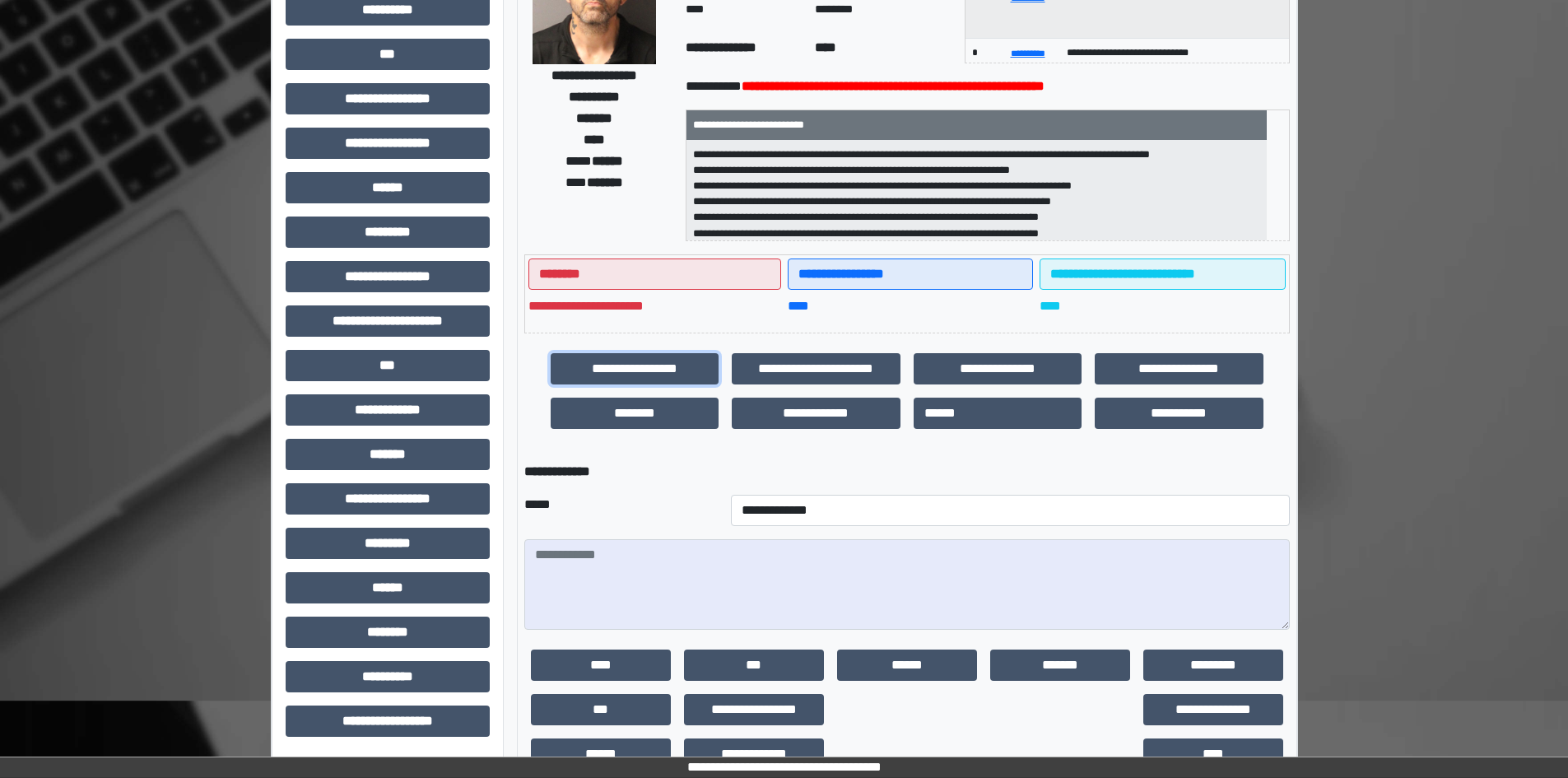 scroll, scrollTop: 235, scrollLeft: 0, axis: vertical 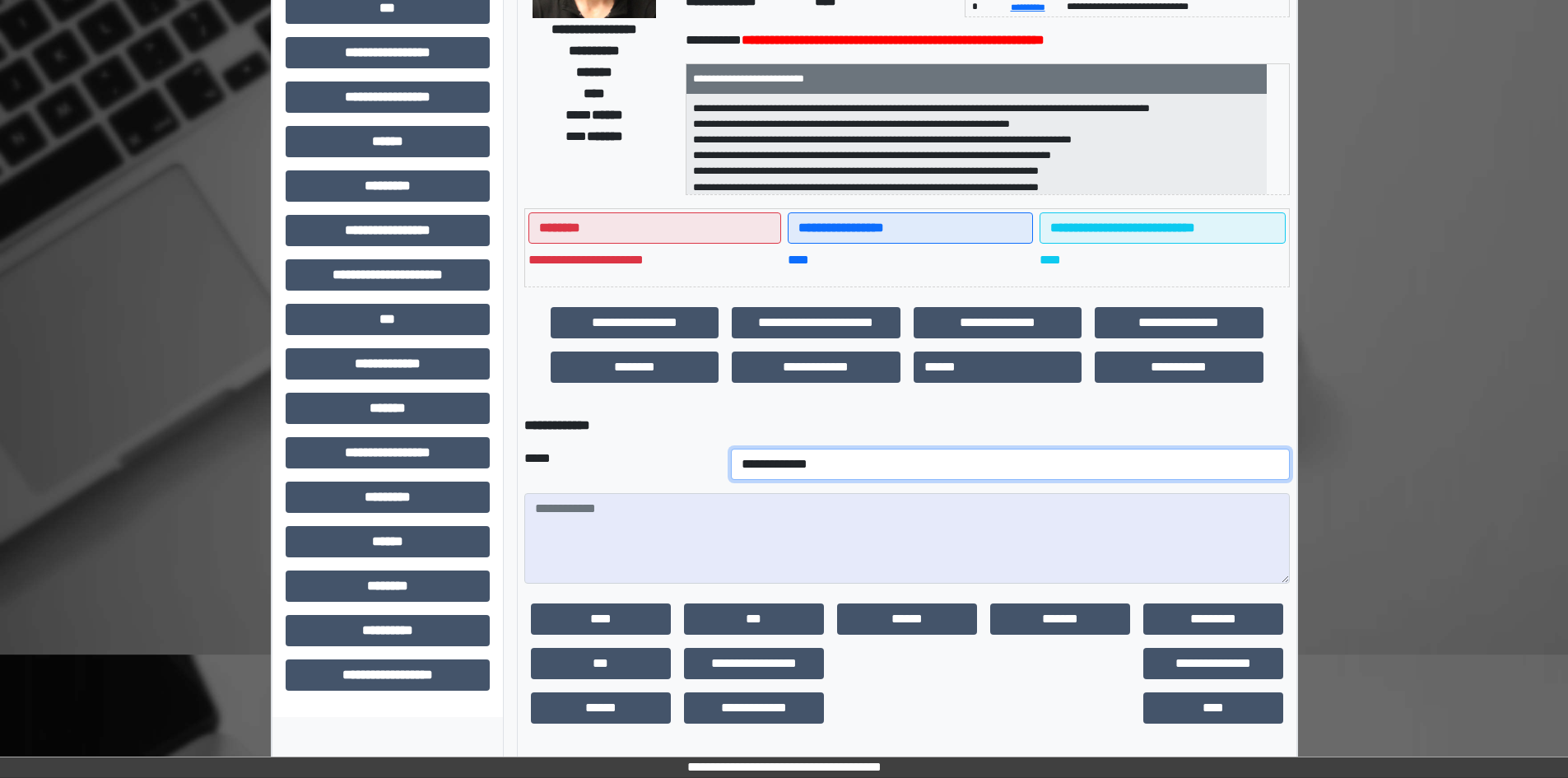 click on "**********" at bounding box center (1010, 464) 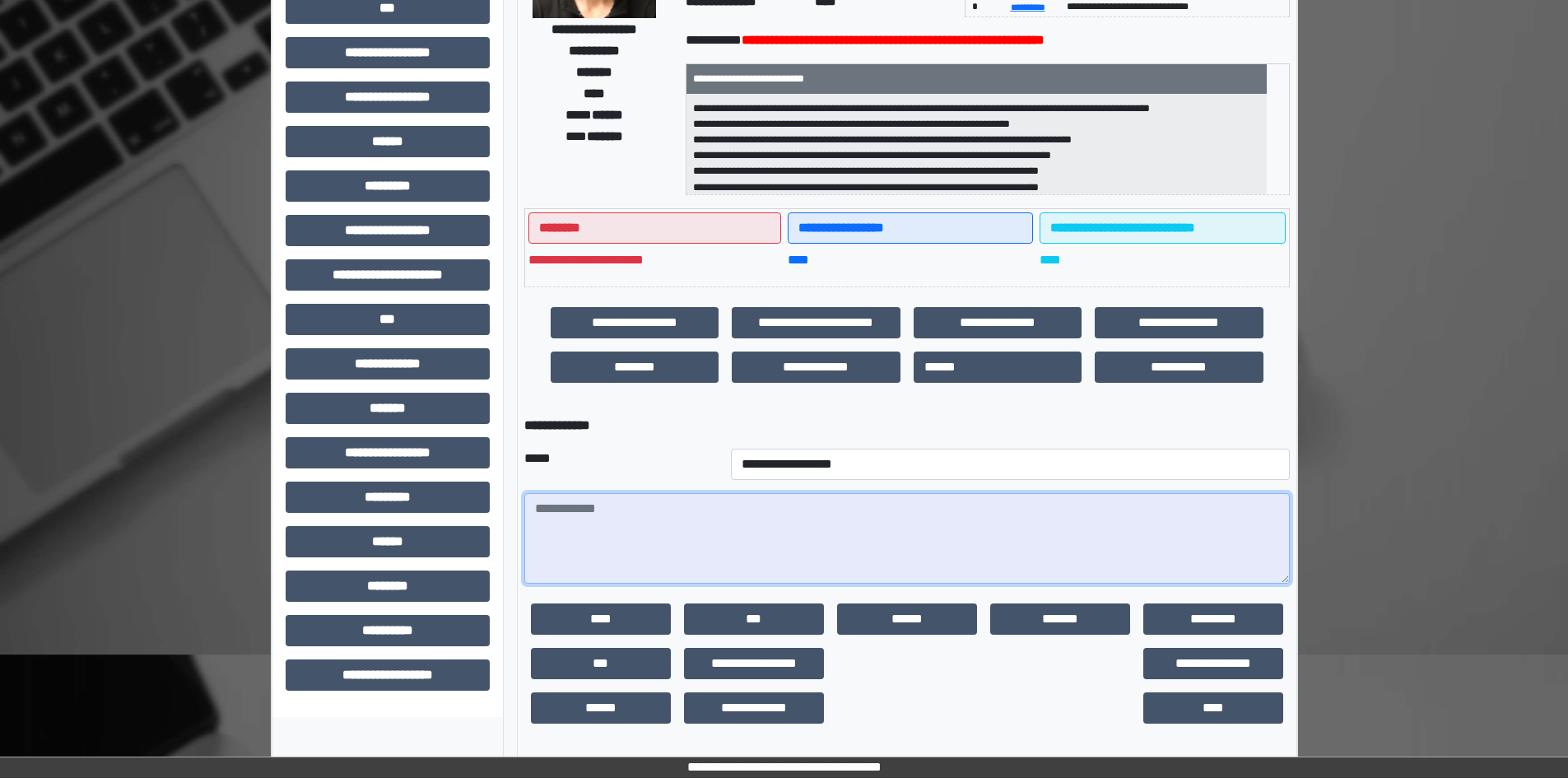 click at bounding box center (907, 538) 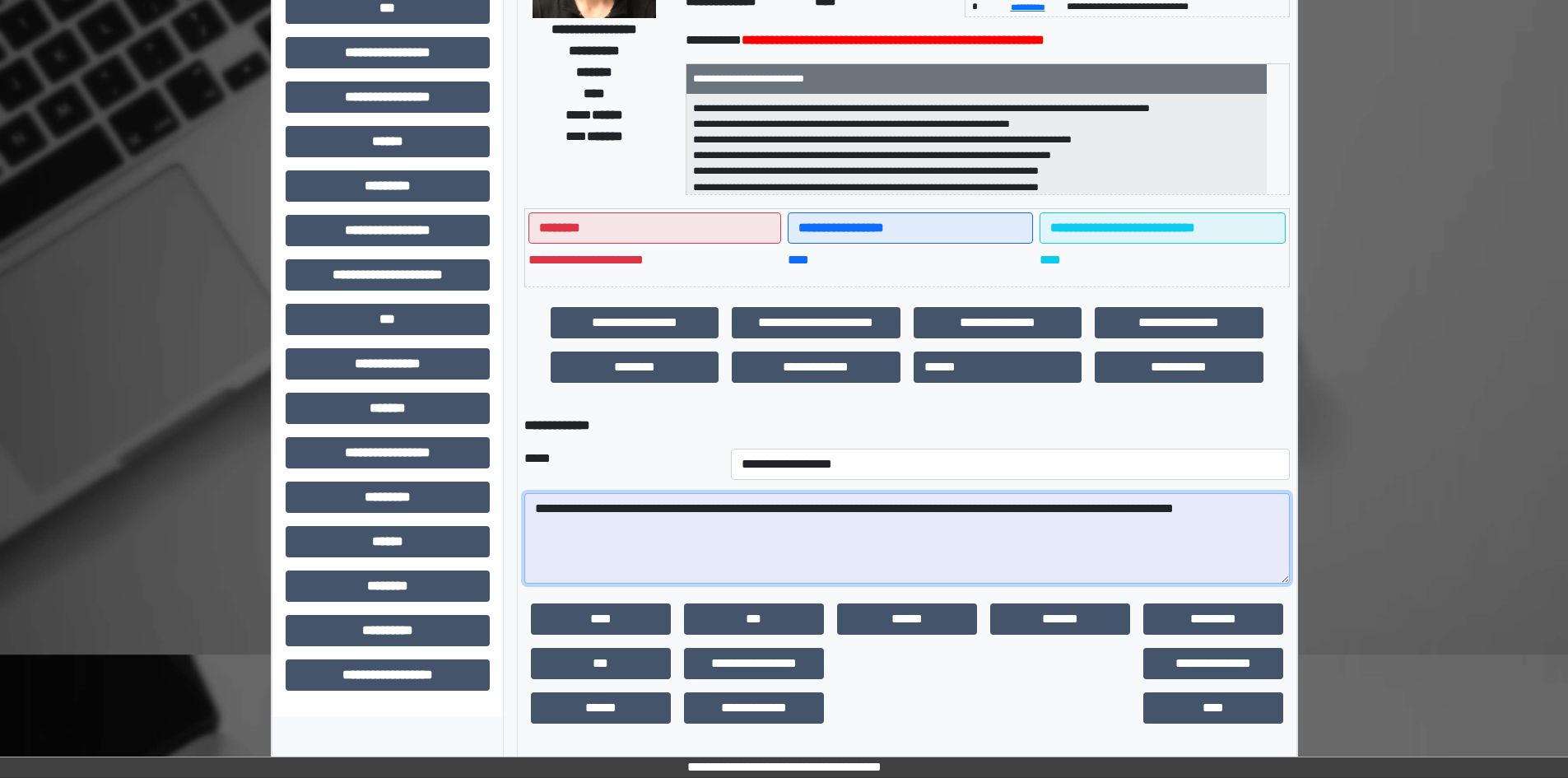 drag, startPoint x: 889, startPoint y: 510, endPoint x: 942, endPoint y: 513, distance: 53.084838 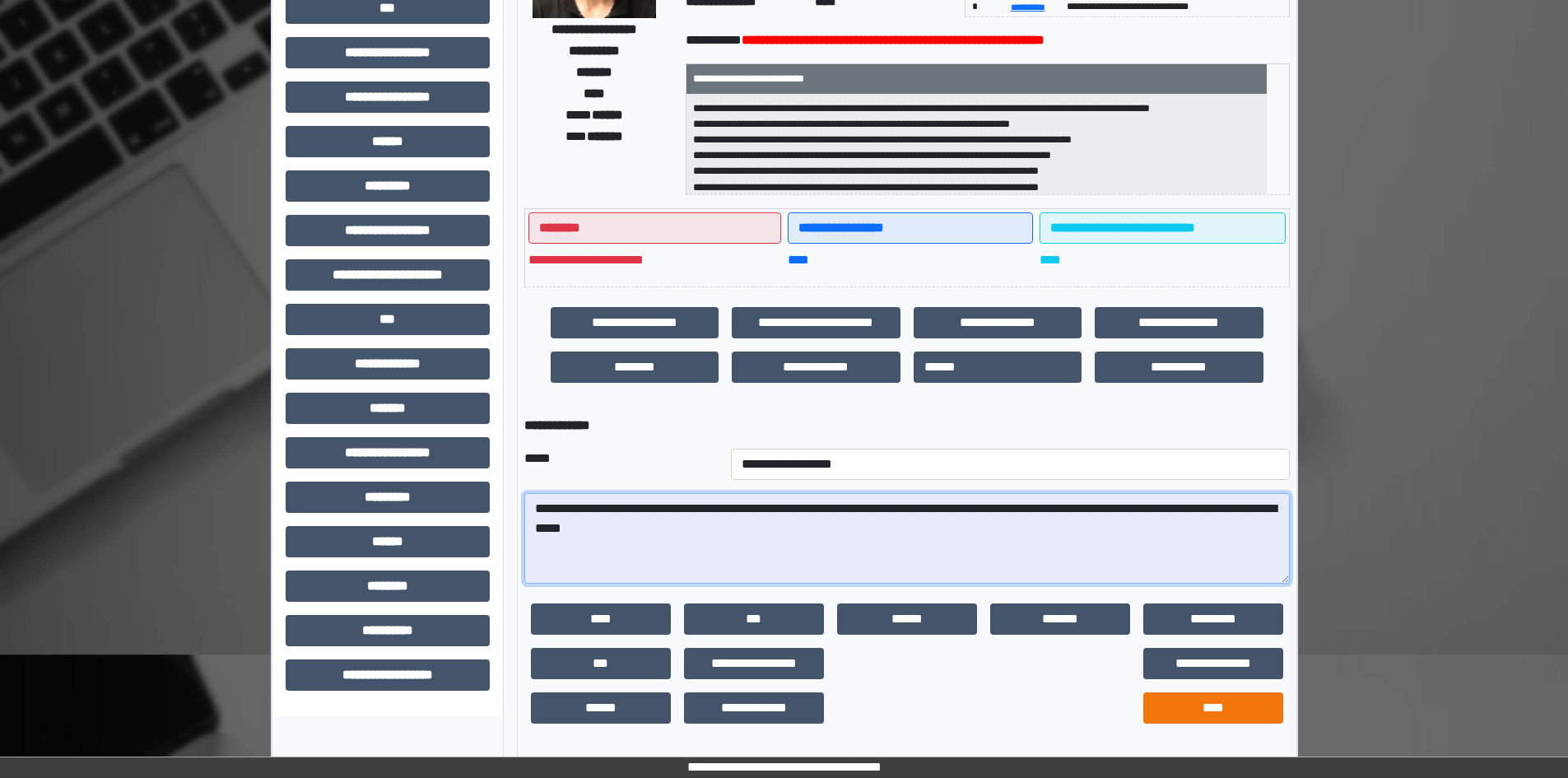 type on "**********" 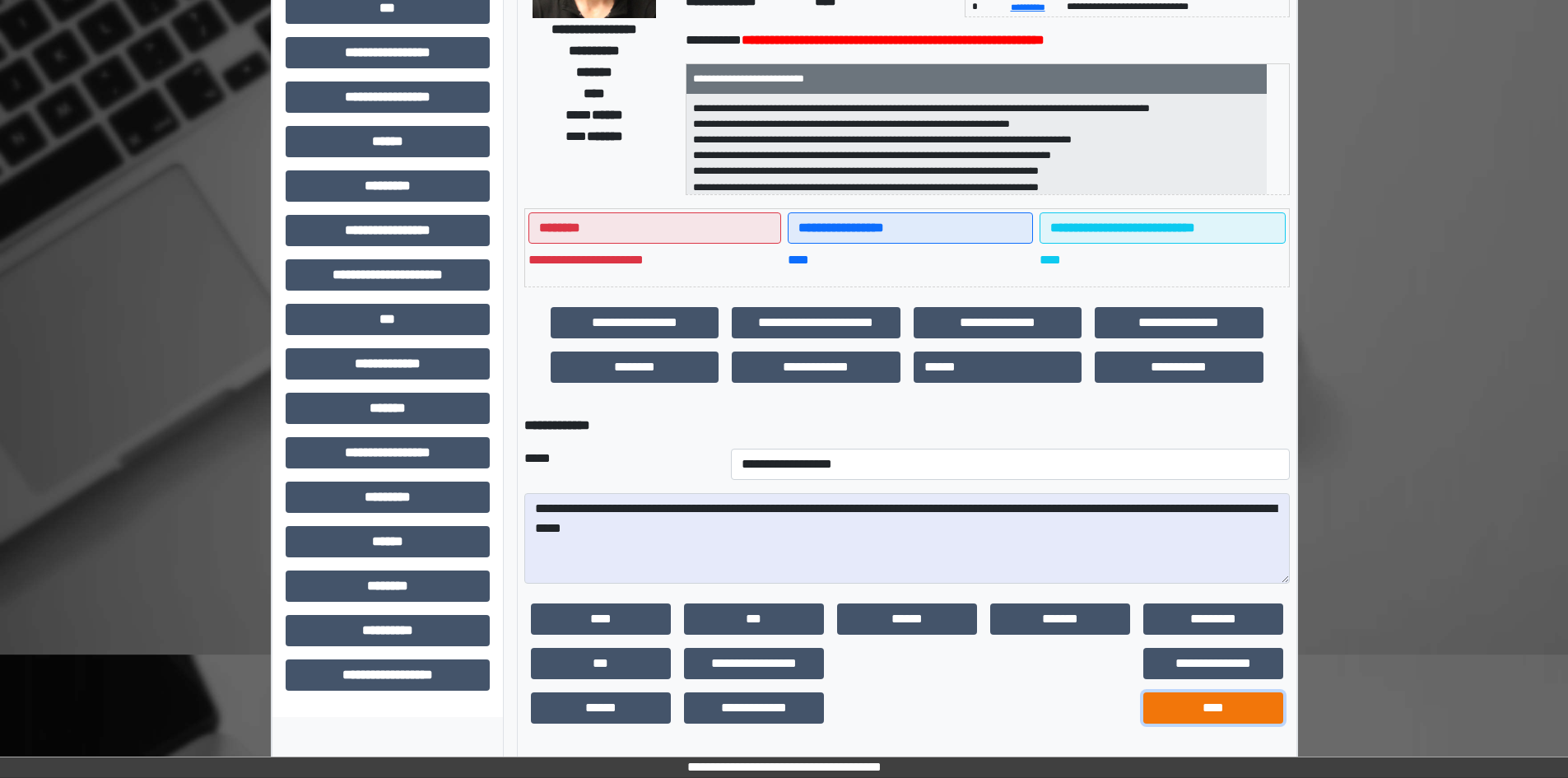 click on "****" at bounding box center (1213, 708) 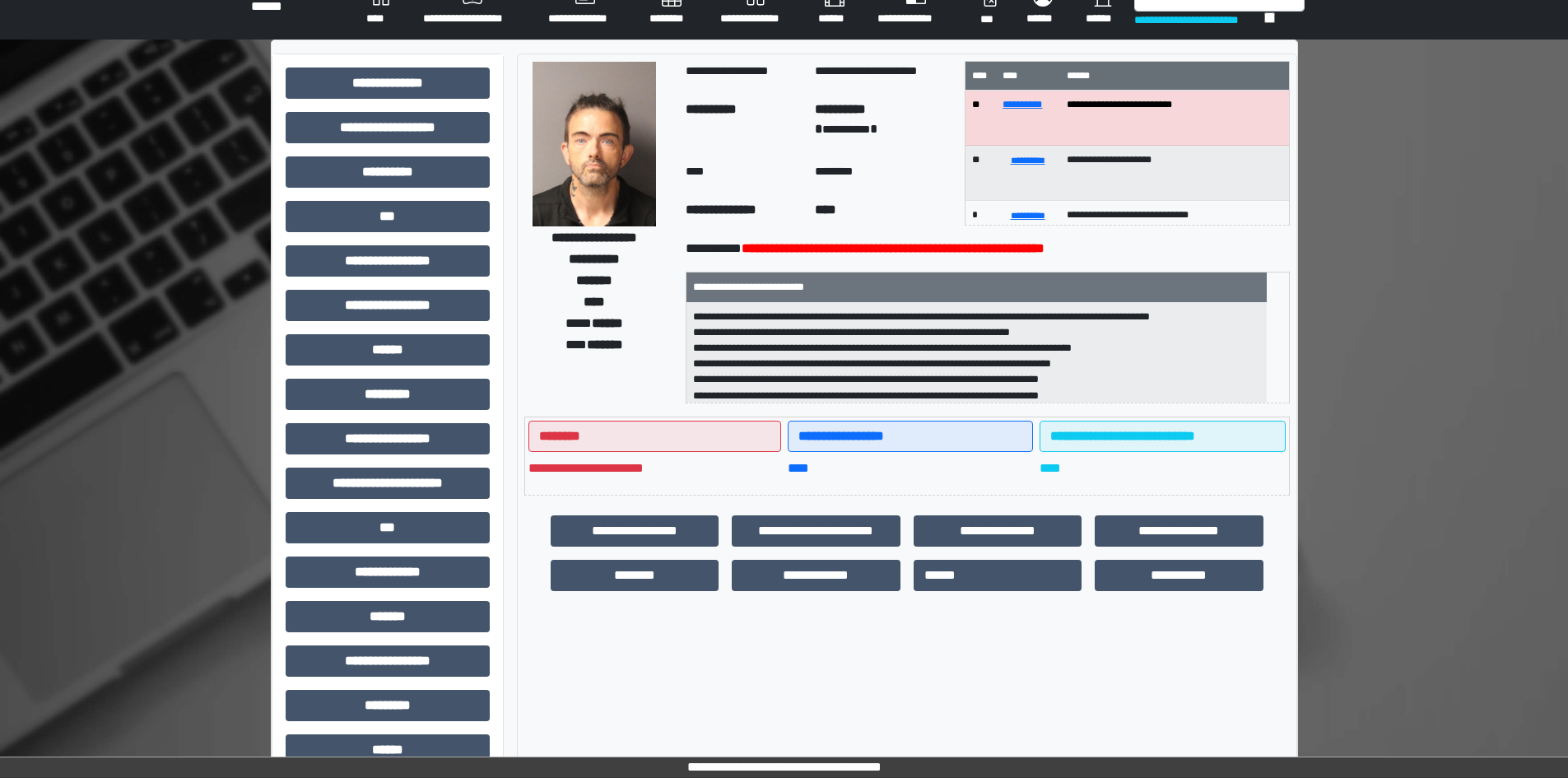 scroll, scrollTop: 0, scrollLeft: 0, axis: both 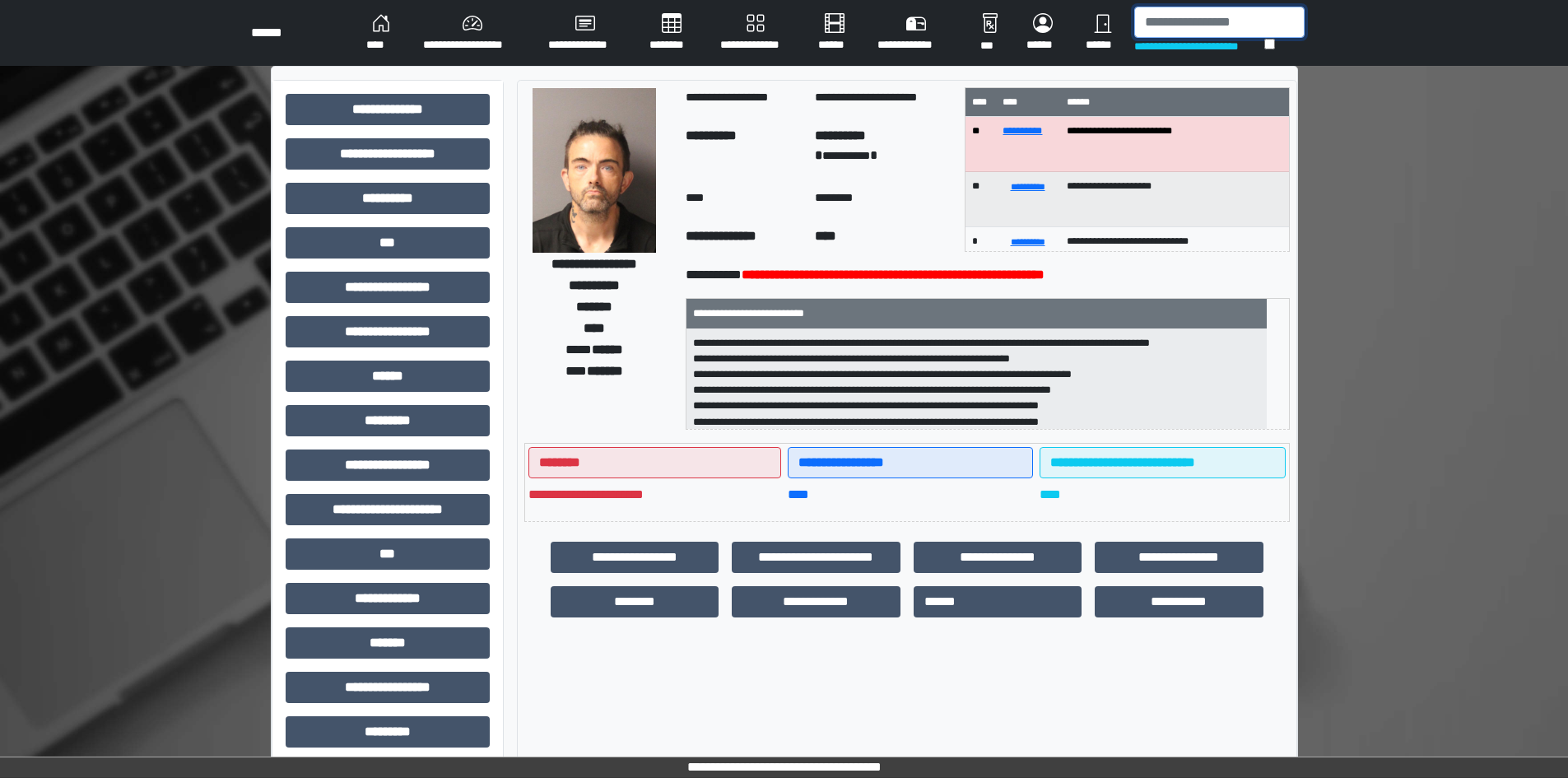 click at bounding box center (1219, 22) 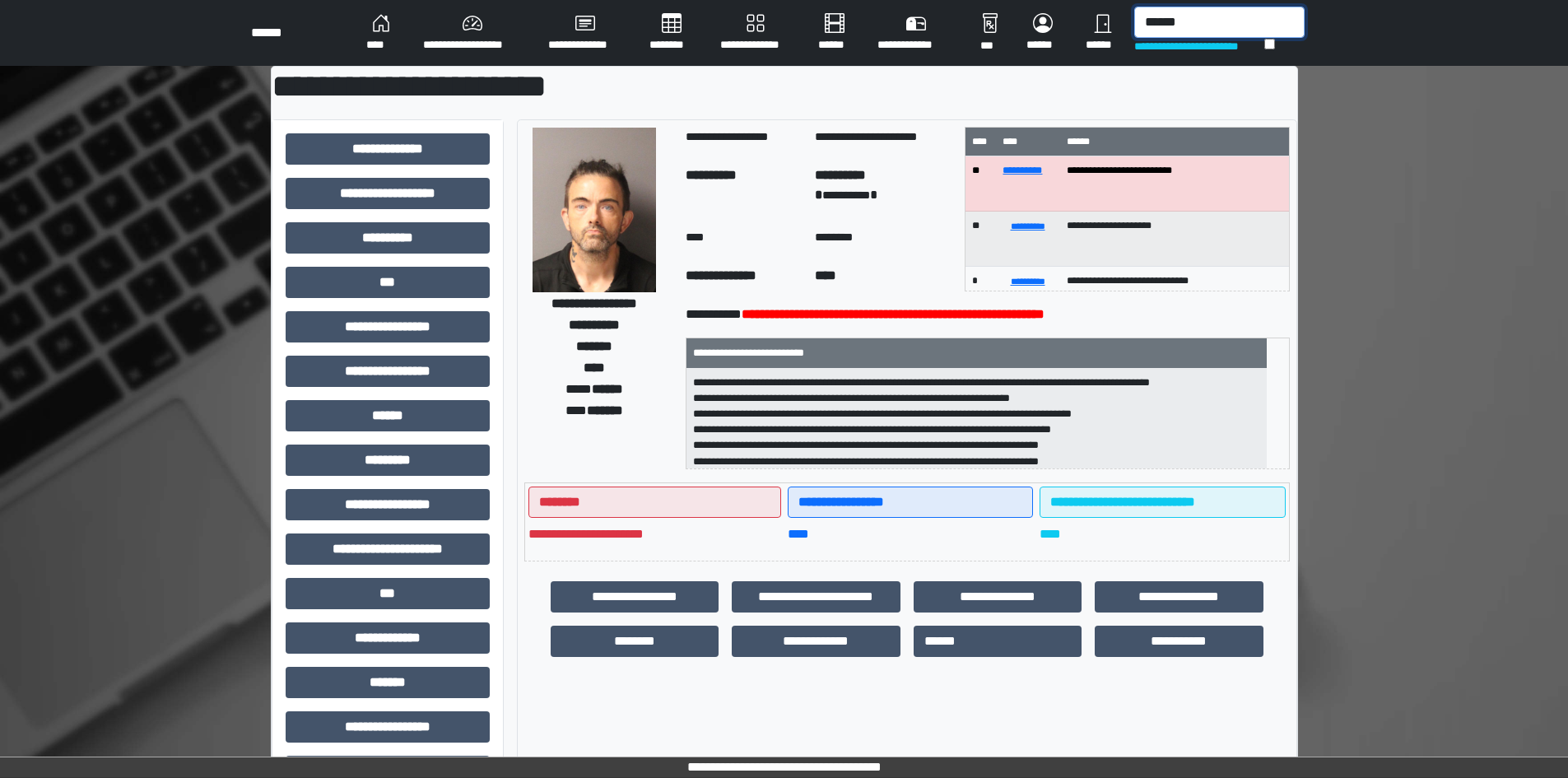 click on "******" at bounding box center (1219, 22) 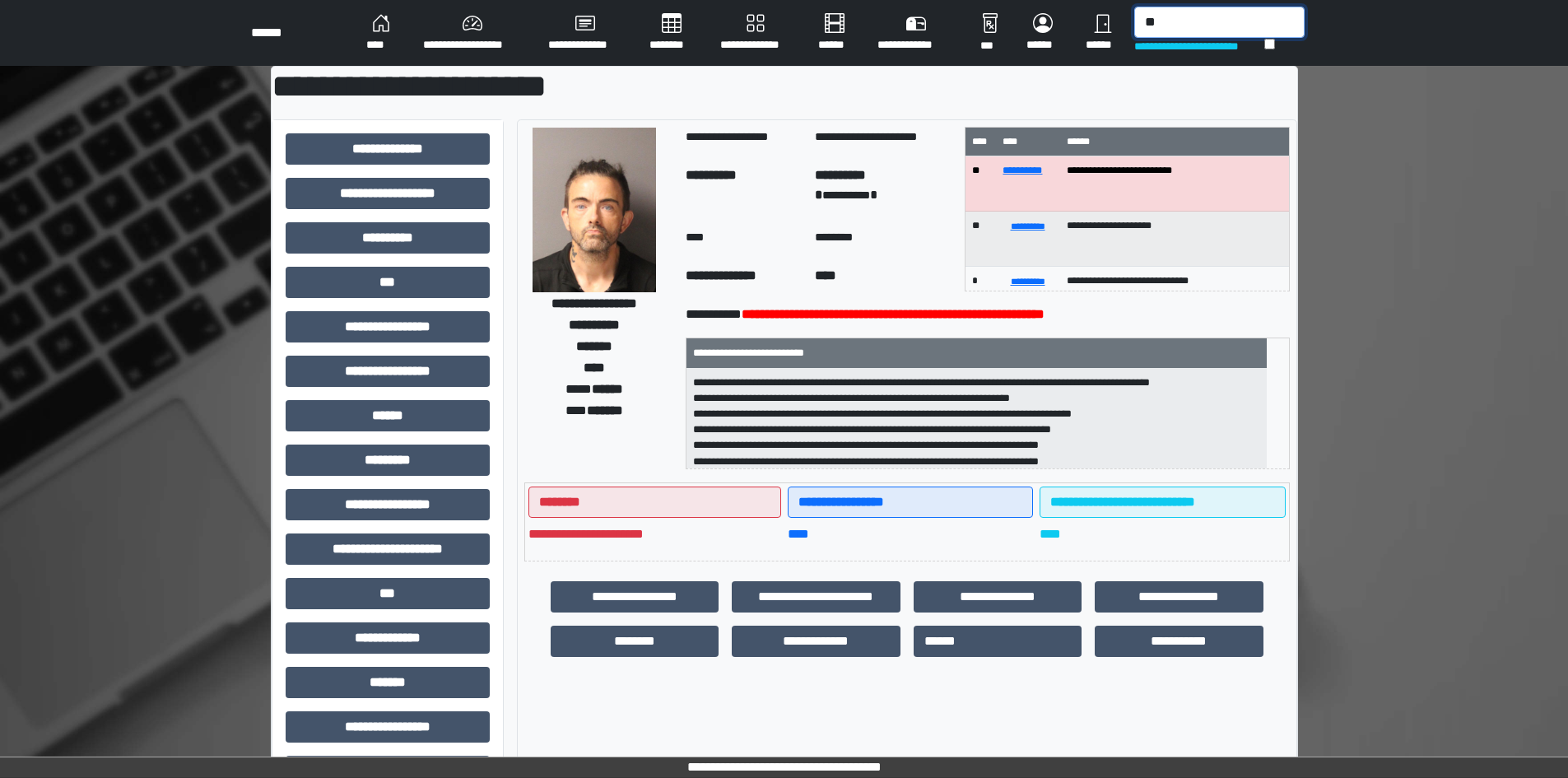 type on "*" 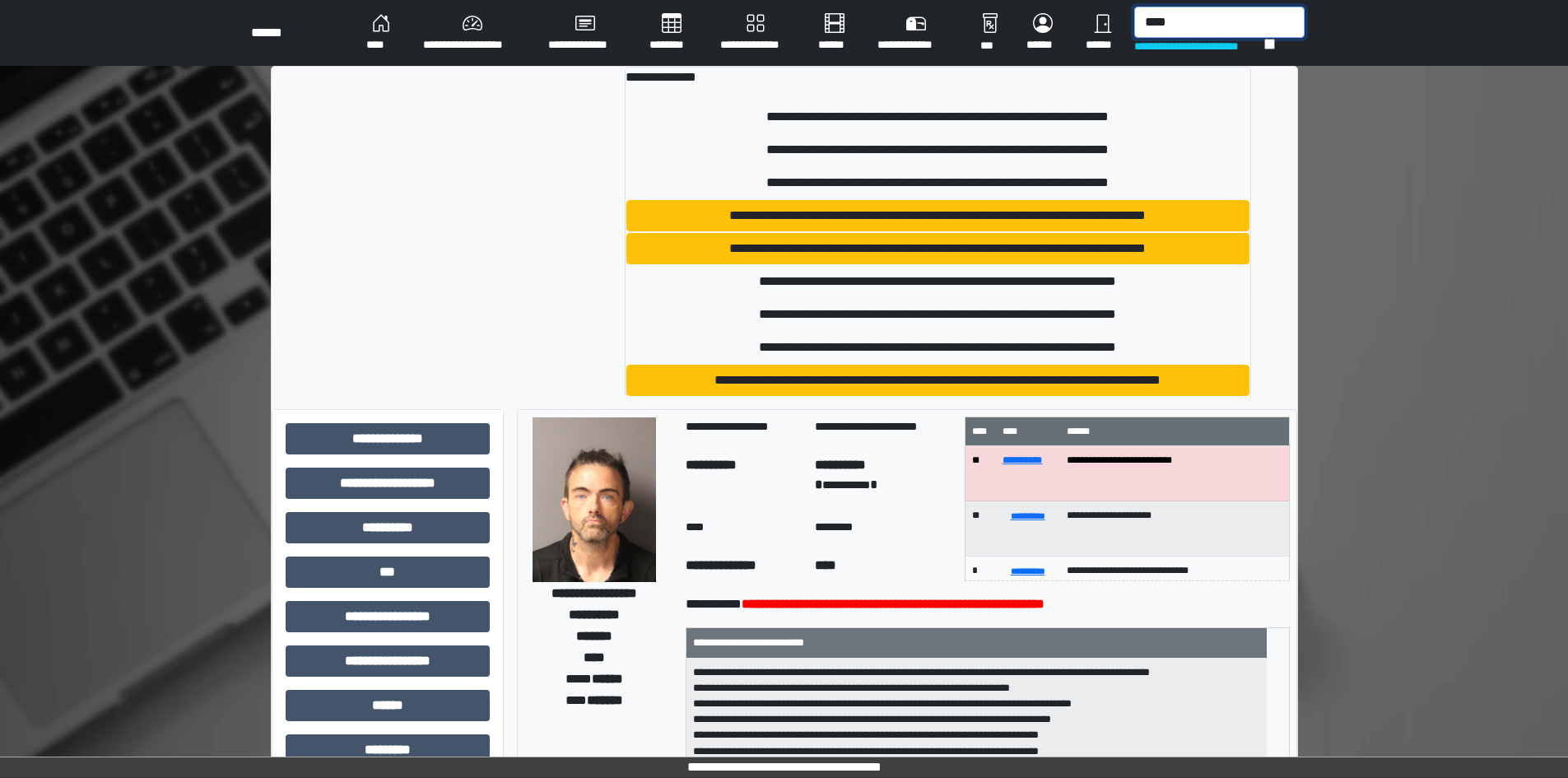 type on "****" 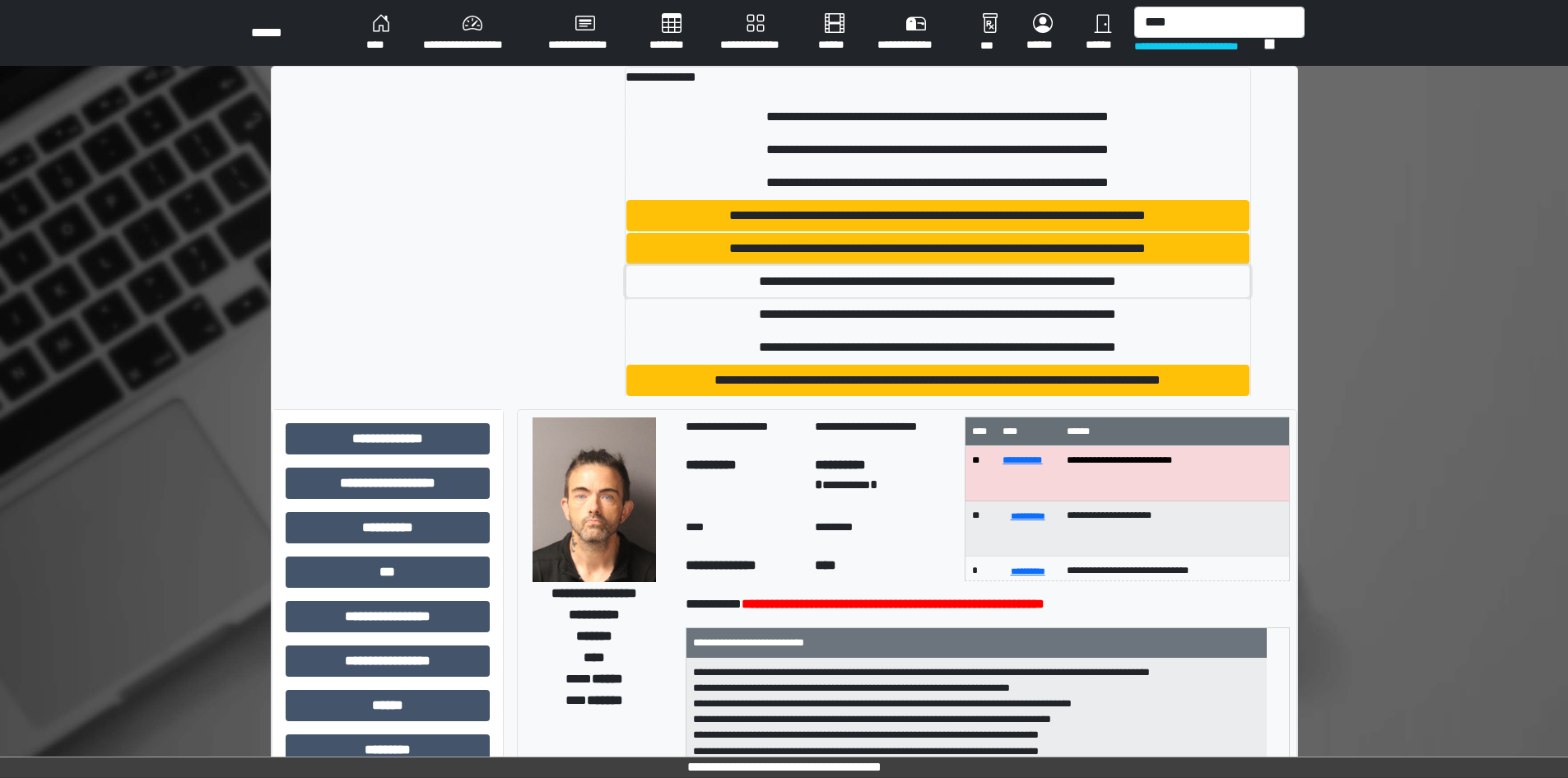 click on "**********" at bounding box center (938, 282) 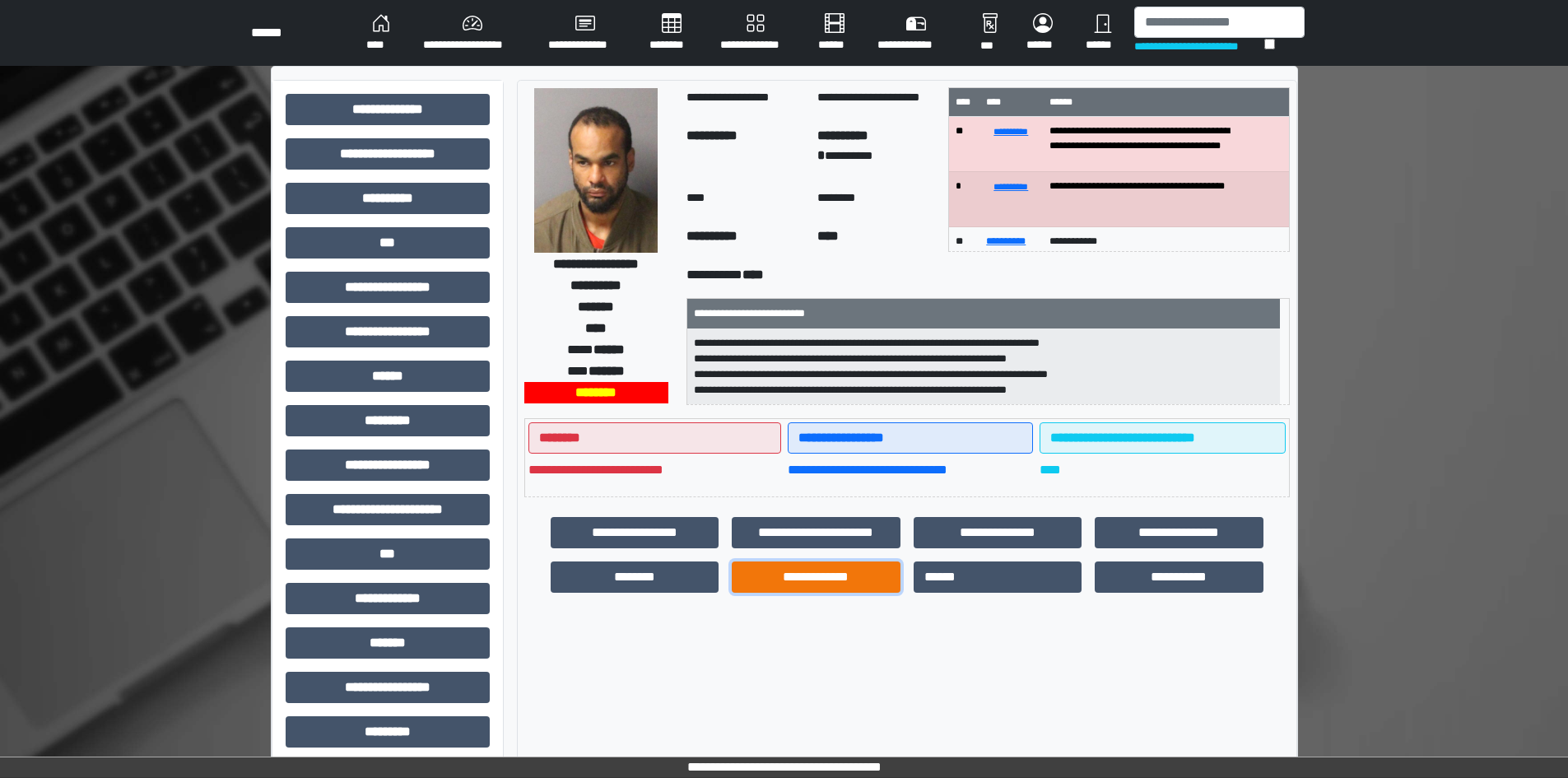 click on "**********" at bounding box center [816, 577] 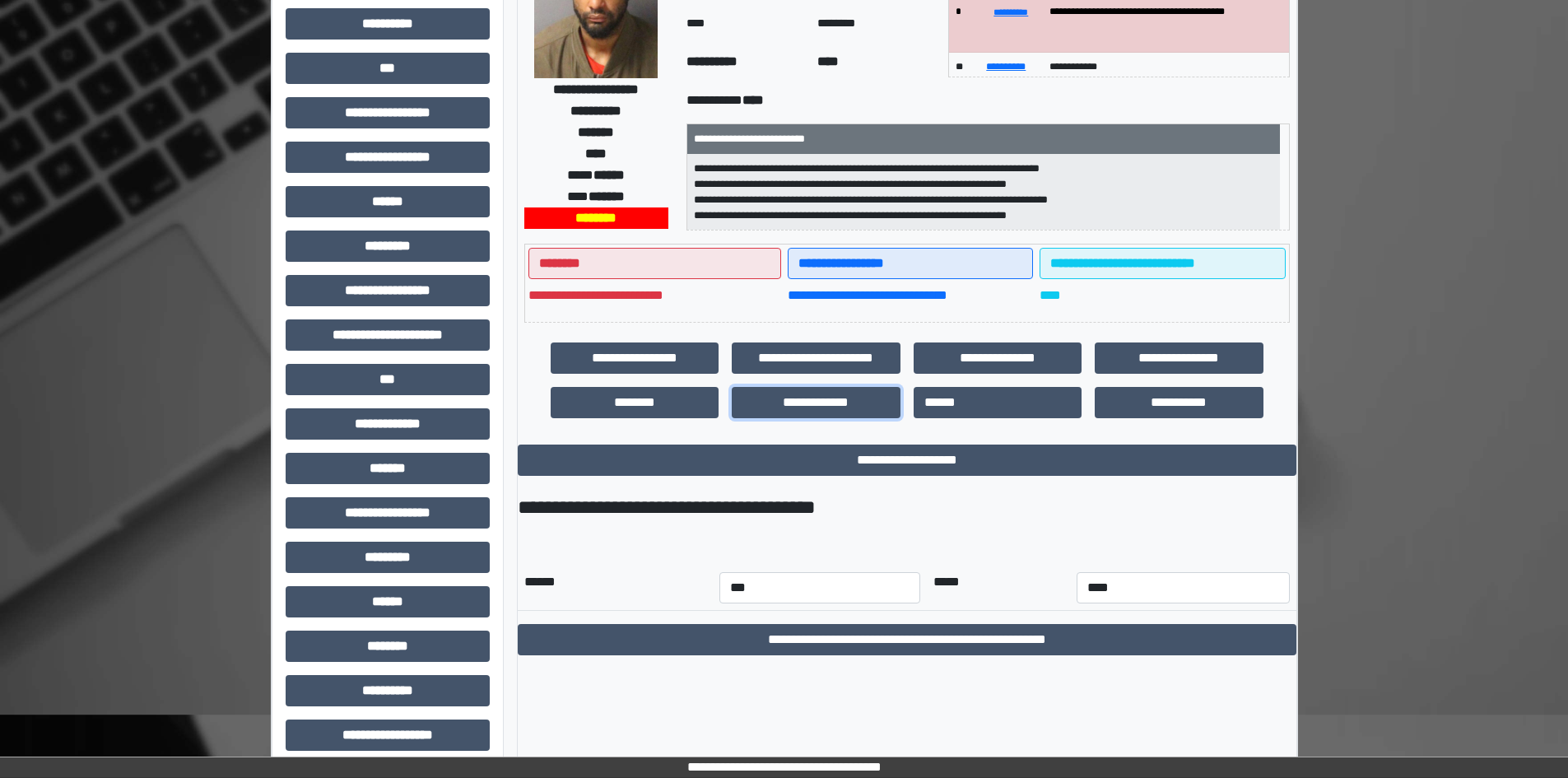 scroll, scrollTop: 189, scrollLeft: 0, axis: vertical 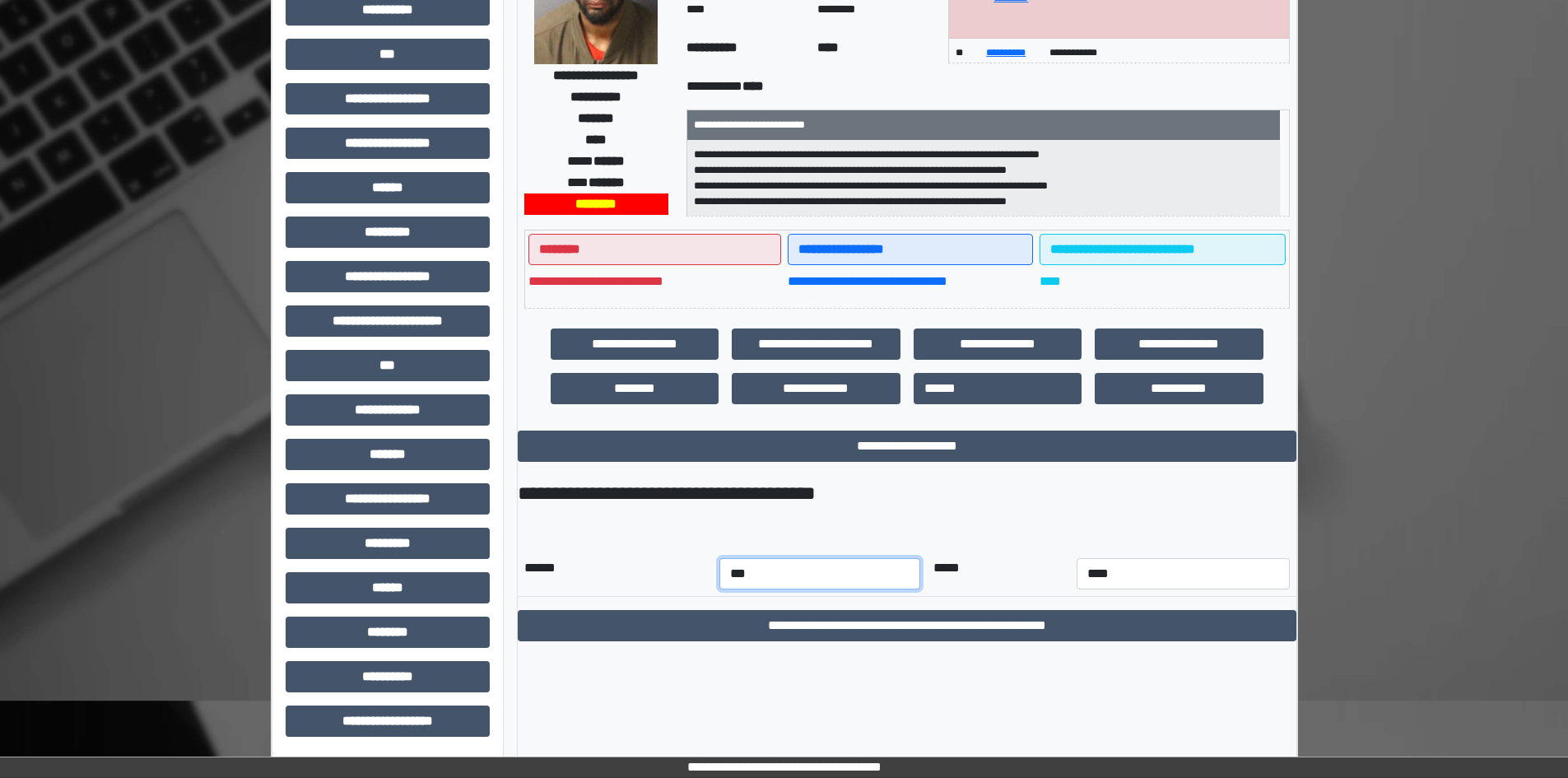 click on "***
***
***
***
***
***
***
***
***
***
***
***" at bounding box center (820, 574) 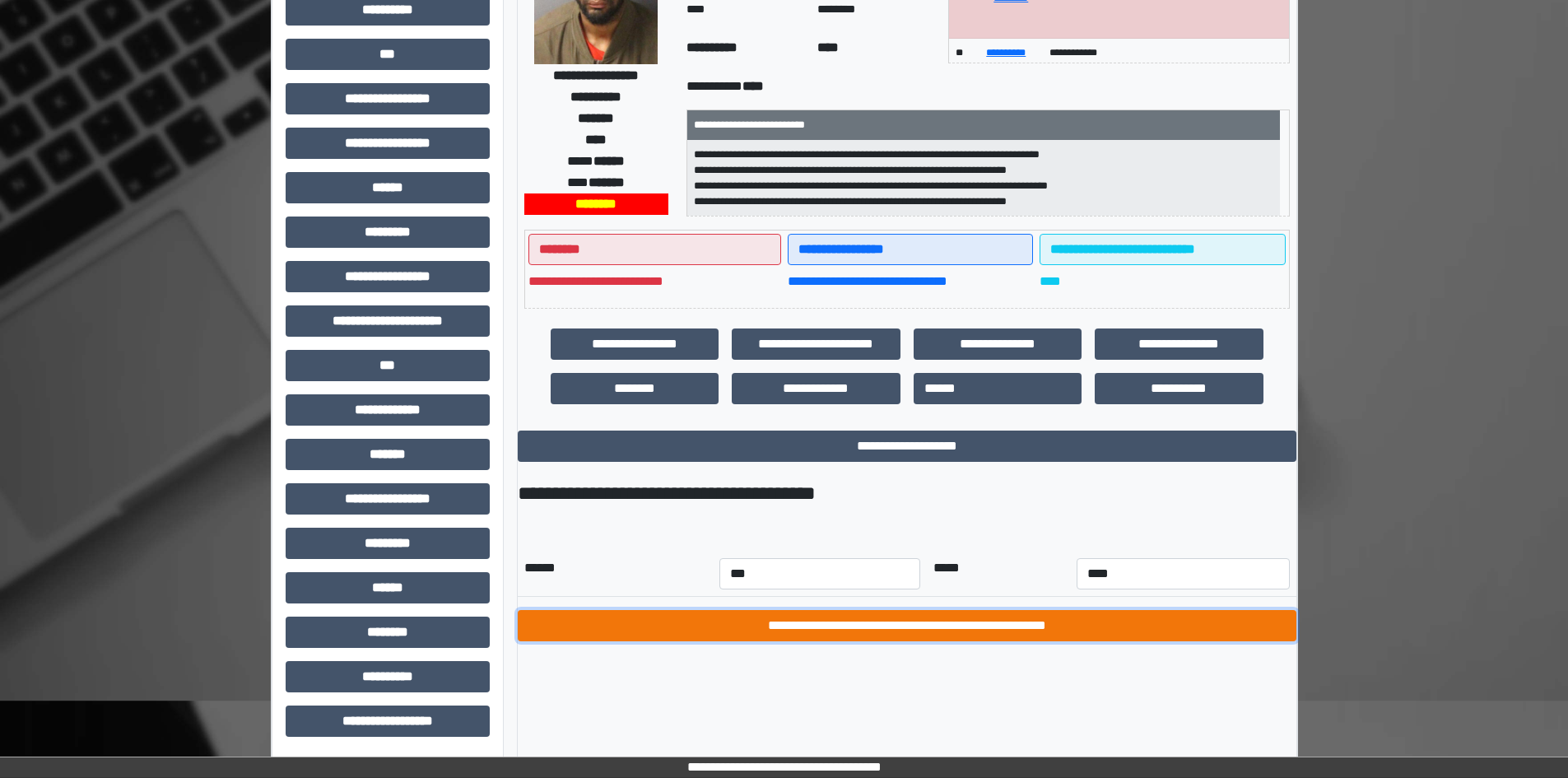 click on "**********" at bounding box center (907, 626) 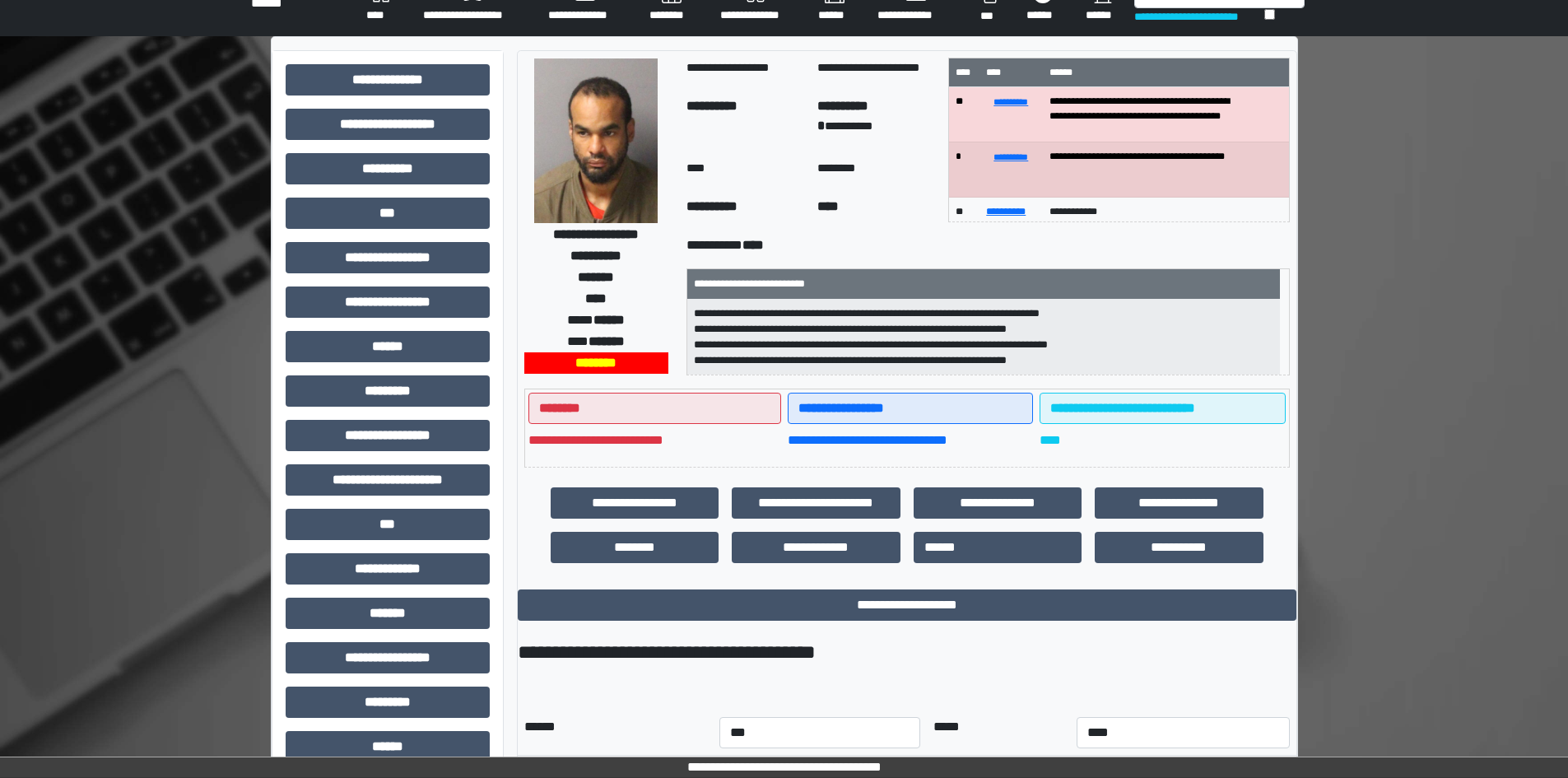 scroll, scrollTop: 24, scrollLeft: 0, axis: vertical 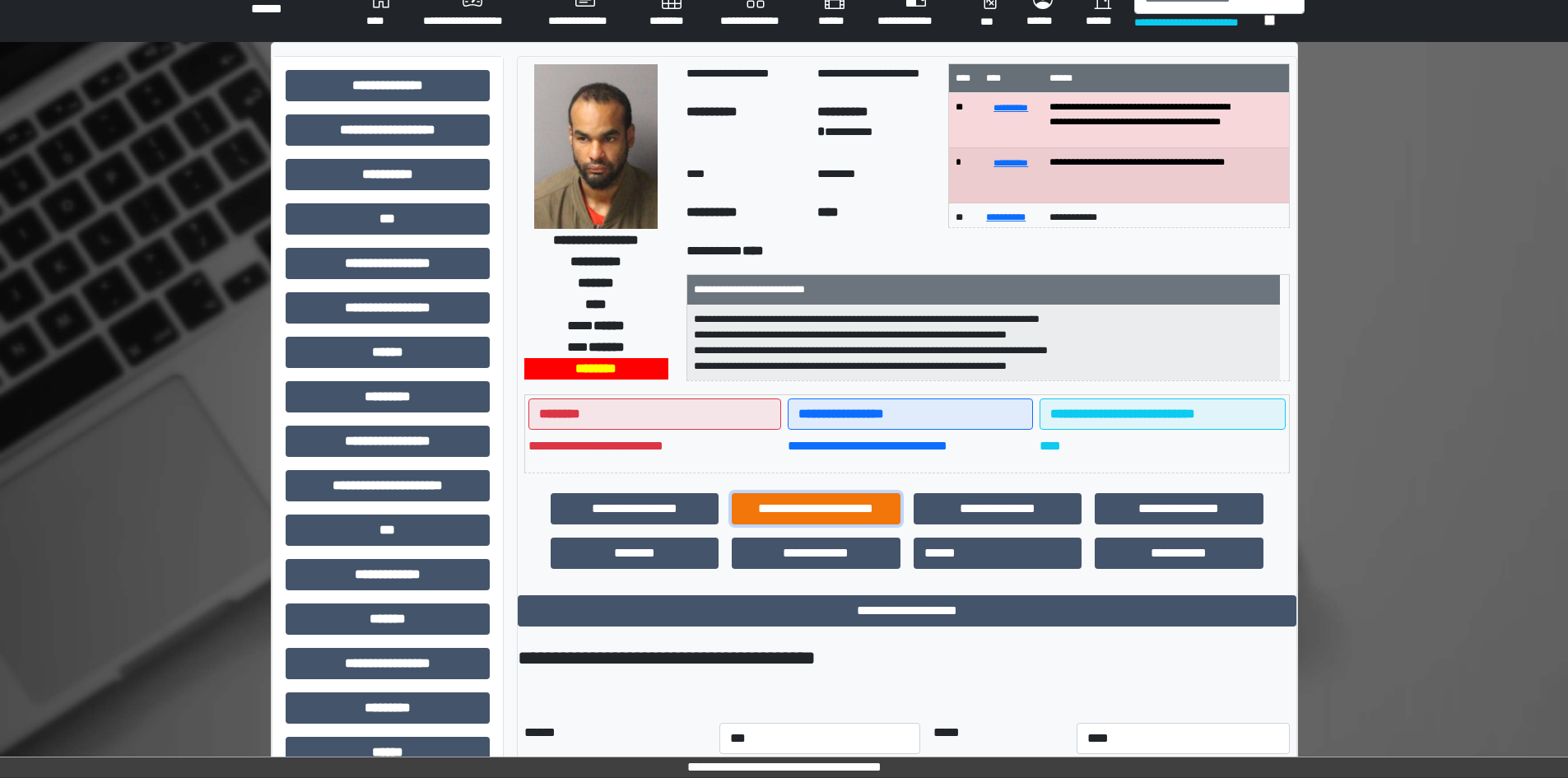 click on "**********" at bounding box center [816, 509] 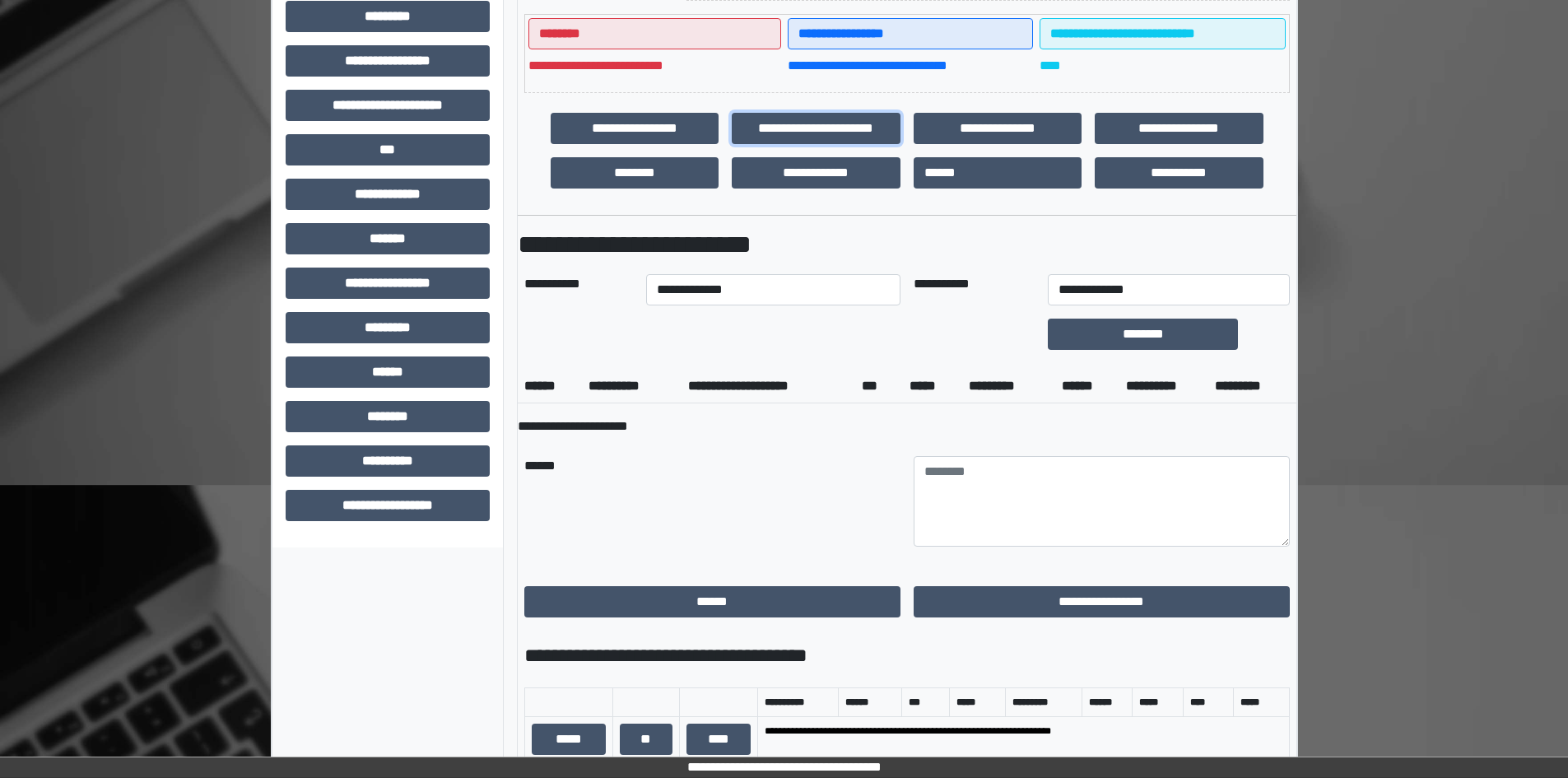 scroll, scrollTop: 403, scrollLeft: 0, axis: vertical 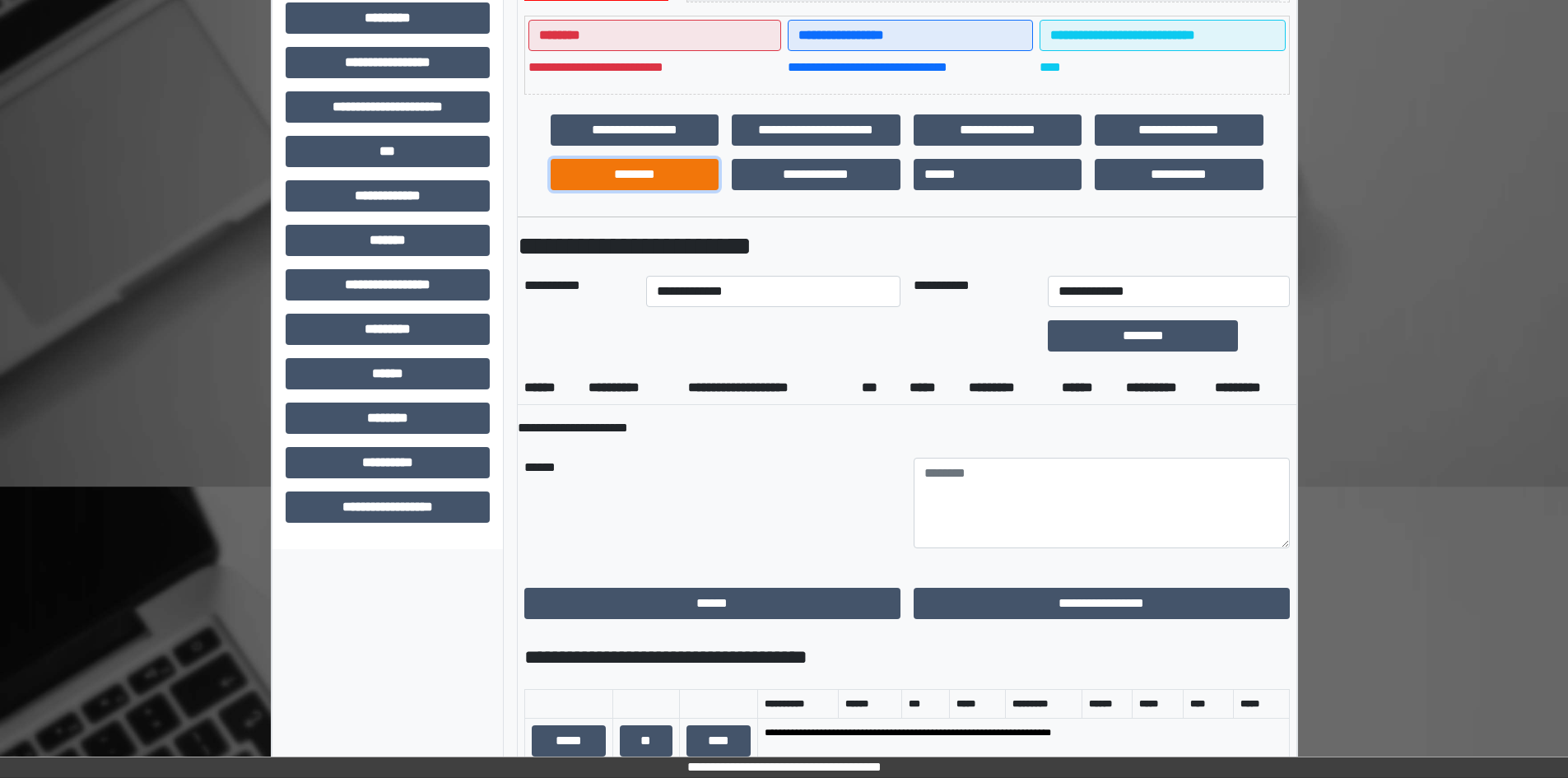 click on "********" at bounding box center [635, 175] 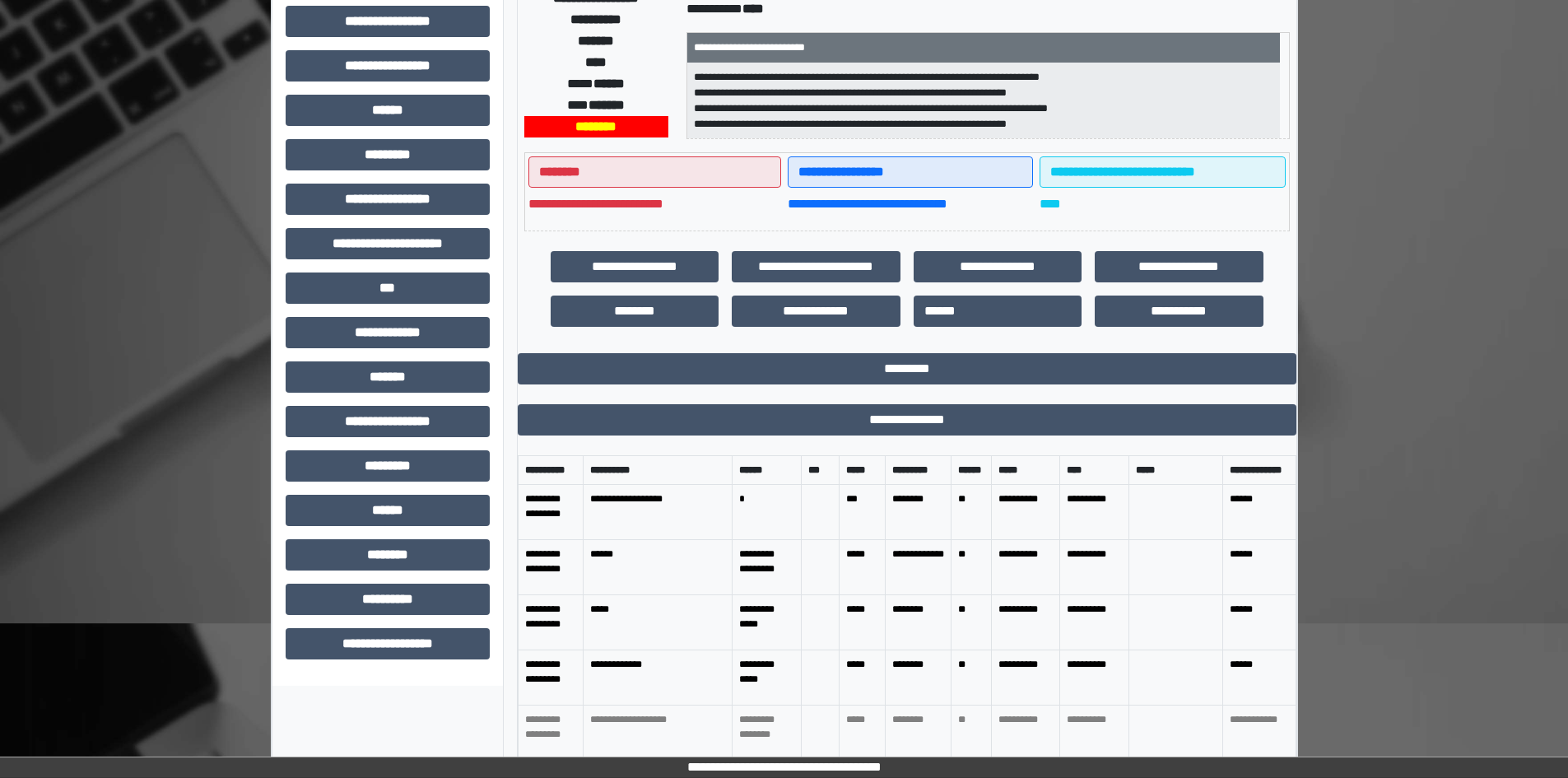 scroll, scrollTop: 353, scrollLeft: 0, axis: vertical 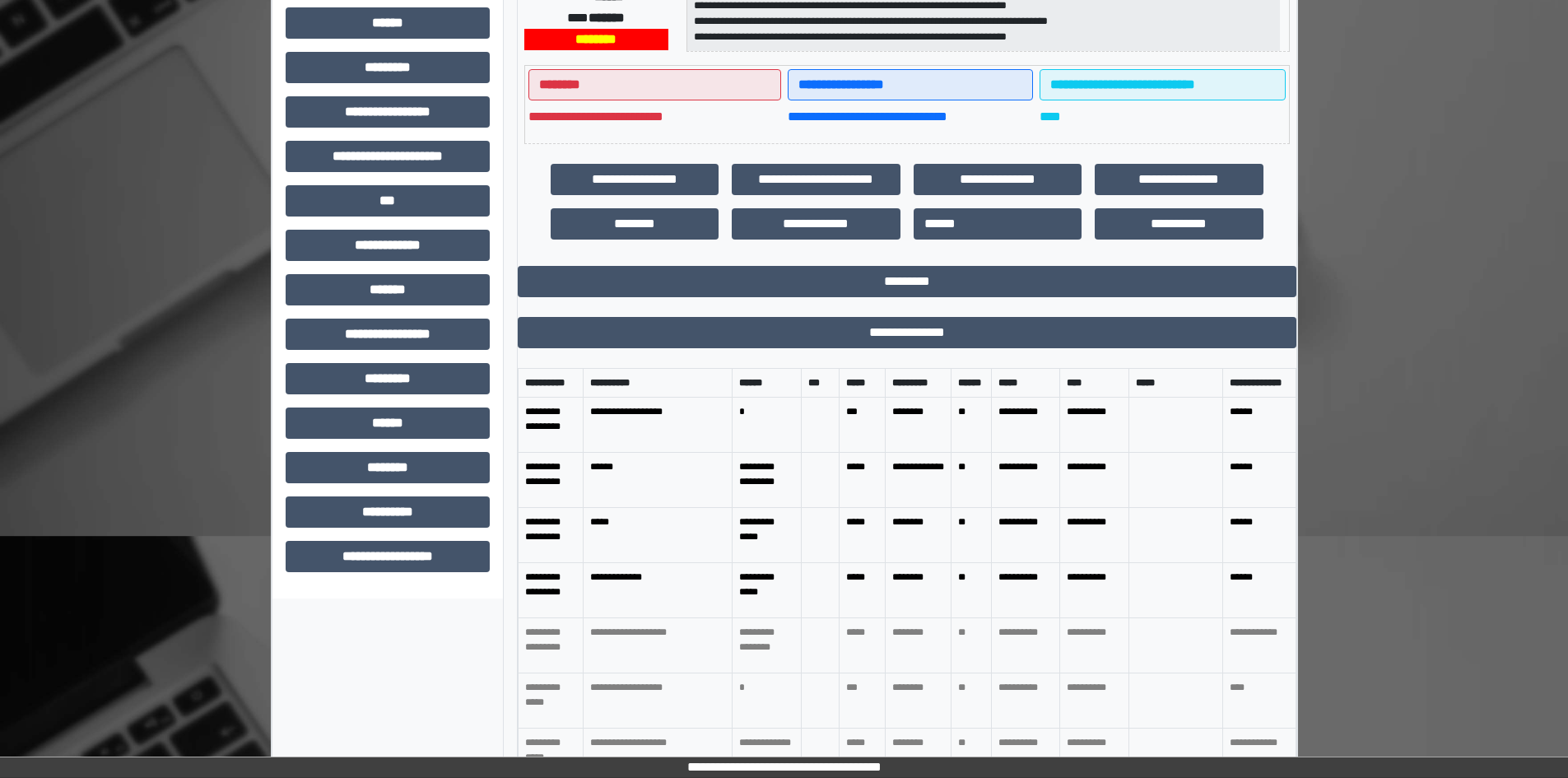 click on "**********" at bounding box center (784, 245) 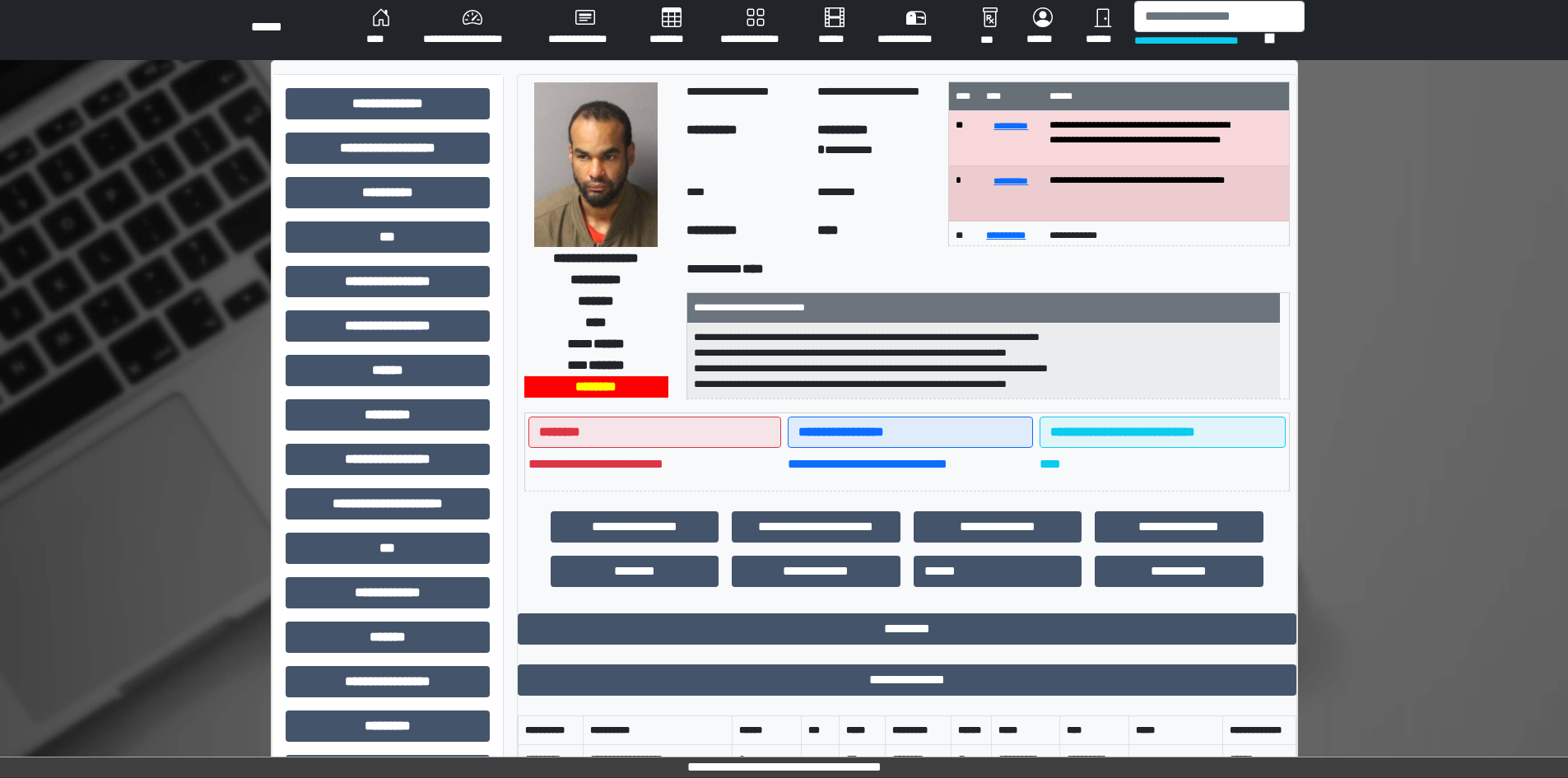 scroll, scrollTop: 0, scrollLeft: 0, axis: both 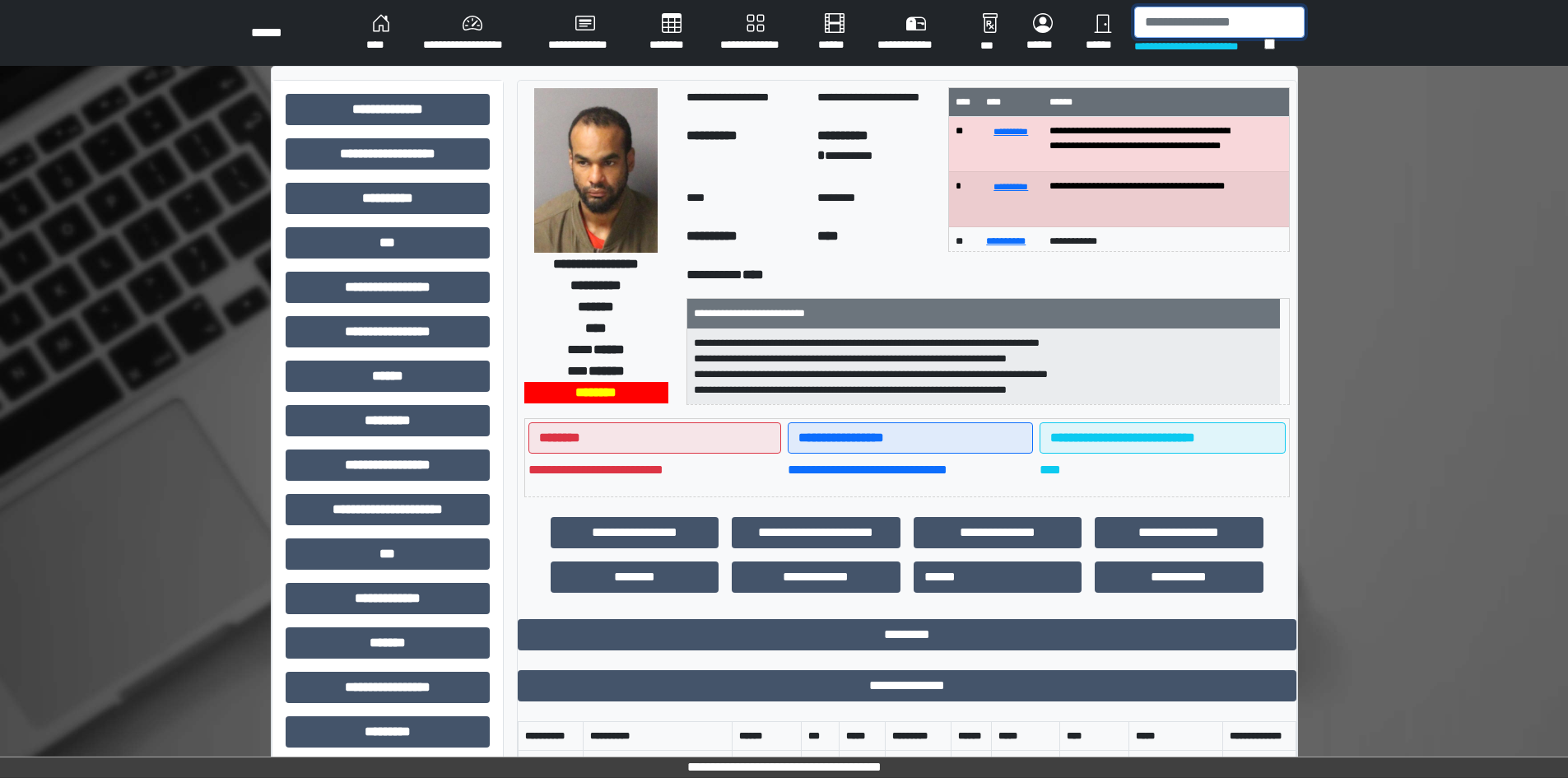 click at bounding box center (1219, 22) 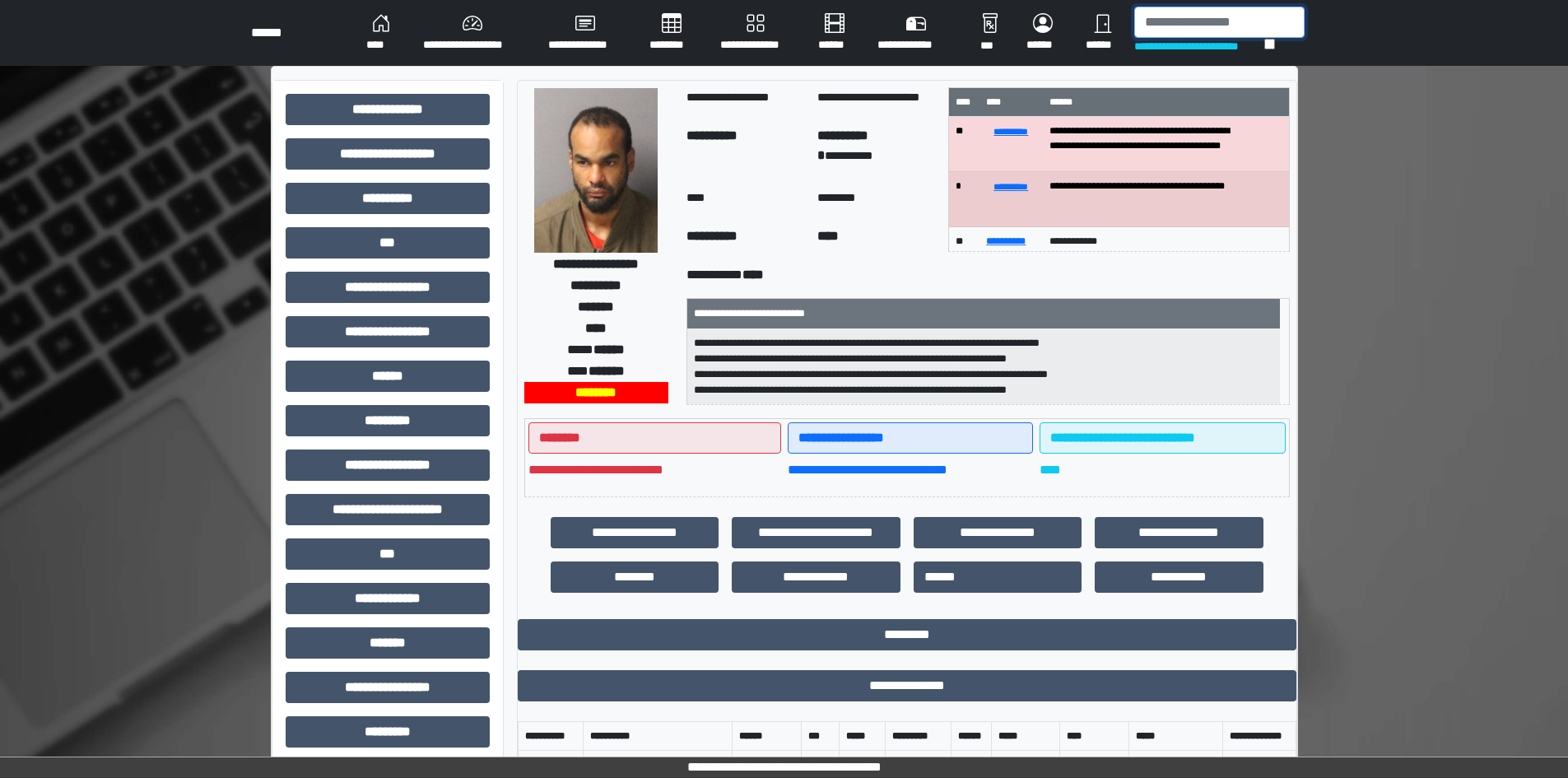 click at bounding box center [1219, 22] 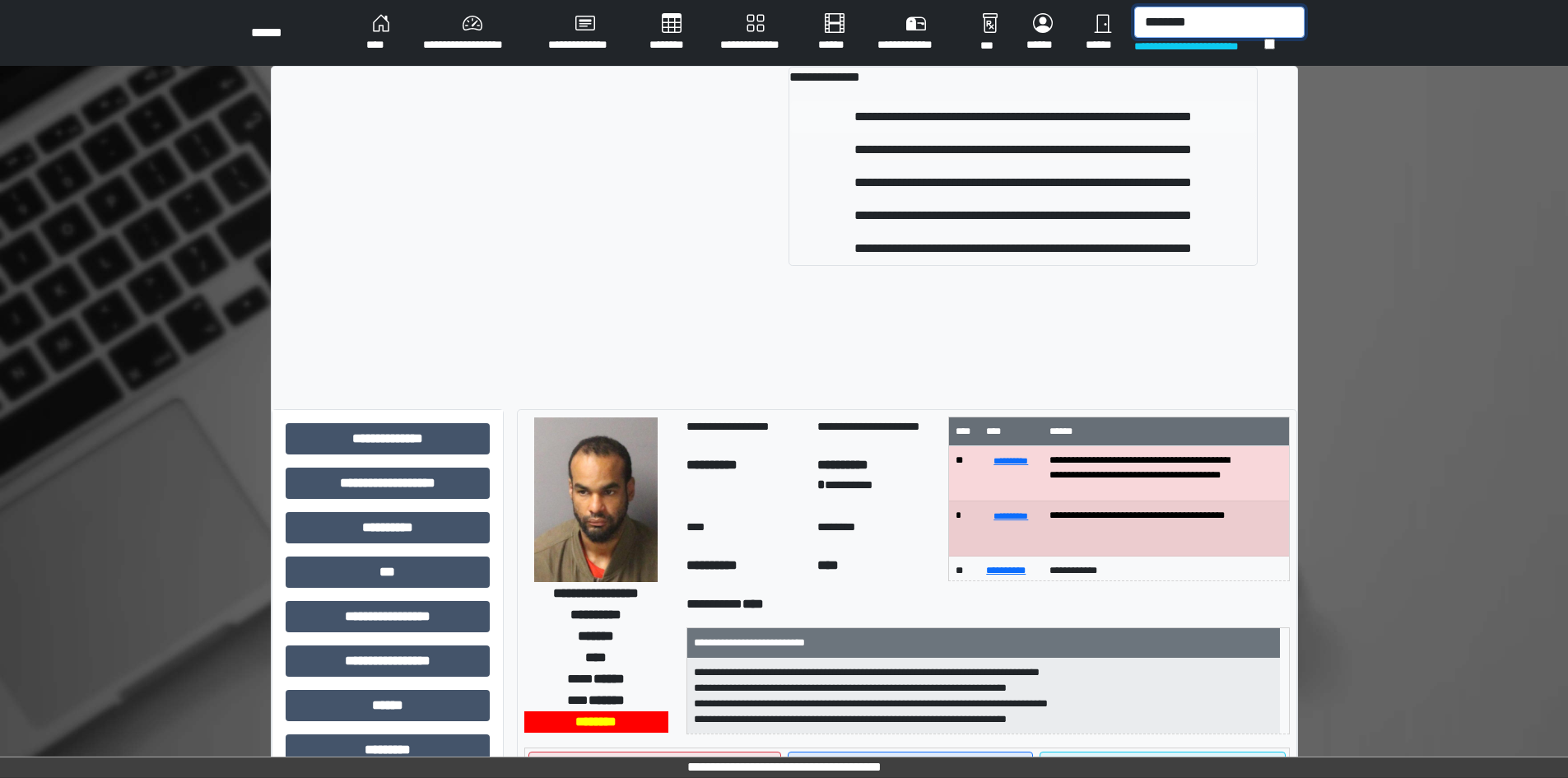 type on "********" 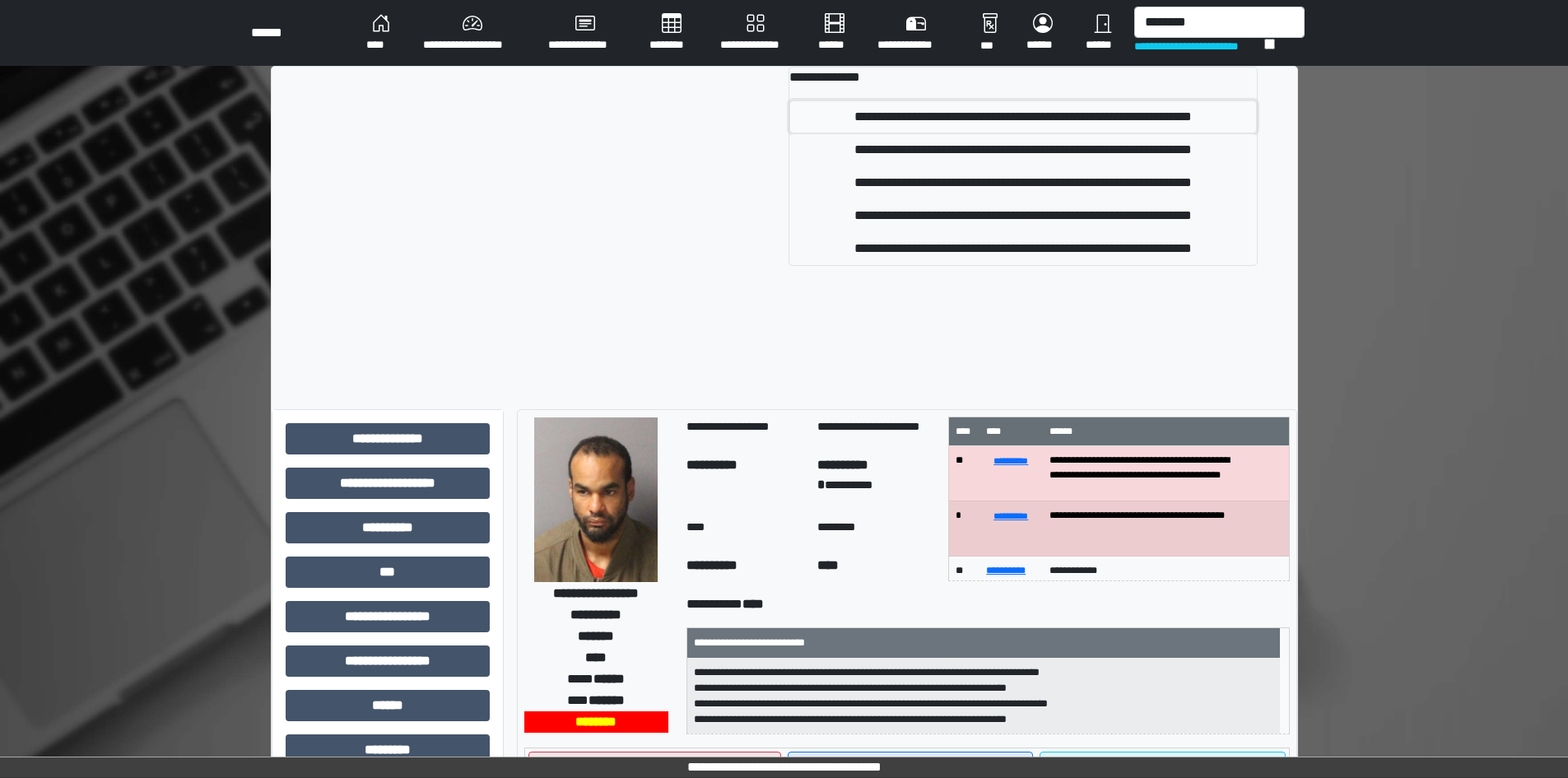 click on "**********" at bounding box center (1023, 117) 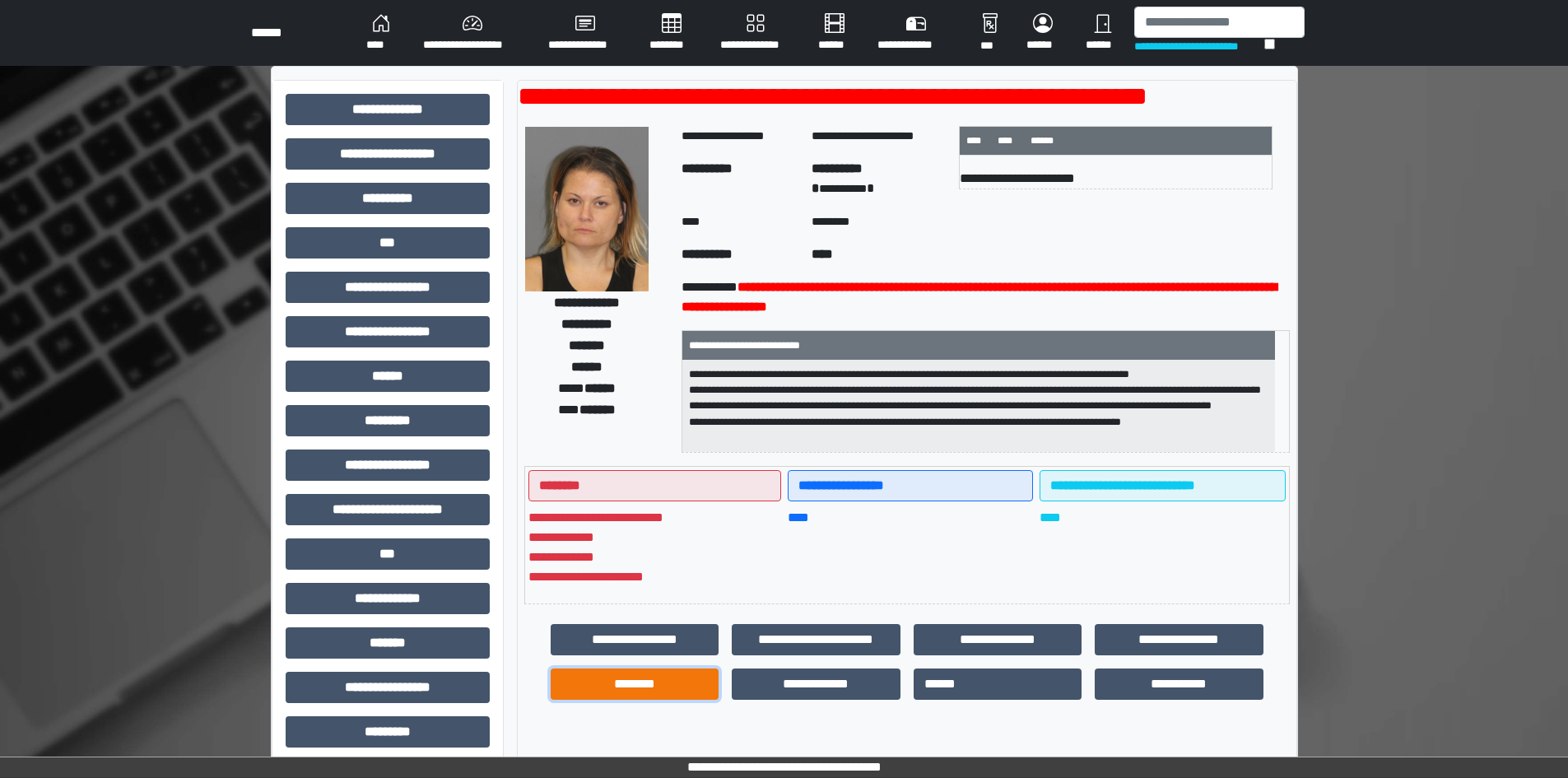 click on "********" at bounding box center [635, 684] 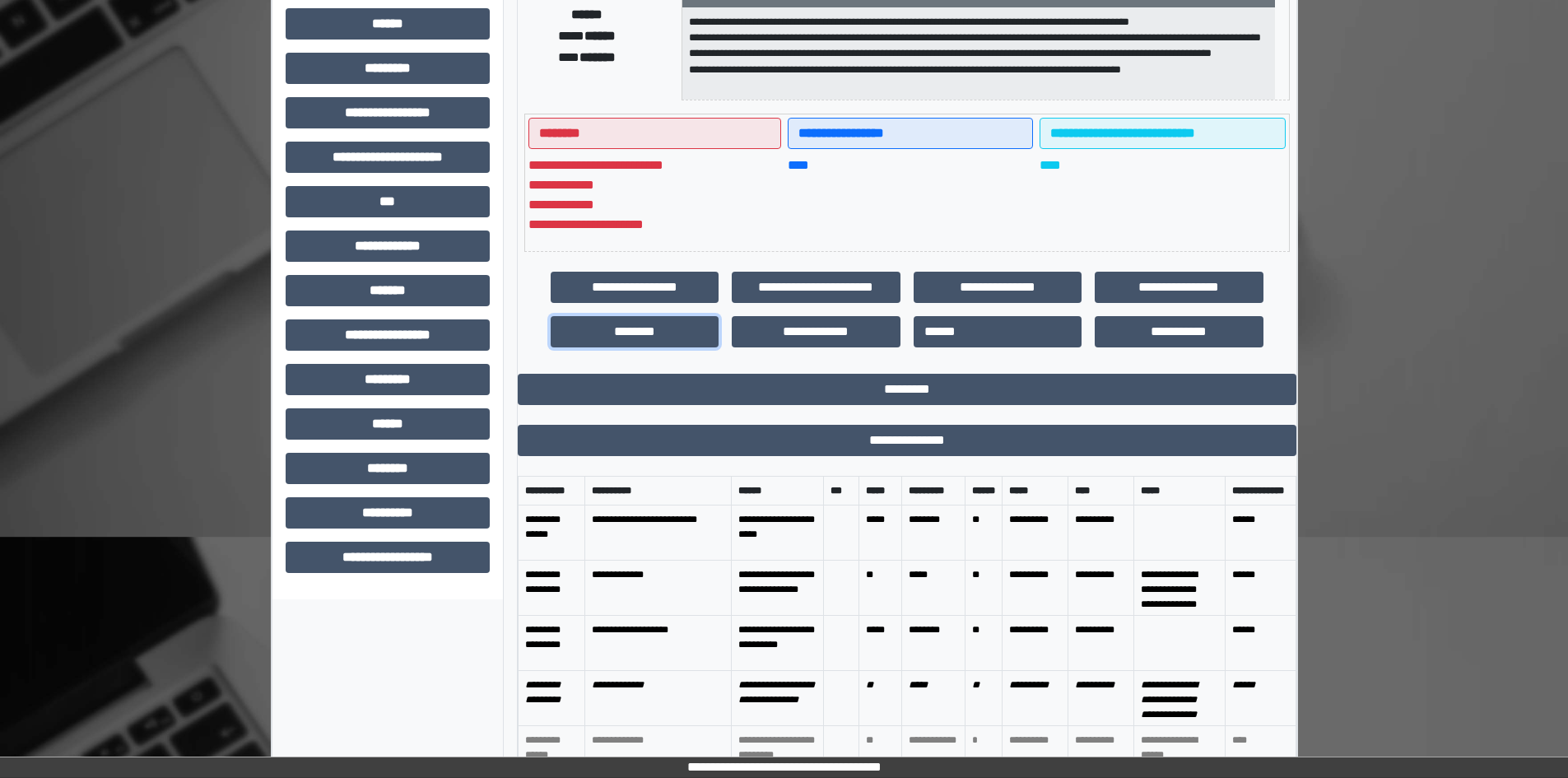 scroll, scrollTop: 460, scrollLeft: 0, axis: vertical 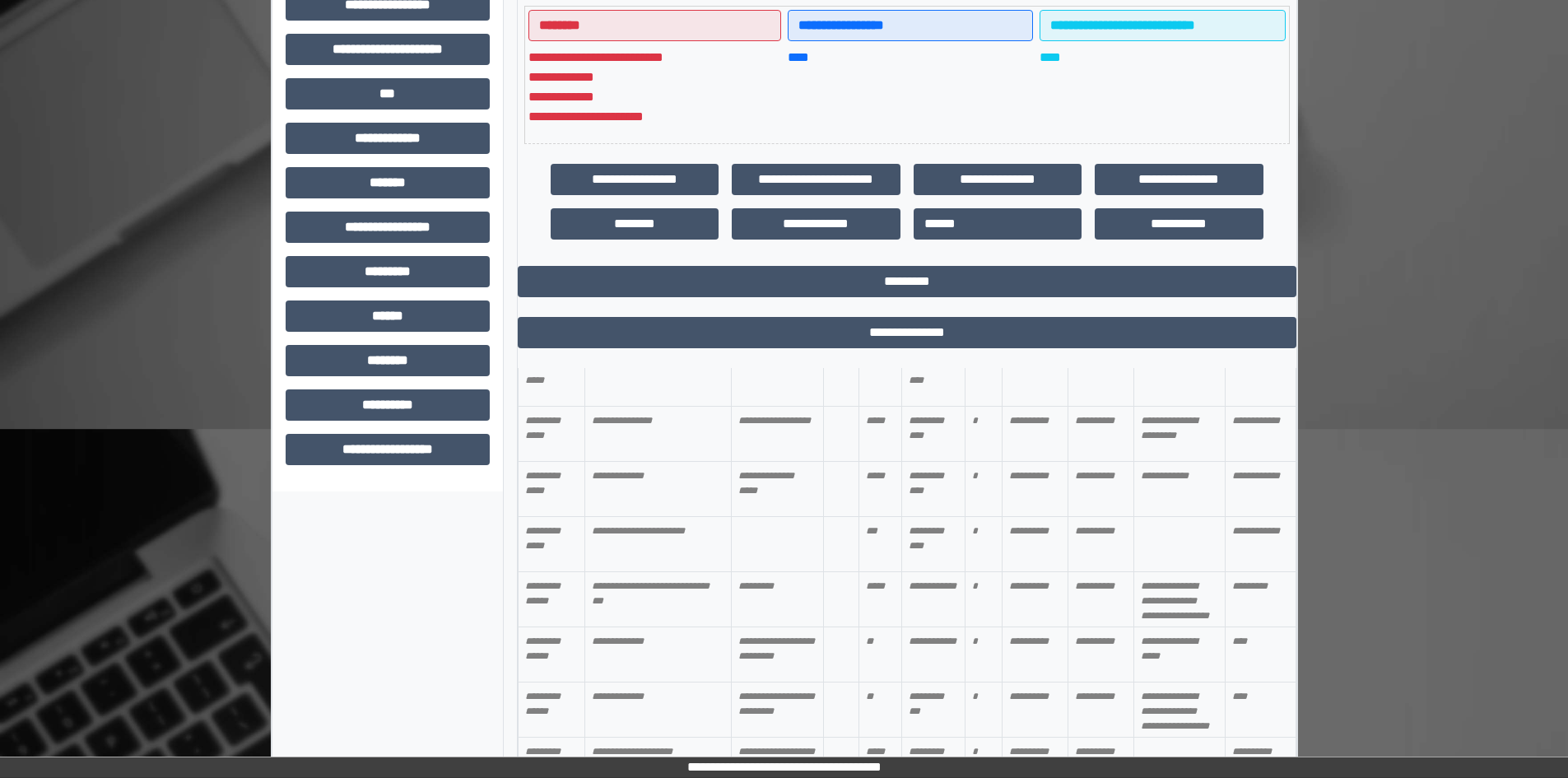 click on "**********" at bounding box center (658, 599) 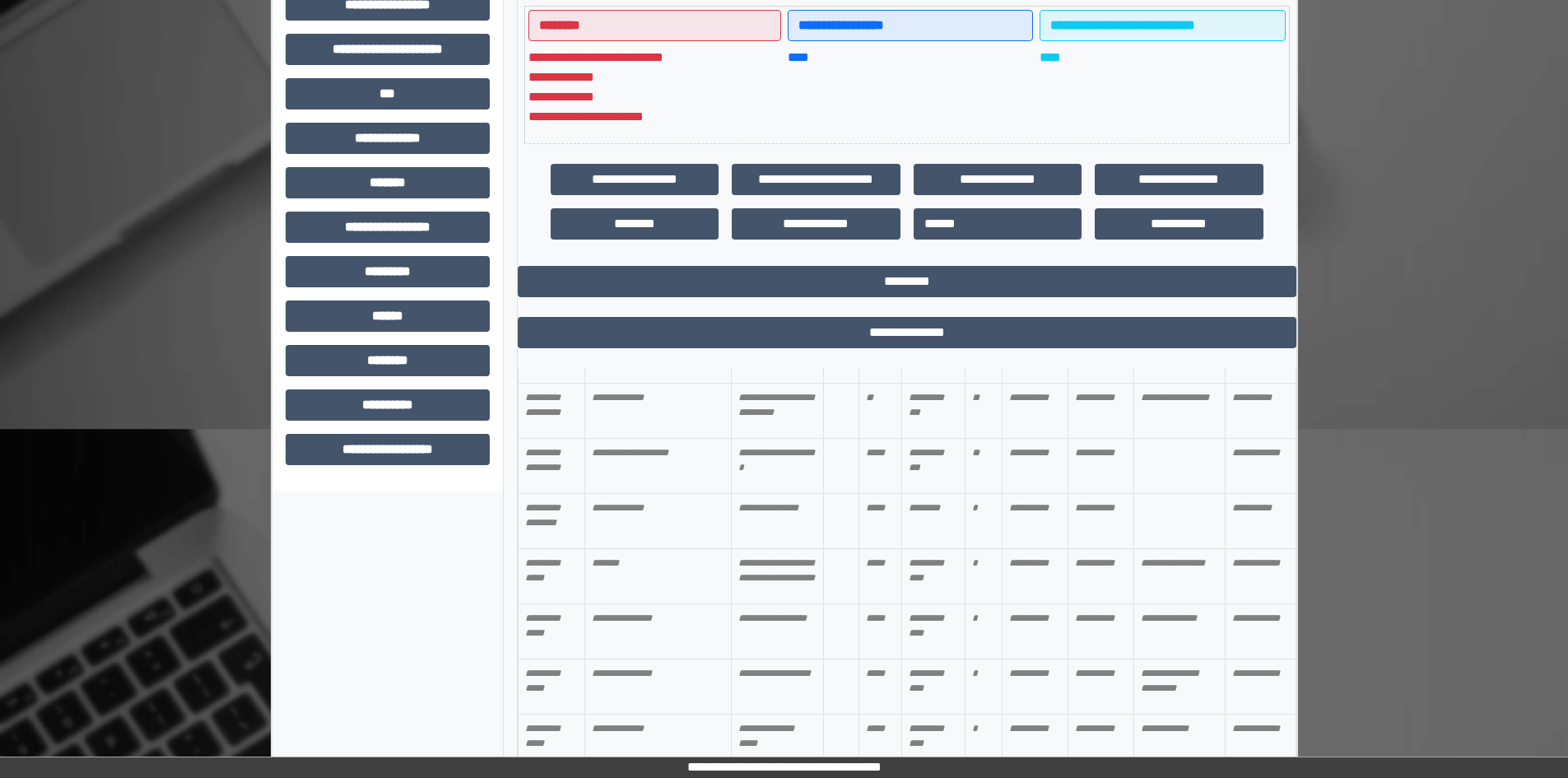 scroll, scrollTop: 741, scrollLeft: 0, axis: vertical 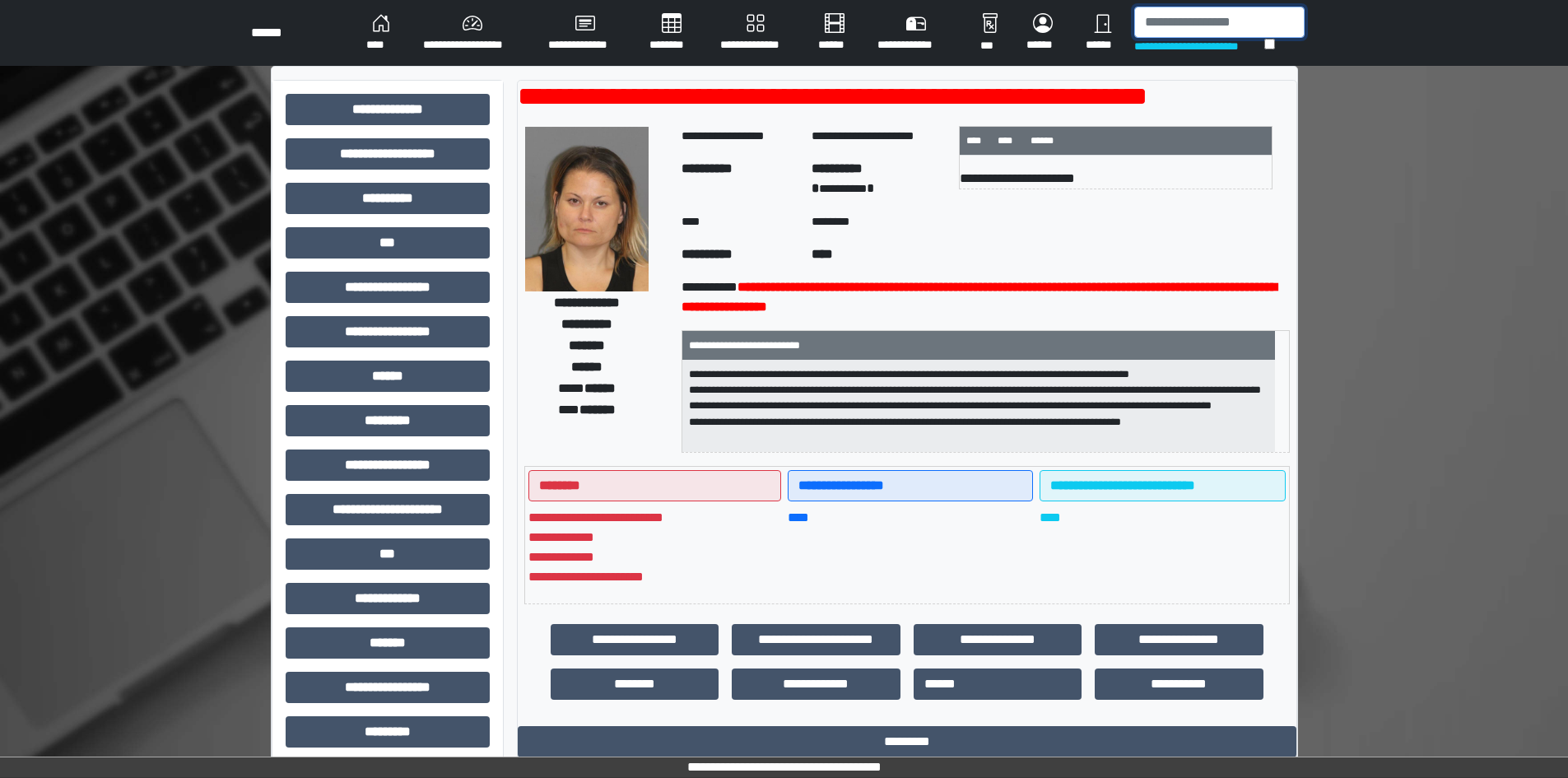 click at bounding box center [1219, 22] 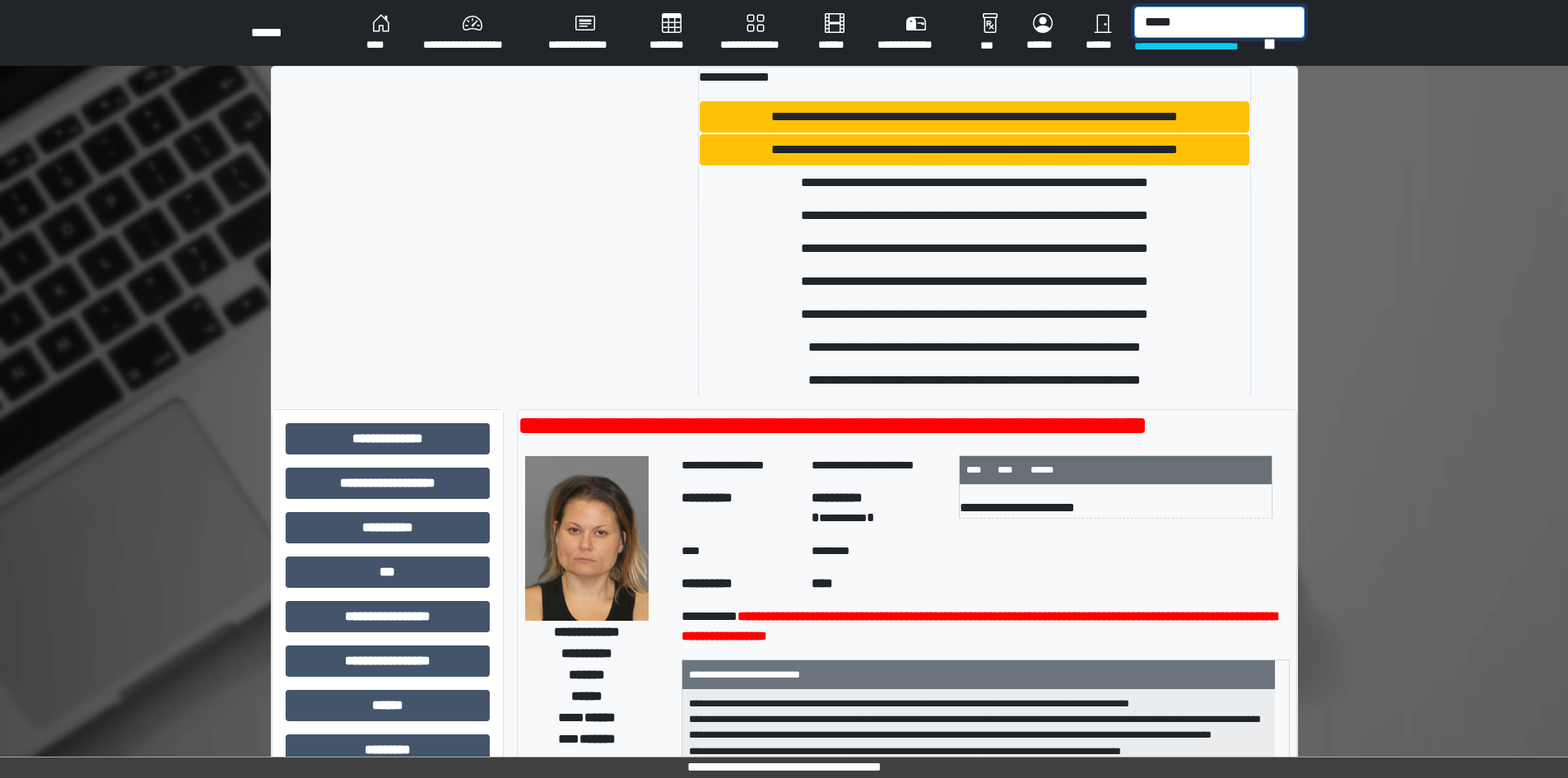 type on "*****" 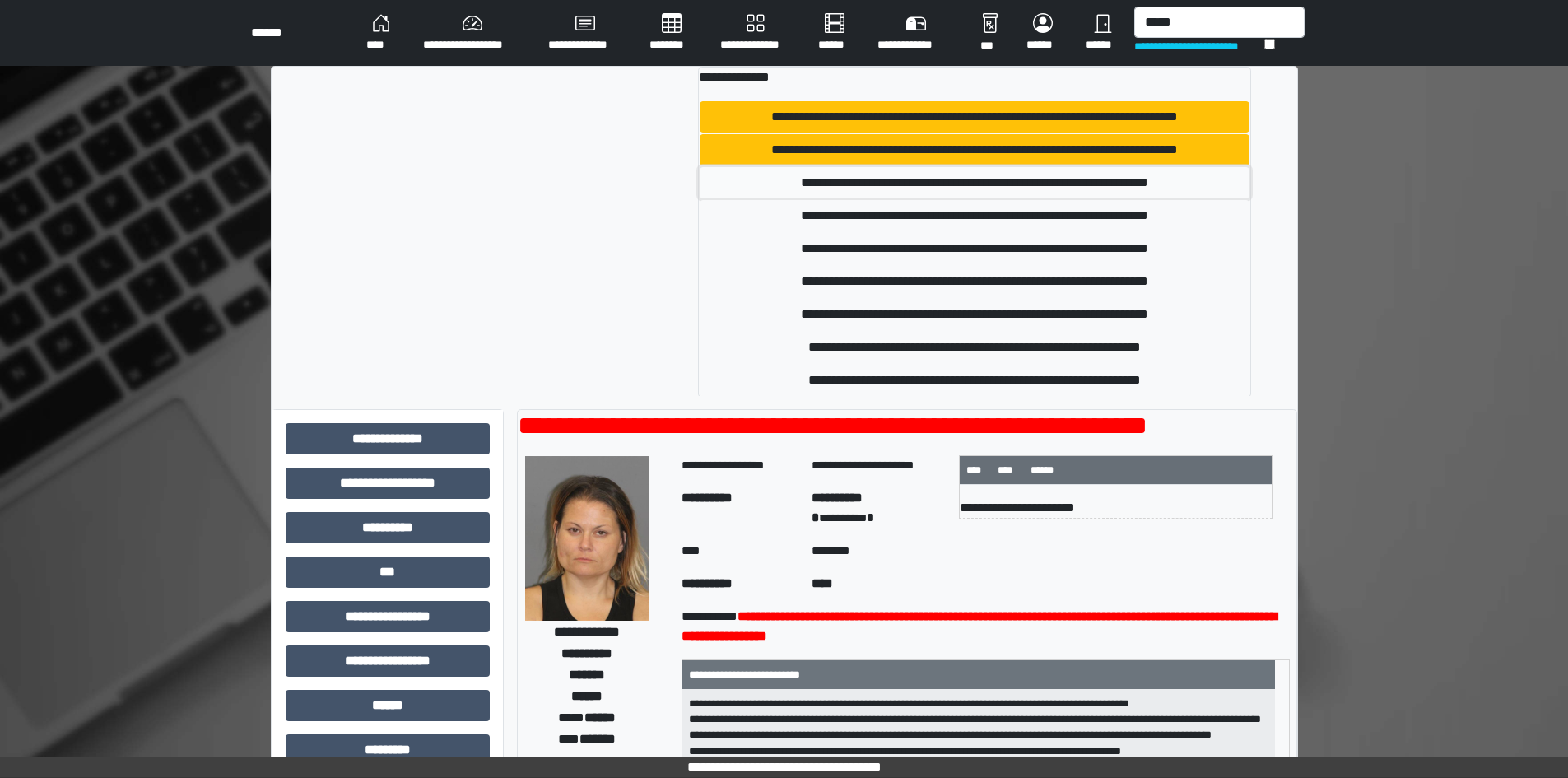 click on "**********" at bounding box center [975, 183] 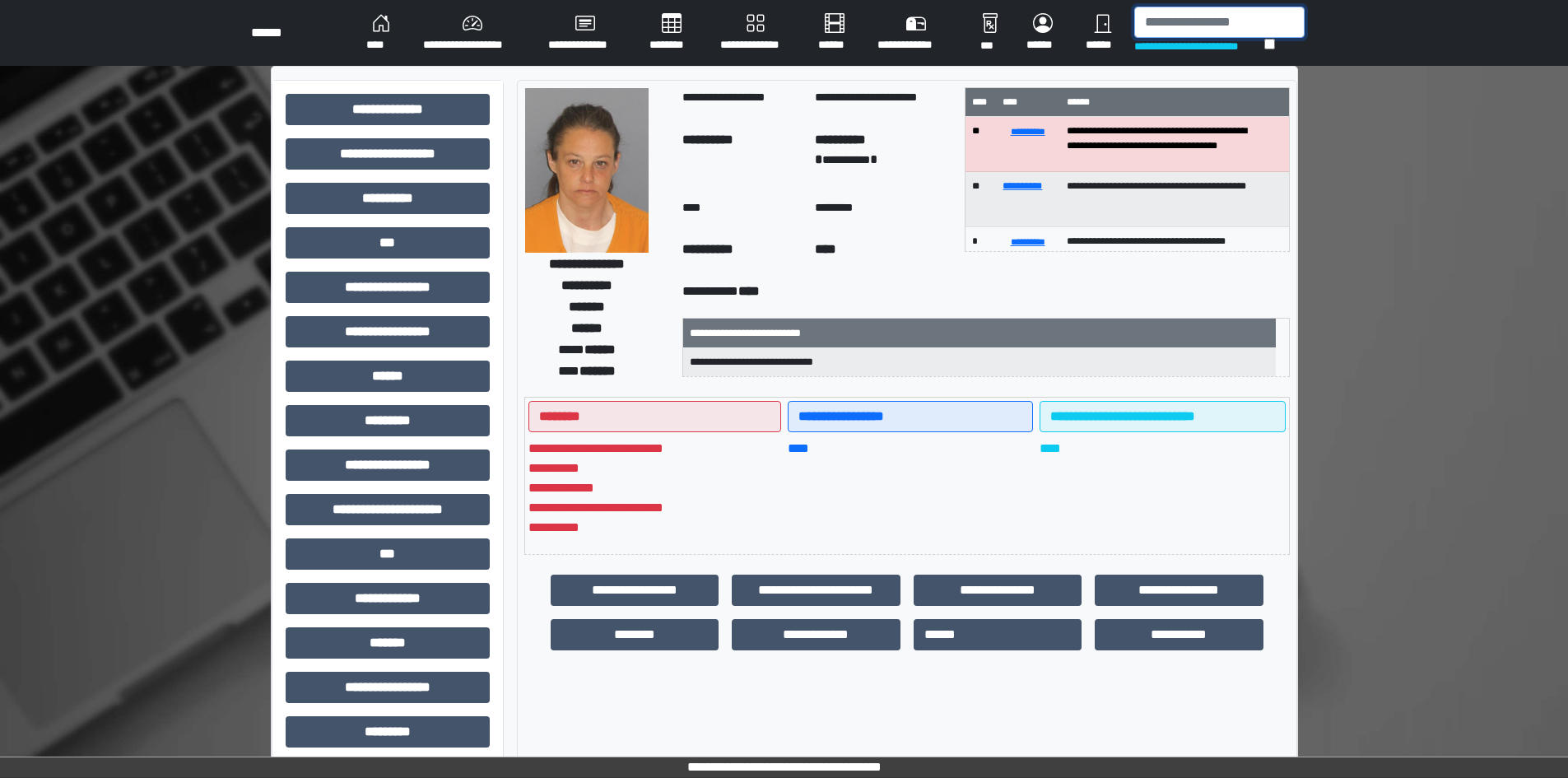 click at bounding box center (1219, 22) 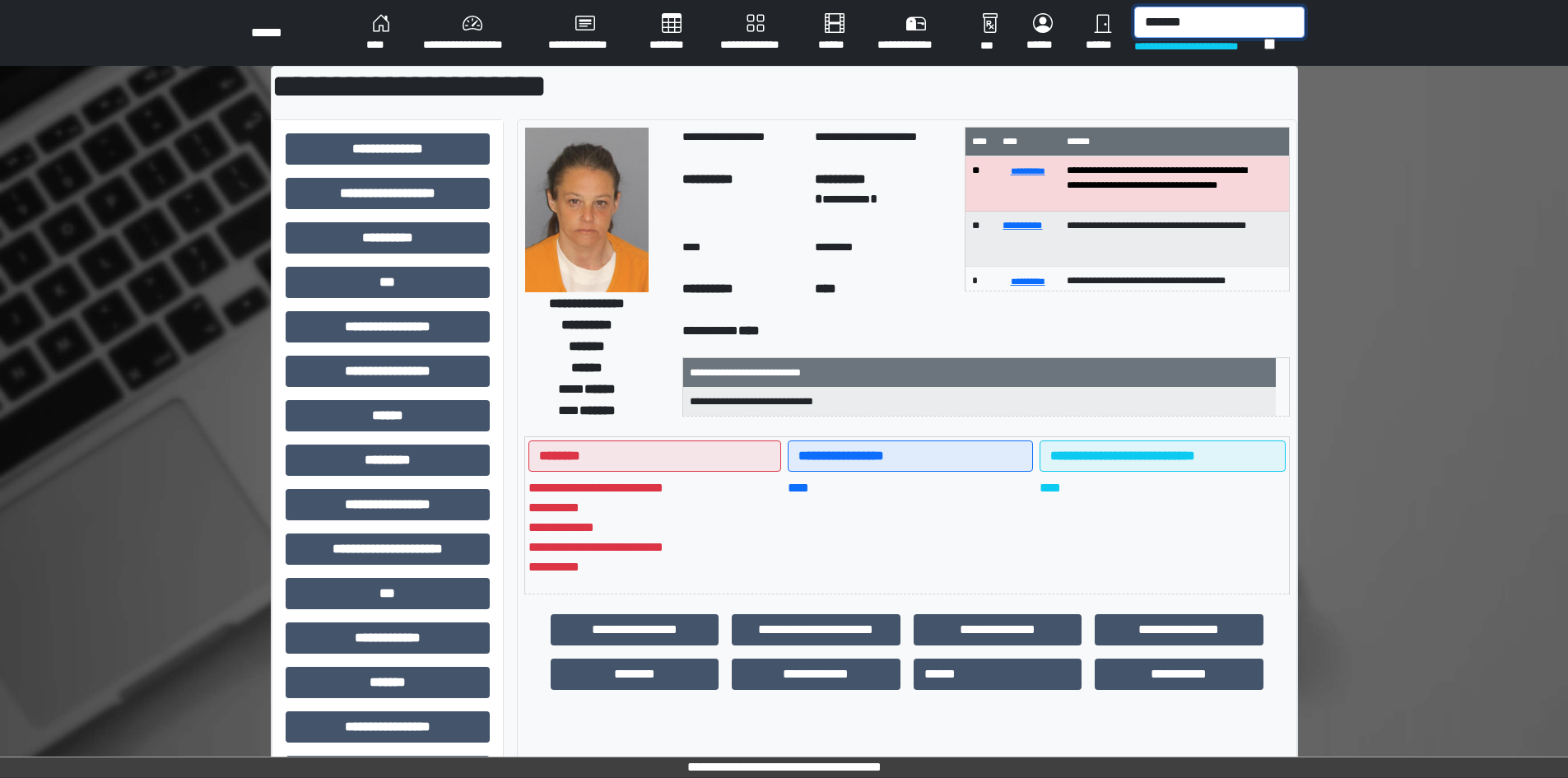 drag, startPoint x: 1180, startPoint y: 19, endPoint x: 1200, endPoint y: 21, distance: 20.099751 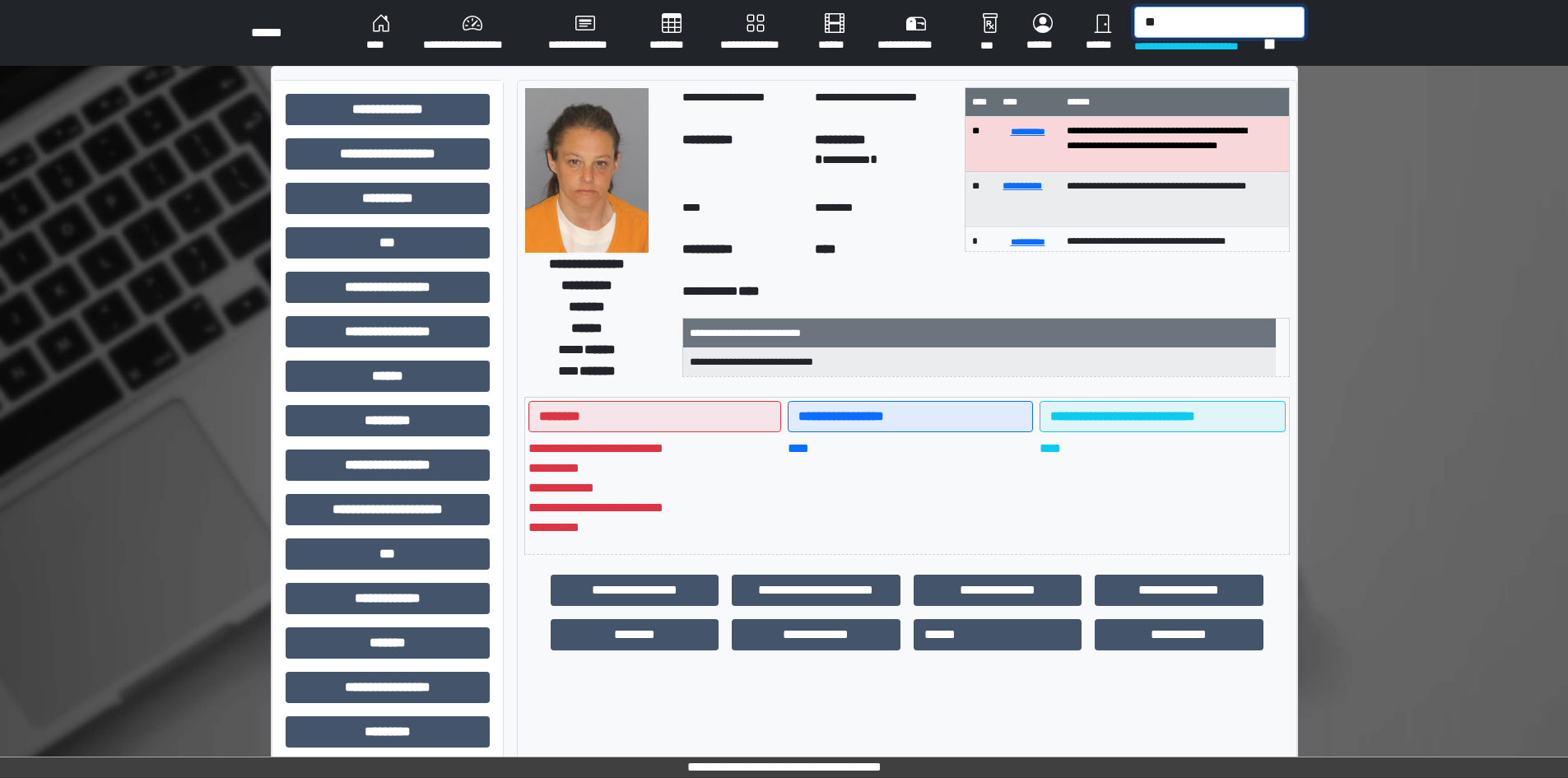 type on "*" 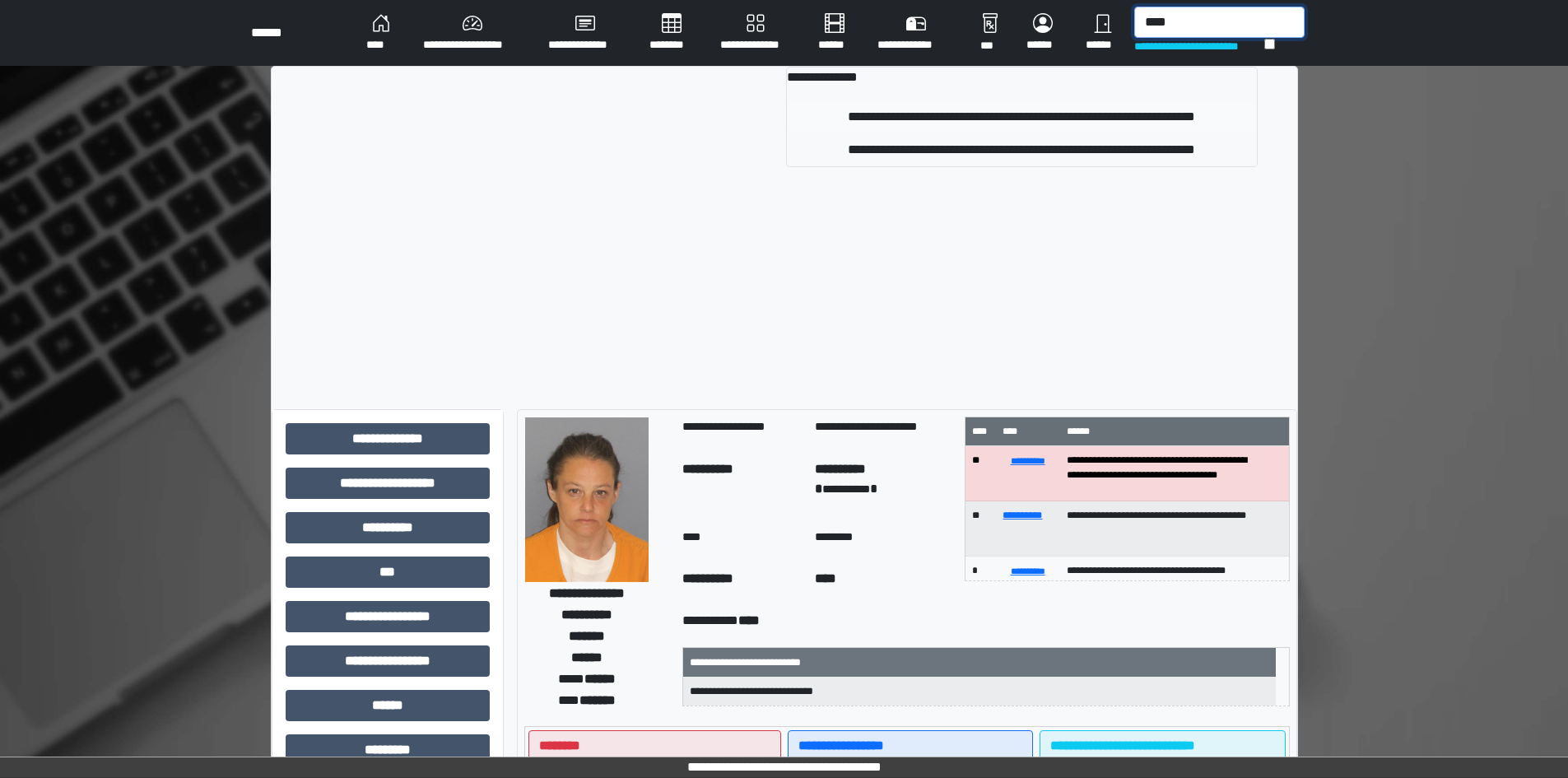 type on "****" 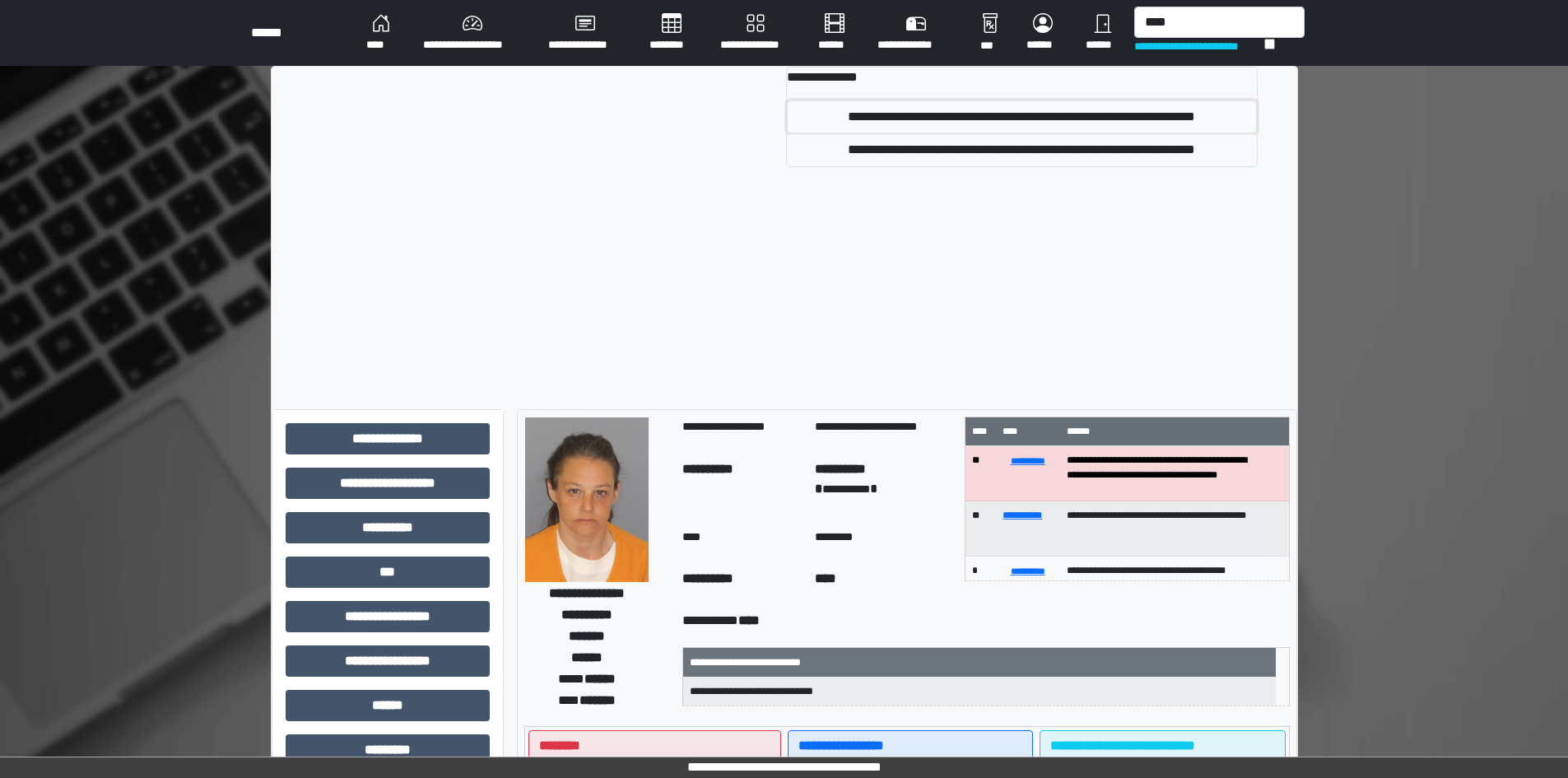 click on "**********" at bounding box center [1021, 117] 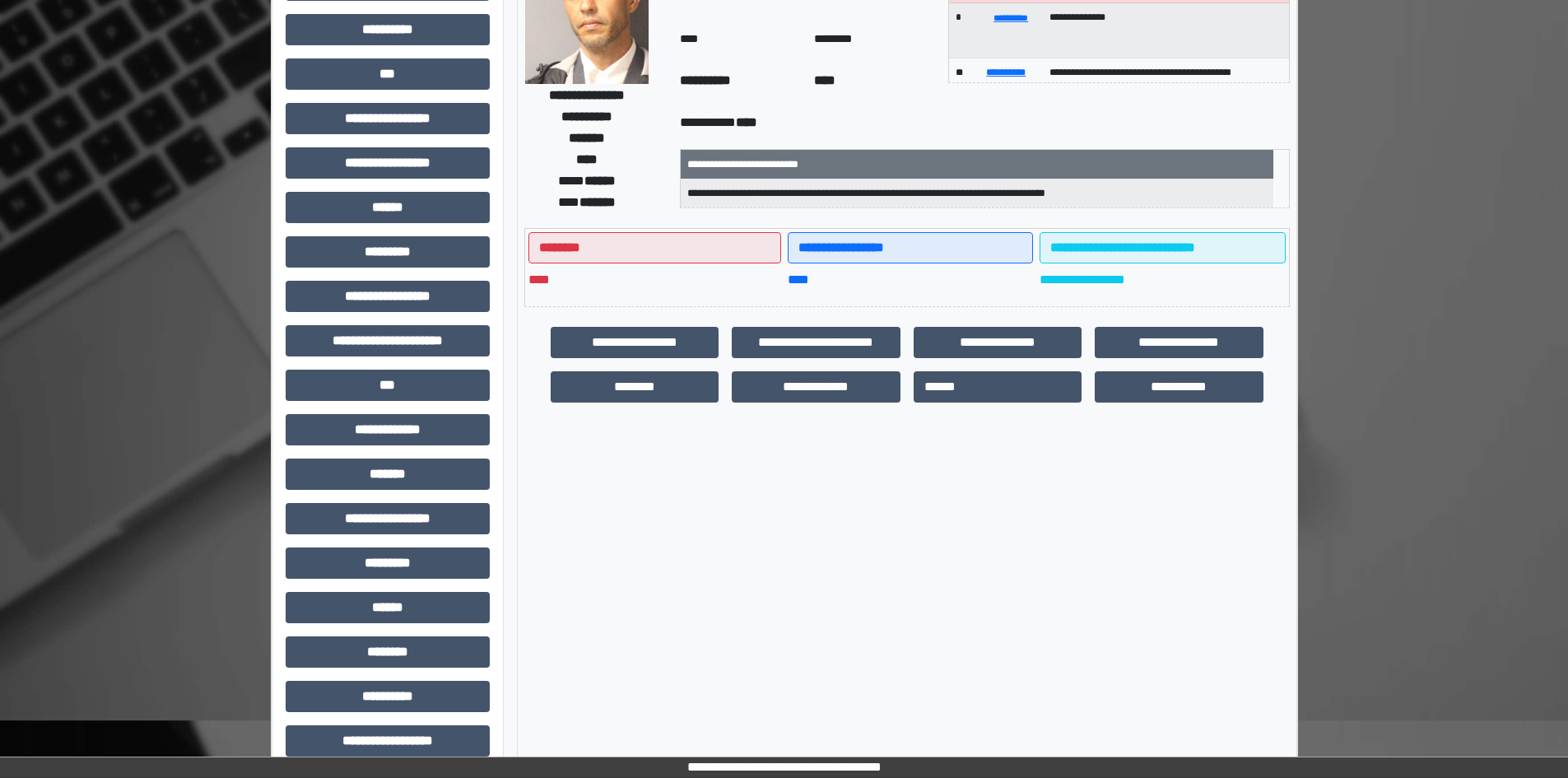 scroll, scrollTop: 189, scrollLeft: 0, axis: vertical 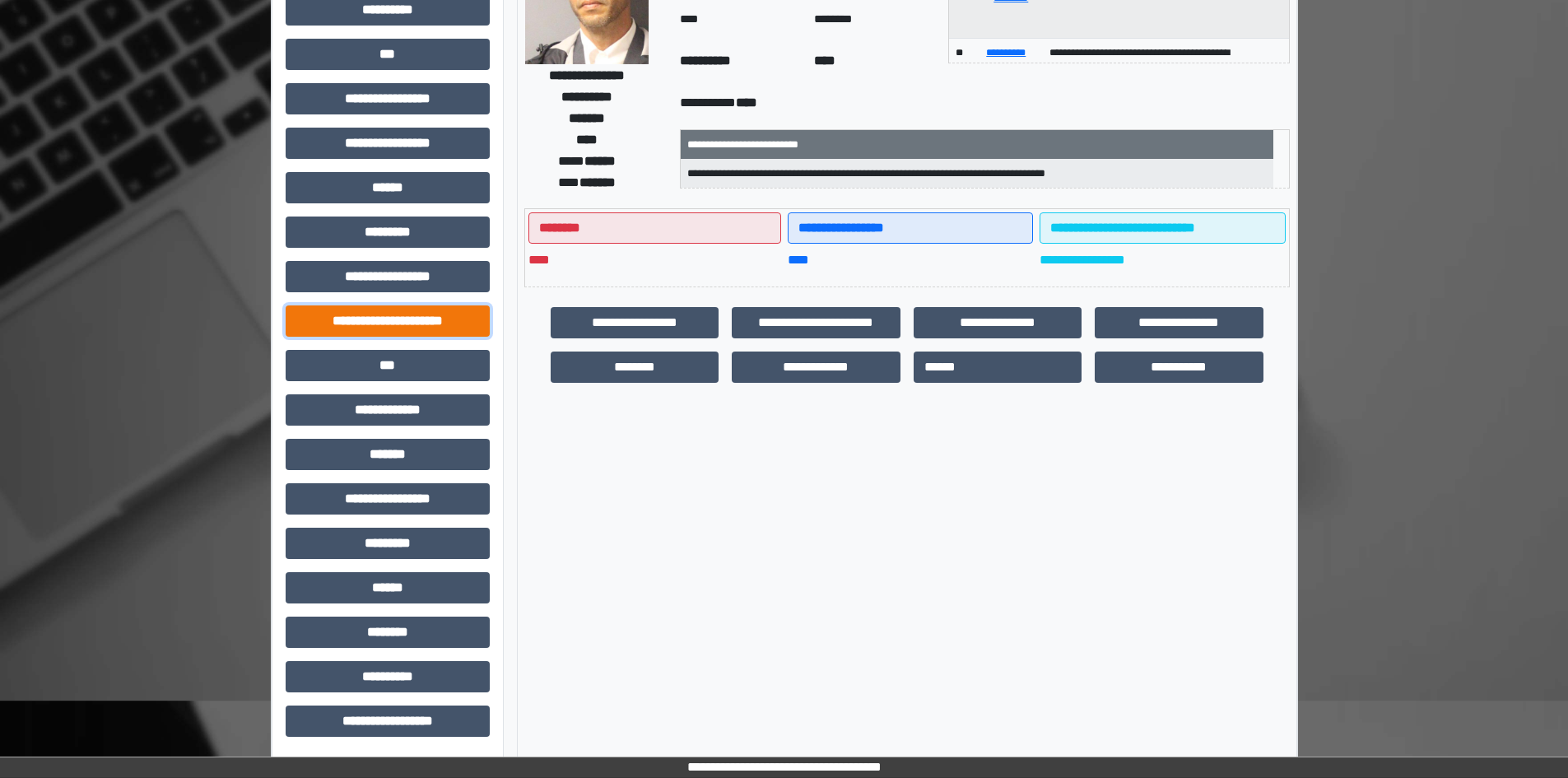 click on "**********" at bounding box center (388, 321) 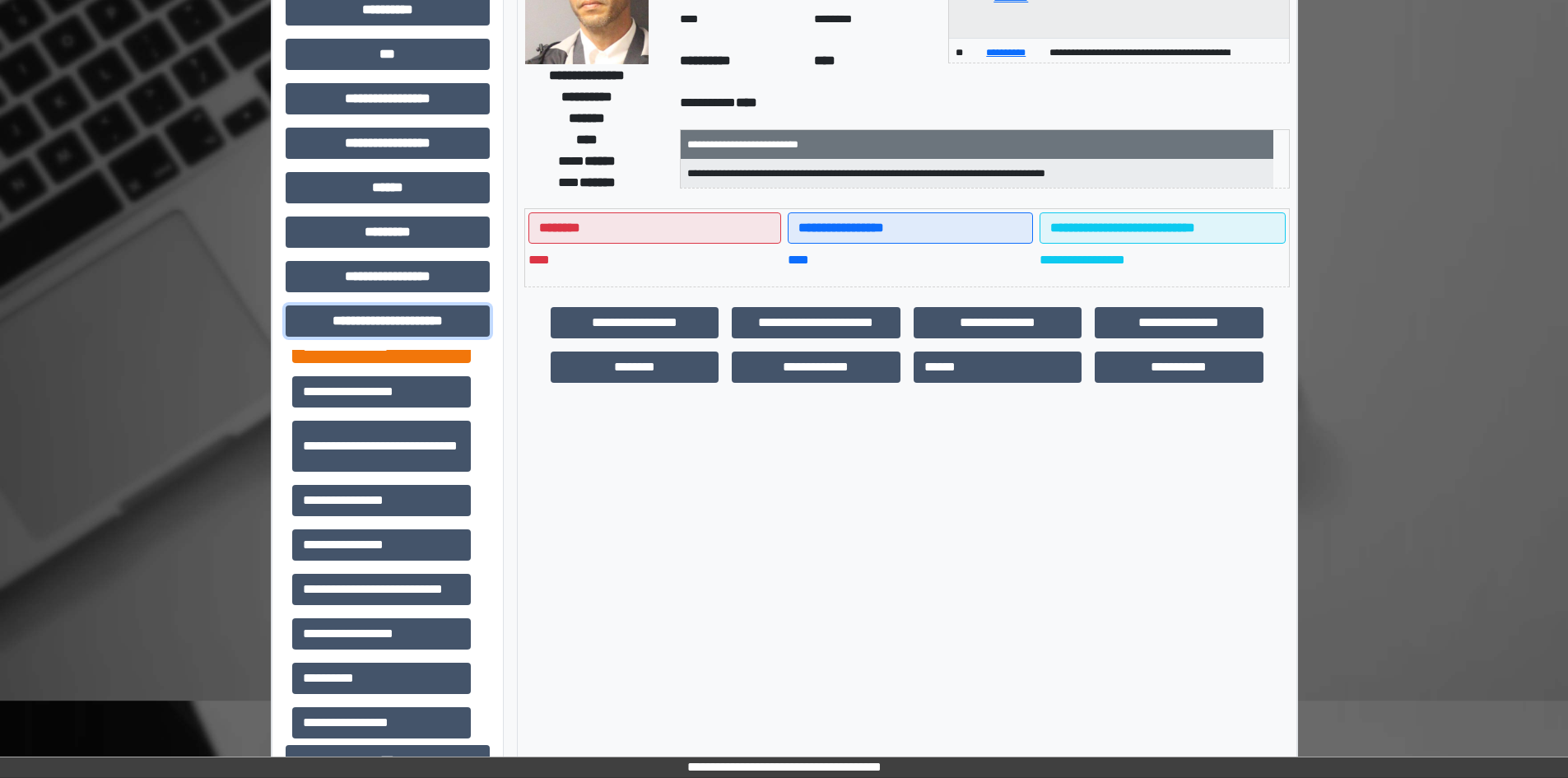 scroll, scrollTop: 38, scrollLeft: 0, axis: vertical 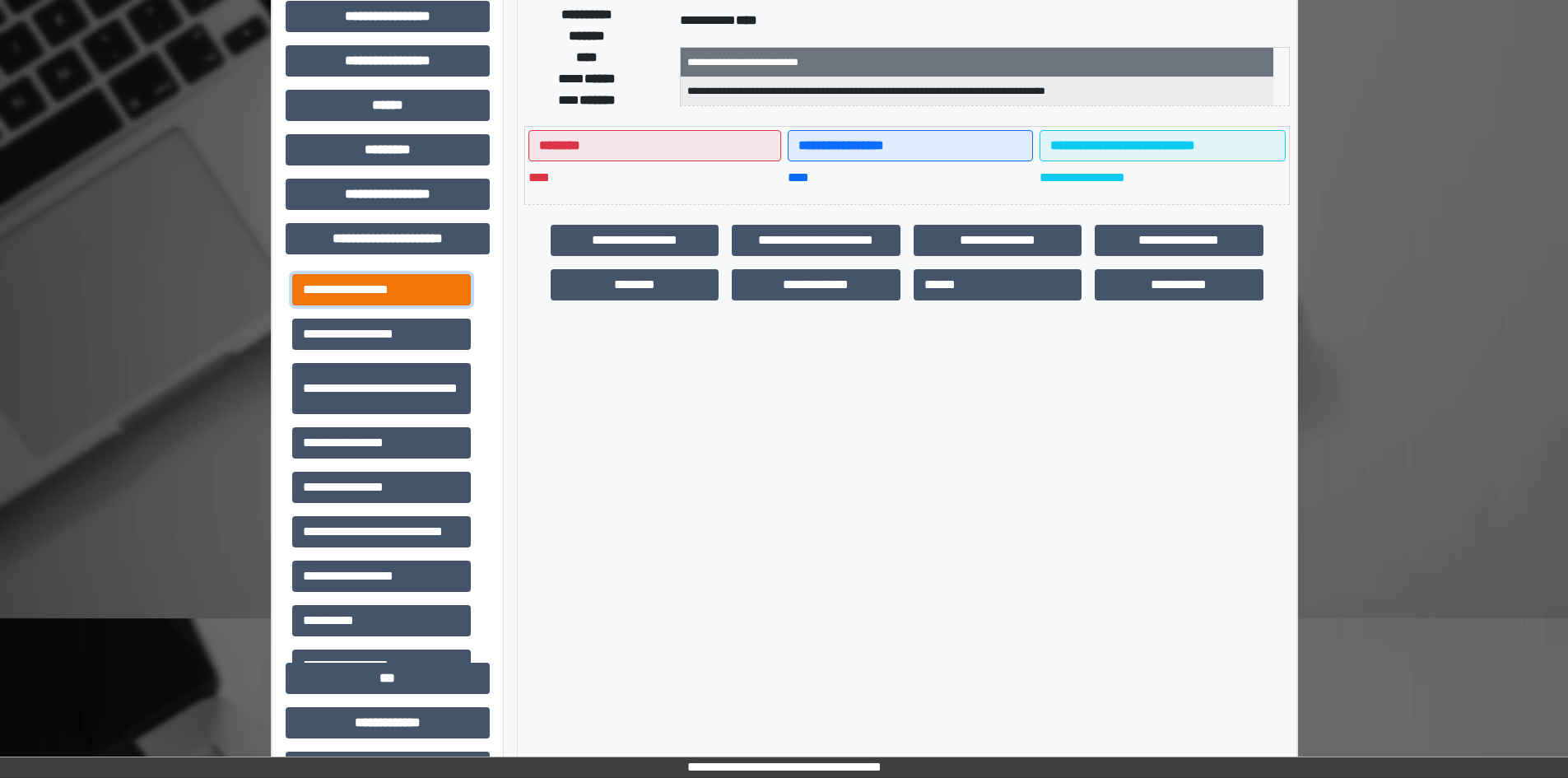 click on "**********" at bounding box center (381, 290) 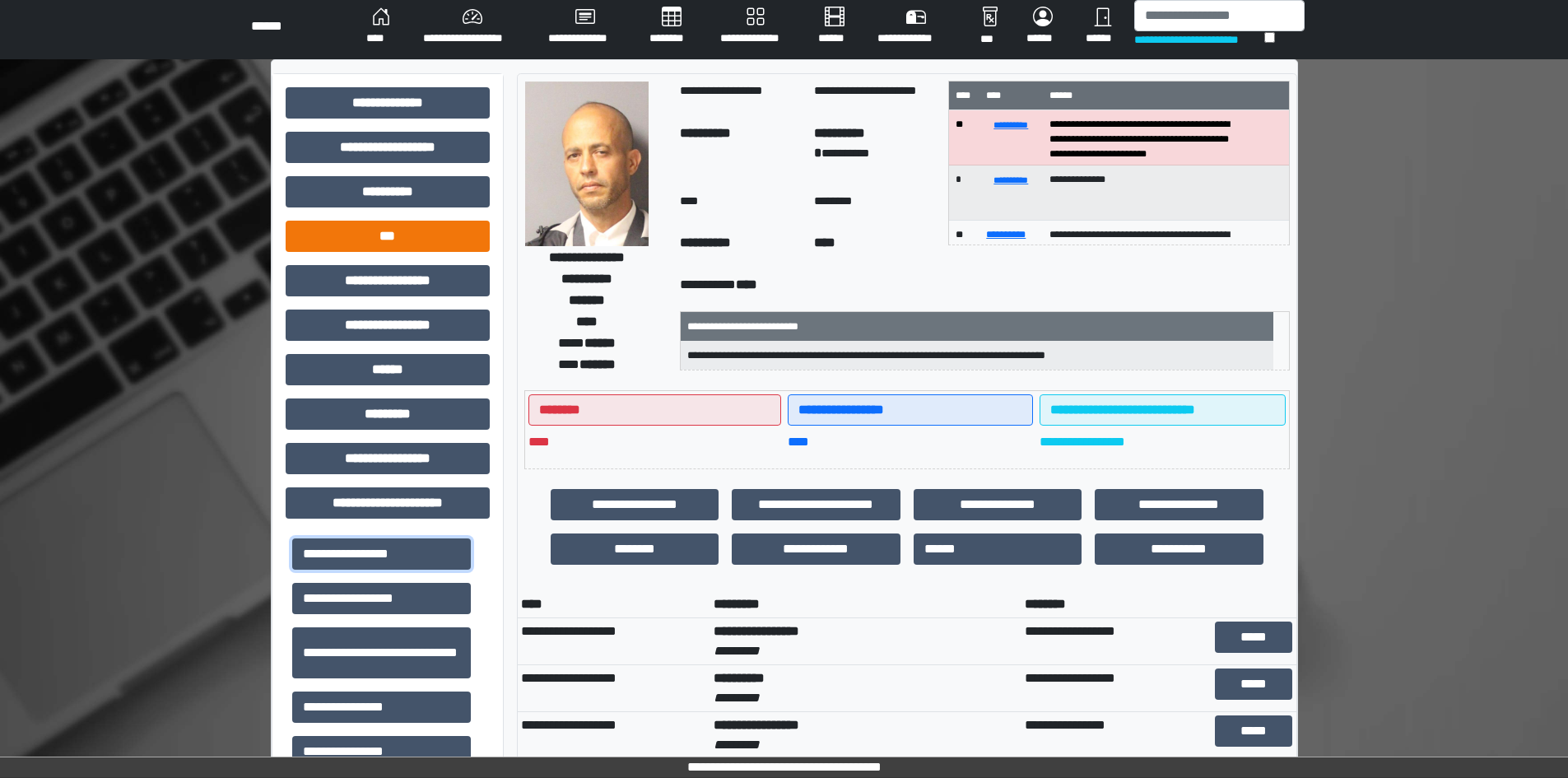 scroll, scrollTop: 0, scrollLeft: 0, axis: both 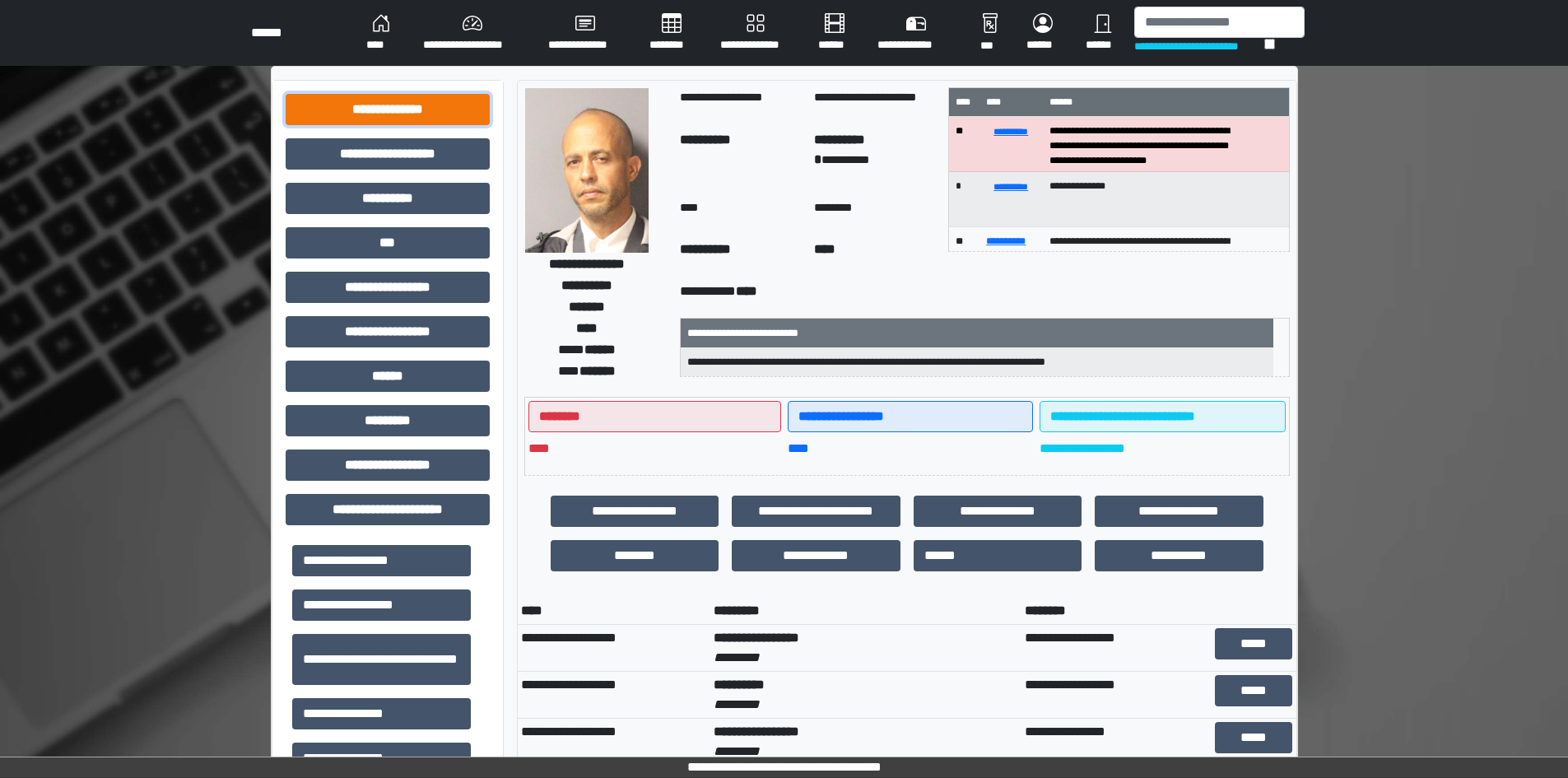 click on "**********" at bounding box center [388, 109] 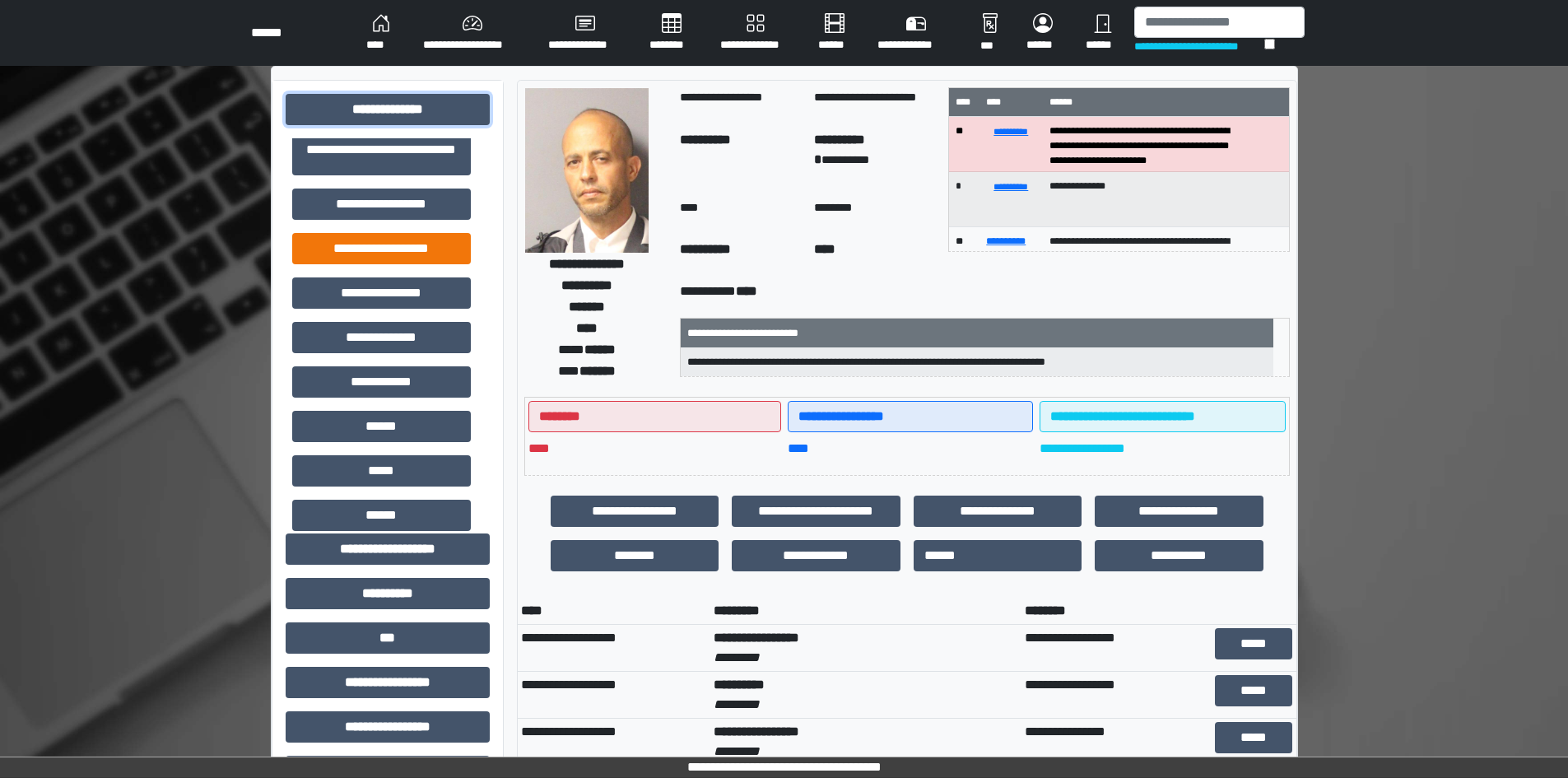 scroll, scrollTop: 0, scrollLeft: 0, axis: both 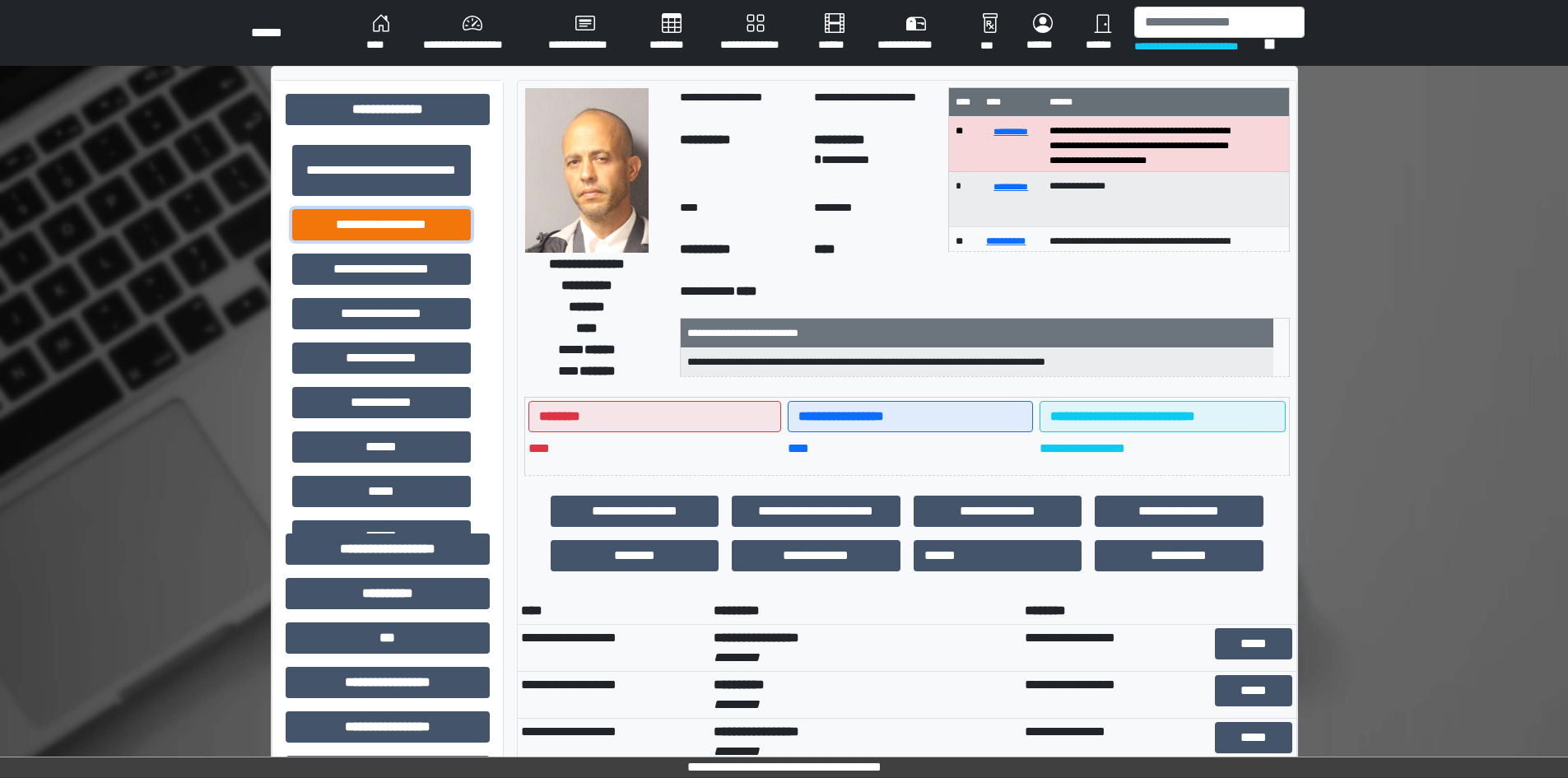 click on "**********" at bounding box center (381, 225) 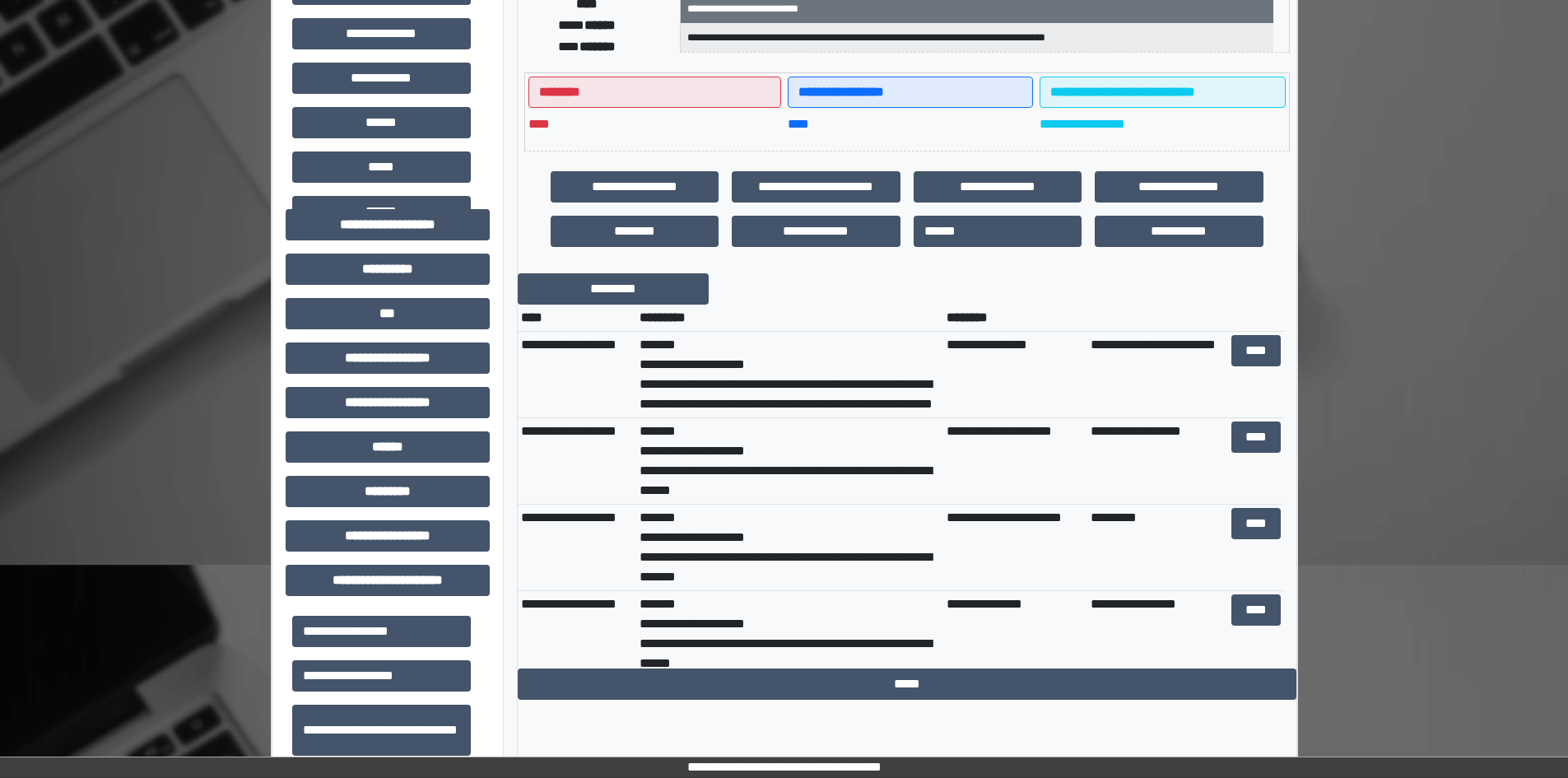 scroll, scrollTop: 329, scrollLeft: 0, axis: vertical 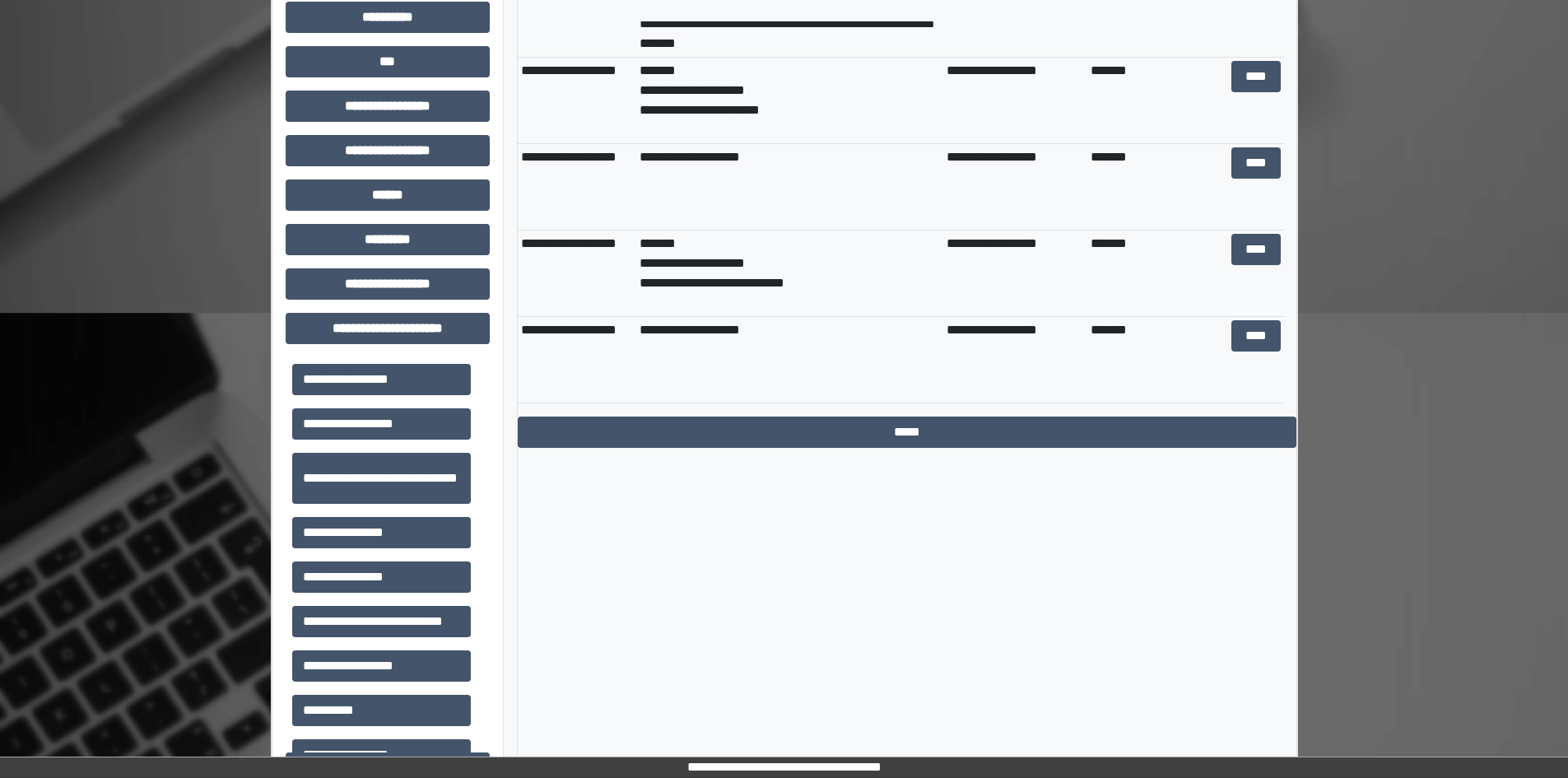 click on "**********" at bounding box center [789, 360] 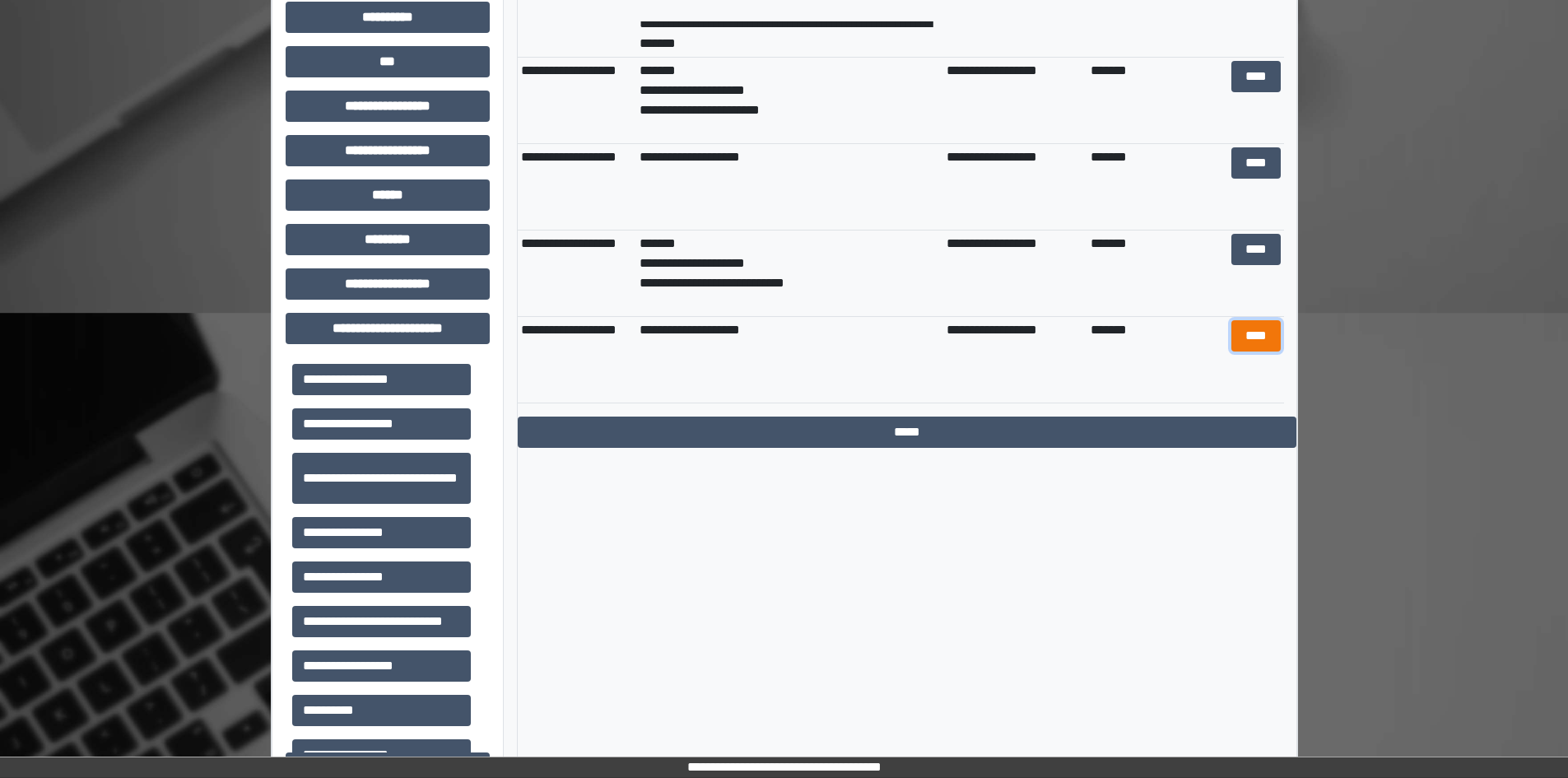 click on "****" at bounding box center [1256, 336] 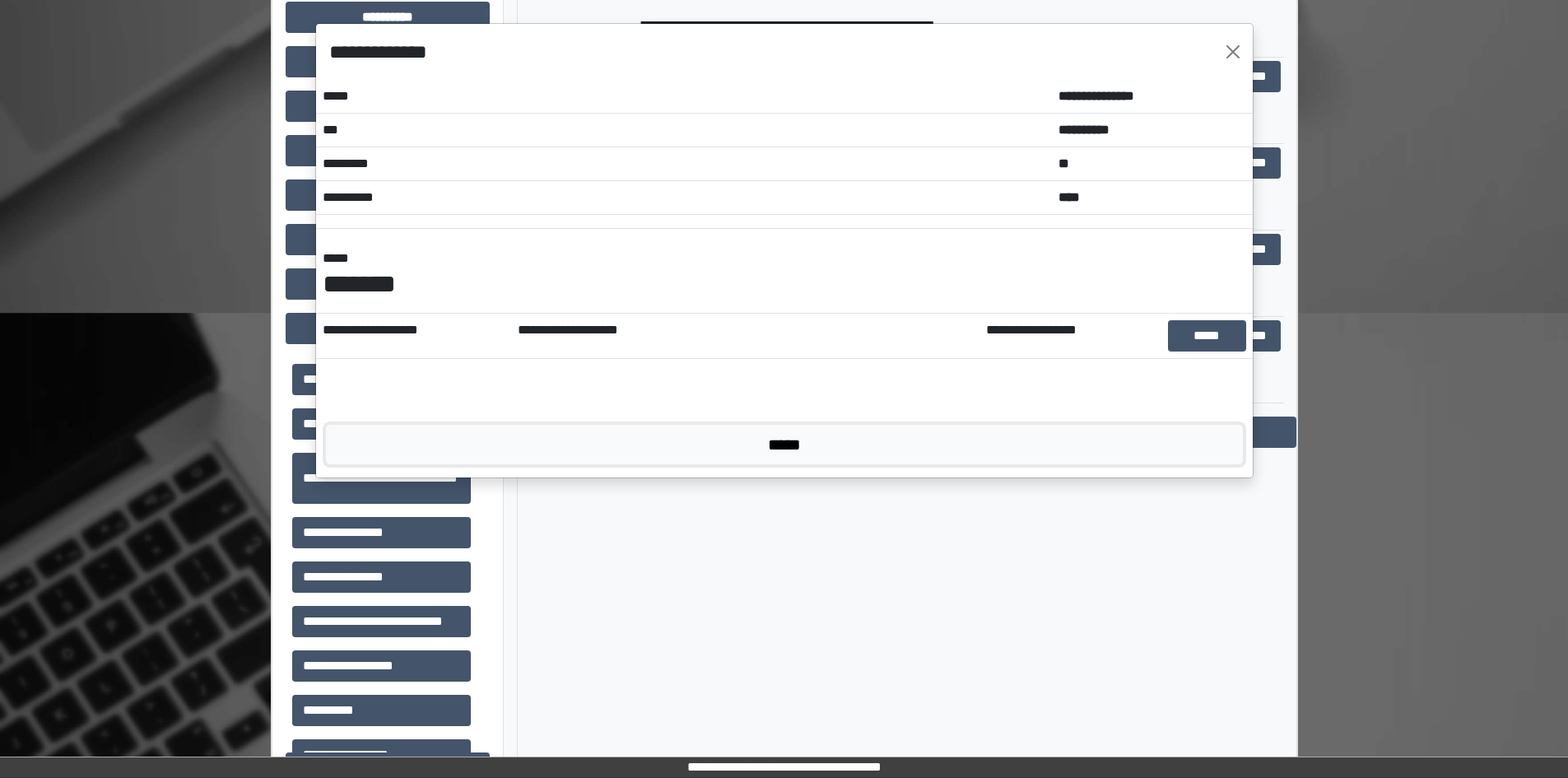 click on "*****" at bounding box center [784, 445] 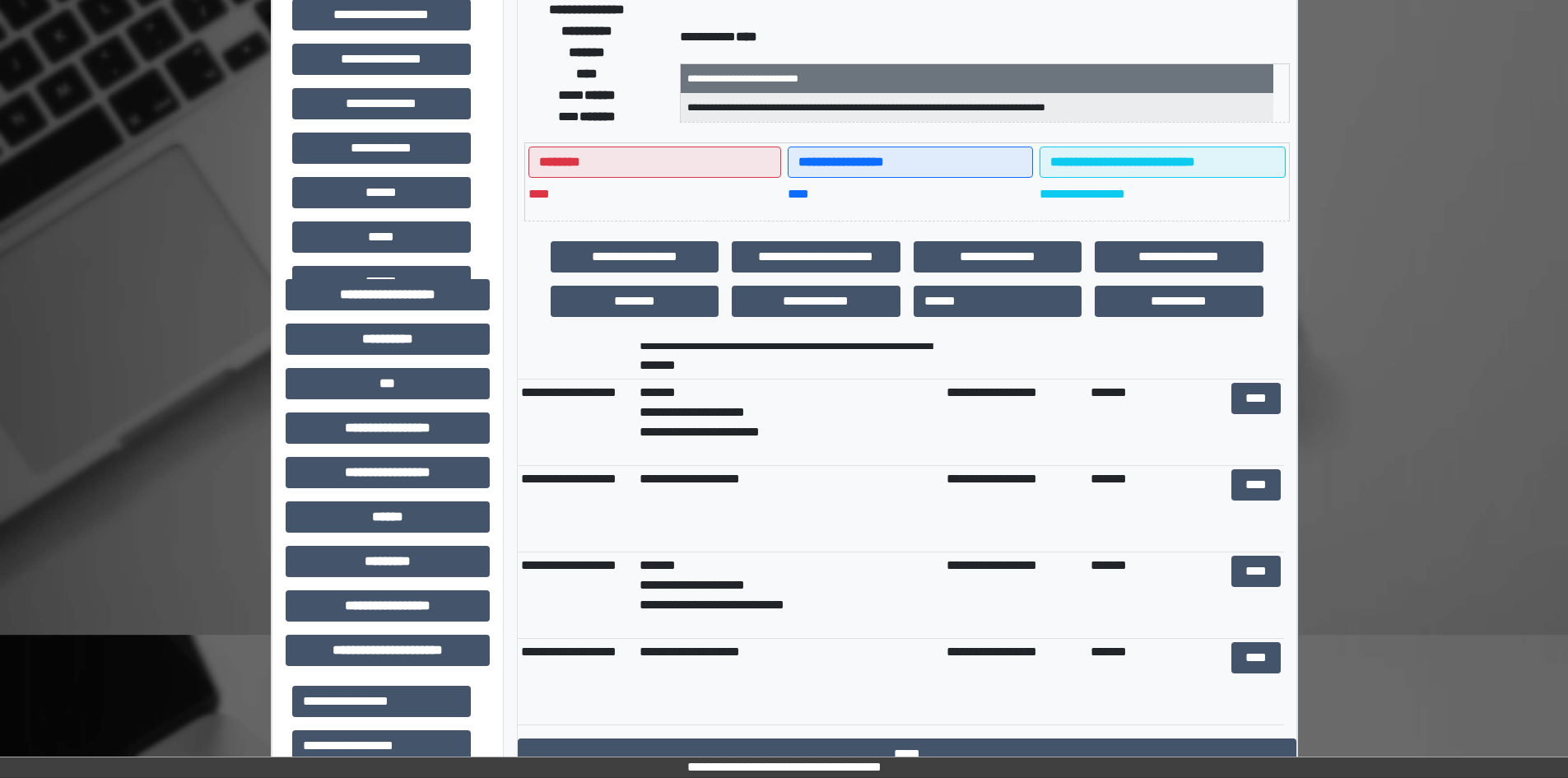scroll, scrollTop: 247, scrollLeft: 0, axis: vertical 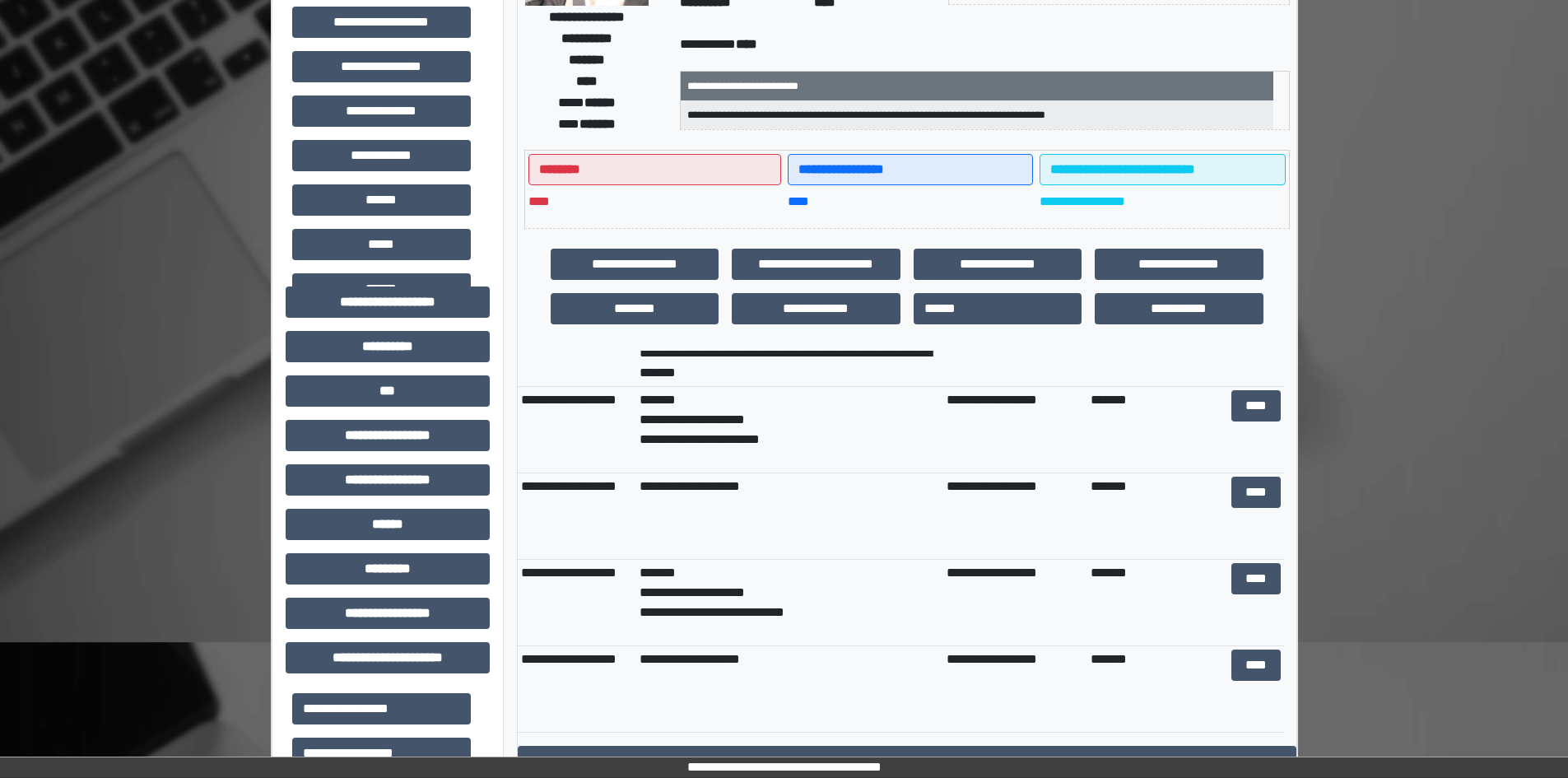 click on "**********" at bounding box center [789, 689] 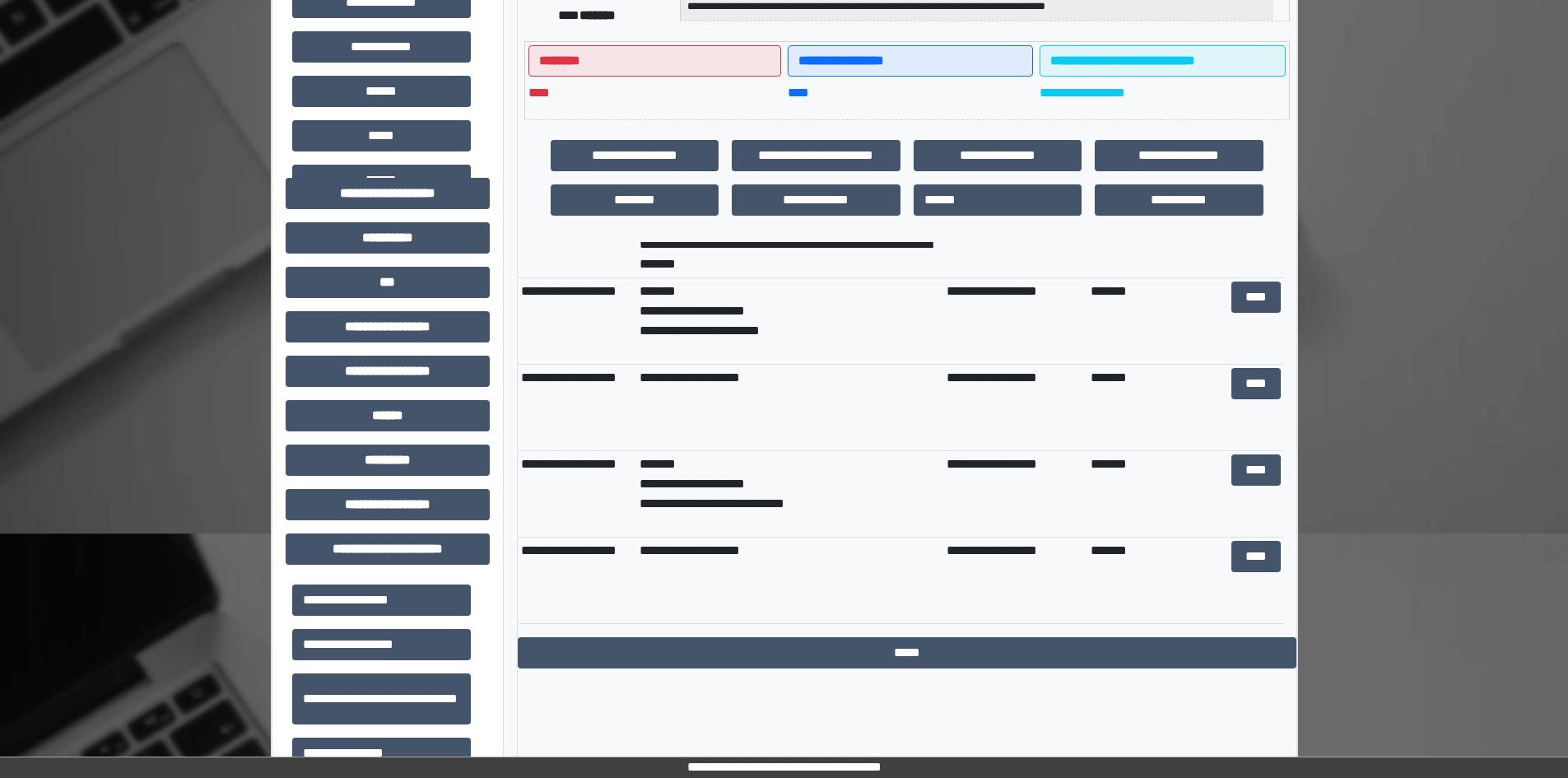 scroll, scrollTop: 412, scrollLeft: 0, axis: vertical 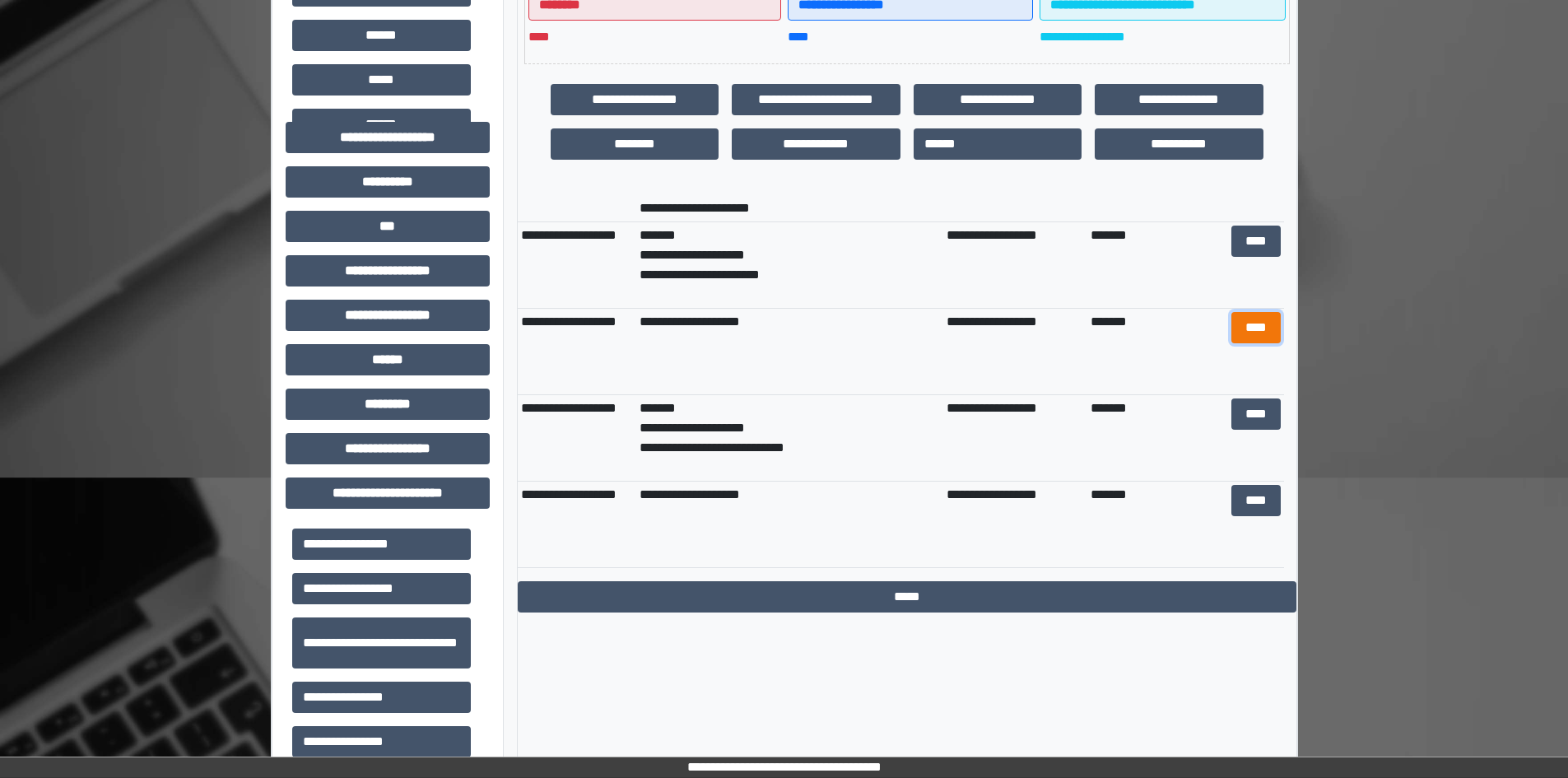 click on "****" at bounding box center [1256, 328] 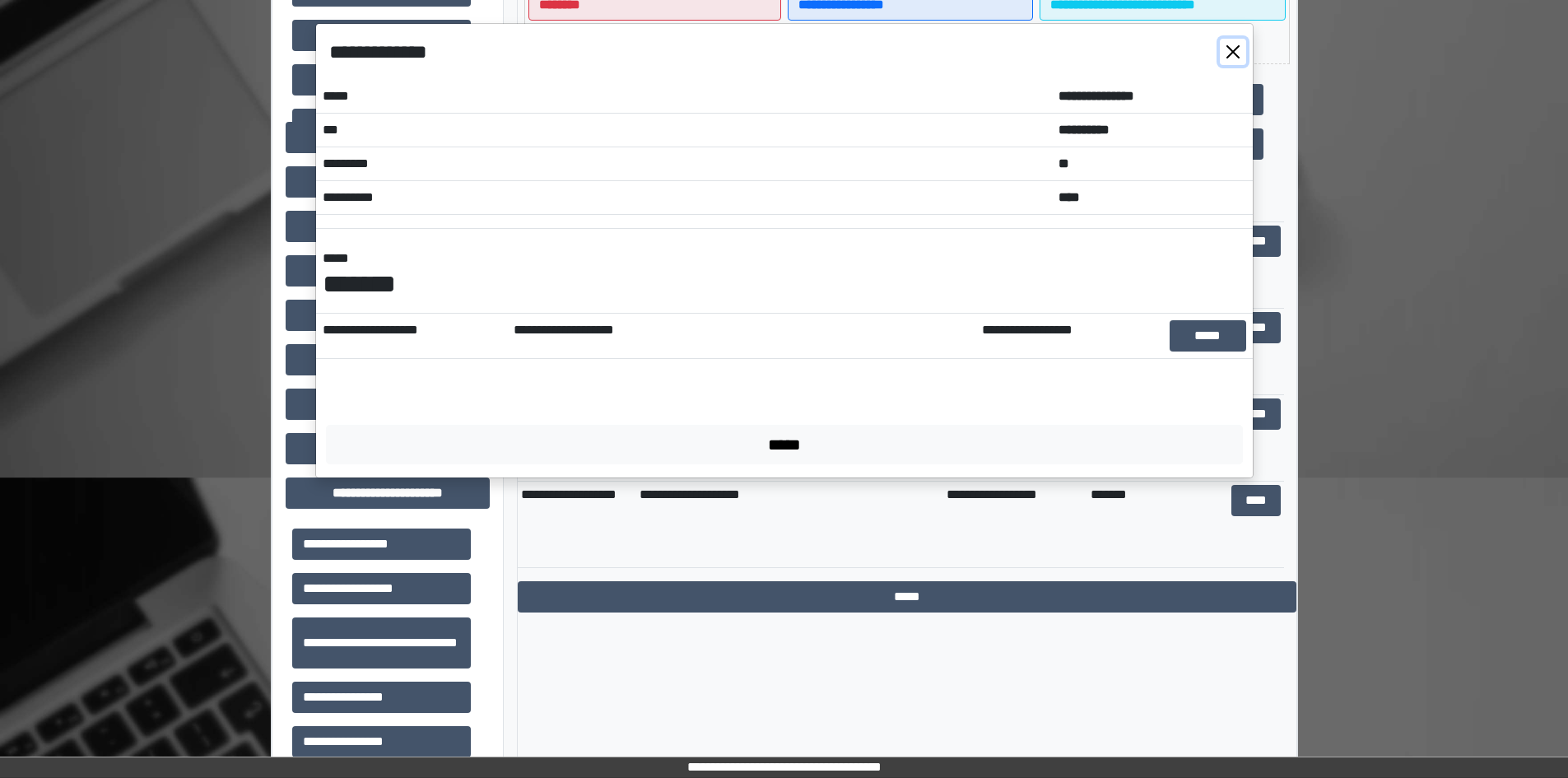 click at bounding box center (1233, 52) 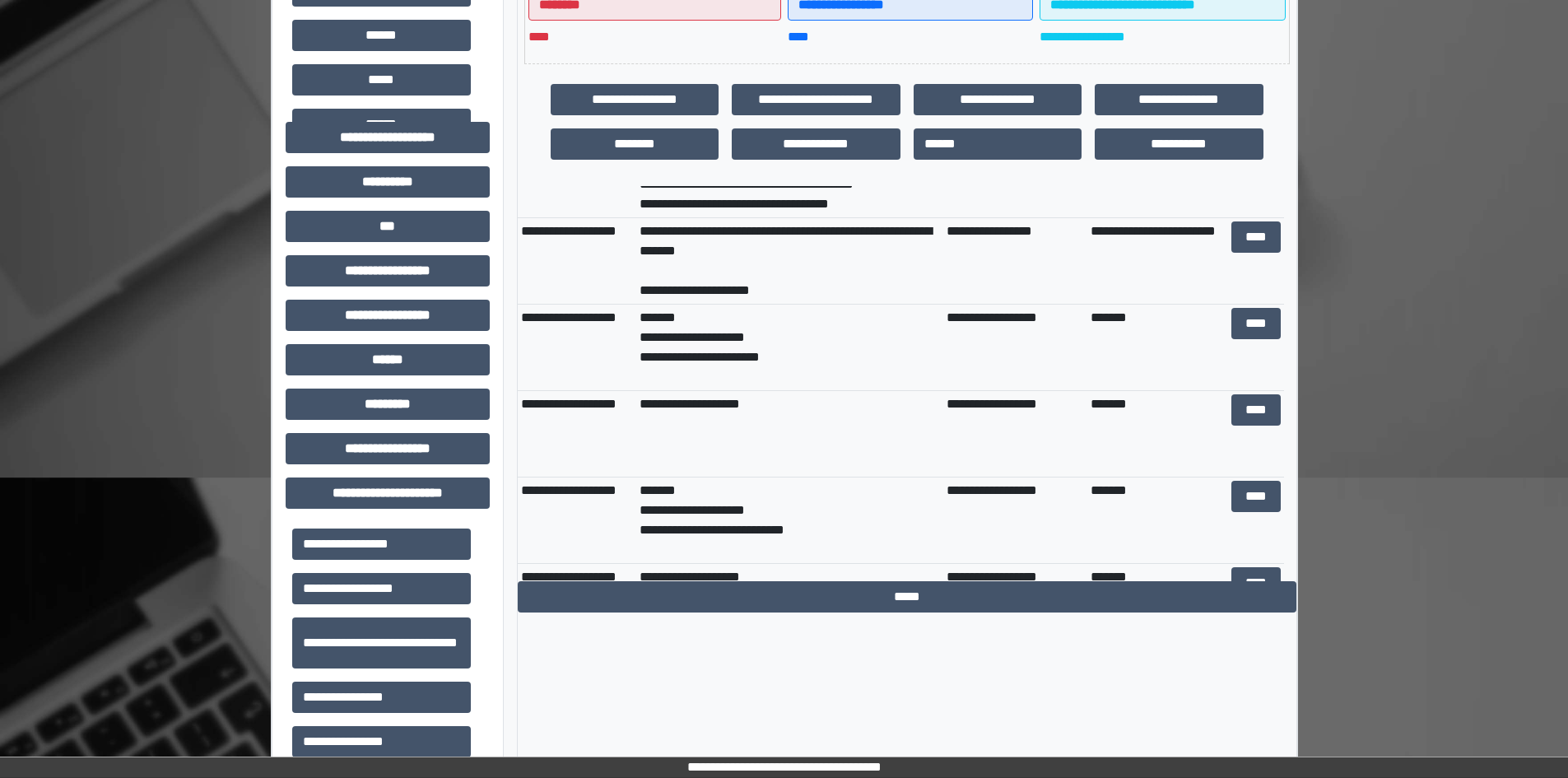 scroll, scrollTop: 454, scrollLeft: 0, axis: vertical 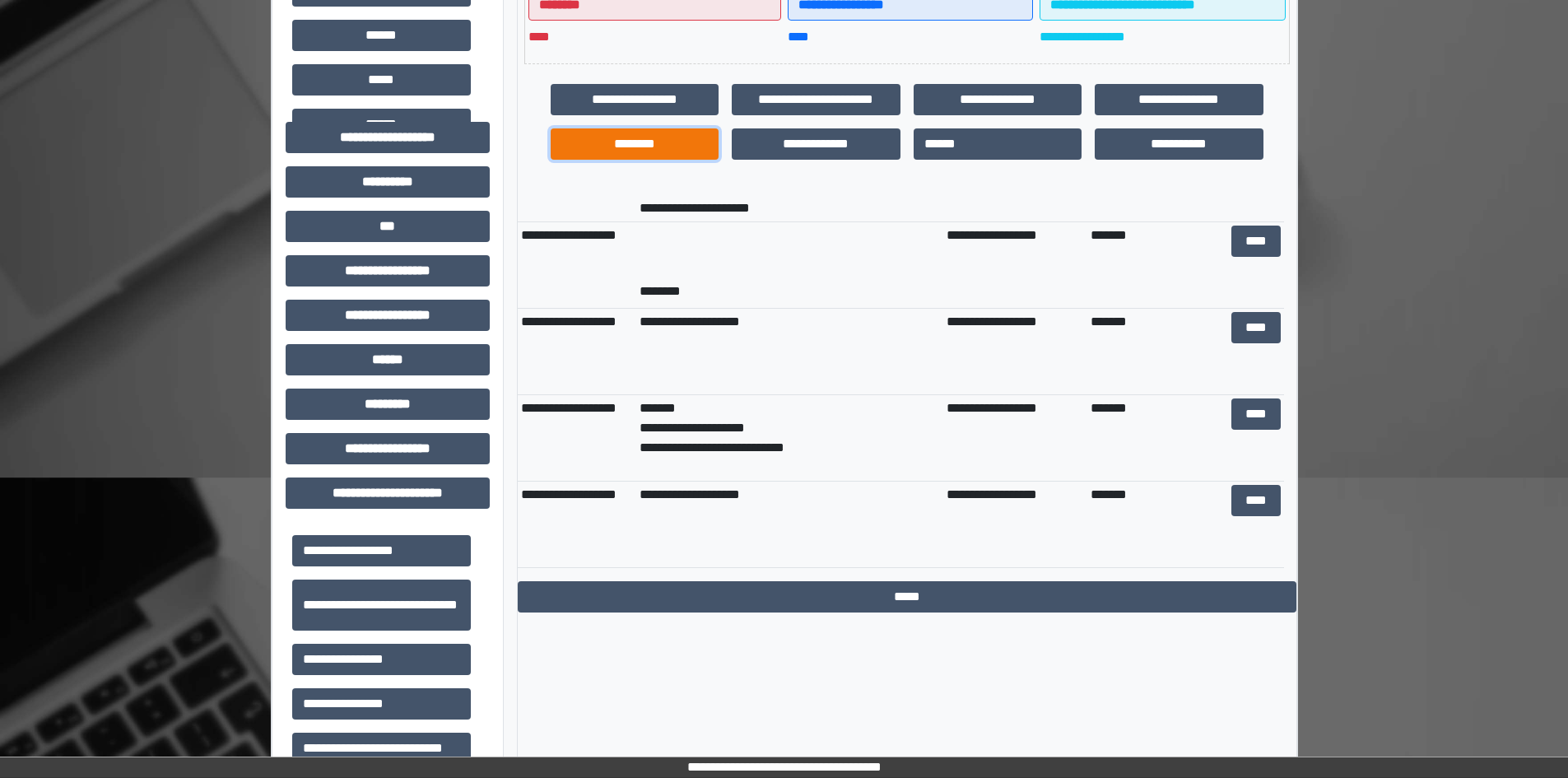 click on "********" at bounding box center [635, 144] 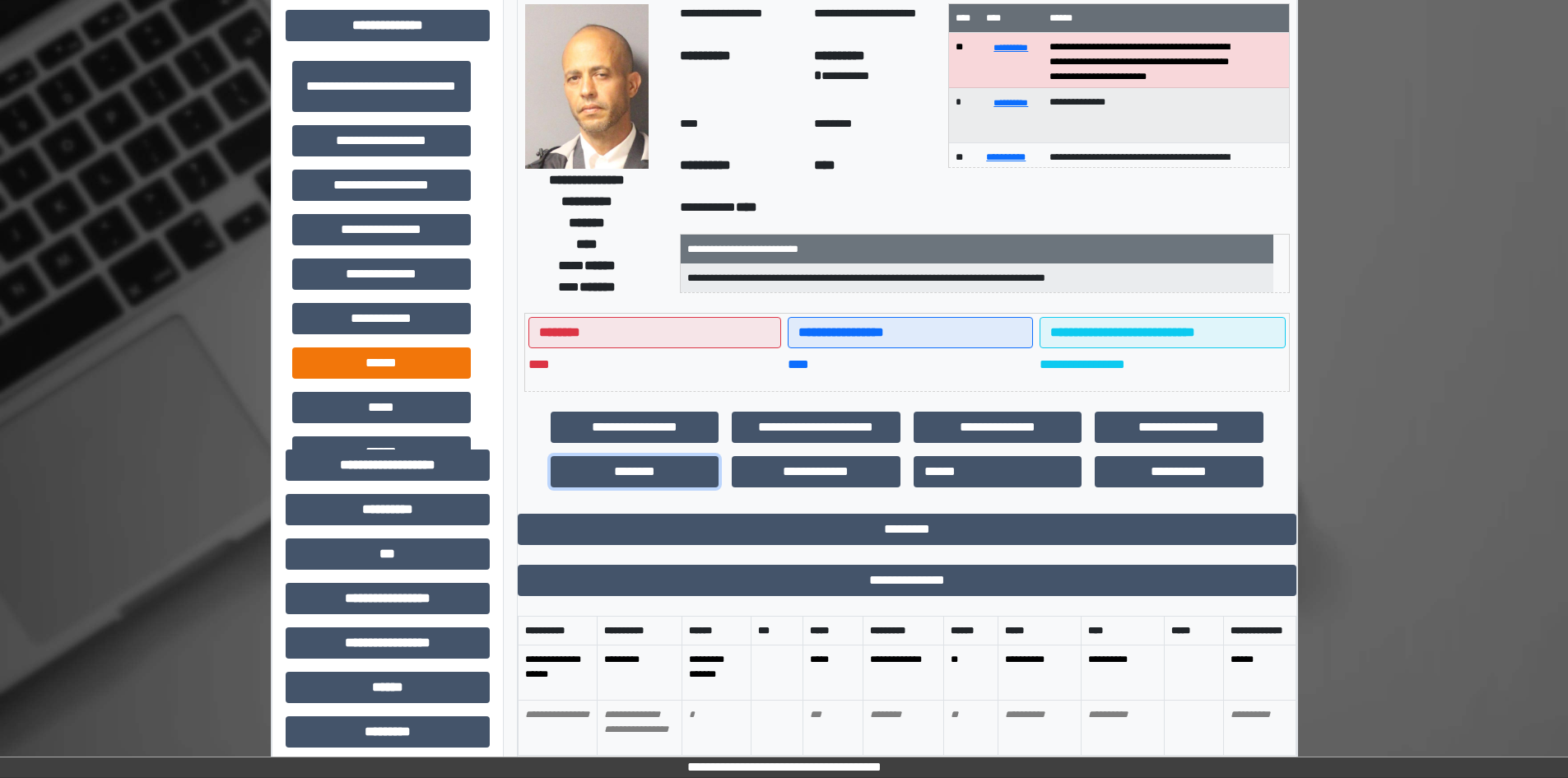 scroll, scrollTop: 82, scrollLeft: 0, axis: vertical 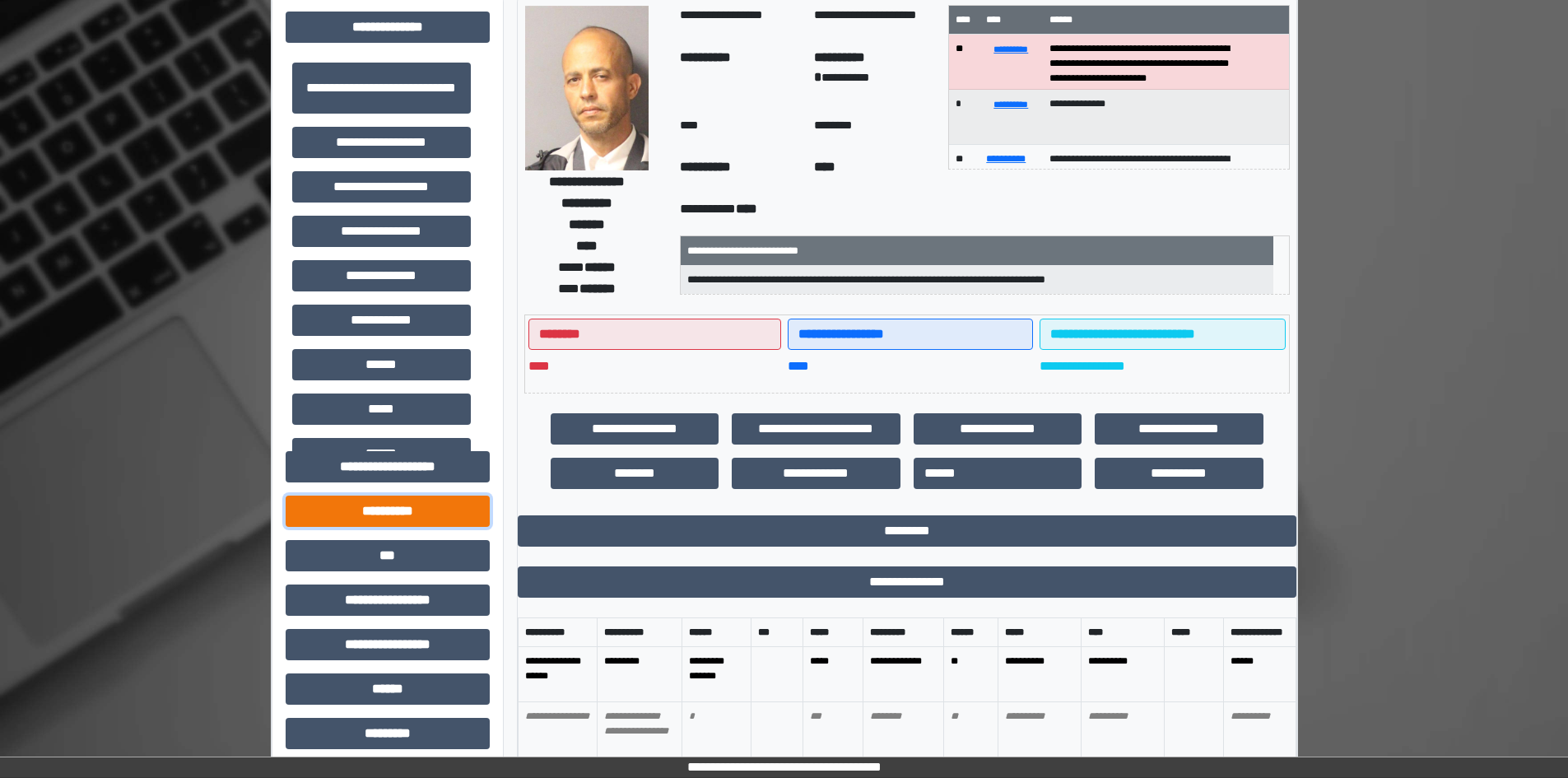 click on "**********" at bounding box center (388, 511) 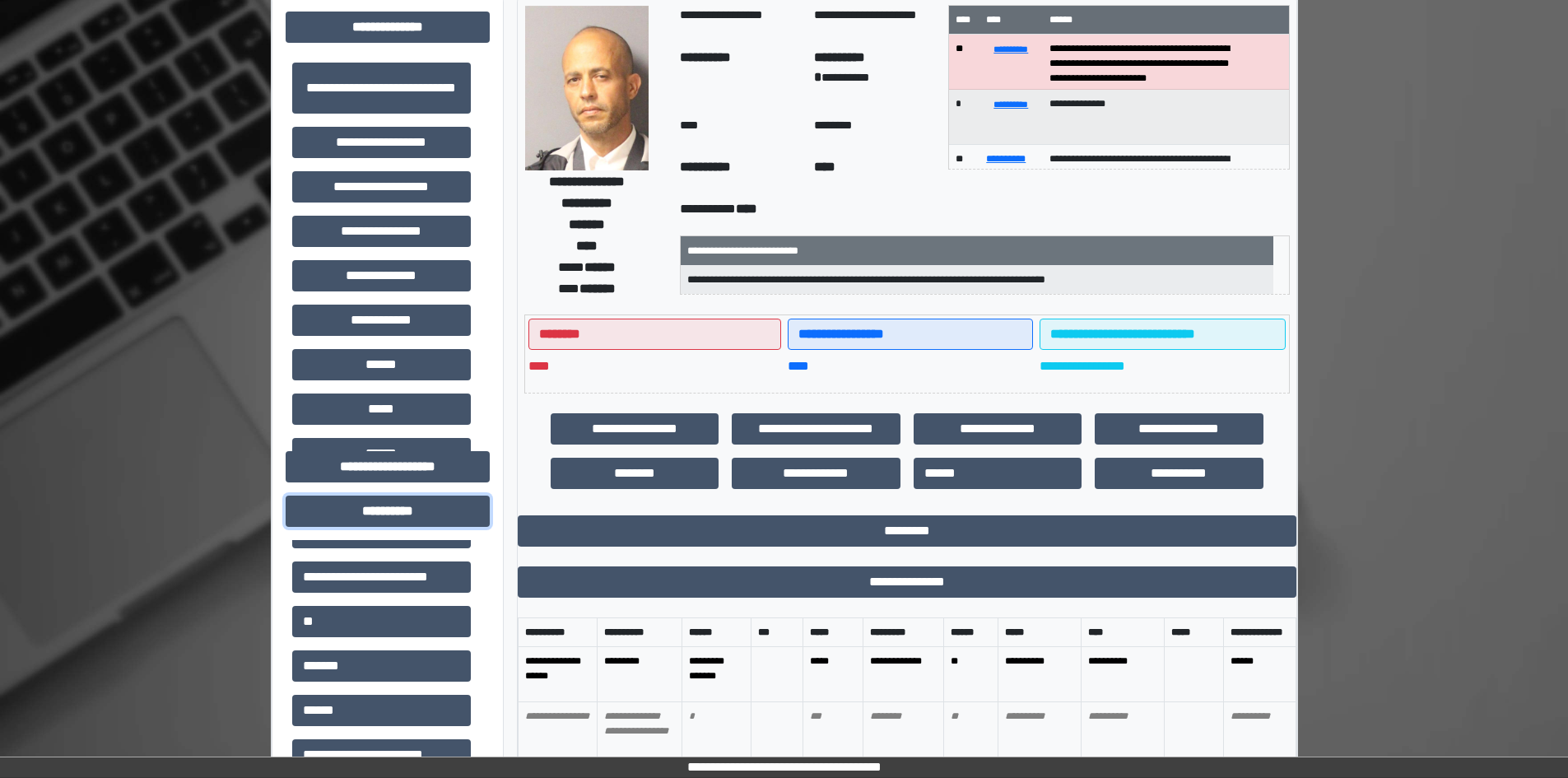 scroll, scrollTop: 0, scrollLeft: 0, axis: both 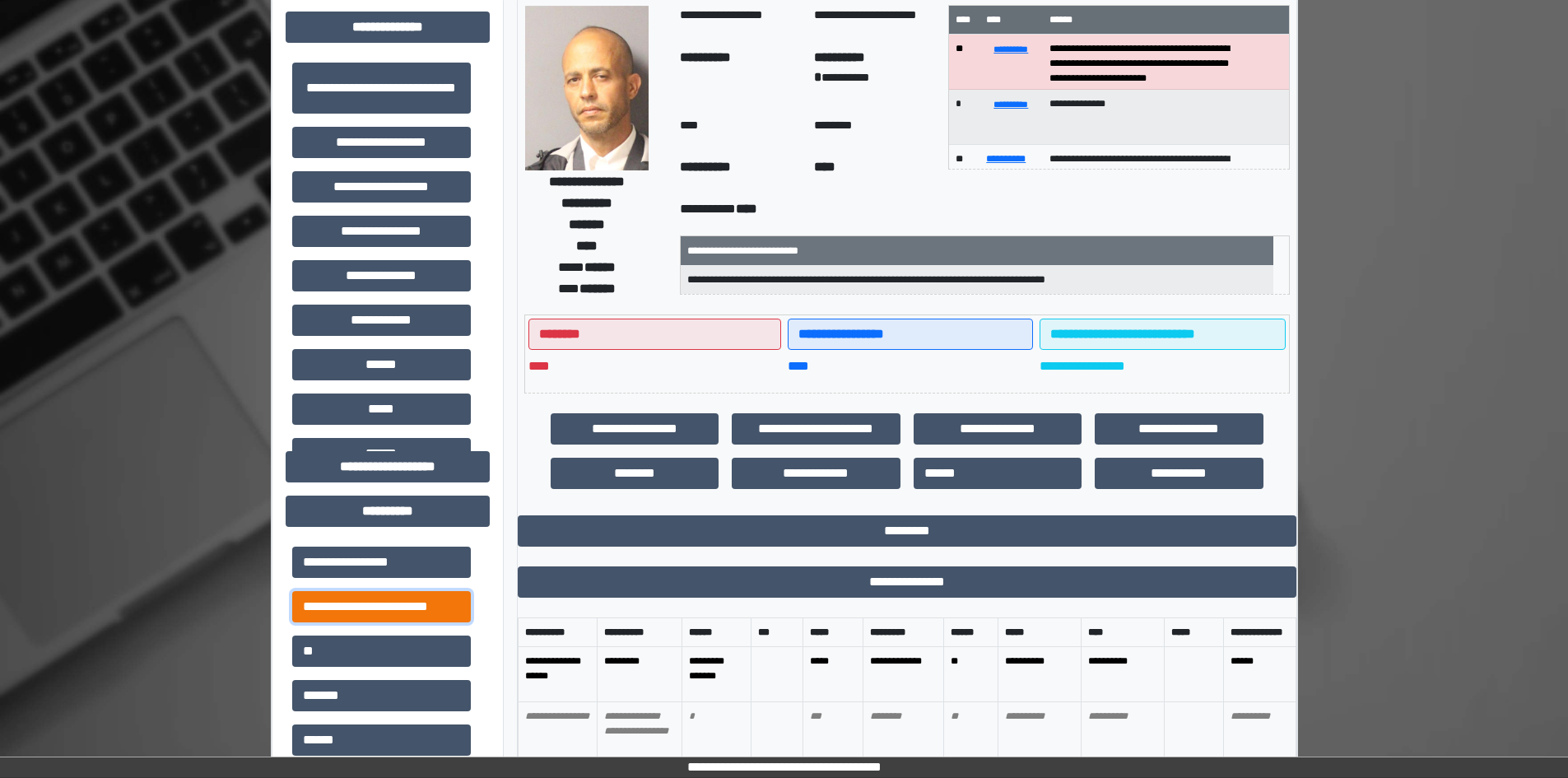 click on "**********" at bounding box center [381, 607] 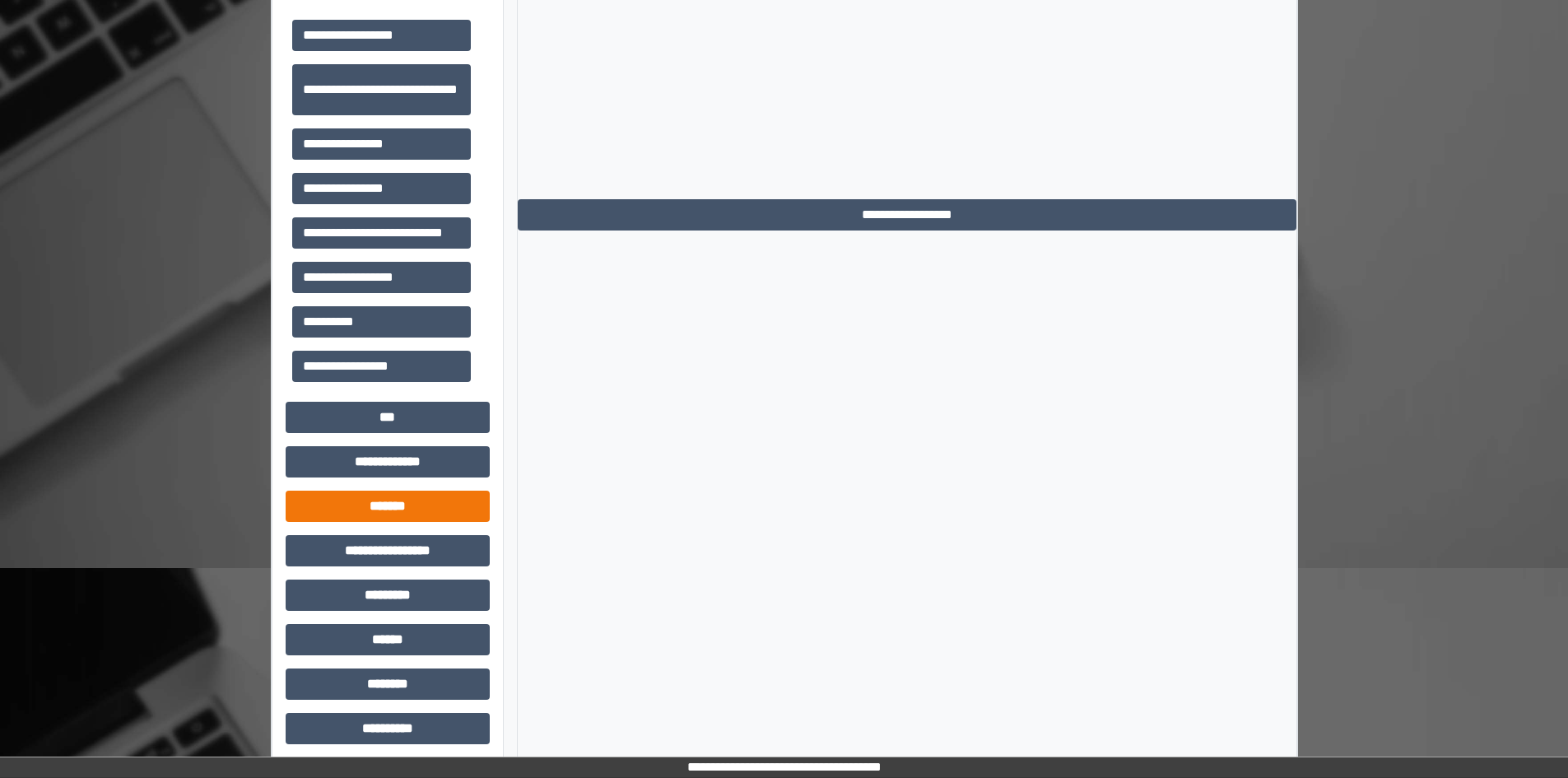 scroll, scrollTop: 1374, scrollLeft: 0, axis: vertical 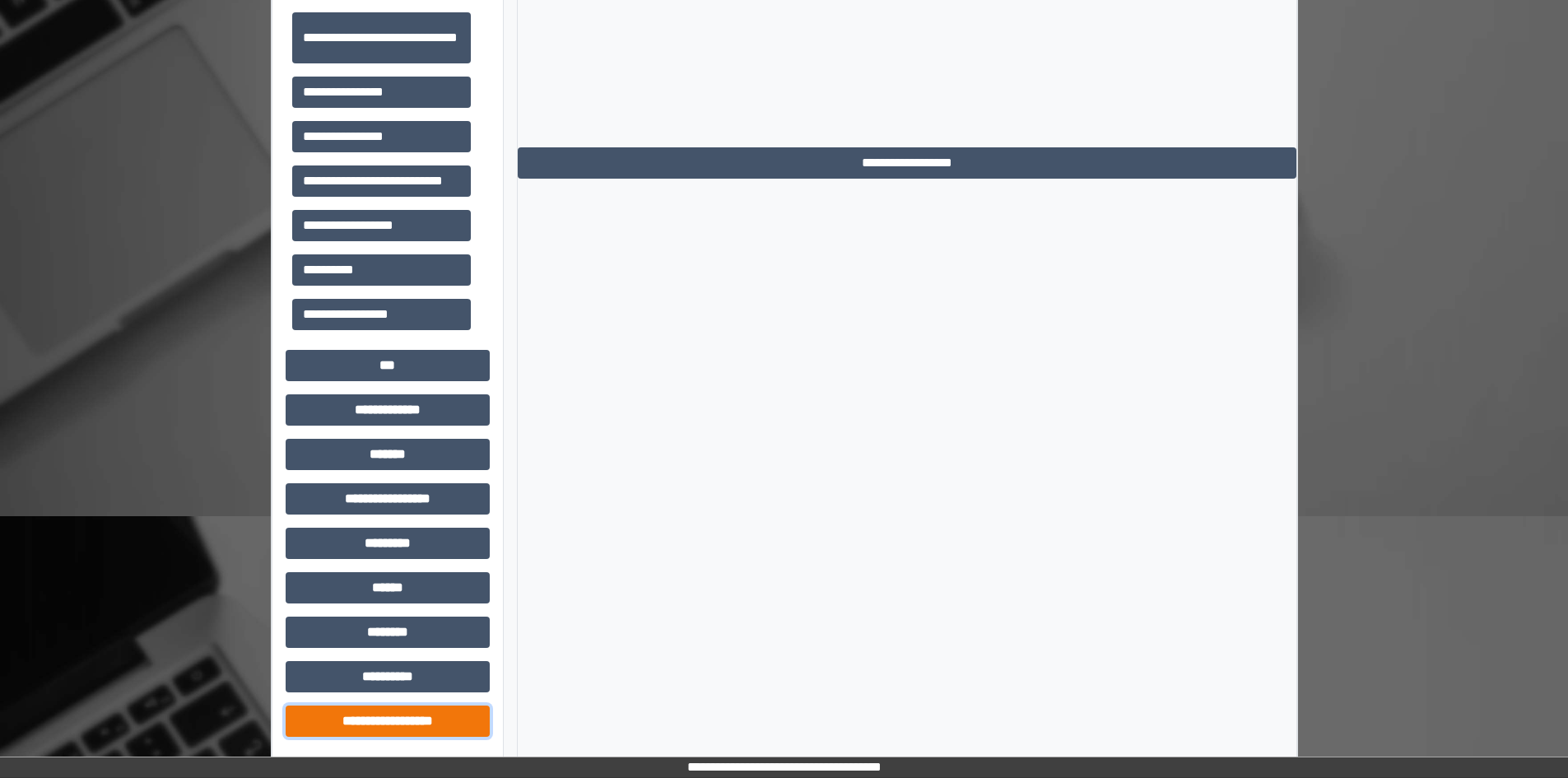 click on "**********" at bounding box center [388, 721] 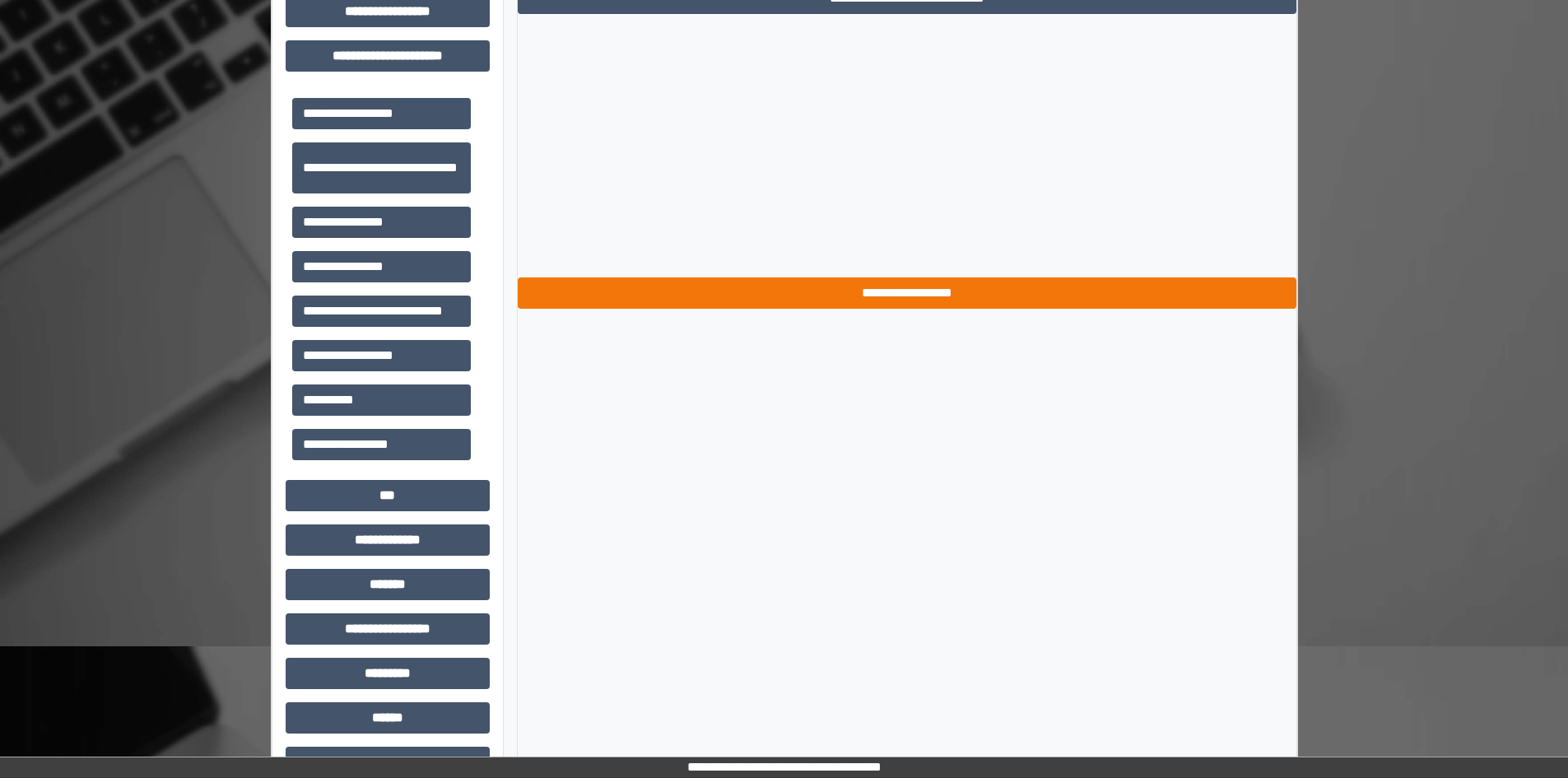 scroll, scrollTop: 1209, scrollLeft: 0, axis: vertical 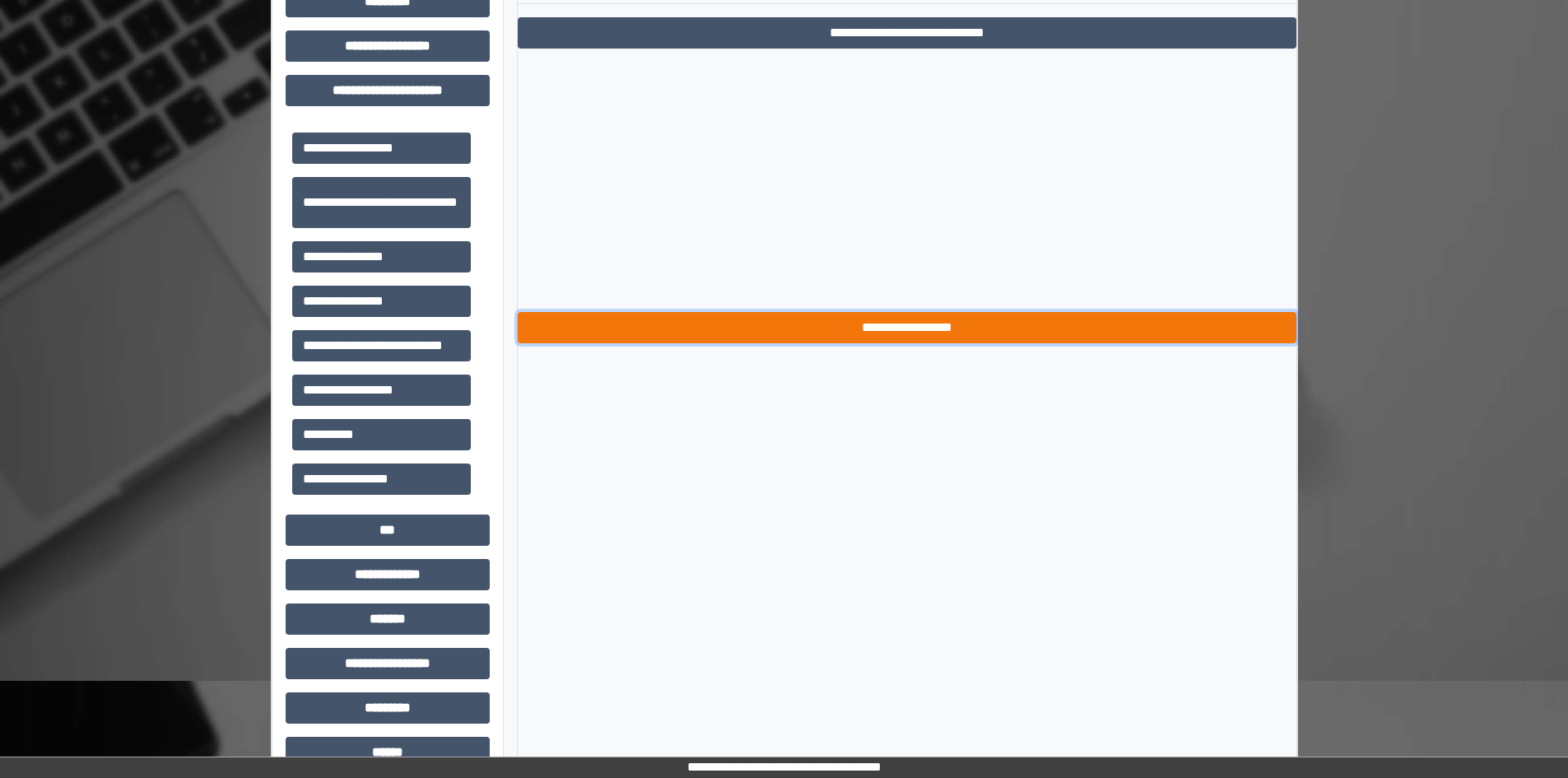 click on "**********" at bounding box center (907, 328) 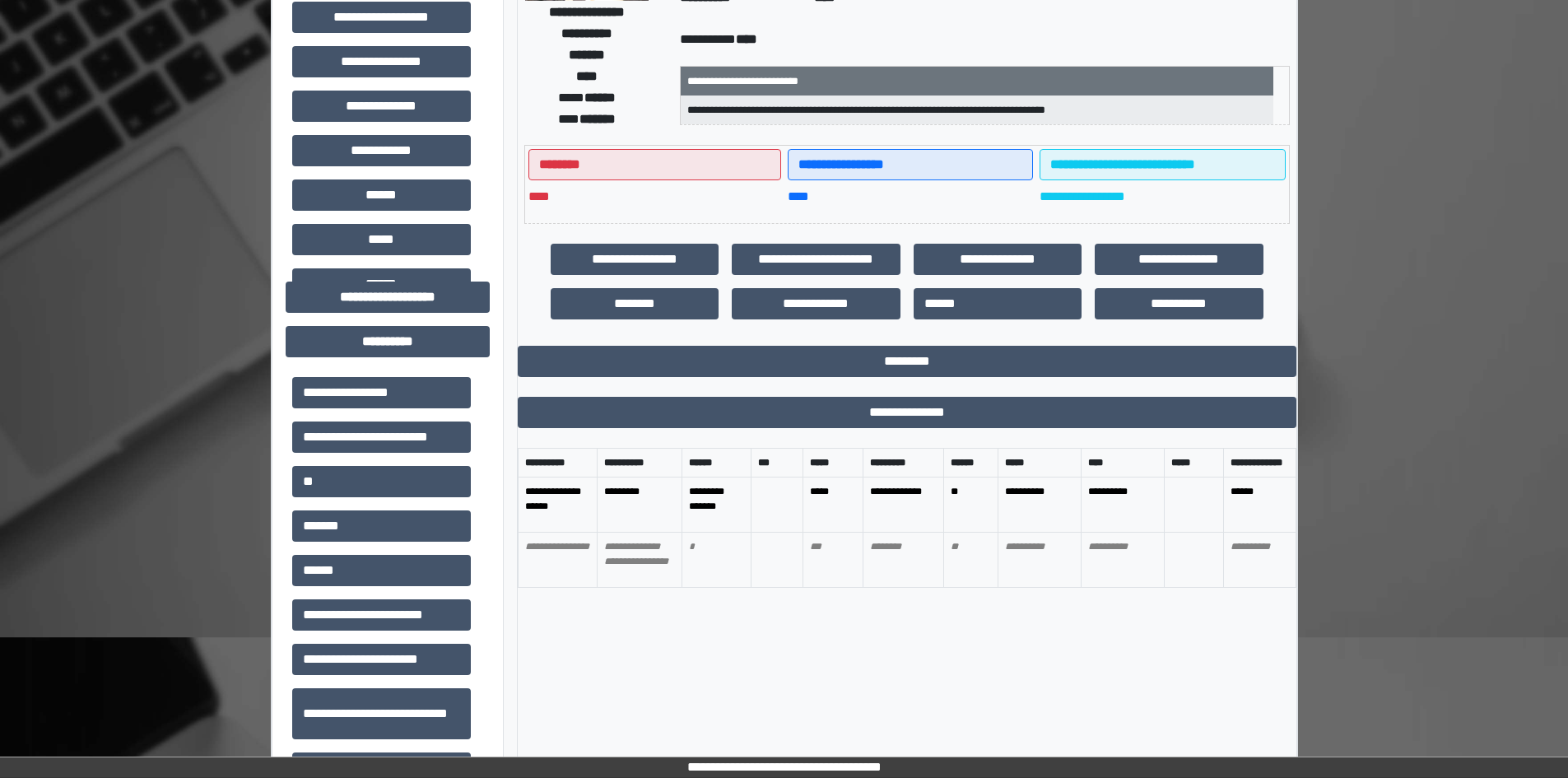scroll, scrollTop: 221, scrollLeft: 0, axis: vertical 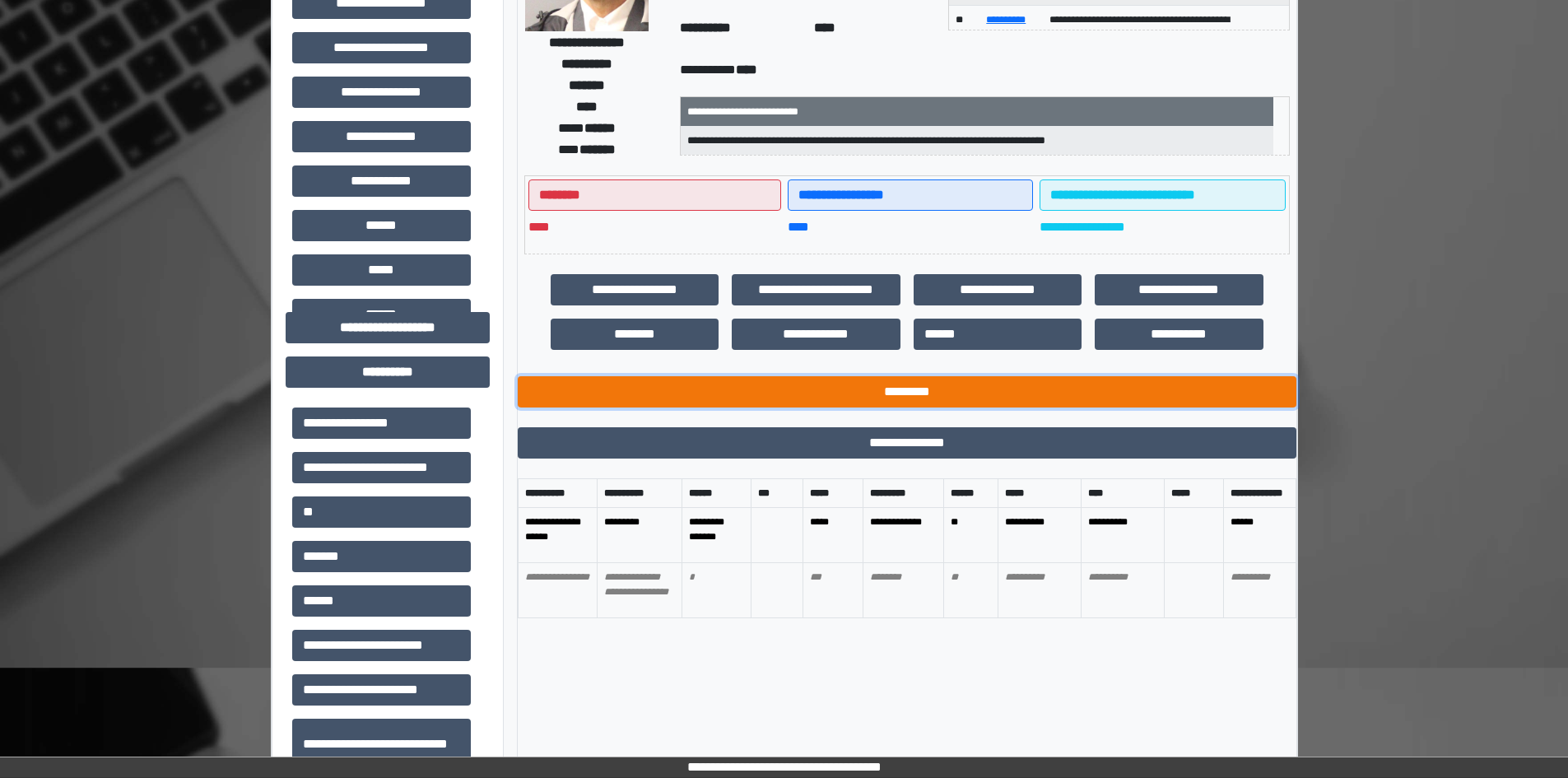 click on "*********" at bounding box center (907, 392) 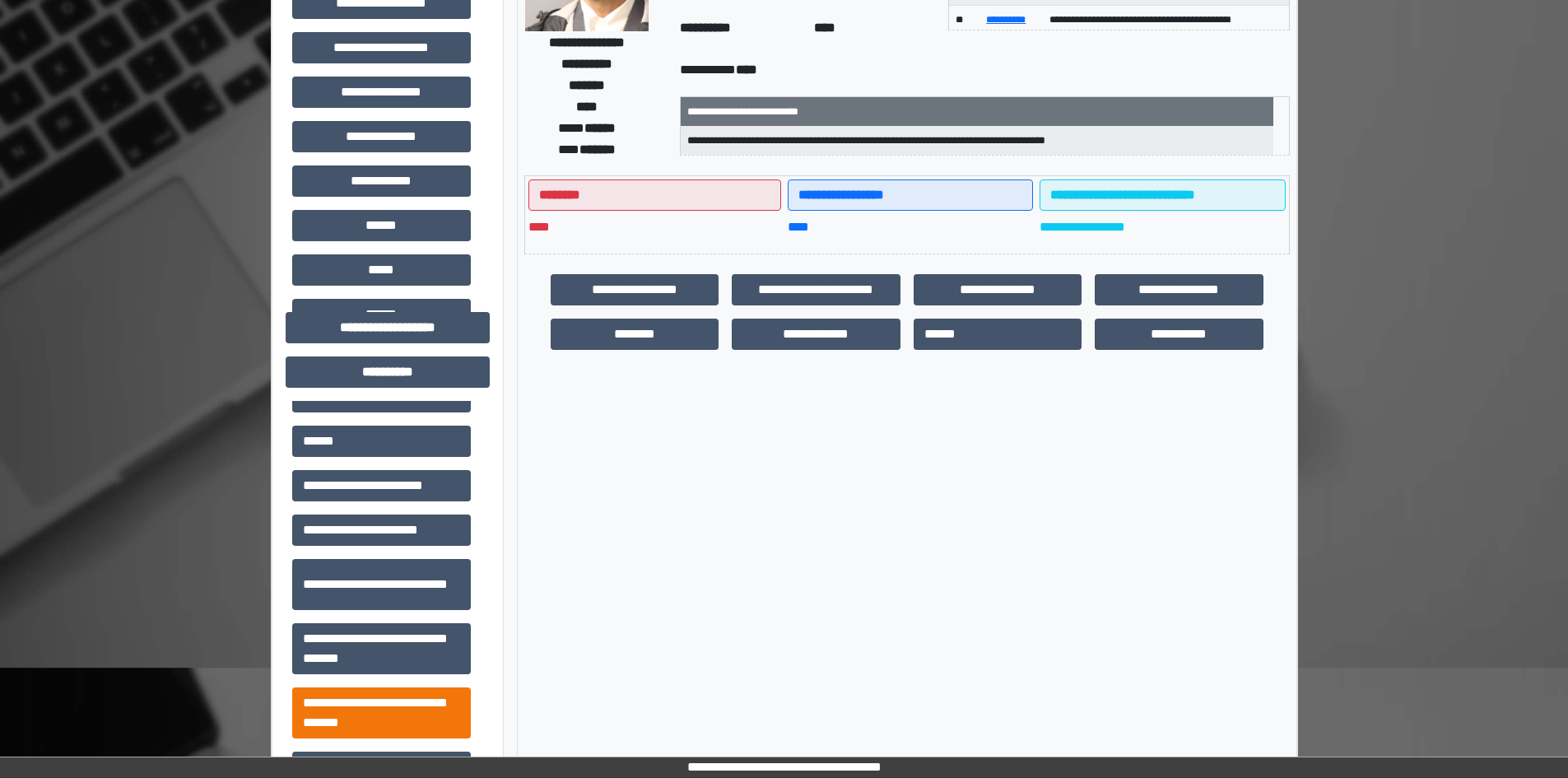 scroll, scrollTop: 166, scrollLeft: 0, axis: vertical 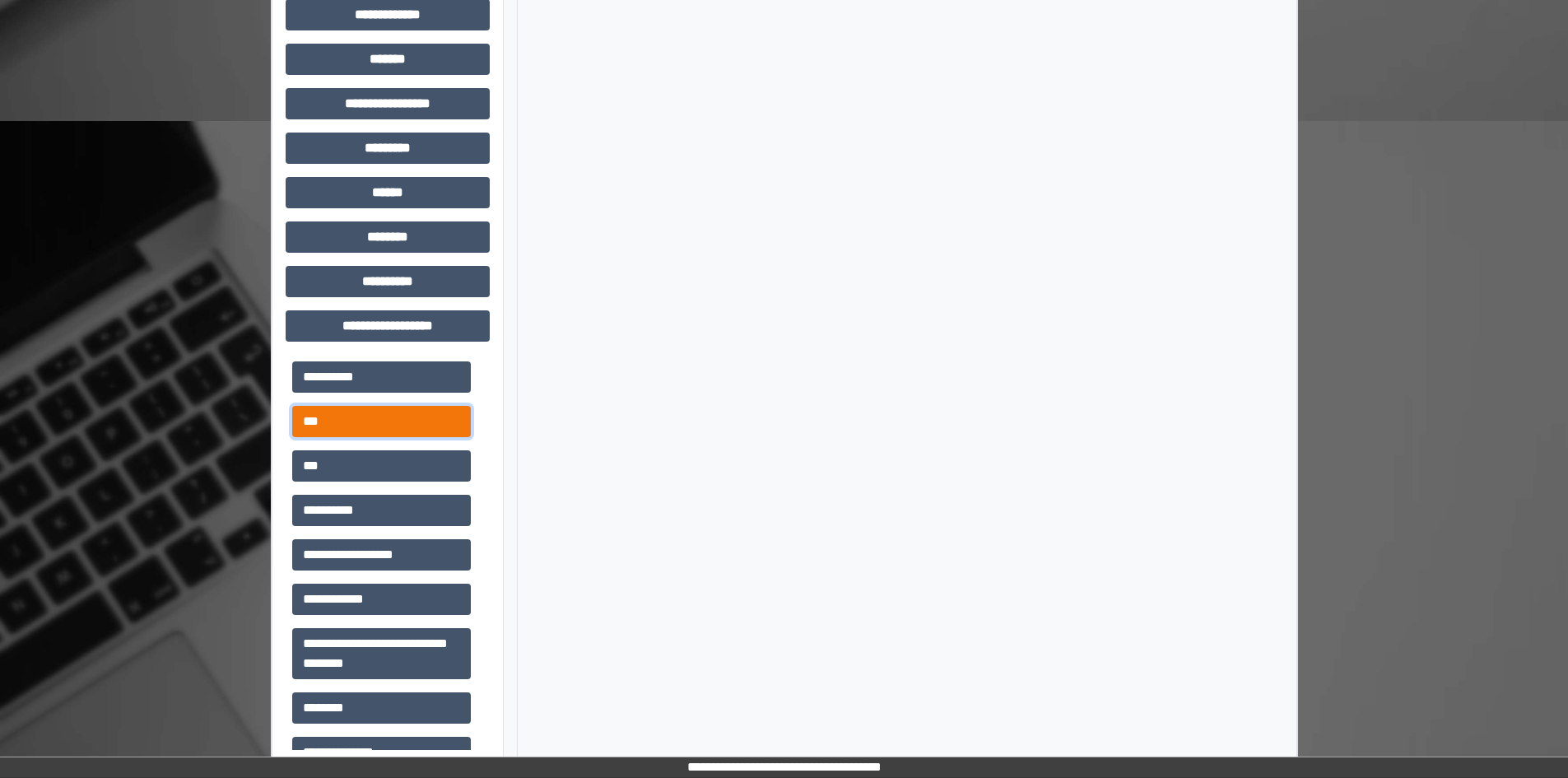 click on "***" at bounding box center (381, 422) 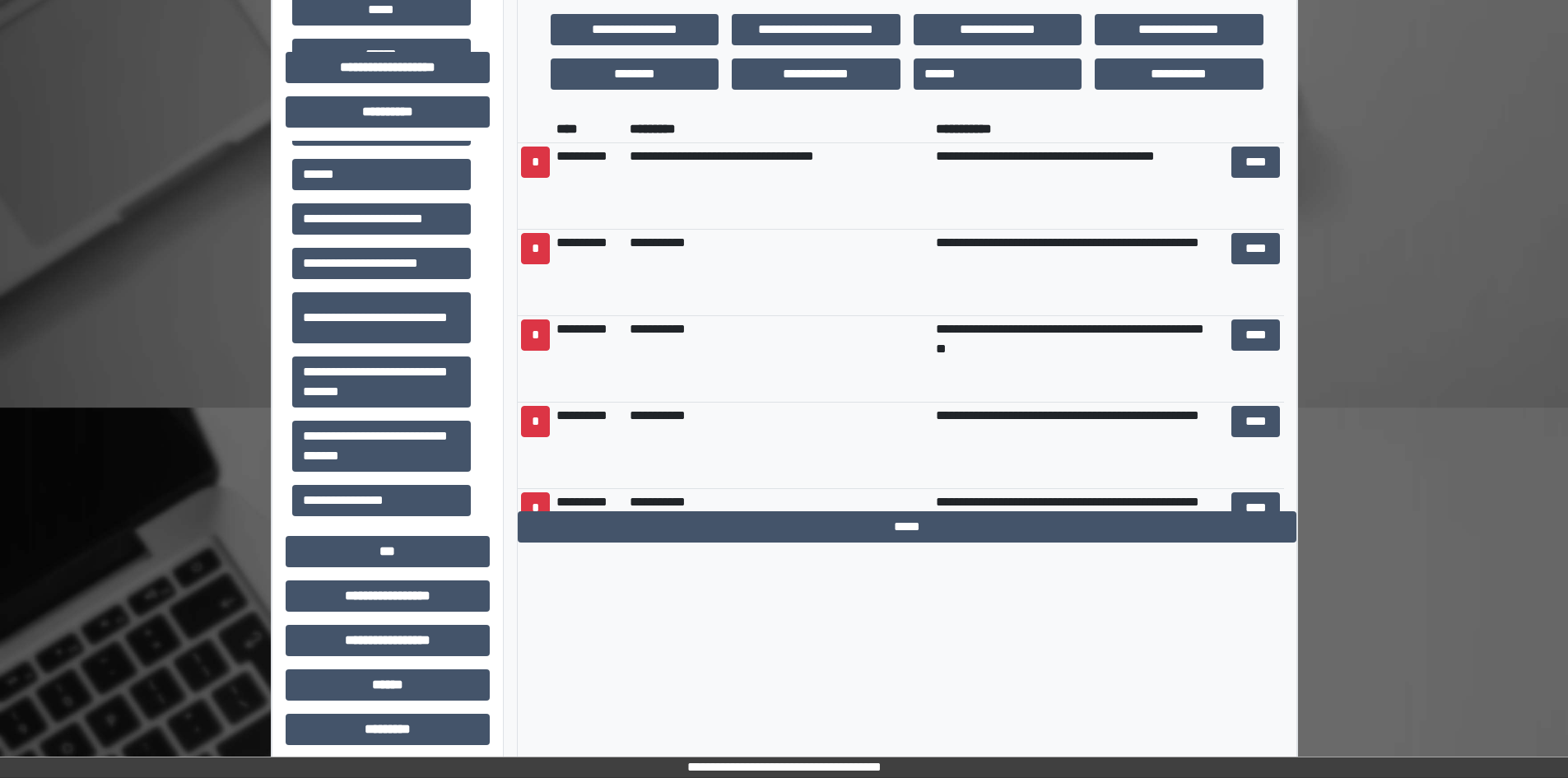 scroll, scrollTop: 452, scrollLeft: 0, axis: vertical 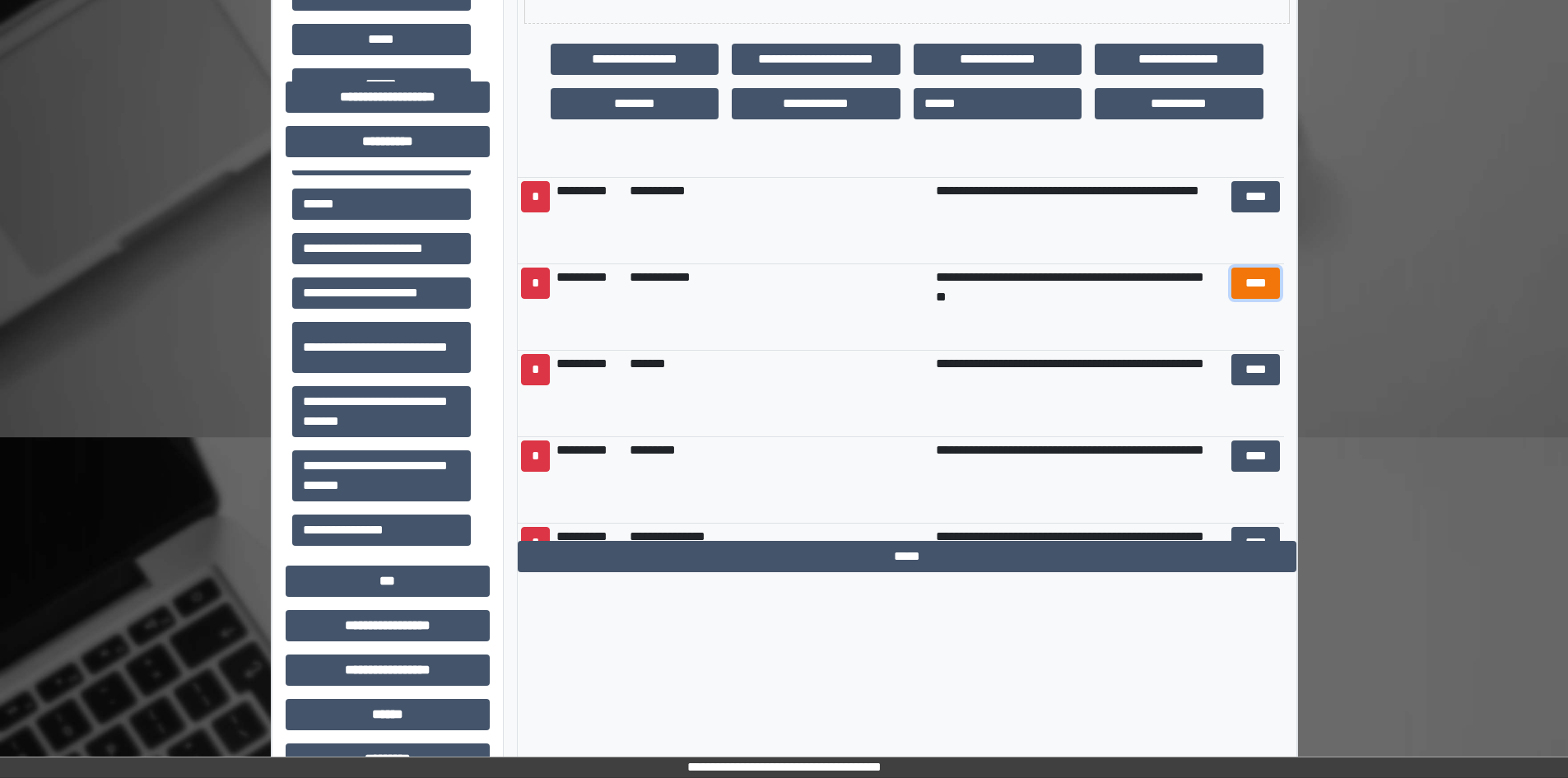 click on "****" at bounding box center (1256, 283) 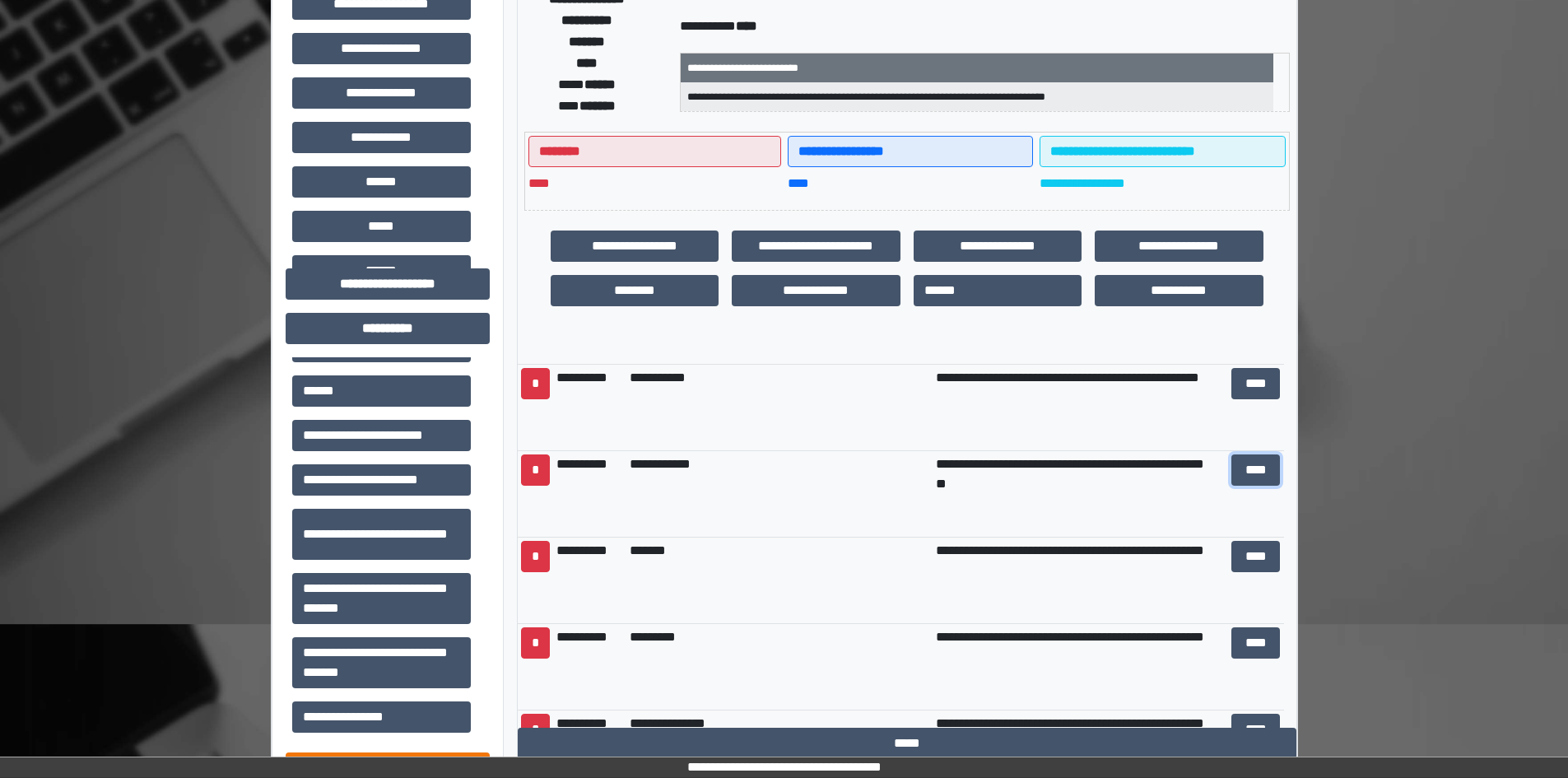 scroll, scrollTop: 452, scrollLeft: 0, axis: vertical 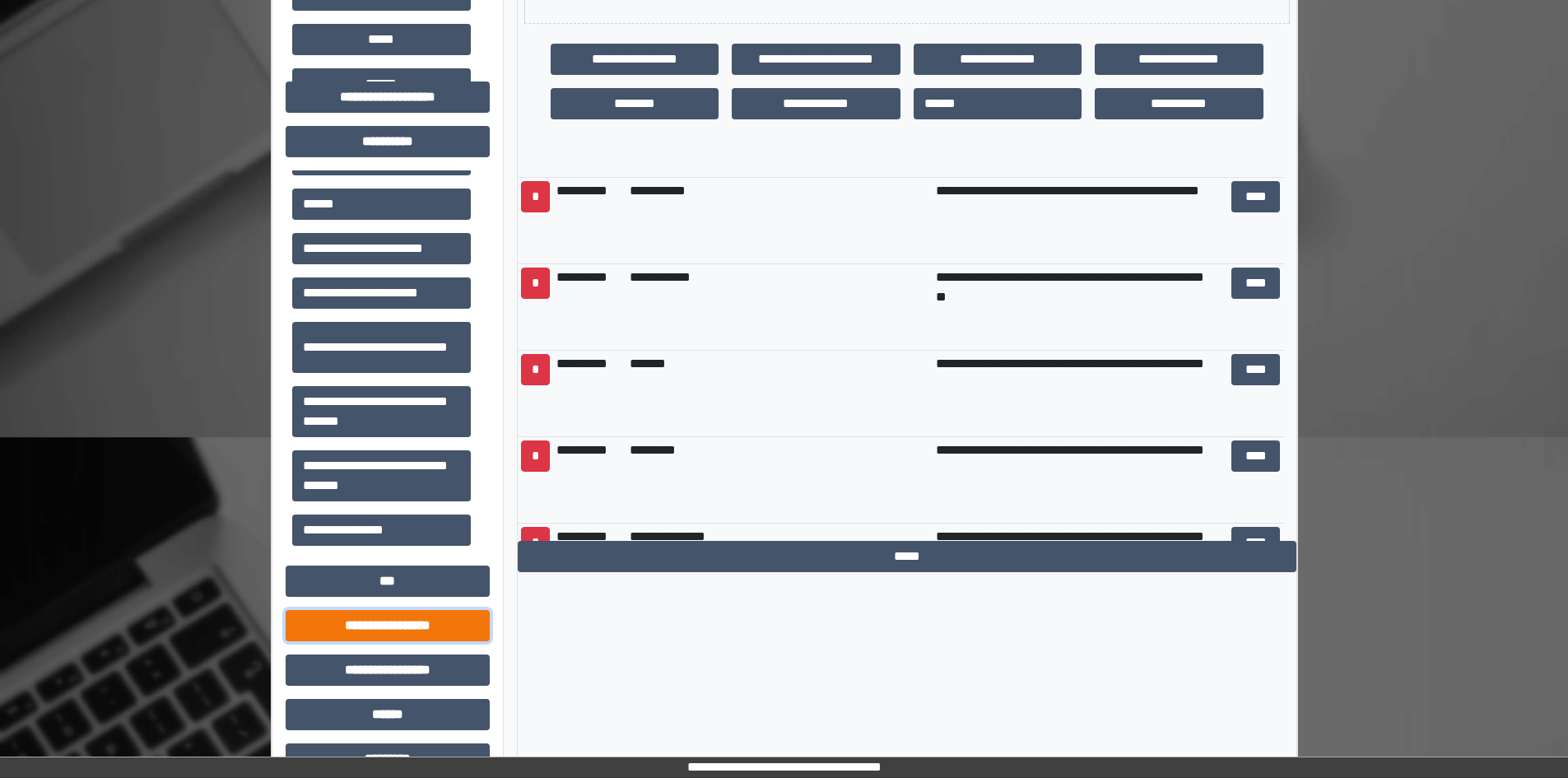 click on "**********" at bounding box center (388, 626) 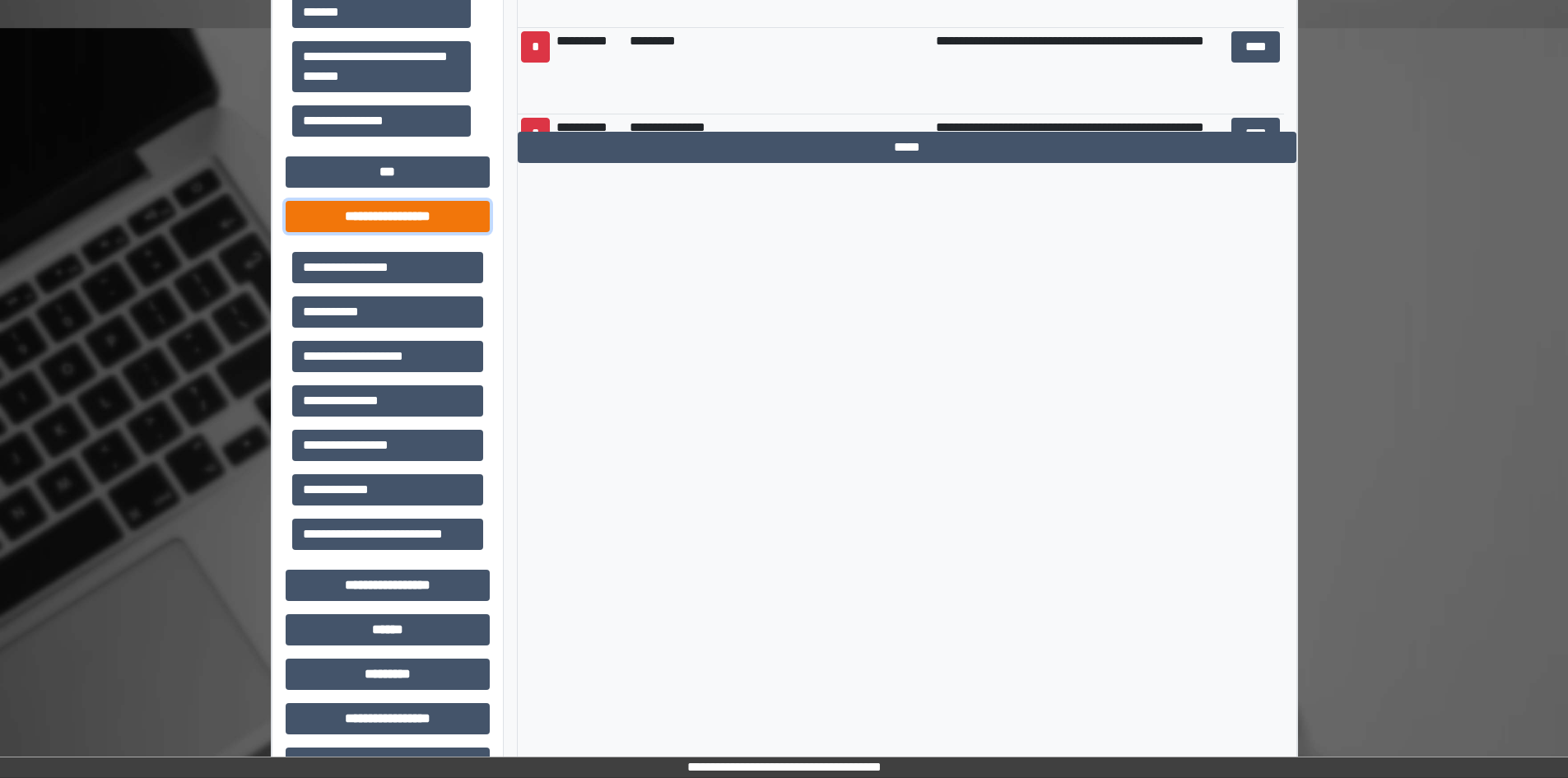 scroll, scrollTop: 864, scrollLeft: 0, axis: vertical 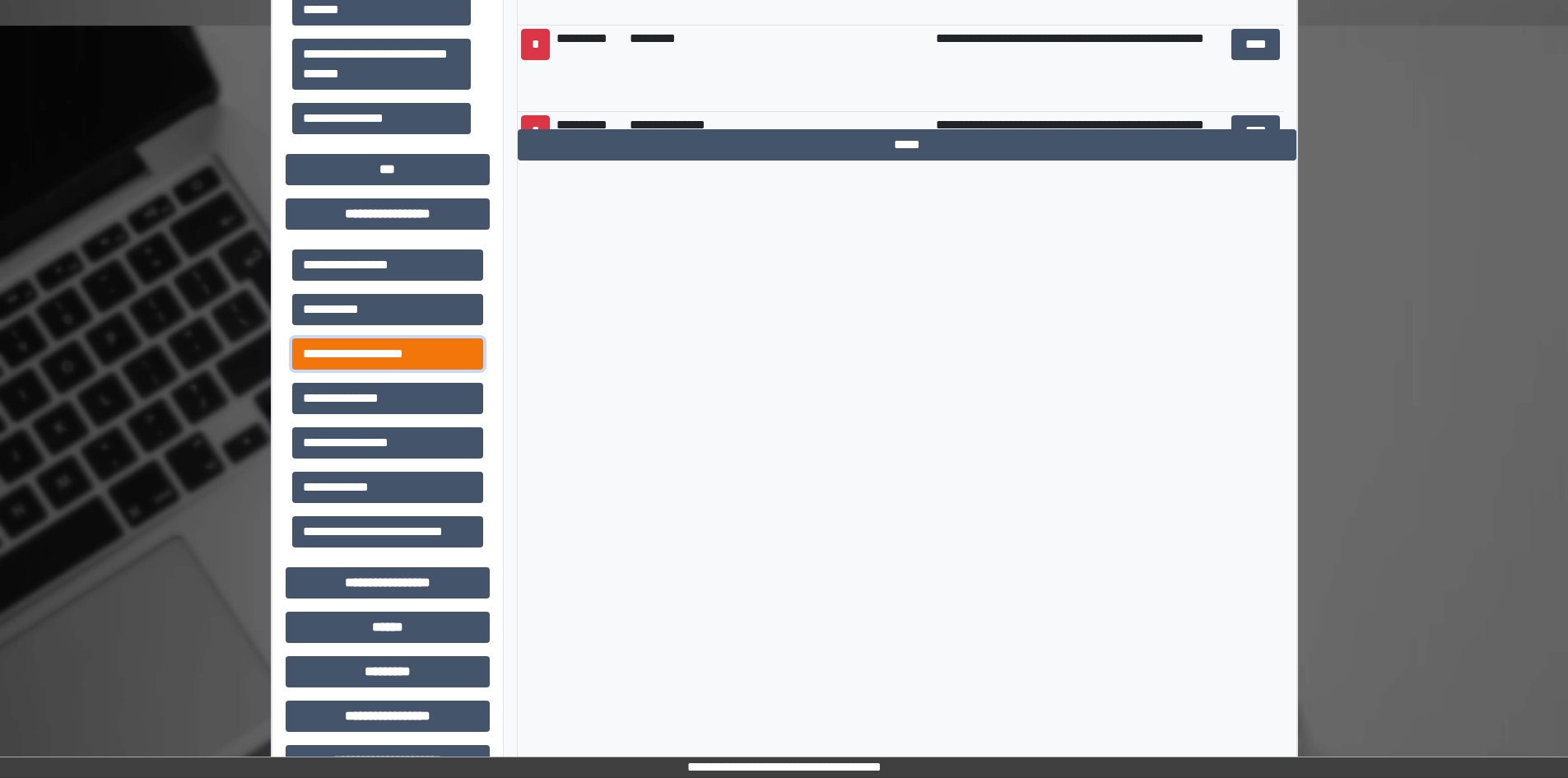 click on "**********" at bounding box center (388, 354) 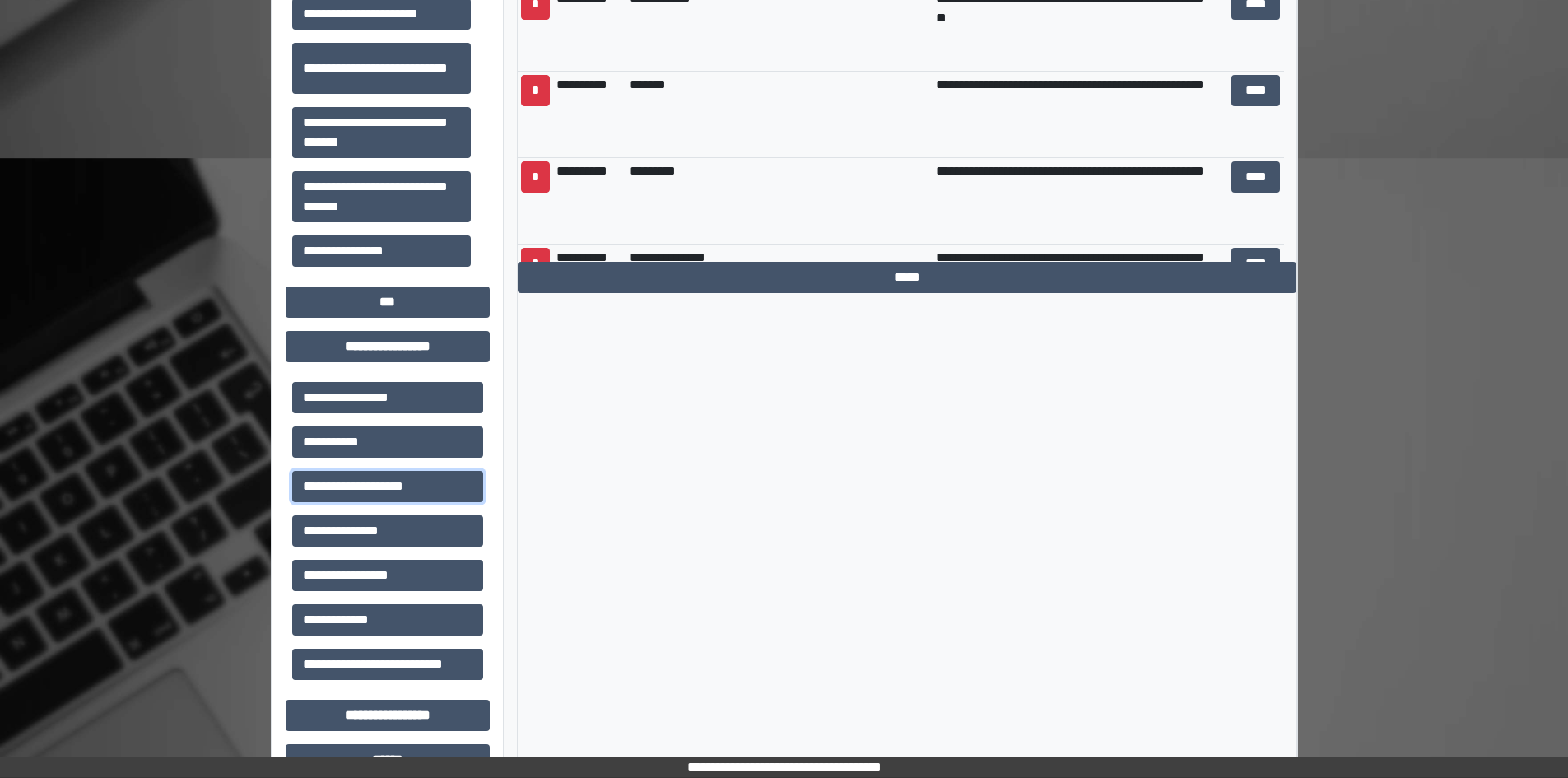 scroll, scrollTop: 617, scrollLeft: 0, axis: vertical 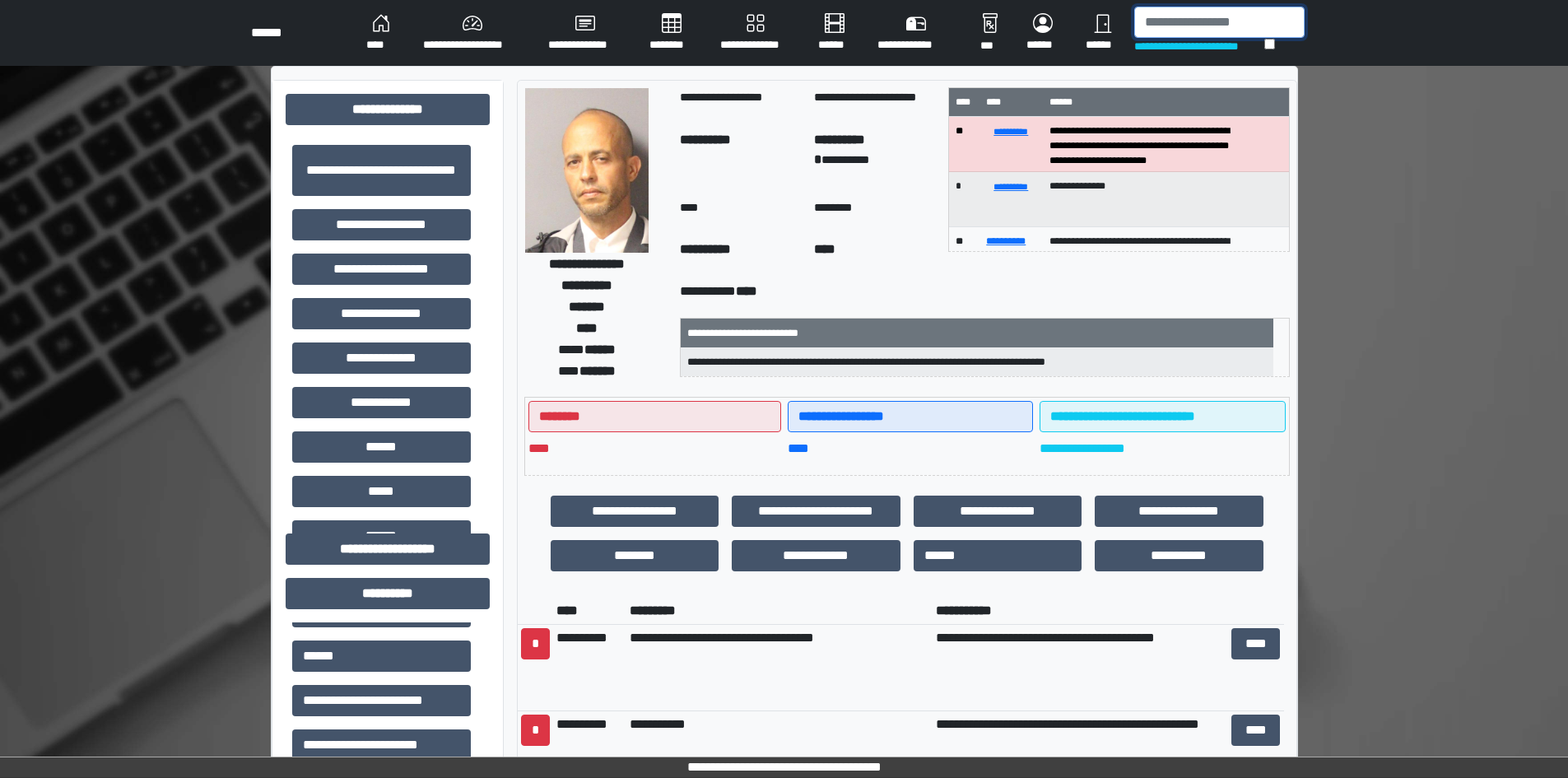 click at bounding box center [1219, 22] 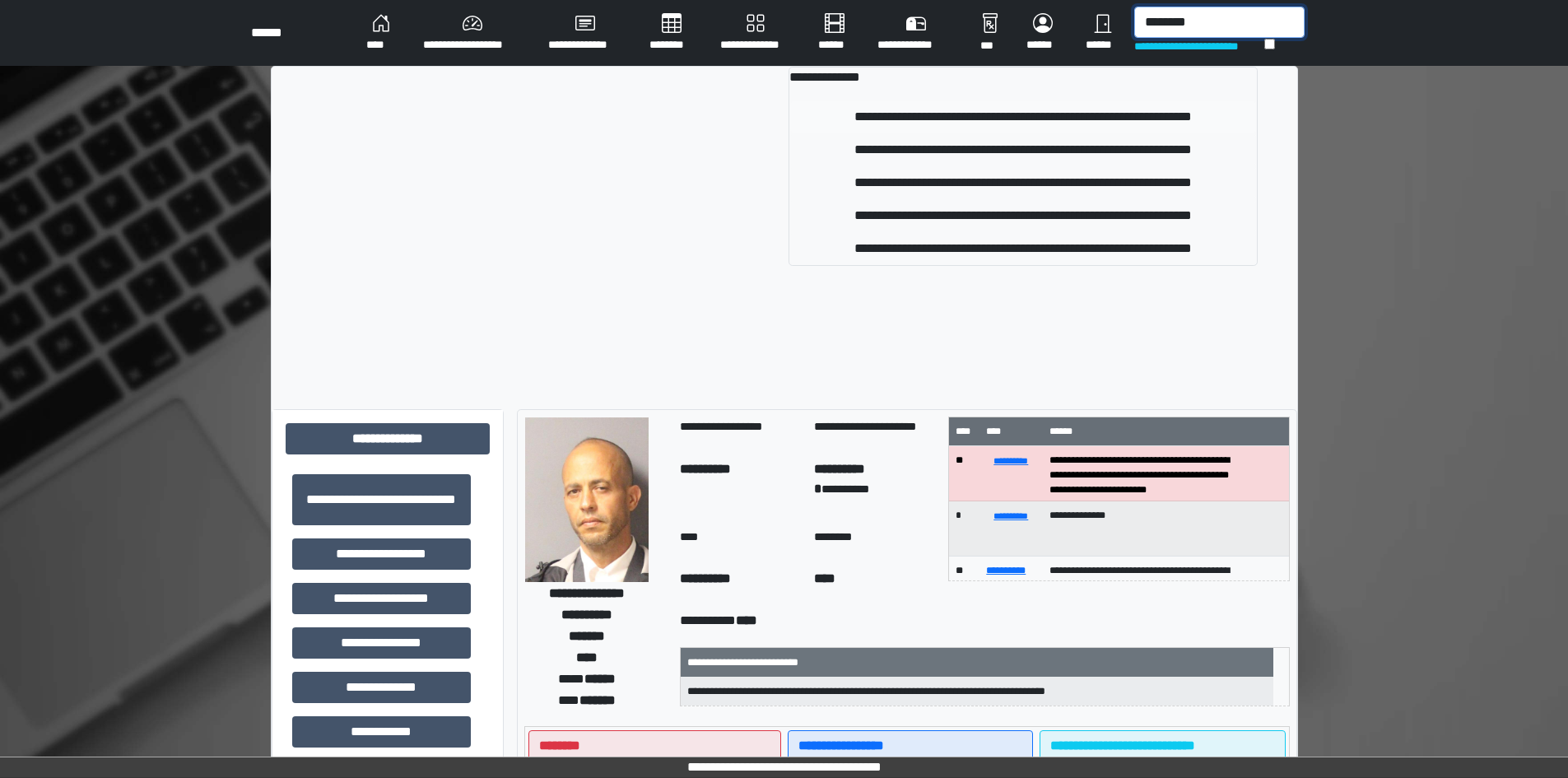 type on "********" 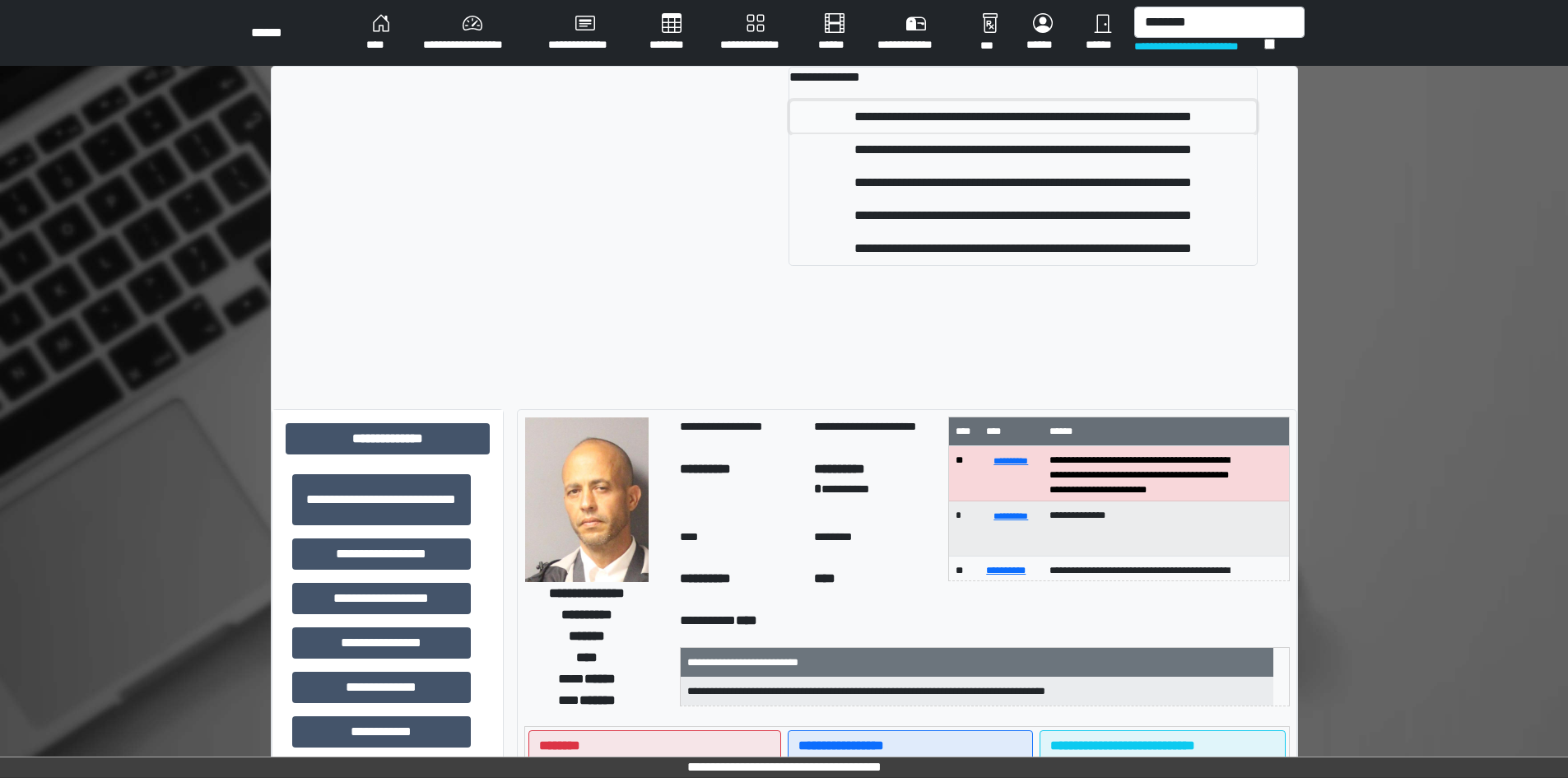 click on "**********" at bounding box center (1023, 117) 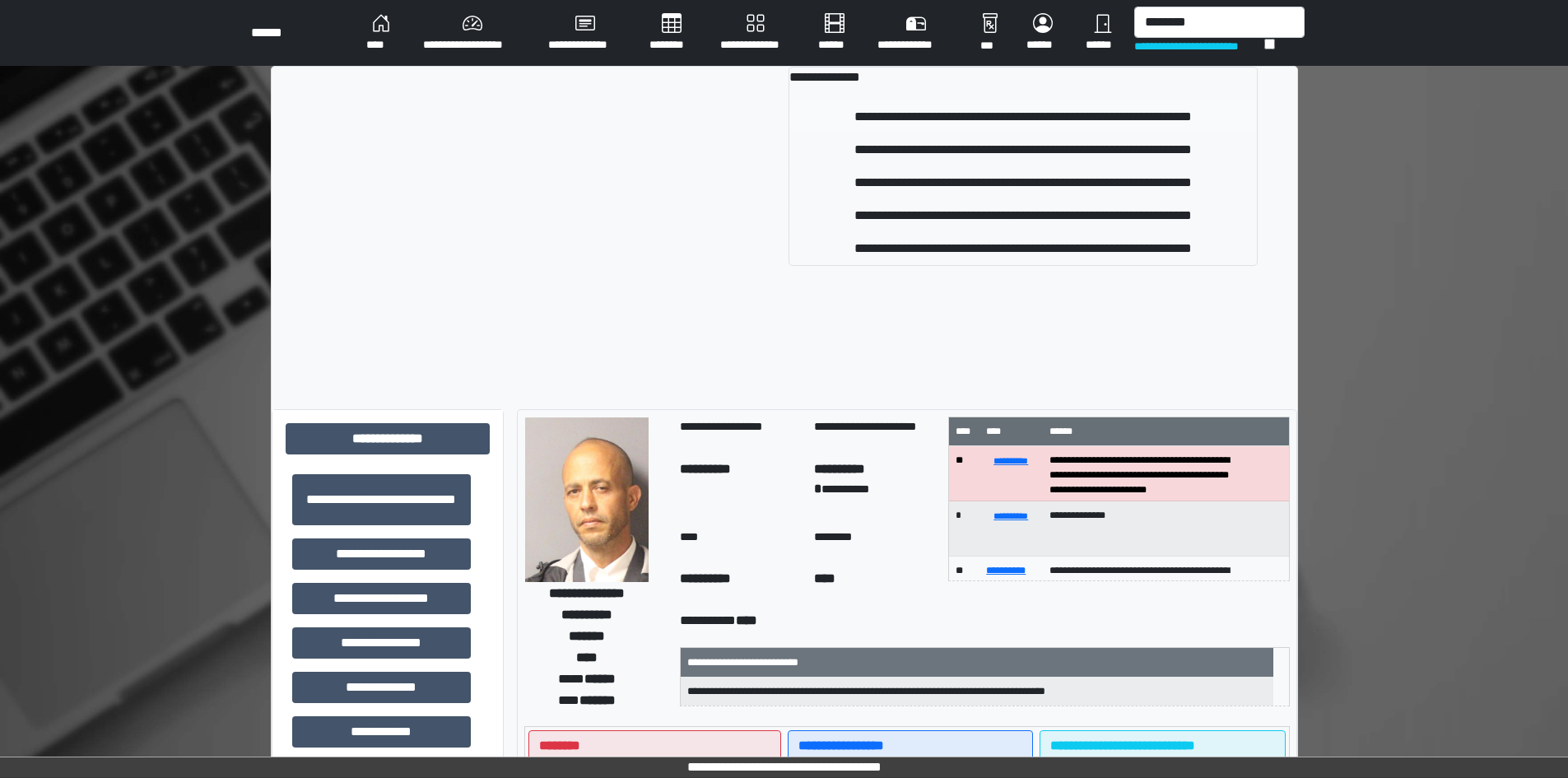 type 